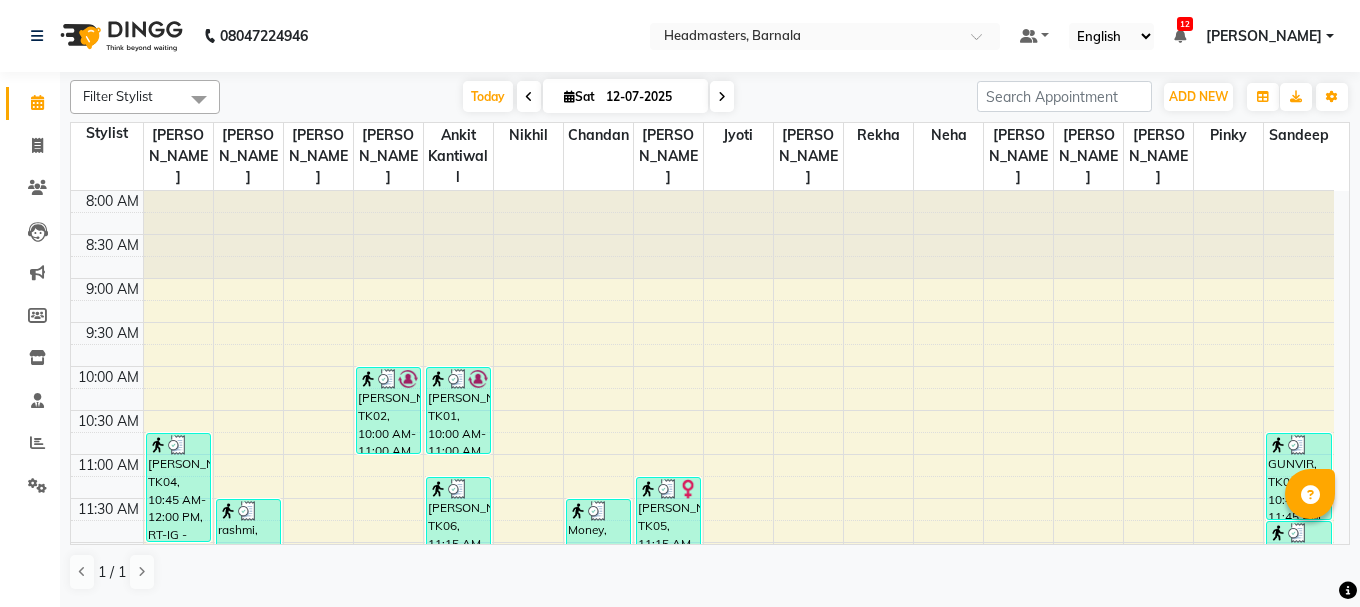 scroll, scrollTop: 0, scrollLeft: 0, axis: both 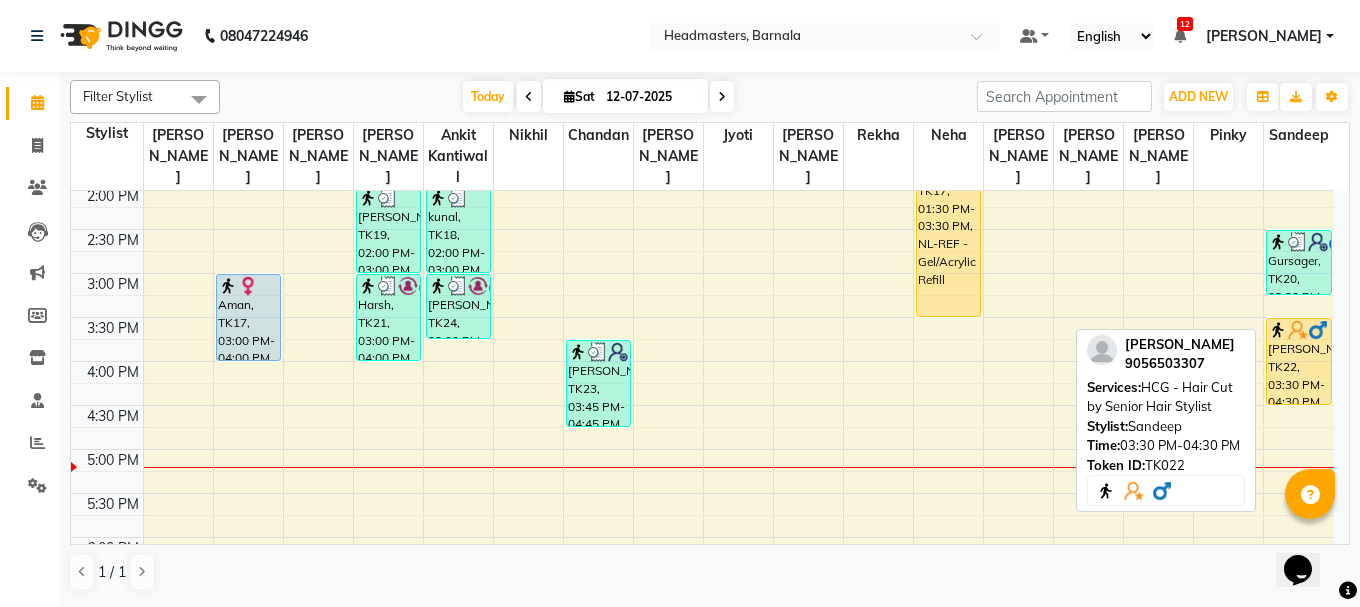 click on "[PERSON_NAME], TK22, 03:30 PM-04:30 PM, HCG - Hair Cut by Senior Hair Stylist" at bounding box center (1299, 361) 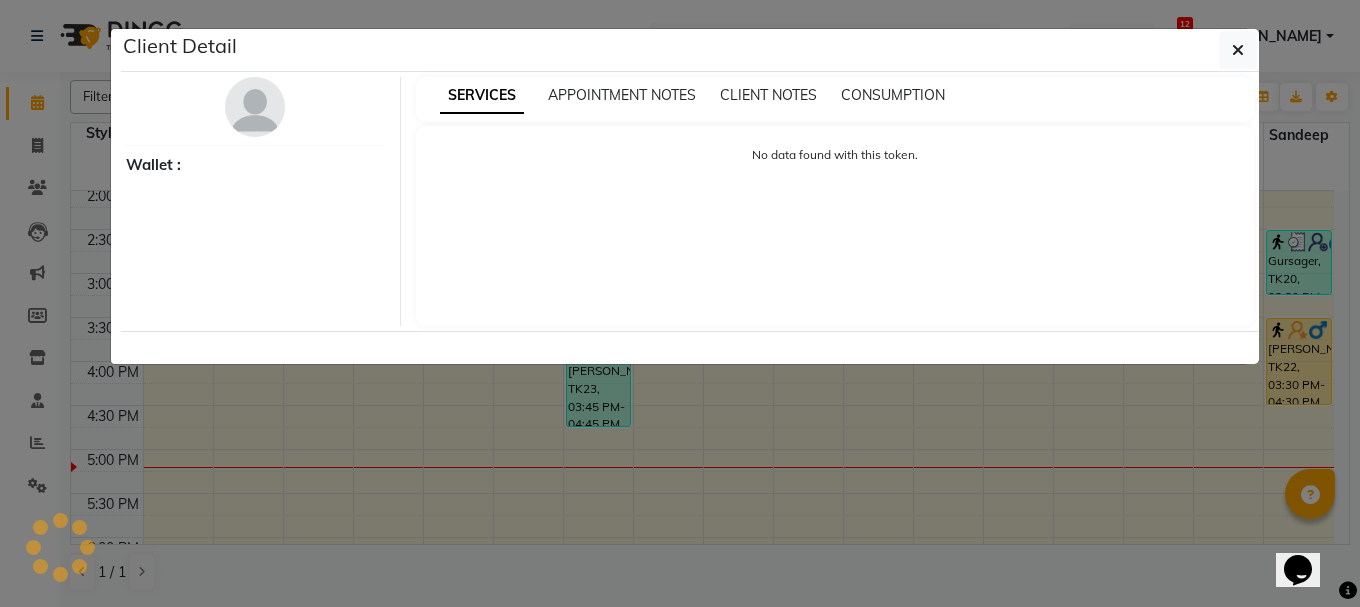 select on "1" 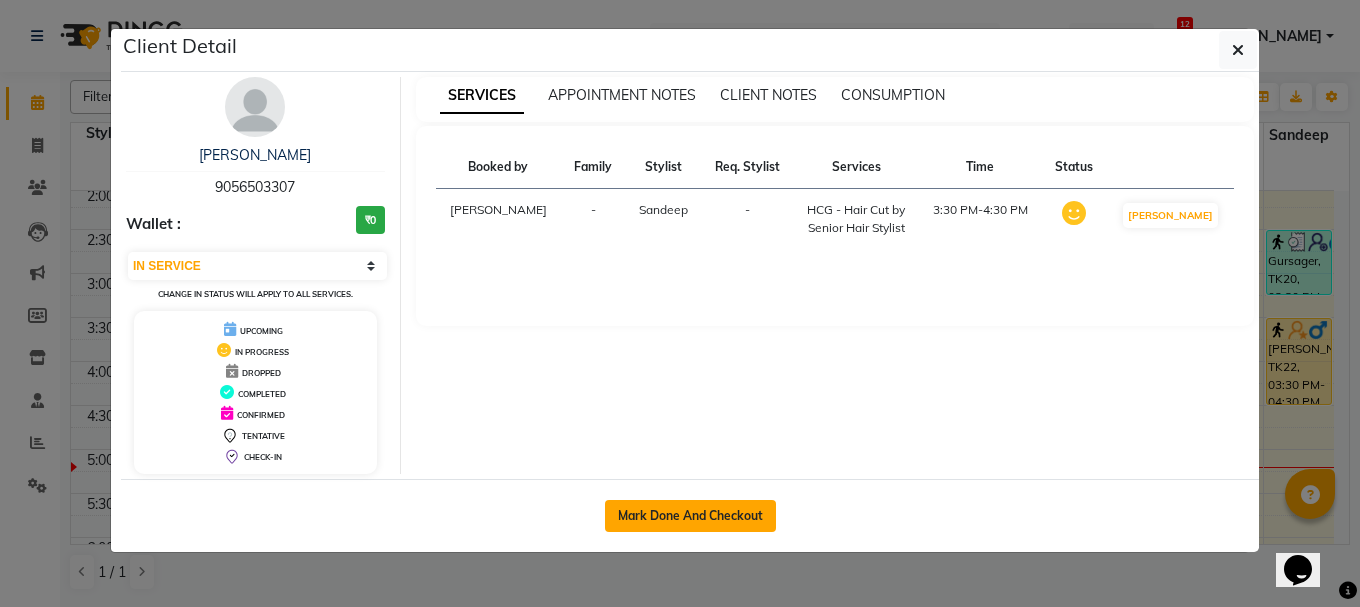 drag, startPoint x: 734, startPoint y: 520, endPoint x: 642, endPoint y: 512, distance: 92.34717 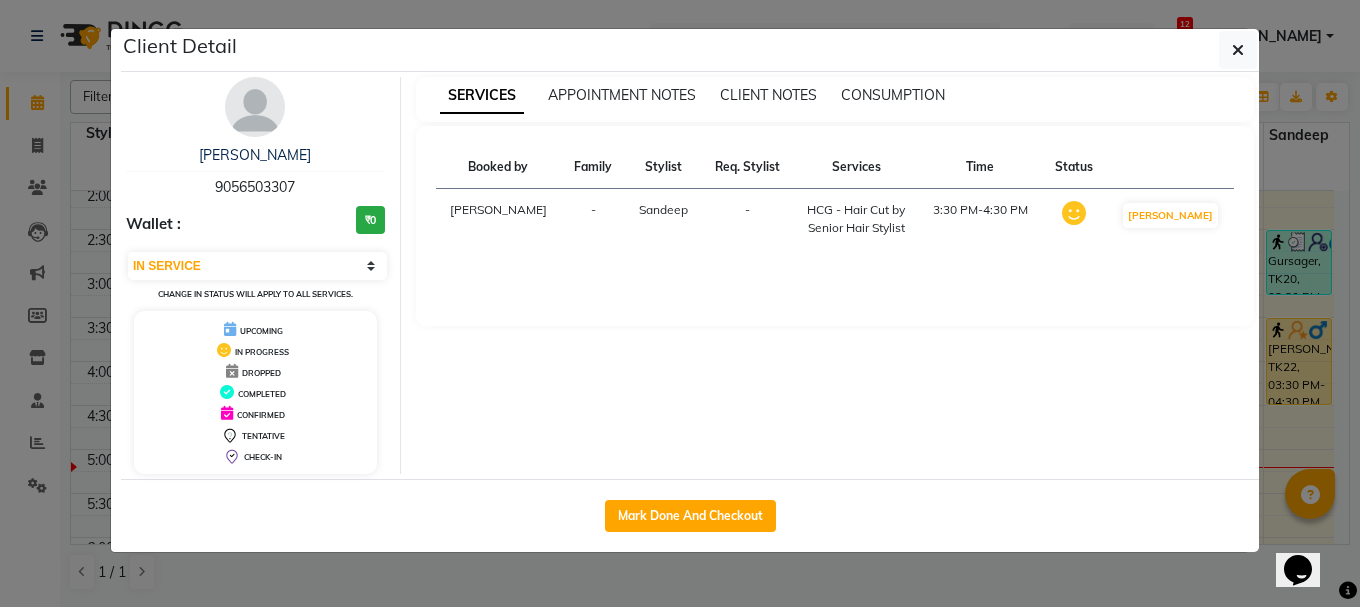 select on "service" 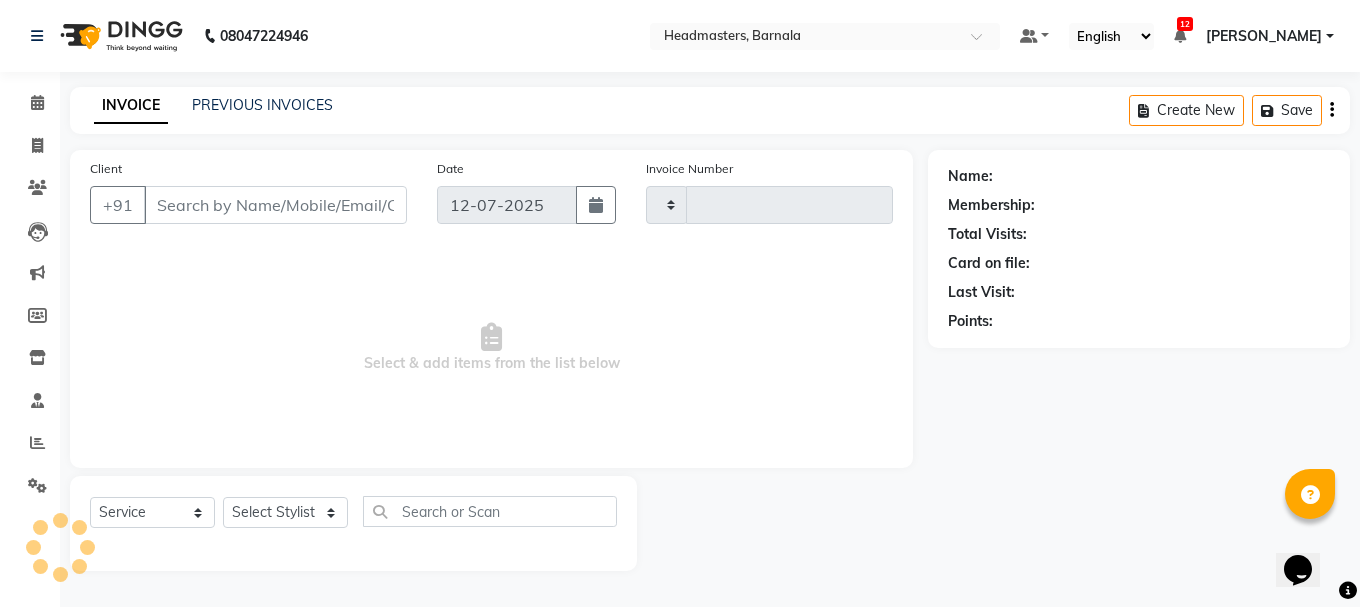 type on "2787" 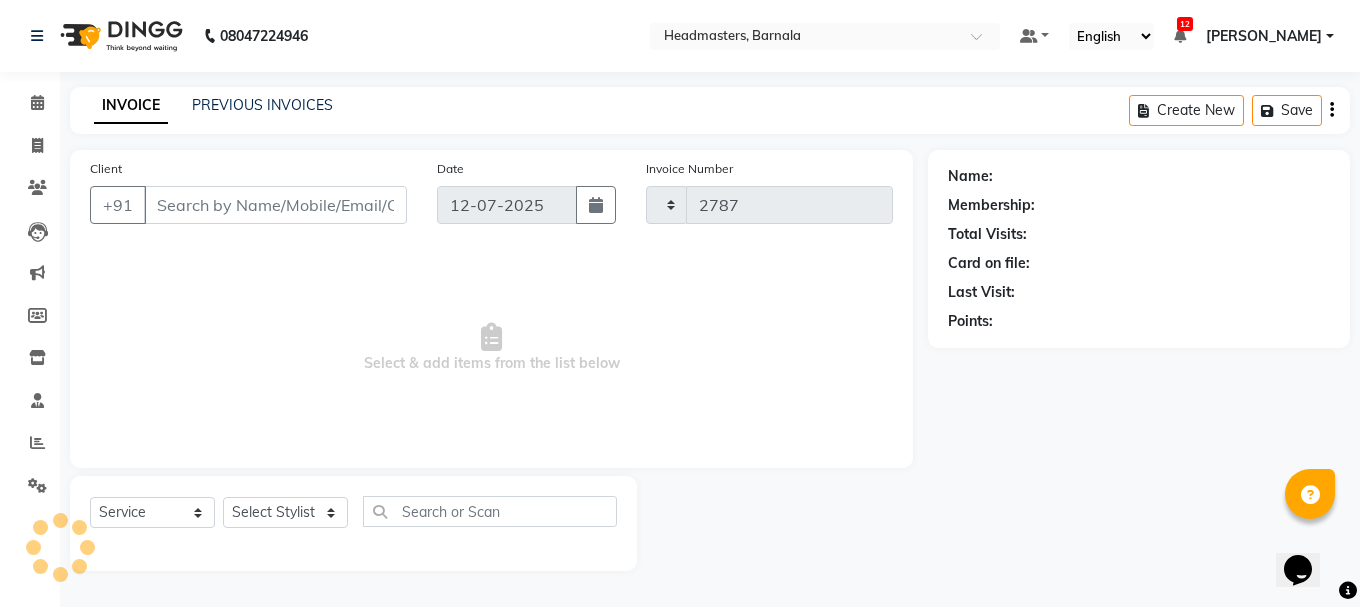 select on "7526" 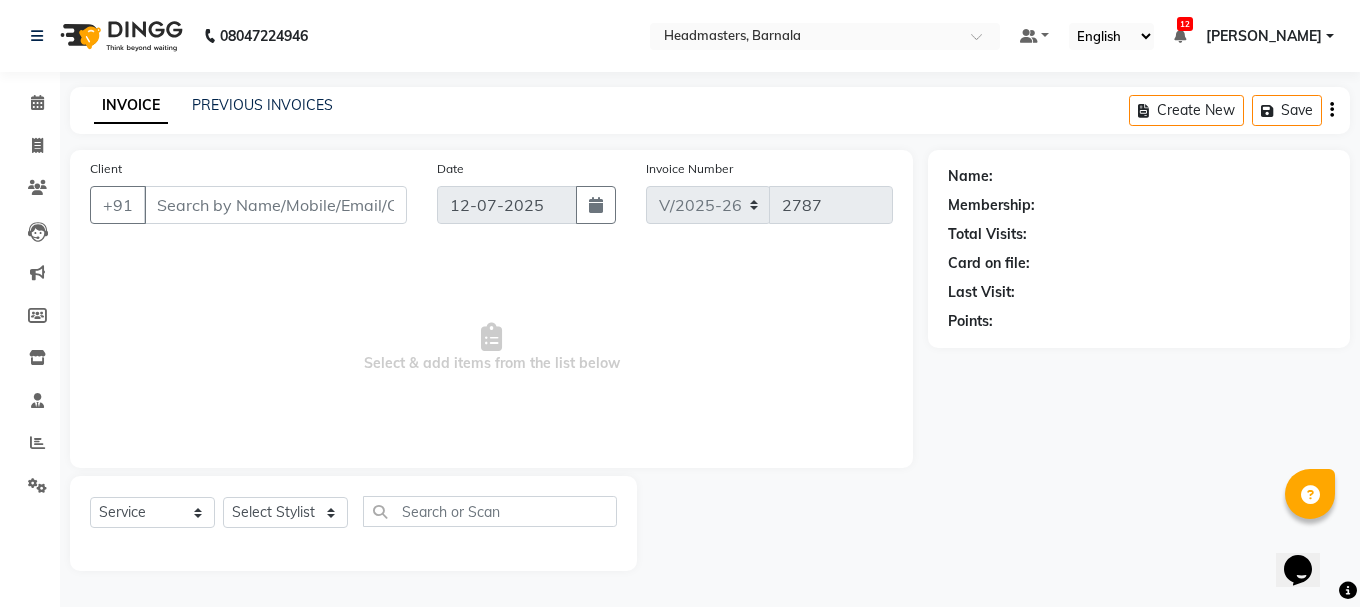 type on "9056503307" 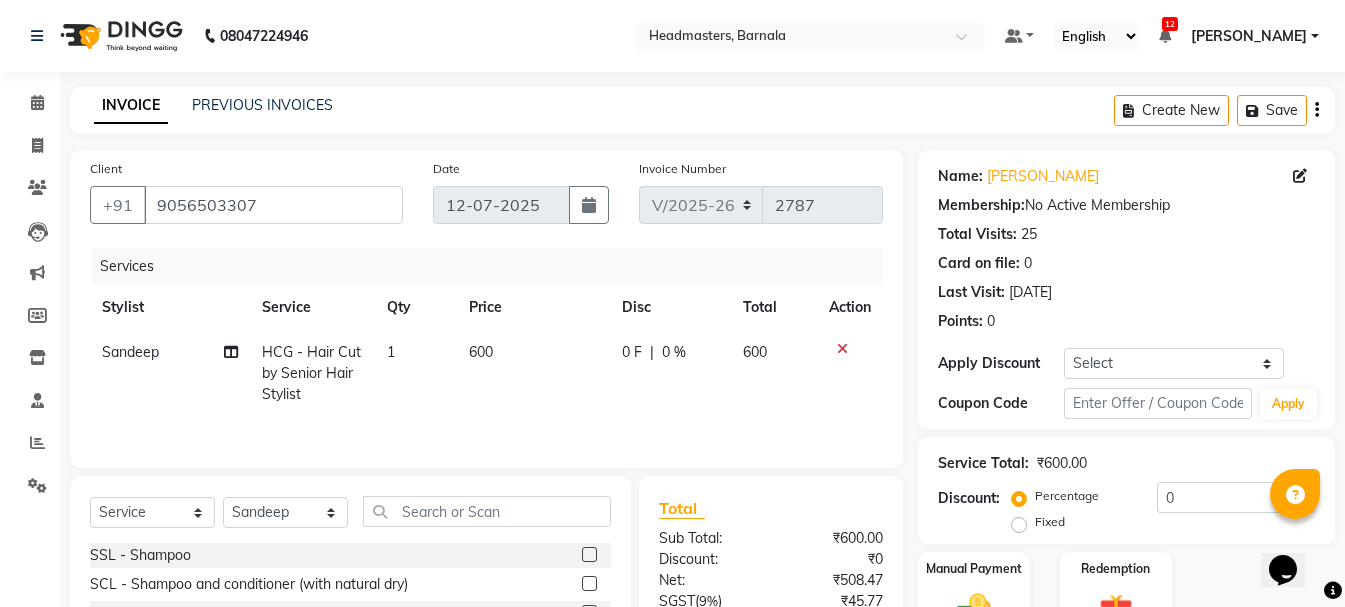 click on "1" 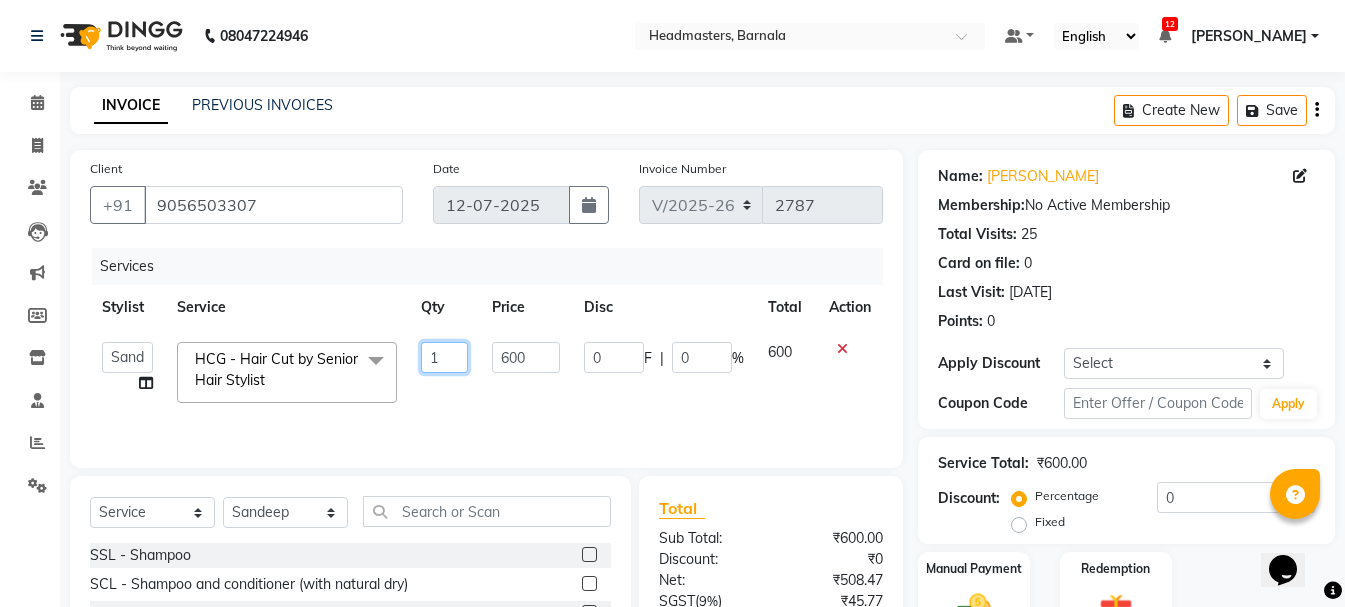 click on "1" 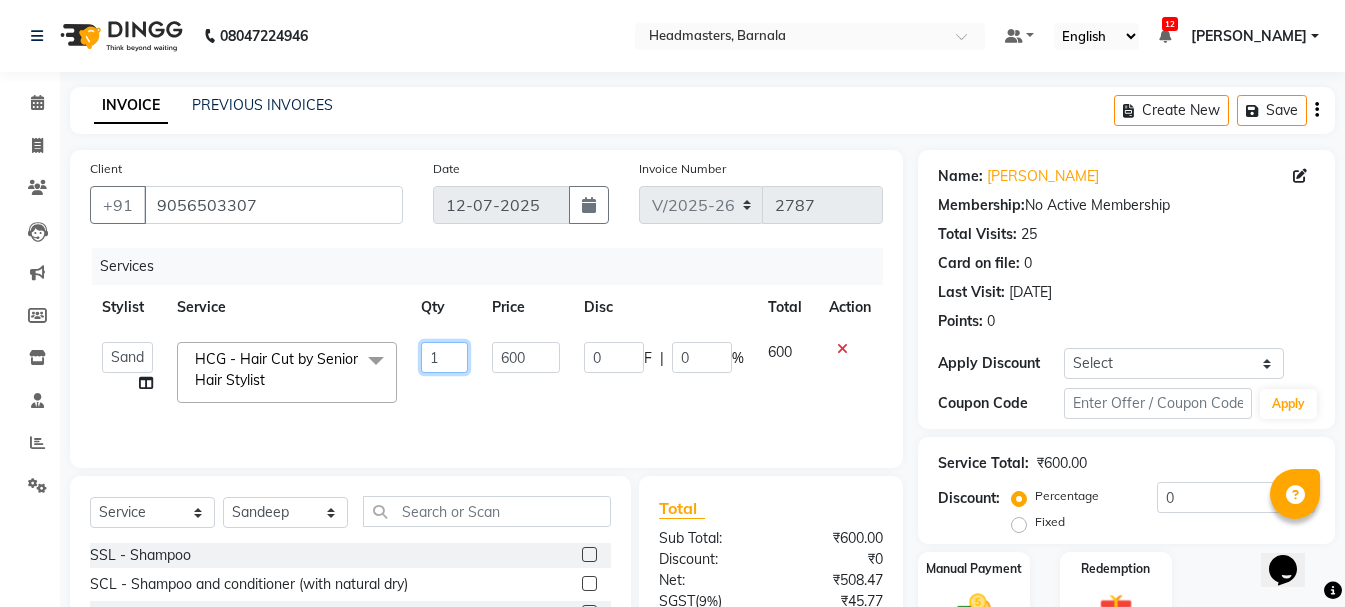 type on "12" 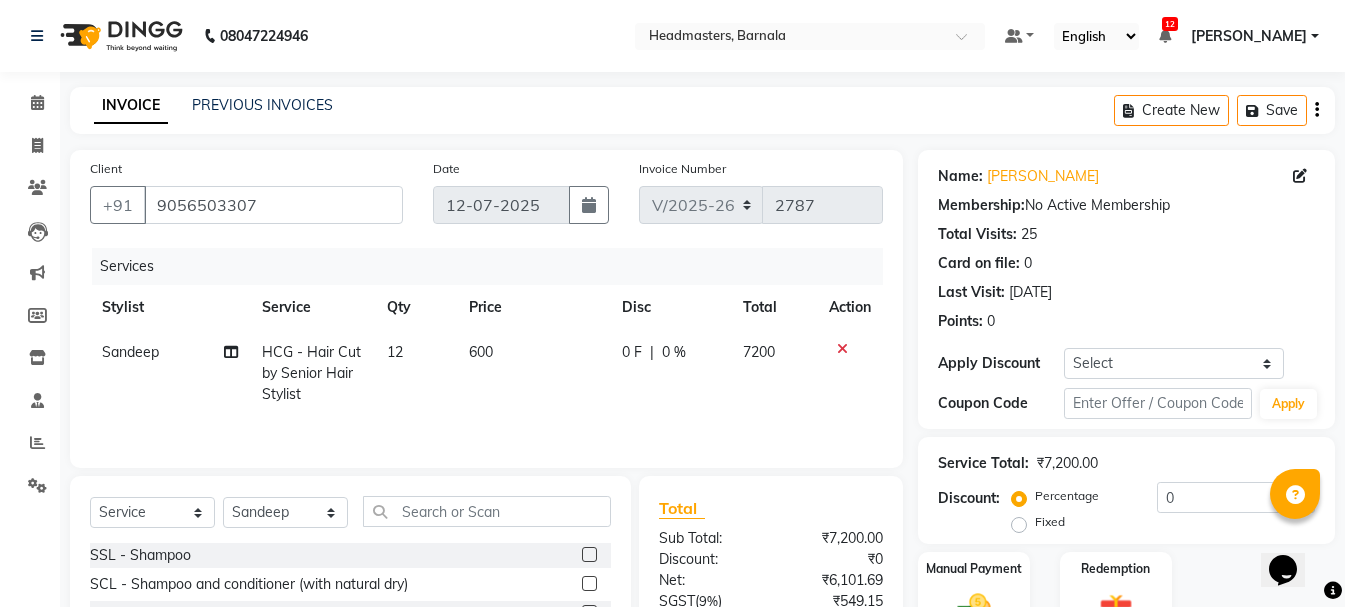 click on "Service Total:  ₹7,200.00" 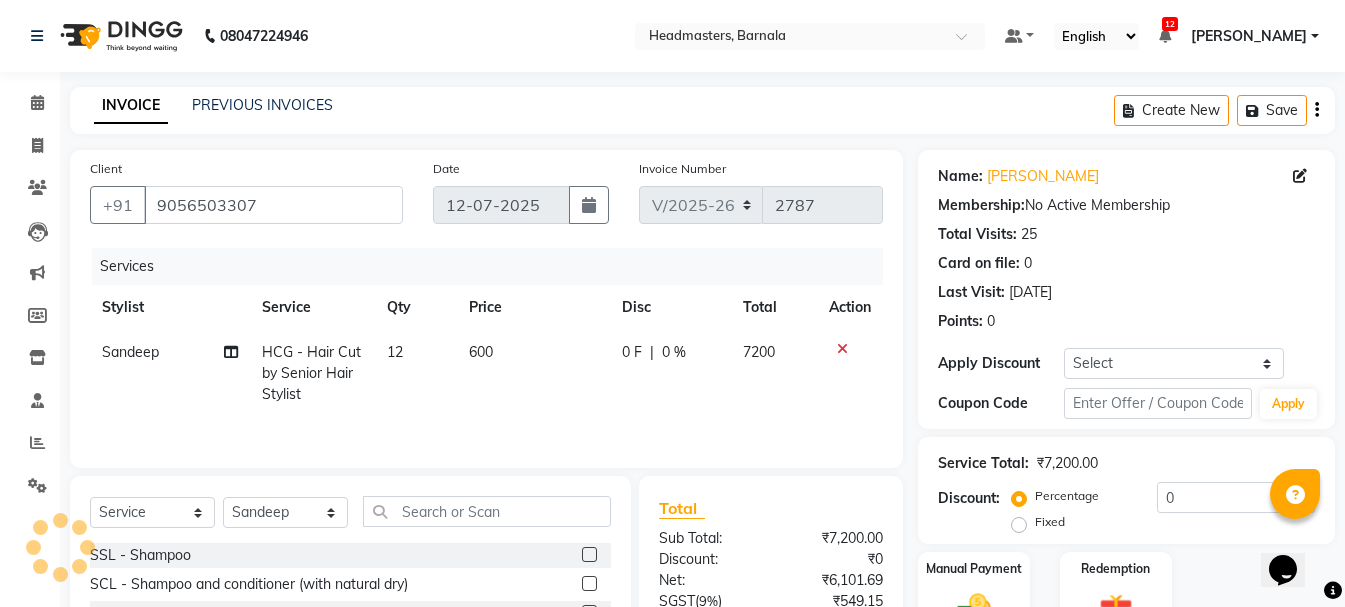 click on "12" 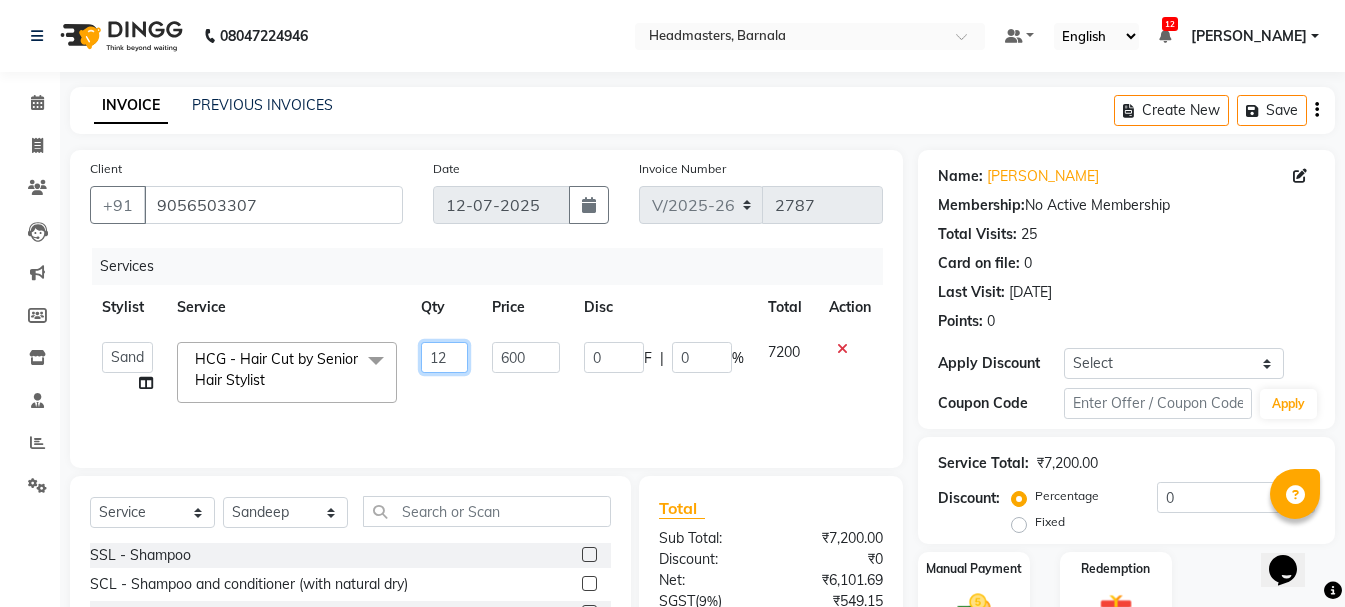 click on "12" 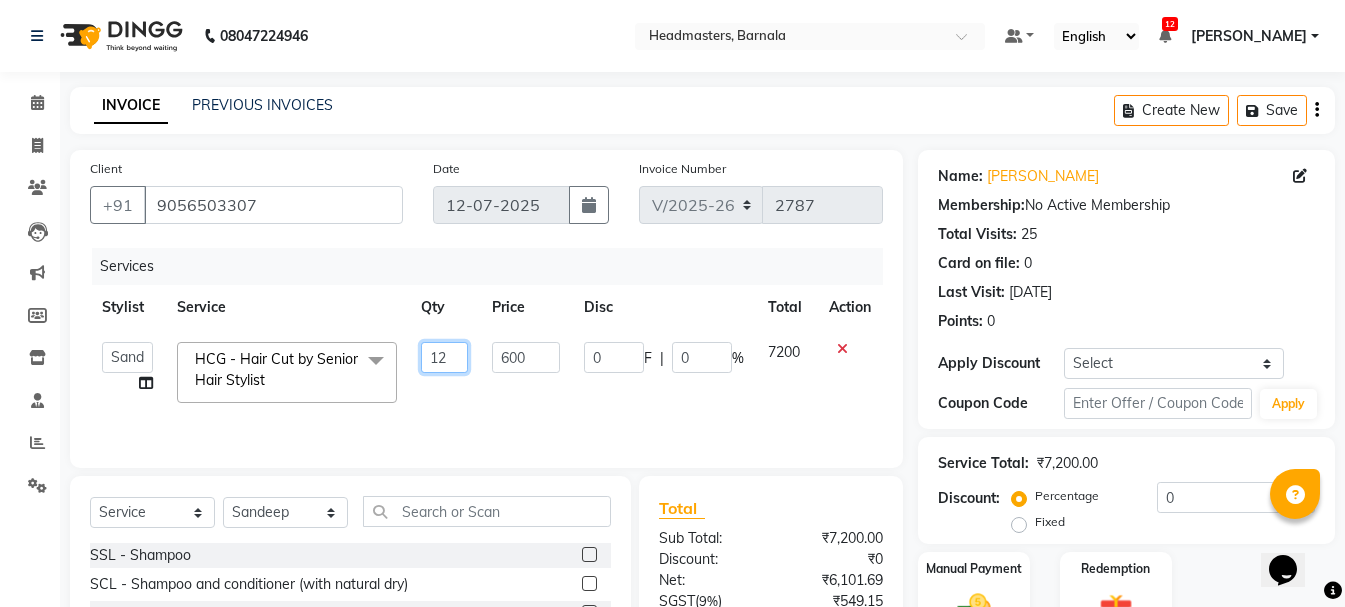 click on "12" 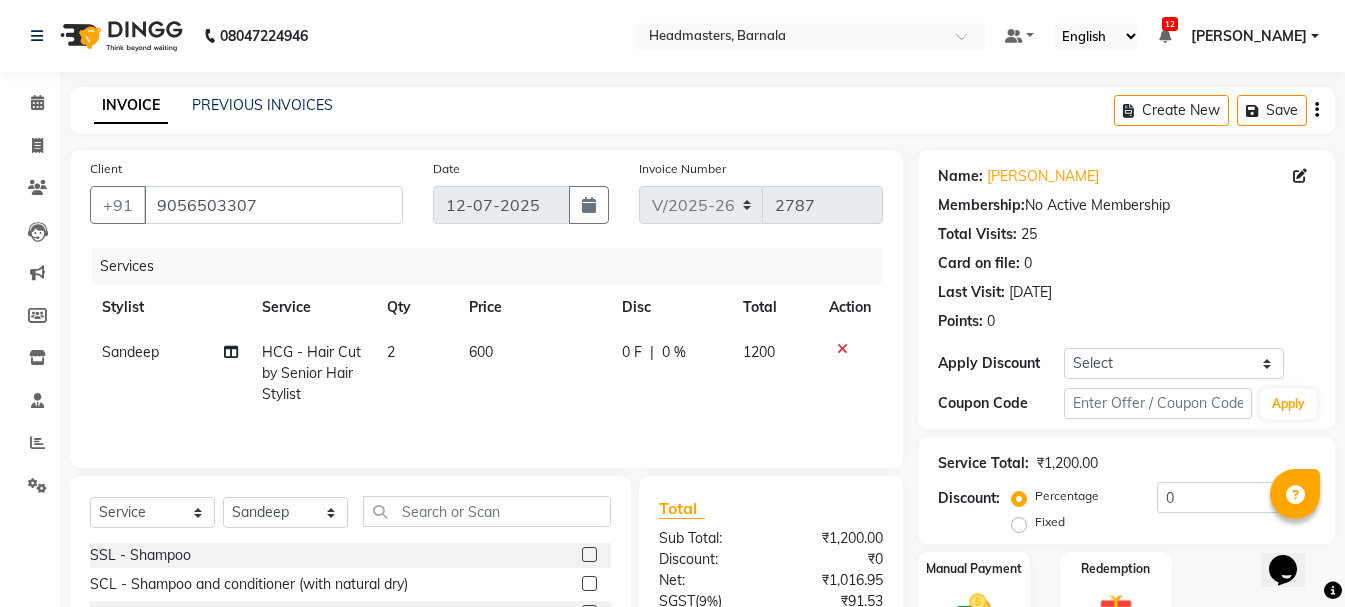 click on "Service Total:  ₹1,200.00" 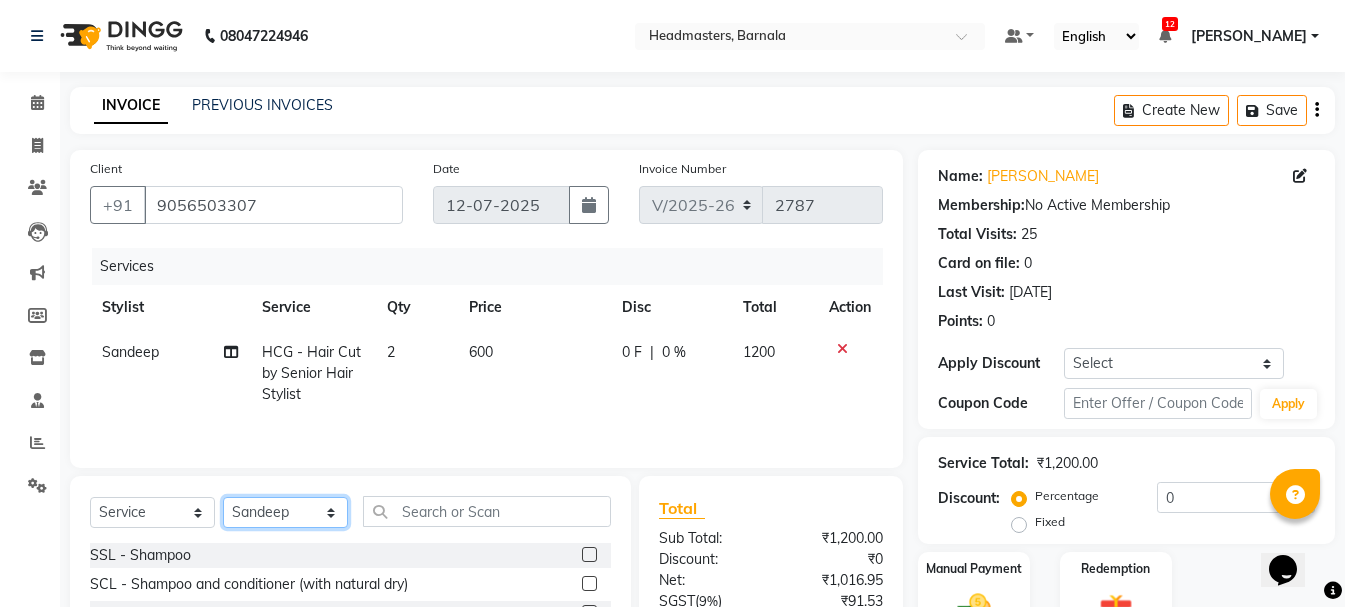 click on "Select Stylist  Ankit kantiwall Chandan [PERSON_NAME] [PERSON_NAME] [PERSON_NAME] [PERSON_NAME] [PERSON_NAME] [PERSON_NAME] [PERSON_NAME] [PERSON_NAME]" 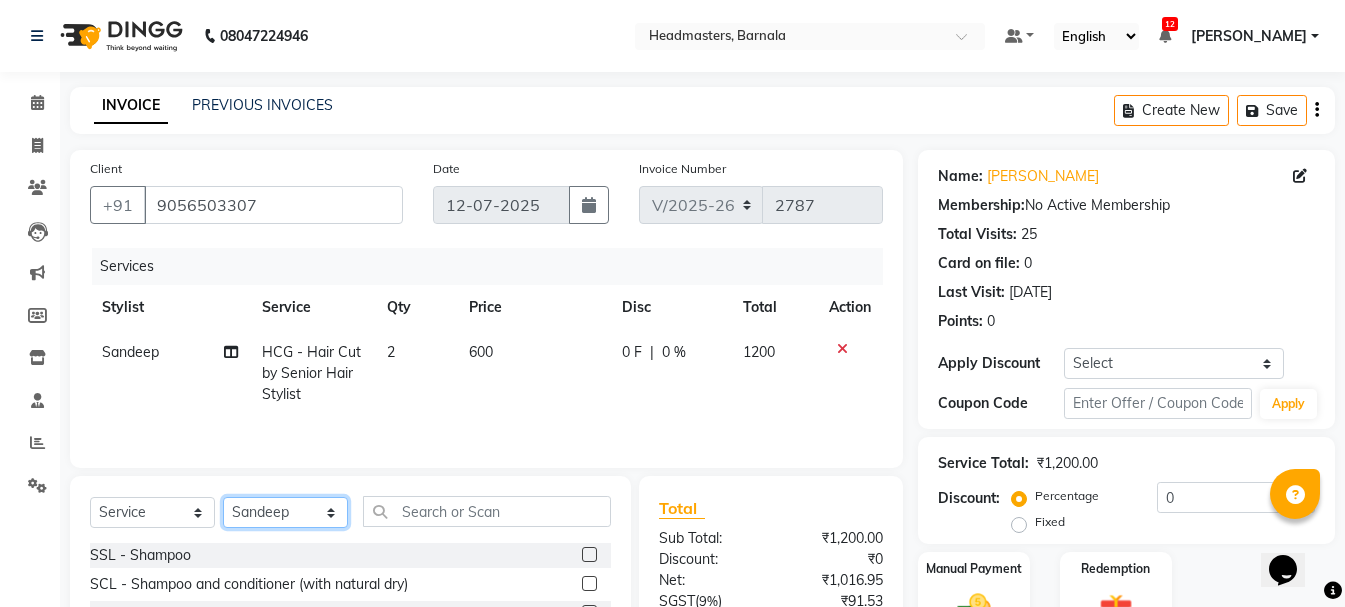 select on "67280" 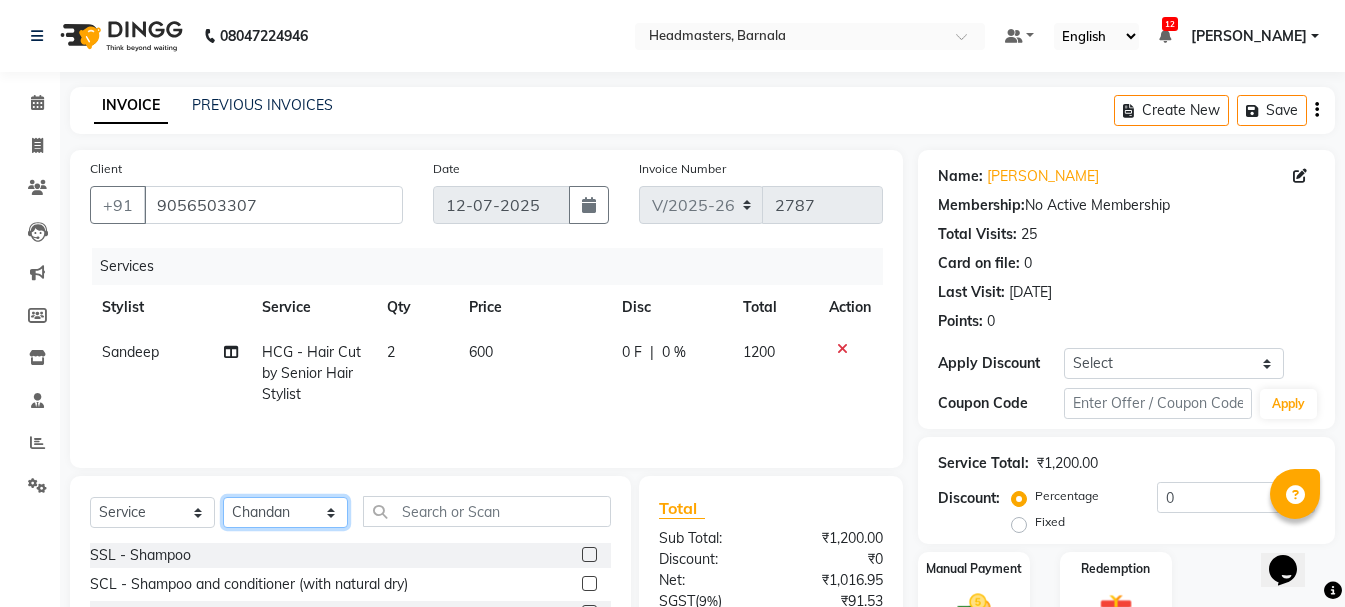 click on "Select Stylist  Ankit kantiwall Chandan [PERSON_NAME] [PERSON_NAME] [PERSON_NAME] [PERSON_NAME] [PERSON_NAME] [PERSON_NAME] [PERSON_NAME] [PERSON_NAME]" 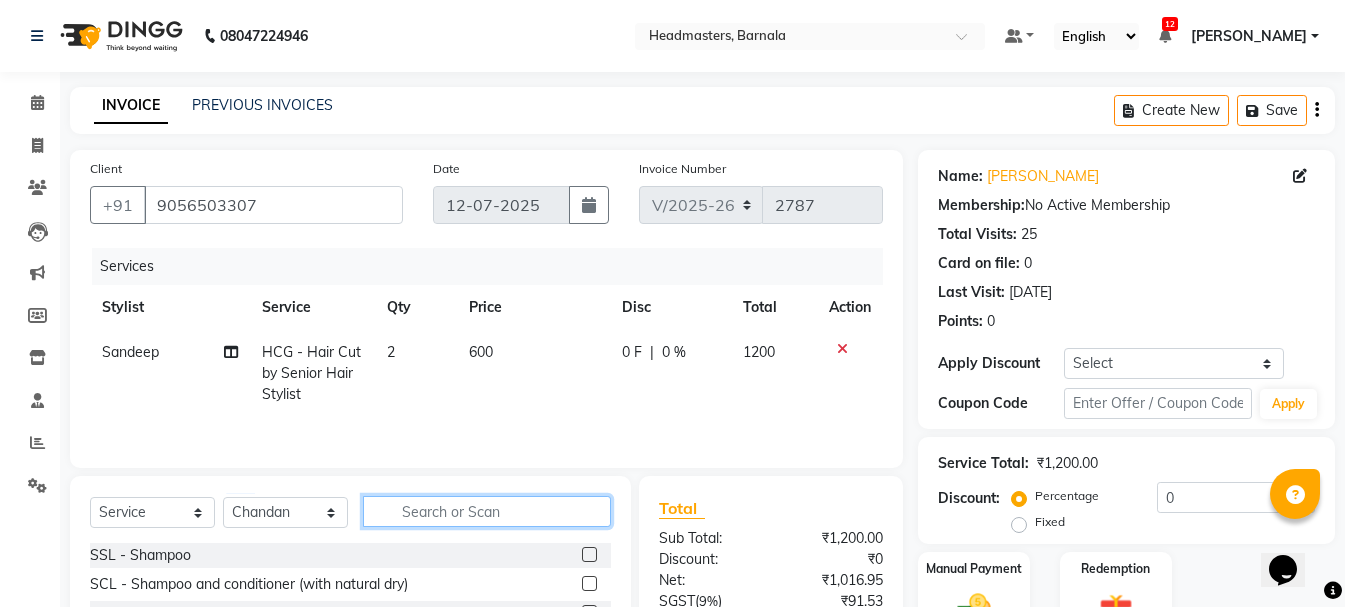 click 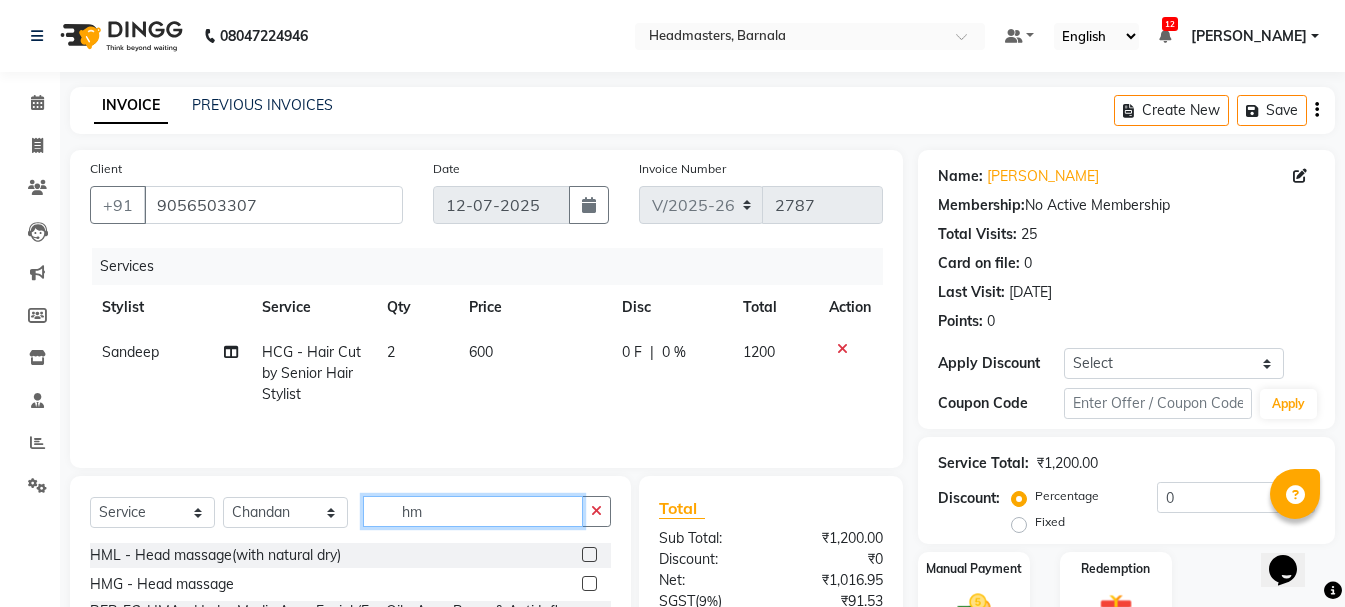 scroll, scrollTop: 194, scrollLeft: 0, axis: vertical 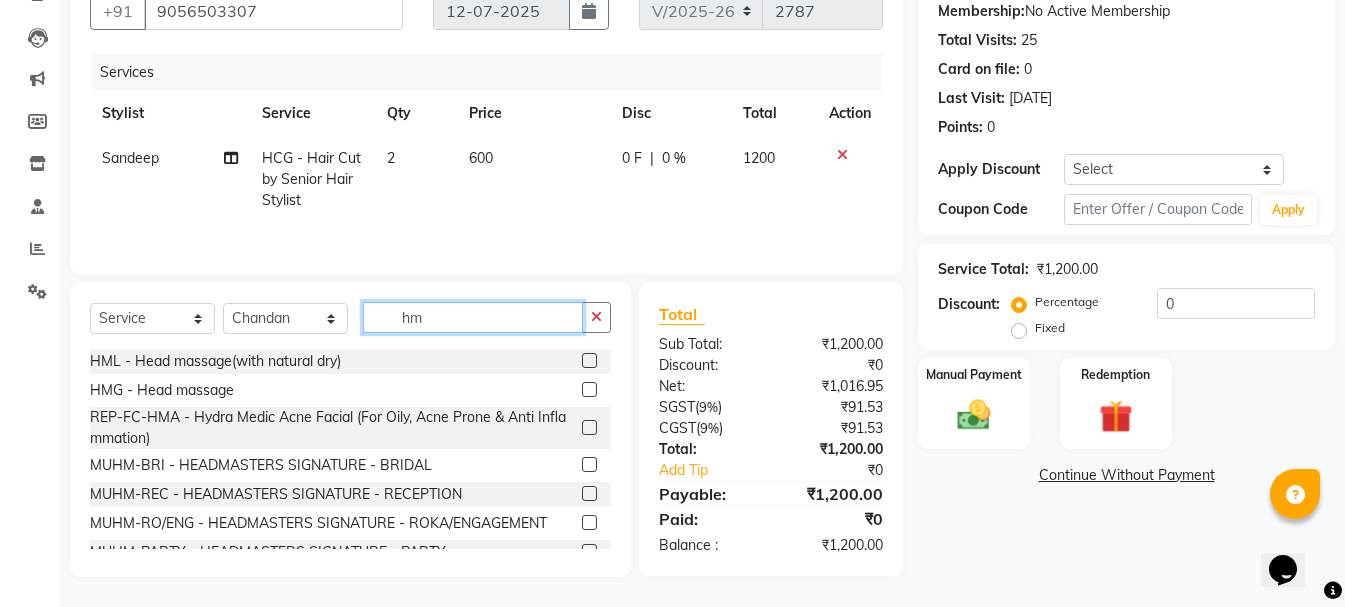 type on "hm" 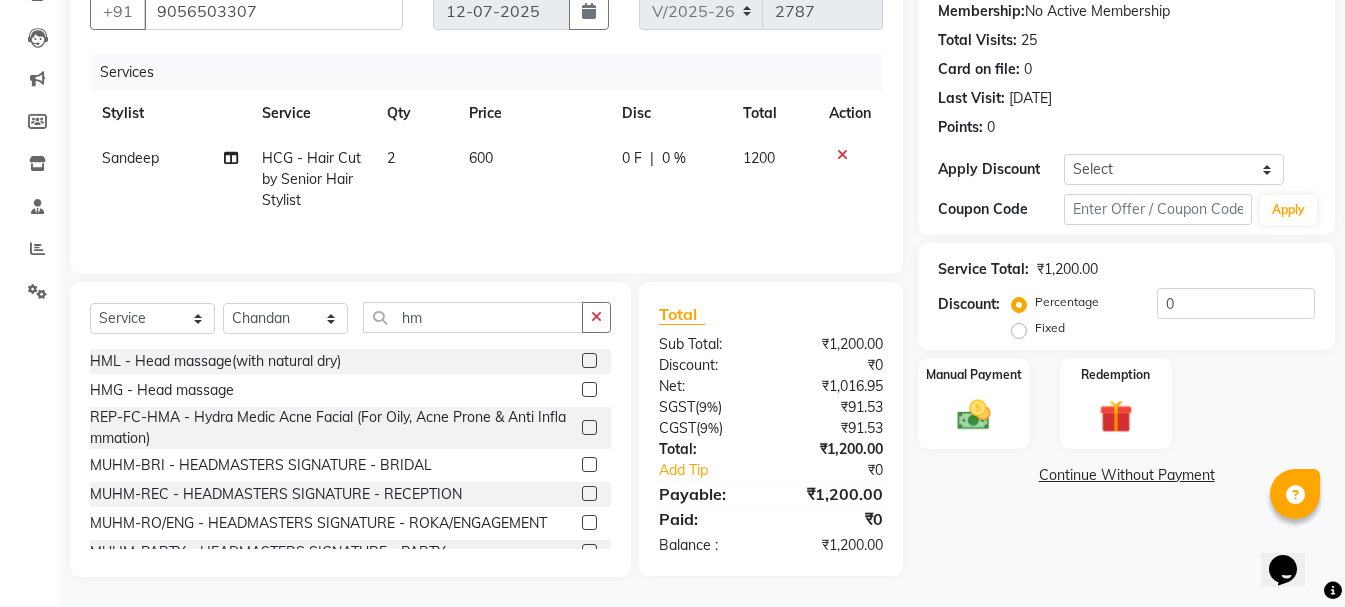 click 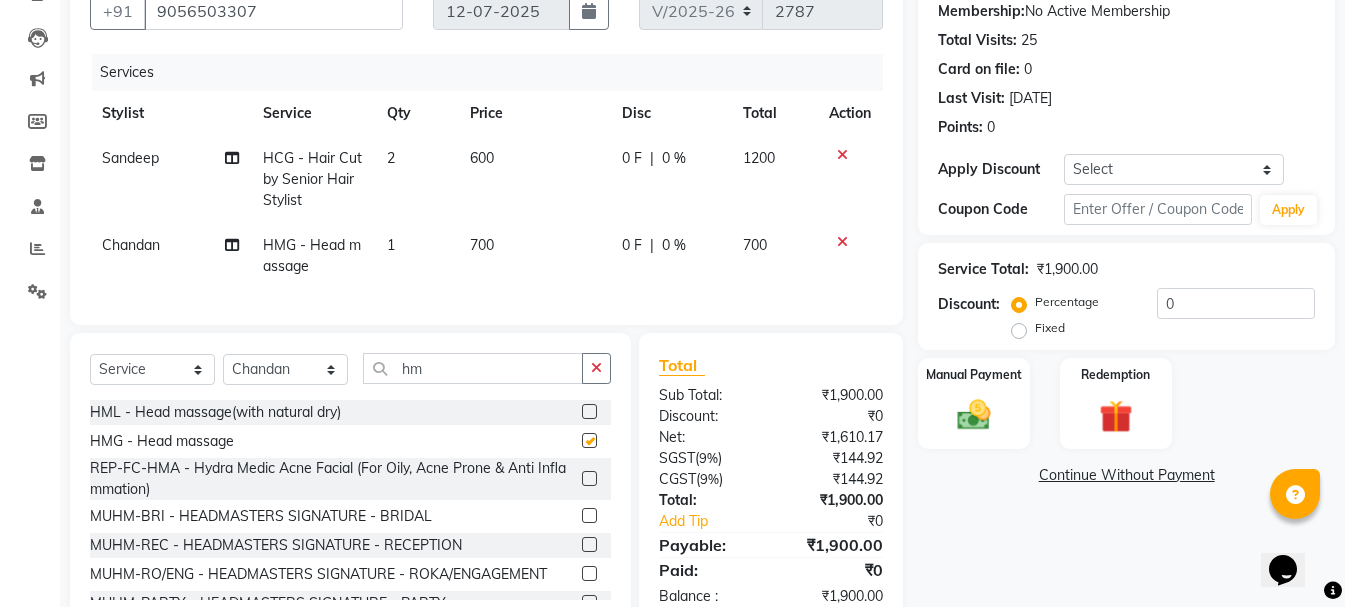 checkbox on "false" 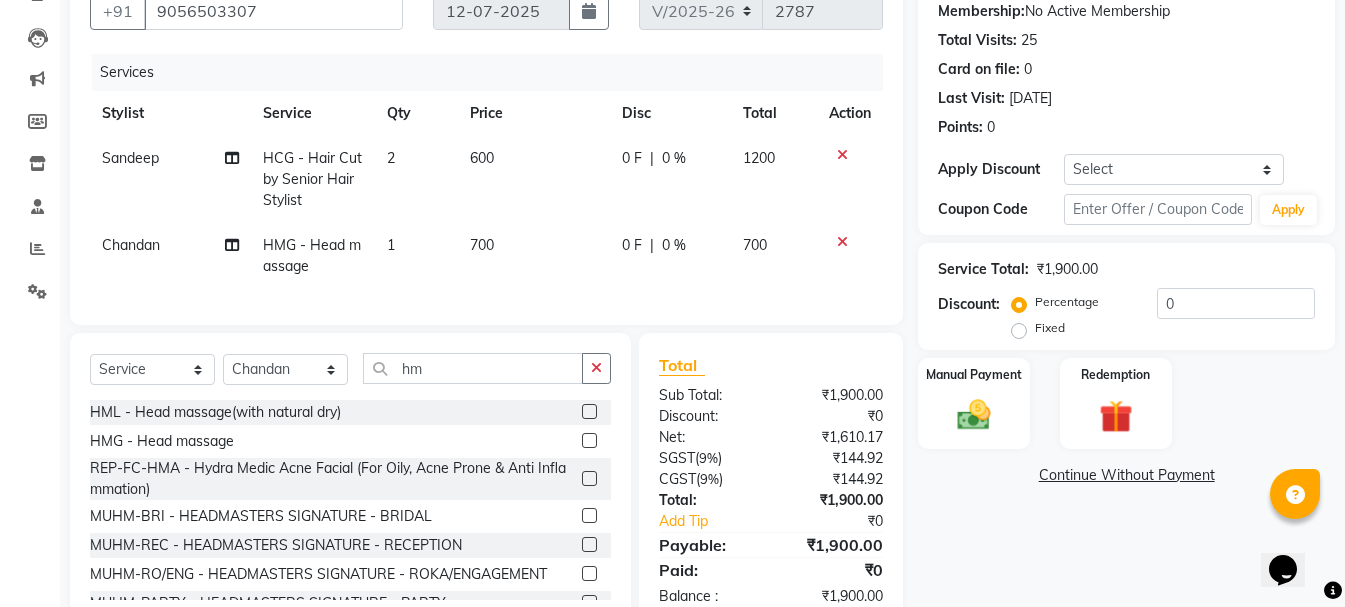 click on "Fixed" 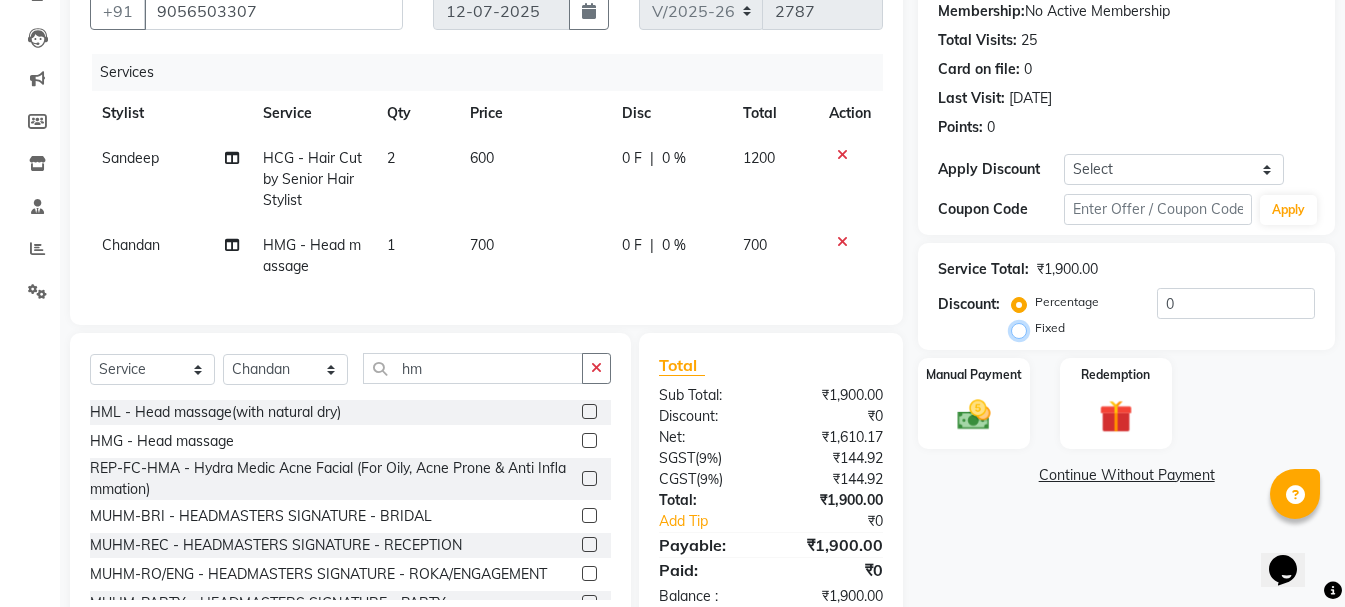 click on "Fixed" at bounding box center [1023, 328] 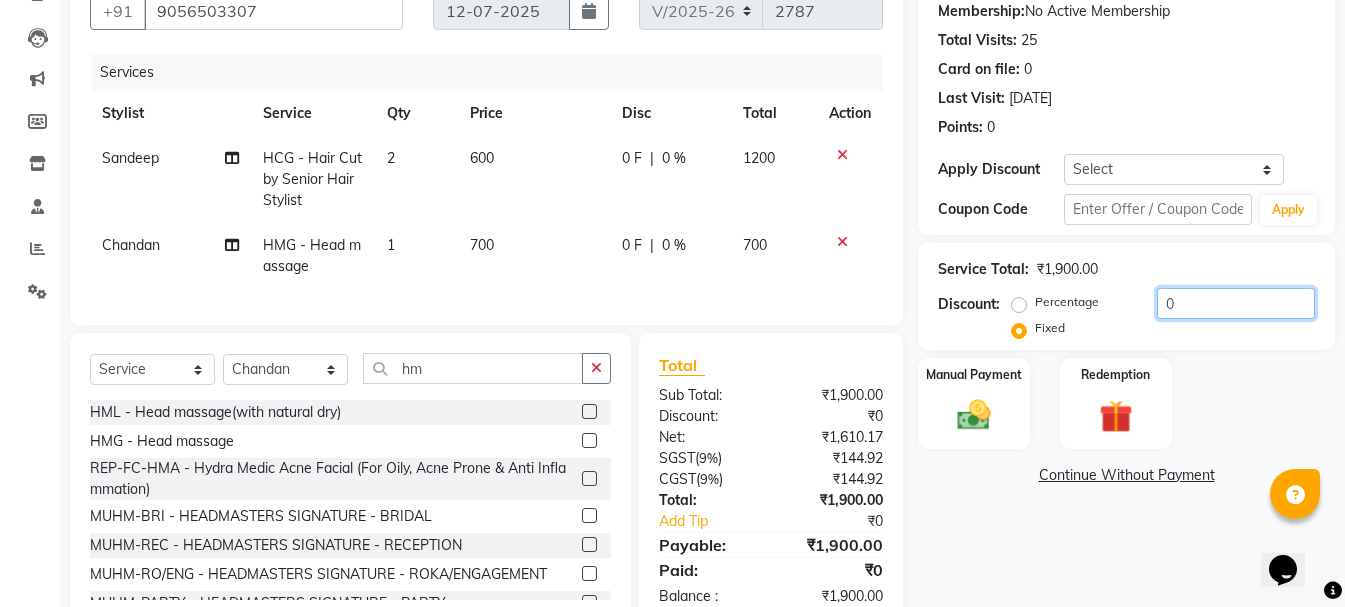 drag, startPoint x: 1169, startPoint y: 300, endPoint x: 1103, endPoint y: 316, distance: 67.911705 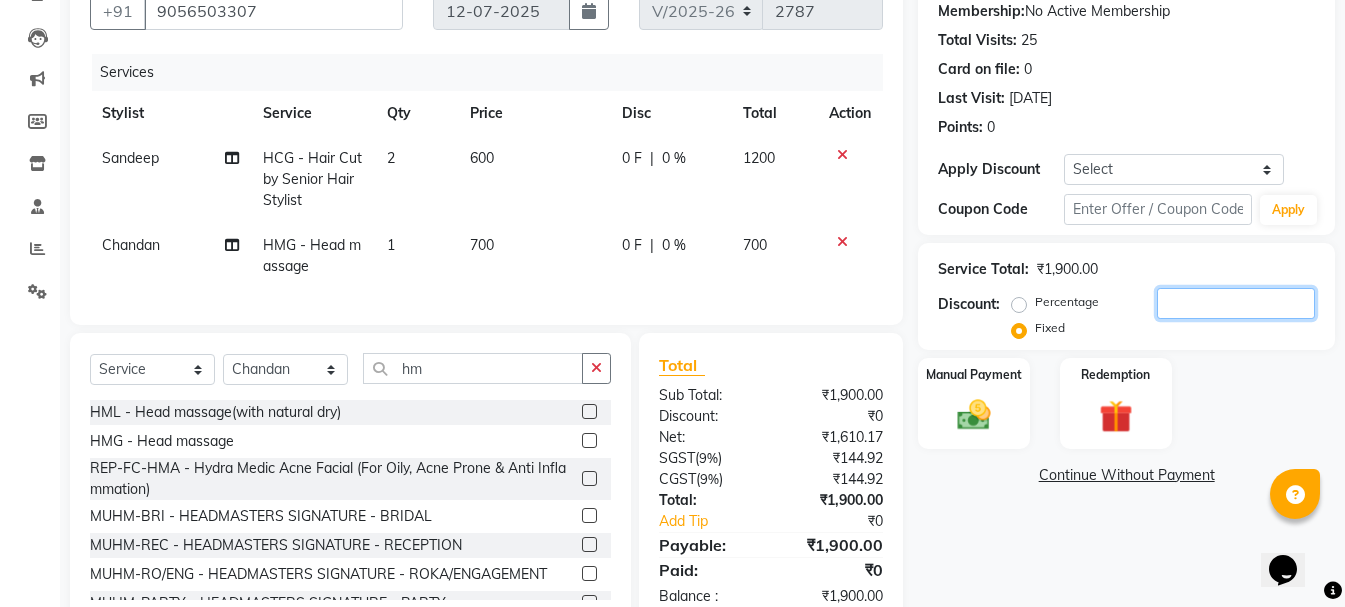 scroll, scrollTop: 260, scrollLeft: 0, axis: vertical 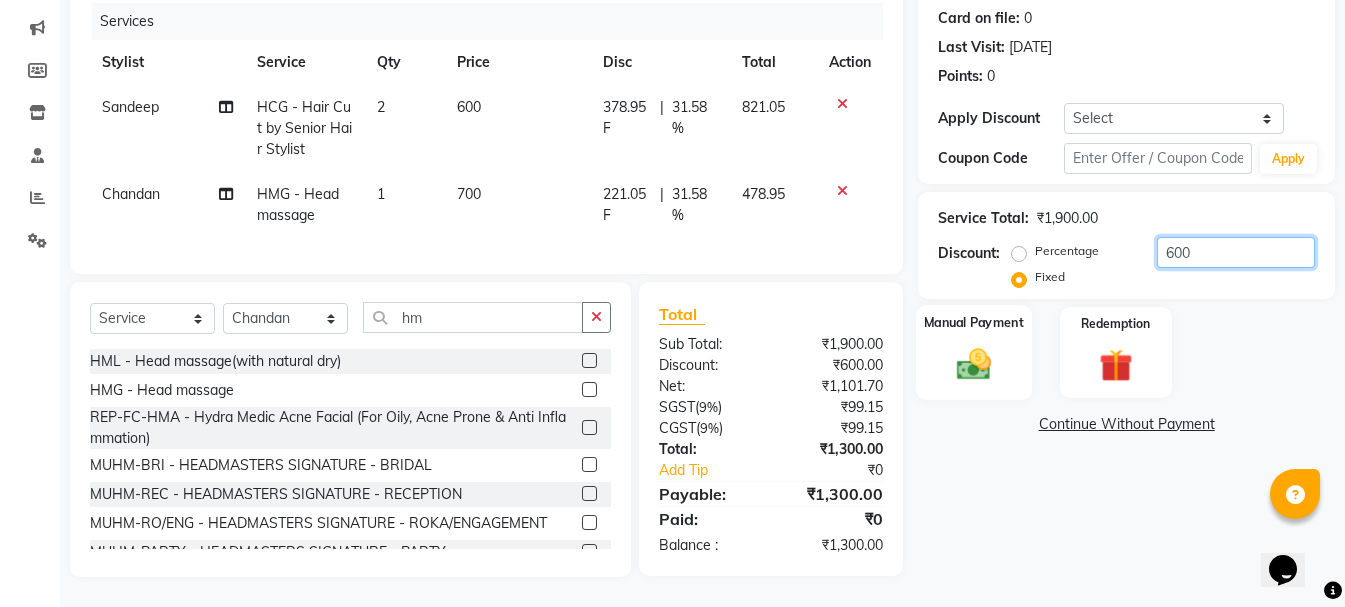 type on "600" 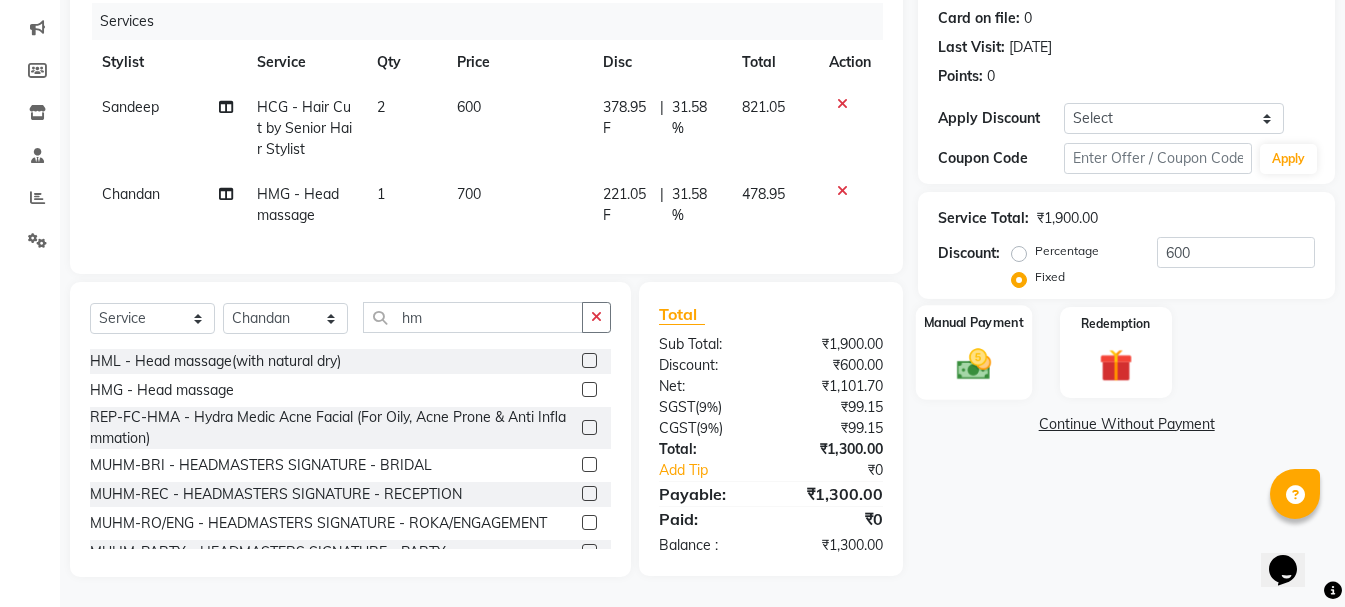 click 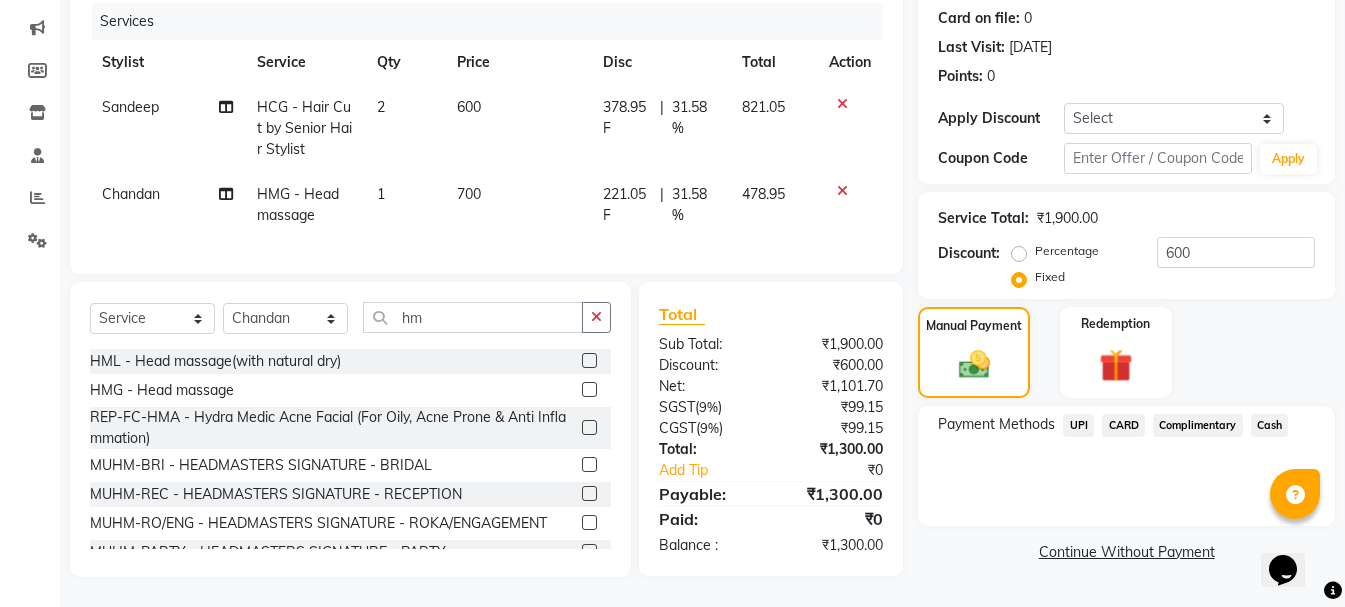 click on "Cash" 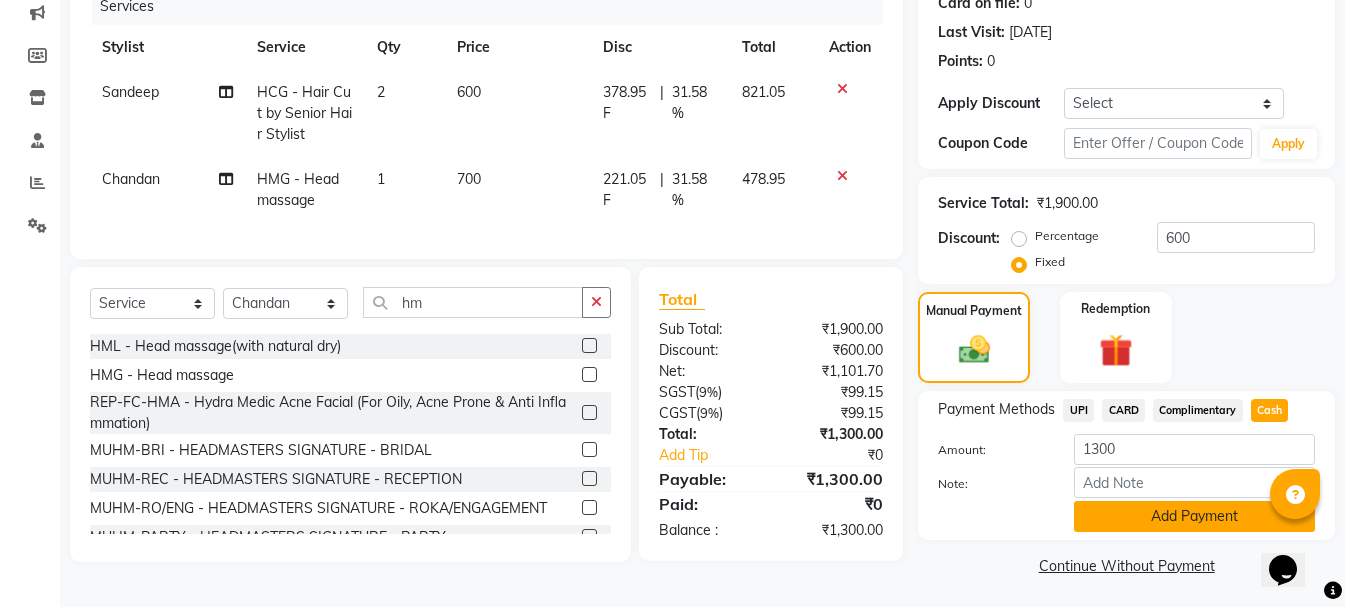 click on "Add Payment" 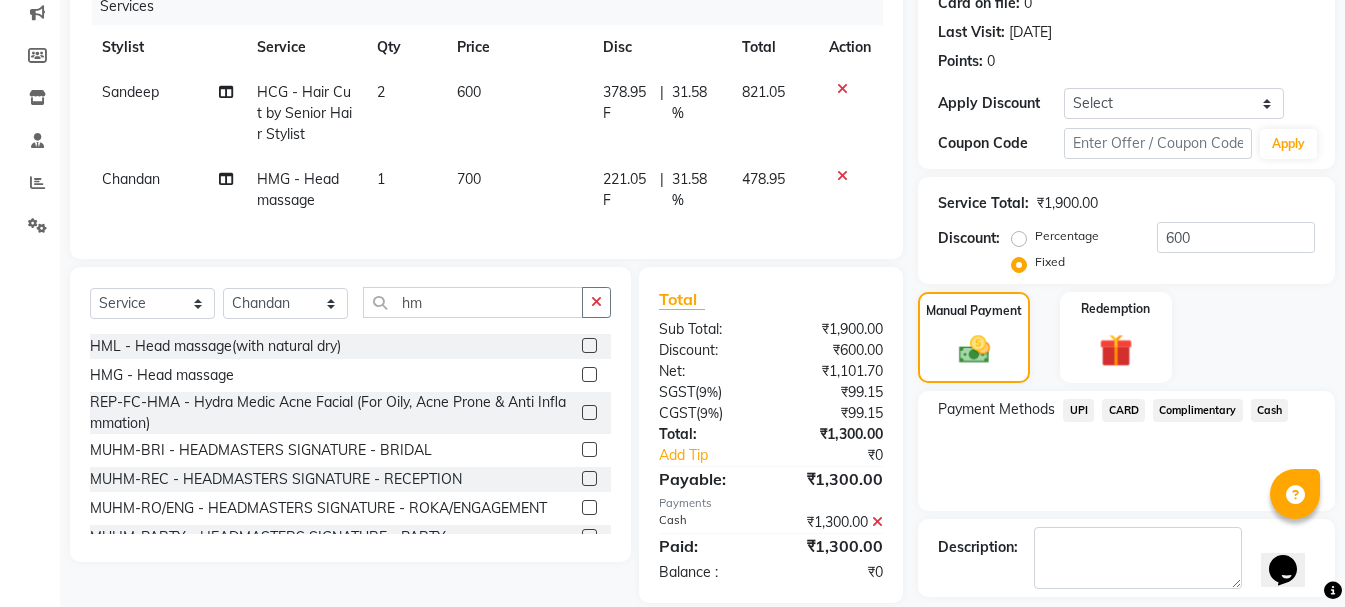 scroll, scrollTop: 348, scrollLeft: 0, axis: vertical 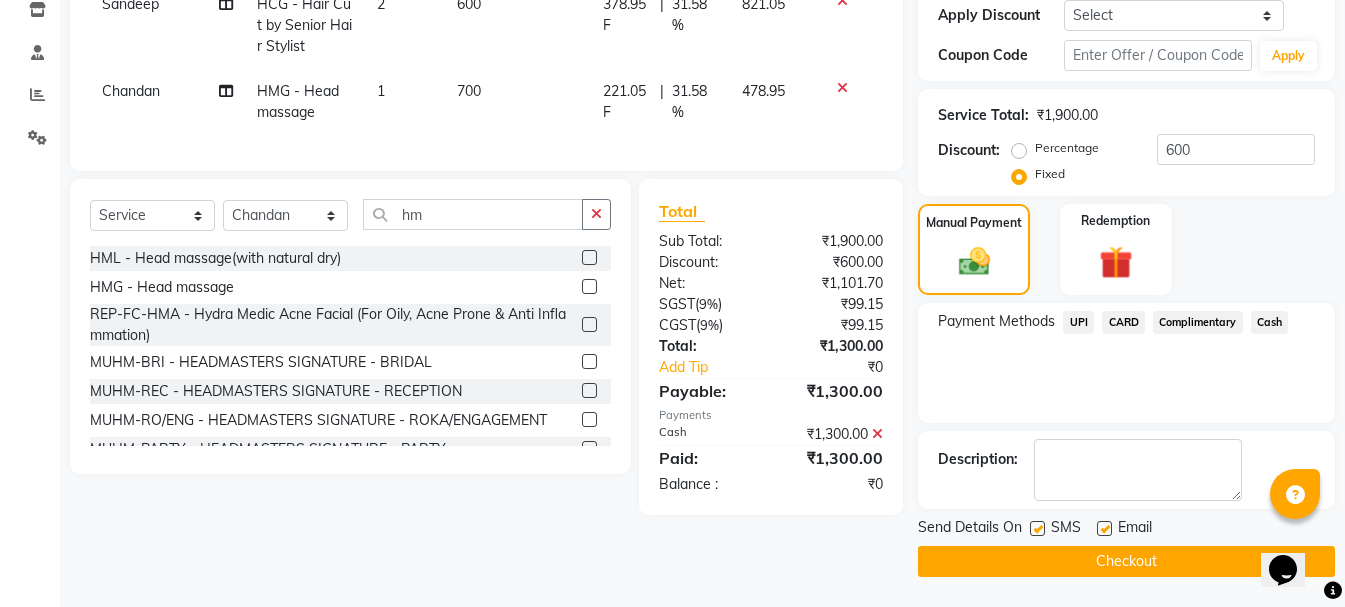 click on "Checkout" 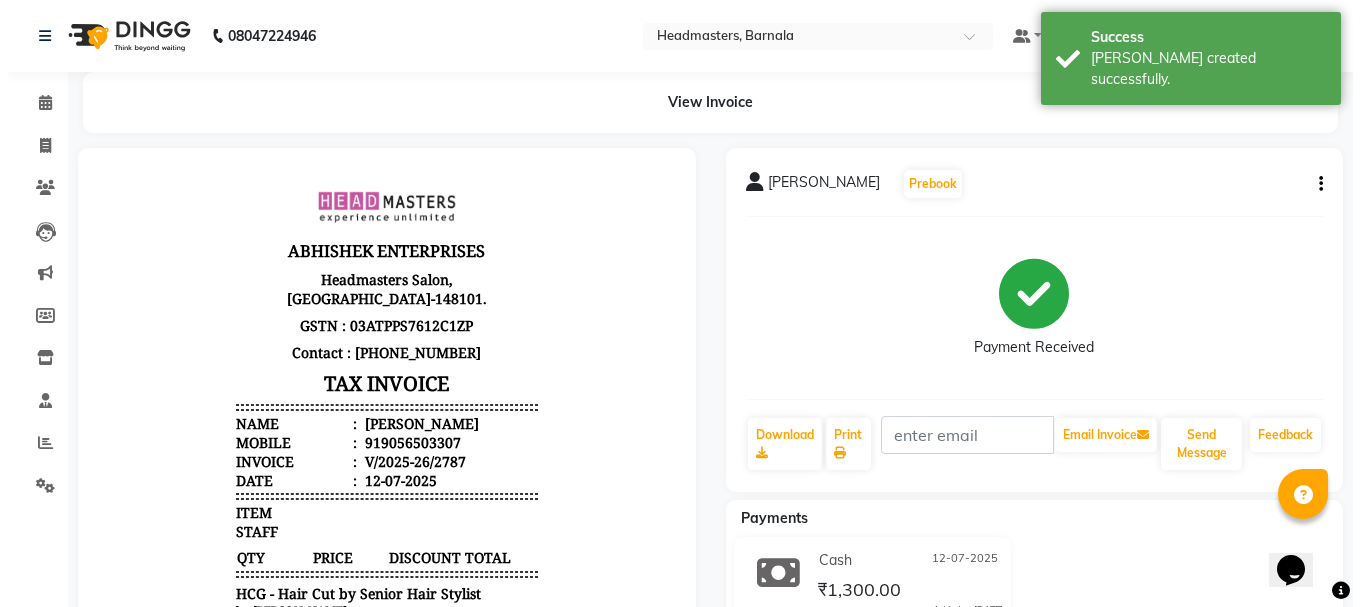 scroll, scrollTop: 0, scrollLeft: 0, axis: both 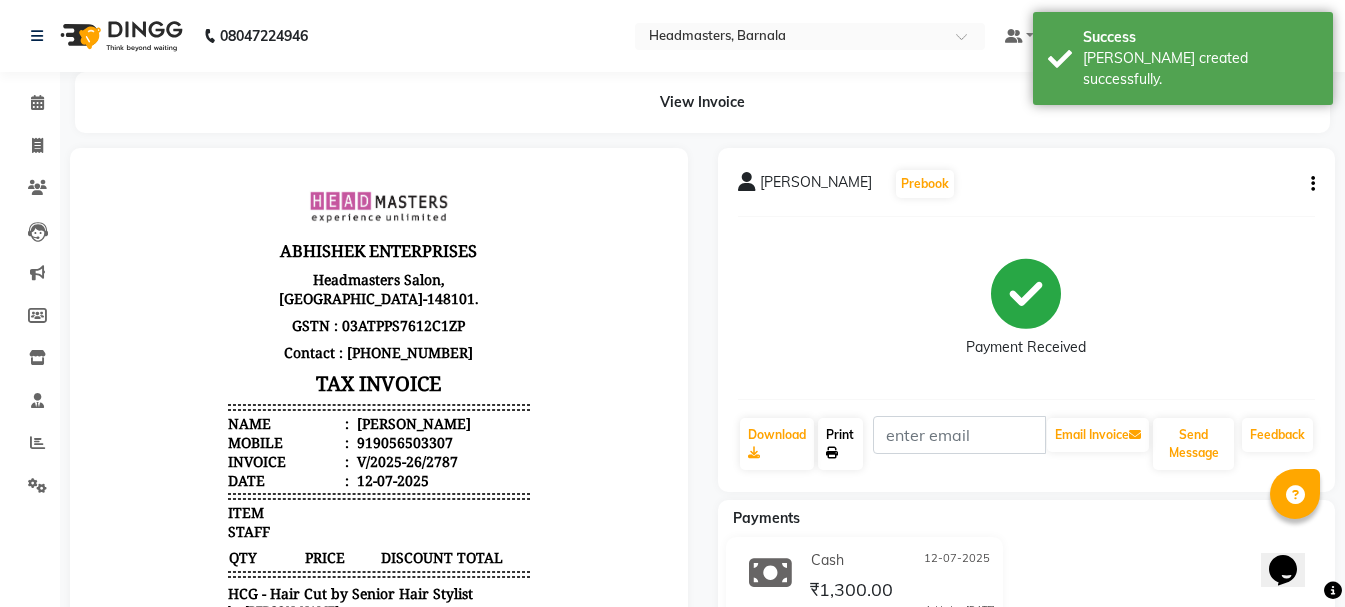 click 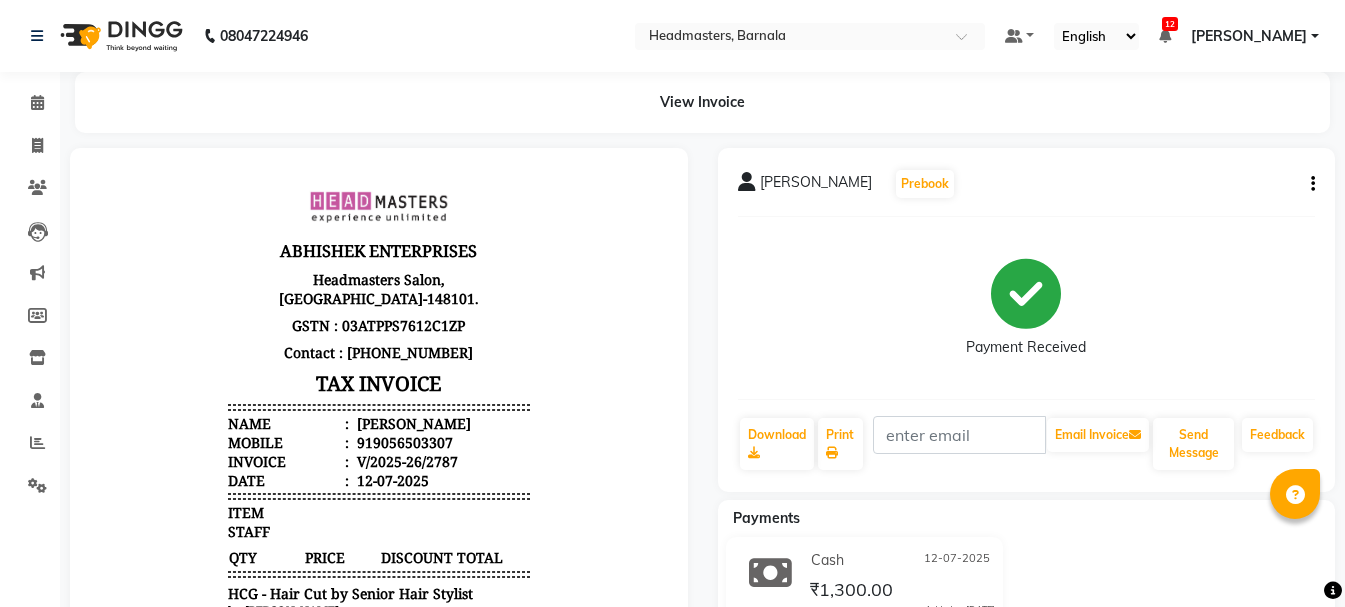 select on "service" 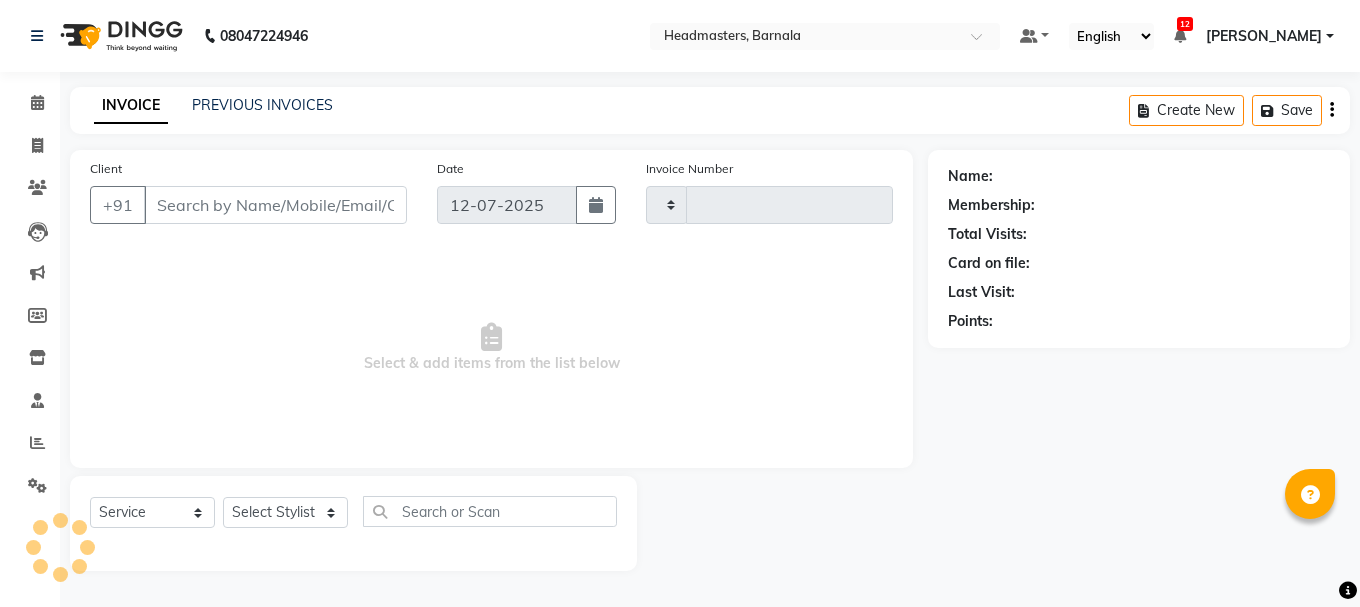 type on "2788" 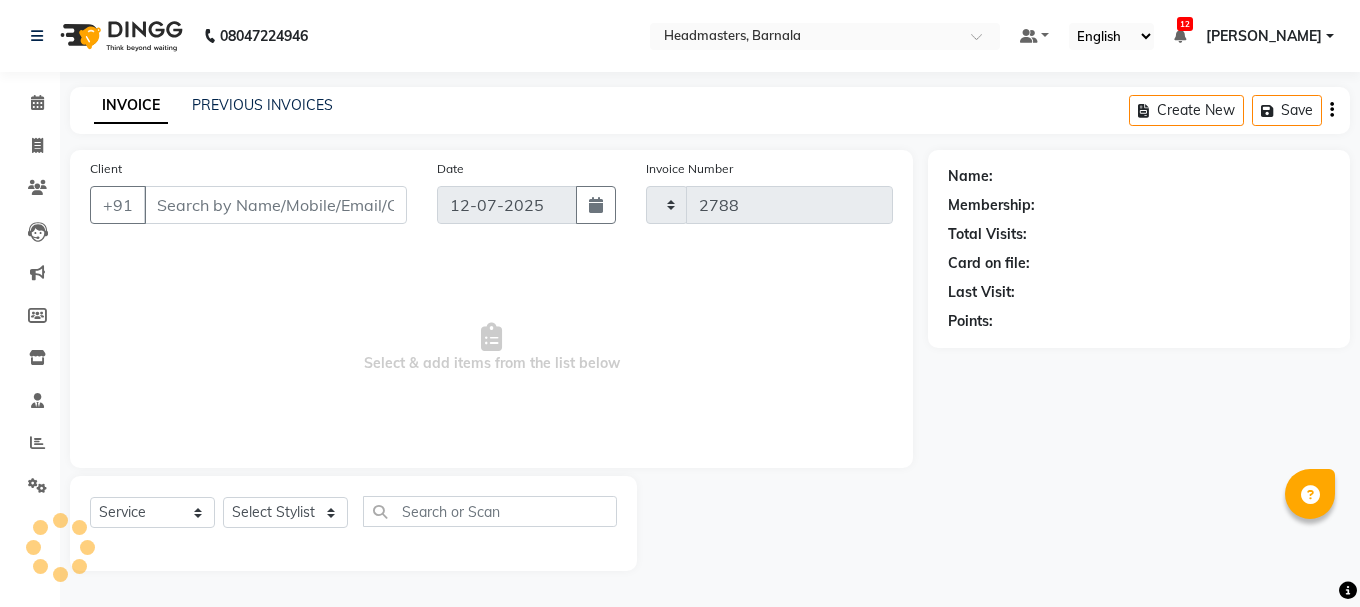 select on "7526" 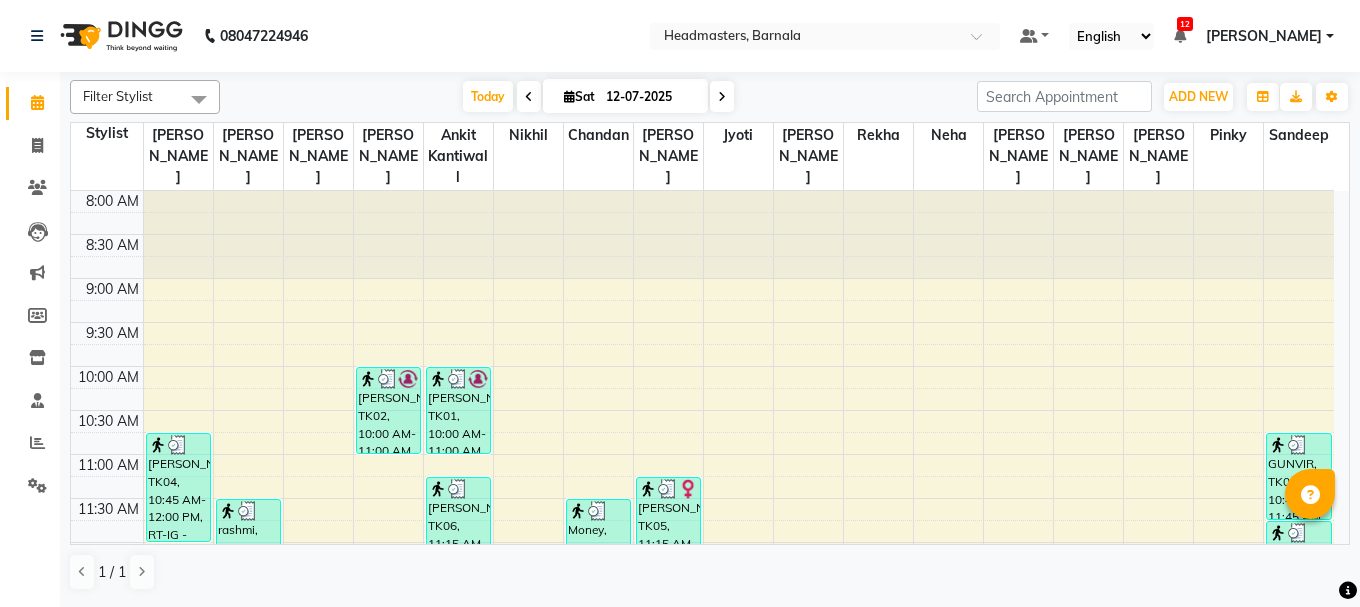 scroll, scrollTop: 0, scrollLeft: 0, axis: both 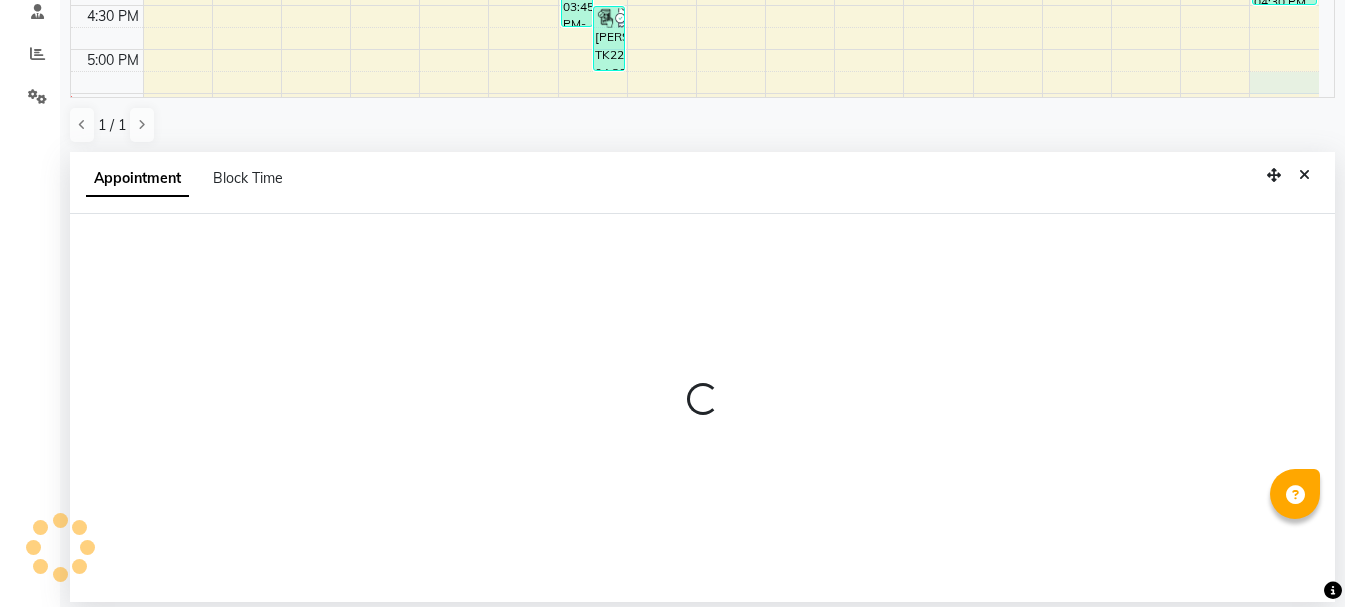 select on "71857" 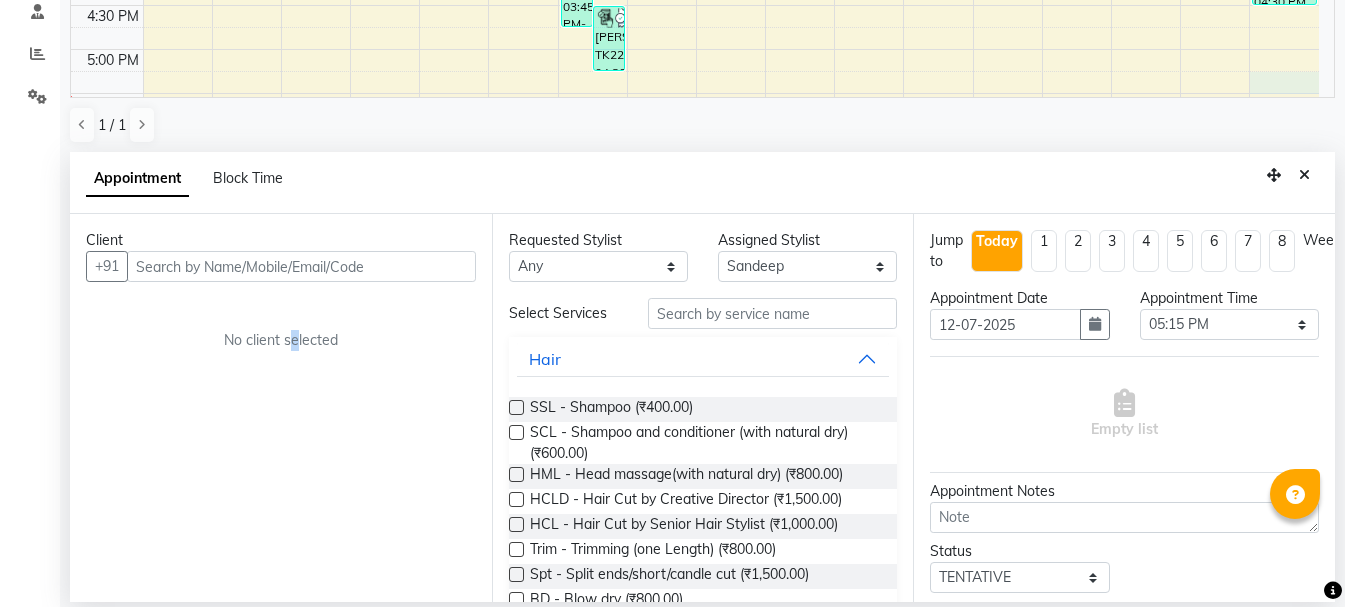 click on "Client +91  No client selected" at bounding box center (281, 408) 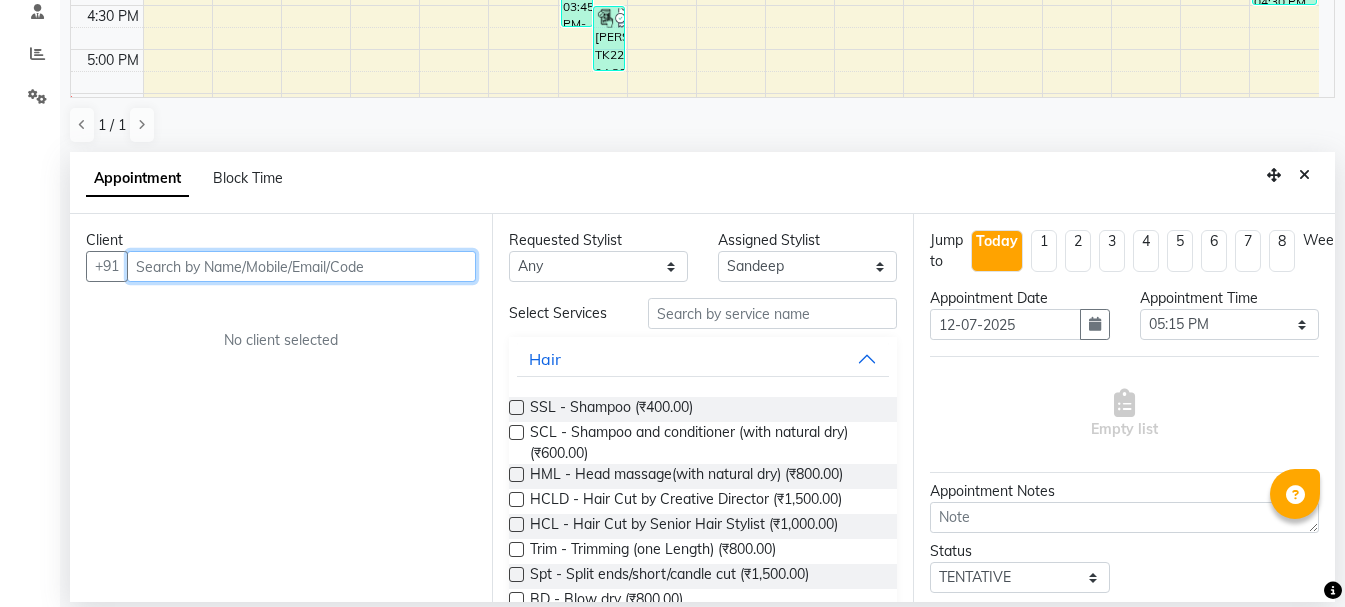 click at bounding box center (301, 266) 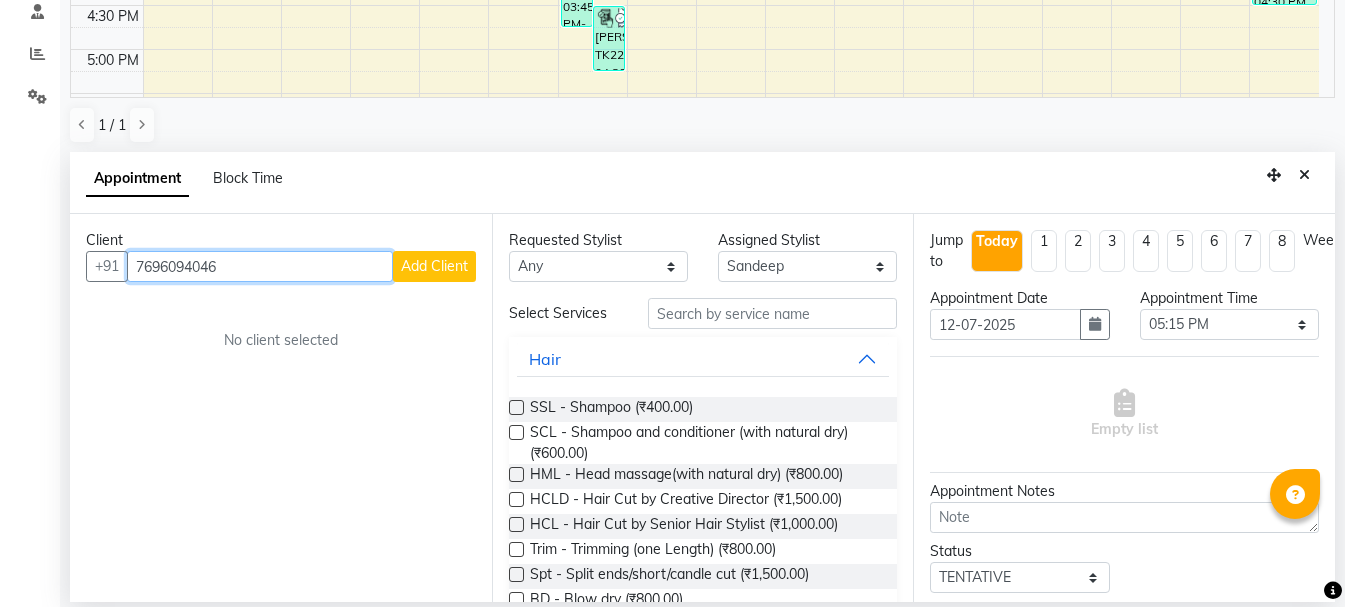 type on "7696094046" 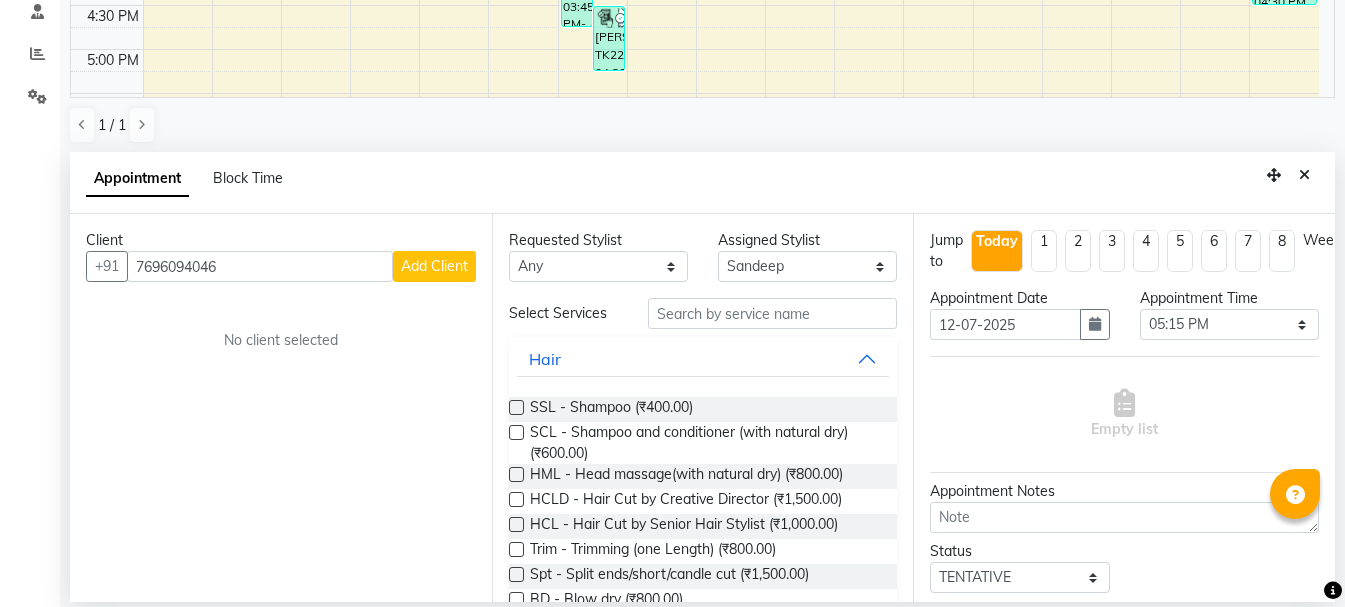 click on "Add Client" at bounding box center (434, 266) 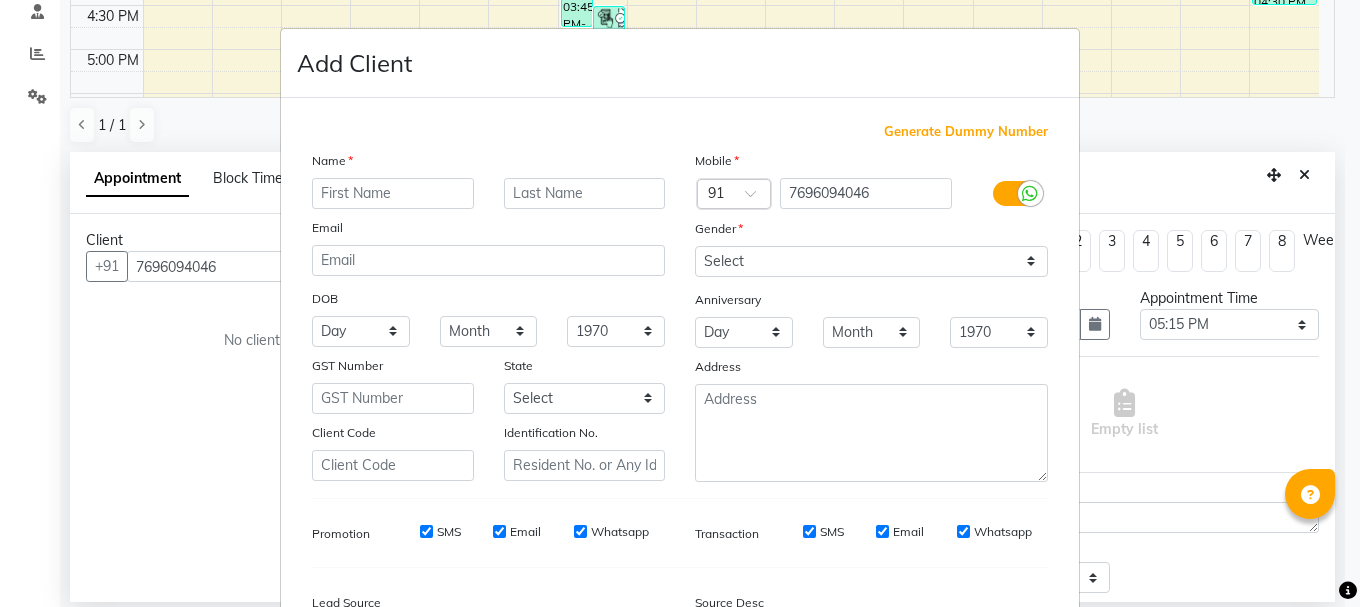 click at bounding box center [393, 193] 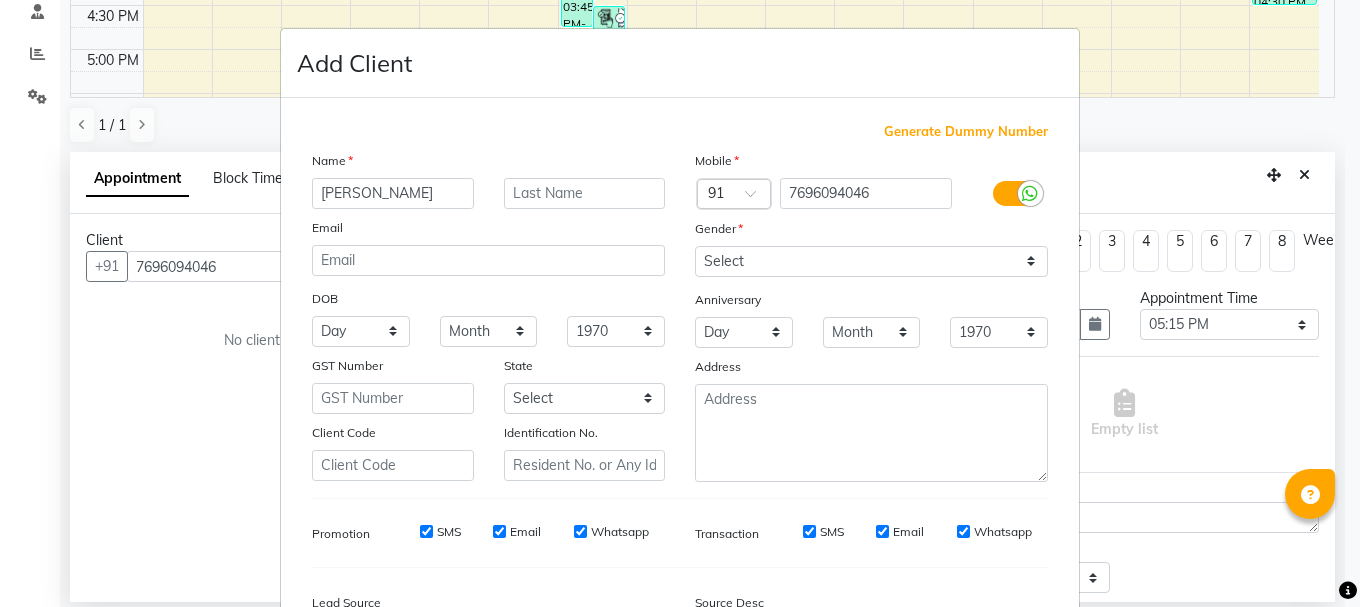 type on "[PERSON_NAME]" 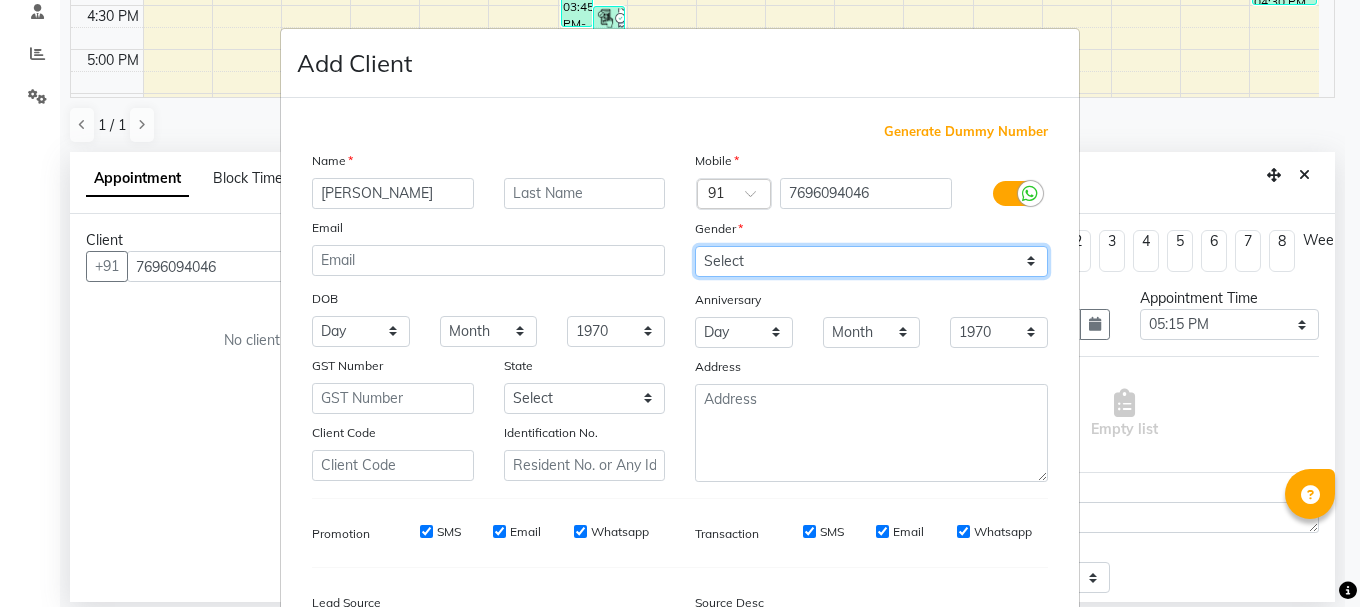 click on "Select [DEMOGRAPHIC_DATA] [DEMOGRAPHIC_DATA] Other Prefer Not To Say" at bounding box center (871, 261) 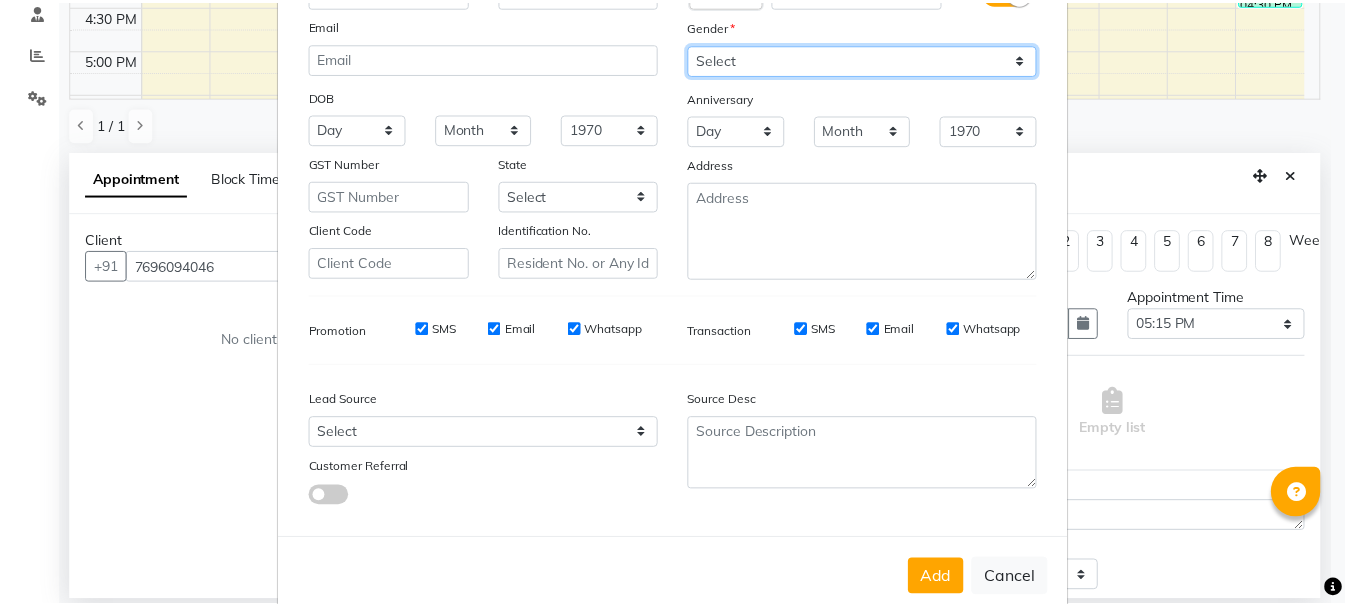 scroll, scrollTop: 242, scrollLeft: 0, axis: vertical 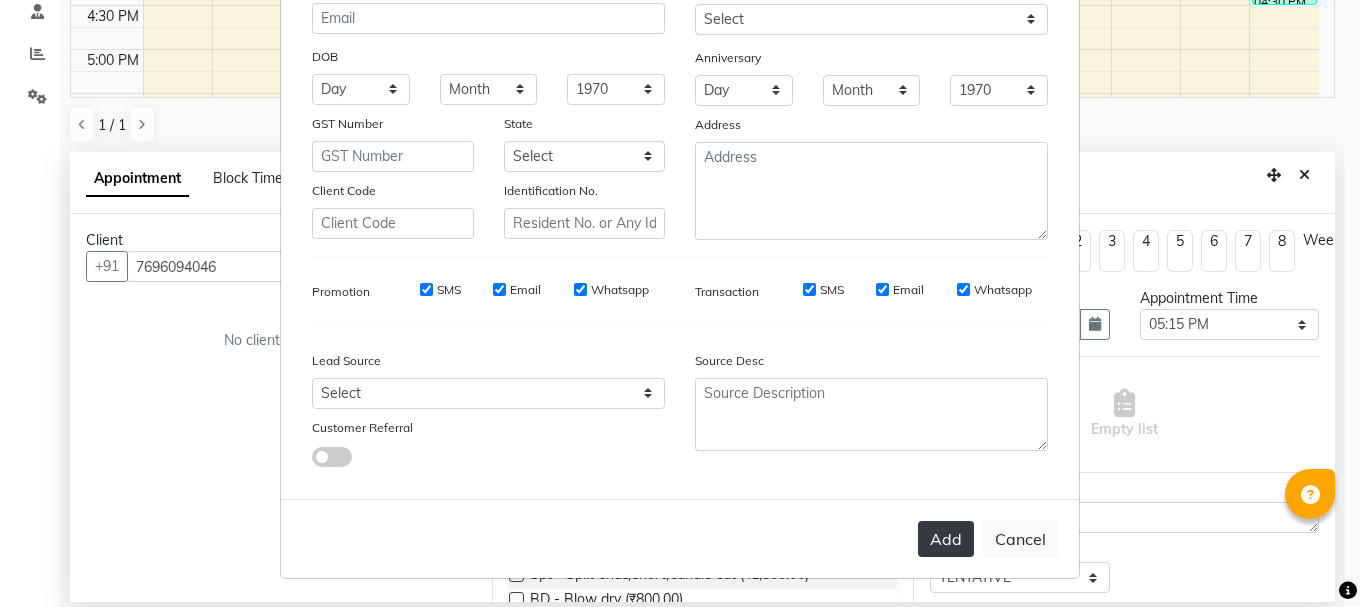 click on "Add" at bounding box center (946, 539) 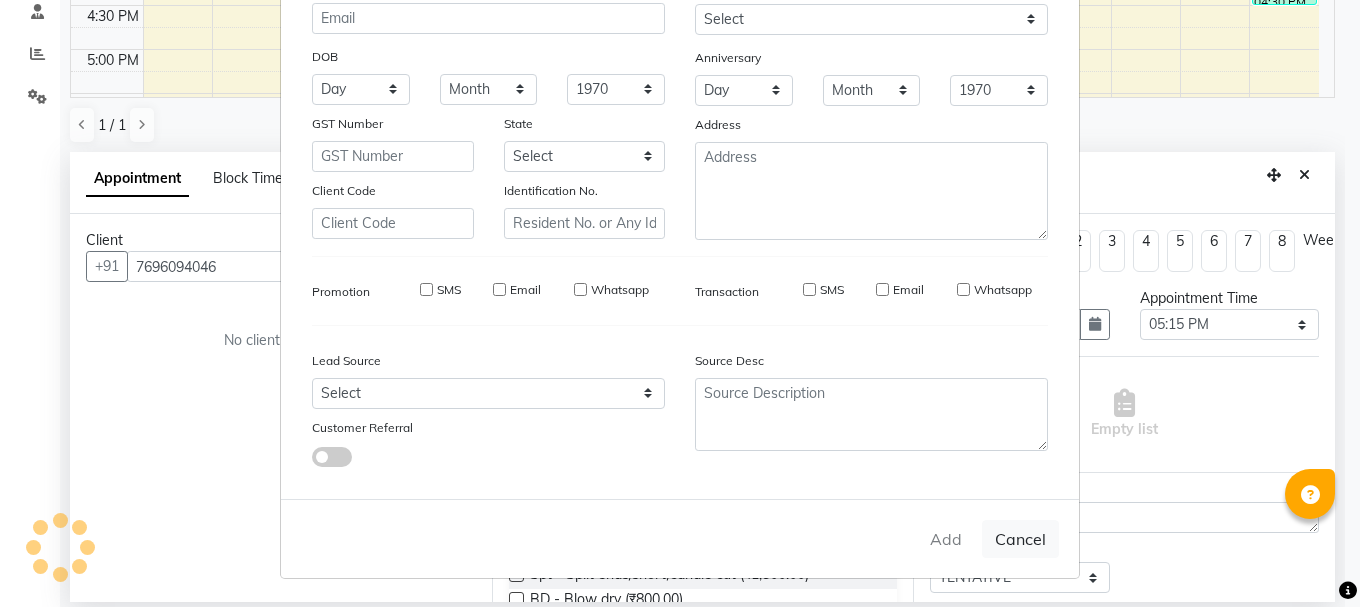 type 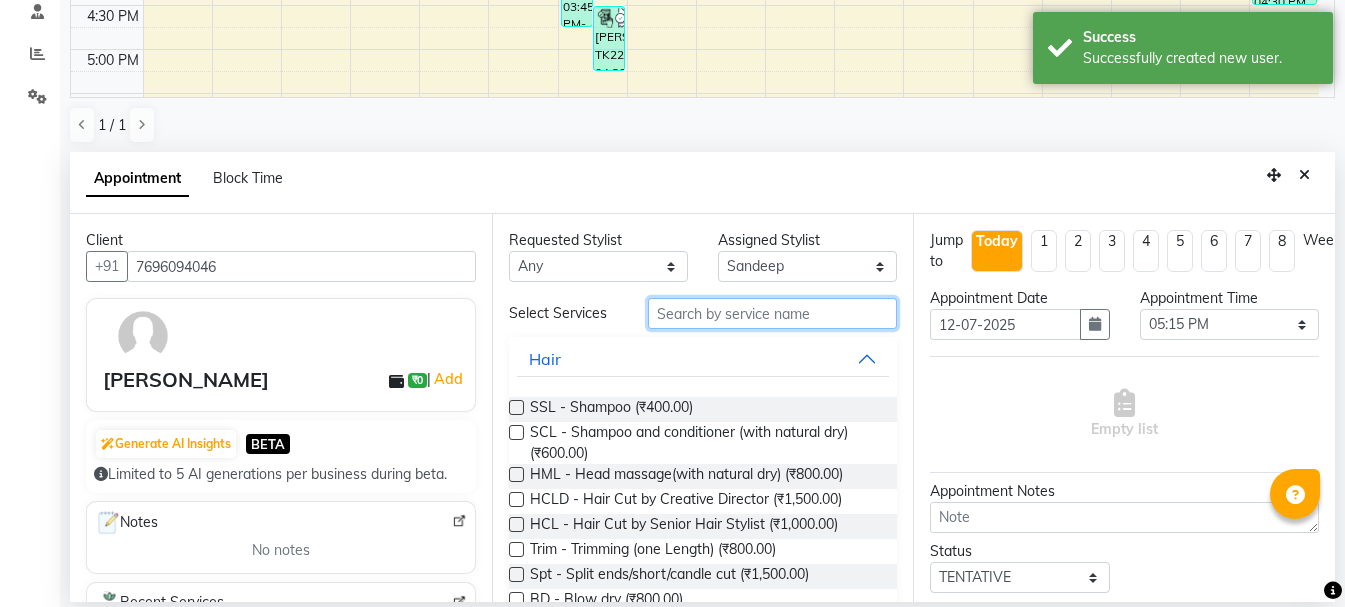 click at bounding box center [772, 313] 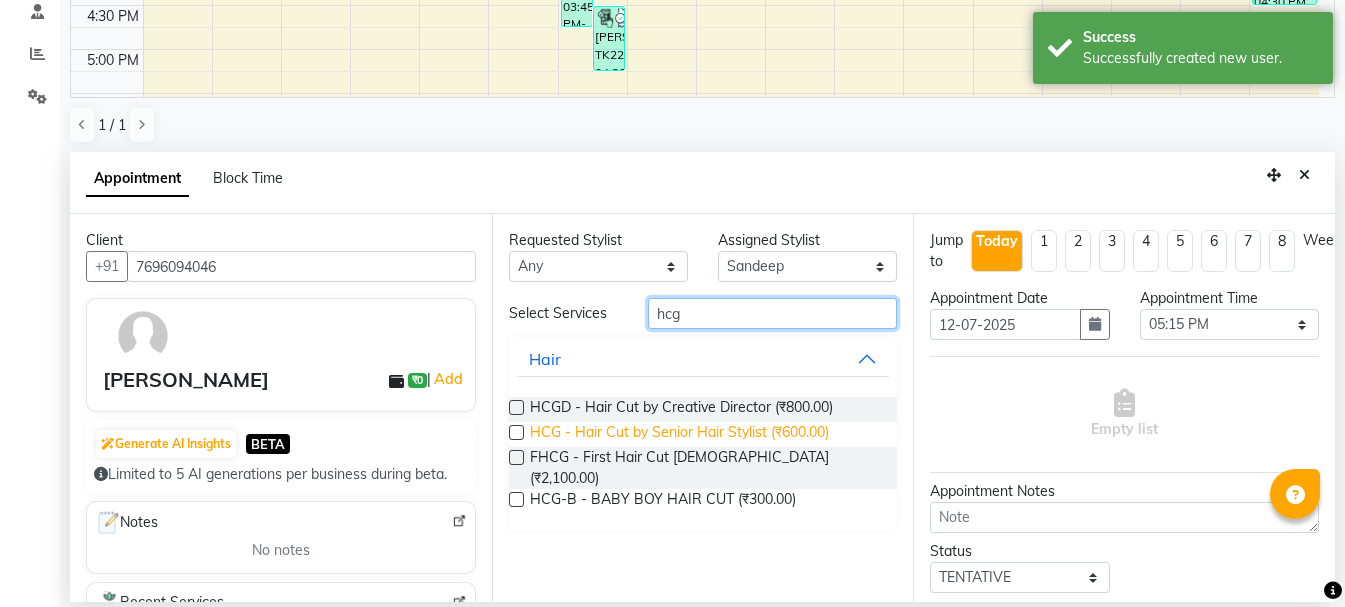 type on "hcg" 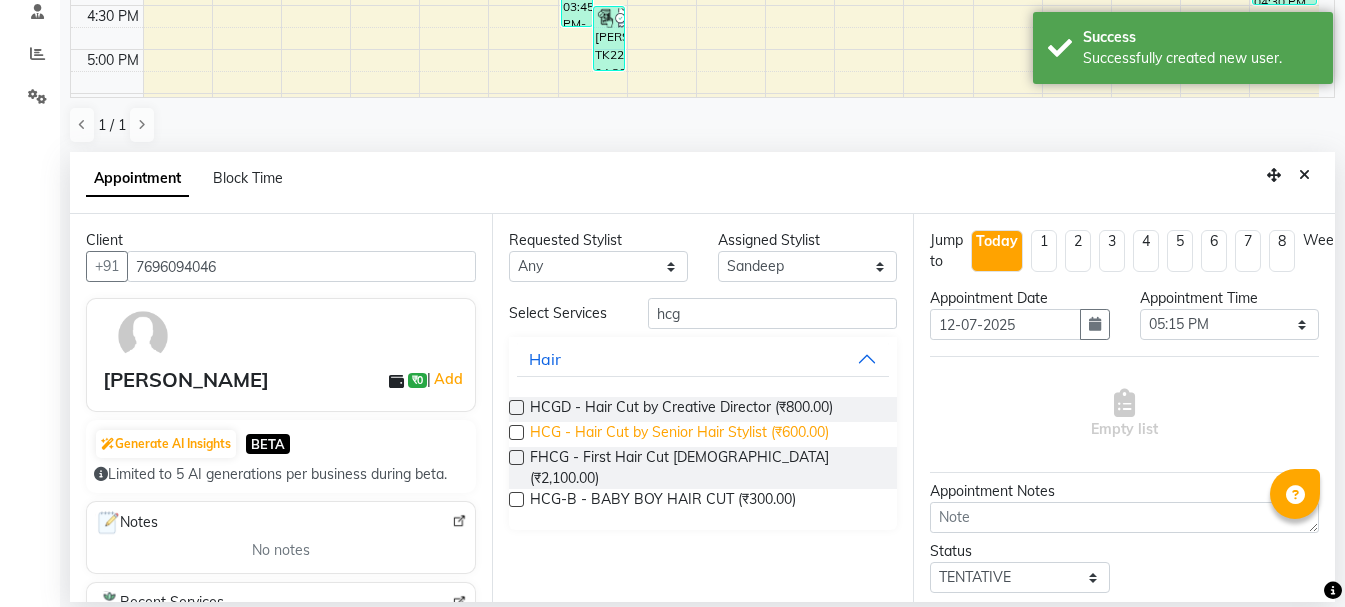 click on "HCG - Hair Cut by Senior Hair Stylist (₹600.00)" at bounding box center [679, 434] 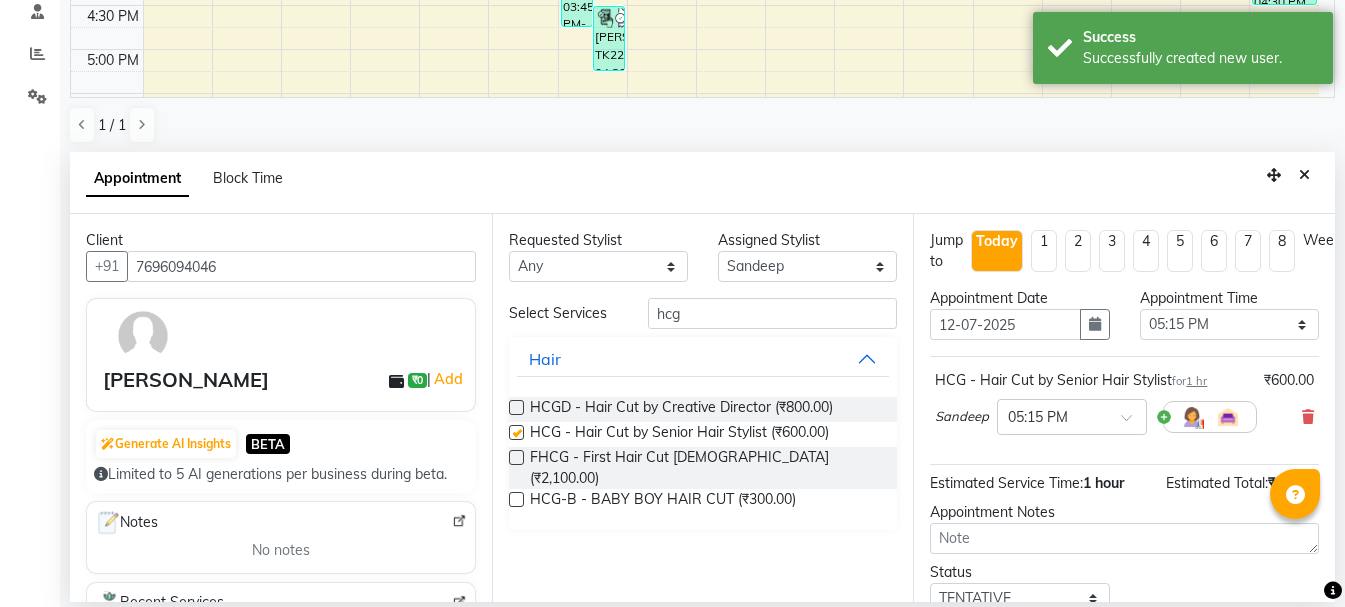checkbox on "false" 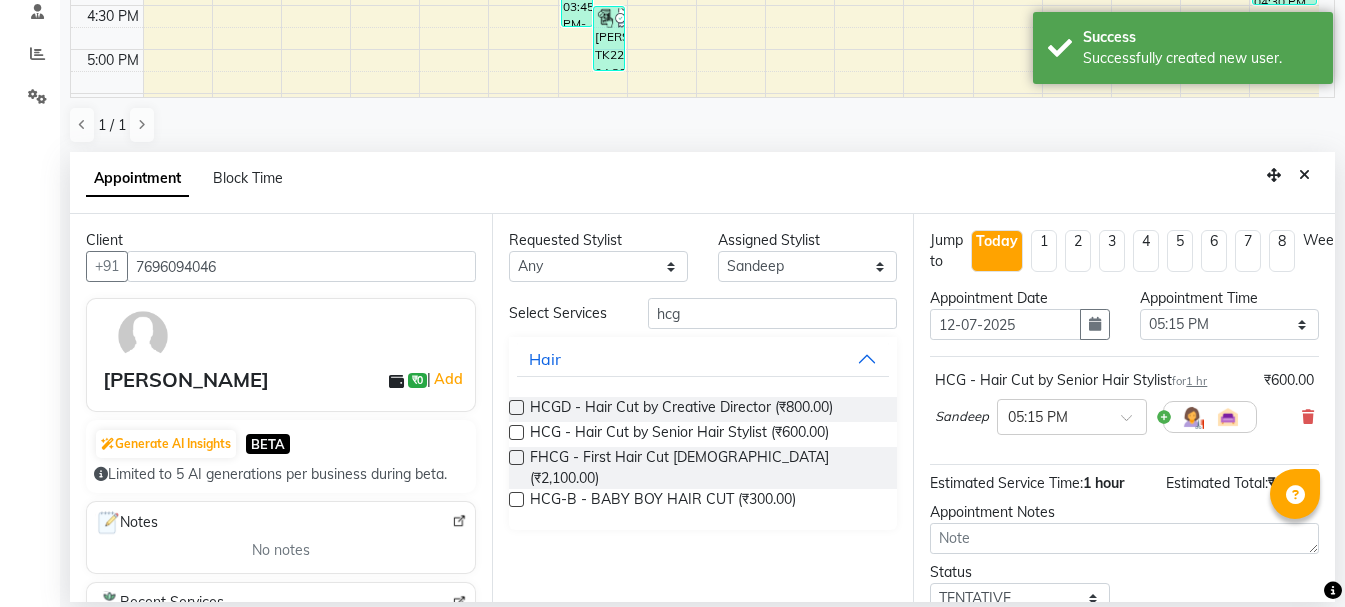 click on "Jump to [DATE] 1 2 3 4 5 6 7 8 Weeks Appointment Date [DATE] Appointment Time Select 09:00 AM 09:15 AM 09:30 AM 09:45 AM 10:00 AM 10:15 AM 10:30 AM 10:45 AM 11:00 AM 11:15 AM 11:30 AM 11:45 AM 12:00 PM 12:15 PM 12:30 PM 12:45 PM 01:00 PM 01:15 PM 01:30 PM 01:45 PM 02:00 PM 02:15 PM 02:30 PM 02:45 PM 03:00 PM 03:15 PM 03:30 PM 03:45 PM 04:00 PM 04:15 PM 04:30 PM 04:45 PM 05:00 PM 05:15 PM 05:30 PM 05:45 PM 06:00 PM 06:15 PM 06:30 PM 06:45 PM 07:00 PM 07:15 PM 07:30 PM 07:45 PM 08:00 PM HCG - Hair Cut by Senior Hair Stylist   for  1 hr ₹600.00 Sandeep × 05:15 PM Estimated Service Time:  1 hour Estimated Total:  ₹600.00 Appointment Notes Status Select TENTATIVE CONFIRM CHECK-IN UPCOMING Merge Services of Same Stylist Send Appointment Details On SMS Email  Book" at bounding box center [1124, 408] 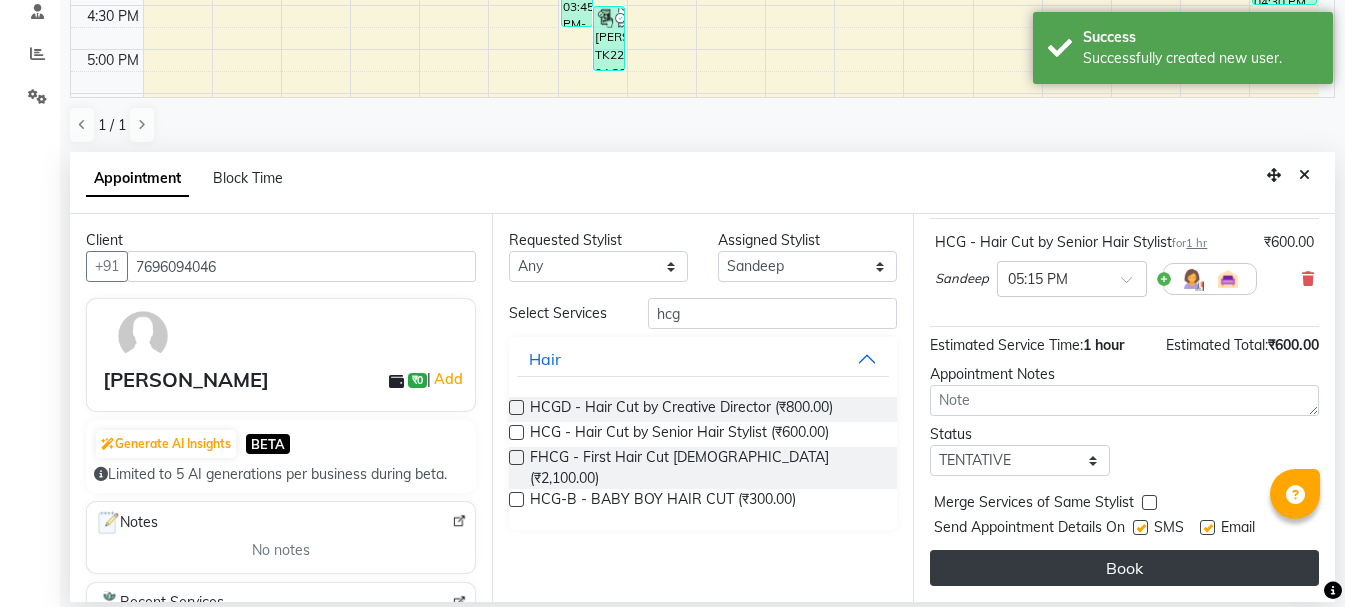 click on "Book" at bounding box center (1124, 568) 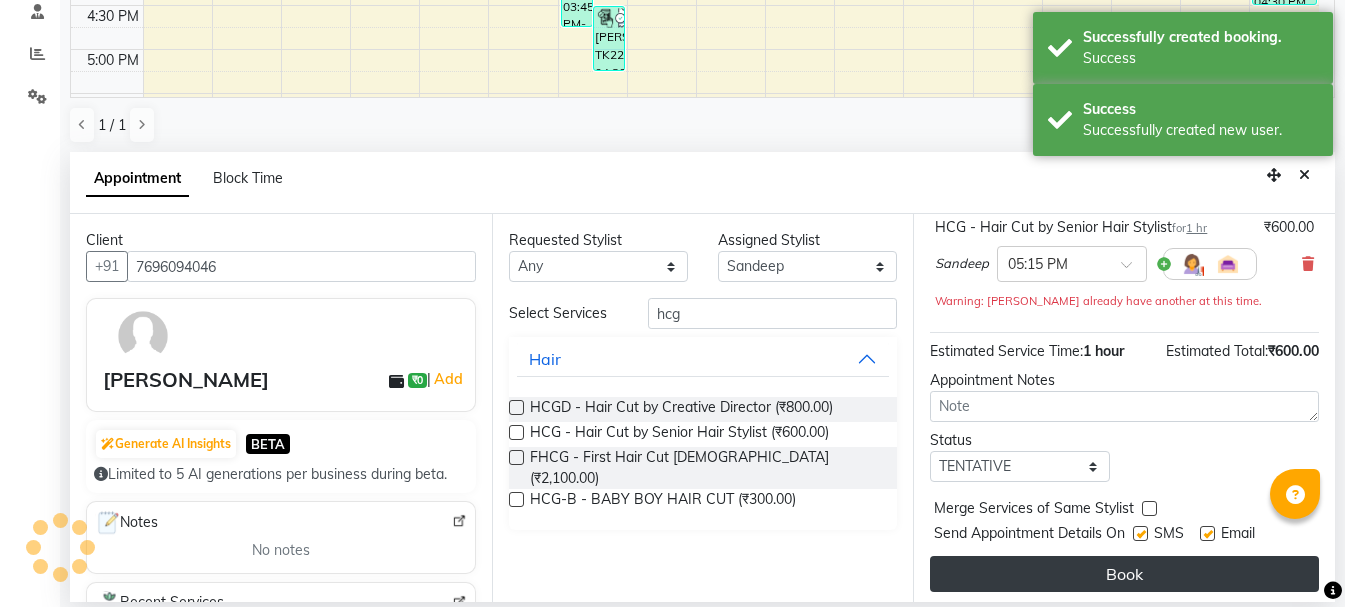 scroll, scrollTop: 0, scrollLeft: 0, axis: both 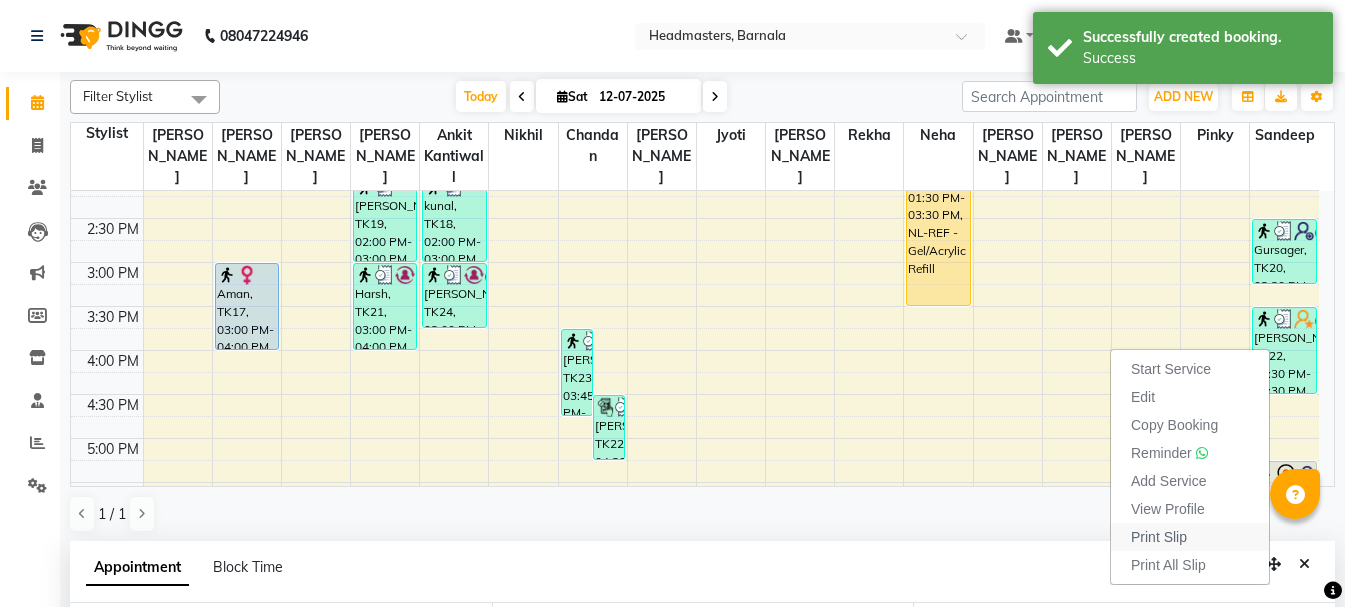 click on "Print Slip" at bounding box center (1159, 537) 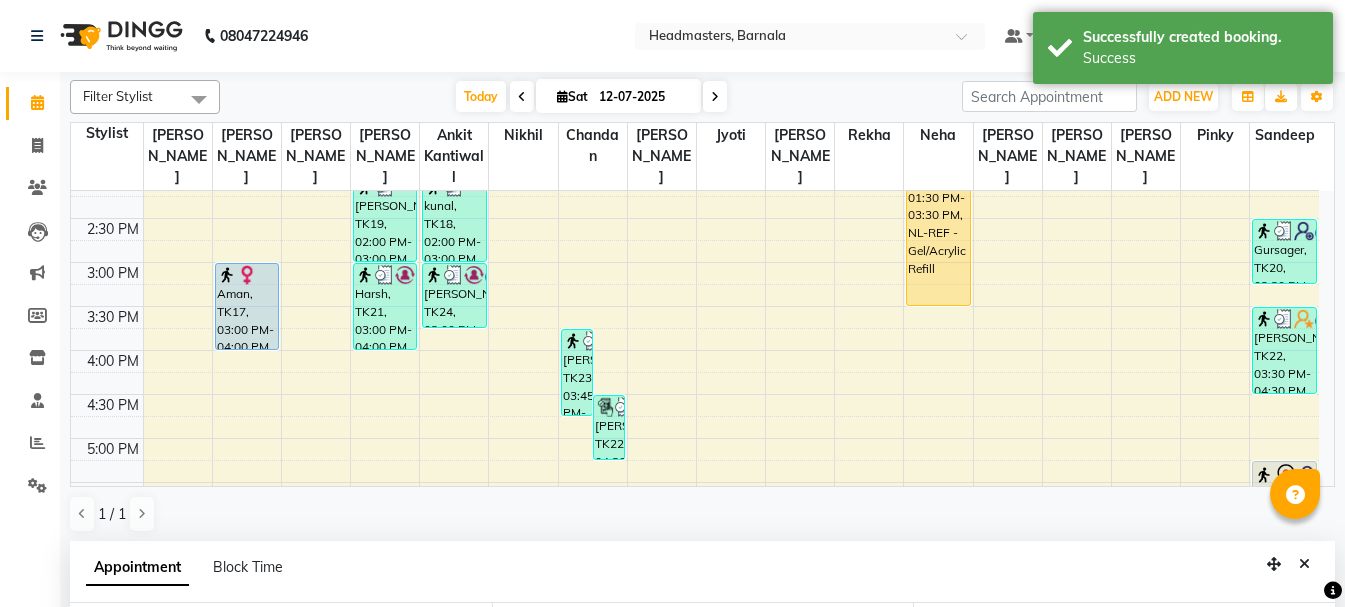 scroll, scrollTop: 584, scrollLeft: 0, axis: vertical 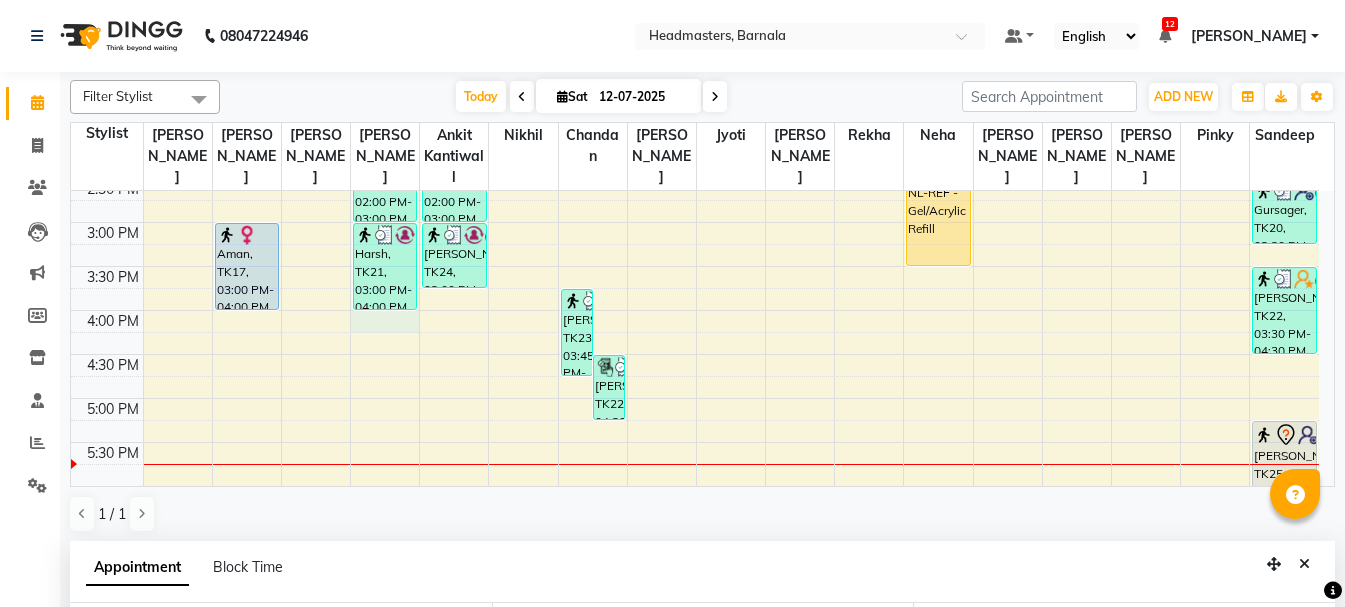 click on "8:00 AM 8:30 AM 9:00 AM 9:30 AM 10:00 AM 10:30 AM 11:00 AM 11:30 AM 12:00 PM 12:30 PM 1:00 PM 1:30 PM 2:00 PM 2:30 PM 3:00 PM 3:30 PM 4:00 PM 4:30 PM 5:00 PM 5:30 PM 6:00 PM 6:30 PM 7:00 PM 7:30 PM 8:00 PM 8:30 PM     [PERSON_NAME], TK04, 10:45 AM-12:00 PM, RT-IG - Igora Root Touchup(one inch only)     [PERSON_NAME], TK09, 12:15 PM-01:15 PM, HCL - Hair Cut by Senior Hair Stylist     rashmi, TK10, 11:30 AM-12:45 PM, RT-IG - Igora Root Touchup(one inch only)     tanu, TK12, 12:45 PM-01:45 PM, HCL - Hair Cut by Senior Hair Stylist     Aman, TK17, 03:00 PM-04:00 PM, H-SPA - Essence hair spa (₹1400)     [PERSON_NAME], TK02, 10:00 AM-11:00 AM, HCG - Hair Cut by Senior Hair Stylist     [PERSON_NAME], TK13, 12:30 PM-01:30 PM, HCG - Hair Cut by Senior Hair Stylist     [PERSON_NAME], TK19, 02:00 PM-03:00 PM, HCG - Hair Cut by Senior Hair Stylist     Harsh, TK21, 03:00 PM-04:00 PM, HCG - Hair Cut by Senior Hair Stylist     [PERSON_NAME], TK11, 12:15 PM-01:15 PM, HCG - Hair Cut by Senior Hair Stylist" at bounding box center (695, 178) 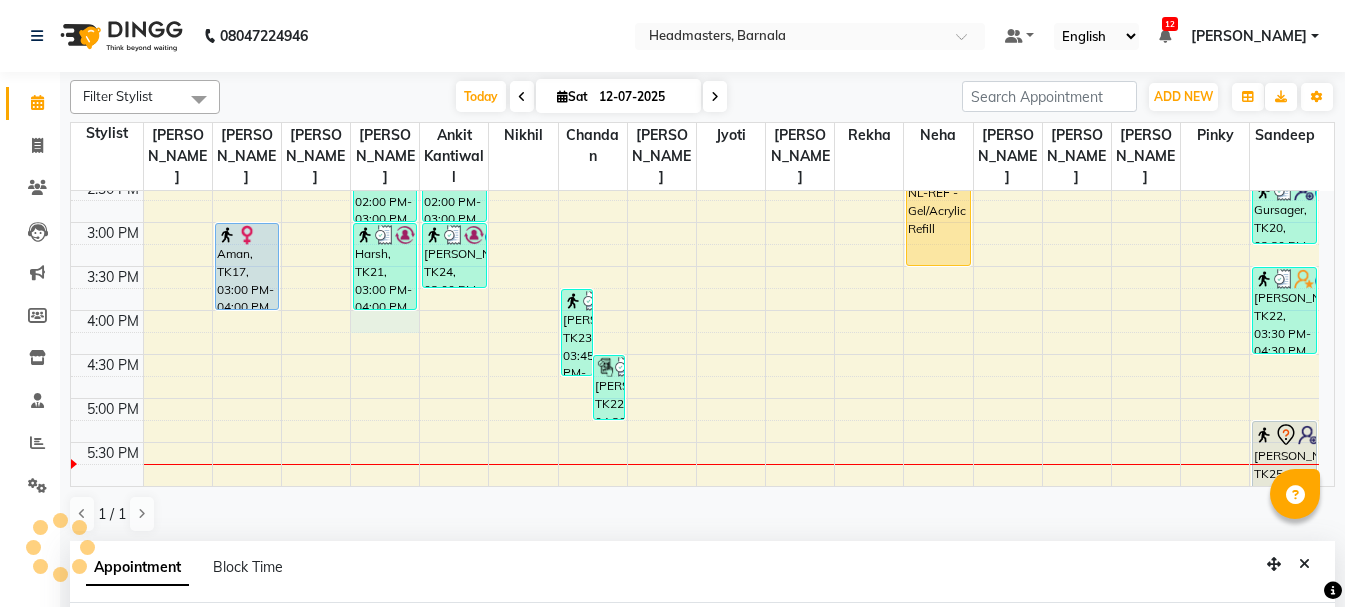scroll, scrollTop: 389, scrollLeft: 0, axis: vertical 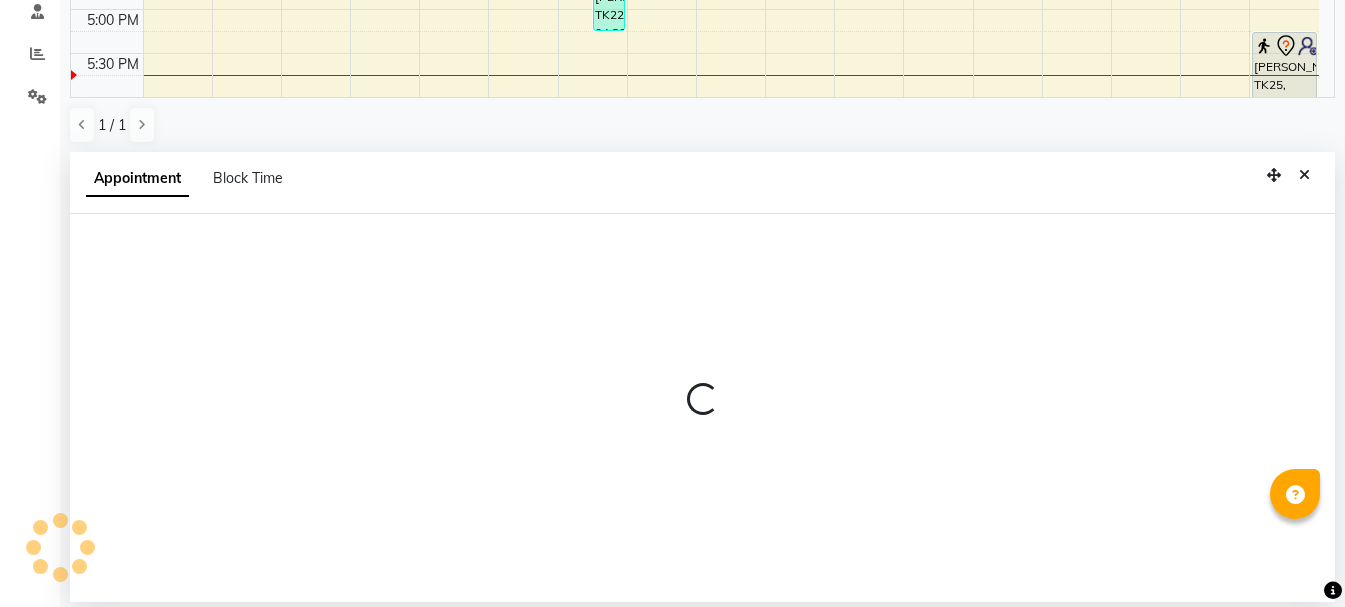 select on "67277" 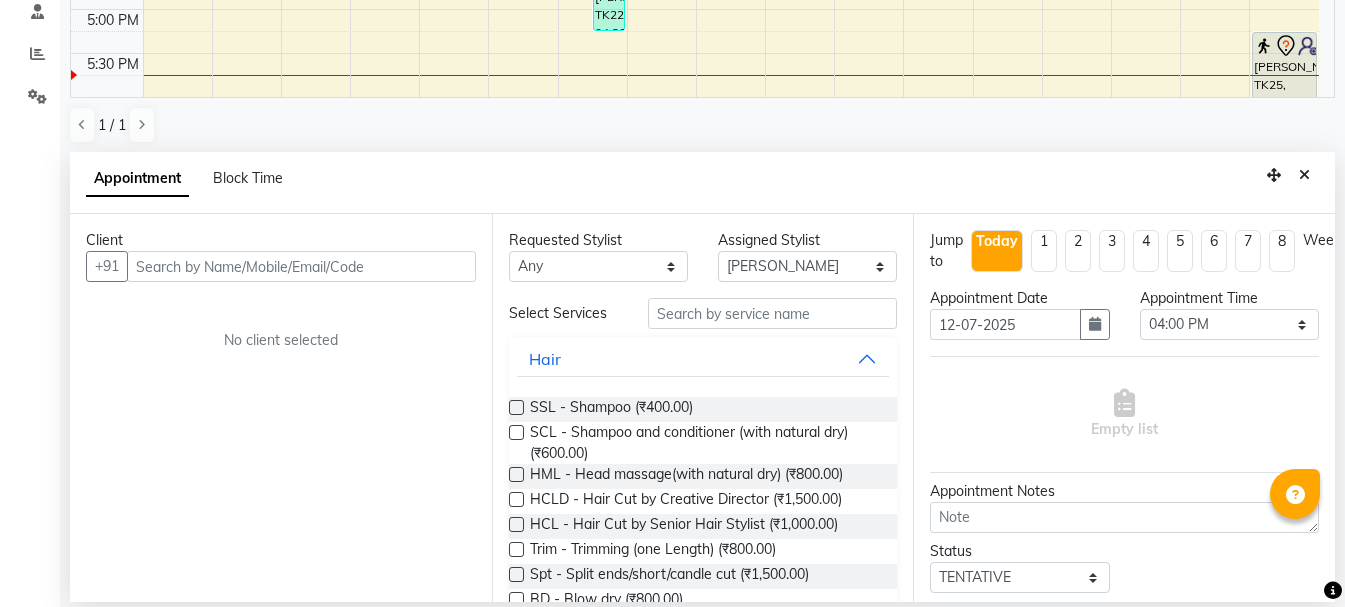 click at bounding box center [301, 266] 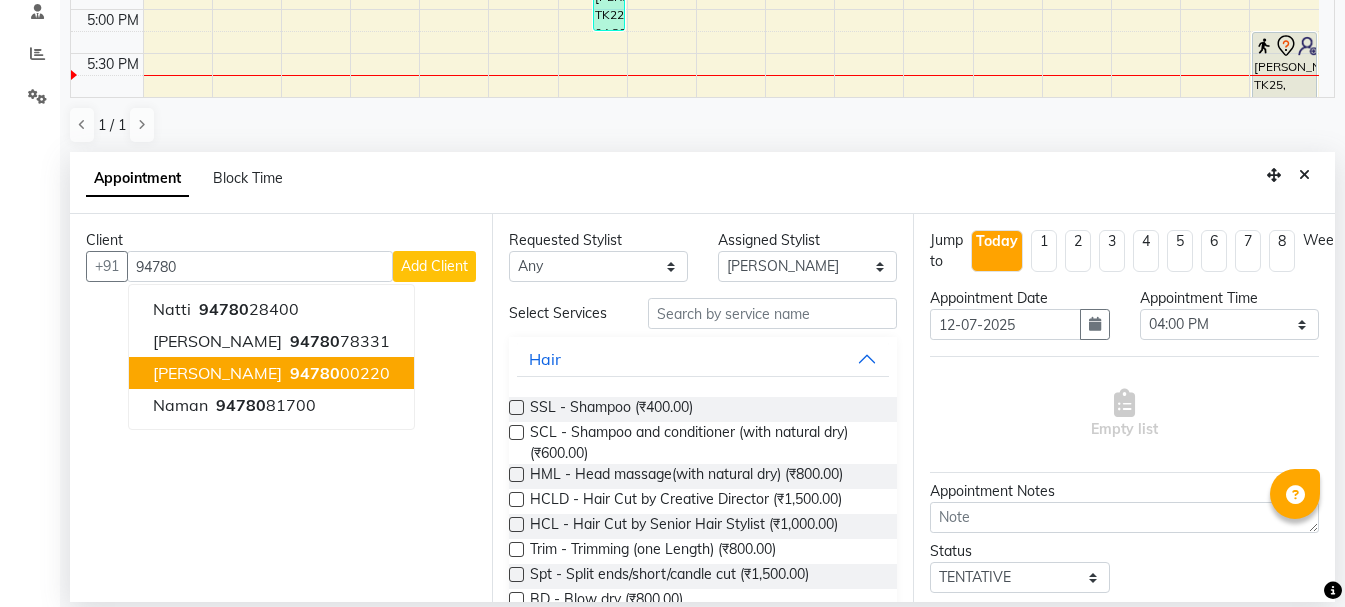 click on "94780 00220" at bounding box center (338, 373) 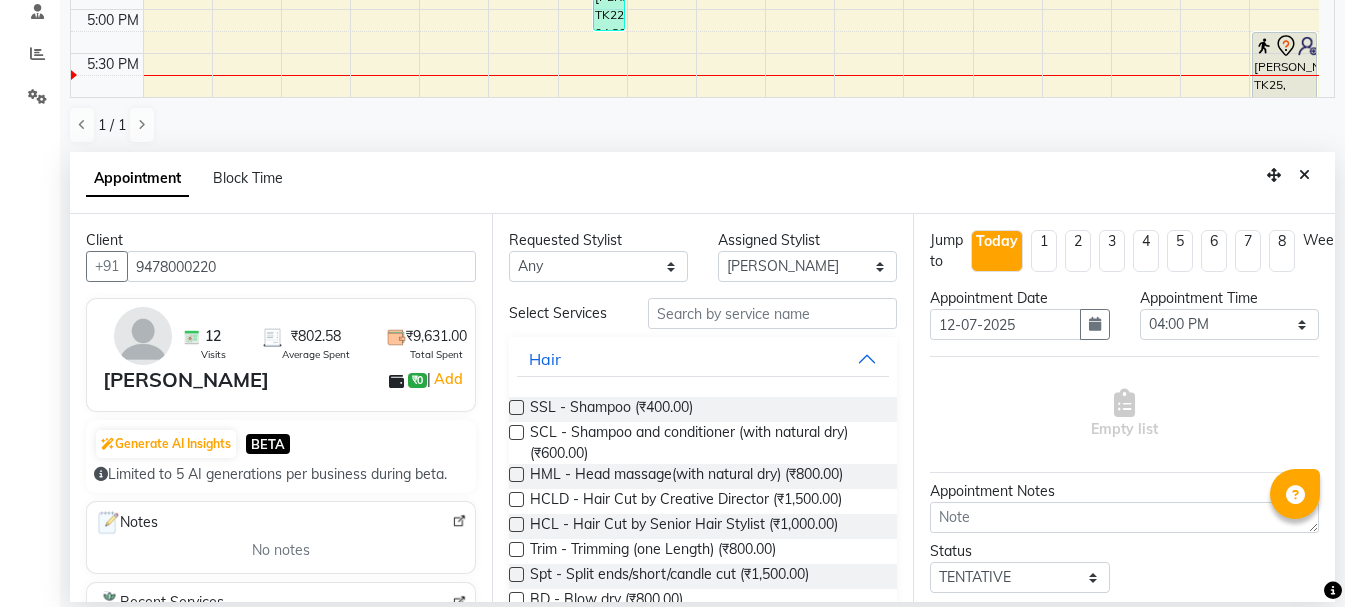 type on "9478000220" 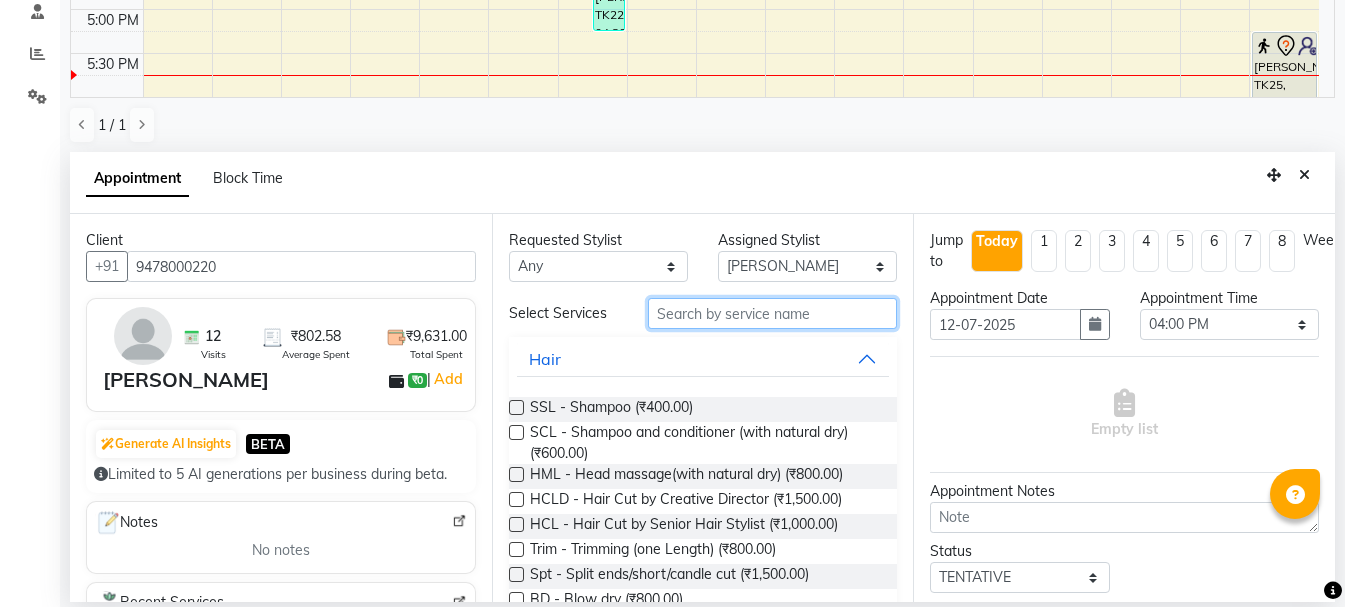 click at bounding box center [772, 313] 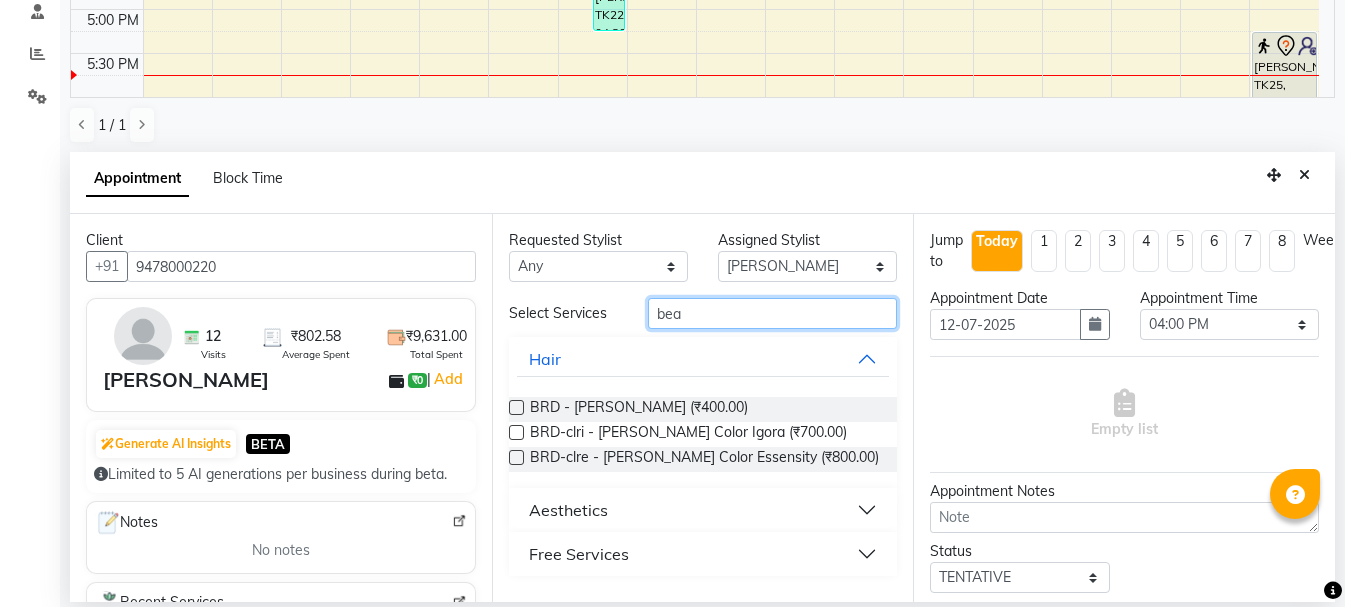 type on "bea" 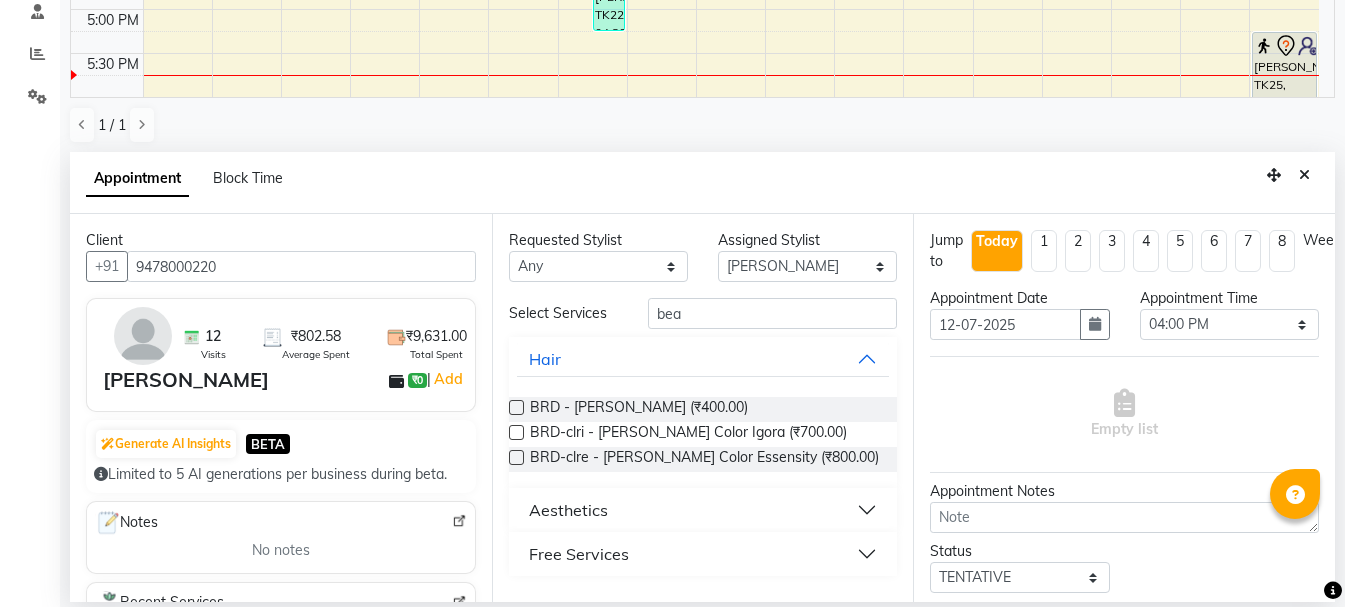 click at bounding box center [516, 407] 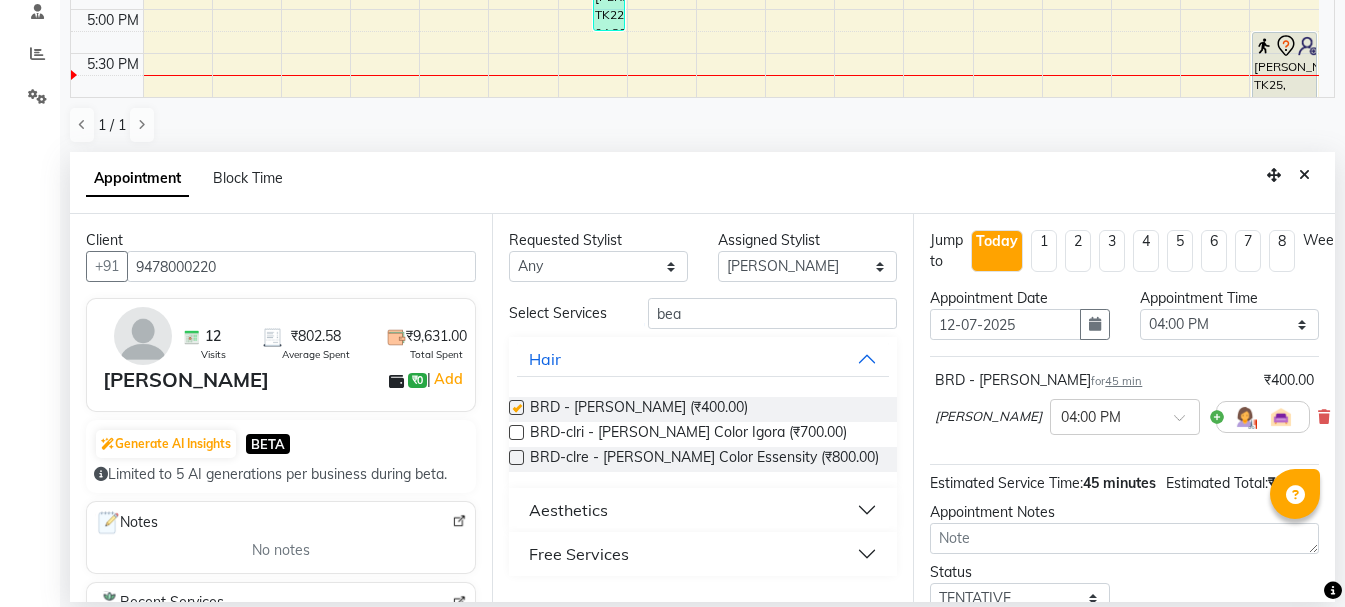 checkbox on "false" 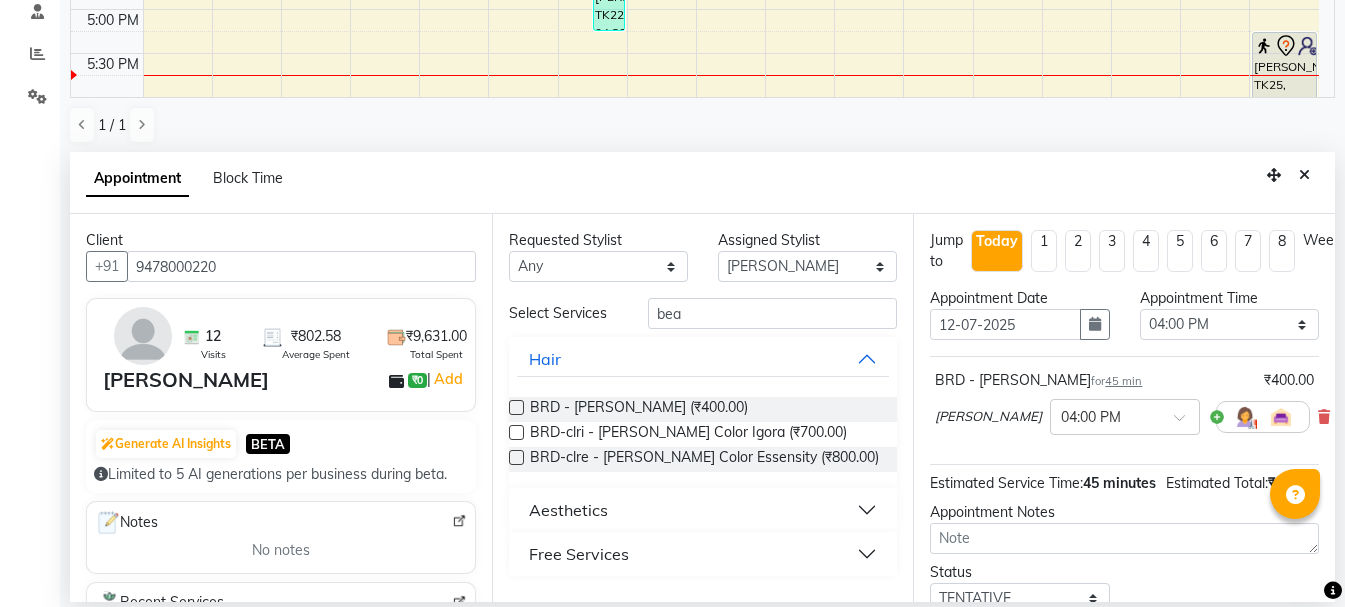 click on "Filter Stylist Select All  Ankit kantiwall  [PERSON_NAME]  [PERSON_NAME]  [PERSON_NAME] Chandan [PERSON_NAME] [PERSON_NAME] [PERSON_NAME] Pinky [PERSON_NAME] Rekha [PERSON_NAME] [PERSON_NAME] [DATE]  [DATE] Toggle Dropdown Add Appointment Add Invoice Add Attendance Add Client Toggle Dropdown Add Appointment Add Invoice Add Attendance Add Client ADD NEW Toggle Dropdown Add Appointment Add Invoice Add Attendance Add Client Filter Stylist Select All  Ankit kantiwall  [PERSON_NAME]  [PERSON_NAME]  [PERSON_NAME] Chandan [PERSON_NAME] [PERSON_NAME] [PERSON_NAME] Pinky [PERSON_NAME] Rekha [PERSON_NAME] [PERSON_NAME] Group By  Staff View   Room View  View as Vertical  Vertical - Week View  Horizontal  Horizontal - Week View  List  Toggle Dropdown Calendar Settings Manage Tags   Arrange Stylists   Reset Stylists  Appointment Form Zoom 100% Staff/Room Display Count 17 Stylist [PERSON_NAME] [PERSON_NAME]  [PERSON_NAME]  Ankit kantiwall [PERSON_NAME] [PERSON_NAME] [PERSON_NAME] [PERSON_NAME] [PERSON_NAME] [PERSON_NAME] Pinky [PERSON_NAME]" 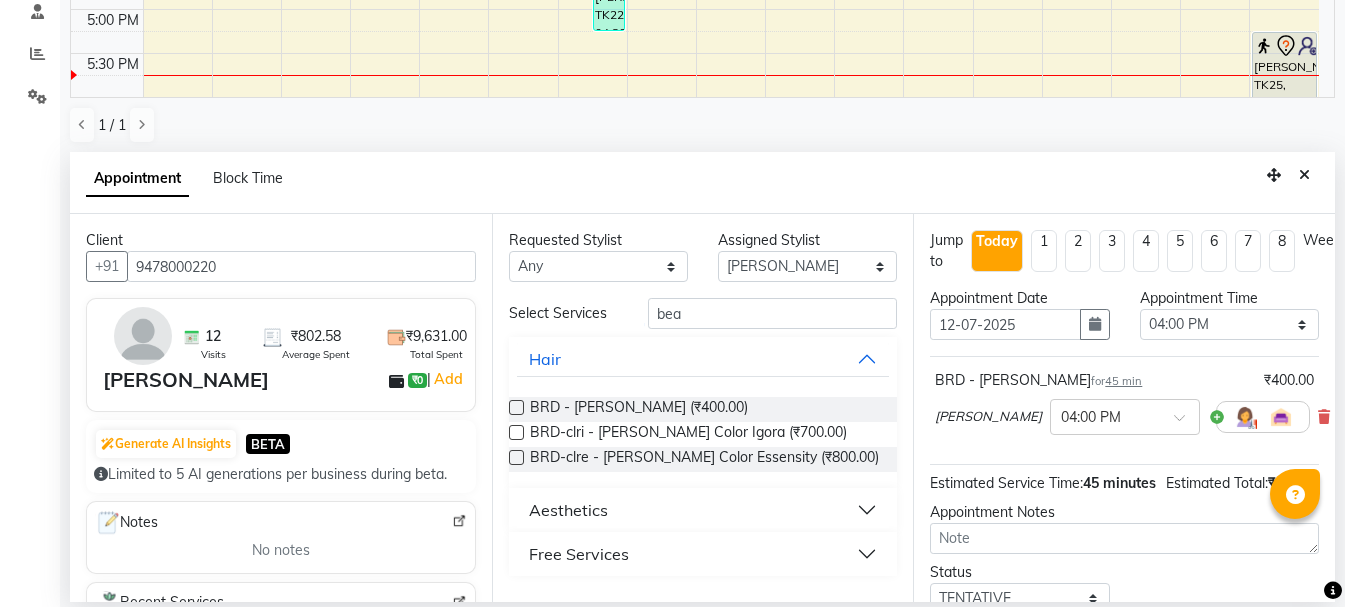 scroll, scrollTop: 177, scrollLeft: 0, axis: vertical 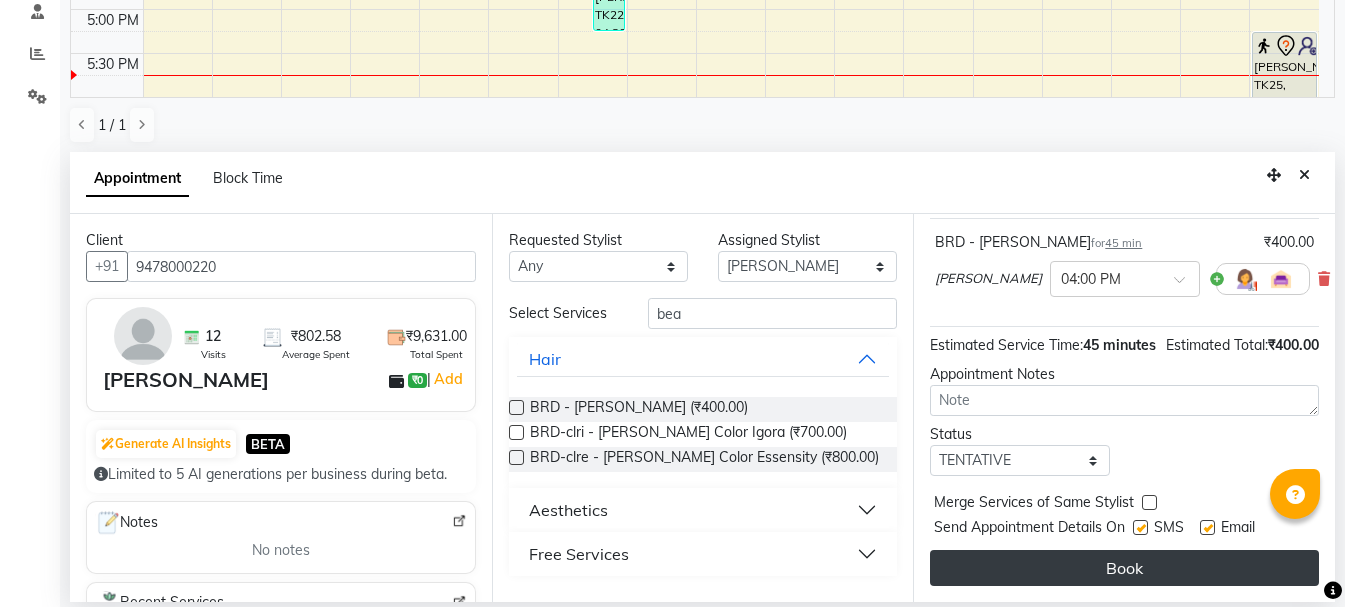click on "Book" at bounding box center (1124, 568) 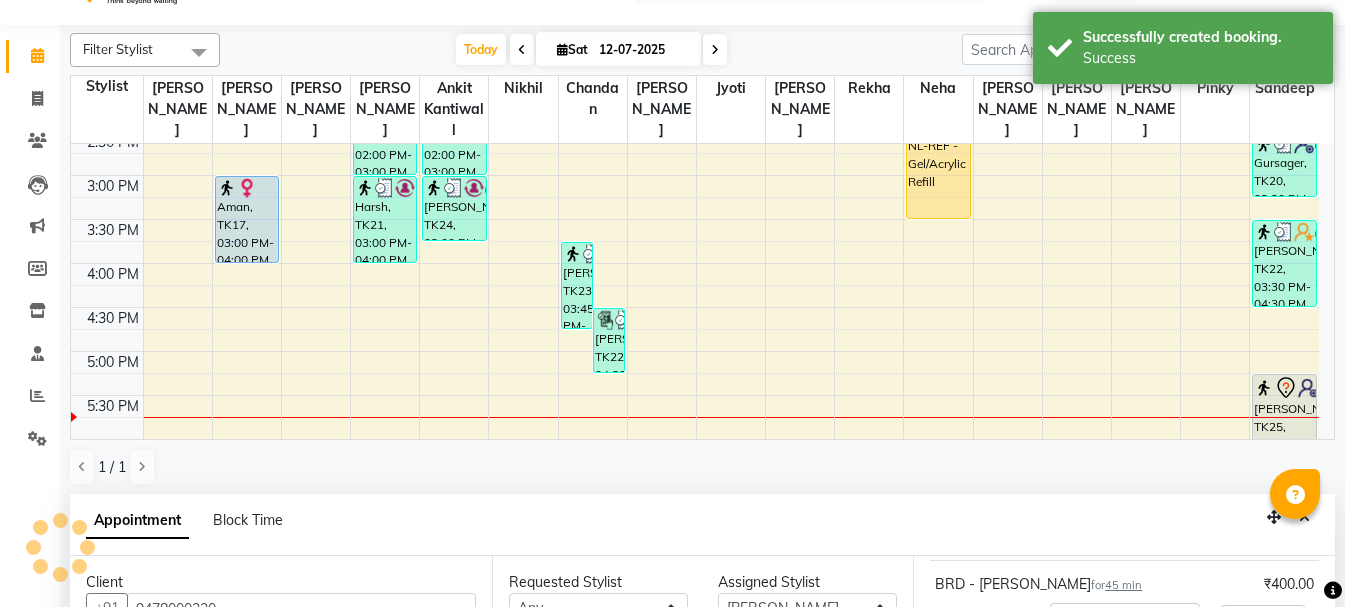 scroll, scrollTop: 0, scrollLeft: 0, axis: both 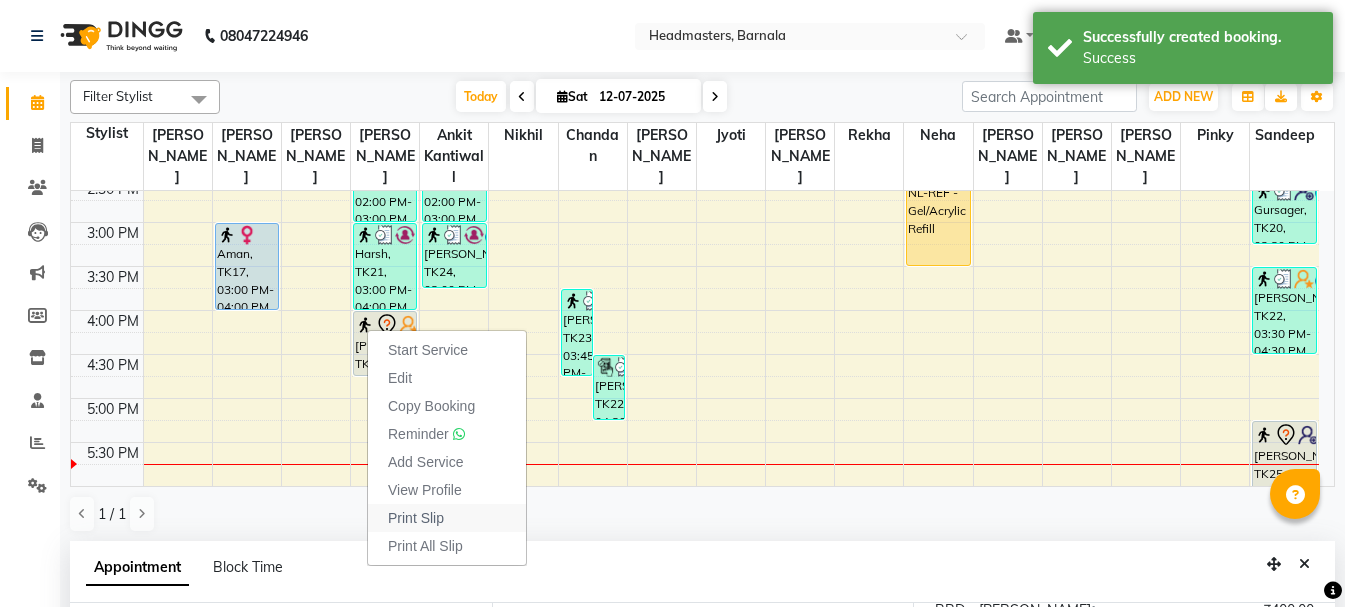 click on "Print Slip" at bounding box center [447, 518] 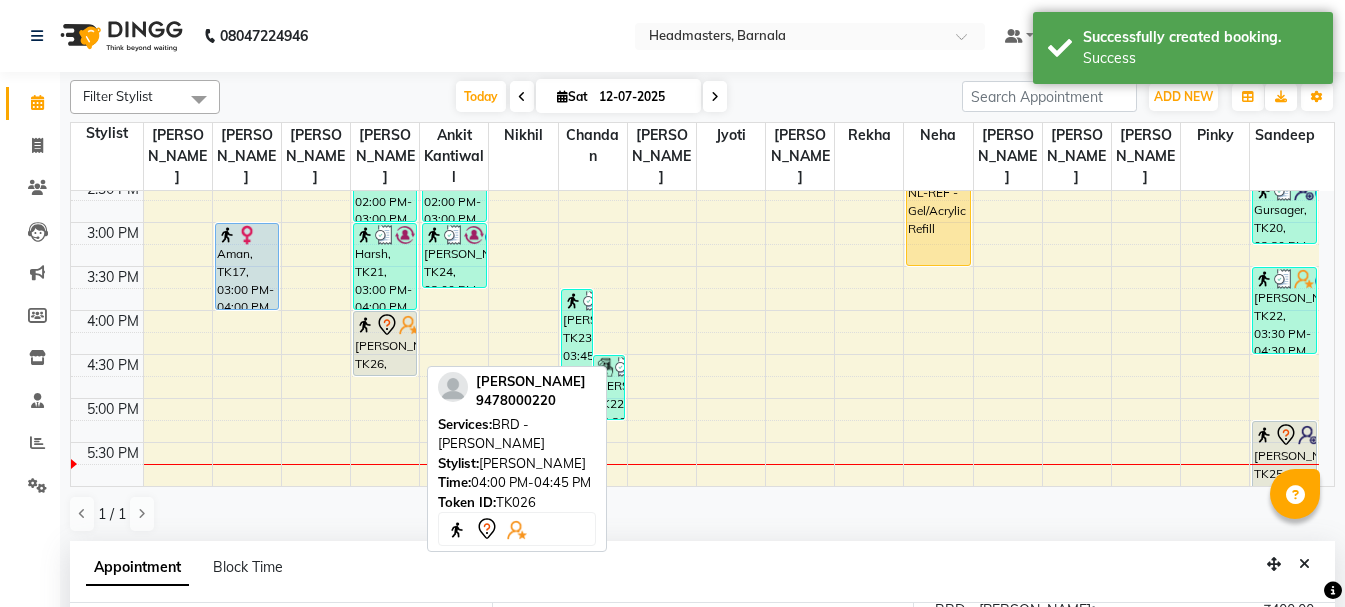 click on "[PERSON_NAME], TK26, 04:00 PM-04:45 PM, BRD - [PERSON_NAME]" at bounding box center (385, 343) 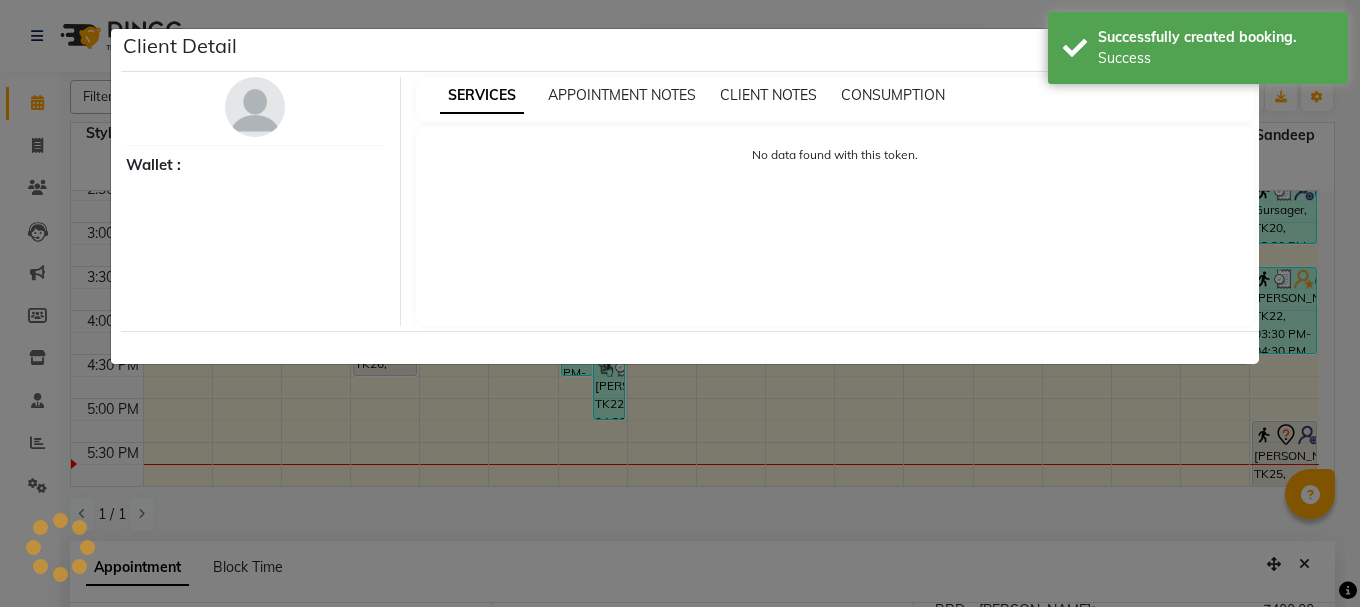 select on "7" 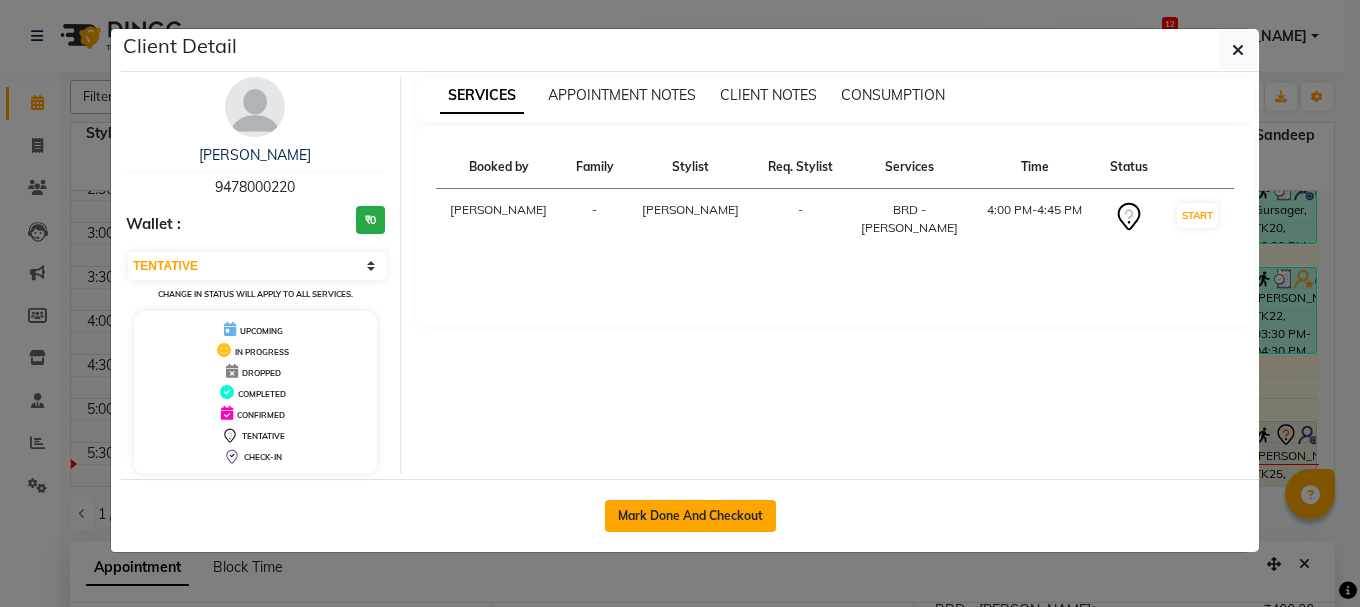 click on "Mark Done And Checkout" 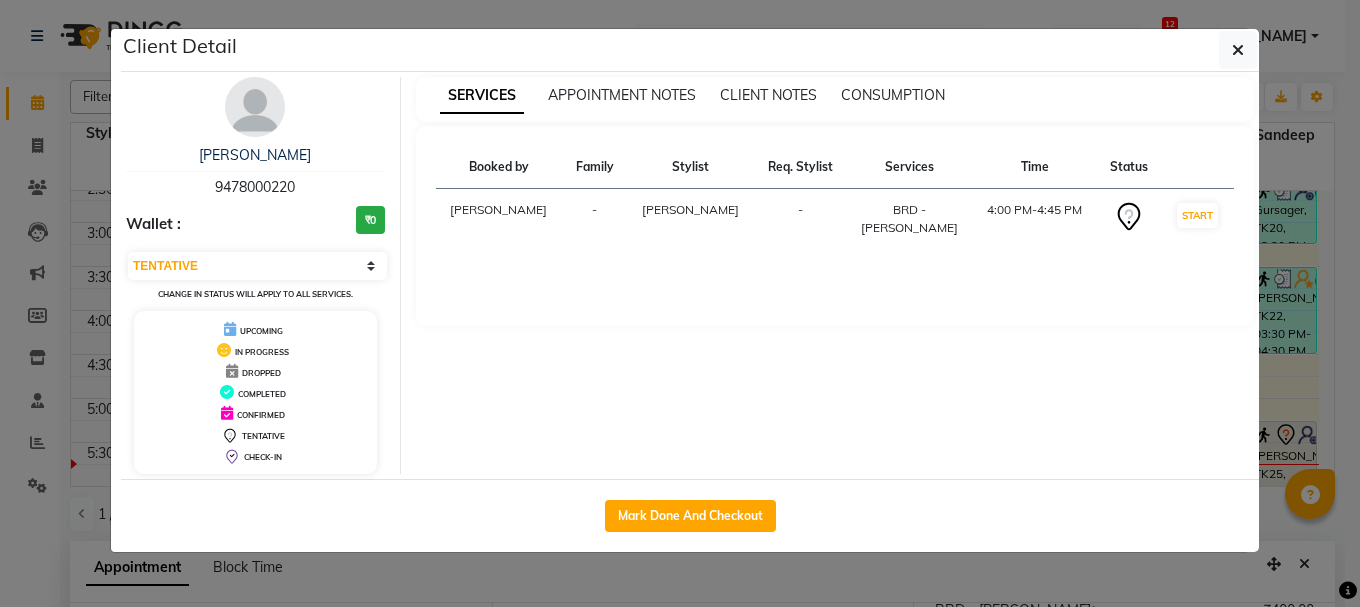 select on "service" 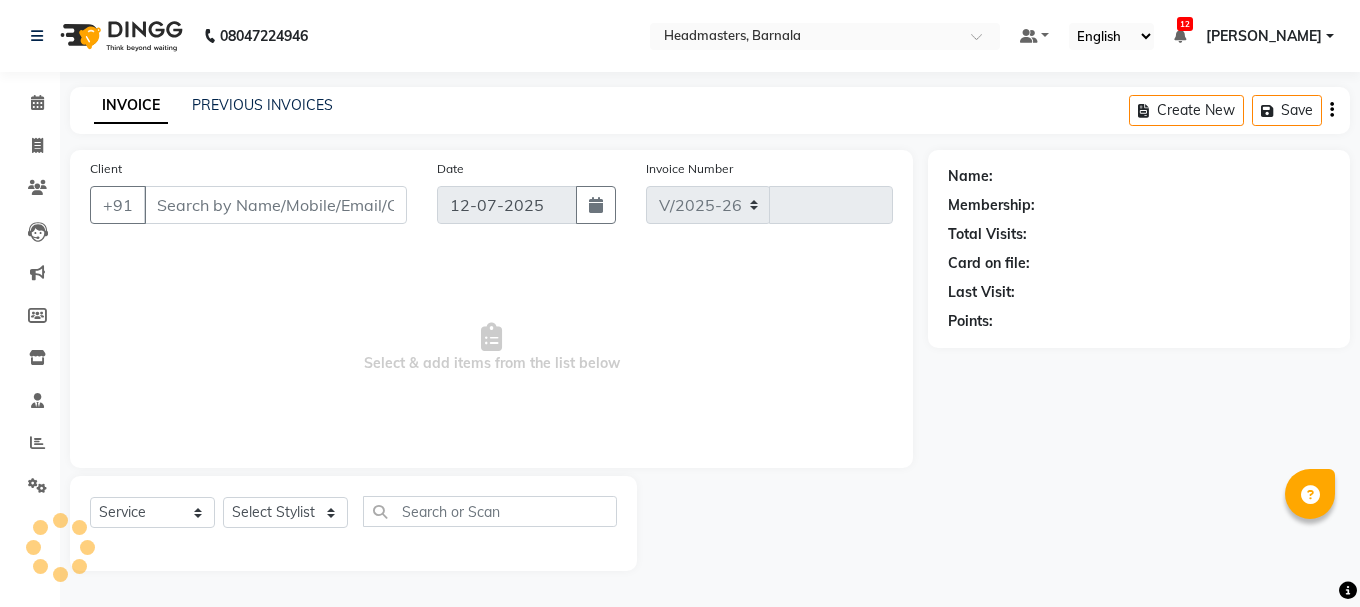 select on "7526" 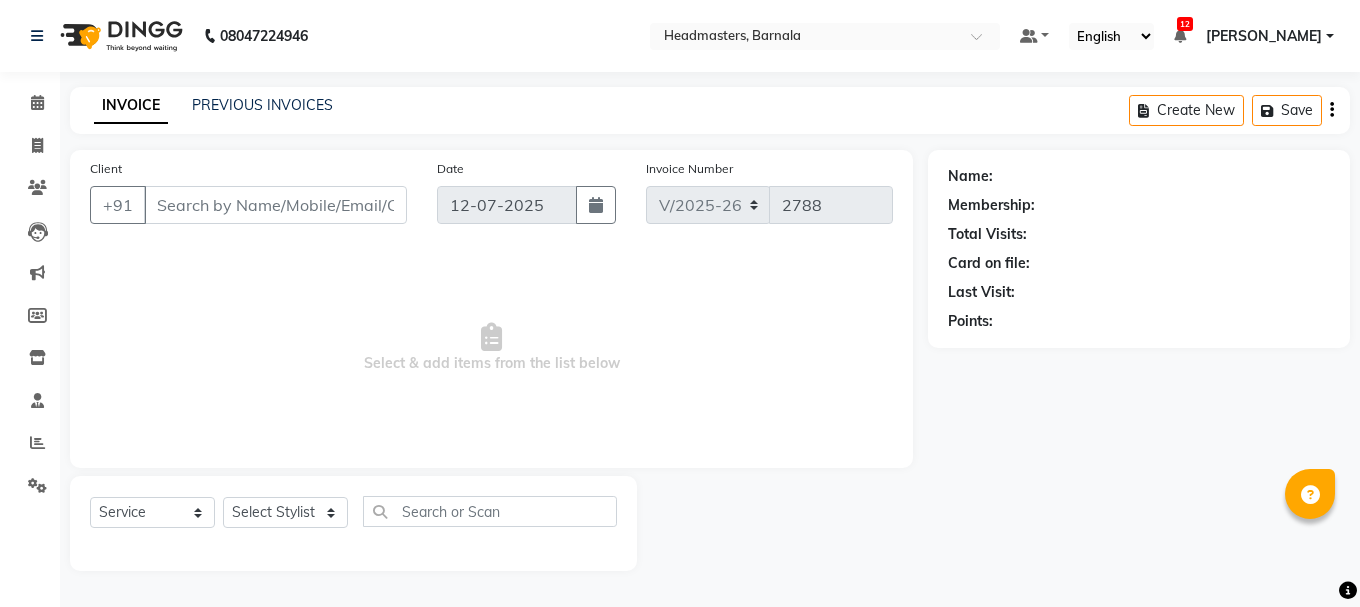 type on "9478000220" 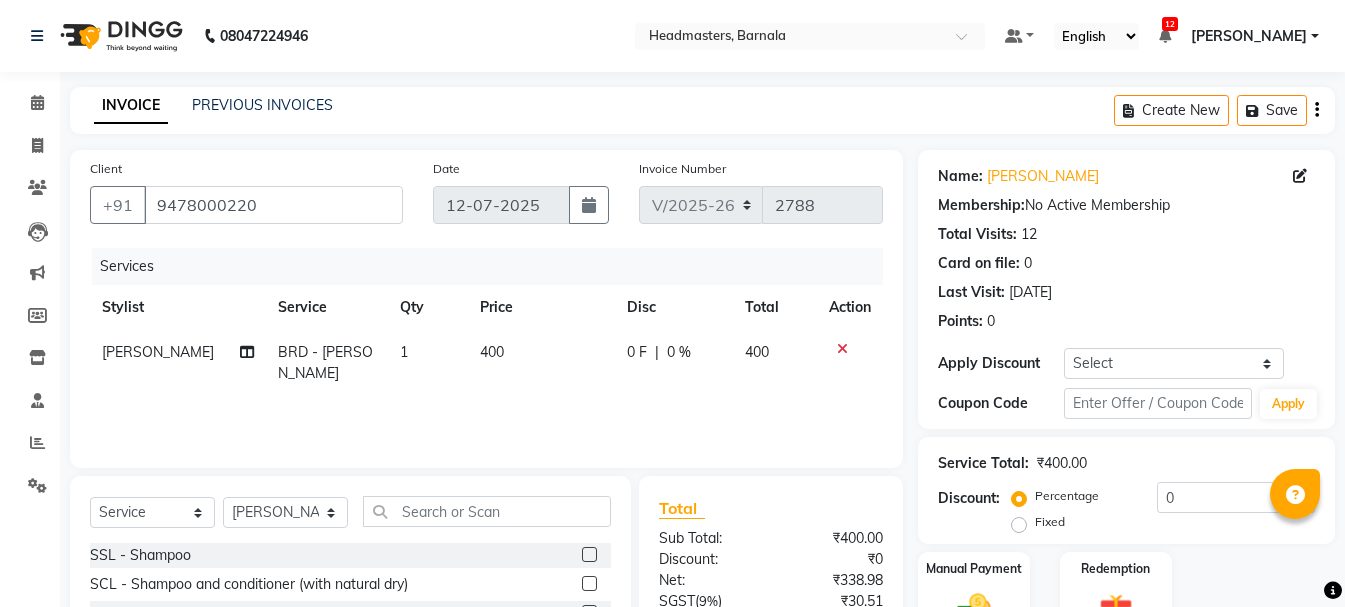 click on "Fixed" 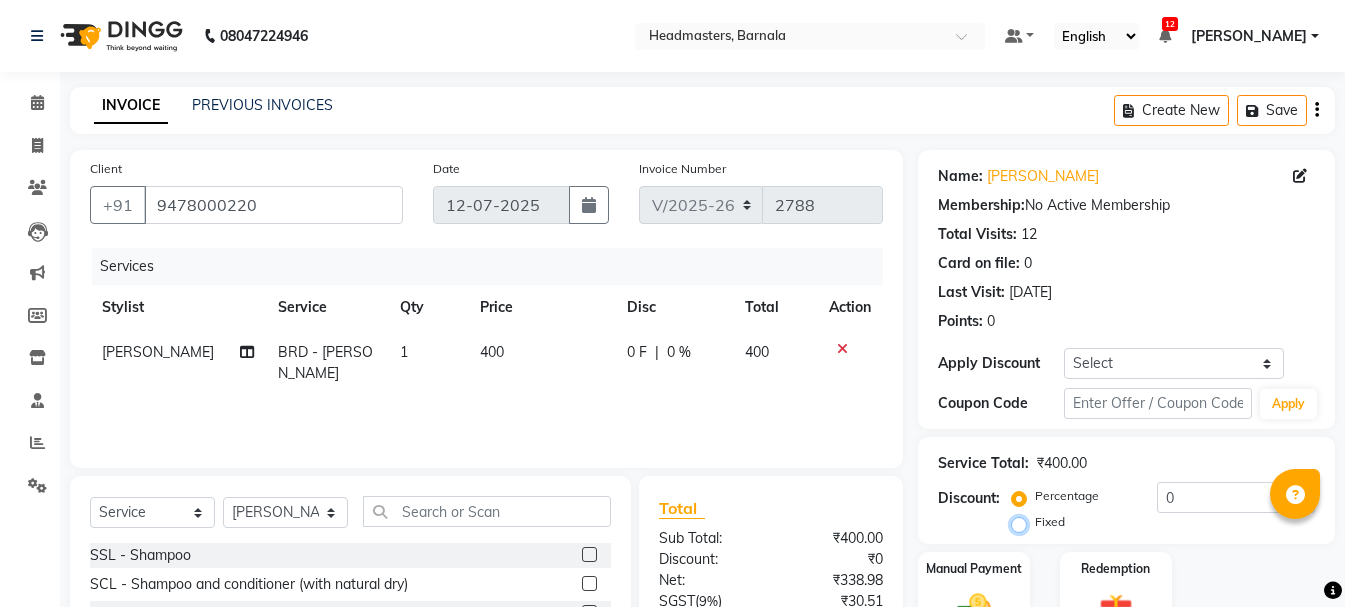 click on "Fixed" at bounding box center (1023, 522) 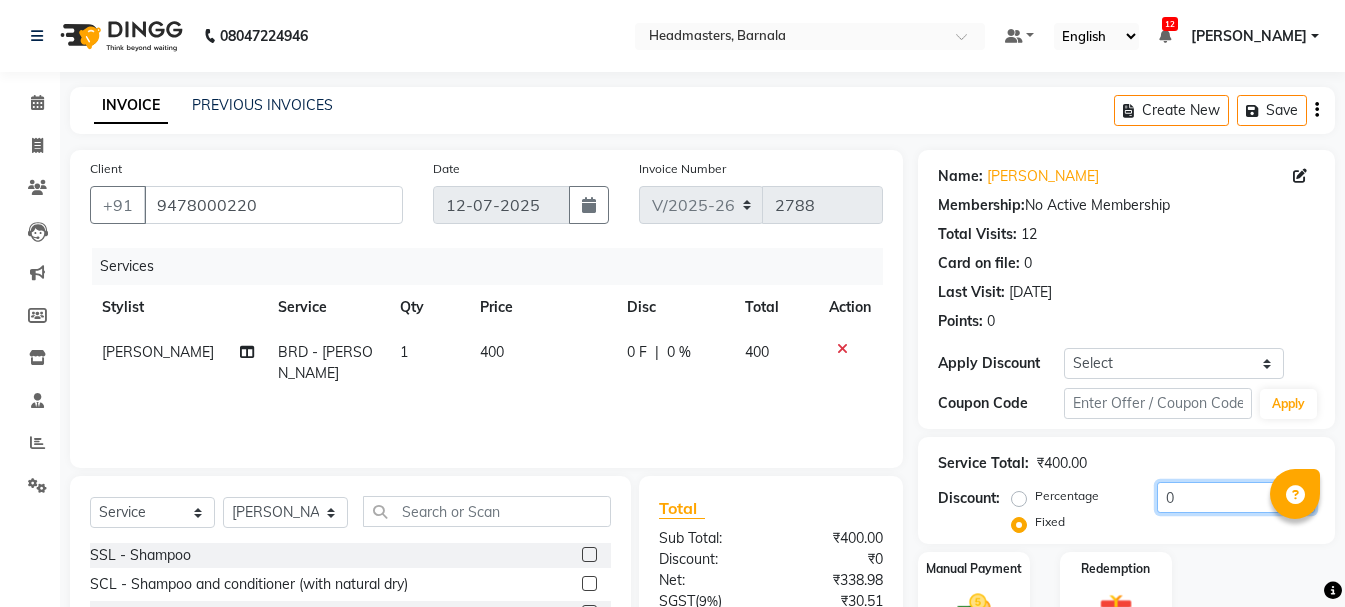 drag, startPoint x: 1203, startPoint y: 485, endPoint x: 802, endPoint y: 569, distance: 409.70355 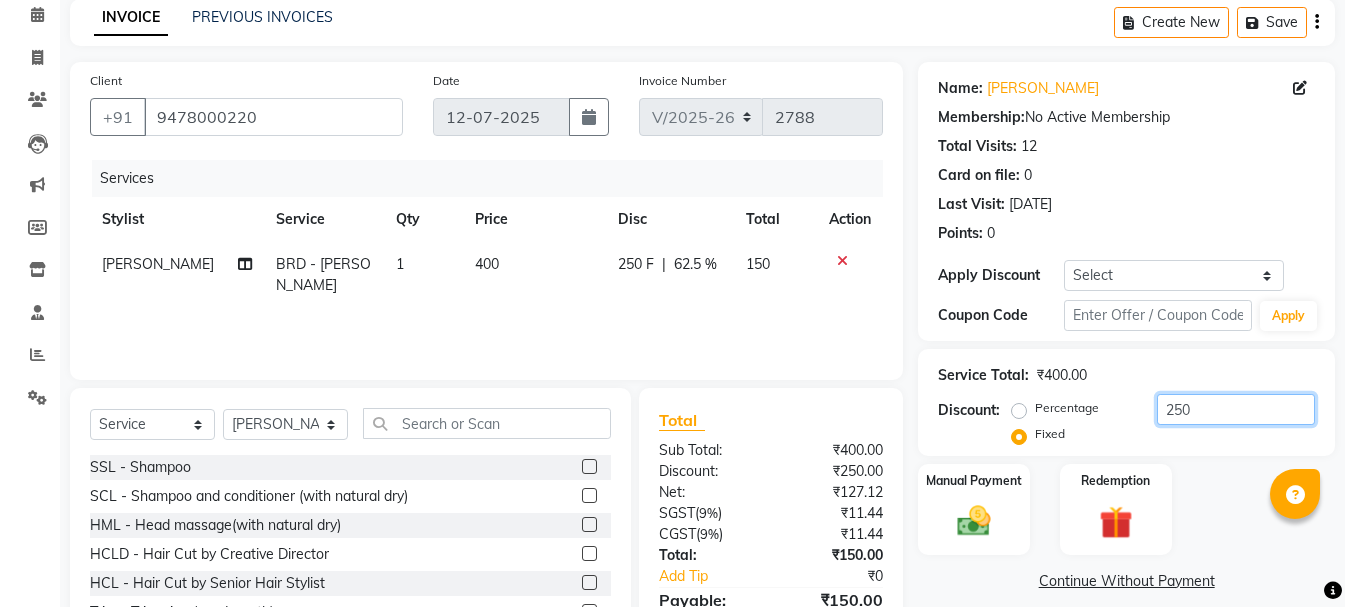 scroll, scrollTop: 194, scrollLeft: 0, axis: vertical 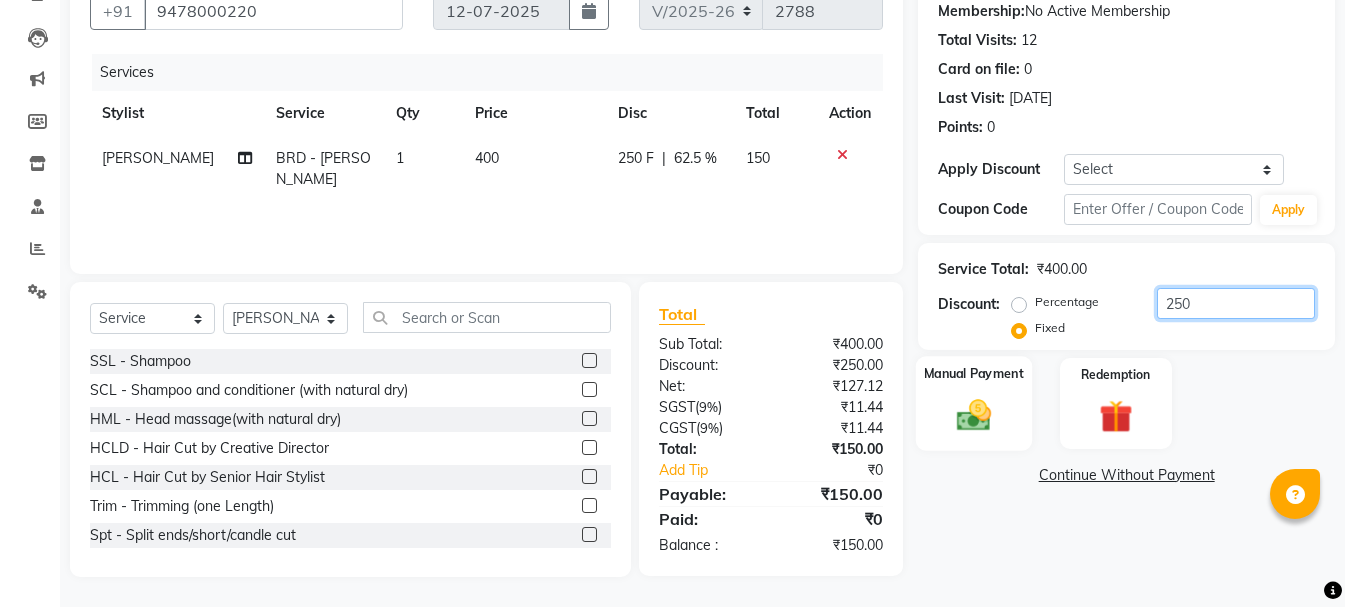 type on "250" 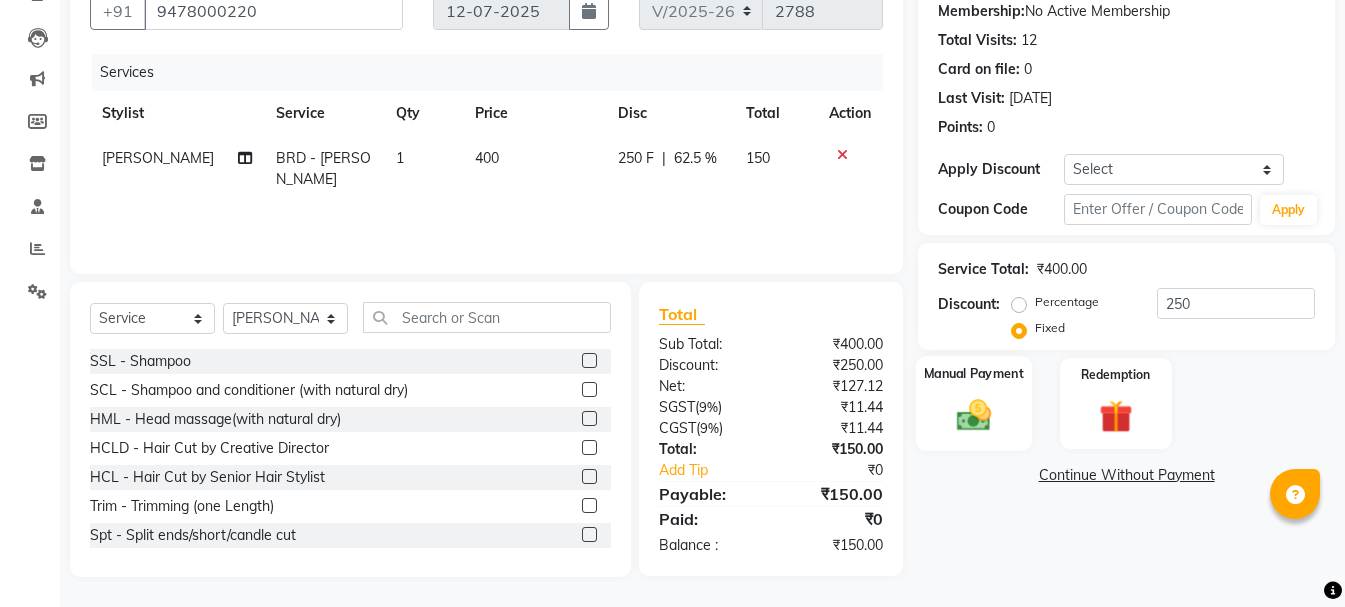 click 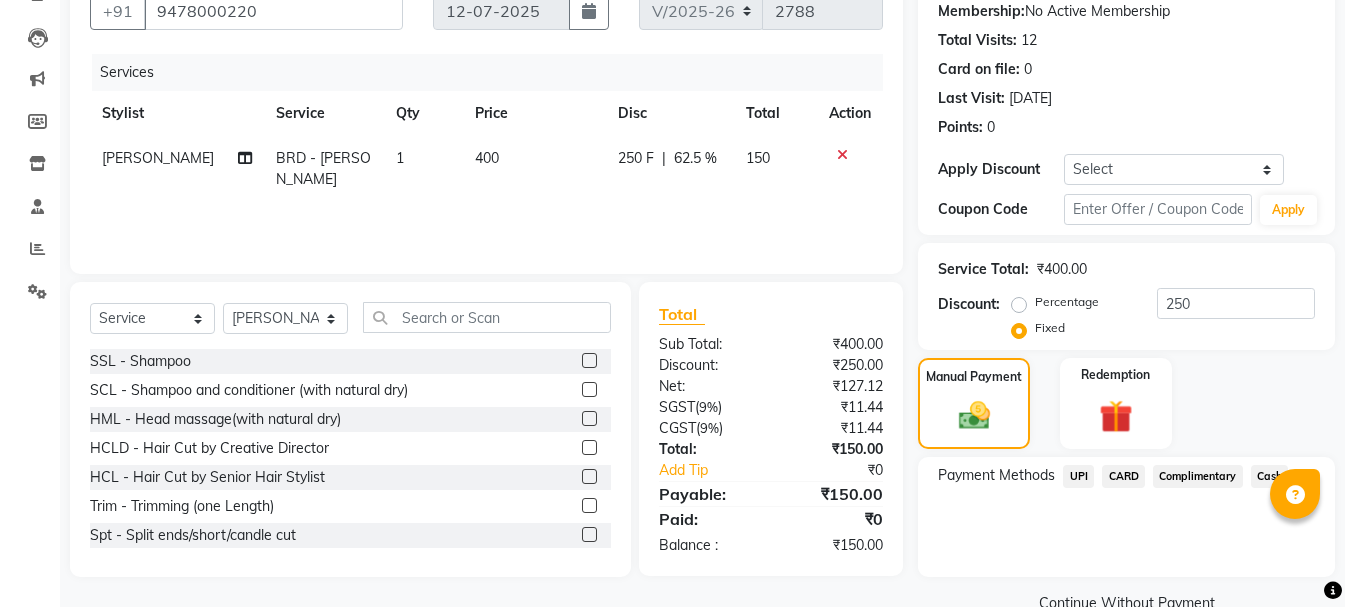 click on "UPI" 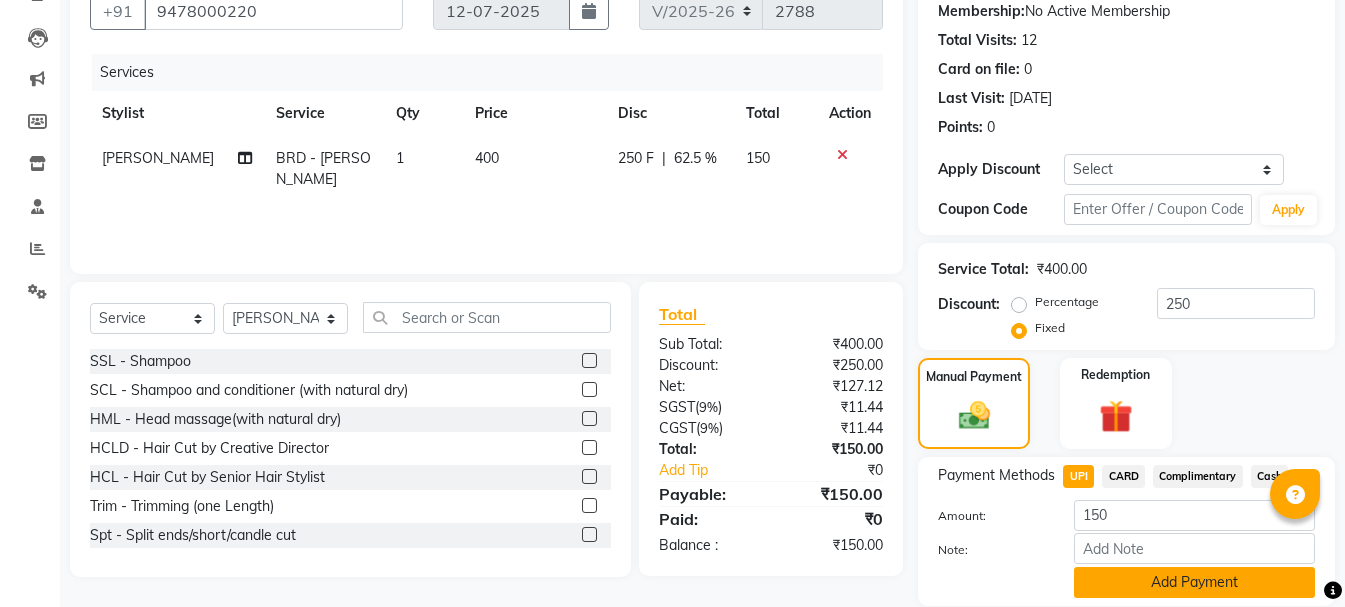 click on "Add Payment" 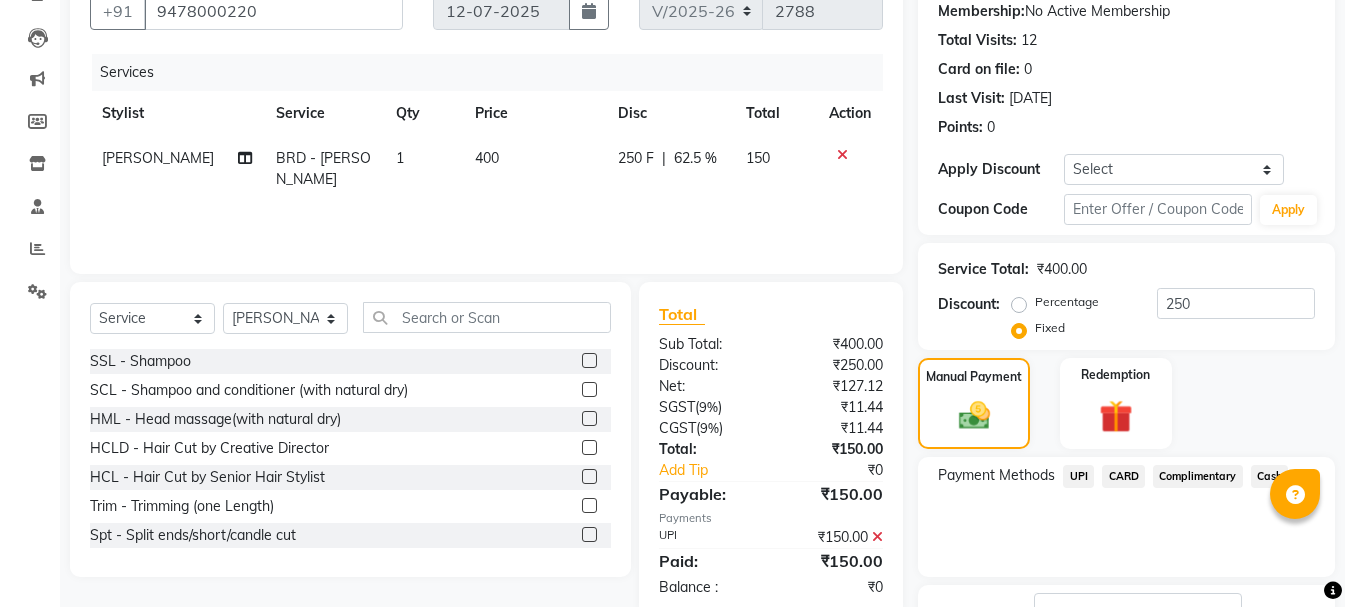scroll, scrollTop: 348, scrollLeft: 0, axis: vertical 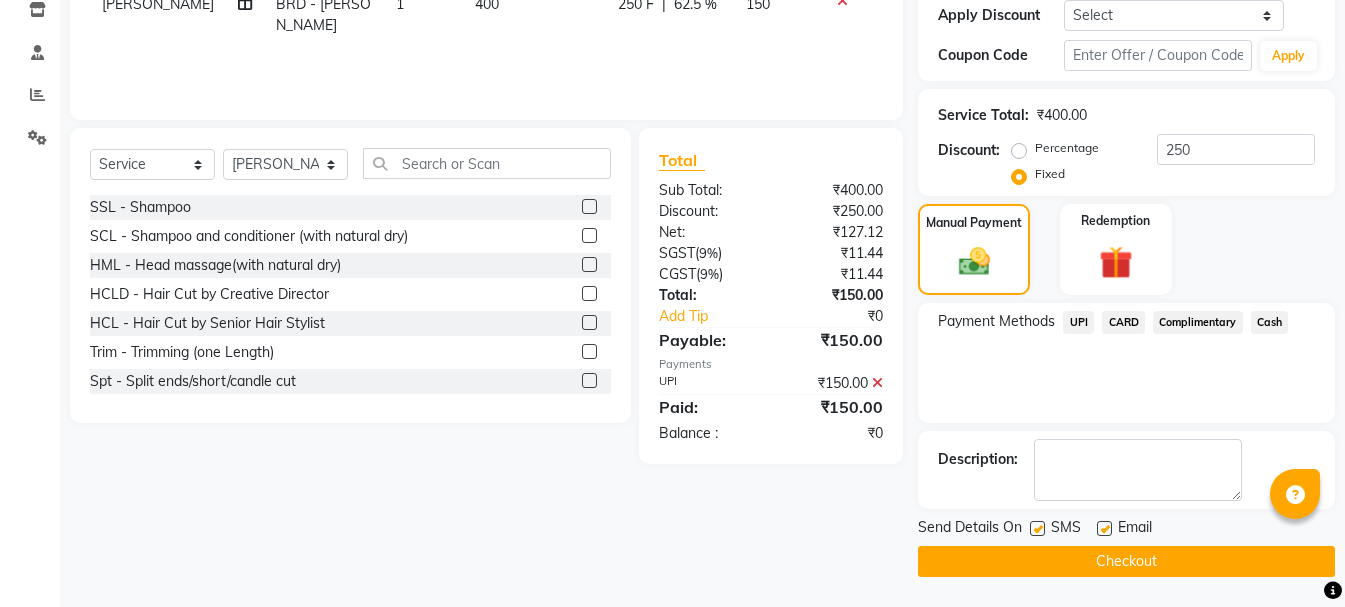 click on "Checkout" 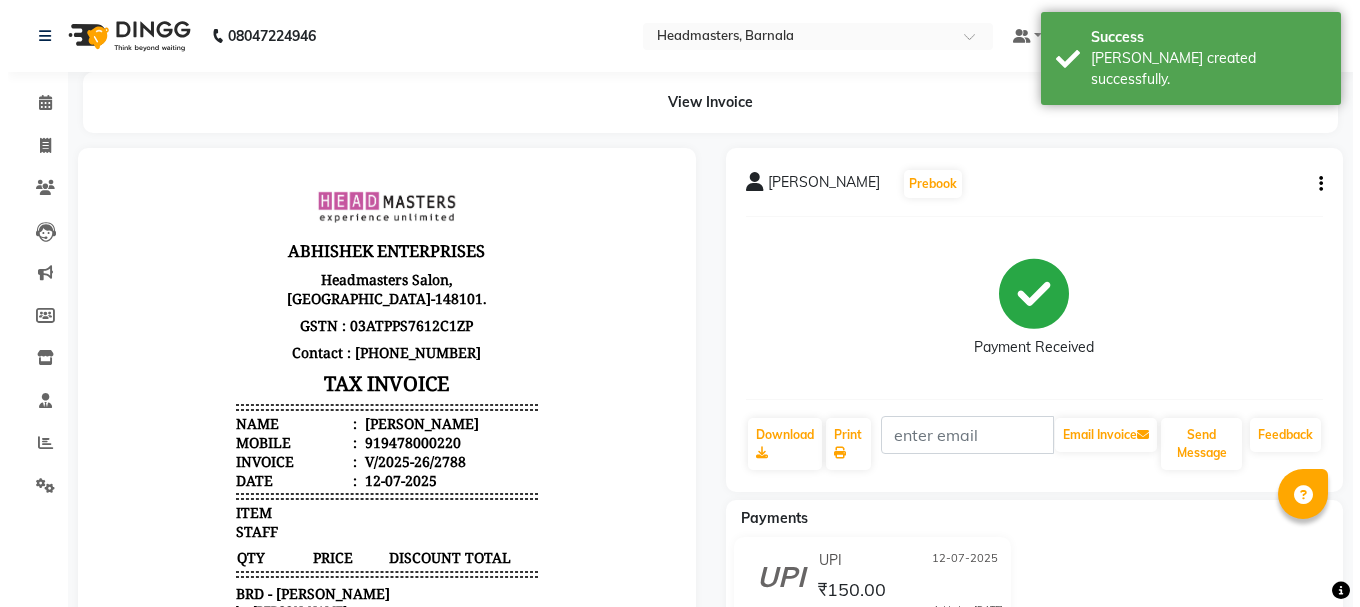 scroll, scrollTop: 0, scrollLeft: 0, axis: both 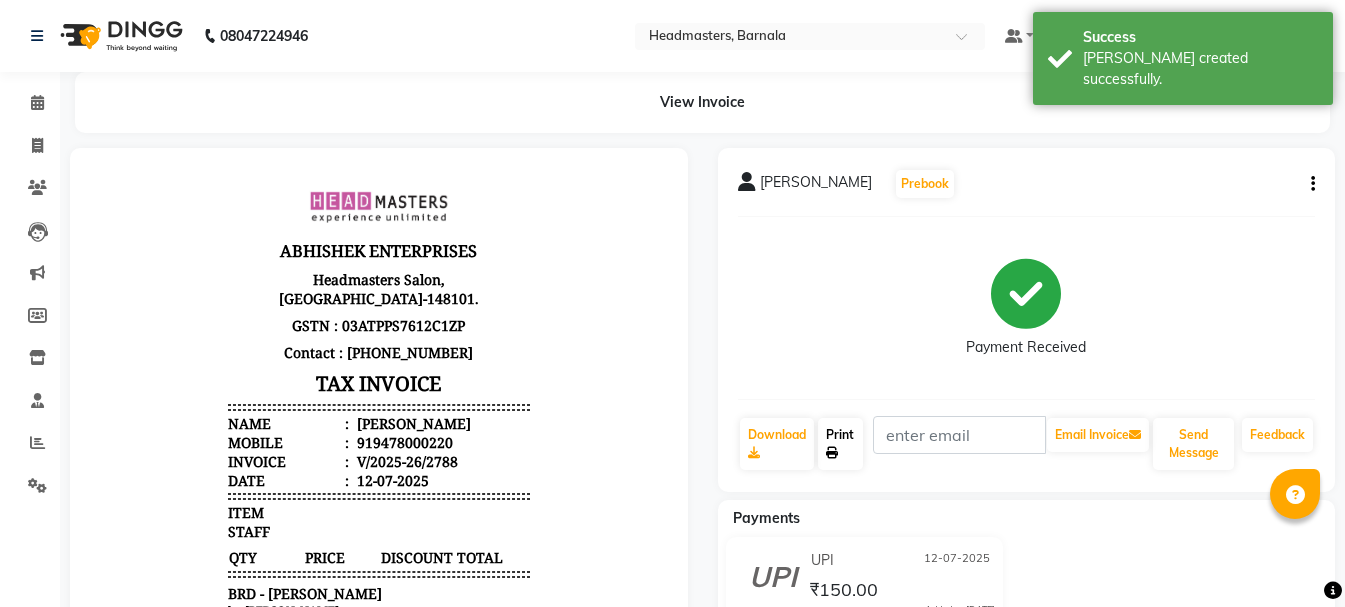 click 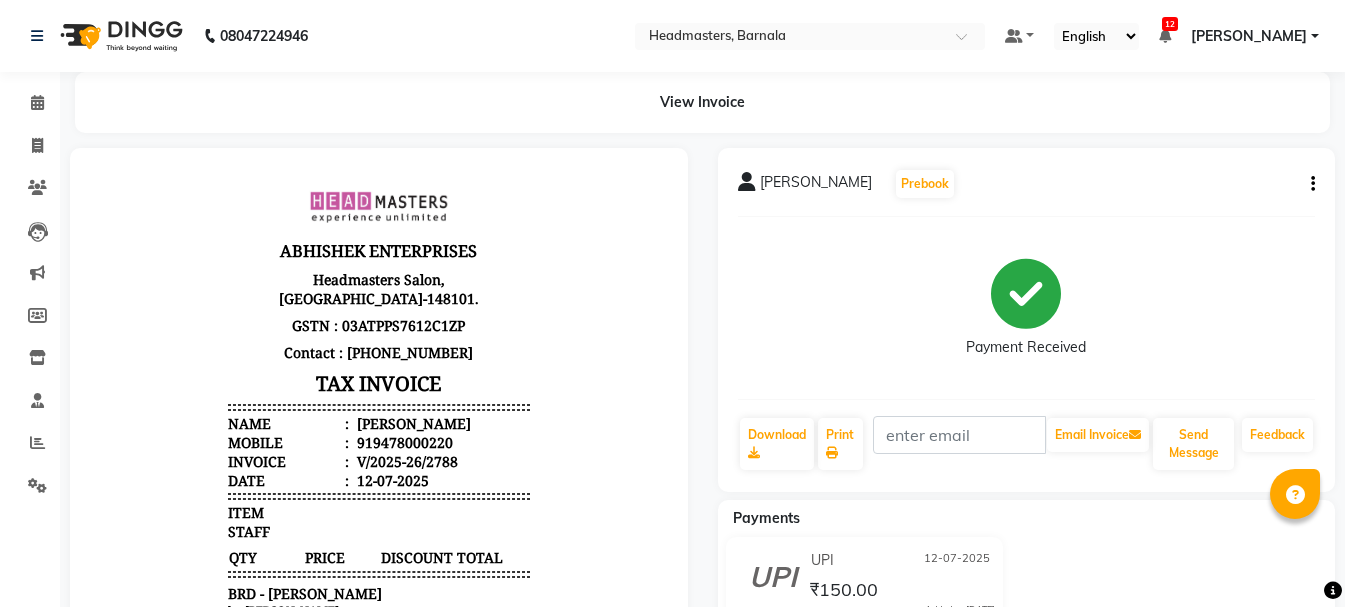 select on "service" 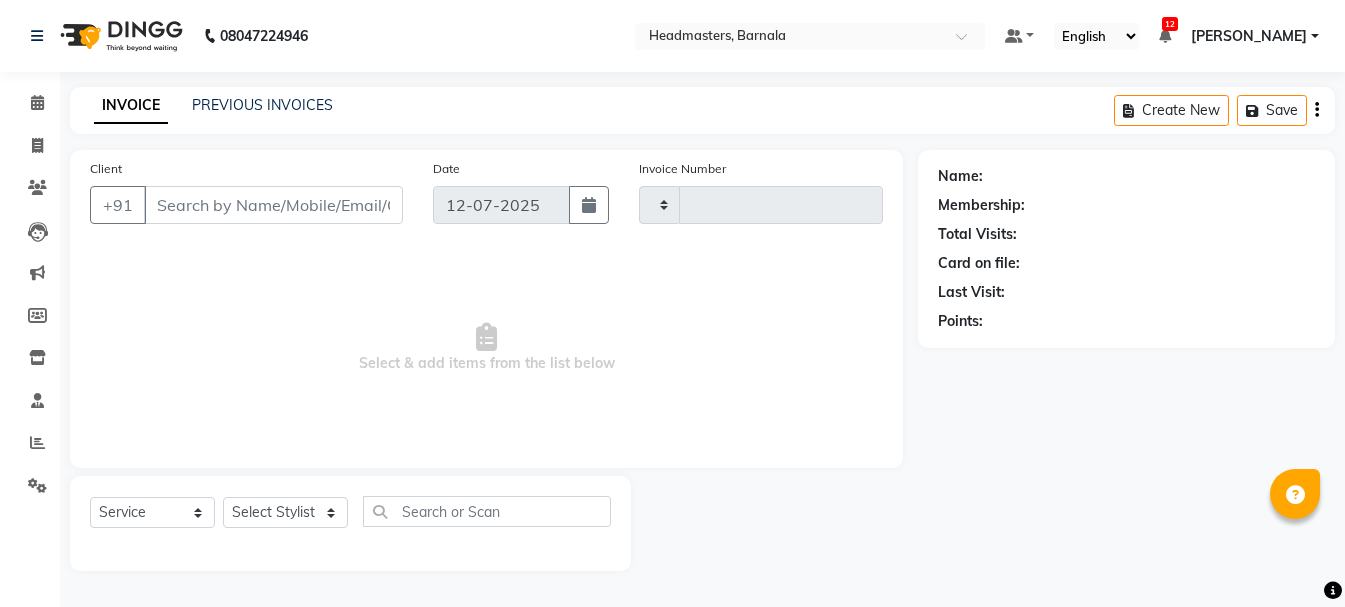 type on "2789" 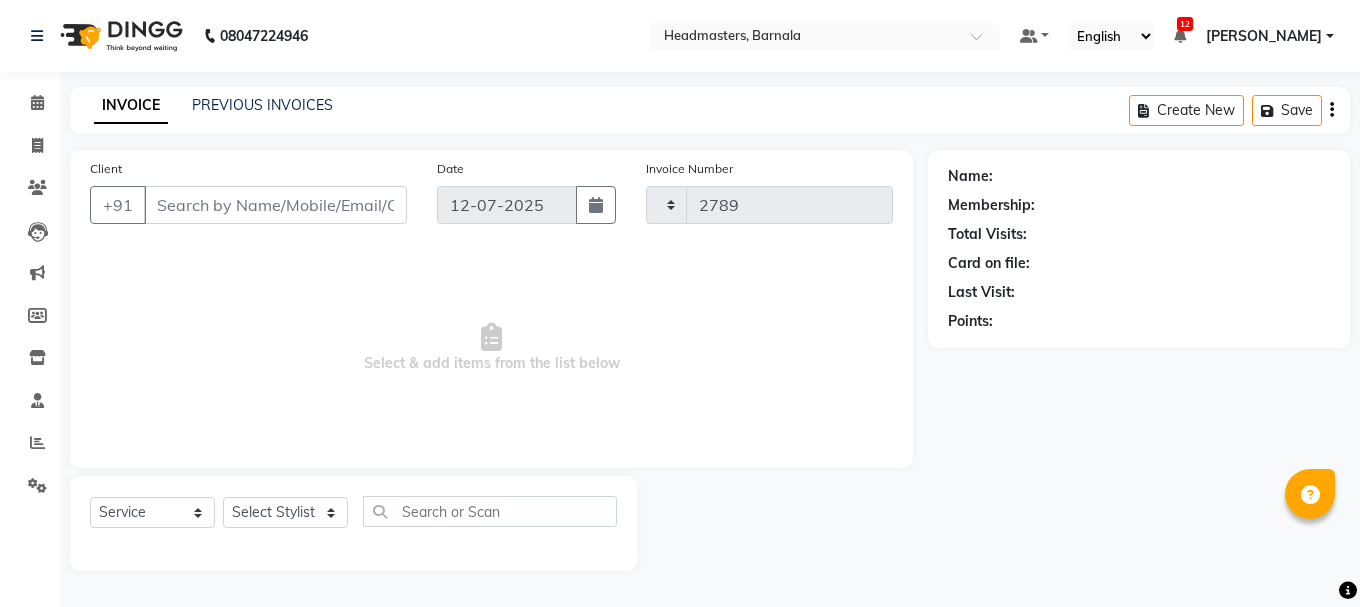 select on "7526" 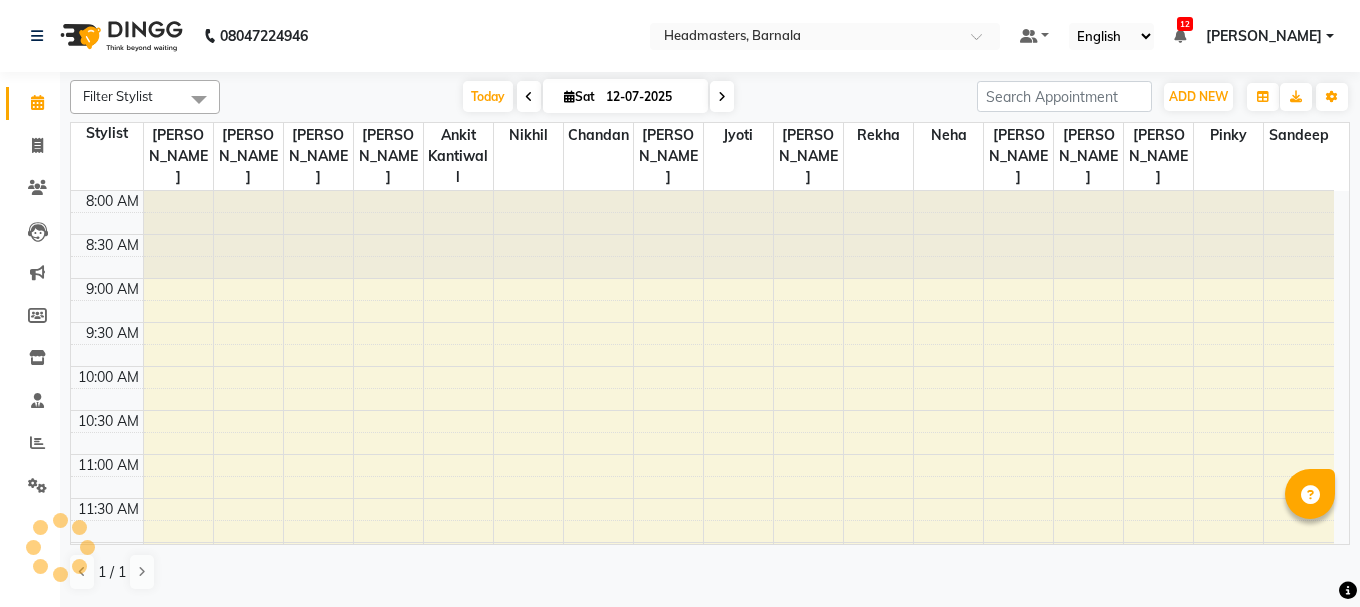 scroll, scrollTop: 0, scrollLeft: 0, axis: both 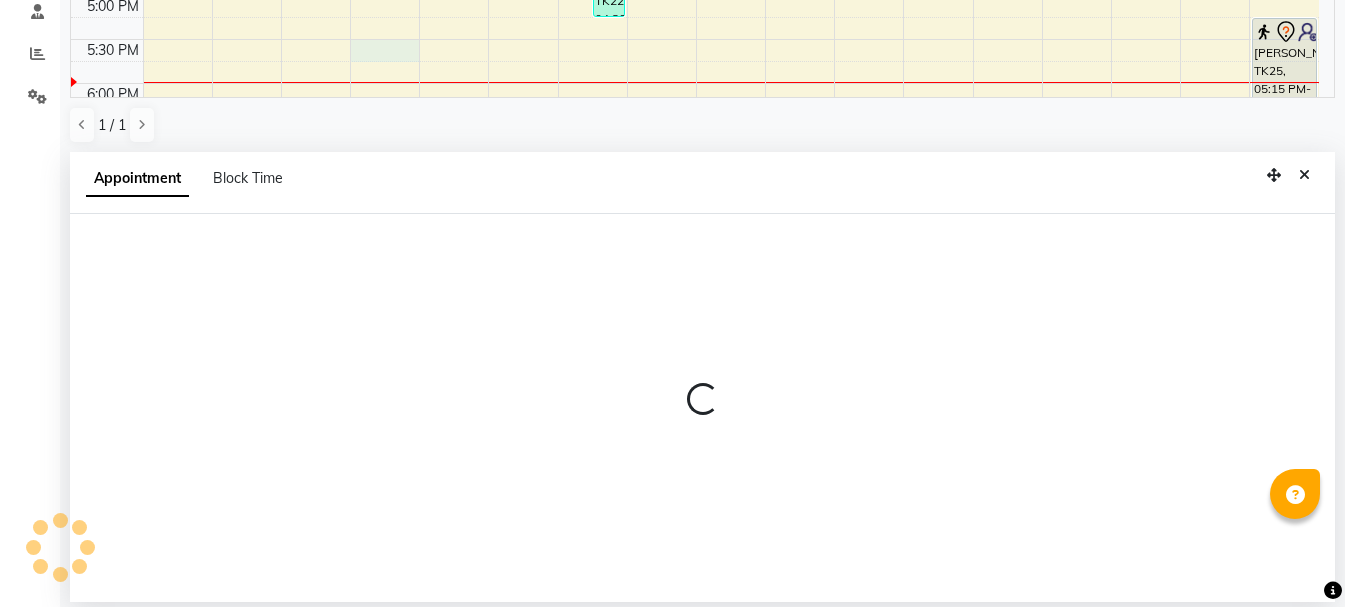 select on "67277" 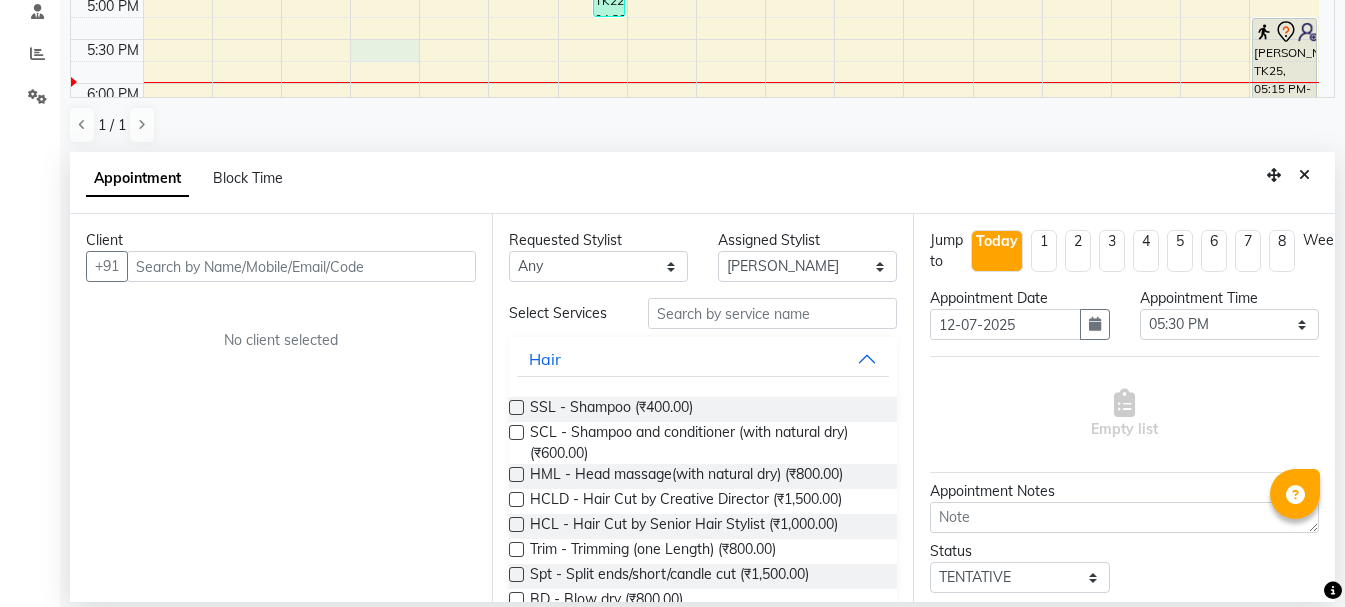 click at bounding box center (301, 266) 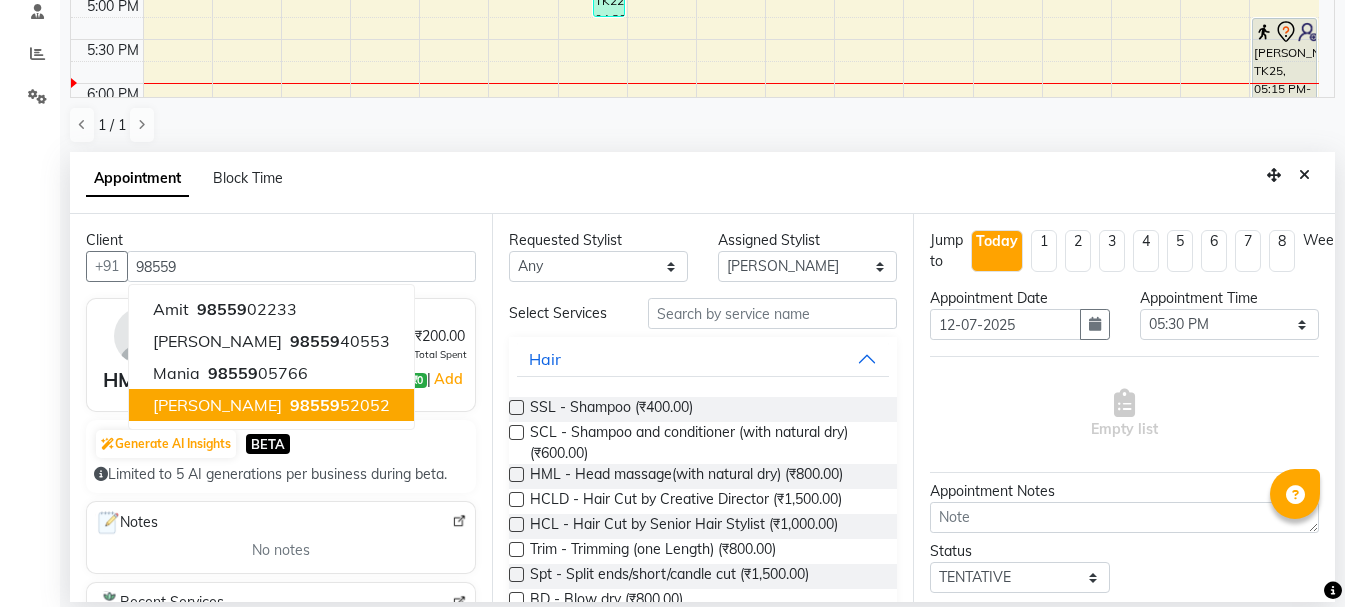 click on "[PERSON_NAME]" at bounding box center (217, 405) 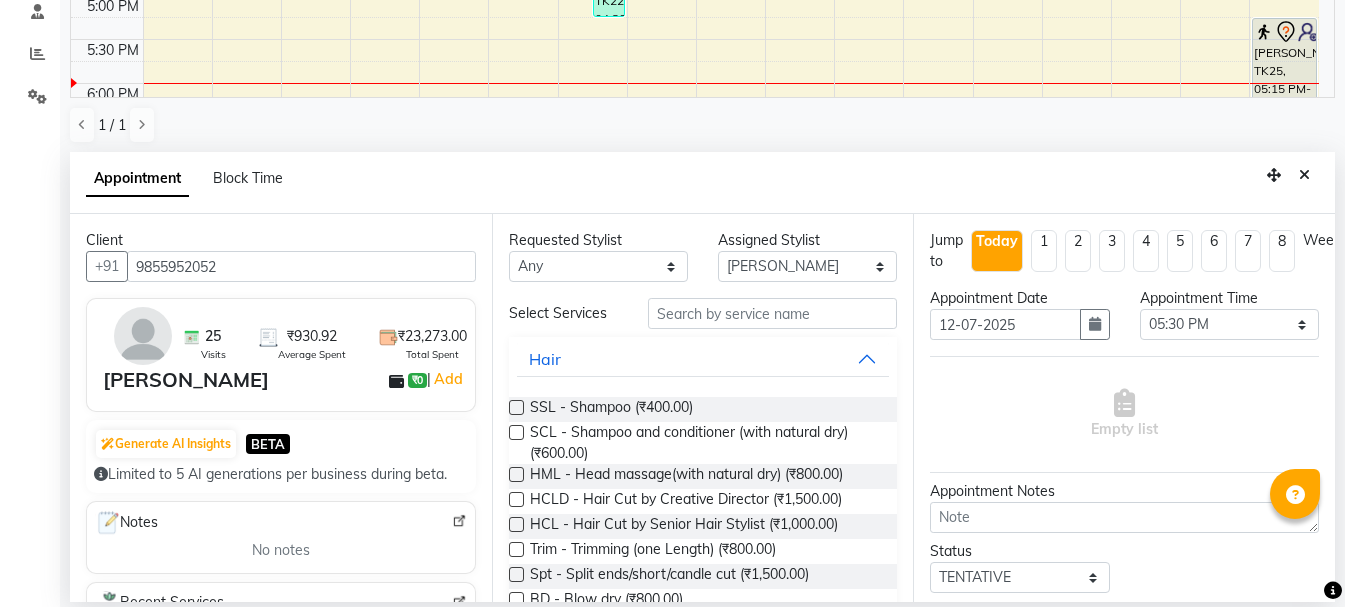 type on "9855952052" 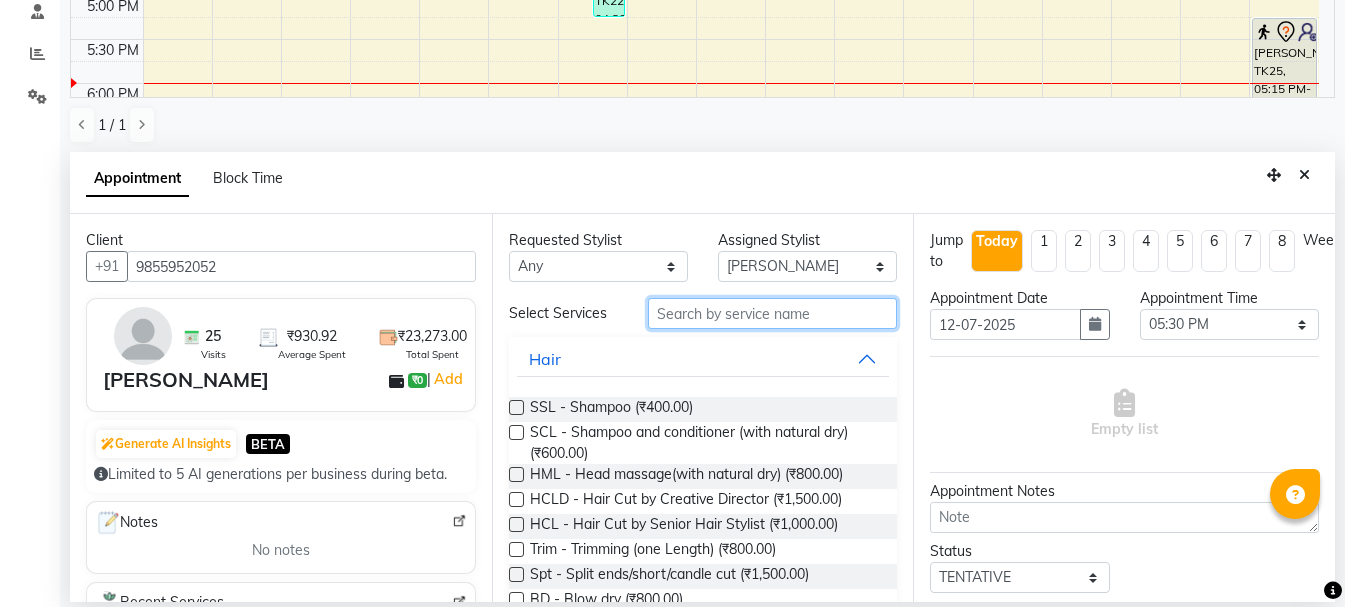 click at bounding box center (772, 313) 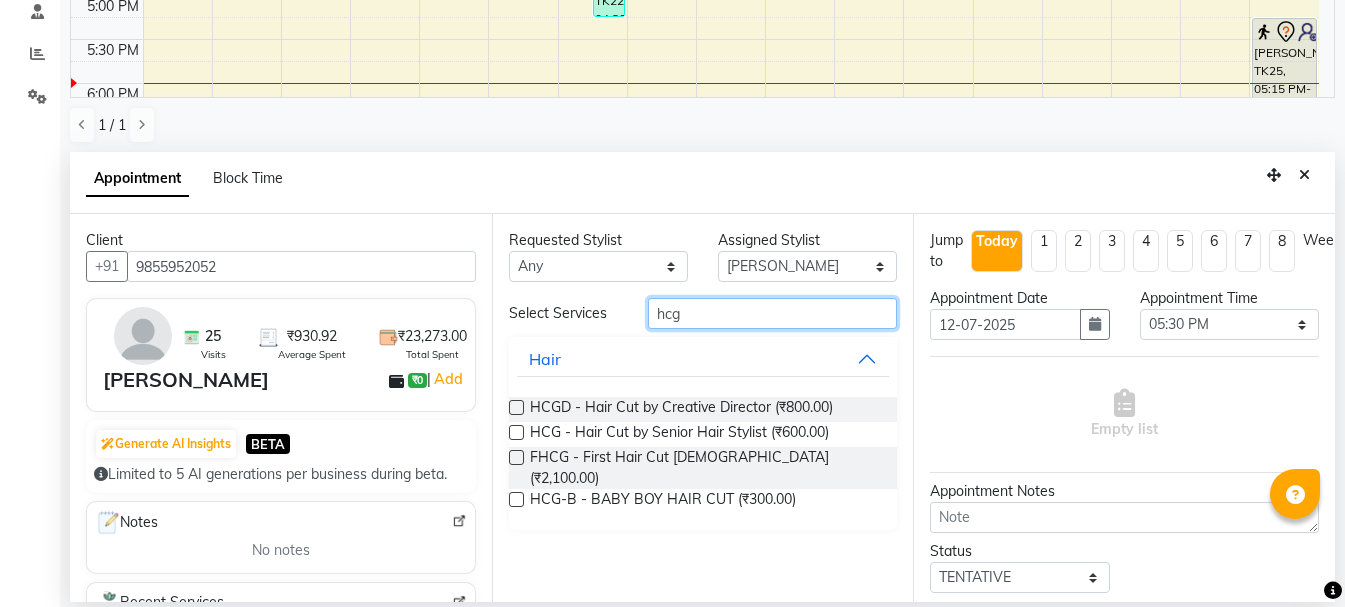 type on "hcg" 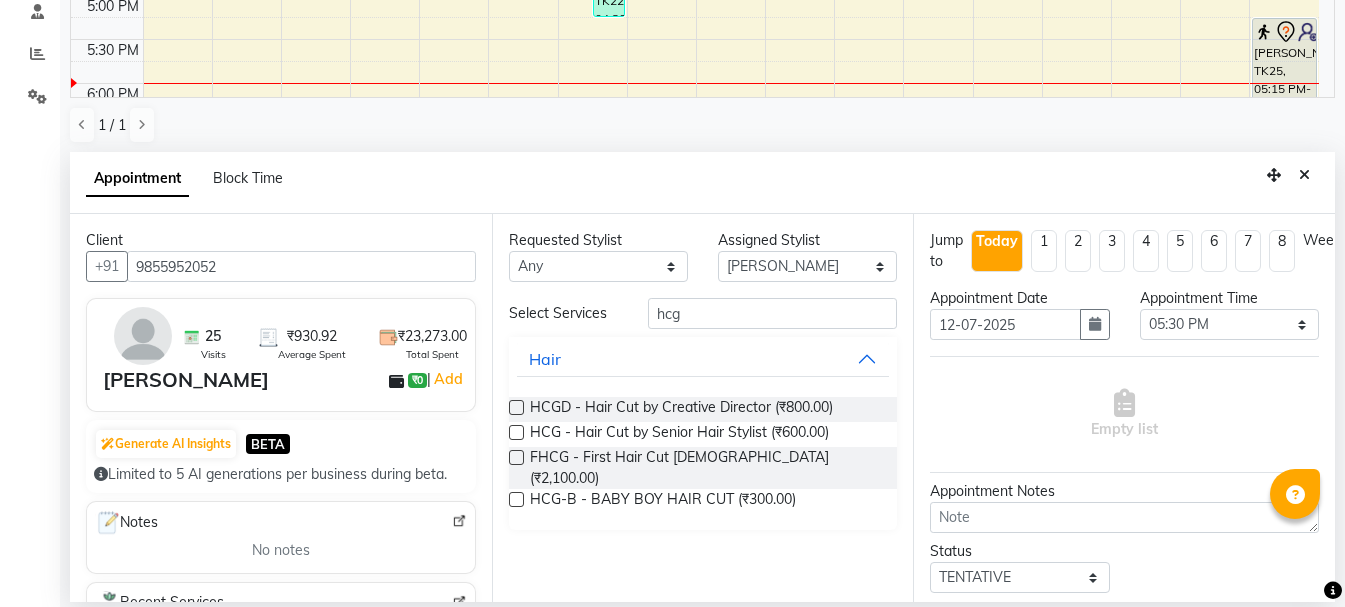 click at bounding box center [516, 432] 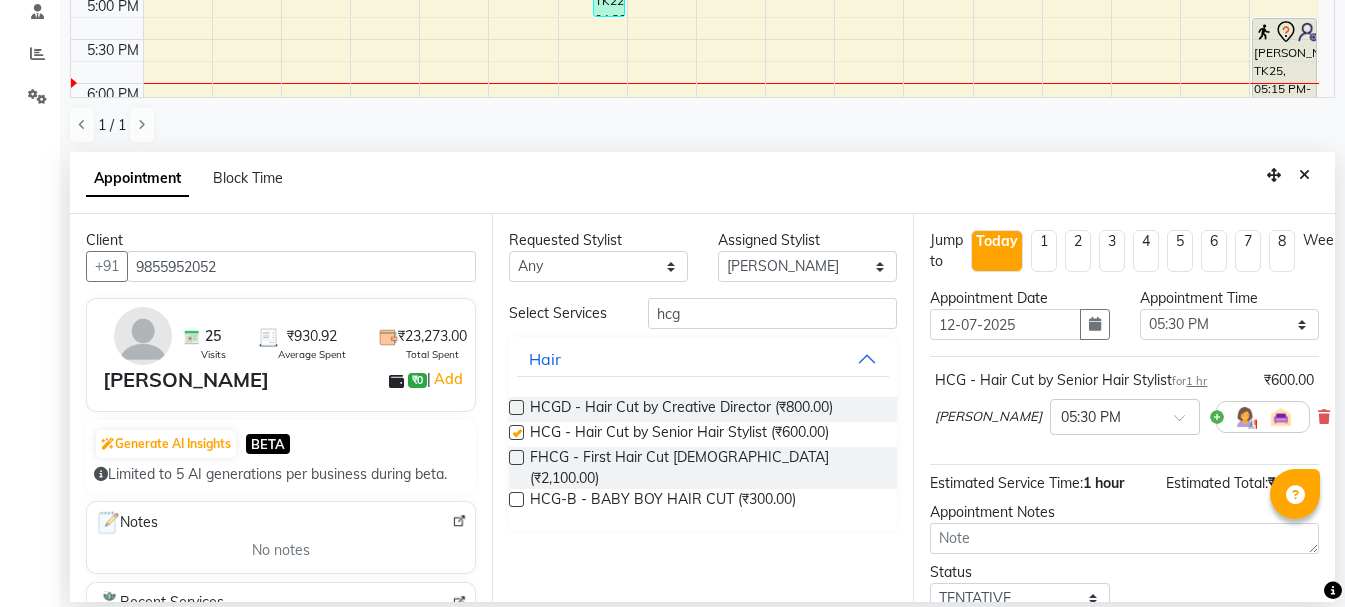 checkbox on "false" 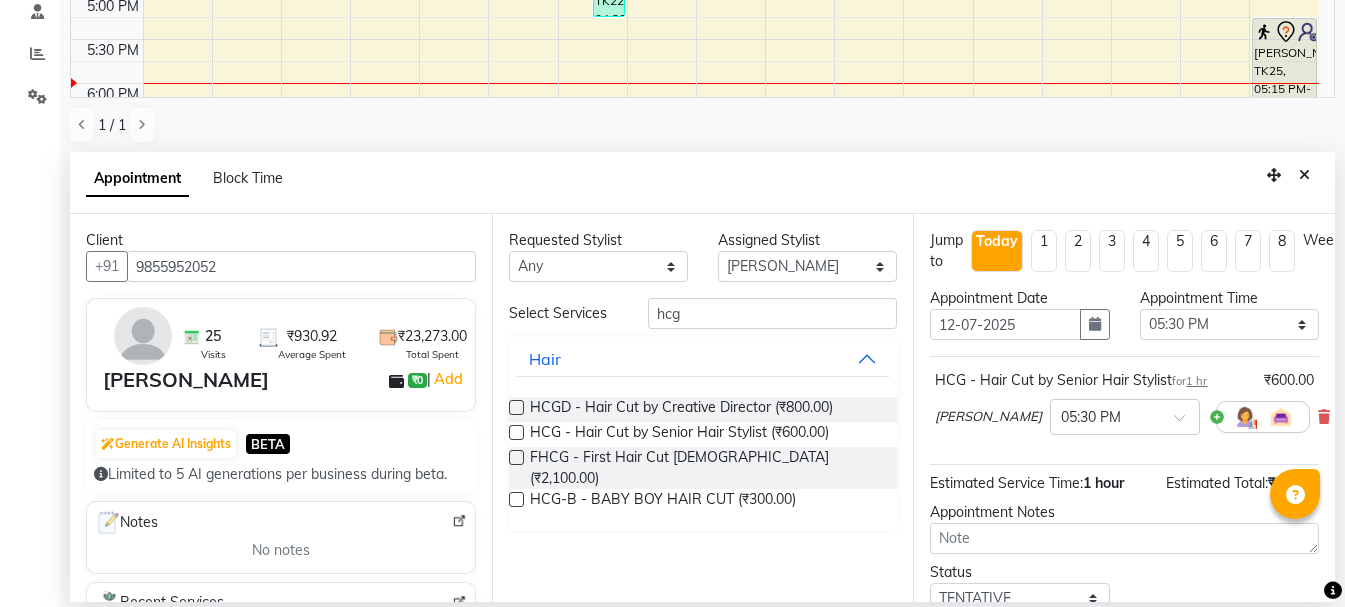 scroll, scrollTop: 156, scrollLeft: 0, axis: vertical 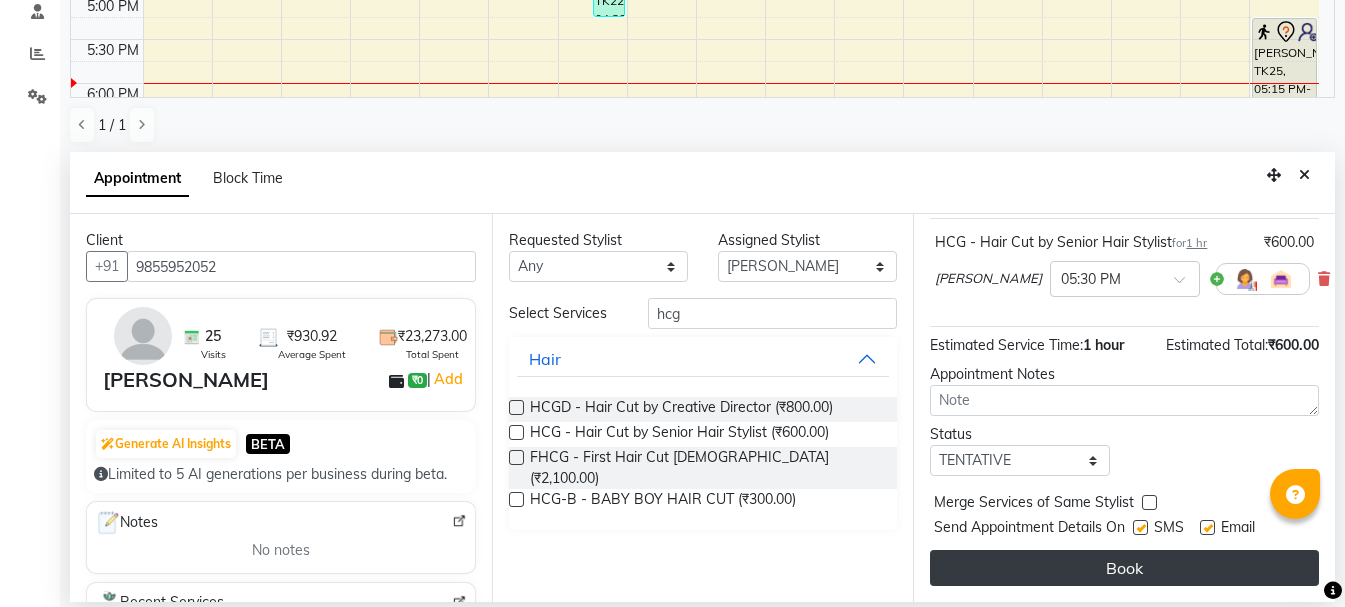 click on "Book" at bounding box center [1124, 568] 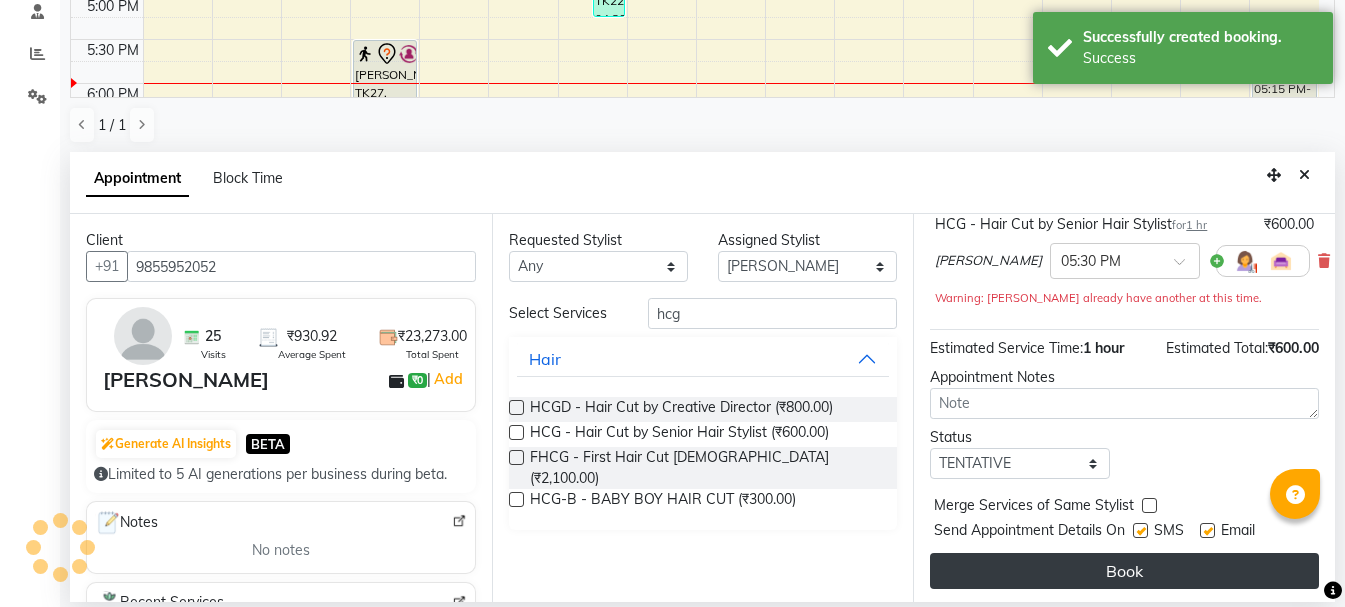 scroll, scrollTop: 0, scrollLeft: 0, axis: both 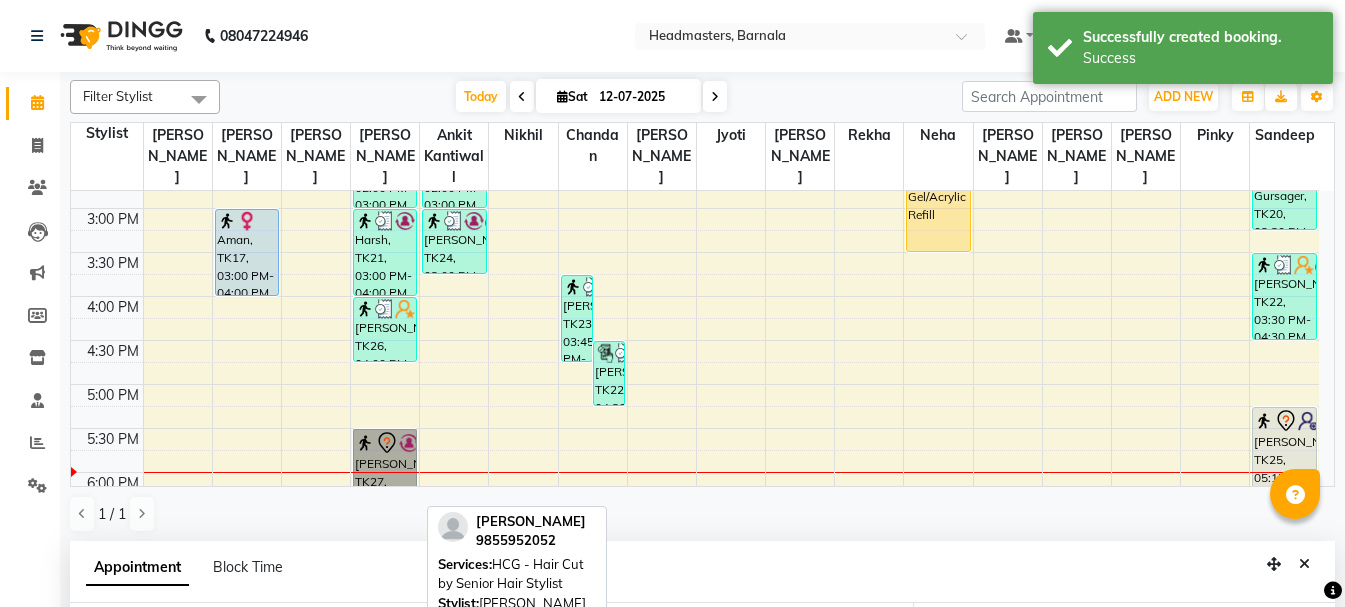 drag, startPoint x: 382, startPoint y: 448, endPoint x: 389, endPoint y: 460, distance: 13.892444 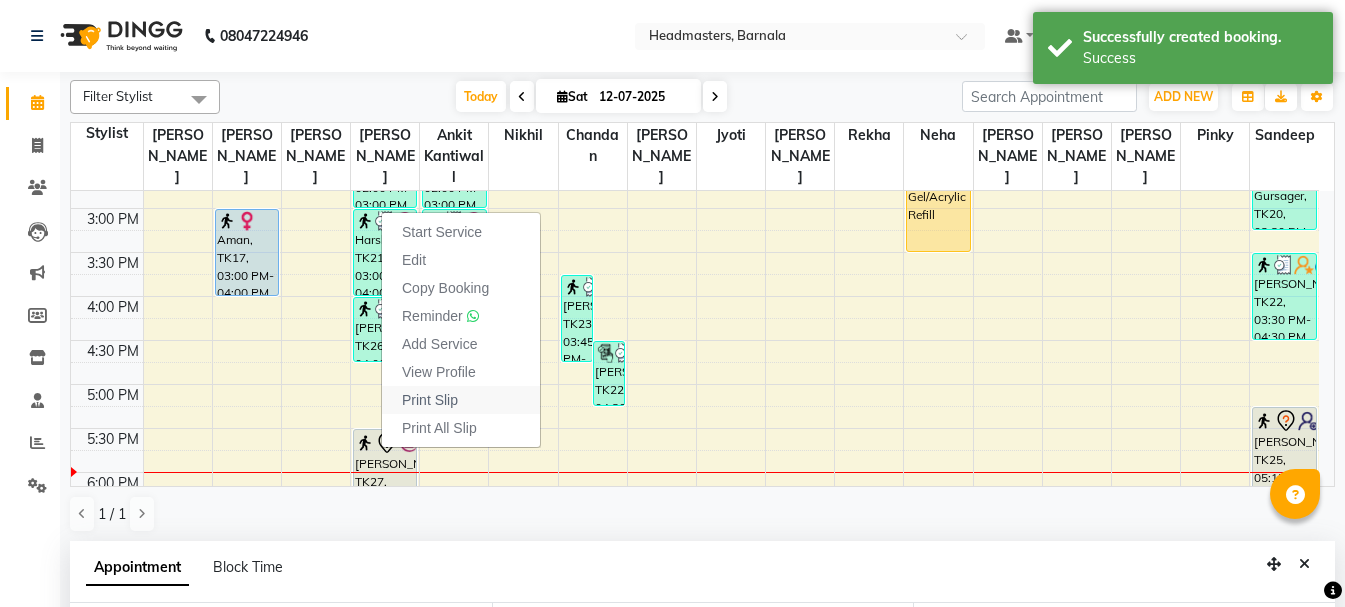 click on "Print Slip" at bounding box center [430, 400] 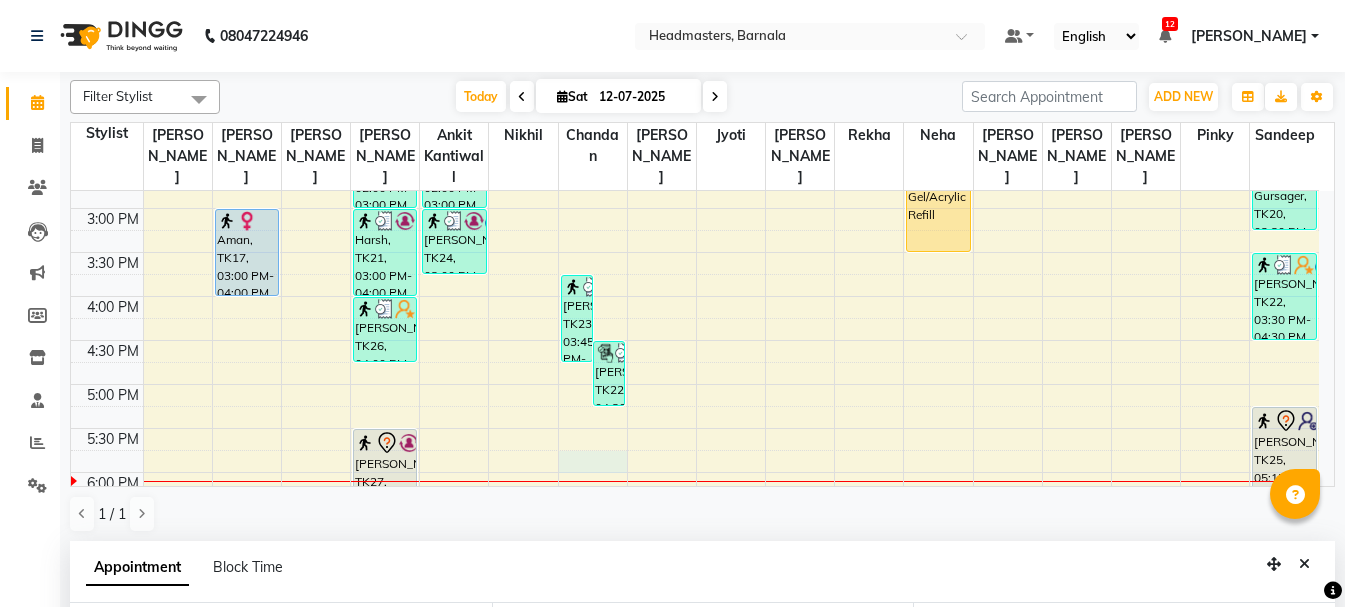 click on "8:00 AM 8:30 AM 9:00 AM 9:30 AM 10:00 AM 10:30 AM 11:00 AM 11:30 AM 12:00 PM 12:30 PM 1:00 PM 1:30 PM 2:00 PM 2:30 PM 3:00 PM 3:30 PM 4:00 PM 4:30 PM 5:00 PM 5:30 PM 6:00 PM 6:30 PM 7:00 PM 7:30 PM 8:00 PM 8:30 PM     [PERSON_NAME], TK04, 10:45 AM-12:00 PM, RT-IG - Igora Root Touchup(one inch only)     [PERSON_NAME], TK09, 12:15 PM-01:15 PM, HCL - Hair Cut by Senior Hair Stylist     rashmi, TK10, 11:30 AM-12:45 PM, RT-IG - Igora Root Touchup(one inch only)     tanu, TK12, 12:45 PM-01:45 PM, HCL - Hair Cut by Senior Hair Stylist     Aman, TK17, 03:00 PM-04:00 PM, H-SPA - Essence hair spa (₹1400)     [PERSON_NAME], TK02, 10:00 AM-11:00 AM, HCG - Hair Cut by Senior Hair Stylist     [PERSON_NAME], TK13, 12:30 PM-01:30 PM, HCG - Hair Cut by Senior Hair Stylist     [PERSON_NAME], TK19, 02:00 PM-03:00 PM, HCG - Hair Cut by Senior Hair Stylist     Harsh, TK21, 03:00 PM-04:00 PM, HCG - Hair Cut by Senior Hair Stylist     [PERSON_NAME], TK26, 04:00 PM-04:45 PM, BRD - [PERSON_NAME]" at bounding box center [695, 164] 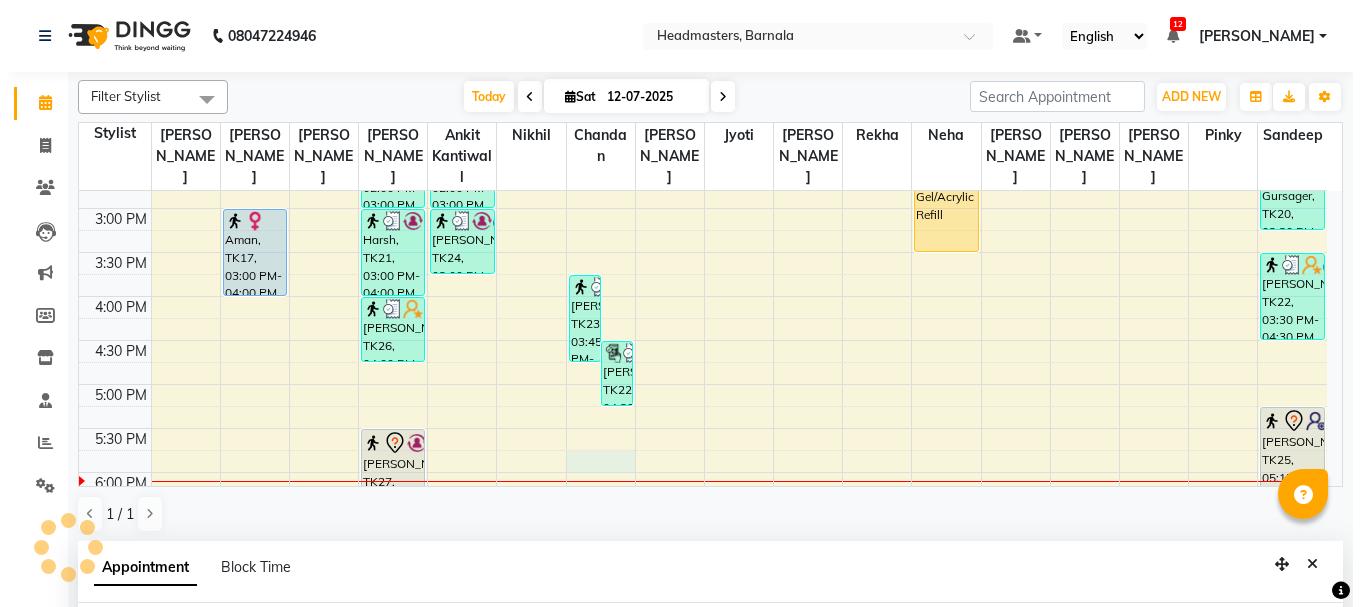 scroll, scrollTop: 389, scrollLeft: 0, axis: vertical 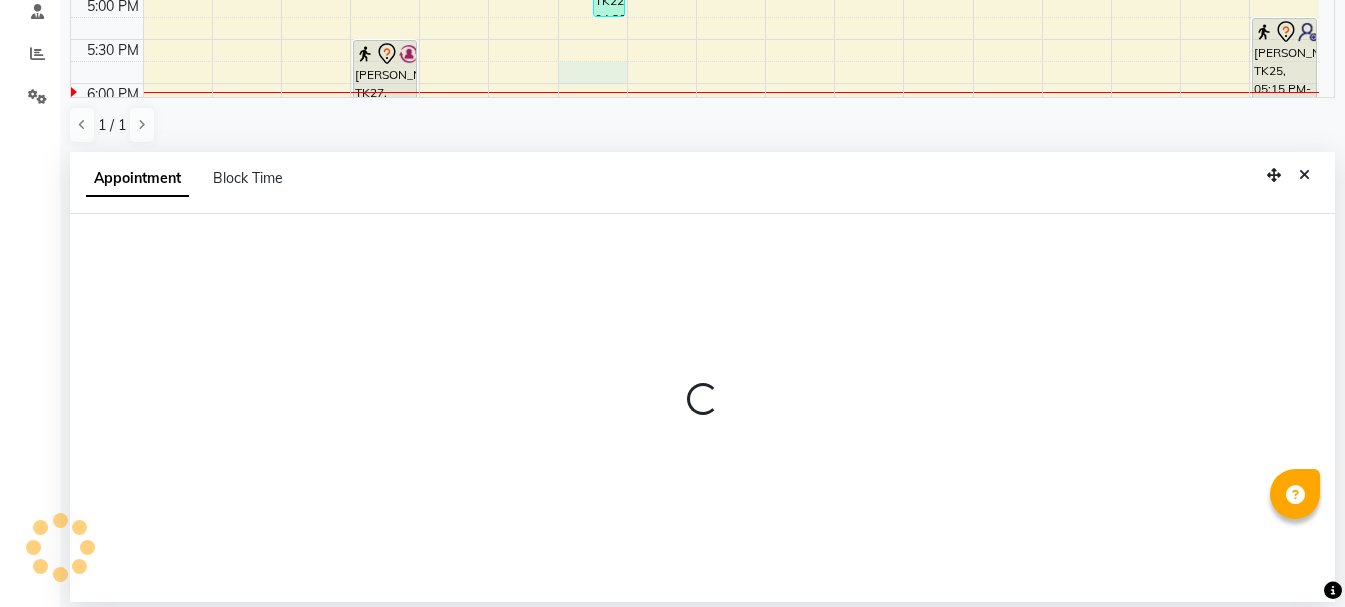 select on "67280" 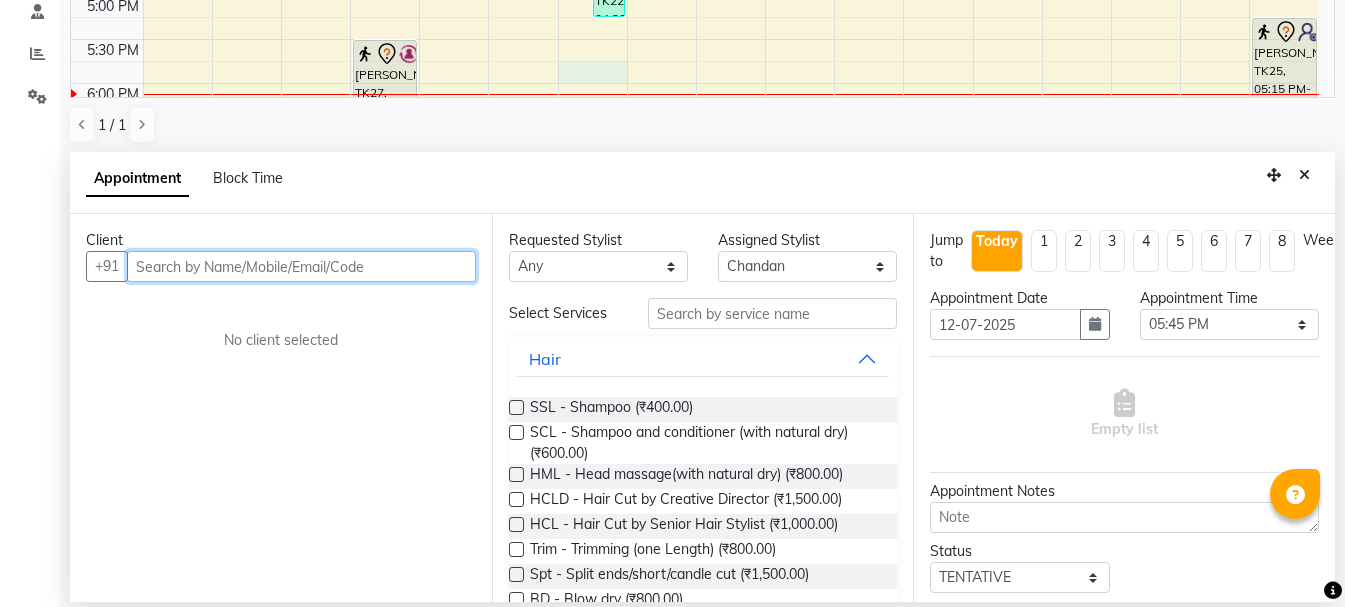 click at bounding box center [301, 266] 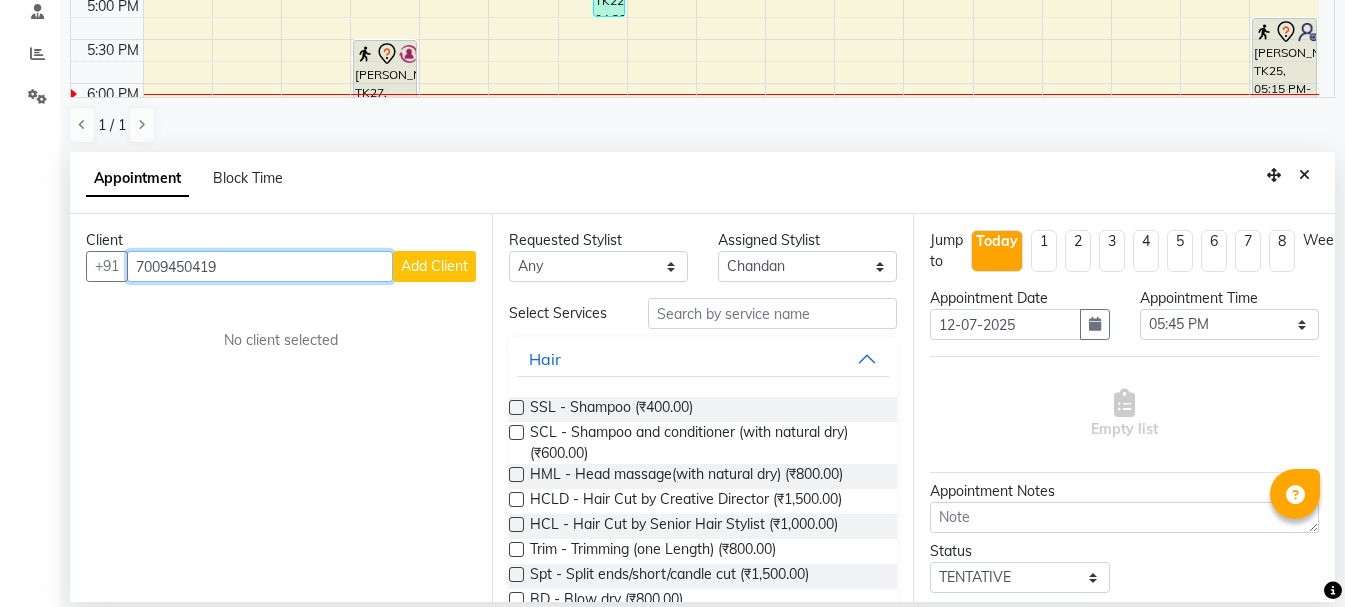 type on "7009450419" 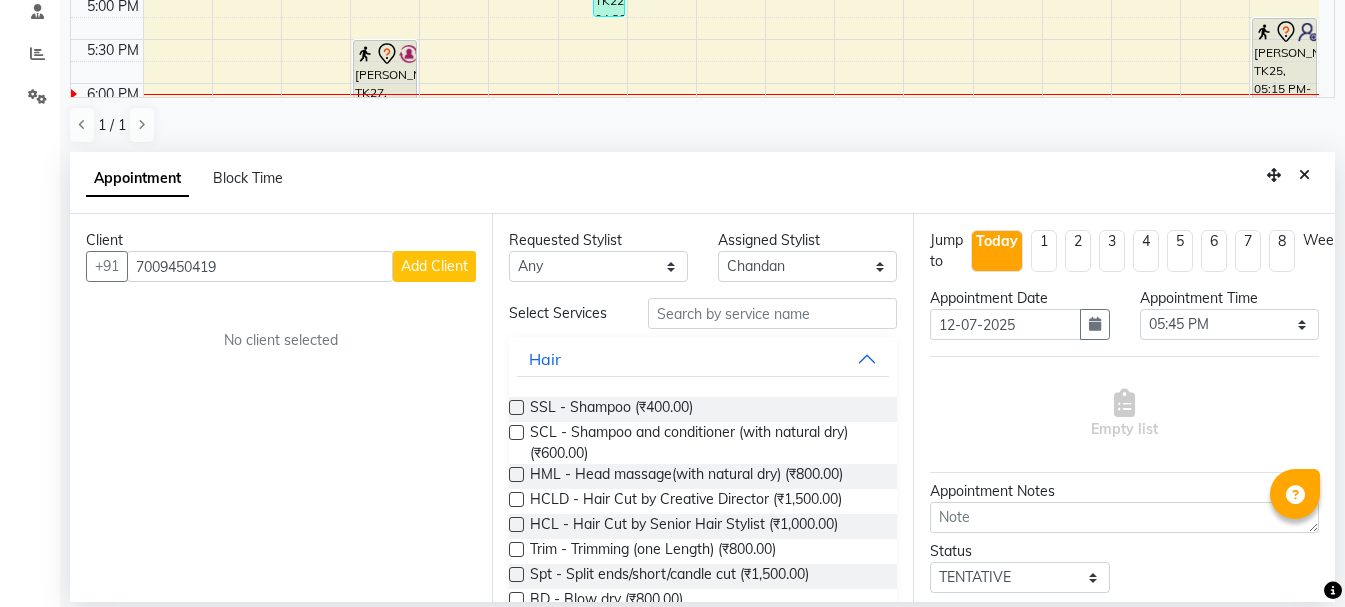 click on "Add Client" at bounding box center (434, 266) 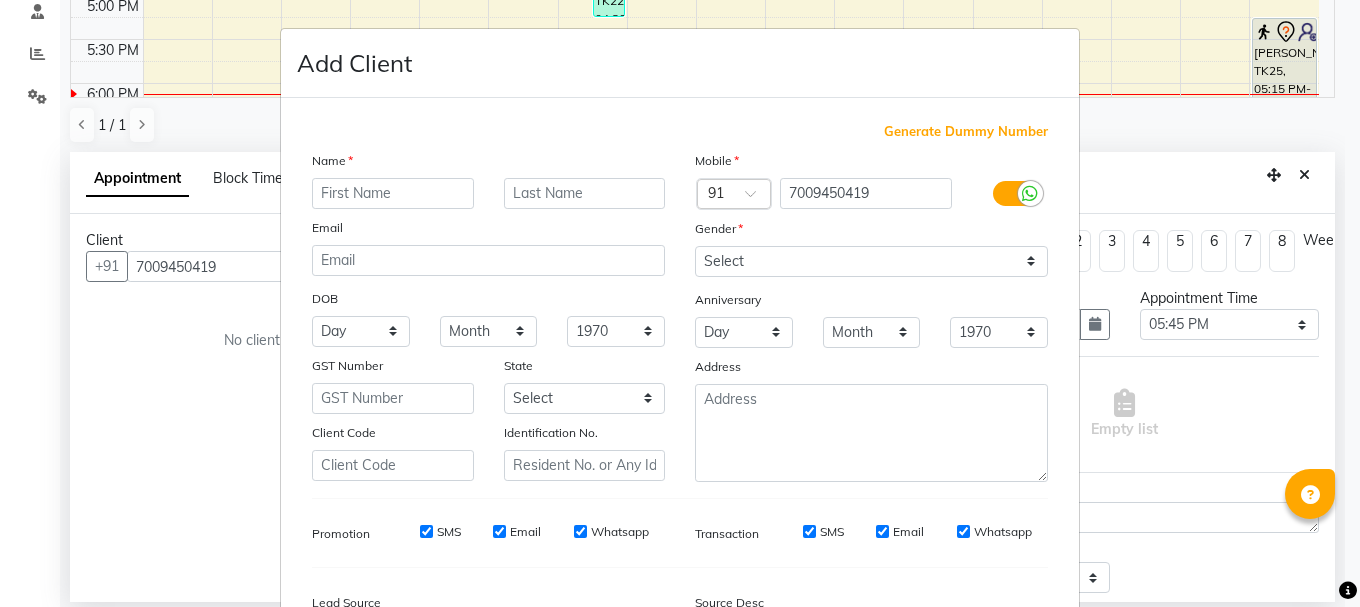 click at bounding box center (393, 193) 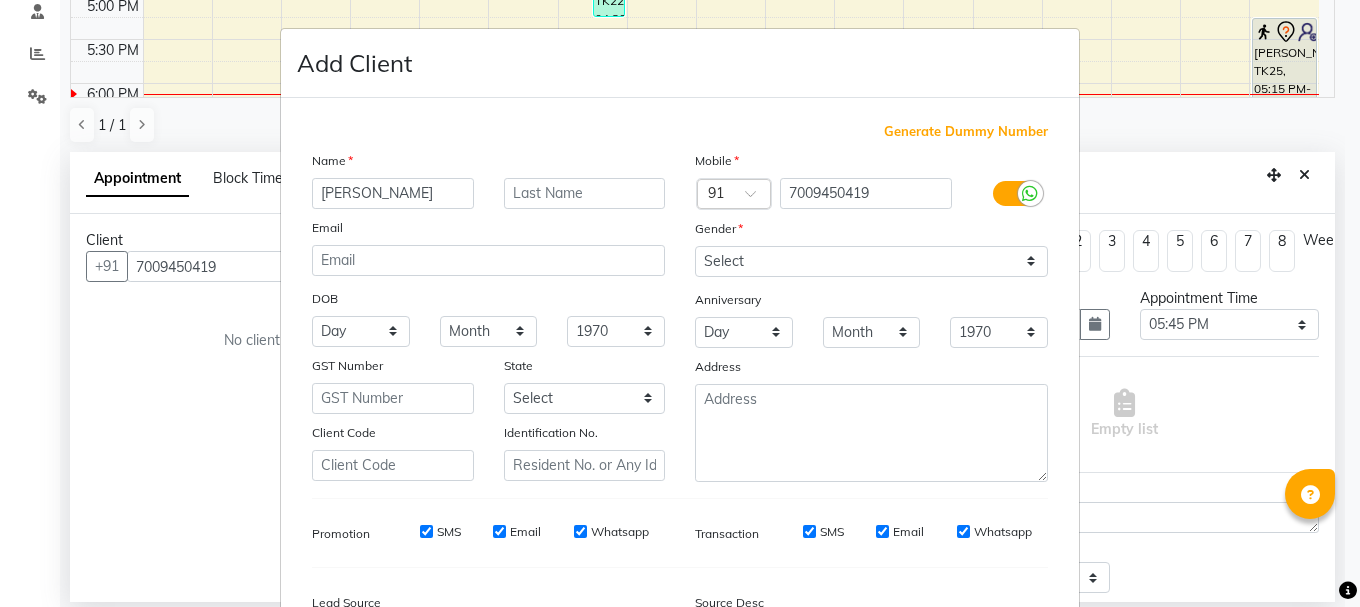 type on "[PERSON_NAME]" 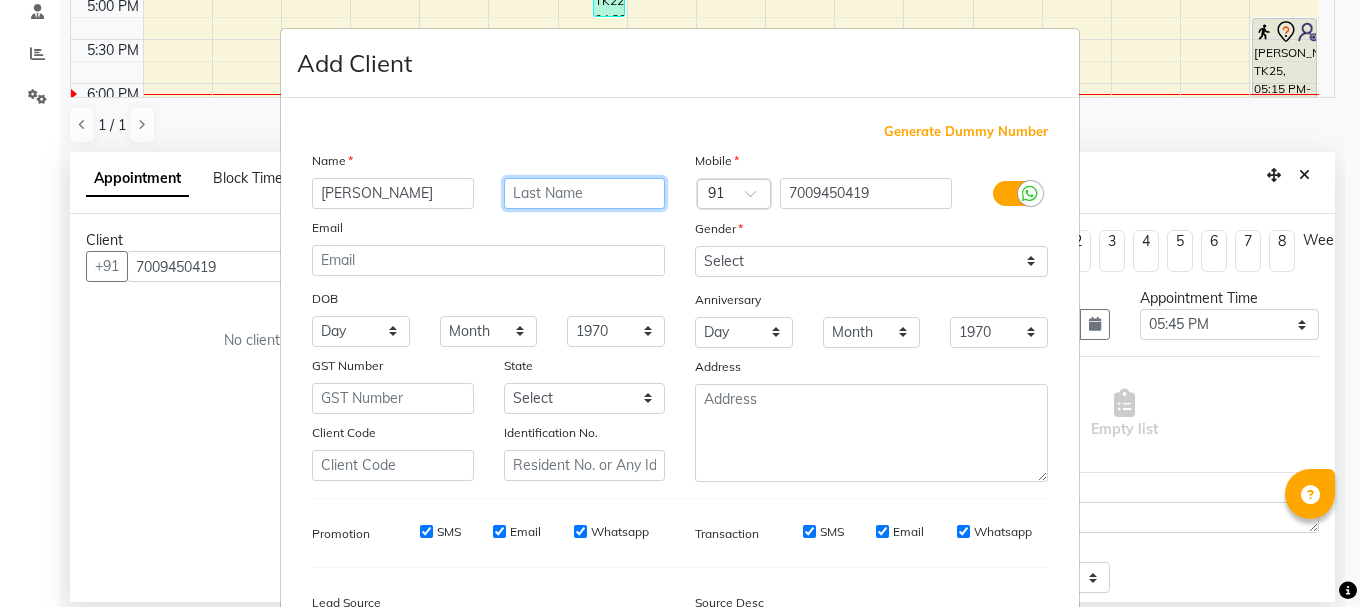 click at bounding box center (585, 193) 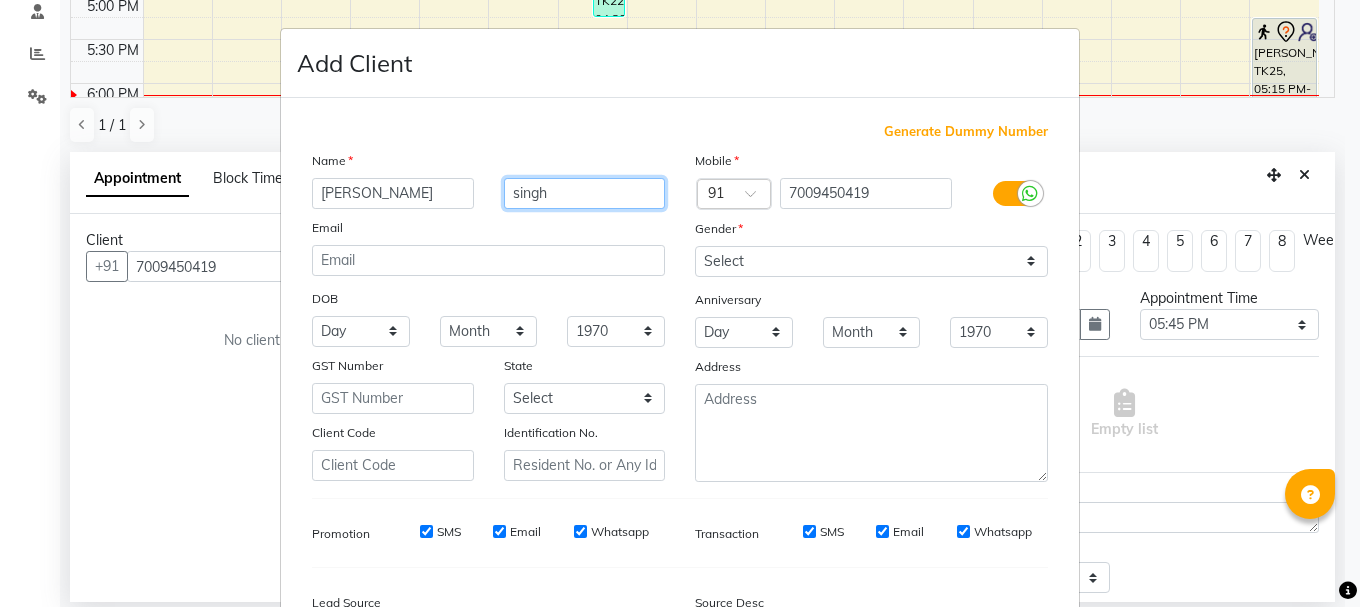 type on "singh" 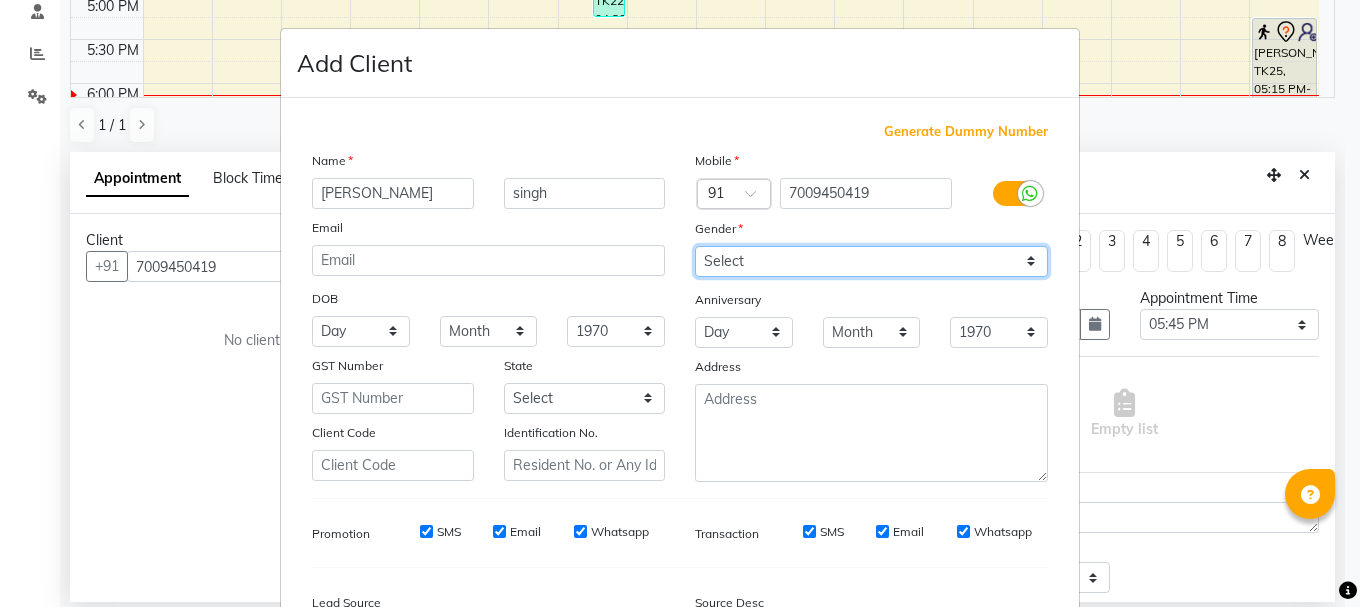 click on "Select [DEMOGRAPHIC_DATA] [DEMOGRAPHIC_DATA] Other Prefer Not To Say" at bounding box center (871, 261) 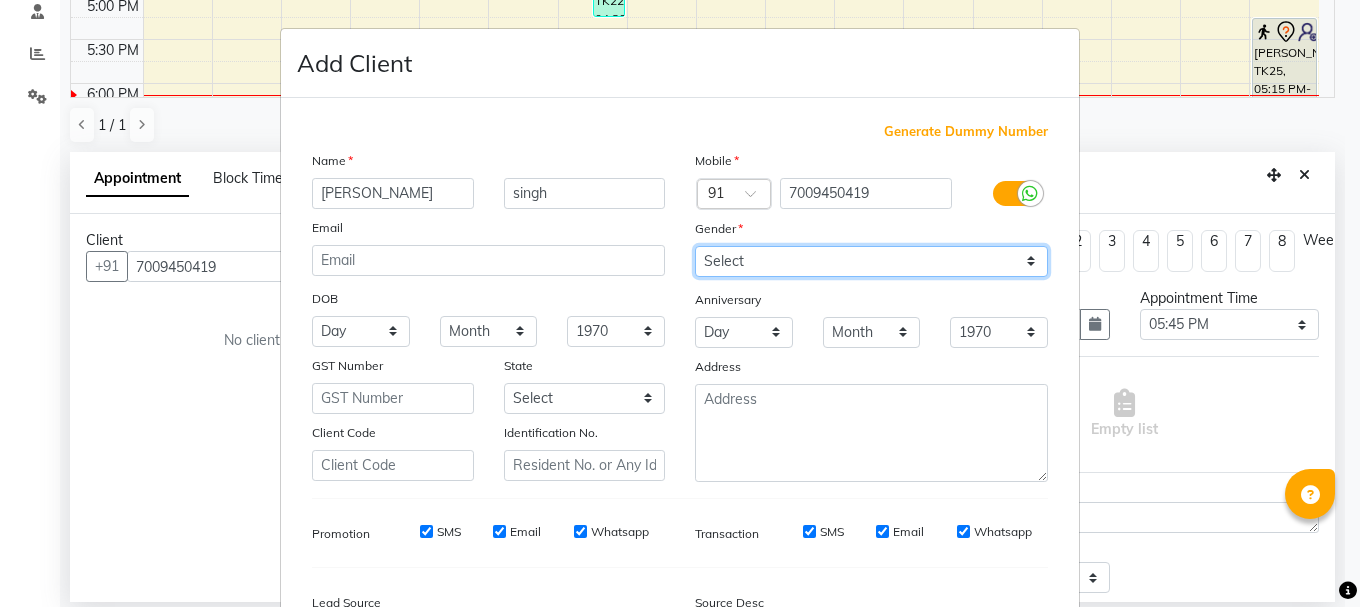 select on "[DEMOGRAPHIC_DATA]" 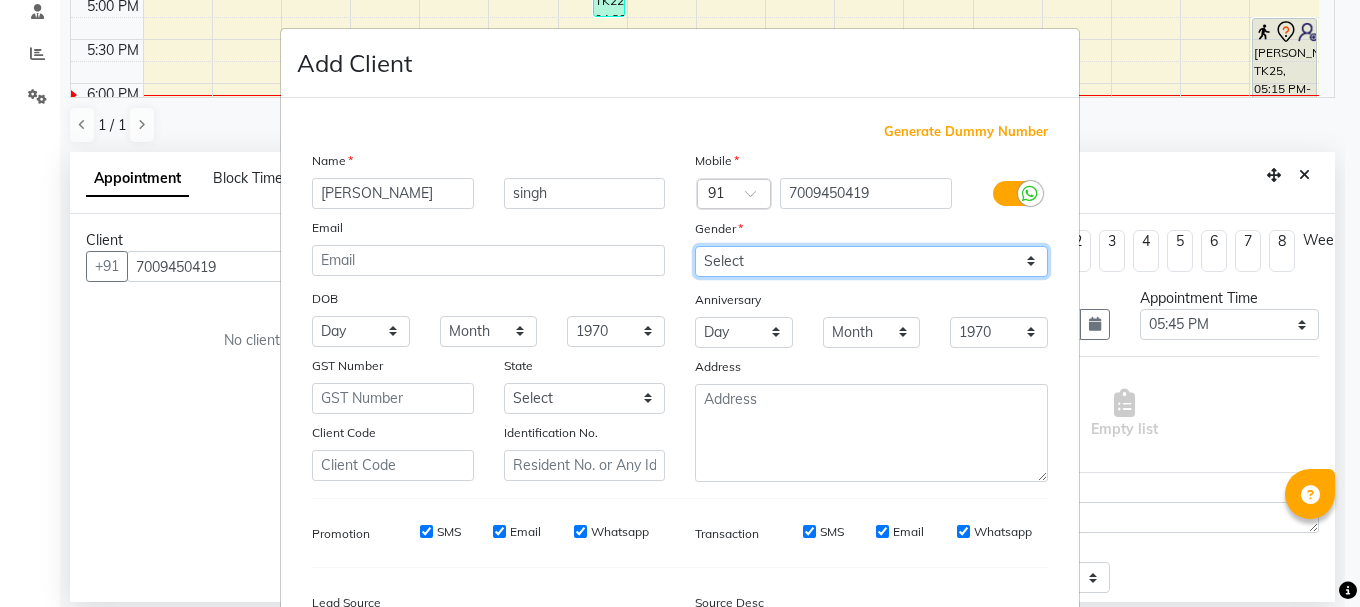 click on "Select [DEMOGRAPHIC_DATA] [DEMOGRAPHIC_DATA] Other Prefer Not To Say" at bounding box center [871, 261] 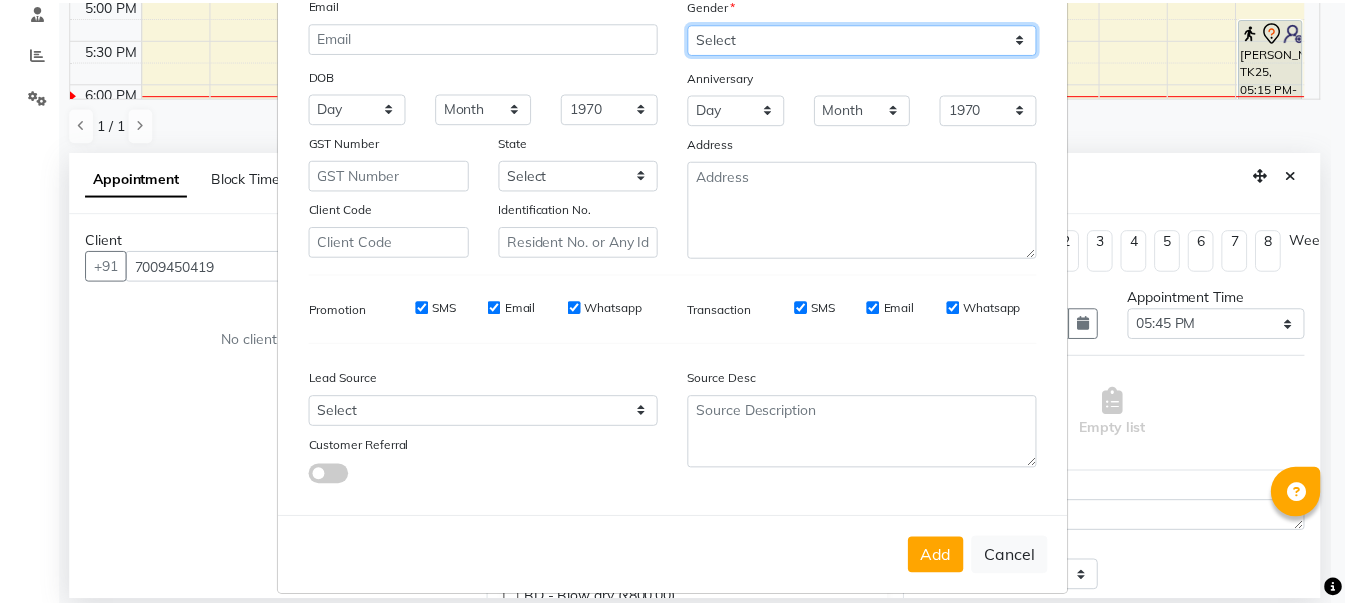 scroll, scrollTop: 242, scrollLeft: 0, axis: vertical 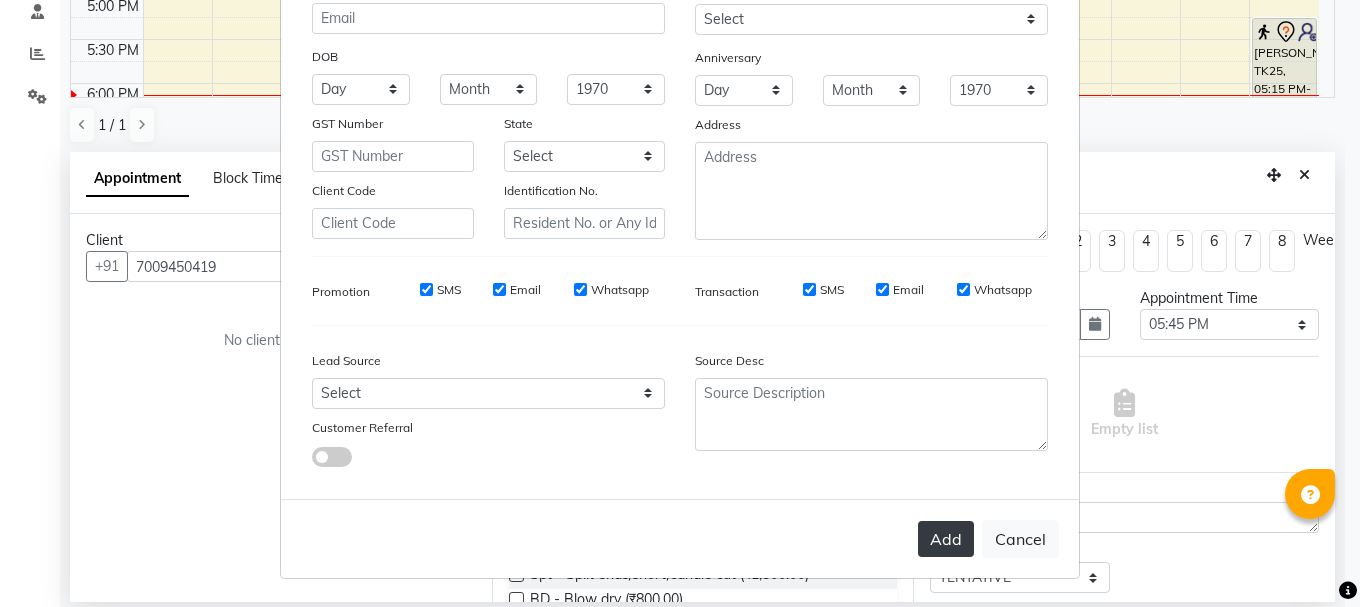 click on "Add" at bounding box center [946, 539] 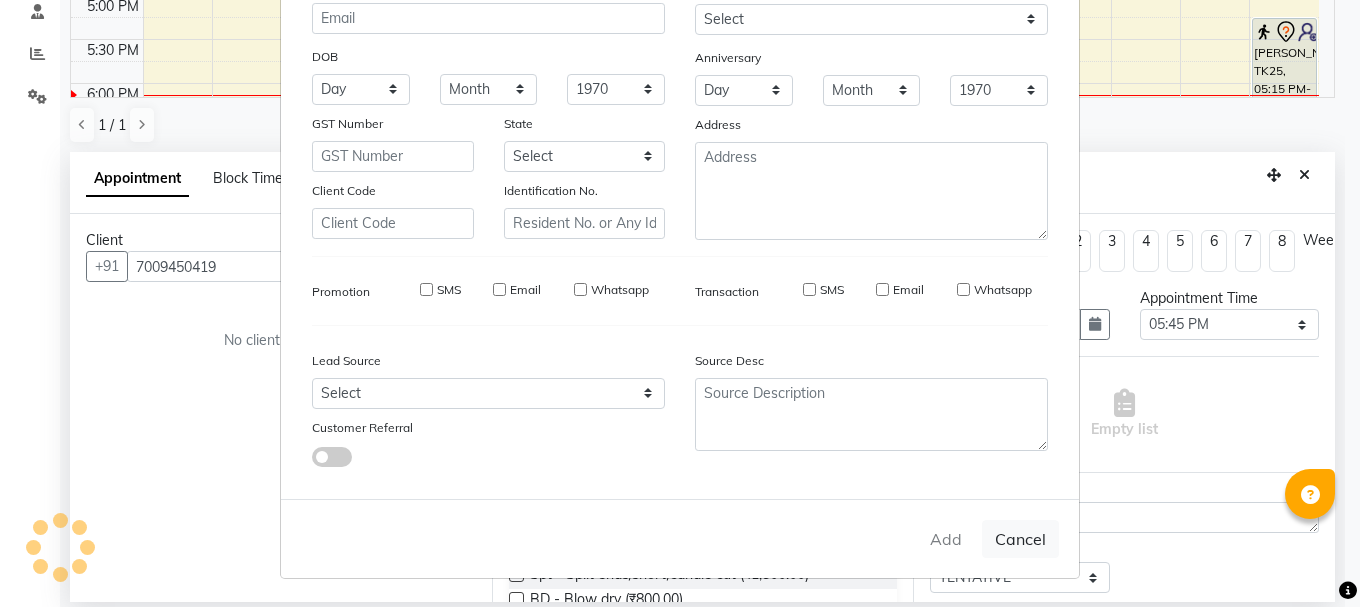 type 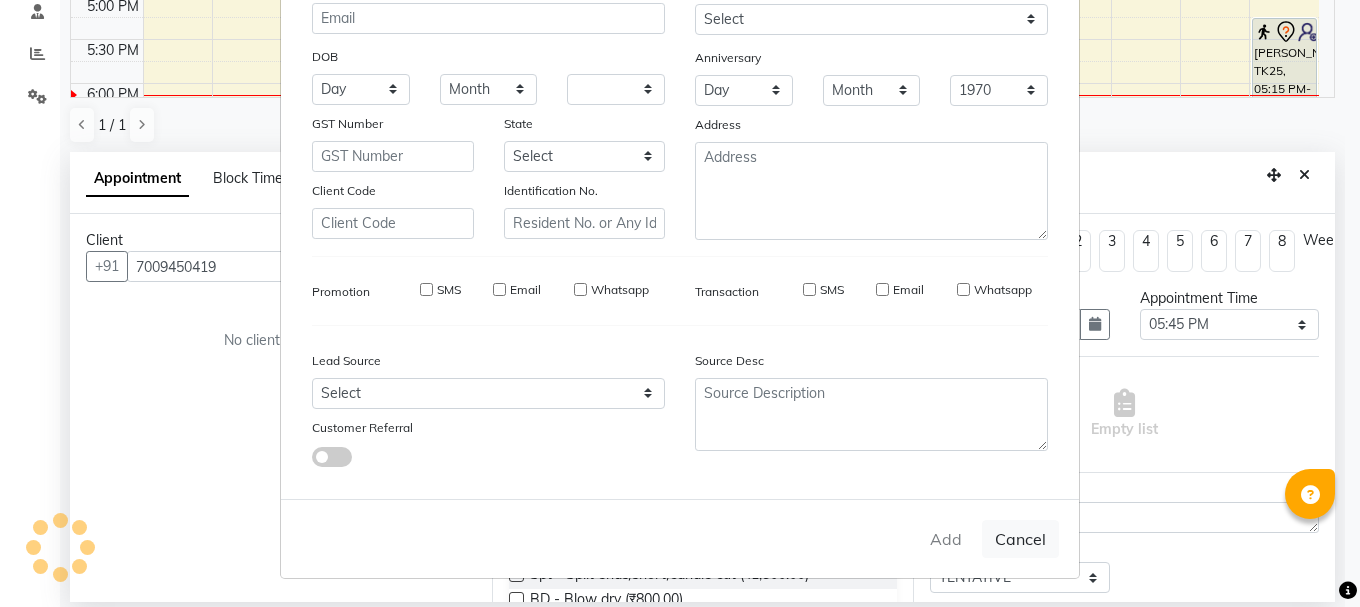 select 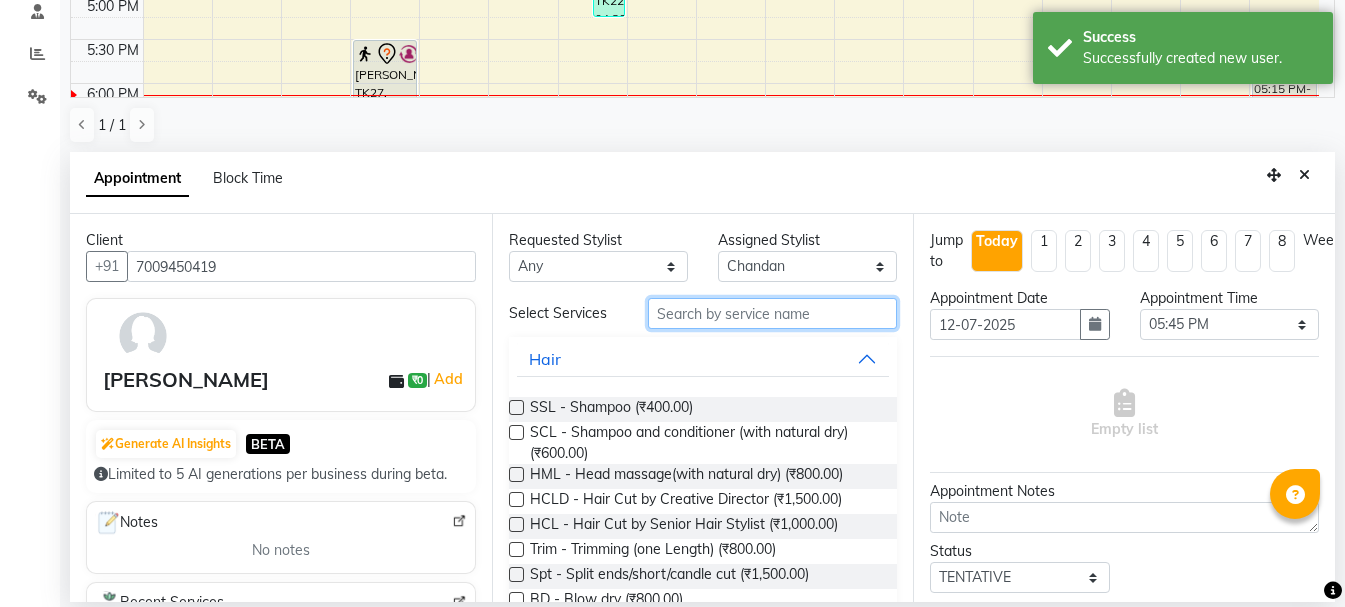 click at bounding box center [772, 313] 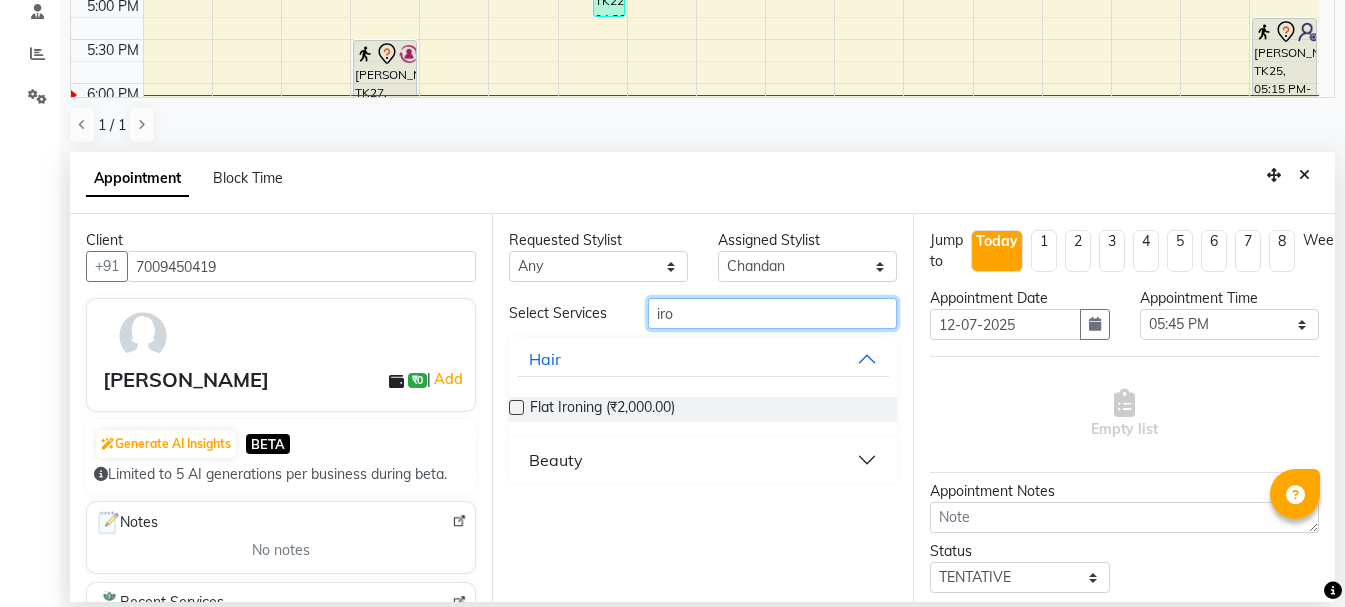 type on "iron" 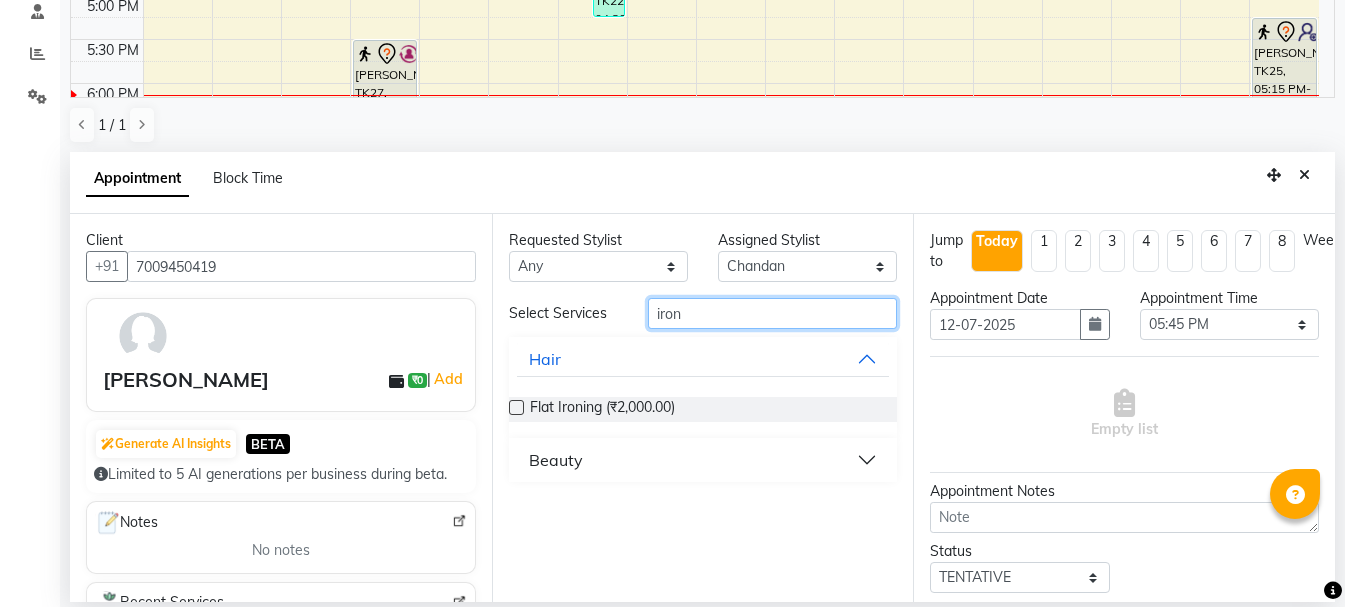 drag, startPoint x: 694, startPoint y: 314, endPoint x: 632, endPoint y: 317, distance: 62.072536 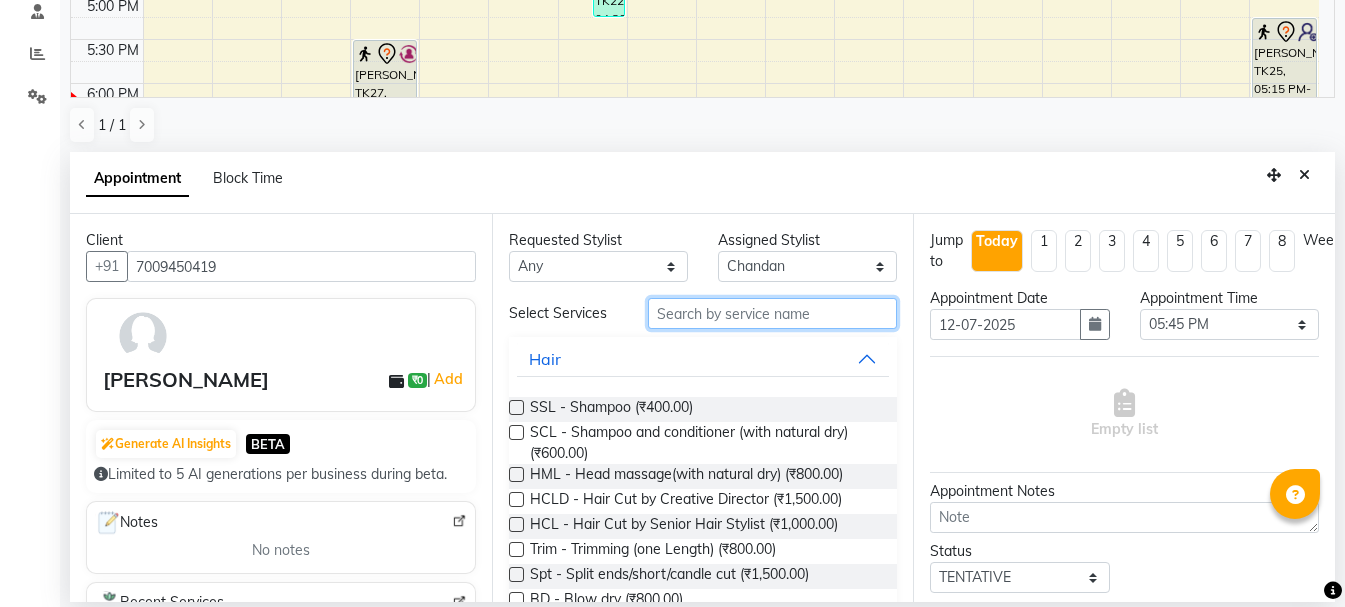 click at bounding box center [772, 313] 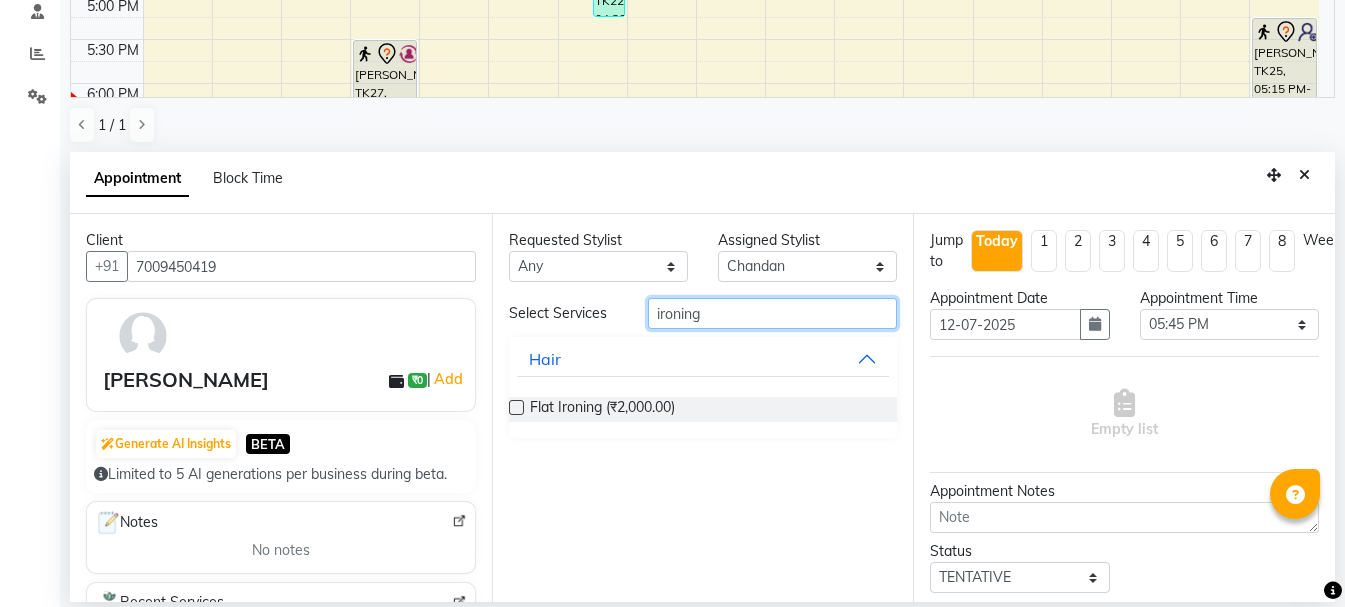 type on "ironing" 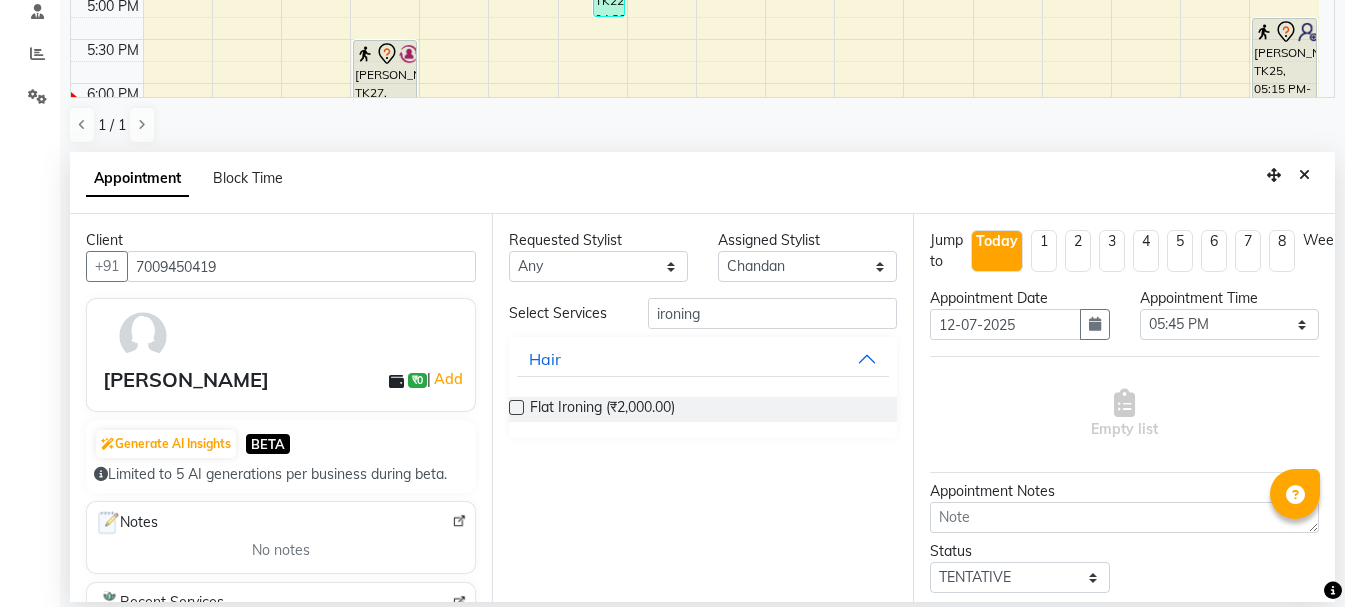 click at bounding box center [516, 407] 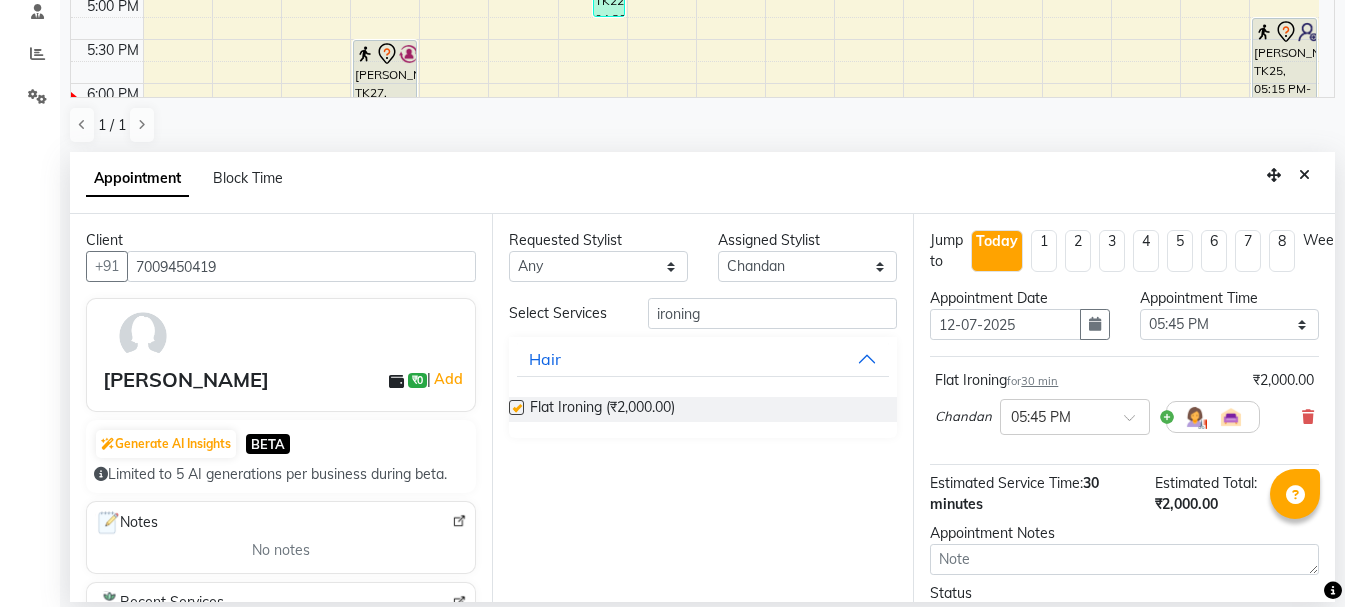 checkbox on "false" 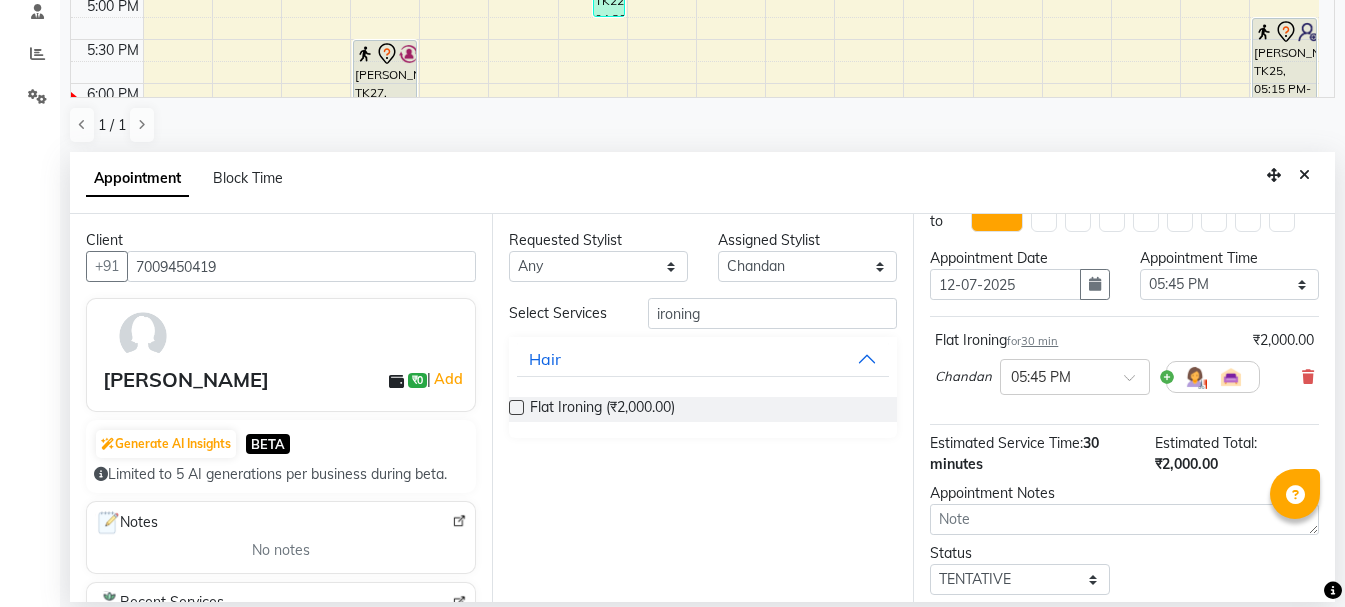 scroll, scrollTop: 174, scrollLeft: 0, axis: vertical 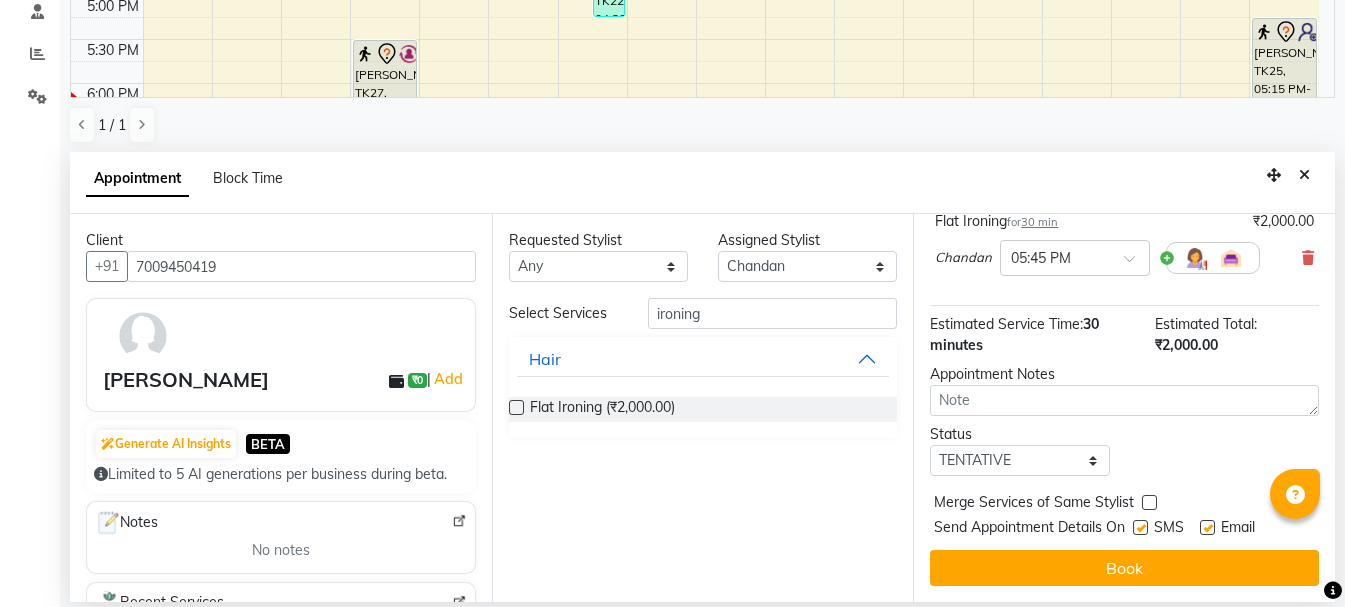 click on "Book" at bounding box center [1124, 568] 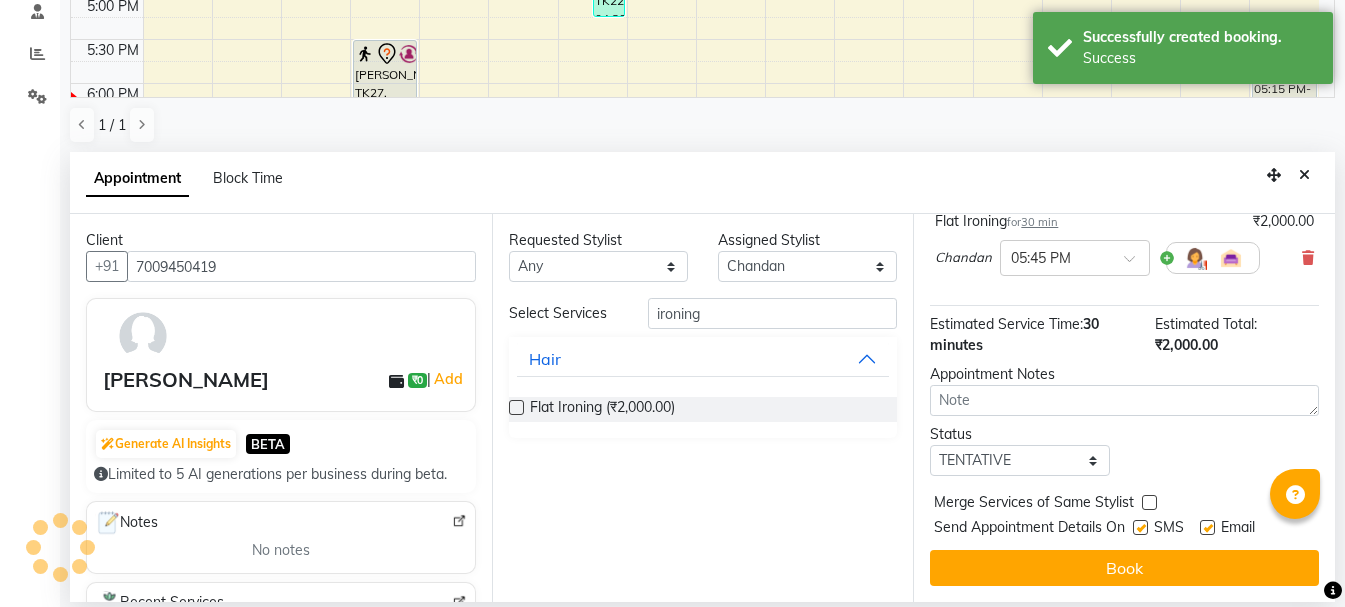scroll, scrollTop: 0, scrollLeft: 0, axis: both 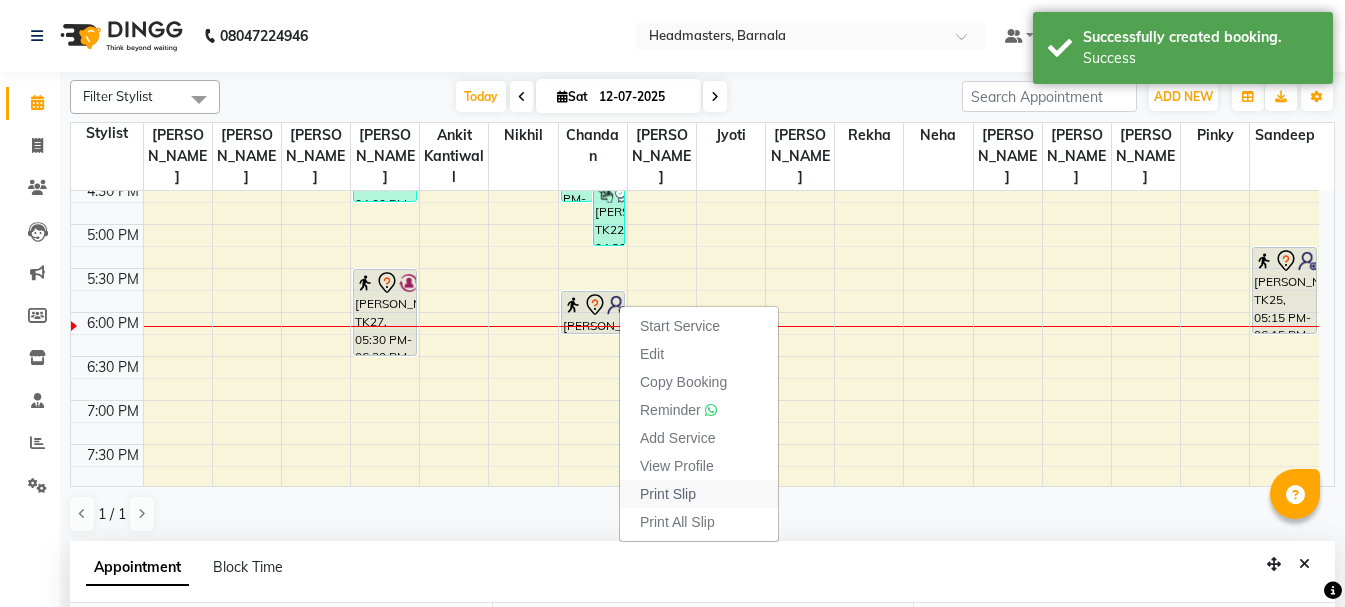 click on "Print Slip" at bounding box center [668, 494] 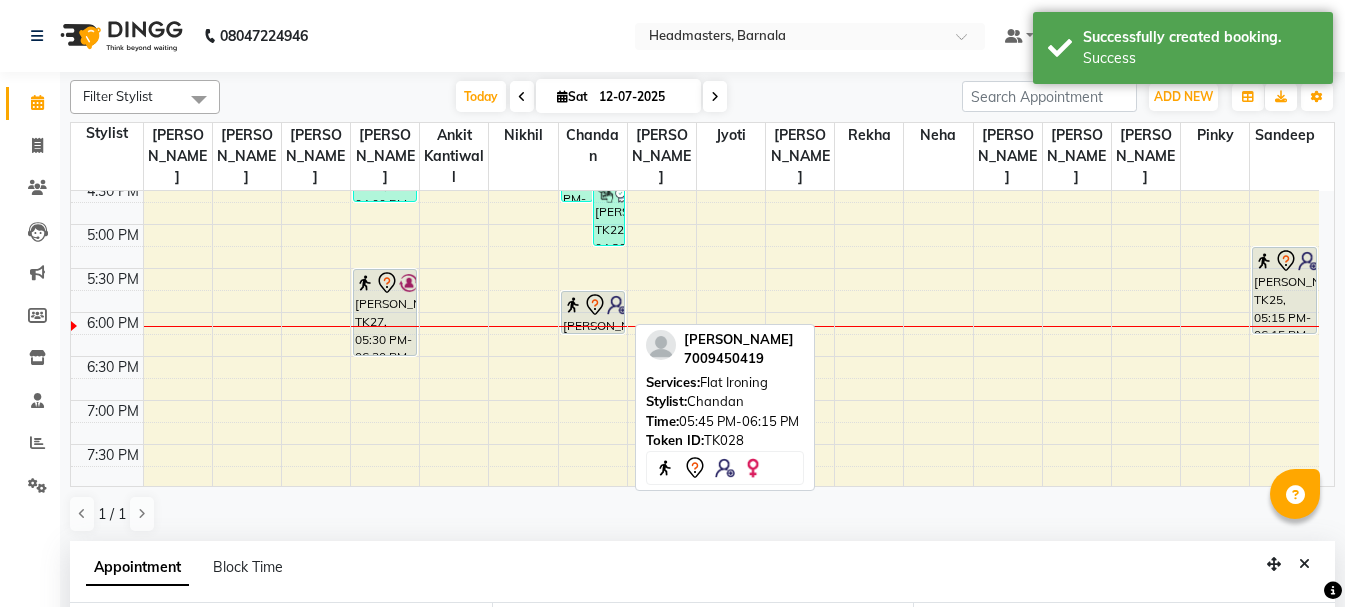 click at bounding box center [593, 305] 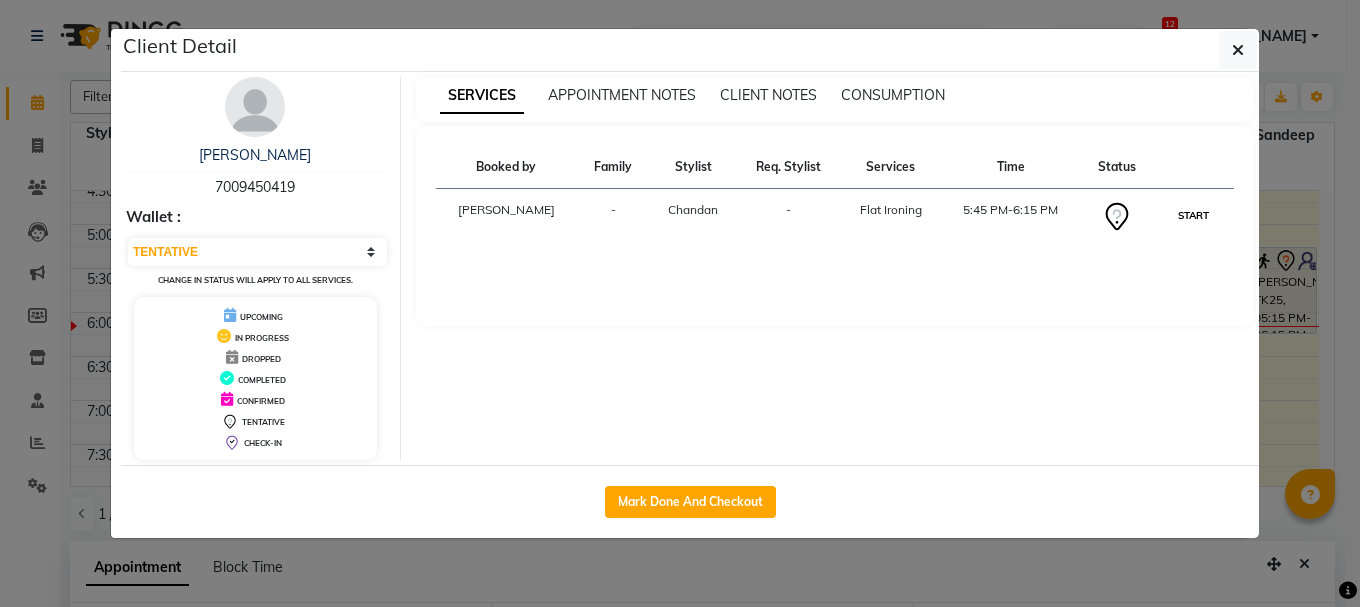 click on "START" at bounding box center [1193, 215] 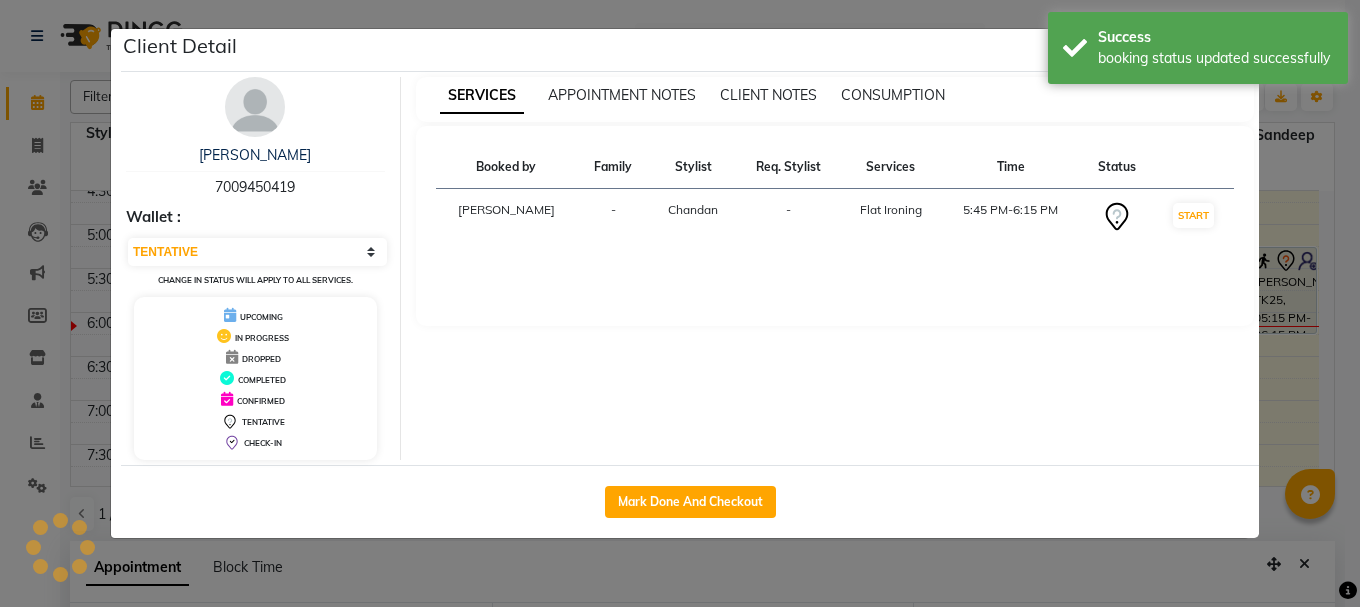 select on "1" 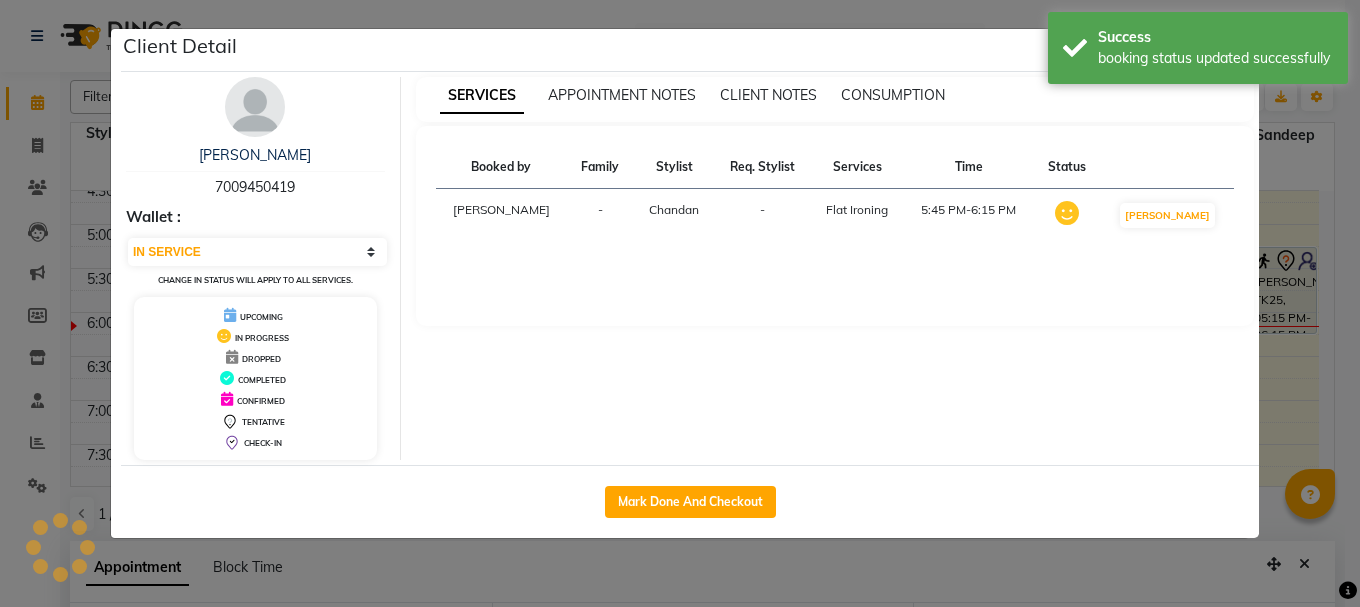 click on "Client Detail  [PERSON_NAME]   7009450419 Wallet : Select IN SERVICE CONFIRMED TENTATIVE CHECK IN MARK DONE UPCOMING Change in status will apply to all services. UPCOMING IN PROGRESS DROPPED COMPLETED CONFIRMED TENTATIVE CHECK-IN SERVICES APPOINTMENT NOTES CLIENT NOTES CONSUMPTION Booked by Family Stylist Req. Stylist Services Time Status  [PERSON_NAME][GEOGRAPHIC_DATA] -  Flat Ironing    5:45 PM-6:15 PM   MARK DONE   Mark Done And Checkout" 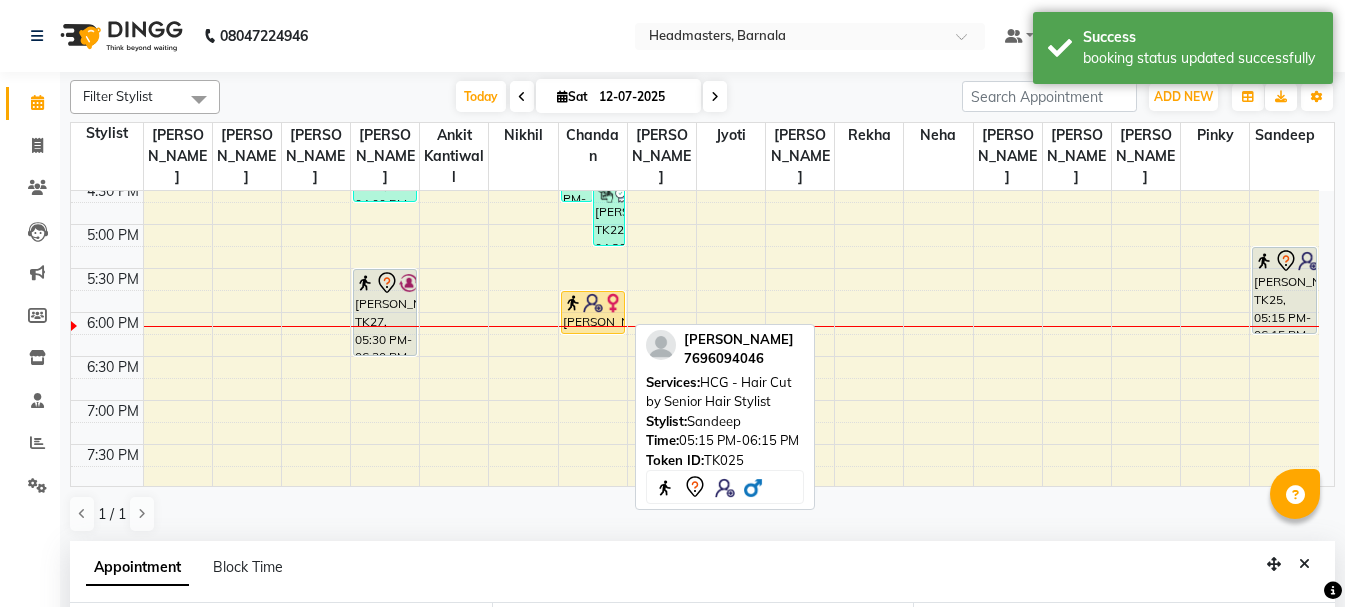 click on "[PERSON_NAME], TK25, 05:15 PM-06:15 PM, HCG - Hair Cut by Senior Hair Stylist" at bounding box center (1284, 290) 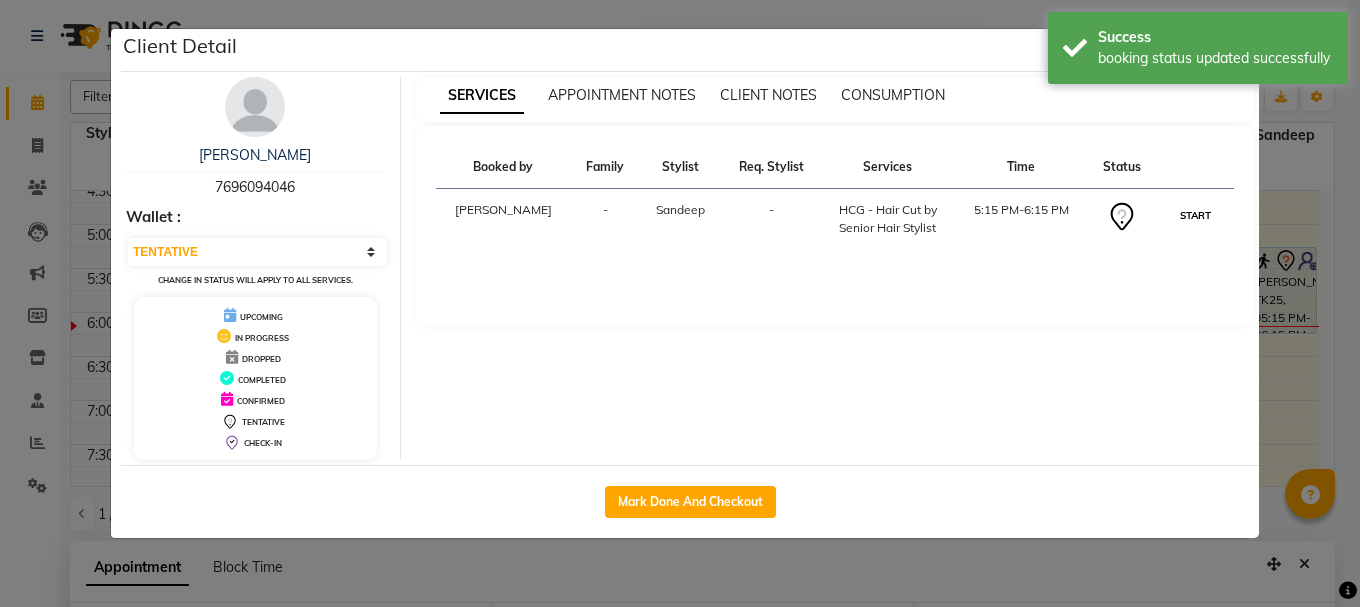 click on "START" at bounding box center (1195, 215) 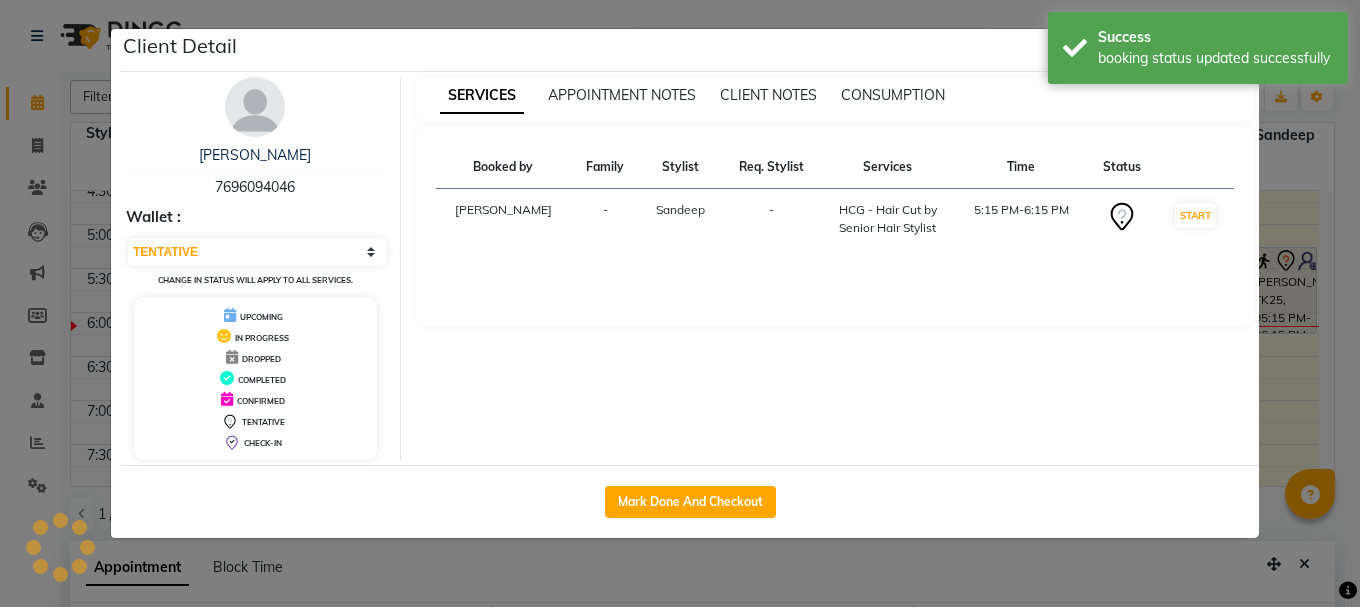 select on "1" 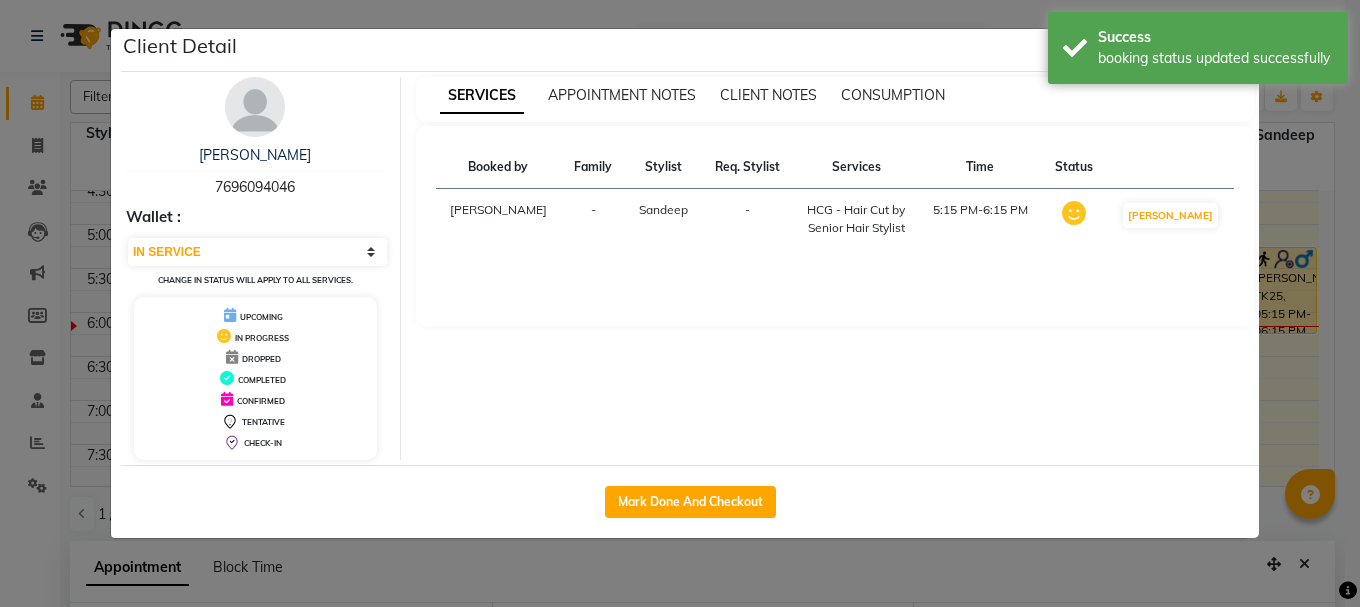 click on "Client Detail  [PERSON_NAME]    7696094046 Wallet : Select IN SERVICE CONFIRMED TENTATIVE CHECK IN MARK DONE UPCOMING Change in status will apply to all services. UPCOMING IN PROGRESS DROPPED COMPLETED CONFIRMED TENTATIVE CHECK-IN SERVICES APPOINTMENT NOTES CLIENT NOTES CONSUMPTION Booked by Family Stylist Req. Stylist Services Time Status  [PERSON_NAME] -  HCG - Hair Cut by Senior Hair Stylist   5:15 PM-6:15 PM   MARK DONE   Mark Done And Checkout" 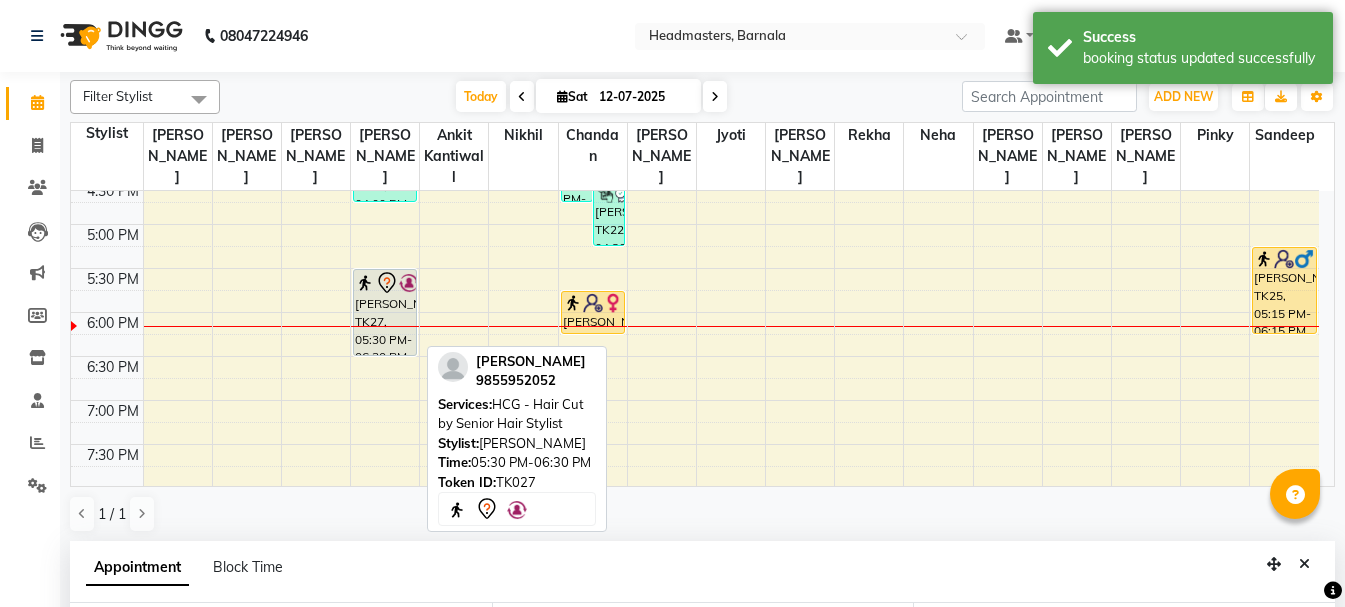click 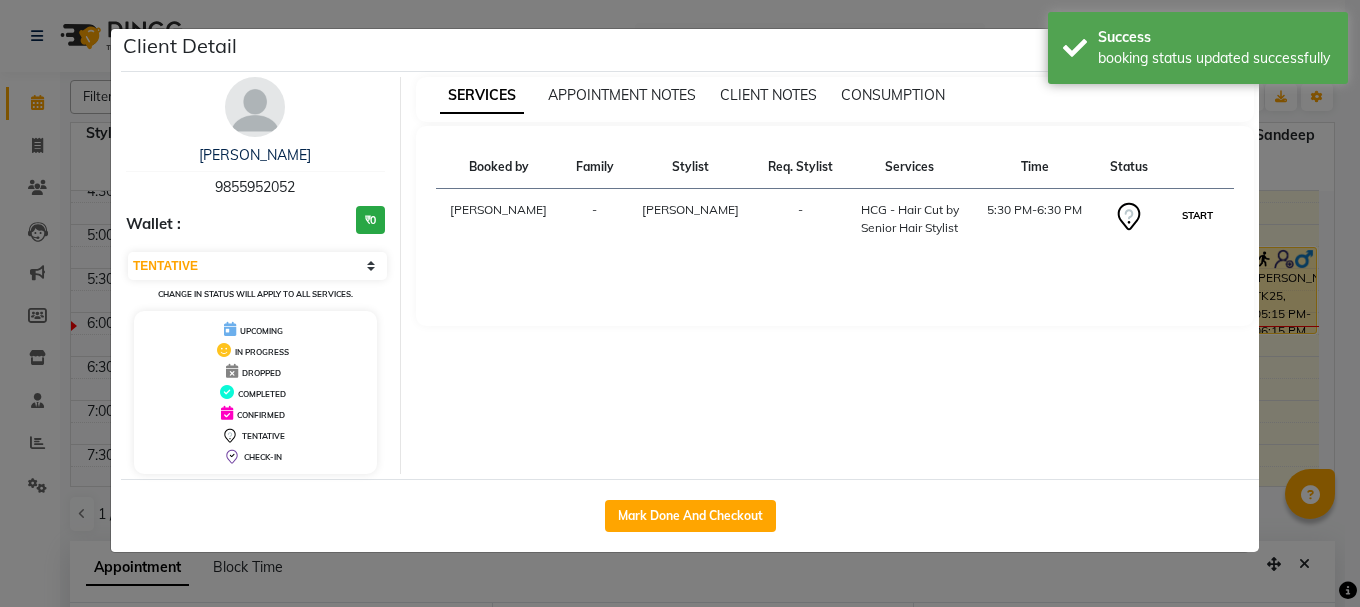 click on "START" at bounding box center [1197, 215] 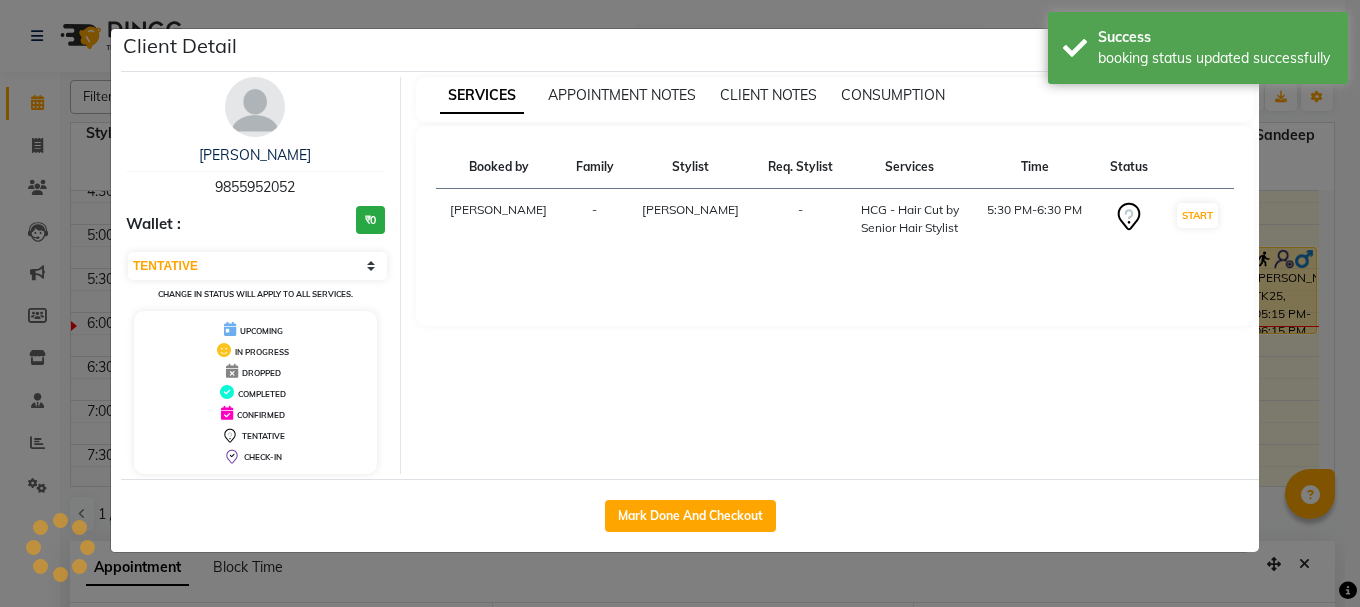 select on "1" 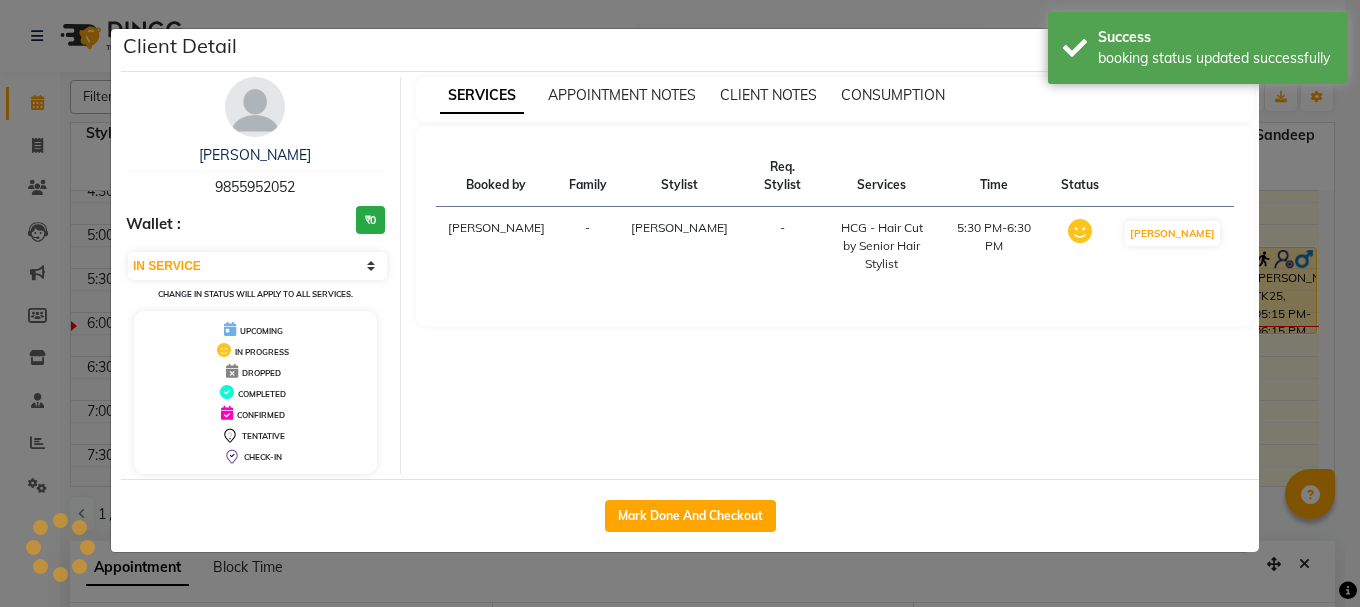 click on "Client Detail  [PERSON_NAME]    9855952052 Wallet : ₹0 Select IN SERVICE CONFIRMED TENTATIVE CHECK IN MARK DONE UPCOMING Change in status will apply to all services. UPCOMING IN PROGRESS DROPPED COMPLETED CONFIRMED TENTATIVE CHECK-IN SERVICES APPOINTMENT NOTES CLIENT NOTES CONSUMPTION Booked by Family Stylist Req. Stylist Services Time Status  [PERSON_NAME]  -  [PERSON_NAME] -  HCG - Hair Cut by Senior Hair Stylist   5:30 PM-6:30 PM   MARK DONE   Mark Done And Checkout" 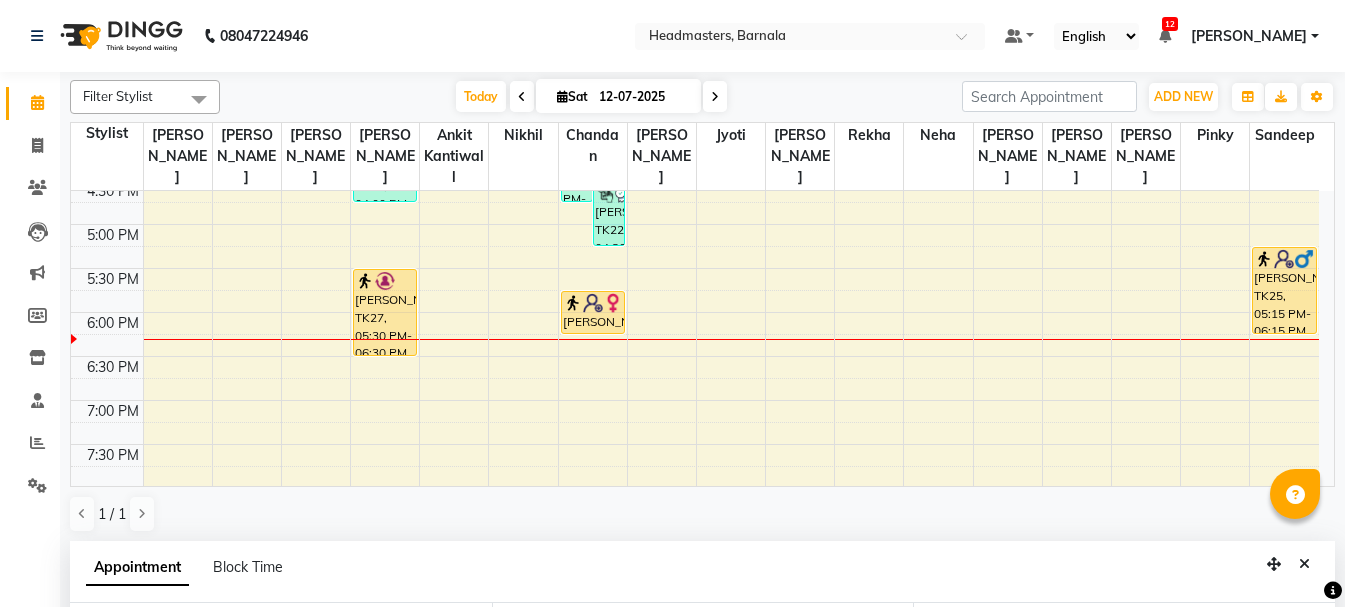 click on "8:00 AM 8:30 AM 9:00 AM 9:30 AM 10:00 AM 10:30 AM 11:00 AM 11:30 AM 12:00 PM 12:30 PM 1:00 PM 1:30 PM 2:00 PM 2:30 PM 3:00 PM 3:30 PM 4:00 PM 4:30 PM 5:00 PM 5:30 PM 6:00 PM 6:30 PM 7:00 PM 7:30 PM 8:00 PM 8:30 PM     [PERSON_NAME], TK04, 10:45 AM-12:00 PM, RT-IG - Igora Root Touchup(one inch only)     [PERSON_NAME], TK09, 12:15 PM-01:15 PM, HCL - Hair Cut by Senior Hair Stylist     rashmi, TK10, 11:30 AM-12:45 PM, RT-IG - Igora Root Touchup(one inch only)     tanu, TK12, 12:45 PM-01:45 PM, HCL - Hair Cut by Senior Hair Stylist     Aman, TK17, 03:00 PM-04:00 PM, H-SPA - Essence hair spa (₹1400)     [PERSON_NAME], TK02, 10:00 AM-11:00 AM, HCG - Hair Cut by Senior Hair Stylist     [PERSON_NAME], TK13, 12:30 PM-01:30 PM, HCG - Hair Cut by Senior Hair Stylist     [PERSON_NAME], TK19, 02:00 PM-03:00 PM, HCG - Hair Cut by Senior Hair Stylist     Harsh, TK21, 03:00 PM-04:00 PM, HCG - Hair Cut by Senior Hair Stylist     [PERSON_NAME], TK26, 04:00 PM-04:45 PM, BRD - [PERSON_NAME], TK27, 05:30 PM-06:30 PM, HCG - Hair Cut by Senior Hair Stylist" at bounding box center [695, 4] 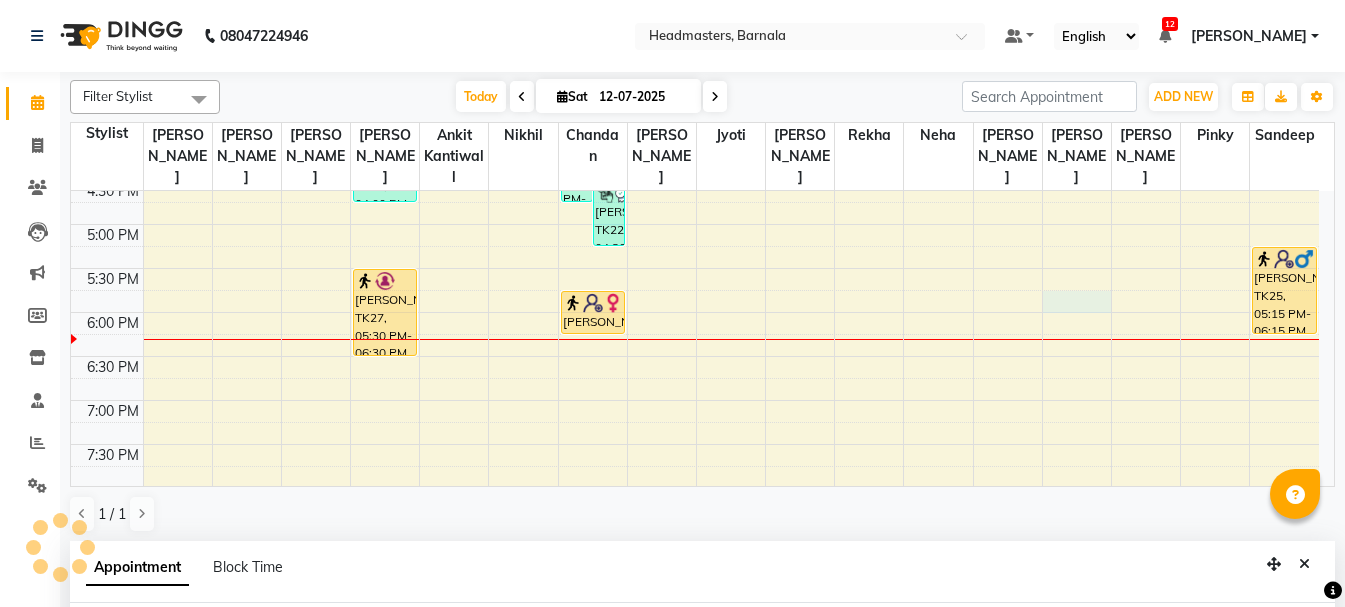 scroll, scrollTop: 389, scrollLeft: 0, axis: vertical 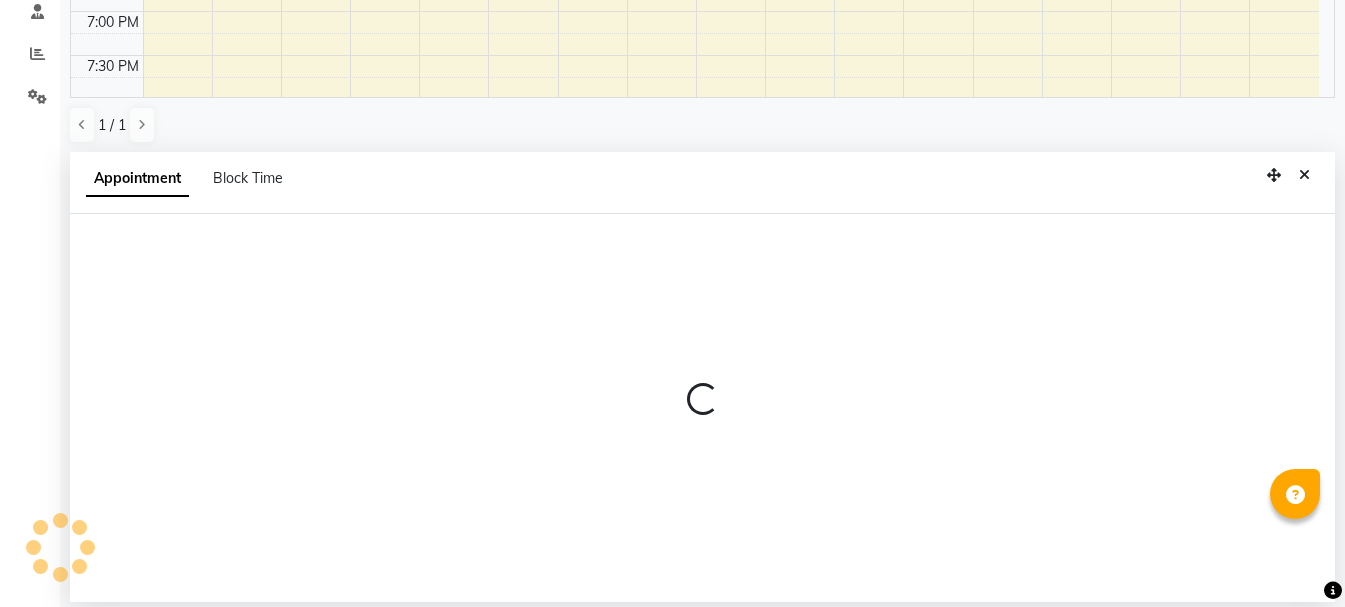 select on "67288" 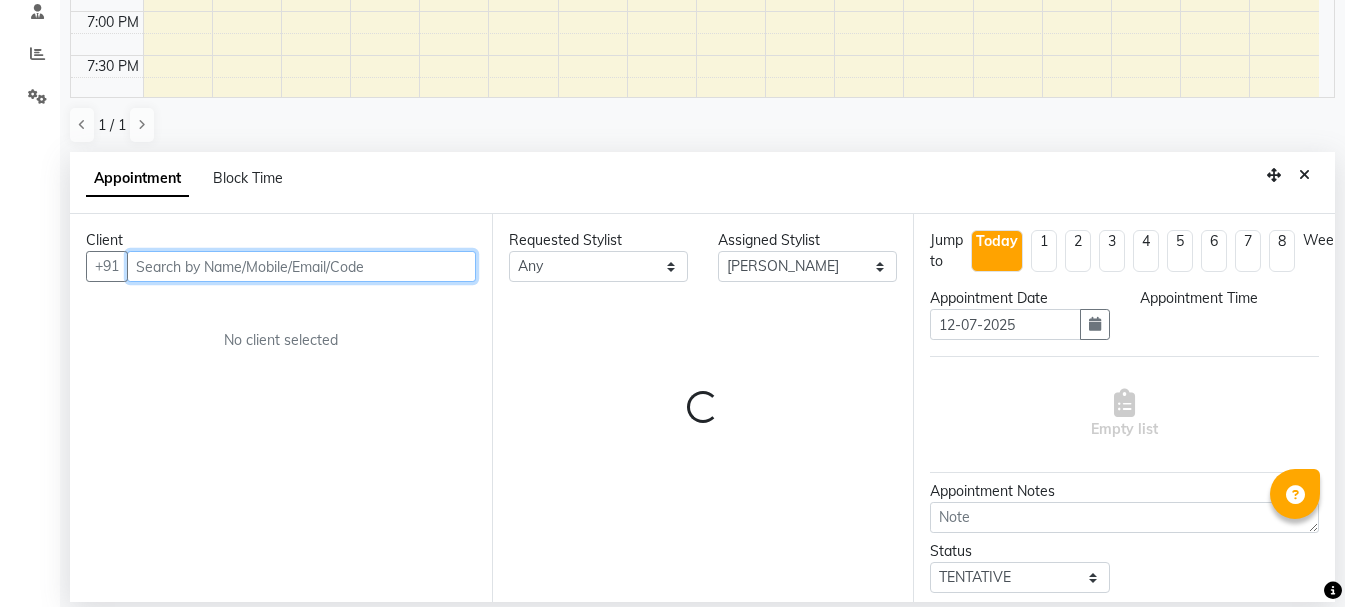 select on "1065" 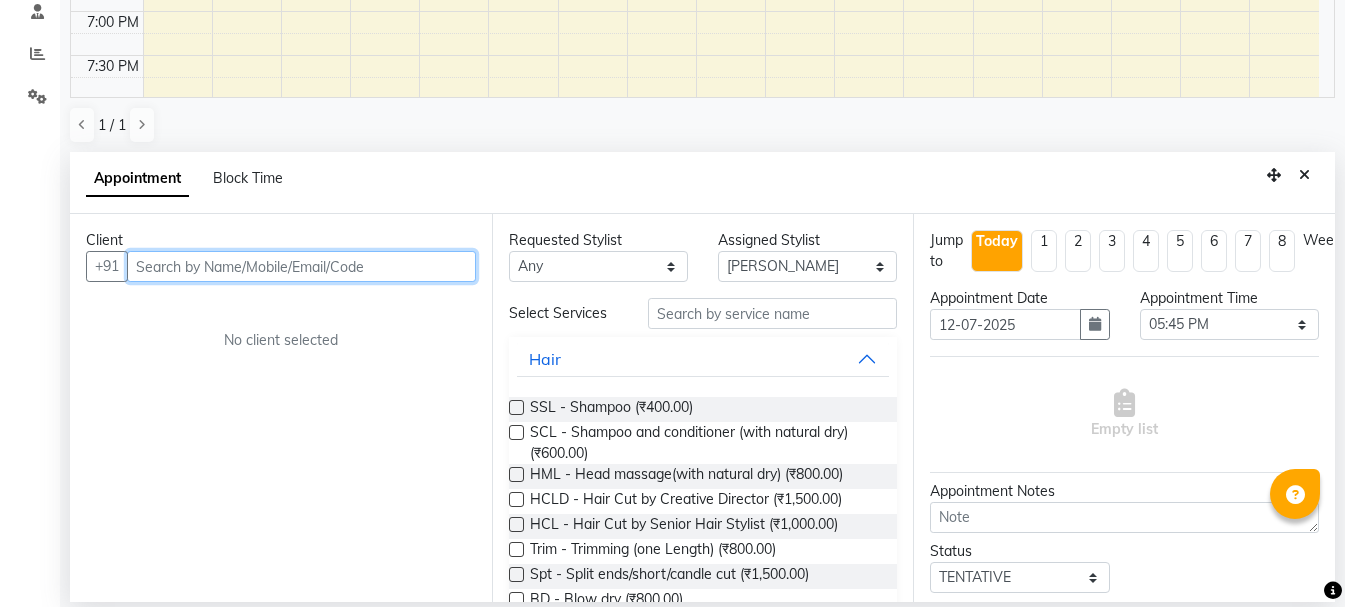click at bounding box center (301, 266) 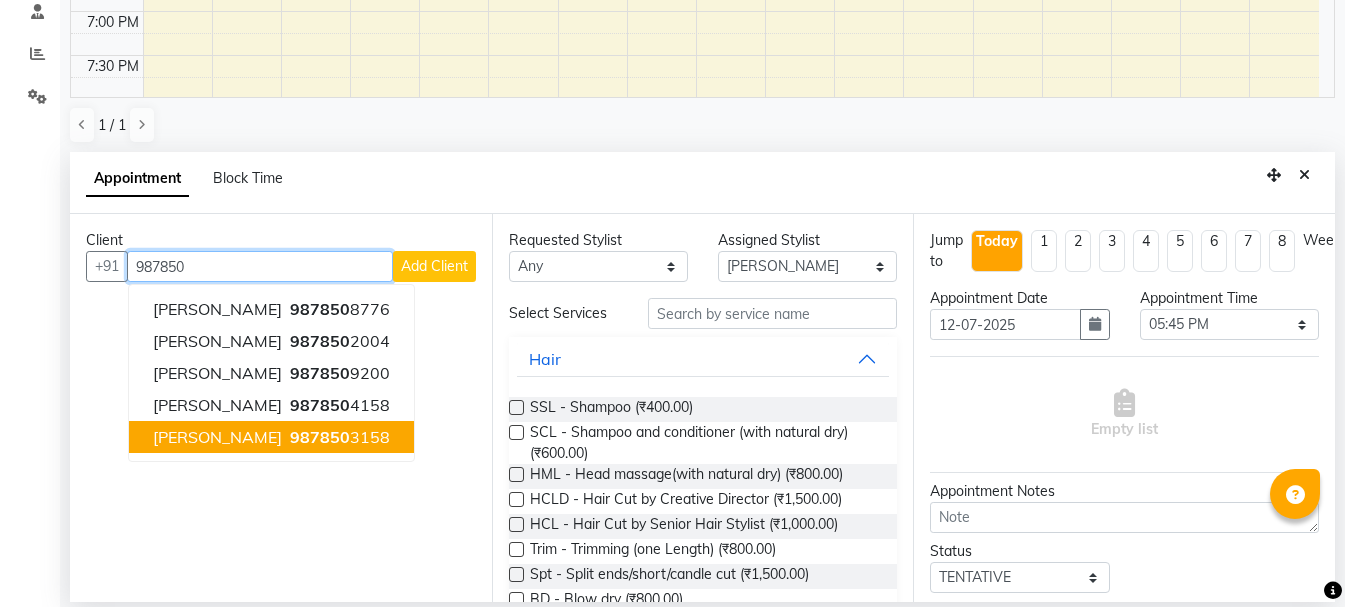 click on "987850" at bounding box center [320, 437] 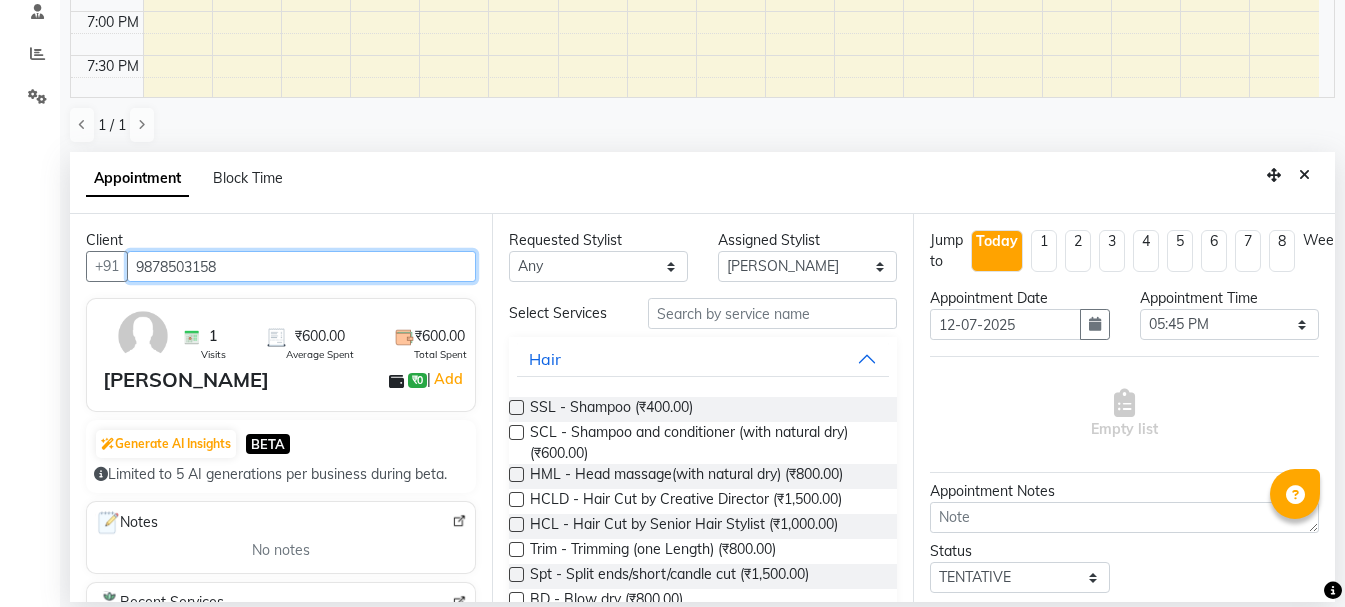 type on "9878503158" 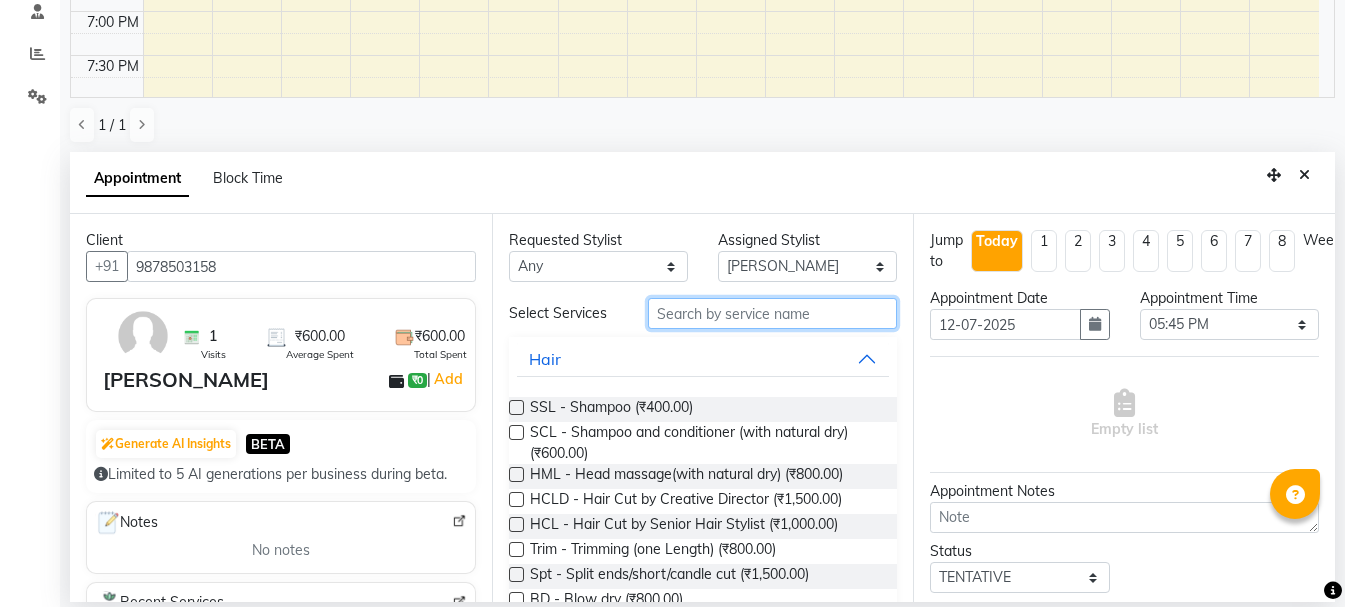 click at bounding box center (772, 313) 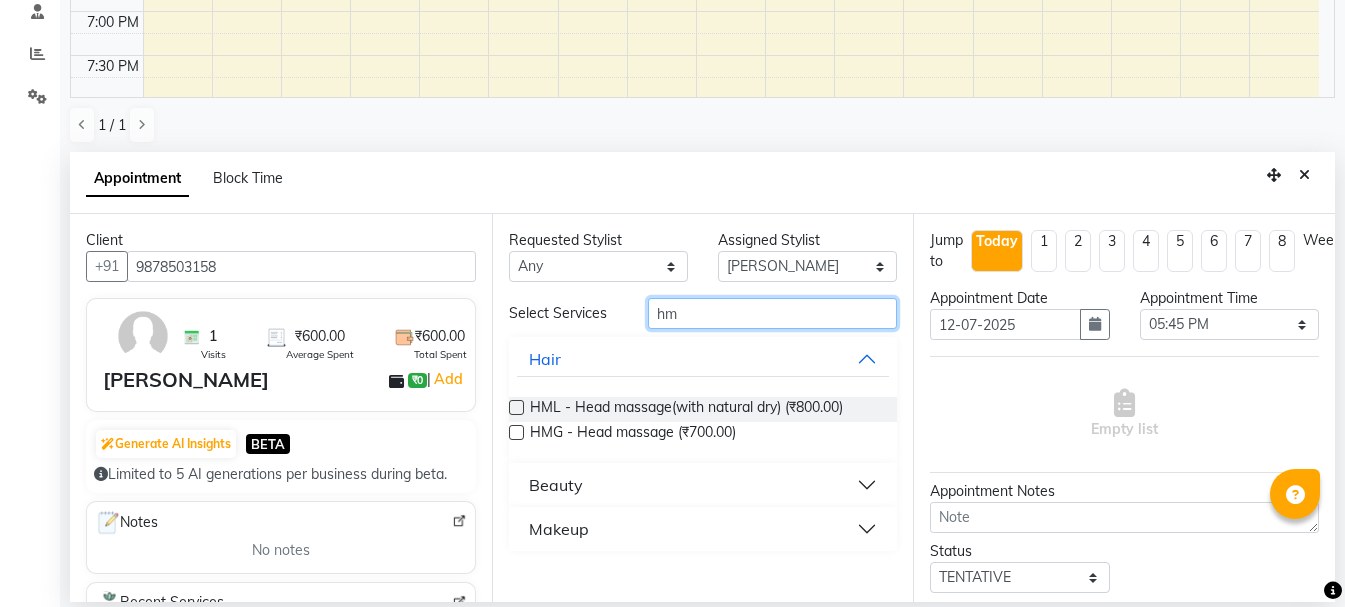 type on "hm" 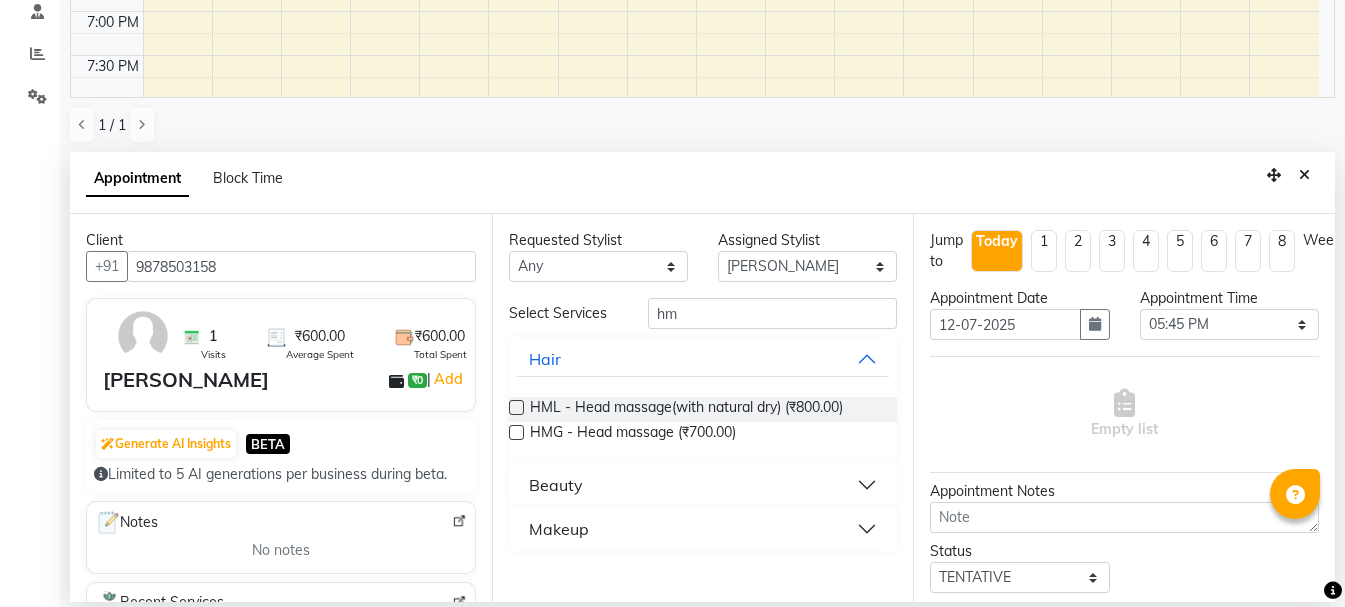 click at bounding box center (516, 432) 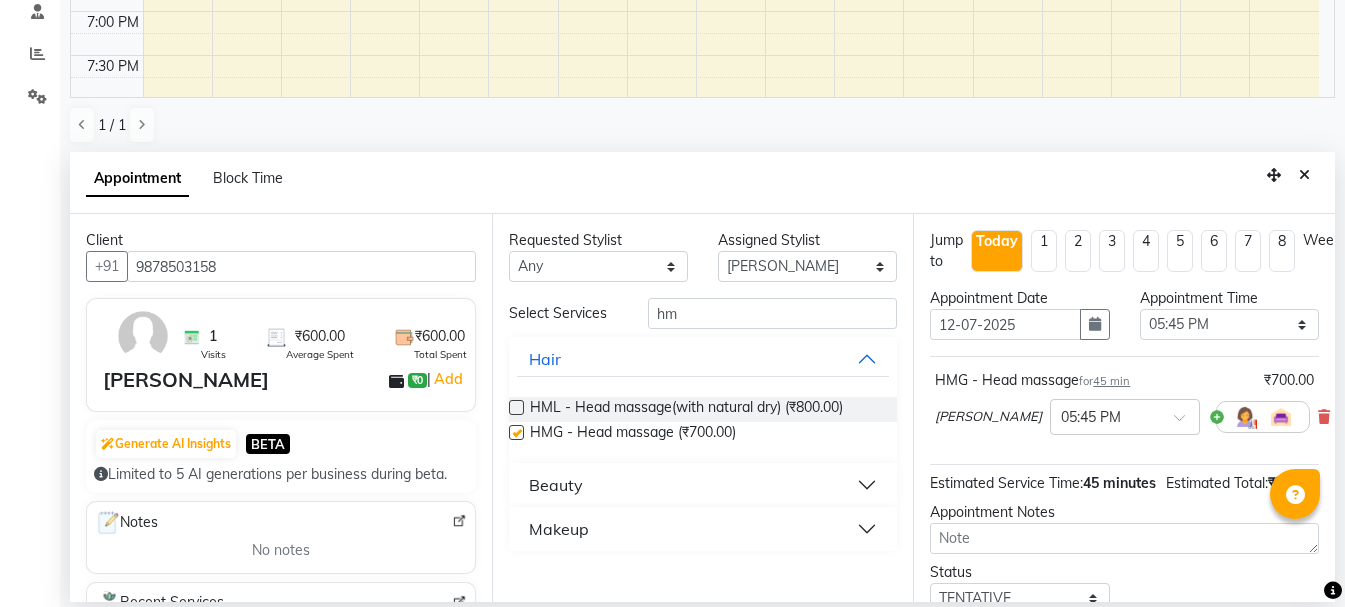checkbox on "false" 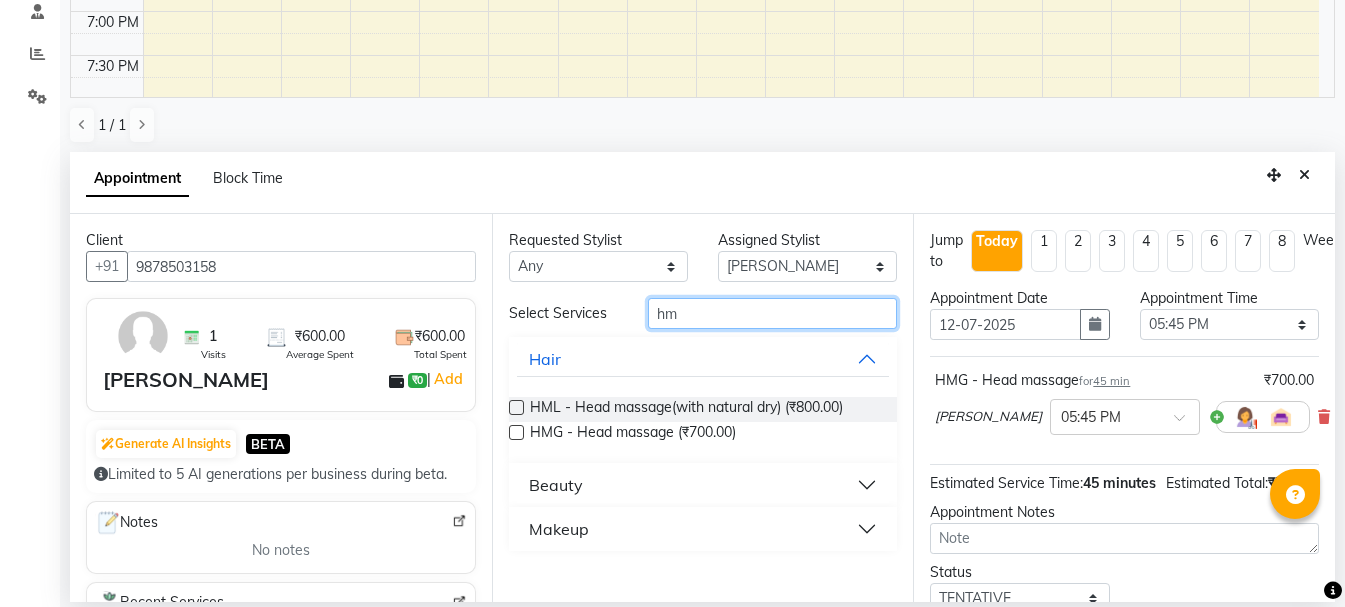 drag, startPoint x: 711, startPoint y: 307, endPoint x: 516, endPoint y: 309, distance: 195.01025 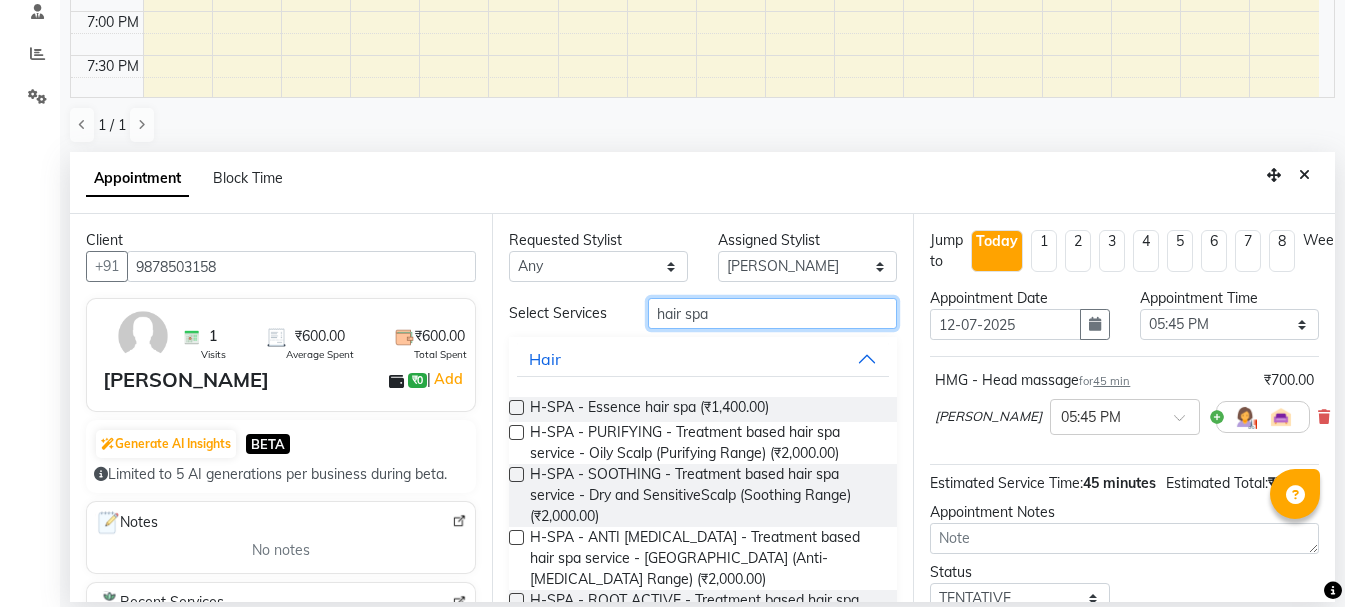 type on "hair spa" 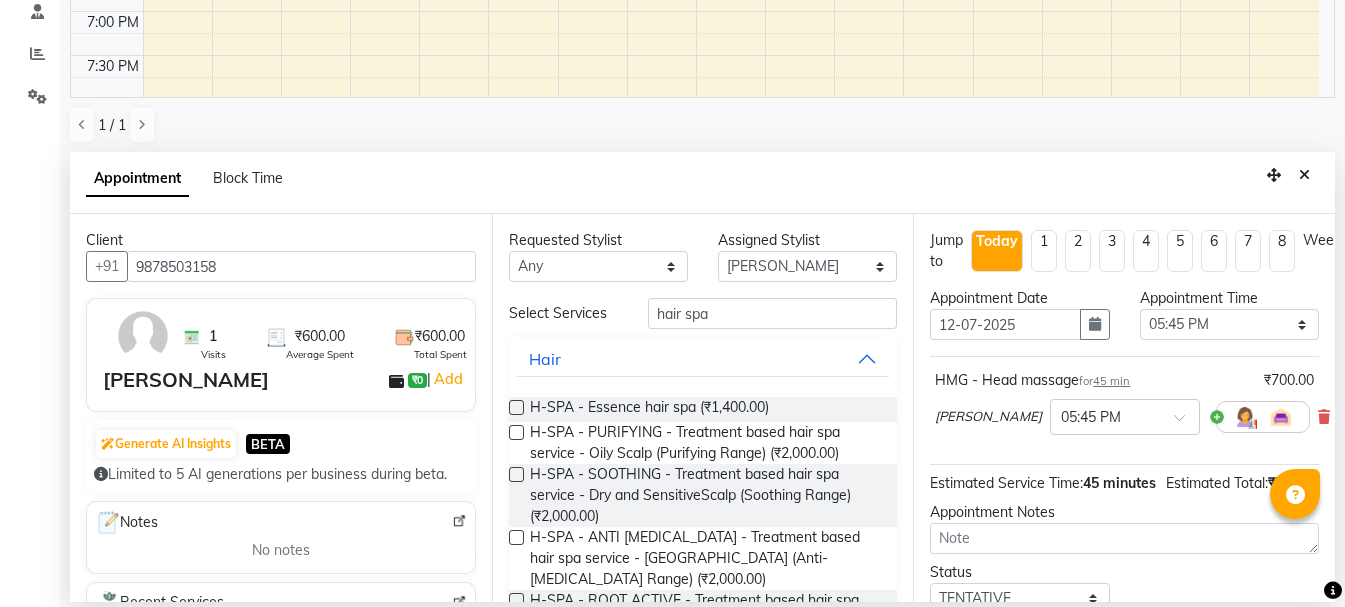 click at bounding box center (516, 407) 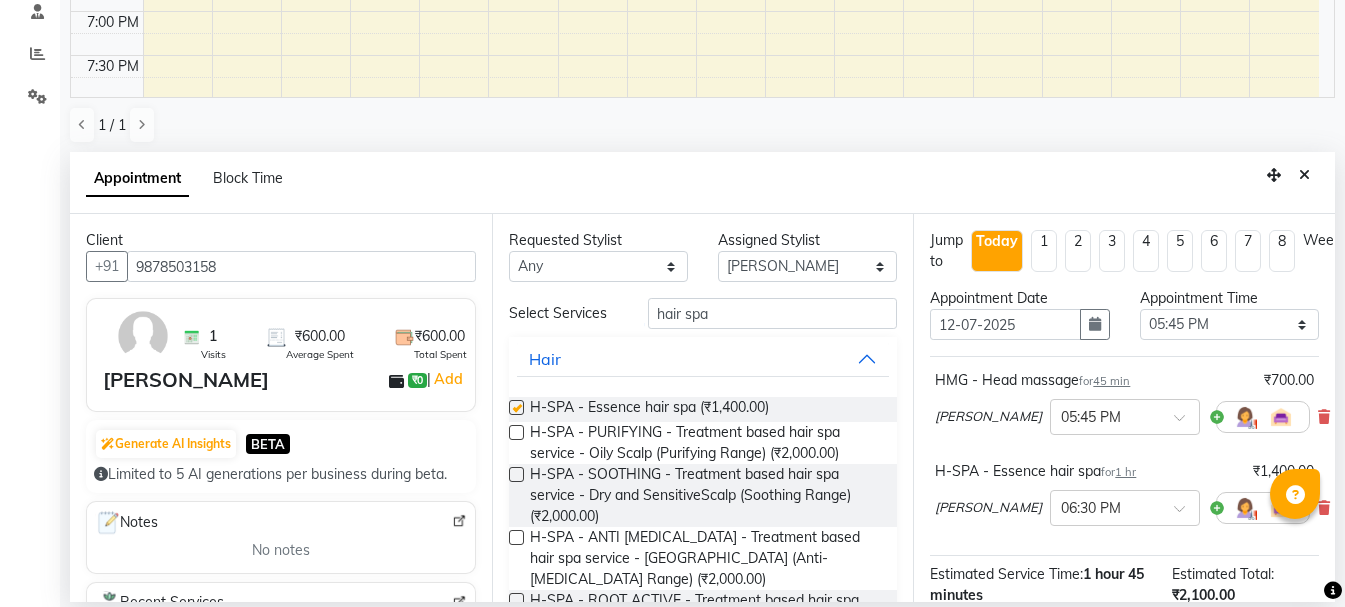 checkbox on "false" 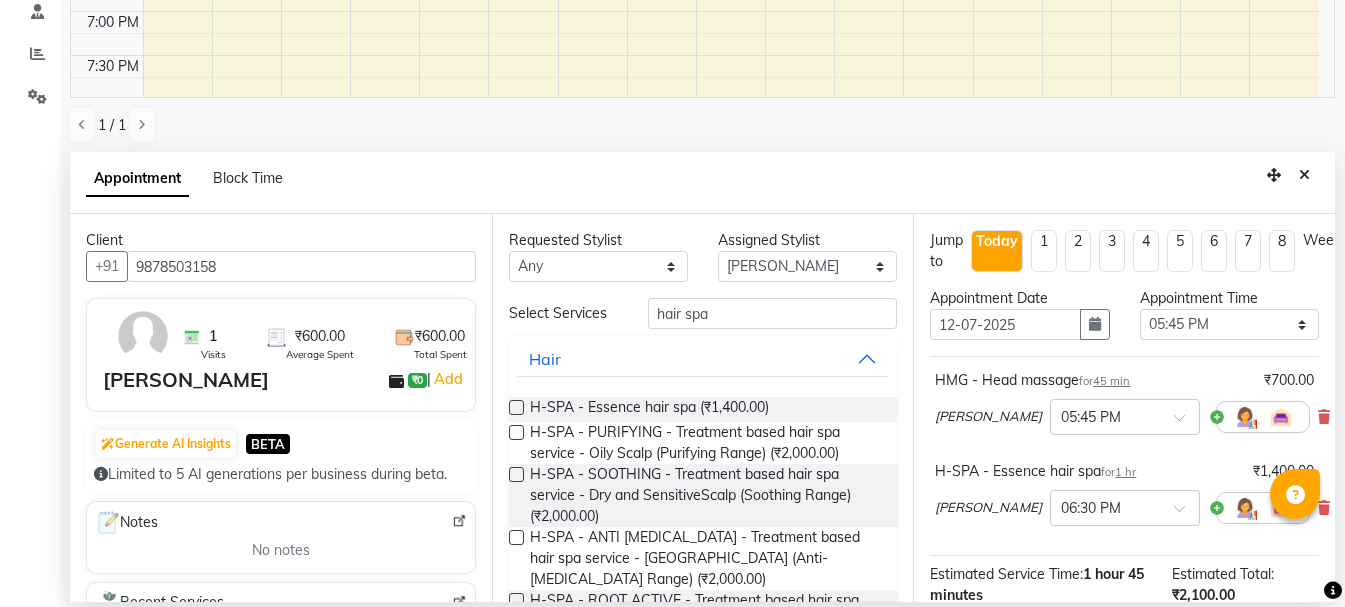 scroll, scrollTop: 265, scrollLeft: 0, axis: vertical 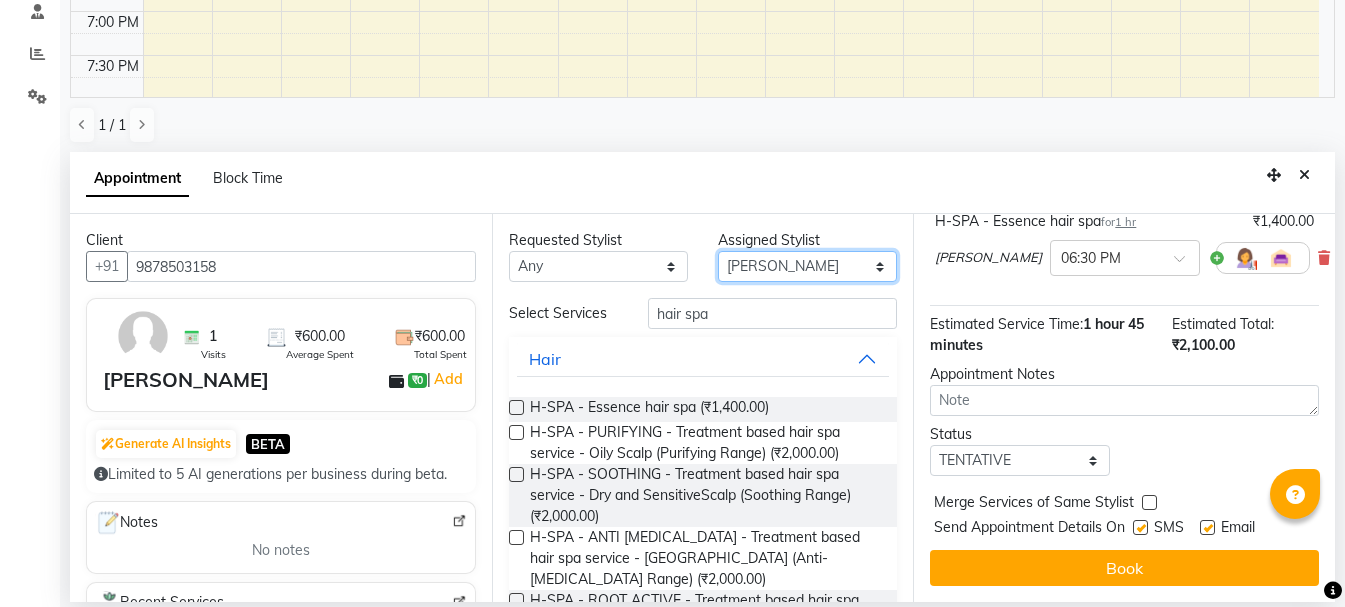 click on "Select  Ankit kantiwall Chandan [PERSON_NAME] [PERSON_NAME] [PERSON_NAME] Neha Nikhil  [PERSON_NAME] [PERSON_NAME] [PERSON_NAME] [PERSON_NAME] [PERSON_NAME]" at bounding box center [807, 266] 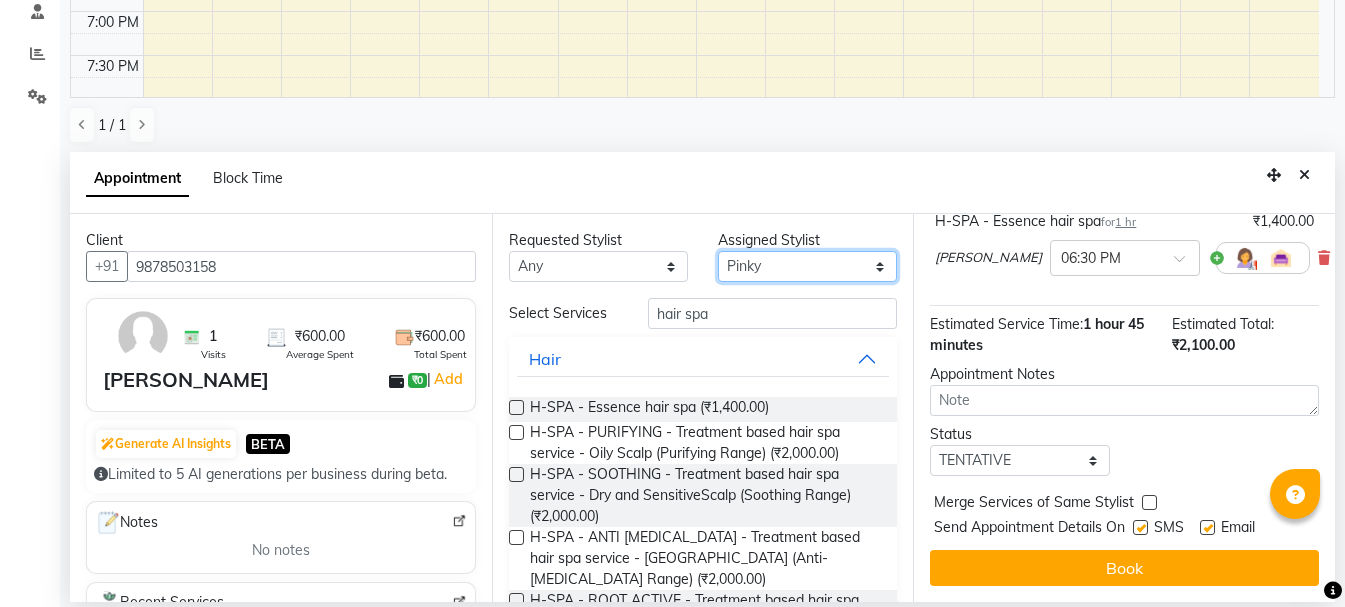 click on "Select  Ankit kantiwall Chandan [PERSON_NAME] [PERSON_NAME] [PERSON_NAME] Neha Nikhil  [PERSON_NAME] [PERSON_NAME] [PERSON_NAME] [PERSON_NAME] [PERSON_NAME]" at bounding box center (807, 266) 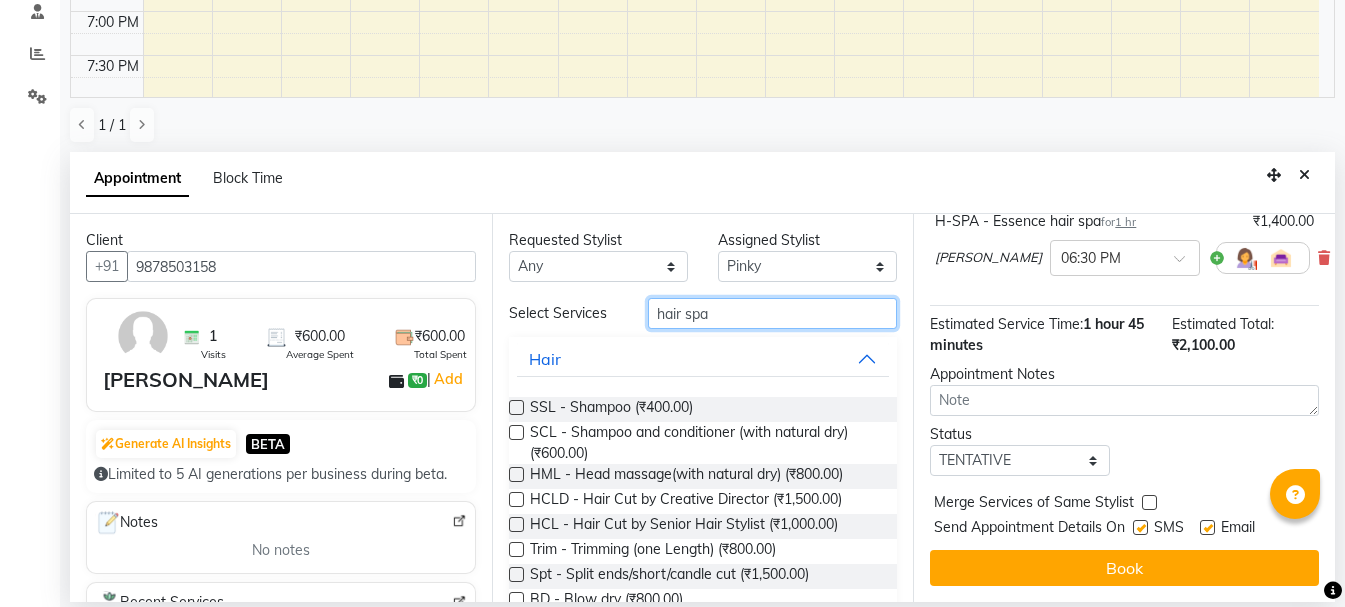 drag, startPoint x: 700, startPoint y: 315, endPoint x: 408, endPoint y: 296, distance: 292.6175 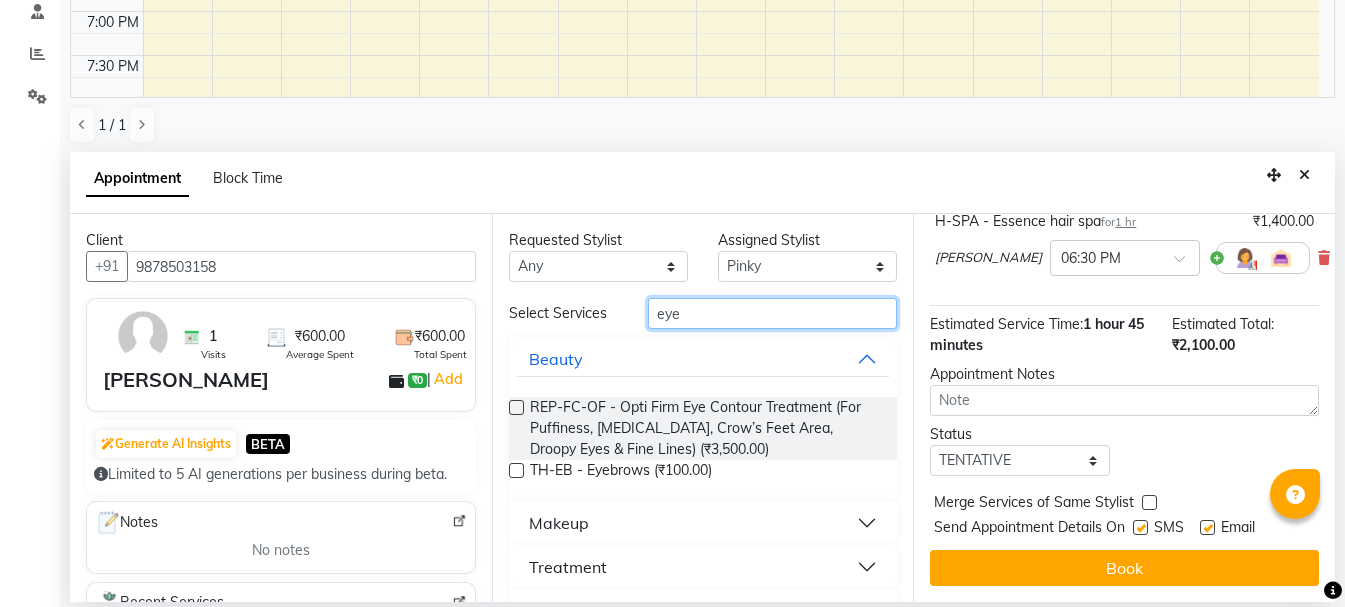 type on "eye" 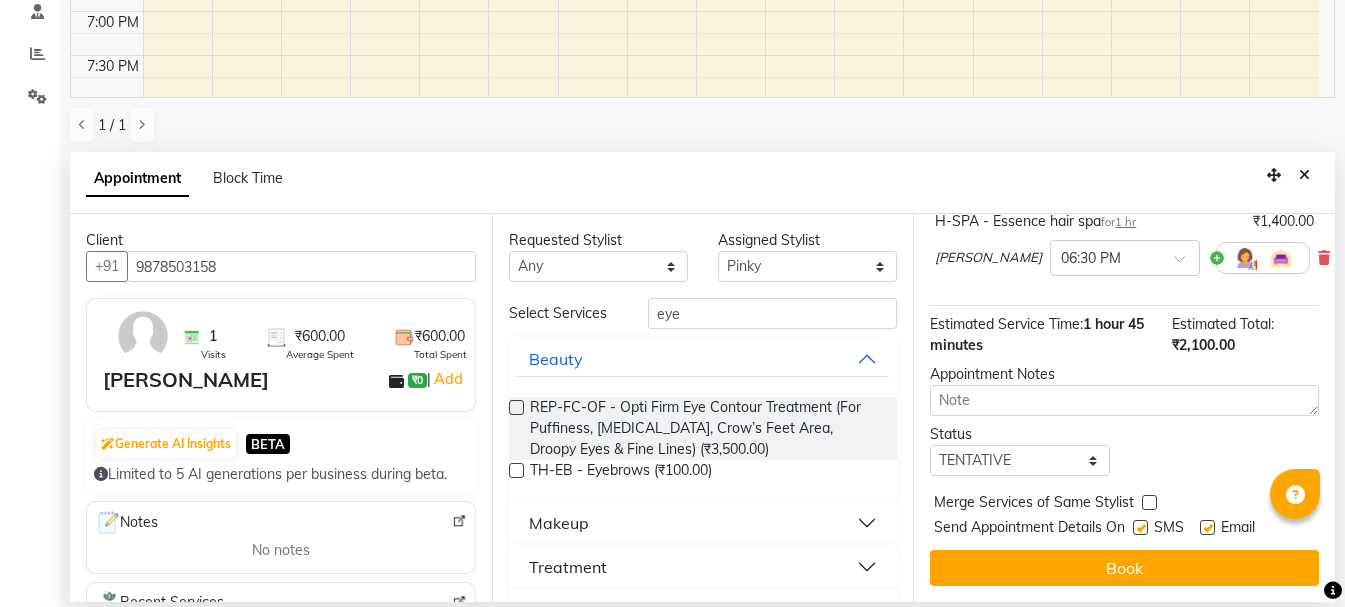 click at bounding box center [516, 470] 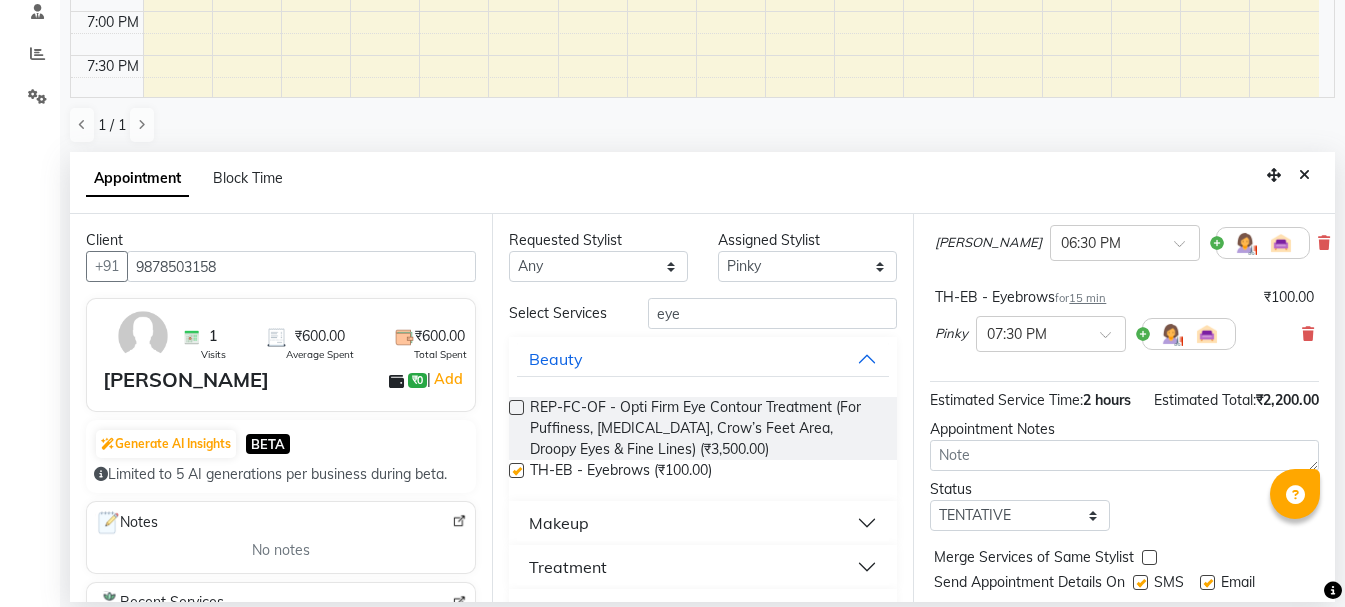 checkbox on "false" 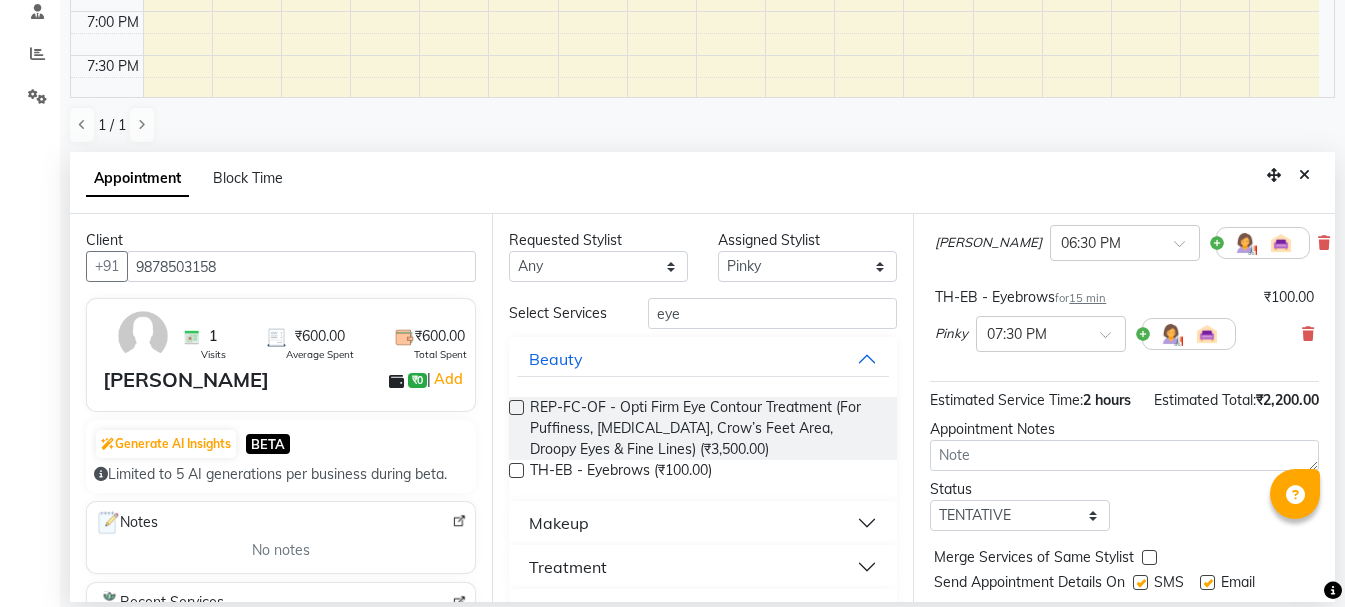 scroll, scrollTop: 356, scrollLeft: 0, axis: vertical 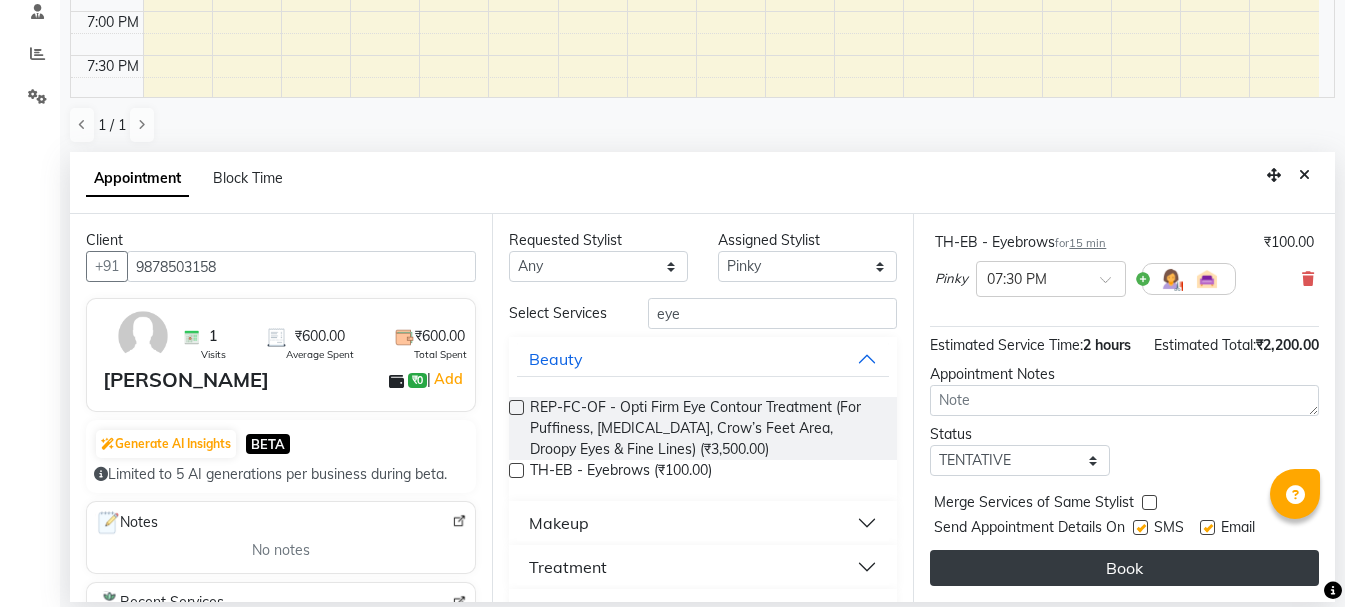 click on "Book" at bounding box center [1124, 568] 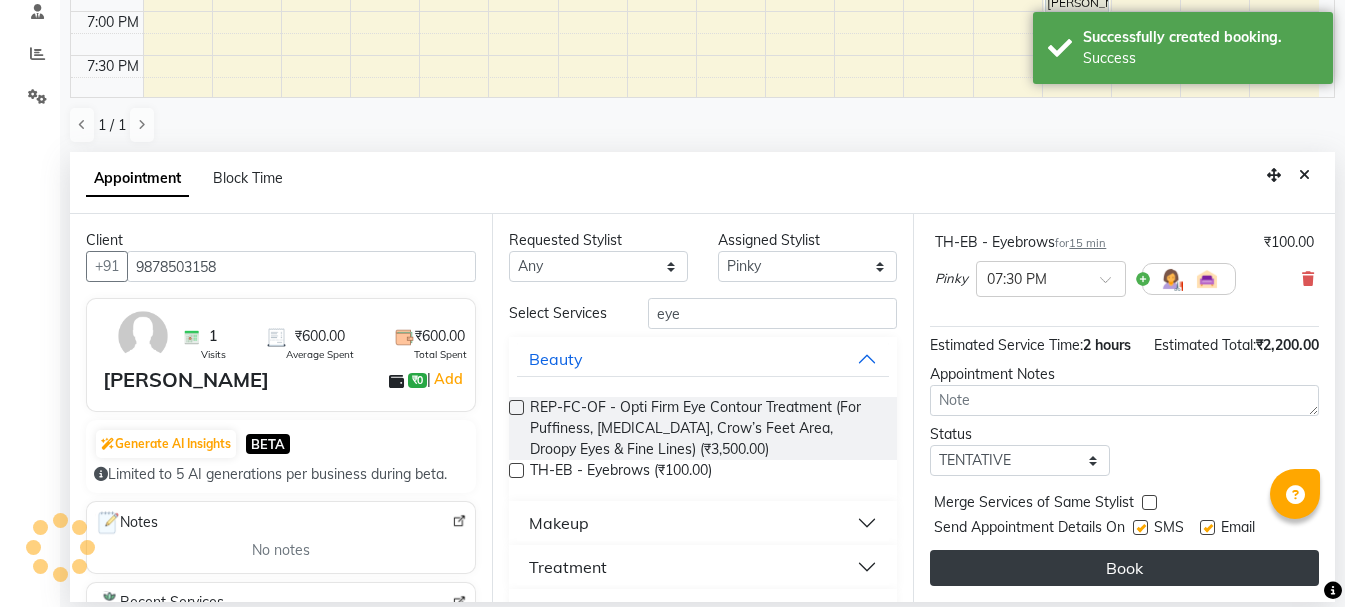 scroll, scrollTop: 0, scrollLeft: 0, axis: both 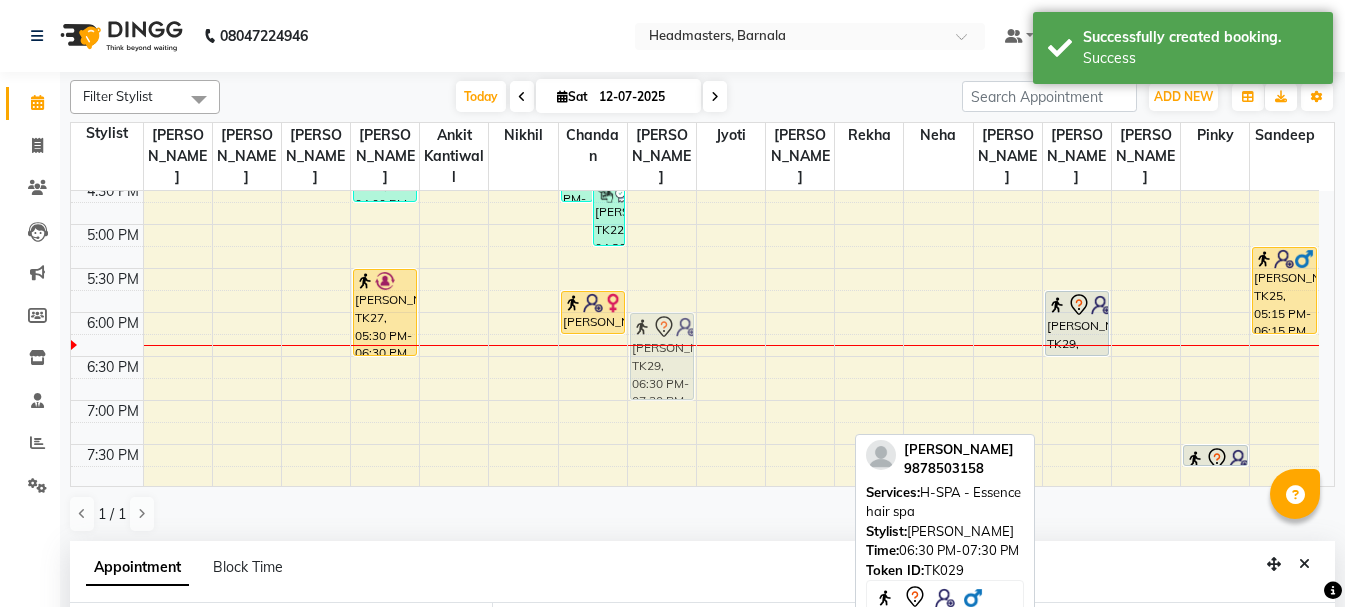 drag, startPoint x: 1075, startPoint y: 390, endPoint x: 672, endPoint y: 350, distance: 404.98026 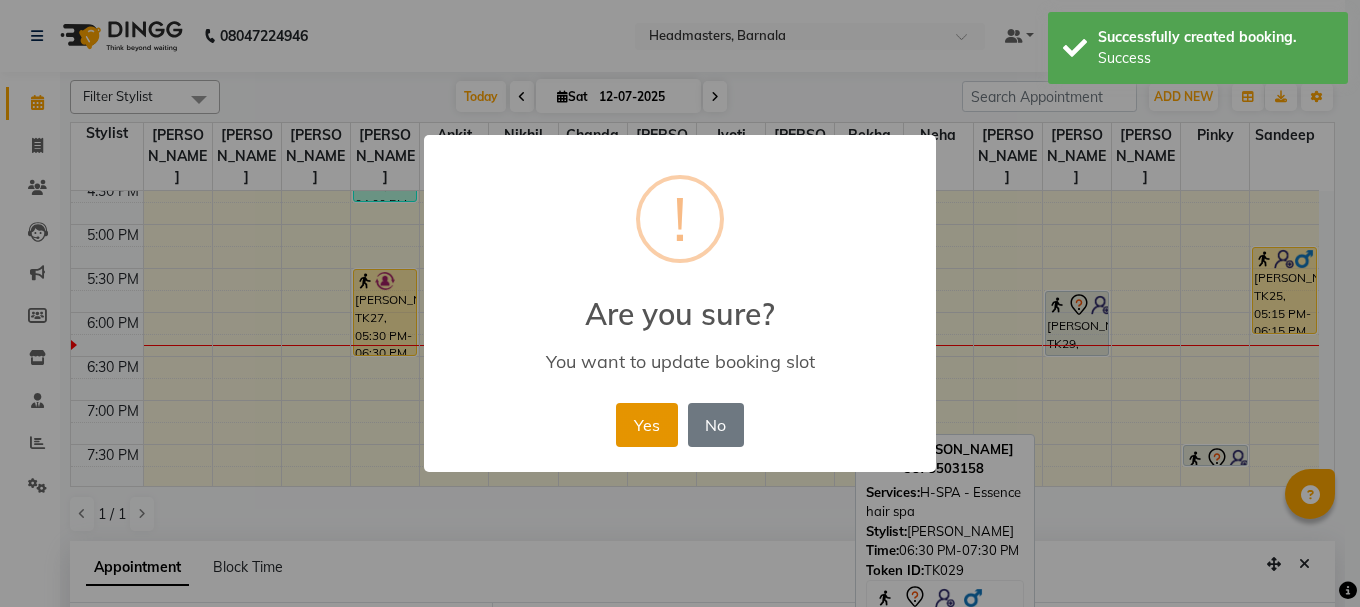 click on "Yes" at bounding box center (646, 425) 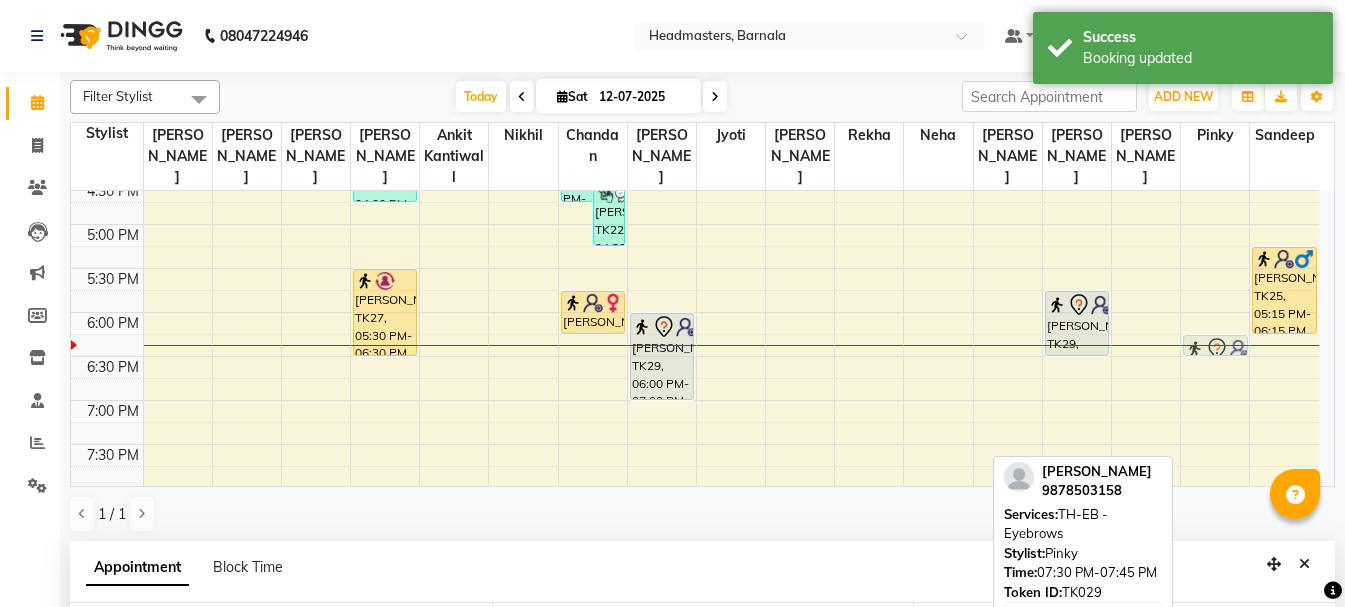 drag, startPoint x: 1212, startPoint y: 457, endPoint x: 1212, endPoint y: 356, distance: 101 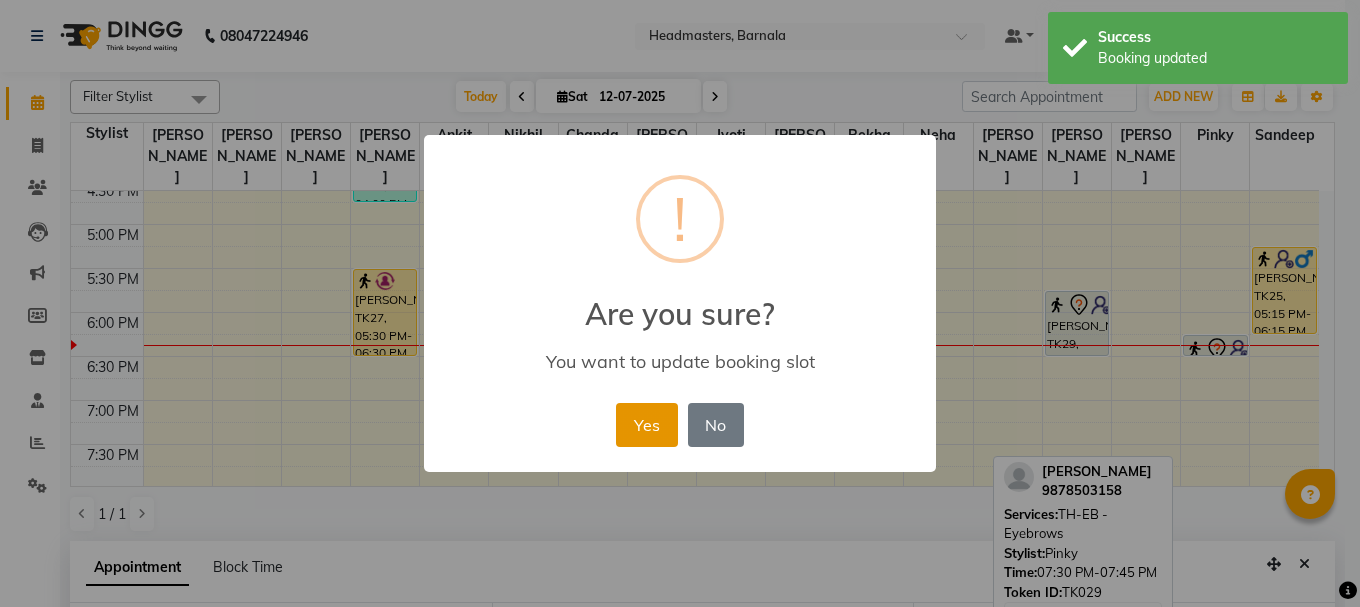 click on "Yes" at bounding box center [646, 425] 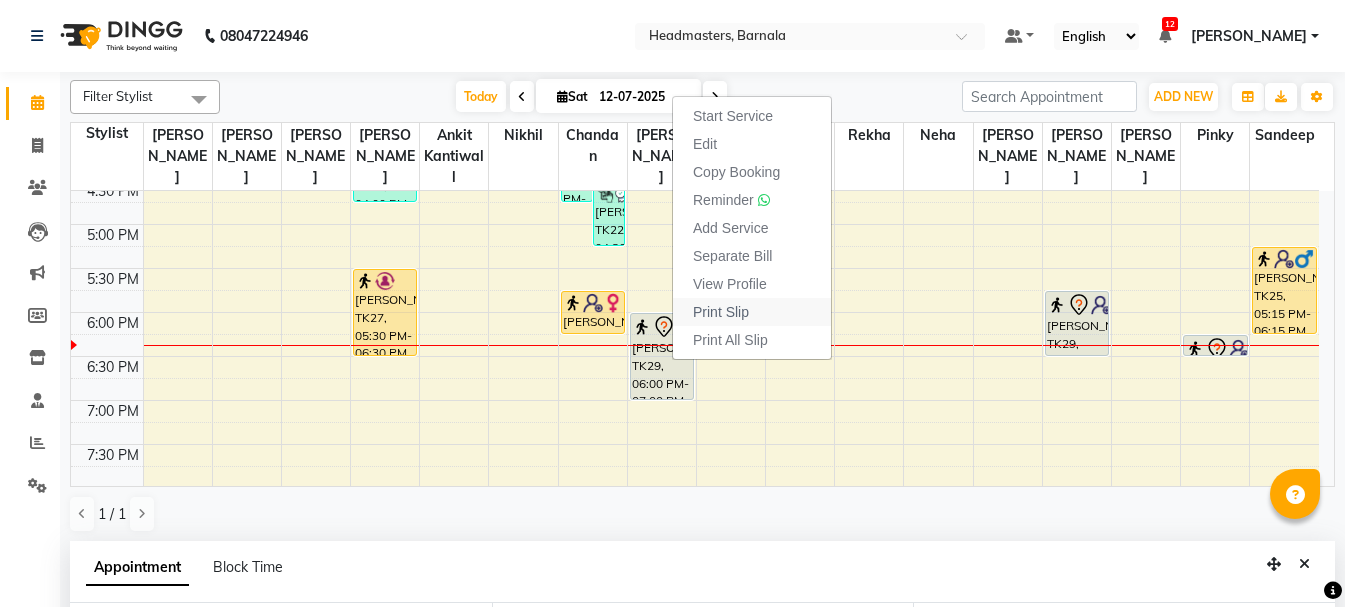 click on "Print Slip" at bounding box center [721, 312] 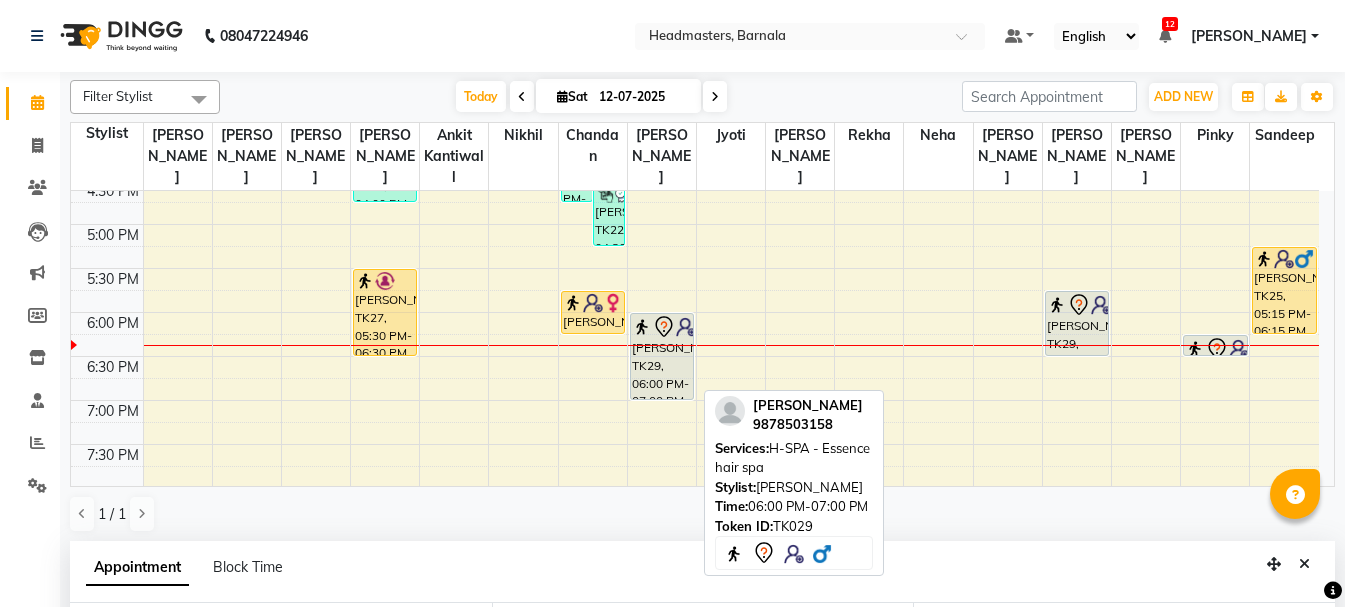 click on "[PERSON_NAME], TK29, 06:00 PM-07:00 PM, H-SPA - Essence hair spa" at bounding box center (662, 356) 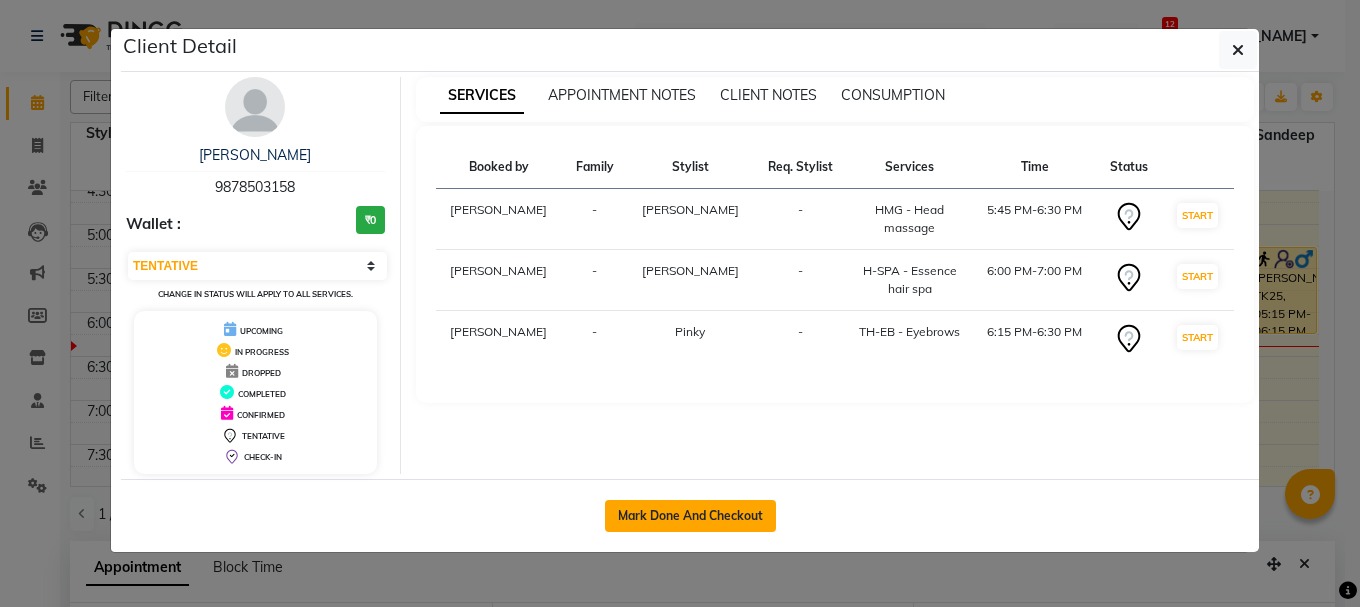 click on "Mark Done And Checkout" 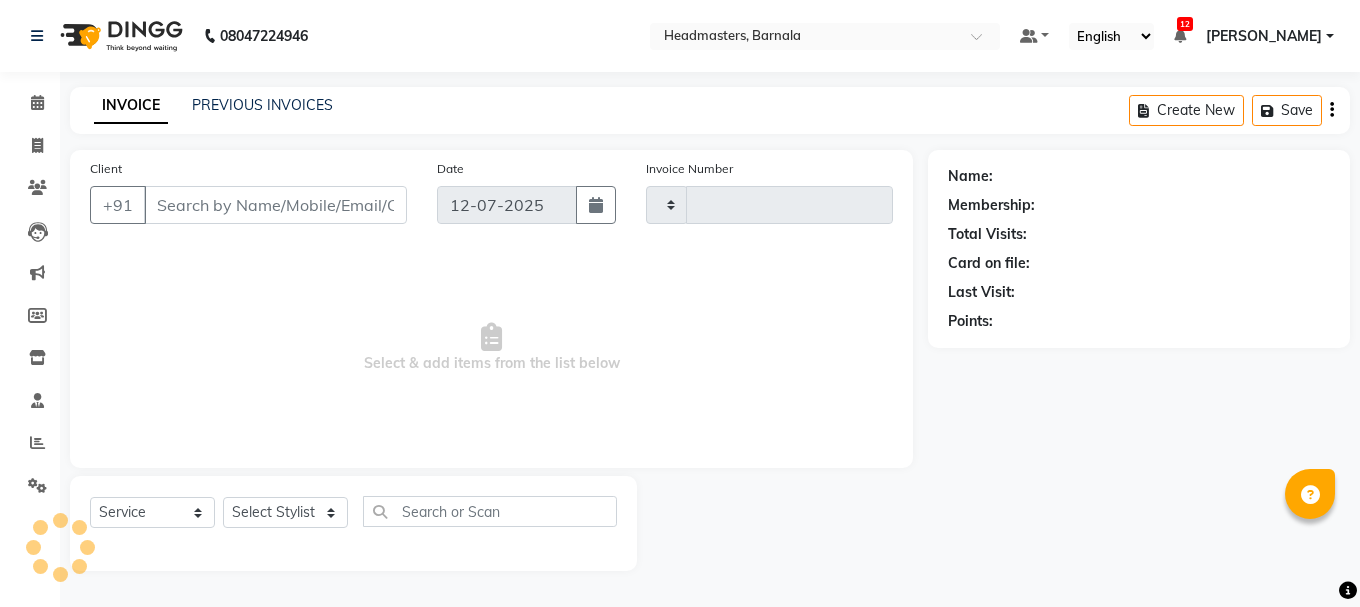 type on "2789" 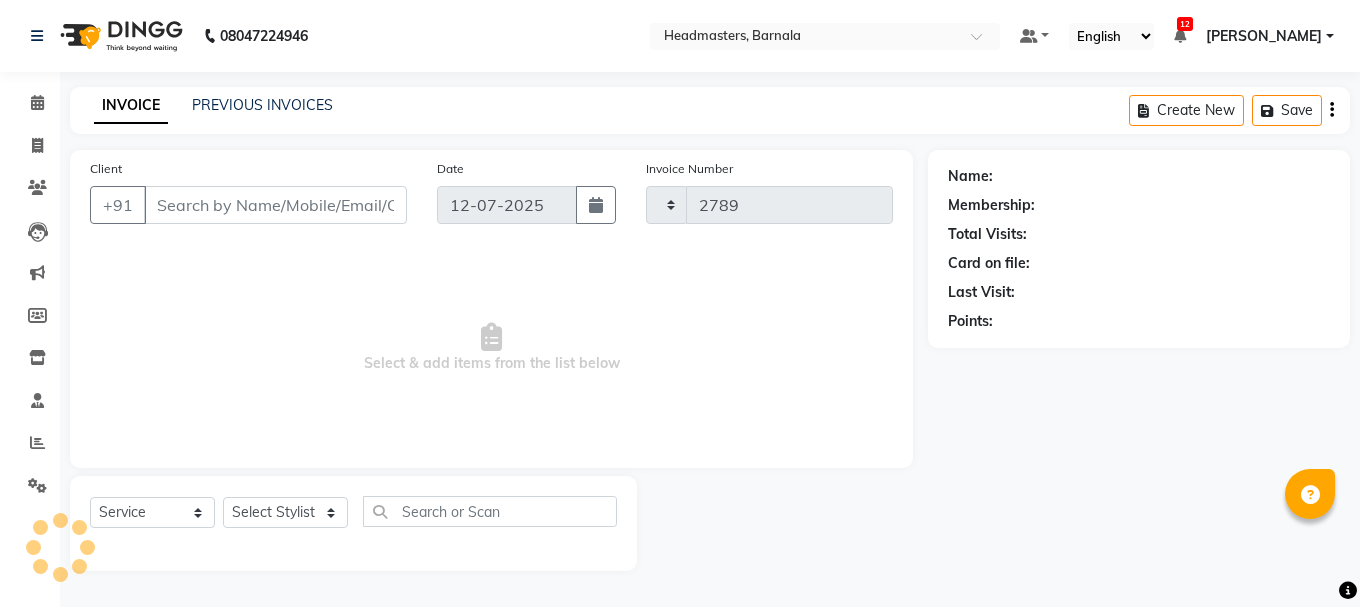 select on "7526" 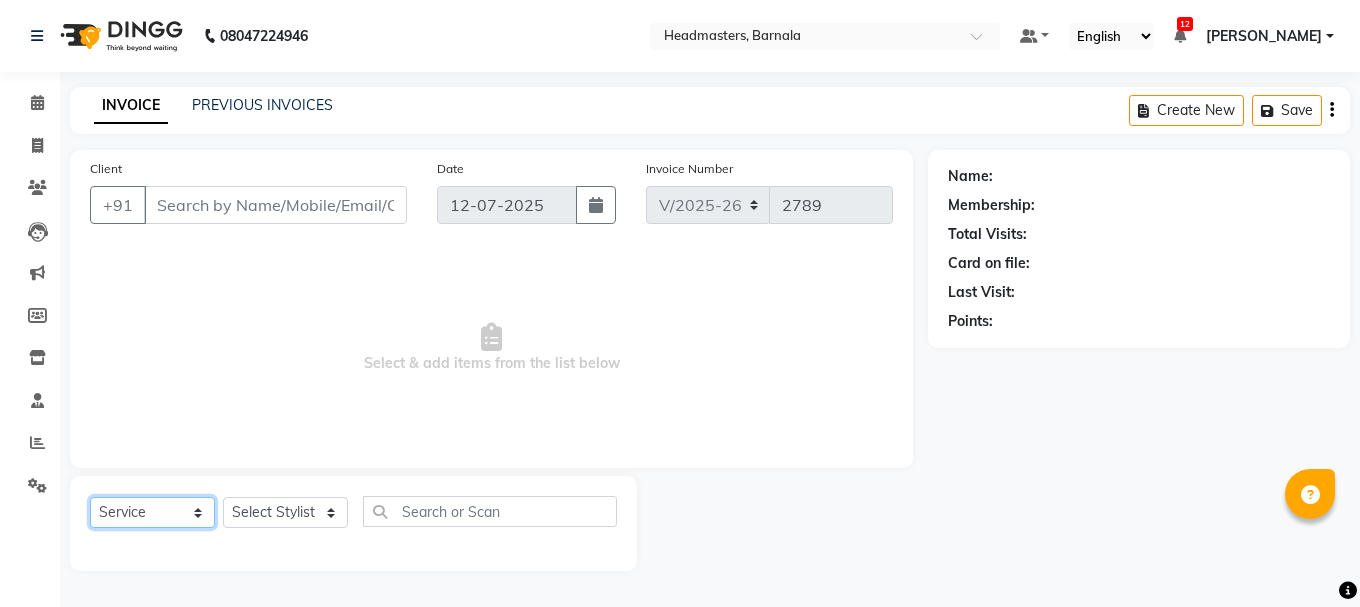 click on "Select  Service  Product  Membership  Package Voucher Prepaid Gift Card" 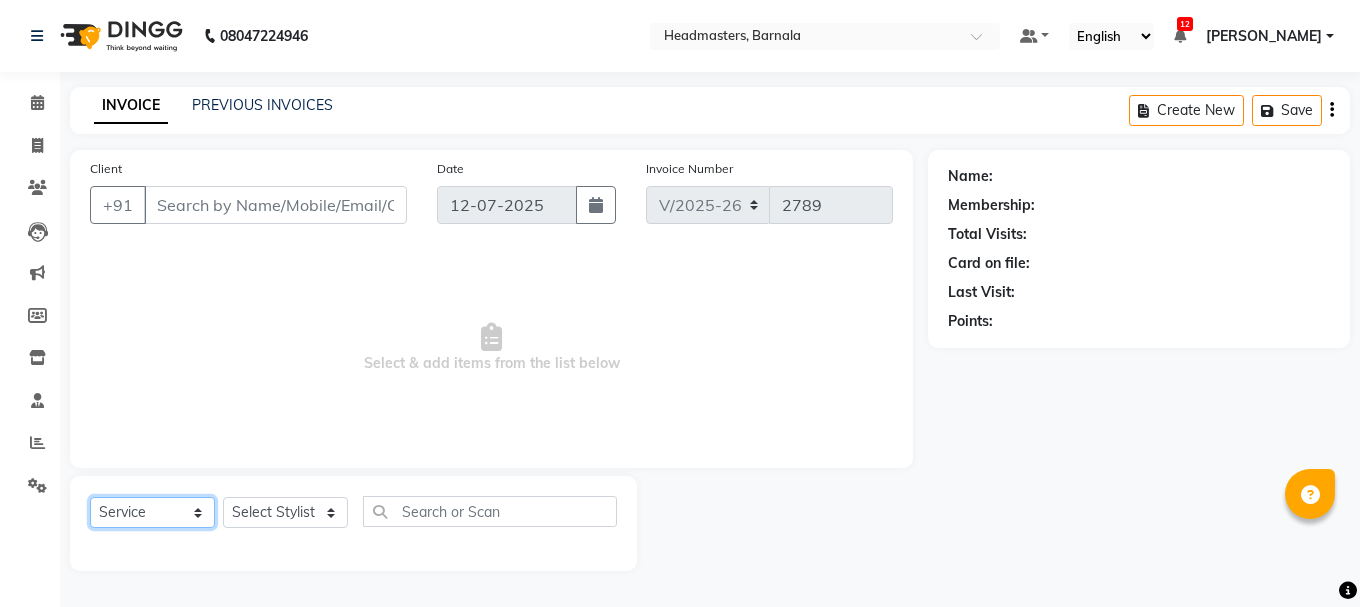 type on "9878503158" 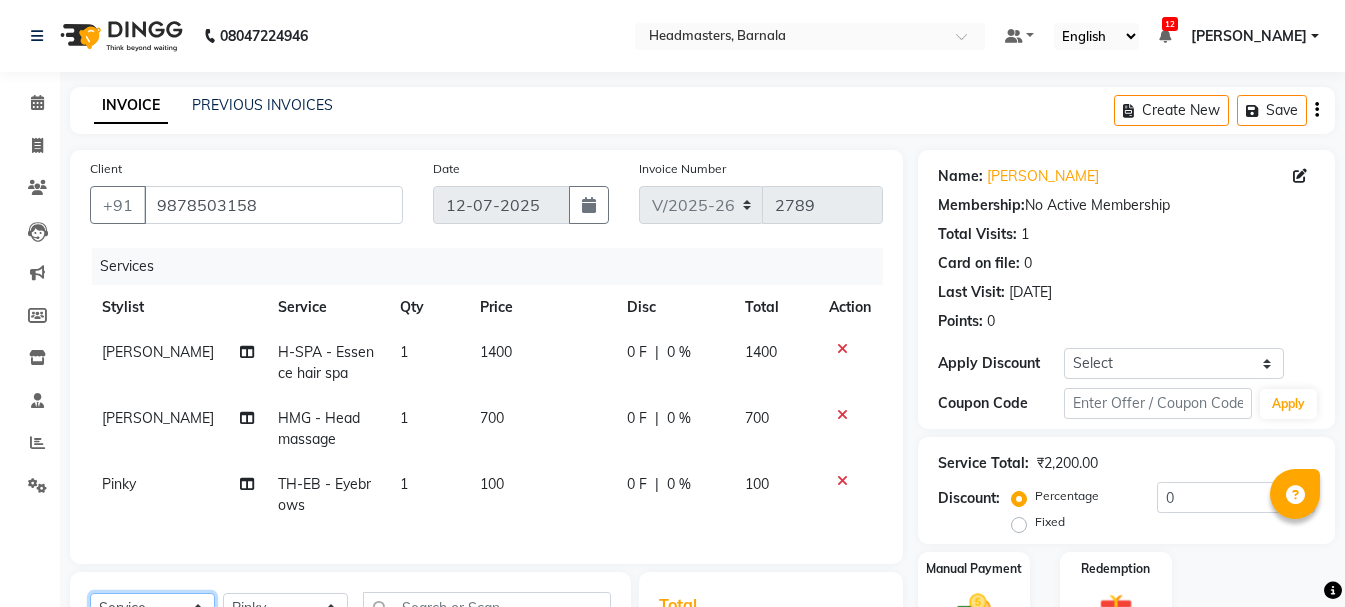 scroll, scrollTop: 305, scrollLeft: 0, axis: vertical 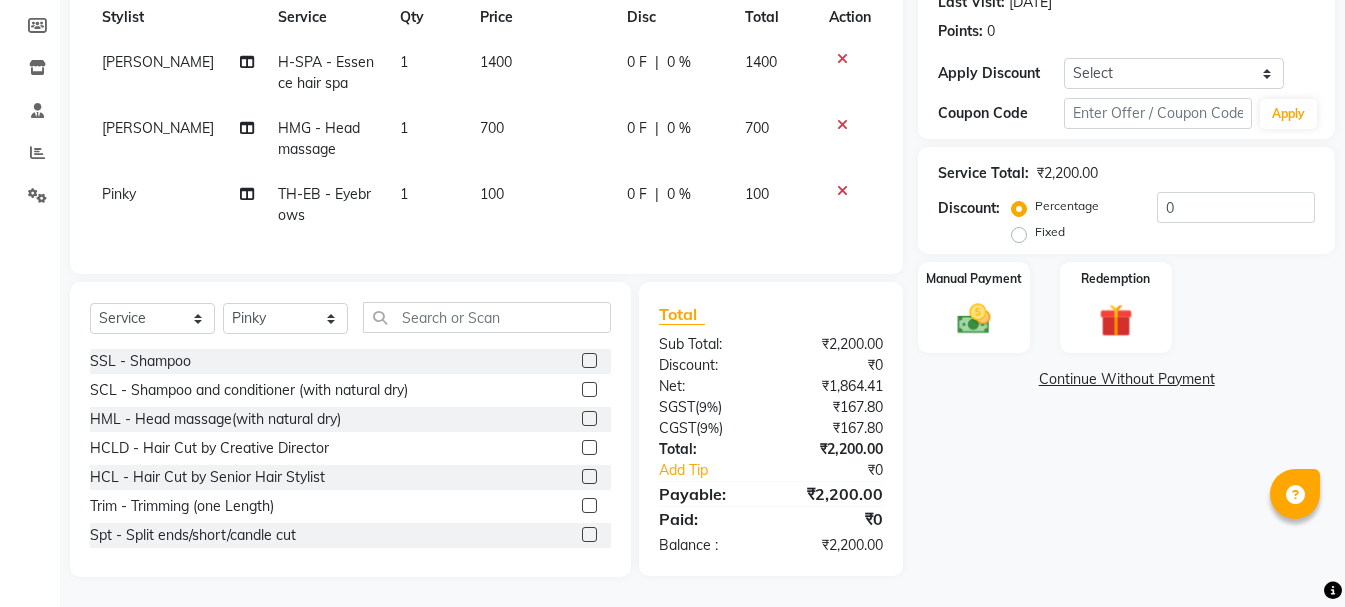 click on "Fixed" 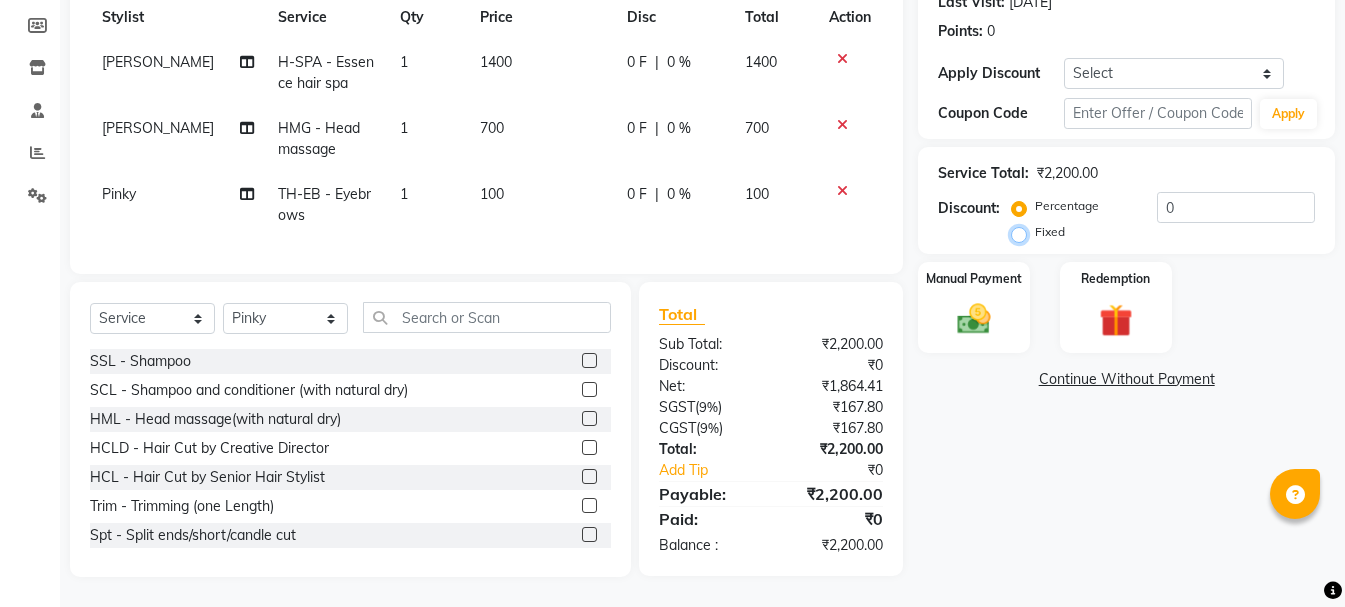 click on "Fixed" at bounding box center (1023, 232) 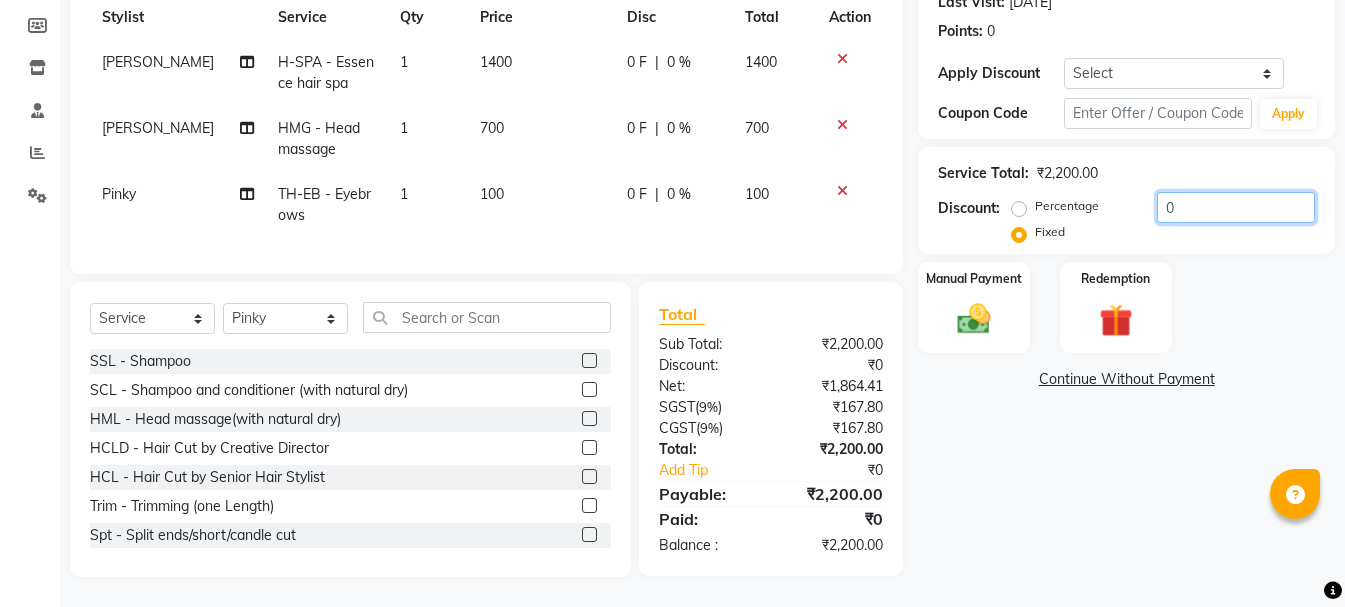 drag, startPoint x: 1179, startPoint y: 188, endPoint x: 797, endPoint y: 248, distance: 386.68332 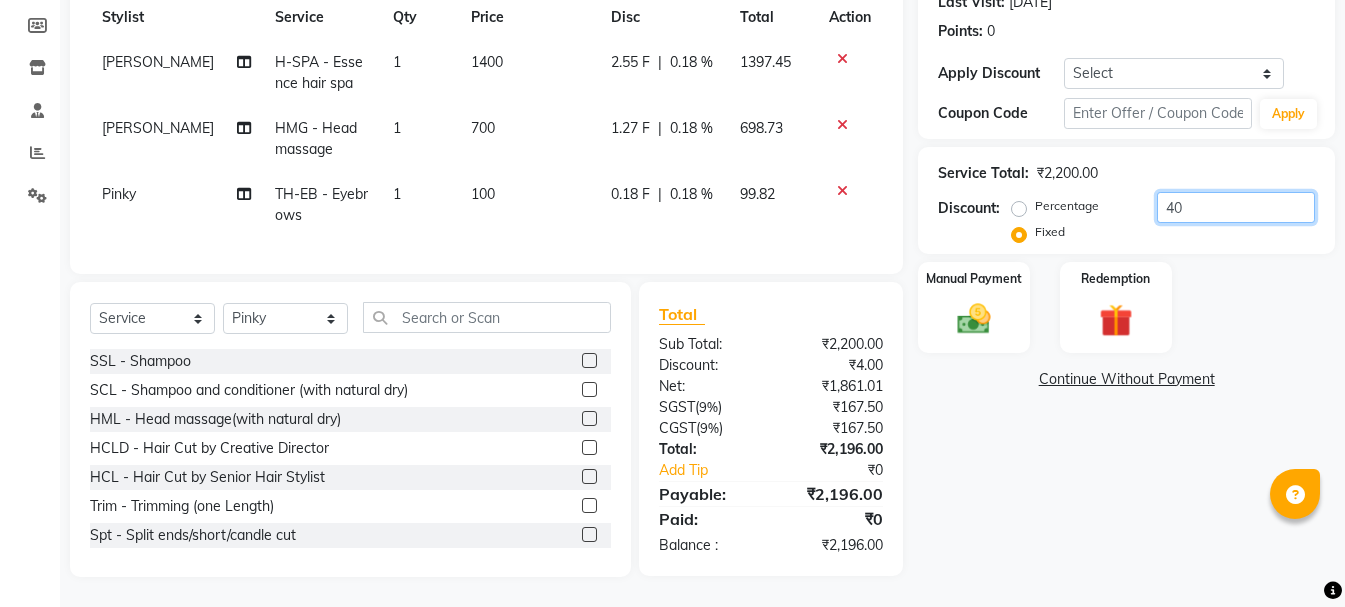 type on "400" 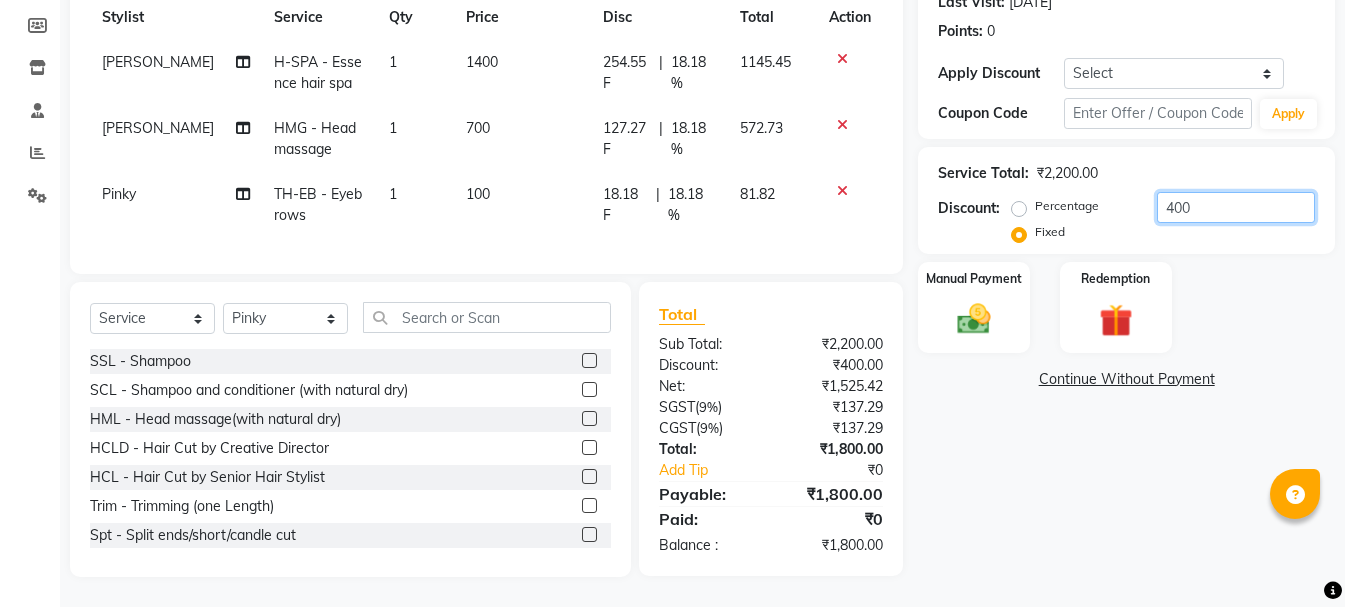 drag, startPoint x: 1216, startPoint y: 177, endPoint x: 1093, endPoint y: 224, distance: 131.67384 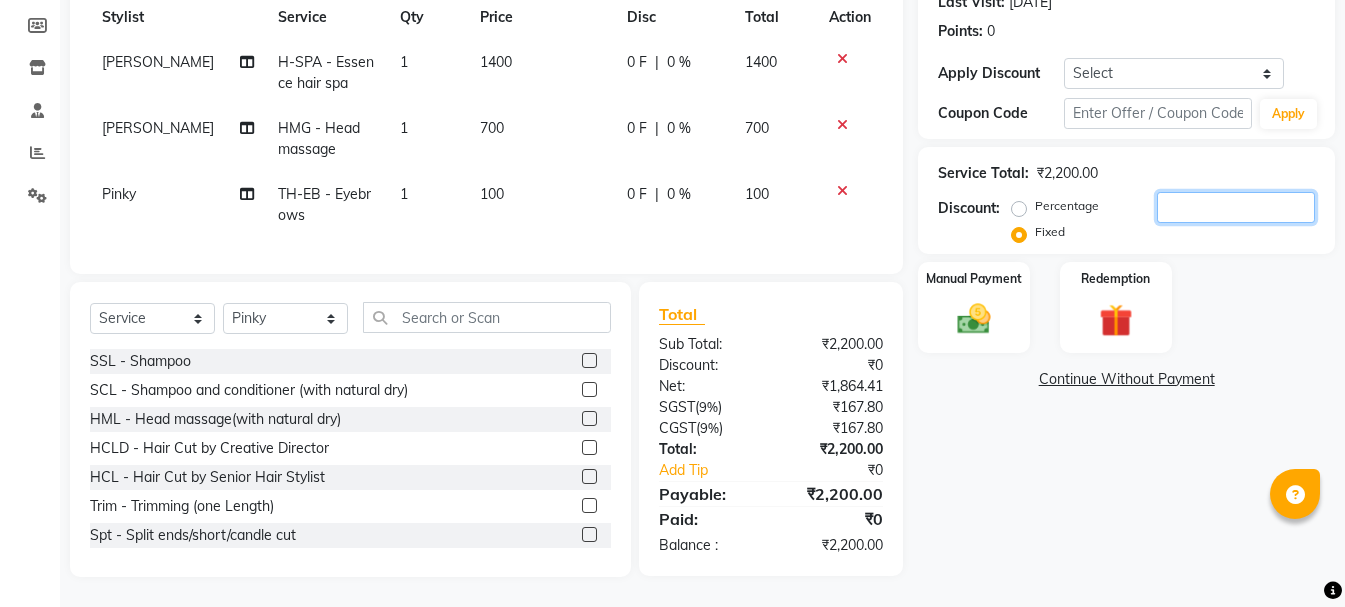 type 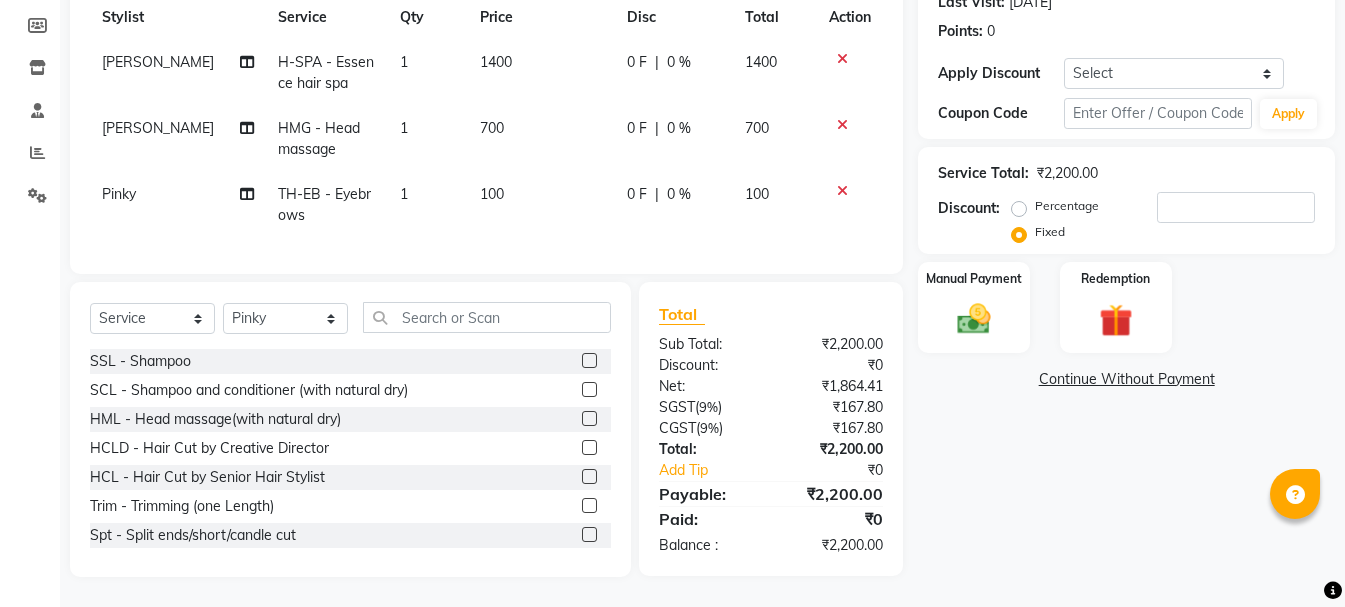 click on "0 F | 0 %" 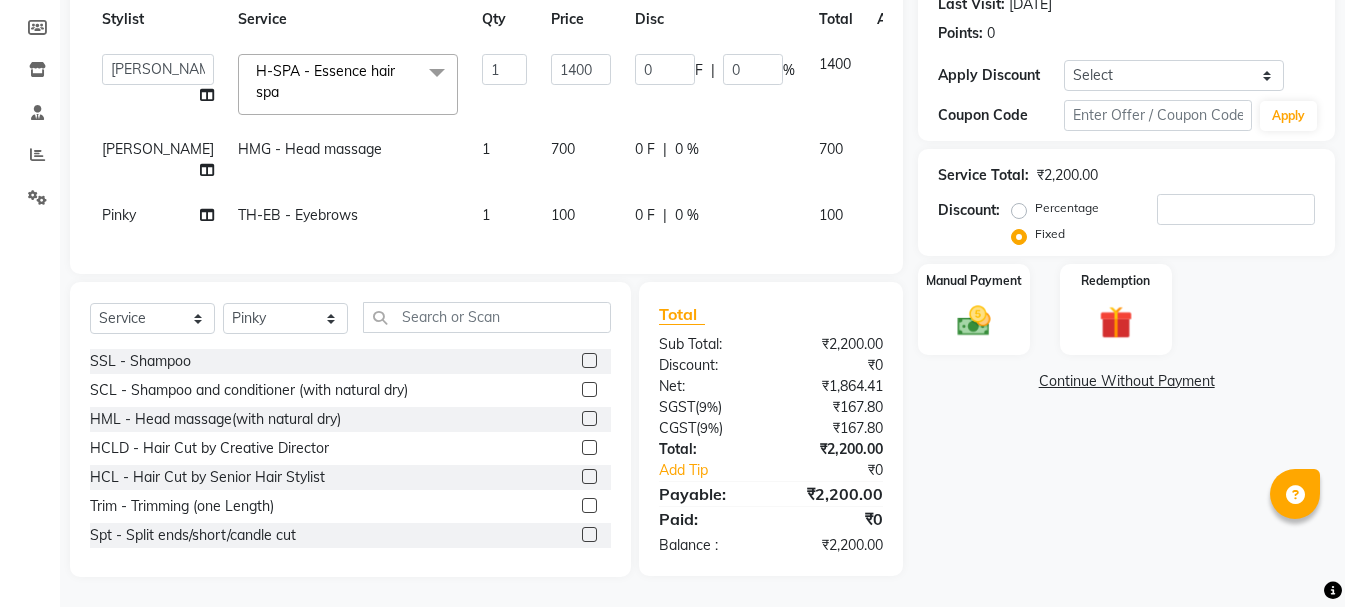 scroll, scrollTop: 303, scrollLeft: 0, axis: vertical 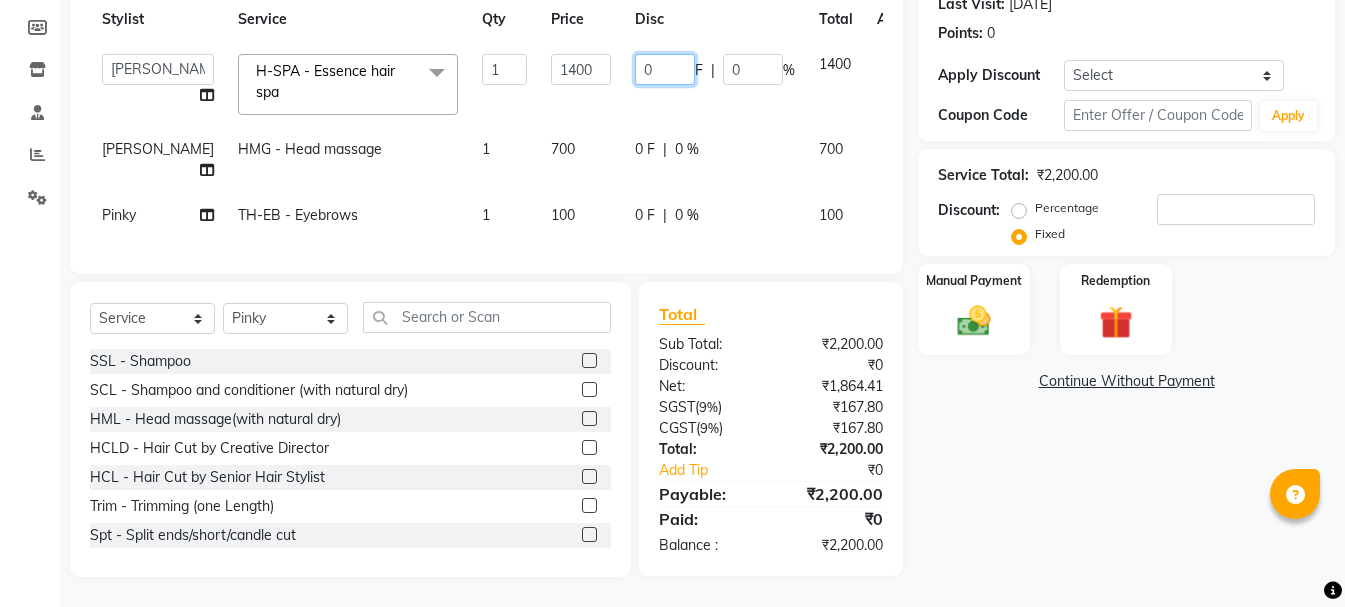 drag, startPoint x: 623, startPoint y: 51, endPoint x: 520, endPoint y: 54, distance: 103.04368 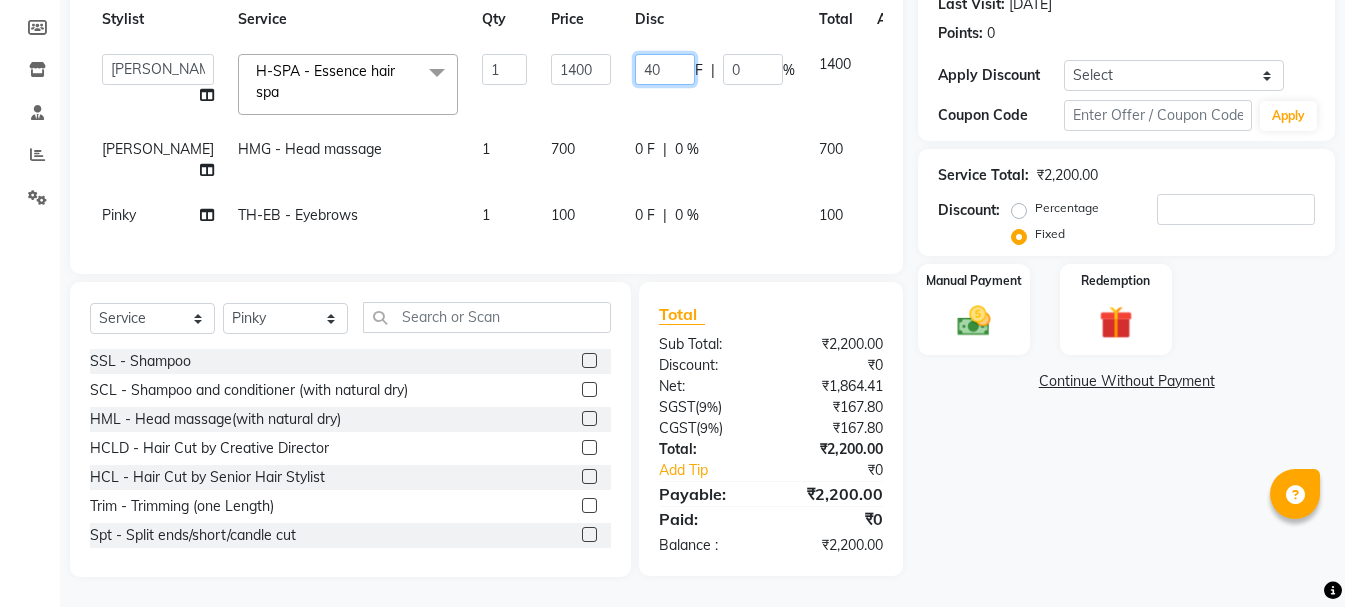 type on "400" 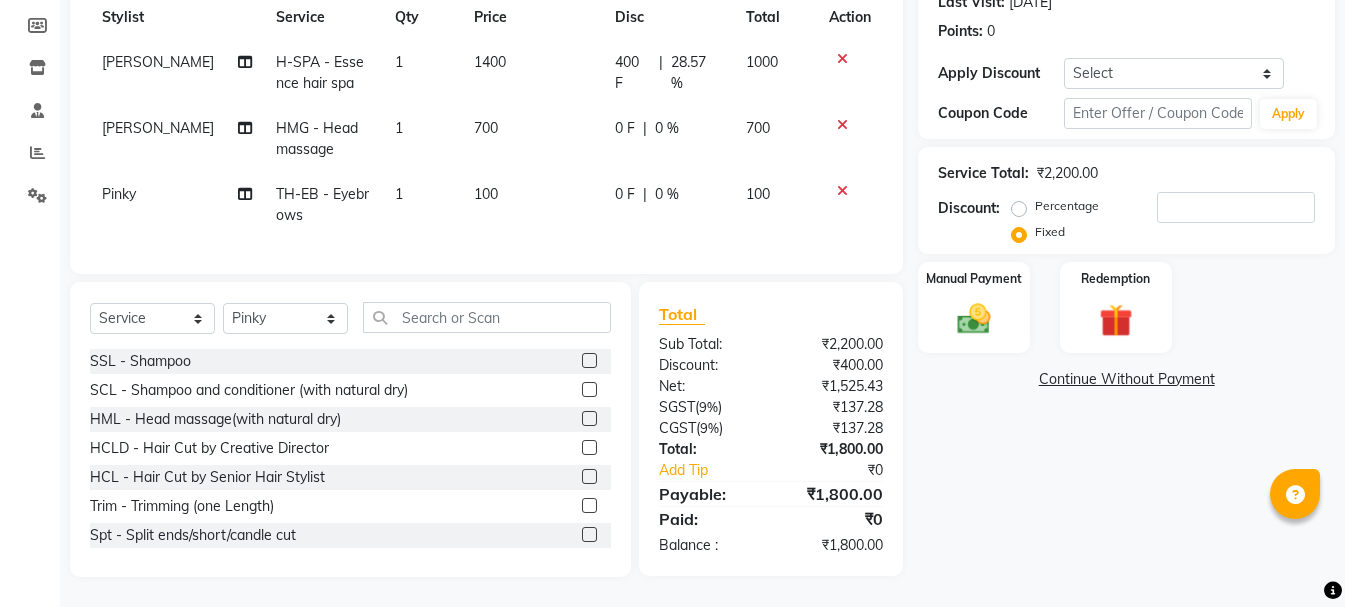 click on "0 F | 0 %" 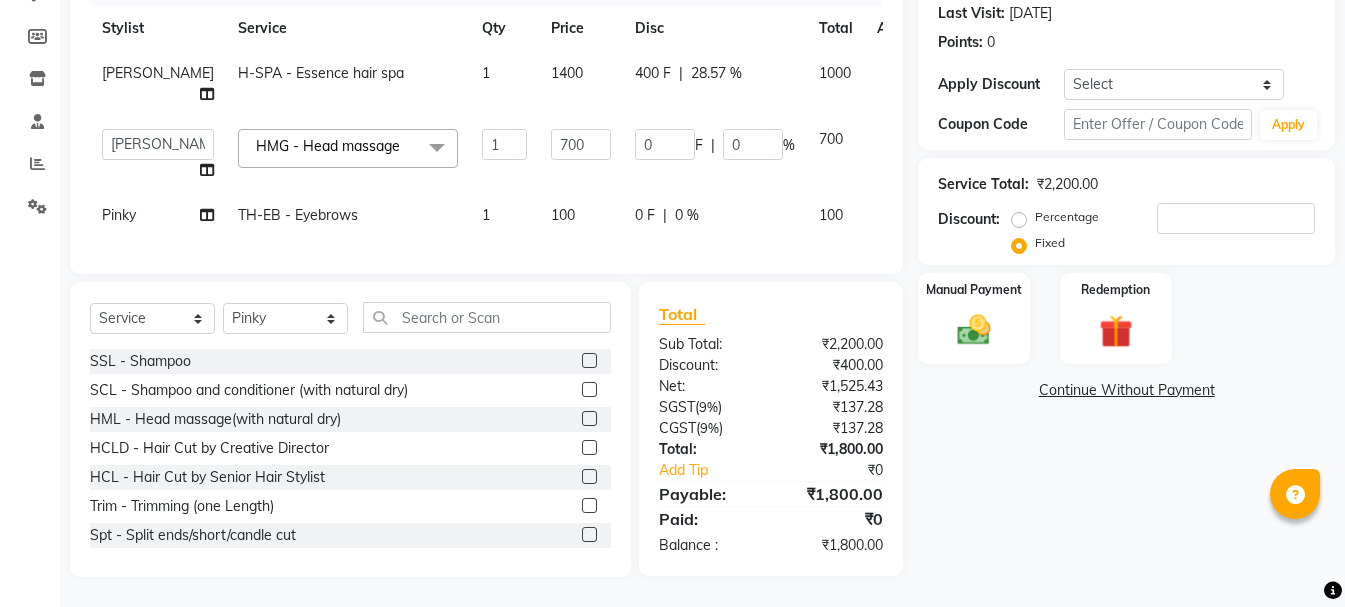 scroll, scrollTop: 294, scrollLeft: 0, axis: vertical 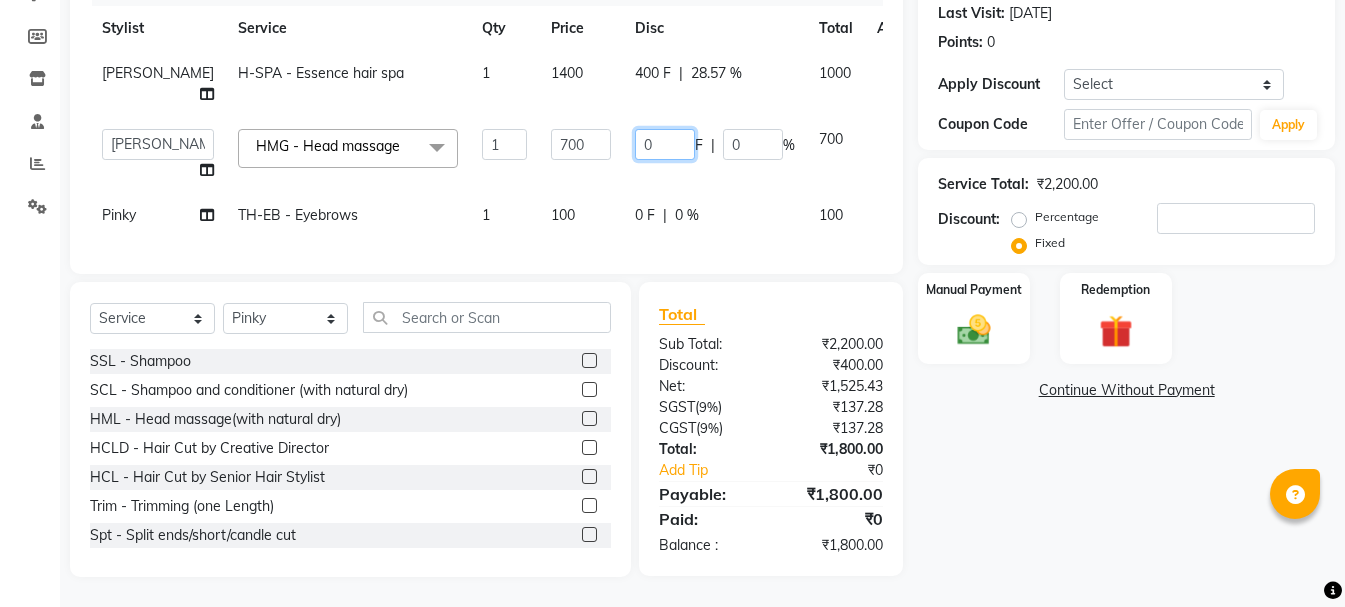 click on "0" 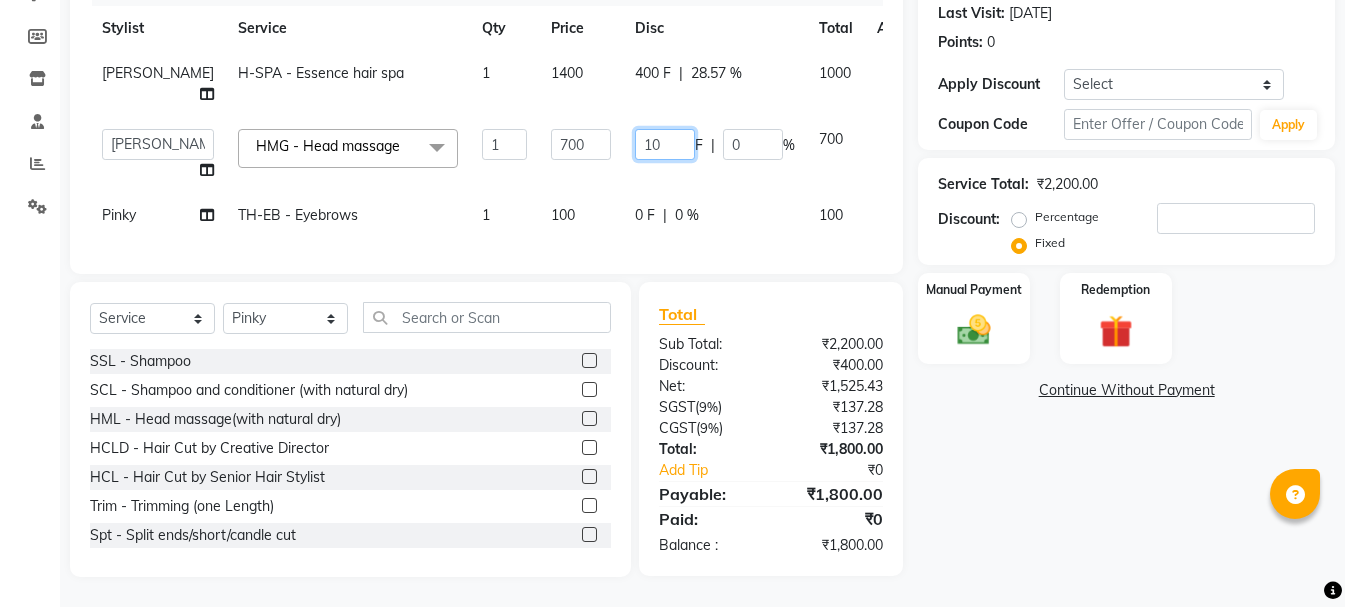 type on "100" 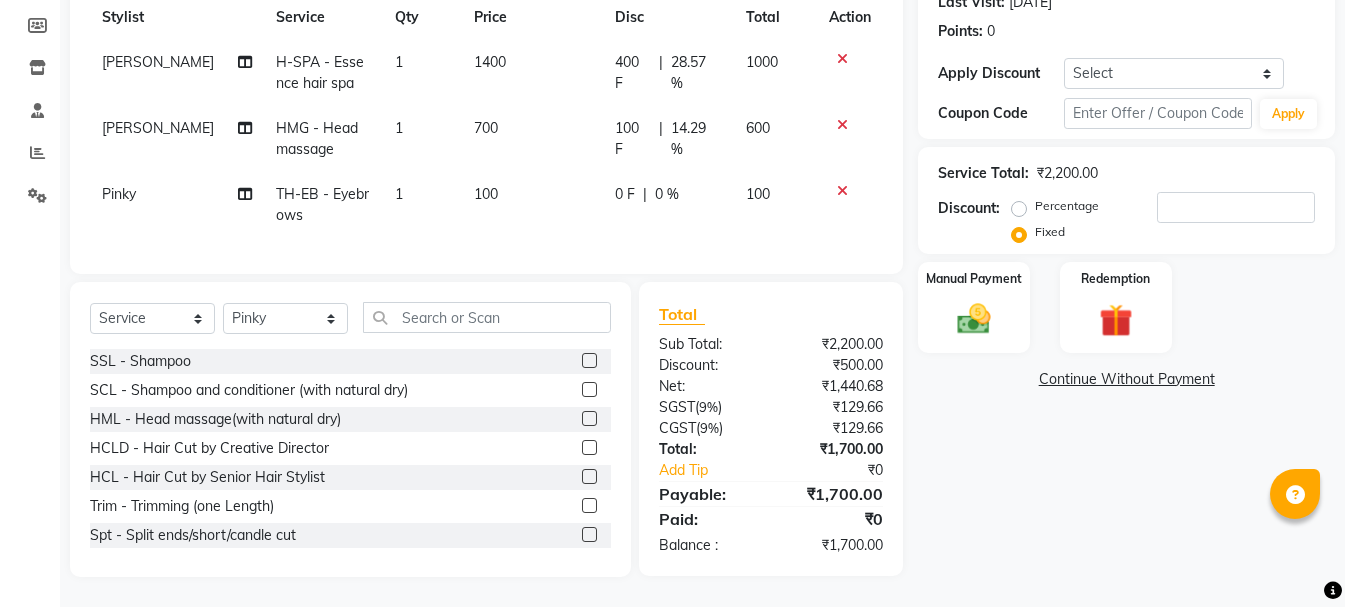 click on "Pinky TH-EB - Eyebrows 1 100 0 F | 0 % 100" 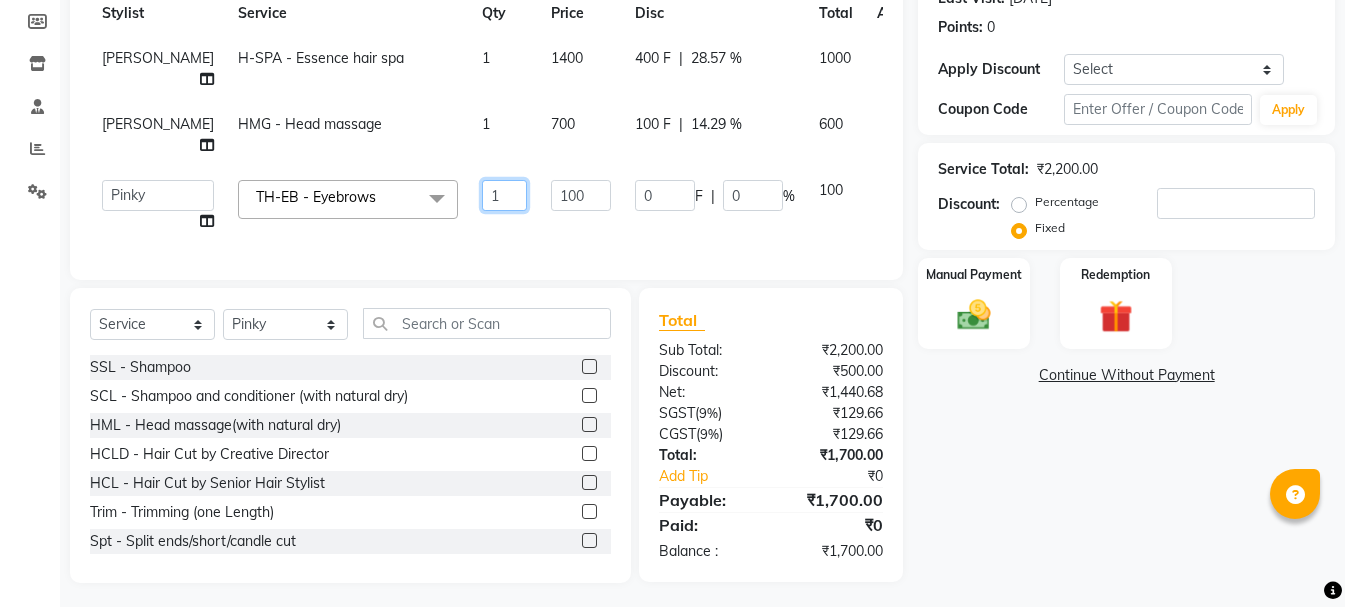 click on "1" 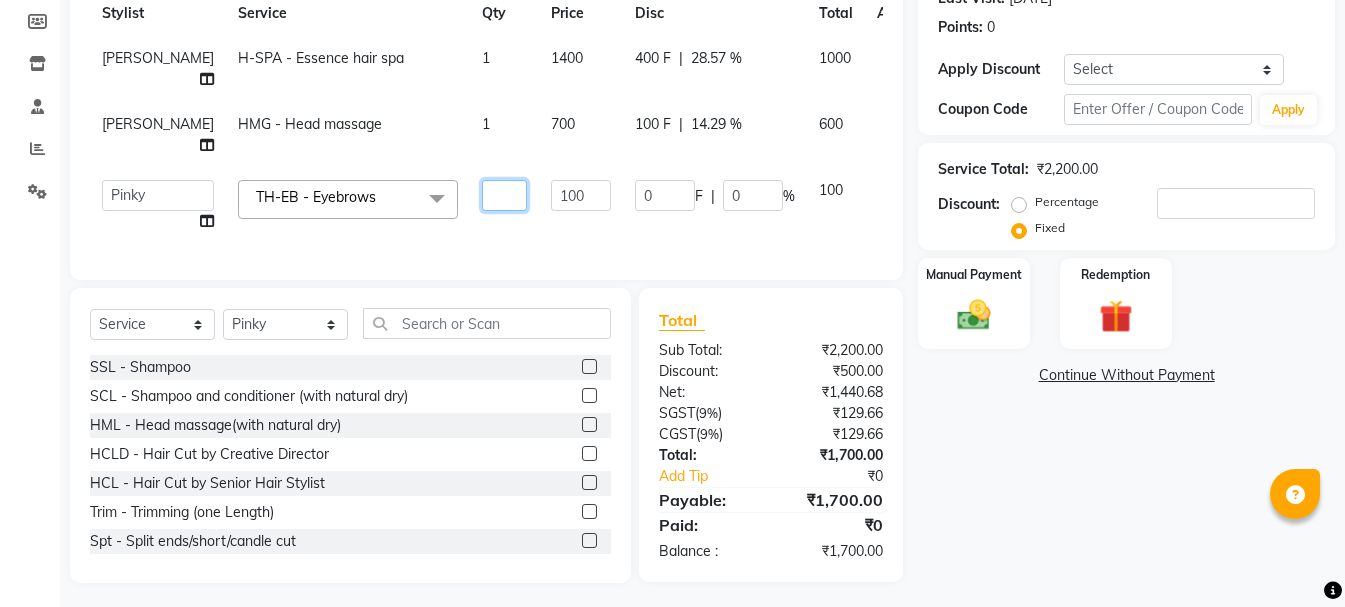 type on "2" 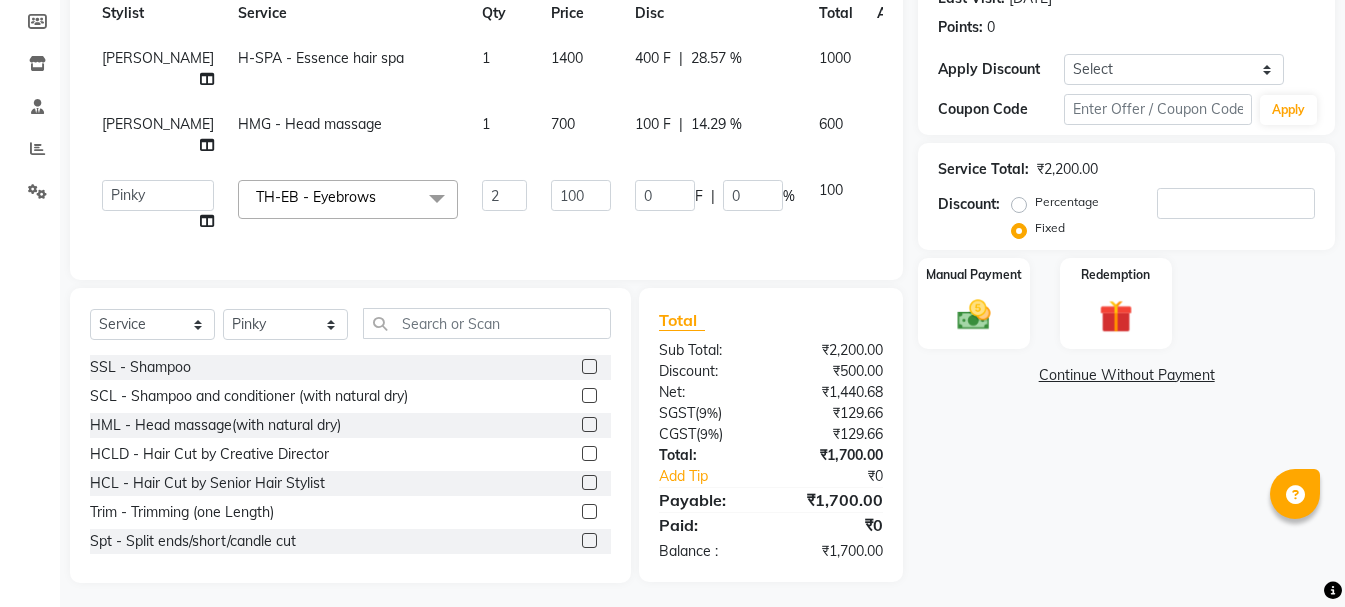 click on "0 F | 0 %" 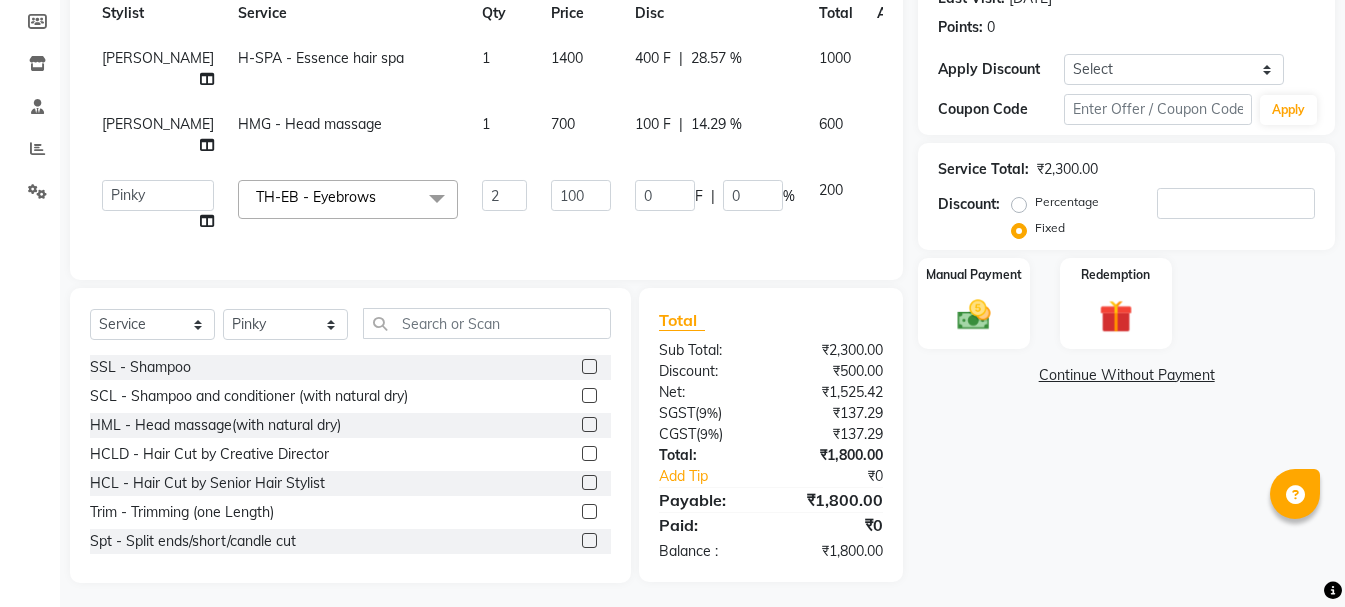 click on "Percentage   Fixed" 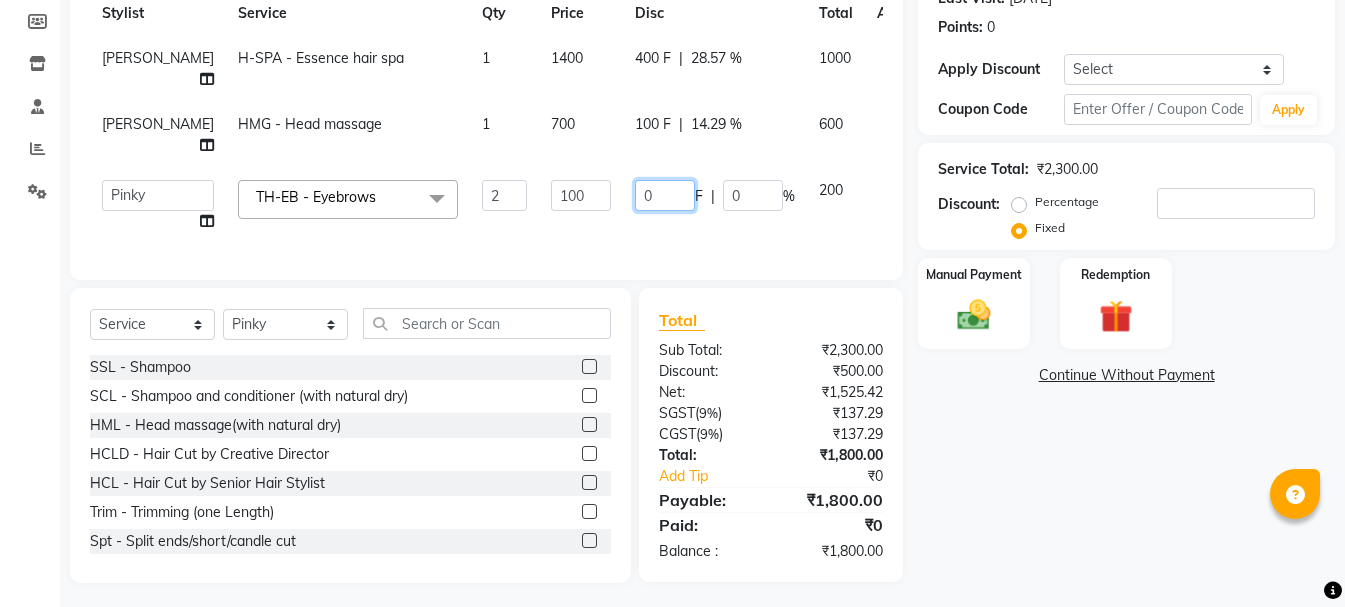 click on "0" 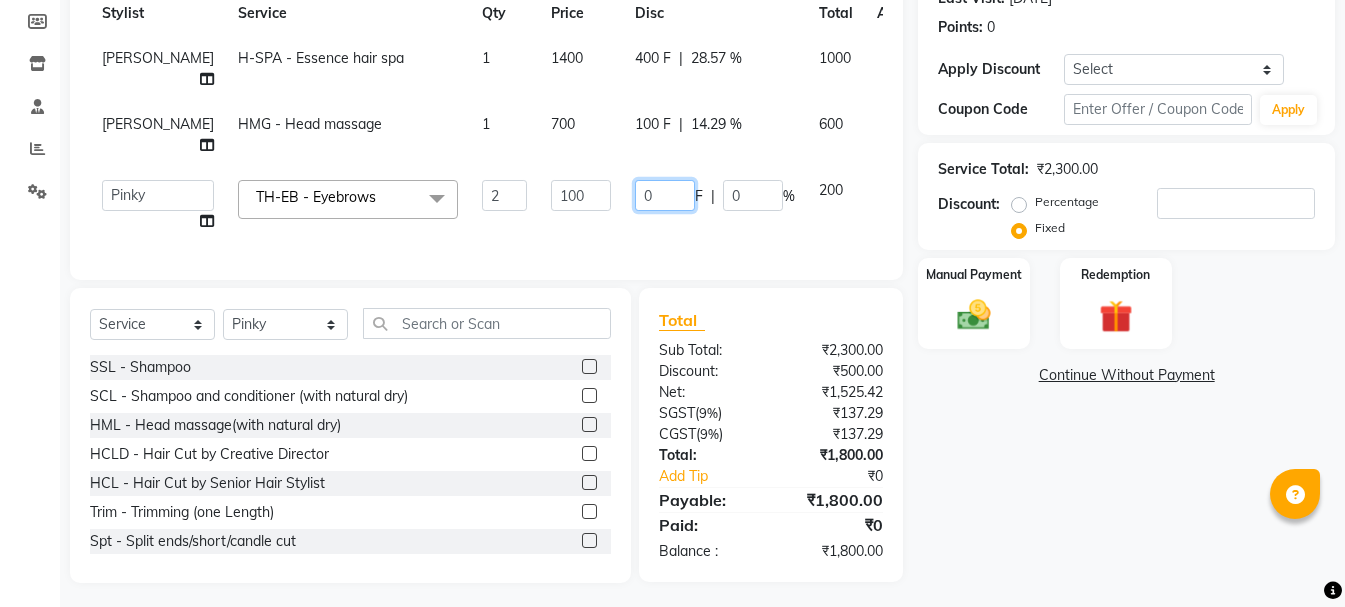 type 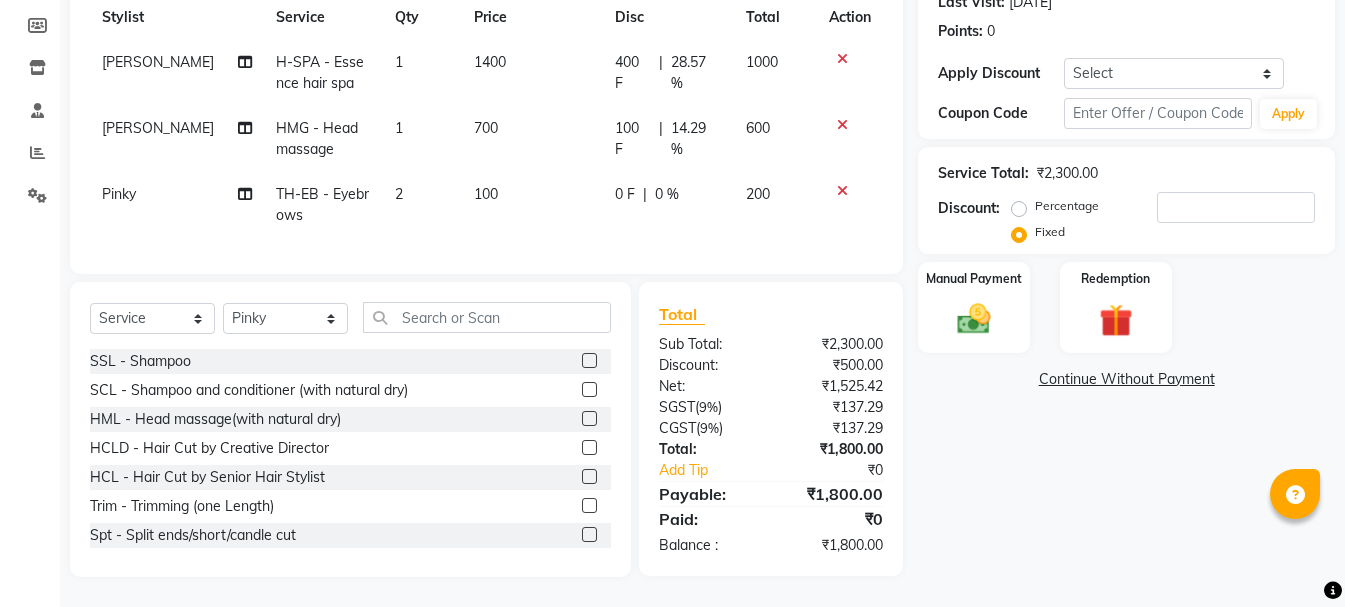 click on "Discount:  Percentage   Fixed" 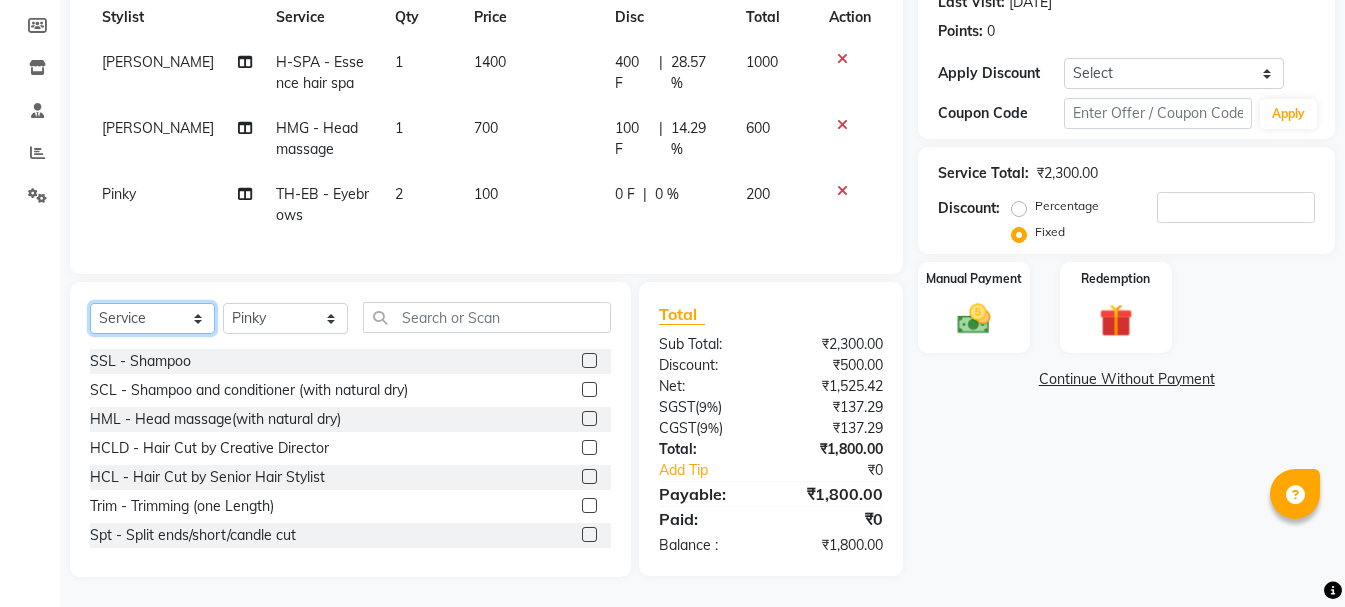 click on "Select  Service  Product  Membership  Package Voucher Prepaid Gift Card" 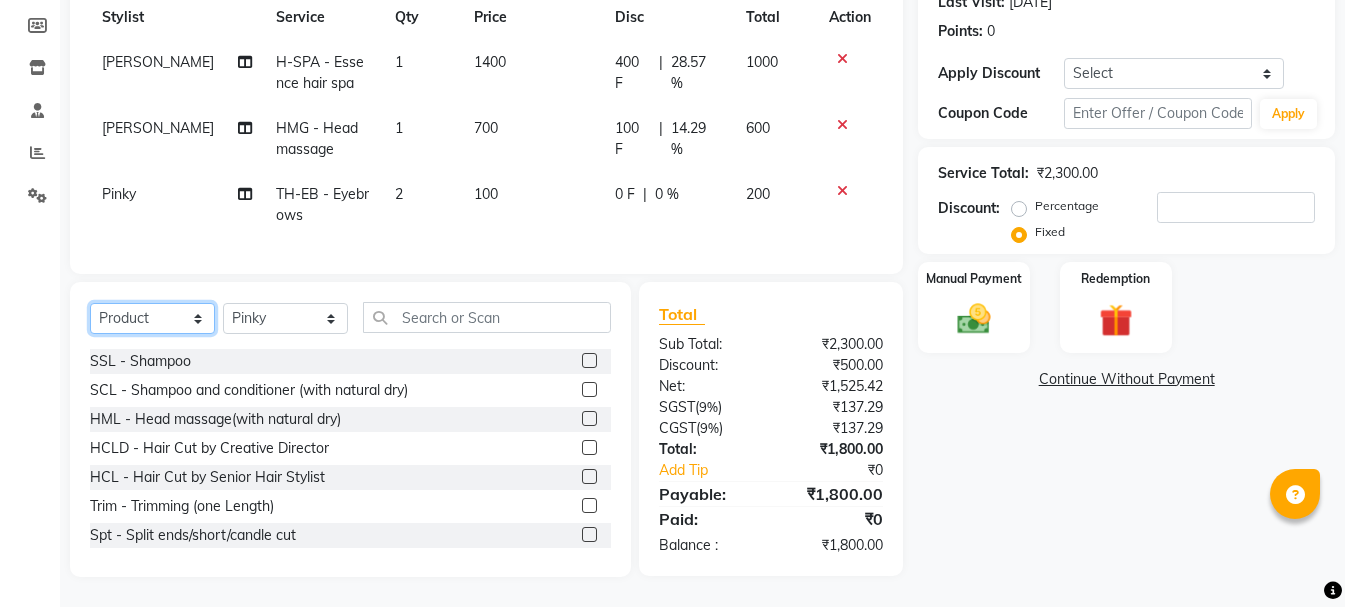 click on "Select  Service  Product  Membership  Package Voucher Prepaid Gift Card" 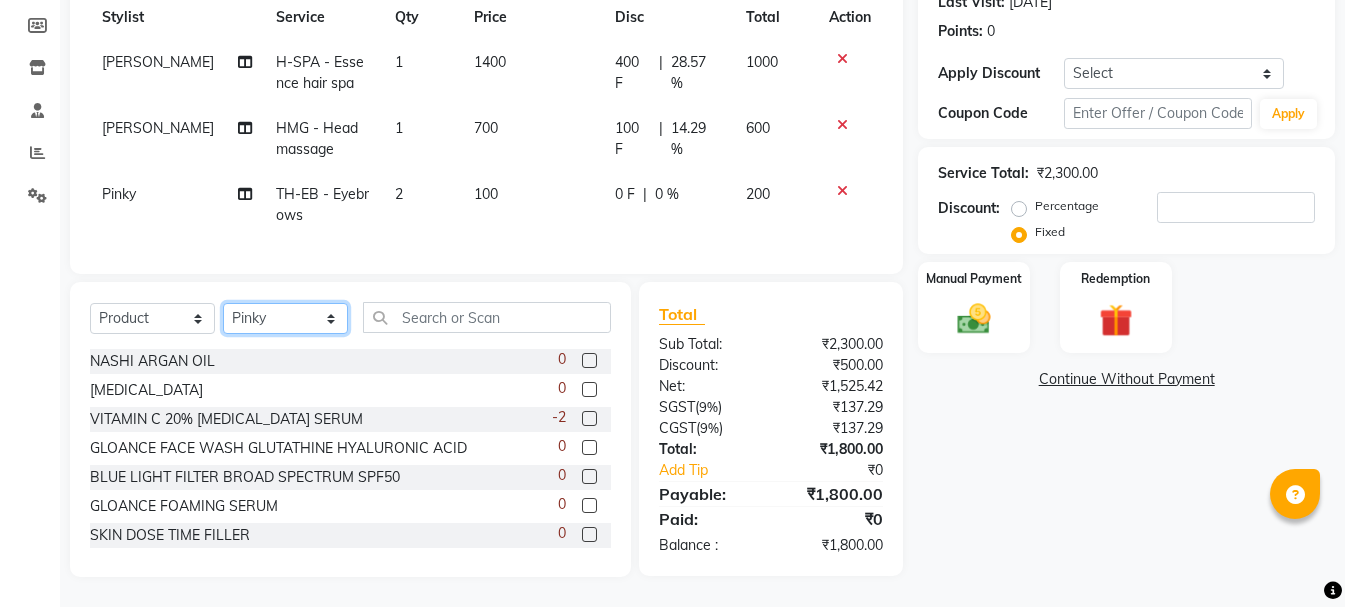click on "Select Stylist  Ankit kantiwall Chandan [PERSON_NAME] [PERSON_NAME] [PERSON_NAME] [PERSON_NAME] [PERSON_NAME] [PERSON_NAME] [PERSON_NAME] [PERSON_NAME]" 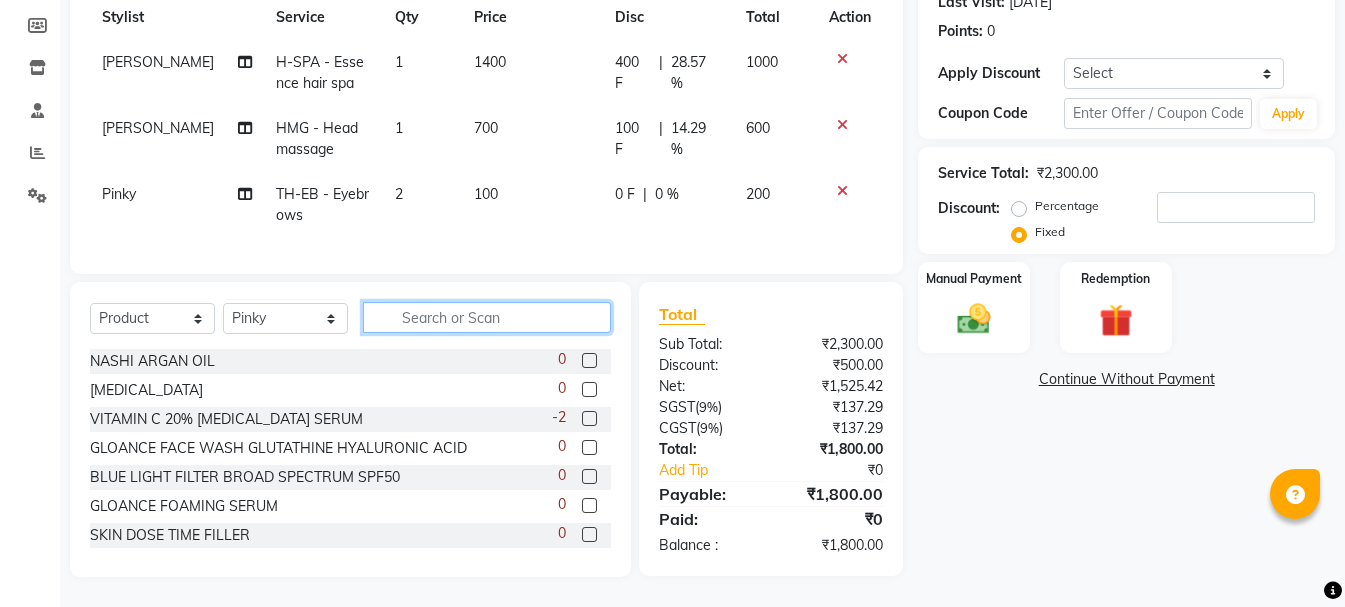 click 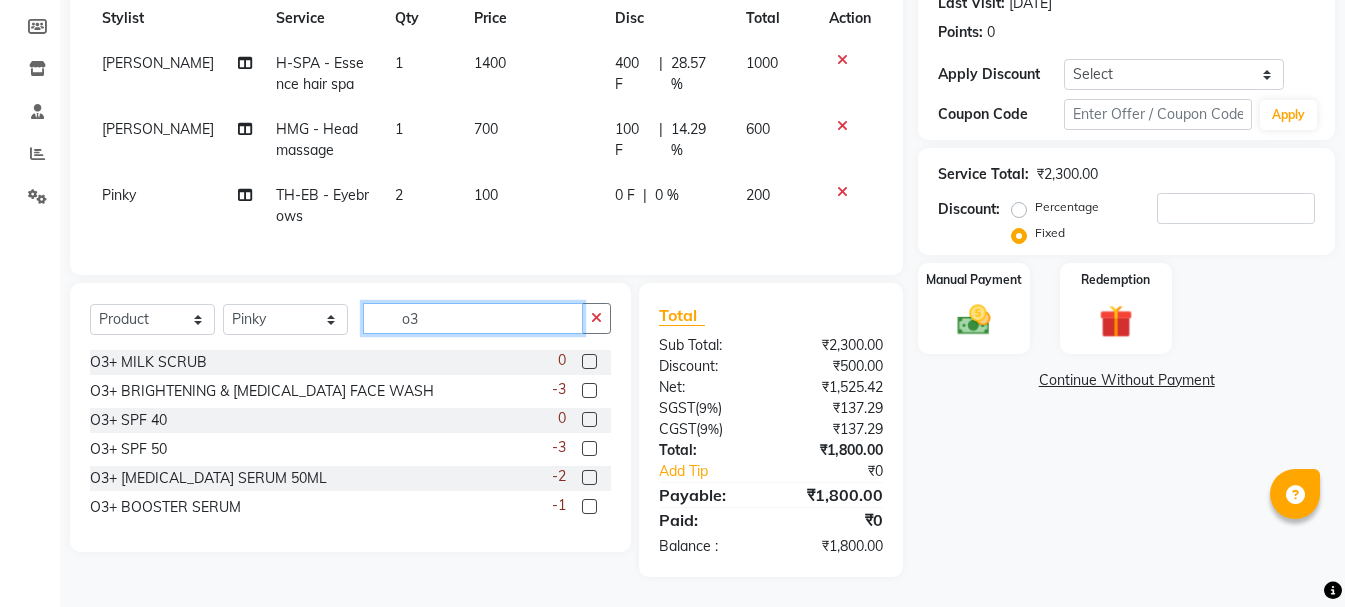 type on "o3" 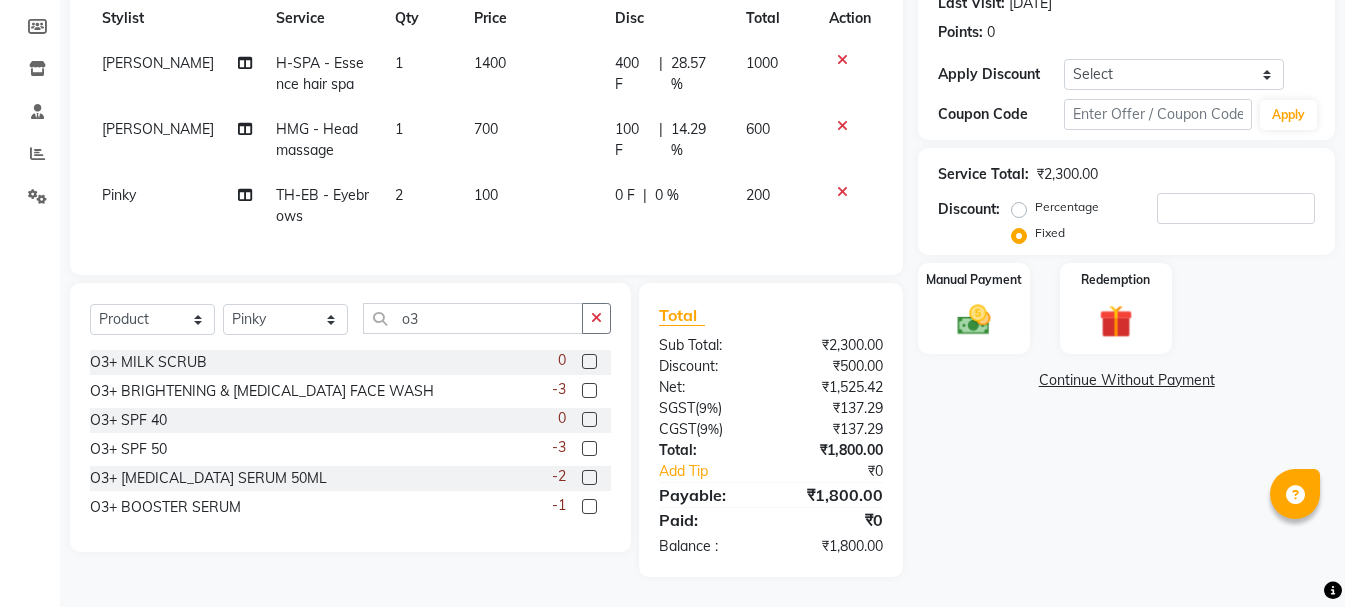 click 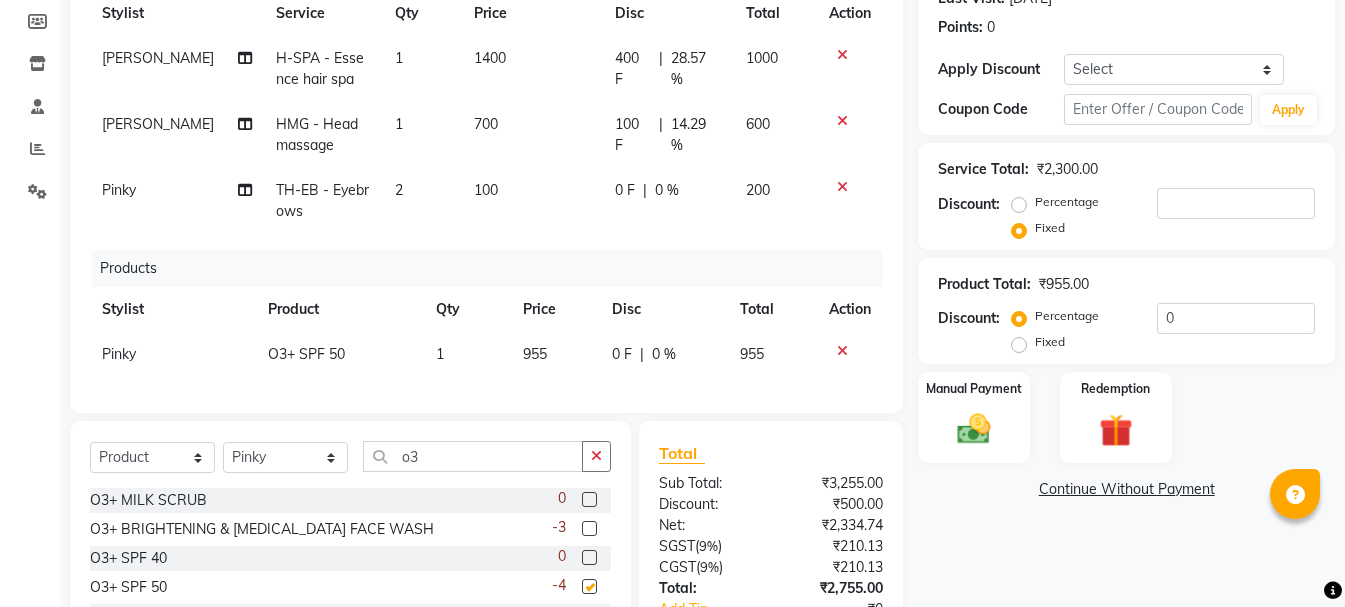 checkbox on "false" 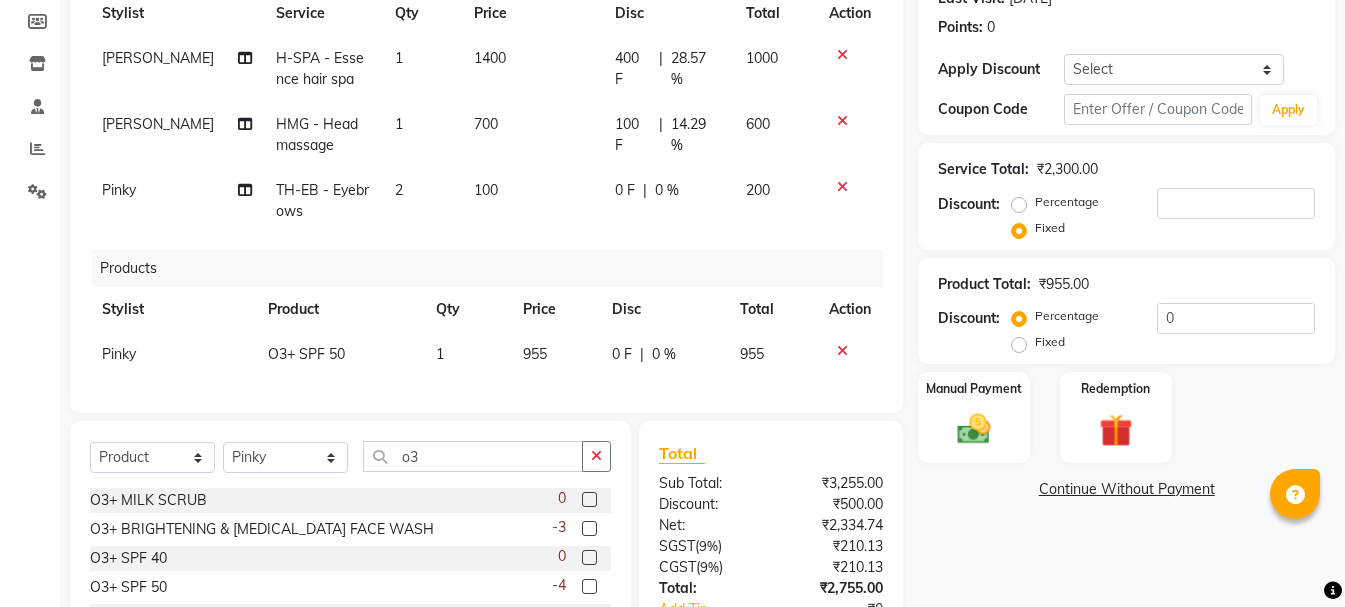scroll, scrollTop: 447, scrollLeft: 0, axis: vertical 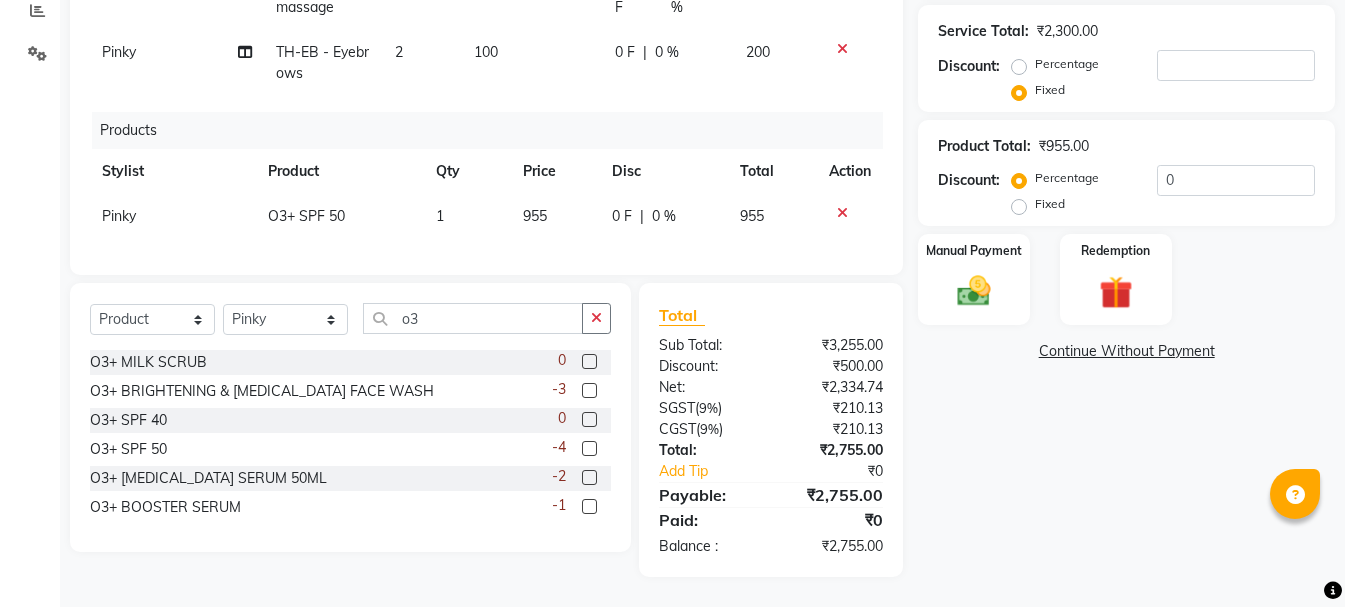 click 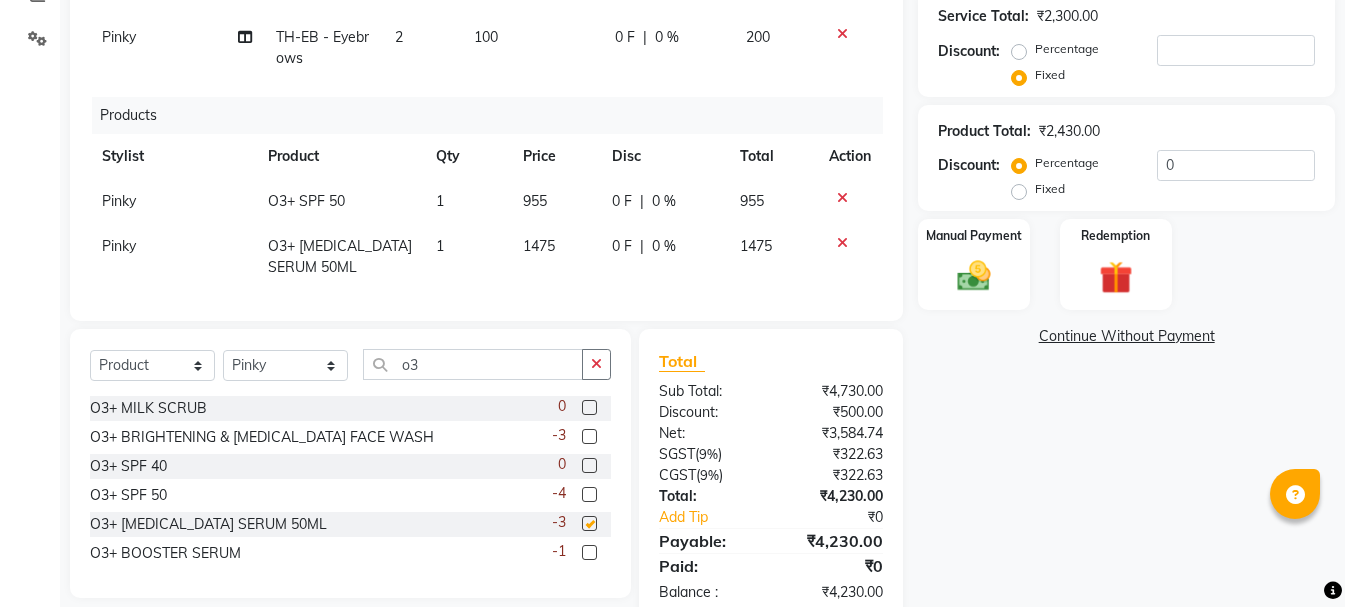 checkbox on "false" 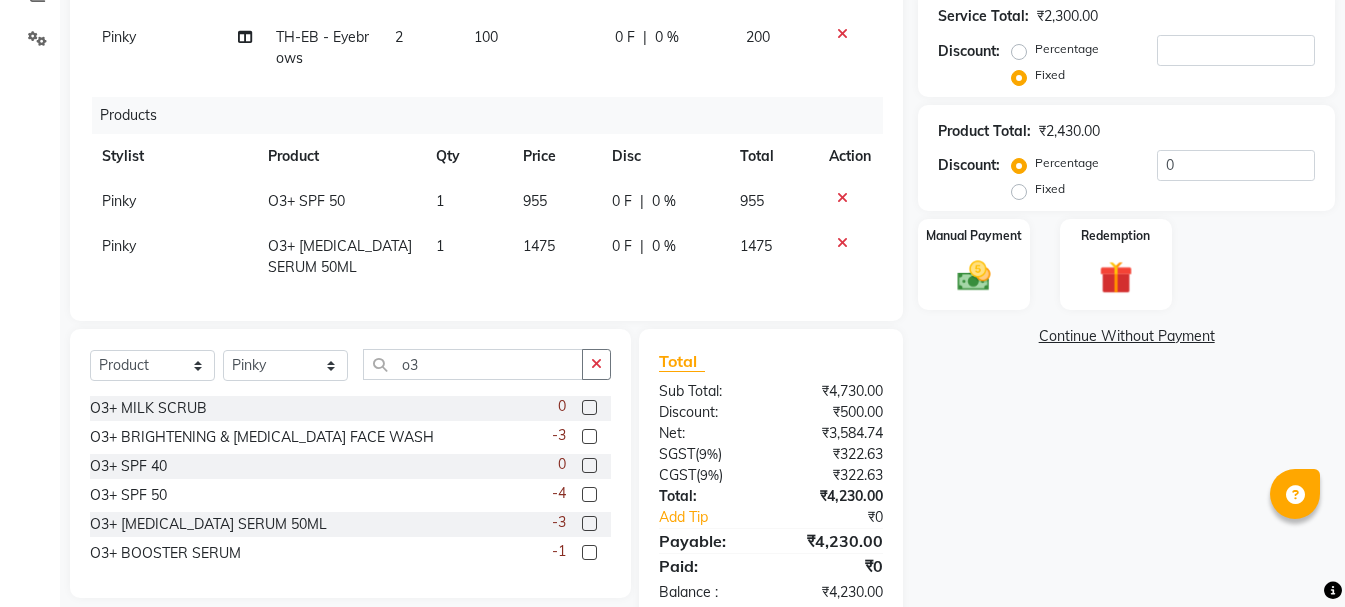 click on "1" 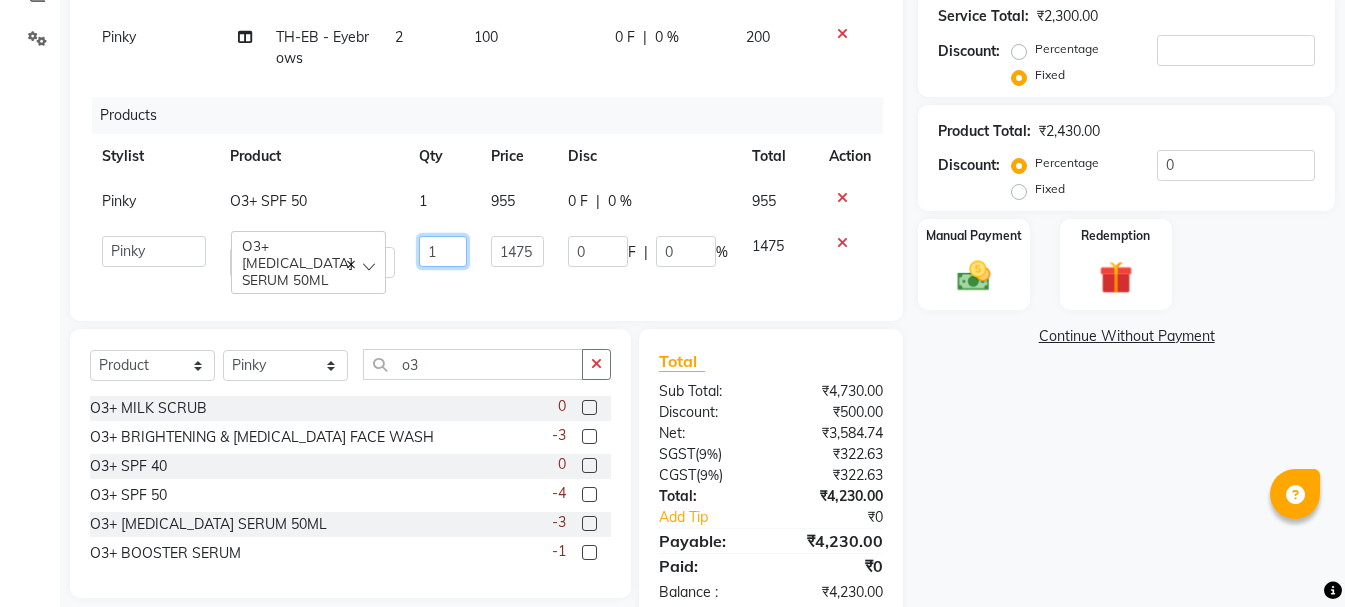click on "1" 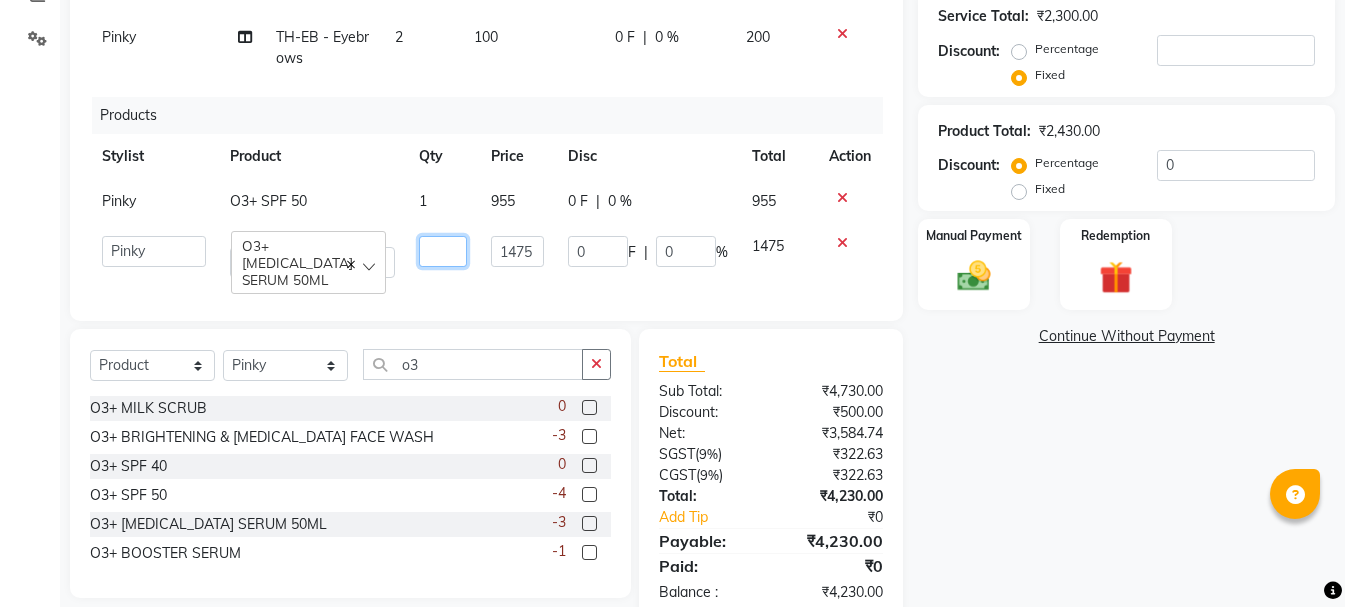 type on "2" 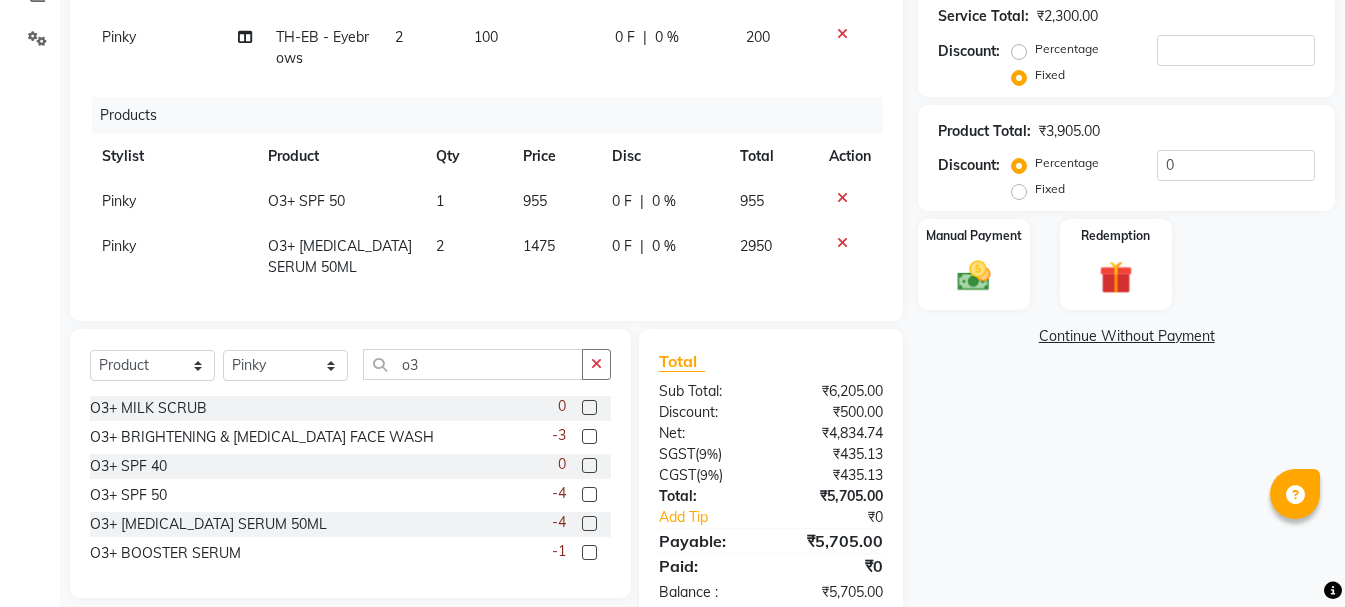 click on "Percentage   Fixed" 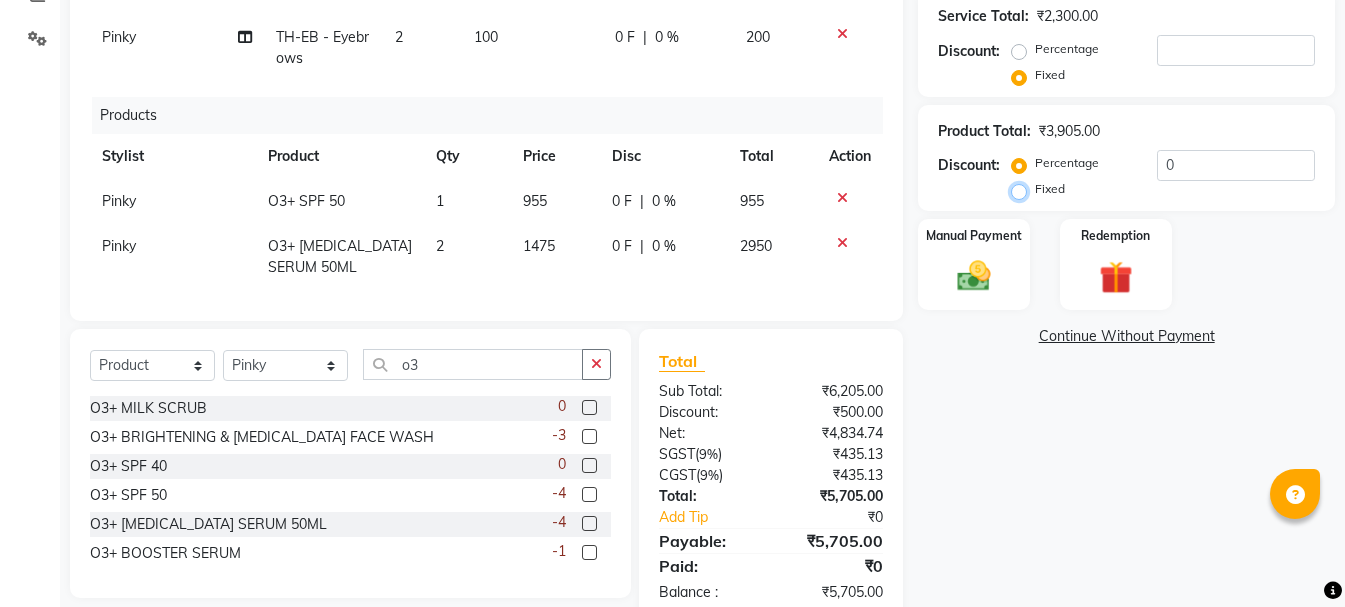 click on "Fixed" at bounding box center (1023, 189) 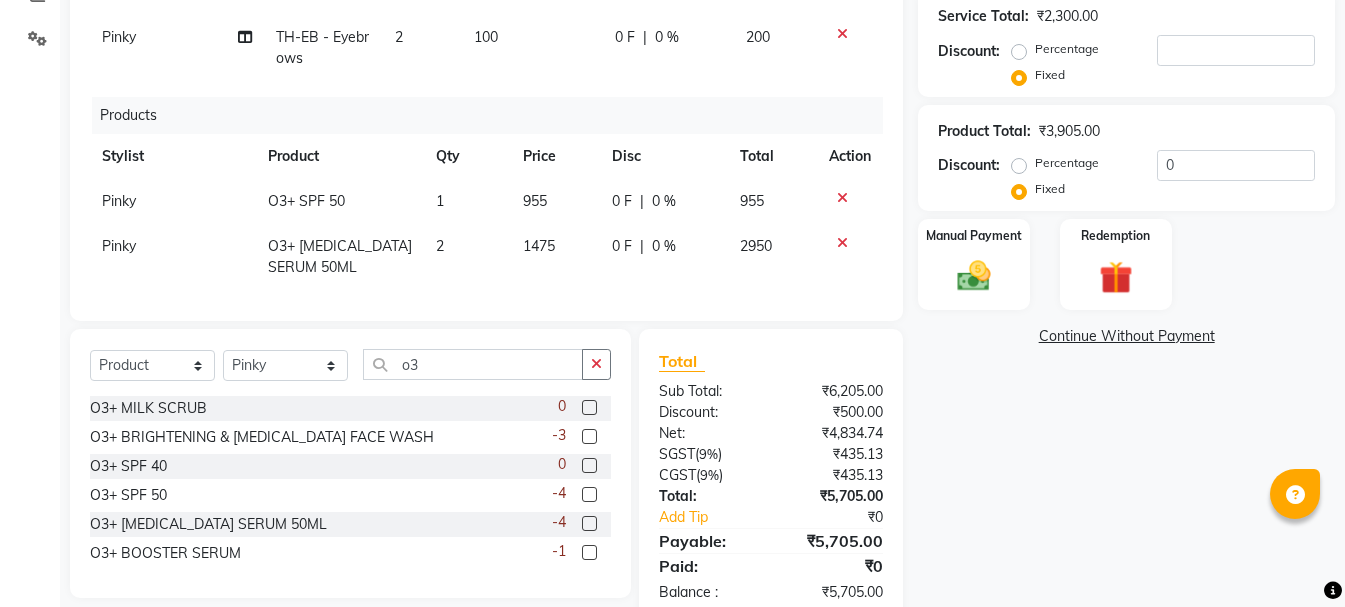 click on "Product Total:  ₹3,905.00" 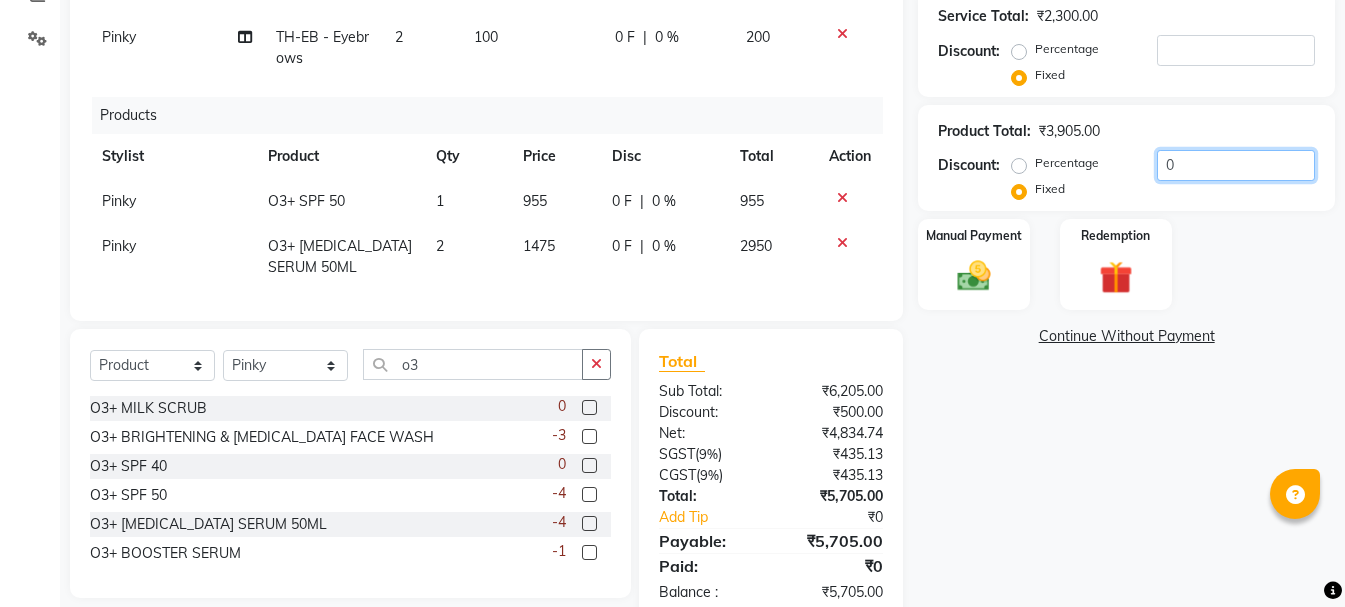 drag, startPoint x: 1175, startPoint y: 163, endPoint x: 1128, endPoint y: 167, distance: 47.169907 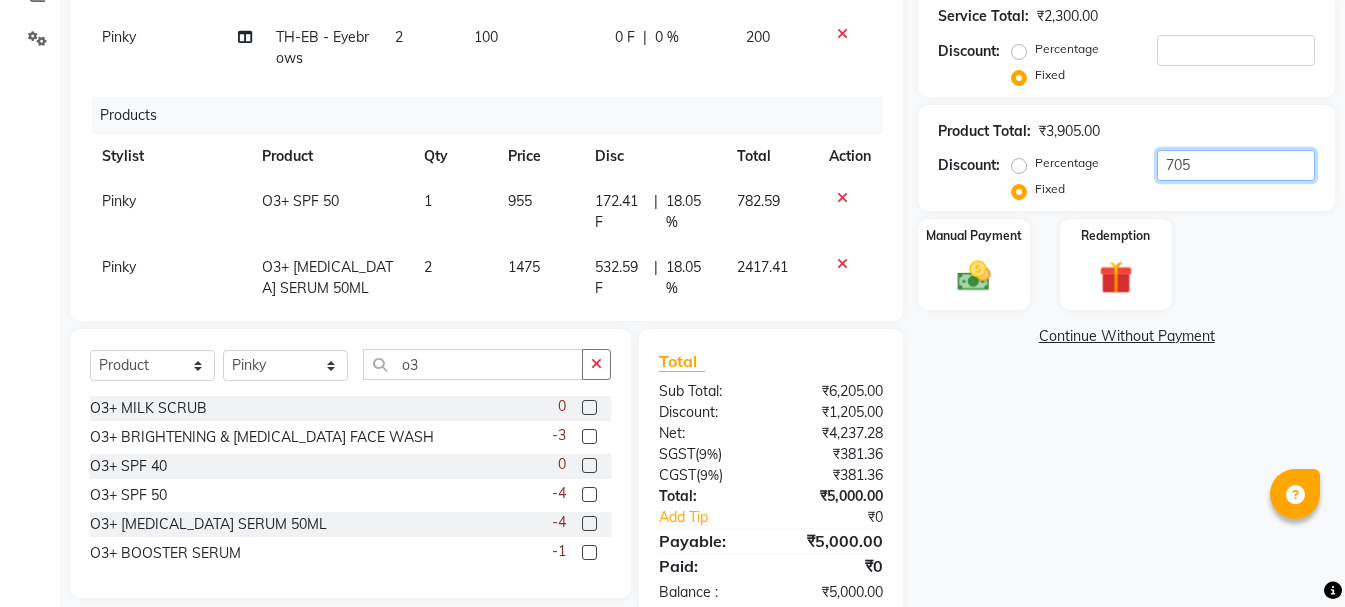 type on "705" 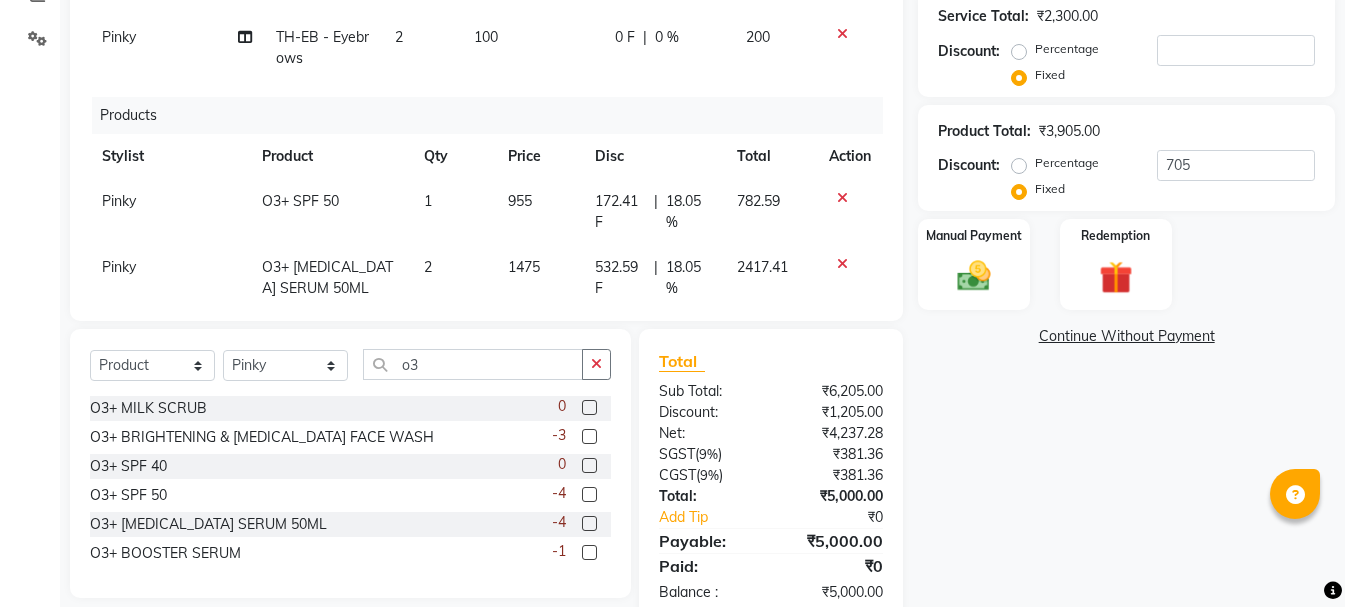 click on "Continue Without Payment" 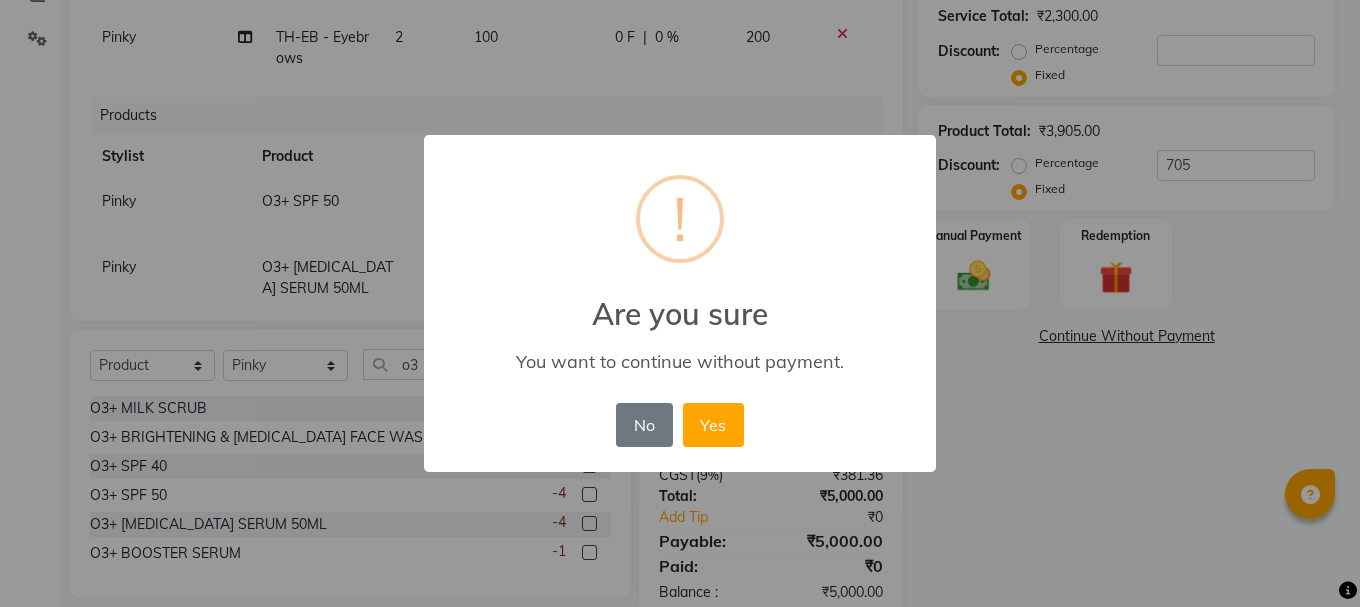 click on "× ! Are you sure You want to continue without payment. No No Yes" at bounding box center (680, 303) 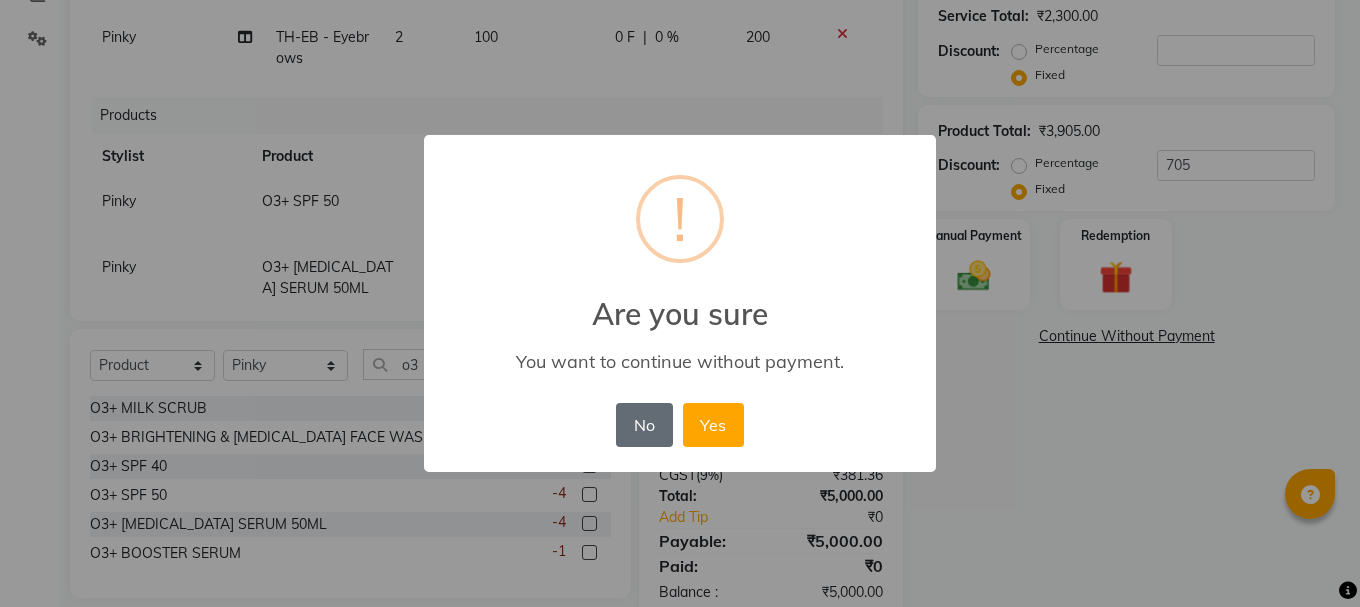 click on "No" at bounding box center (644, 425) 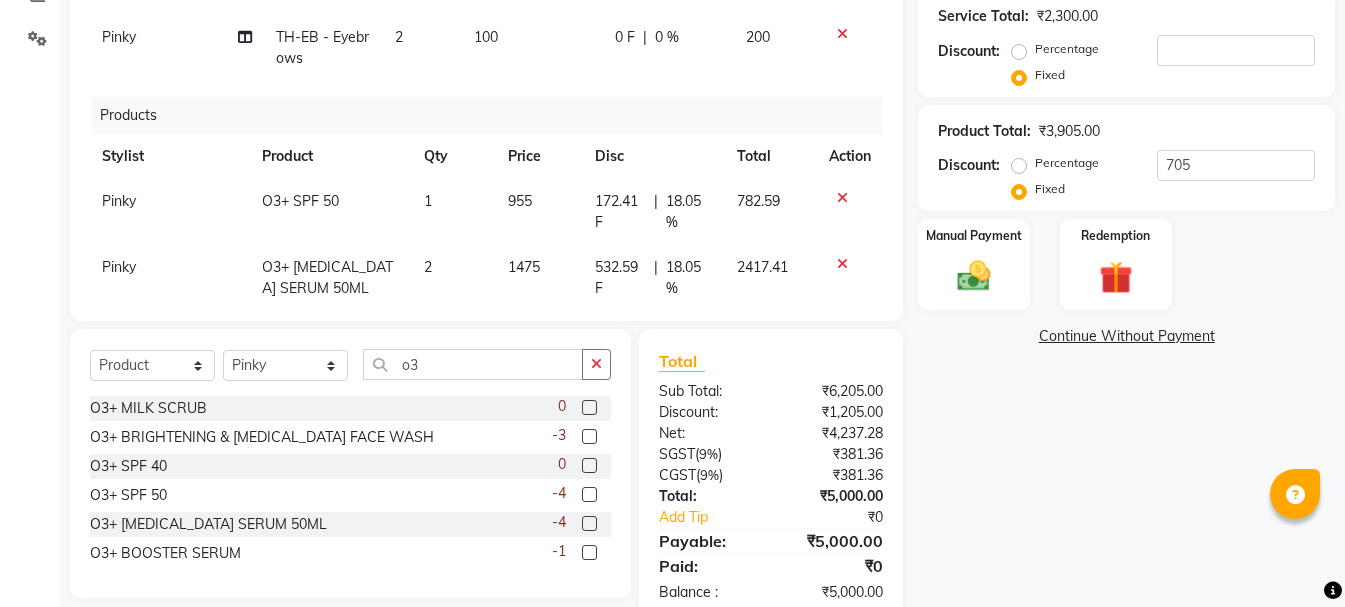 scroll, scrollTop: 493, scrollLeft: 0, axis: vertical 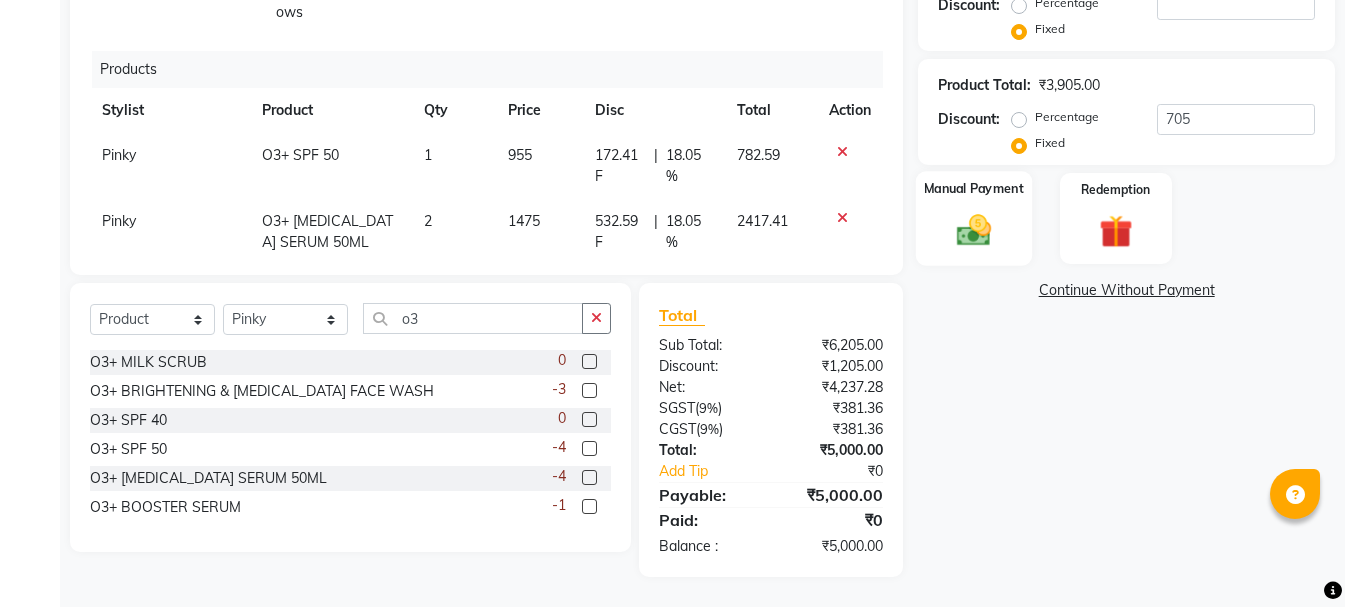 click on "Manual Payment" 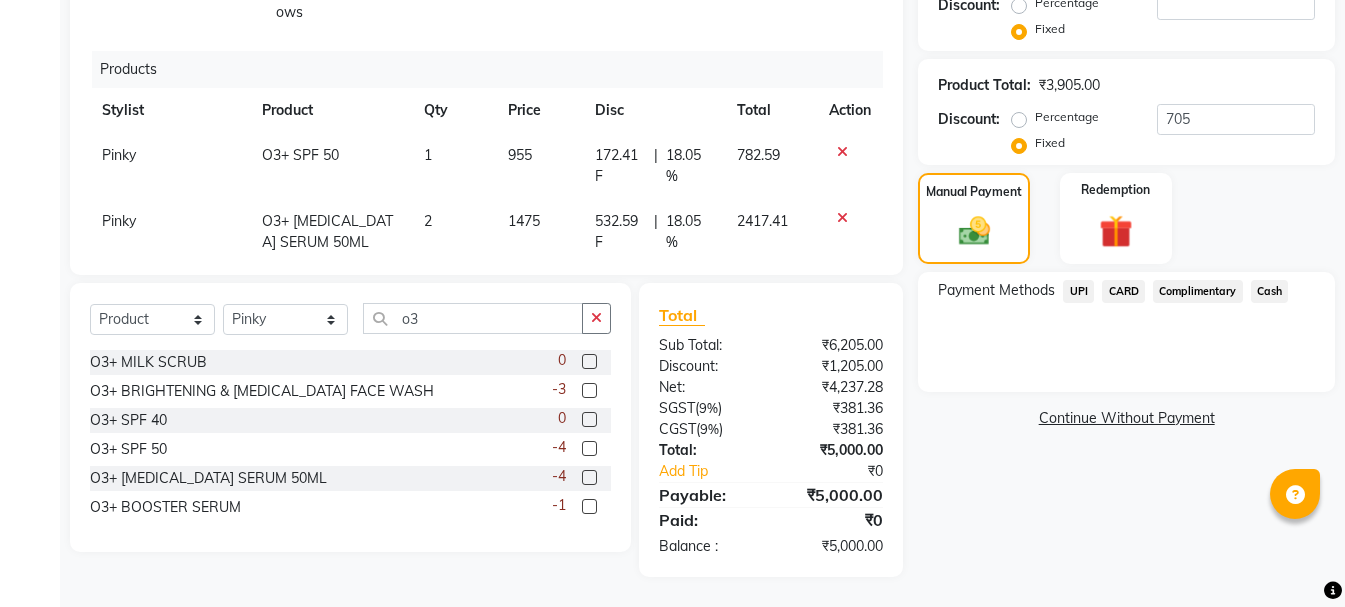 click on "UPI" 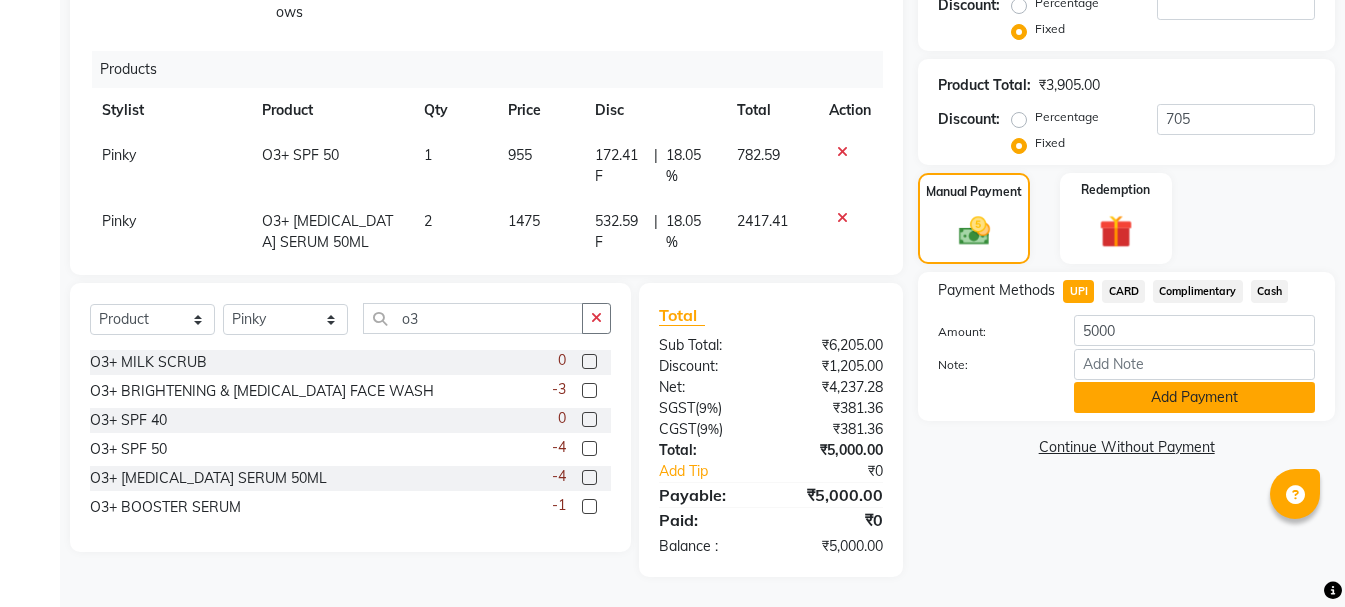 click on "Add Payment" 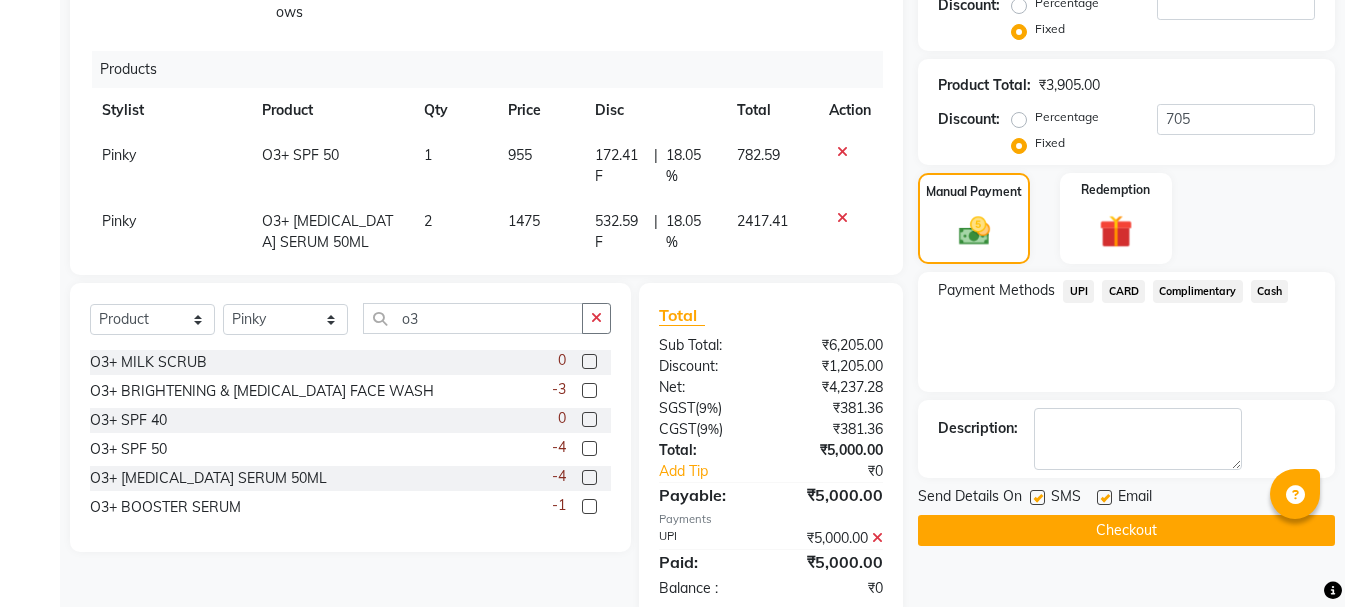 click on "Checkout" 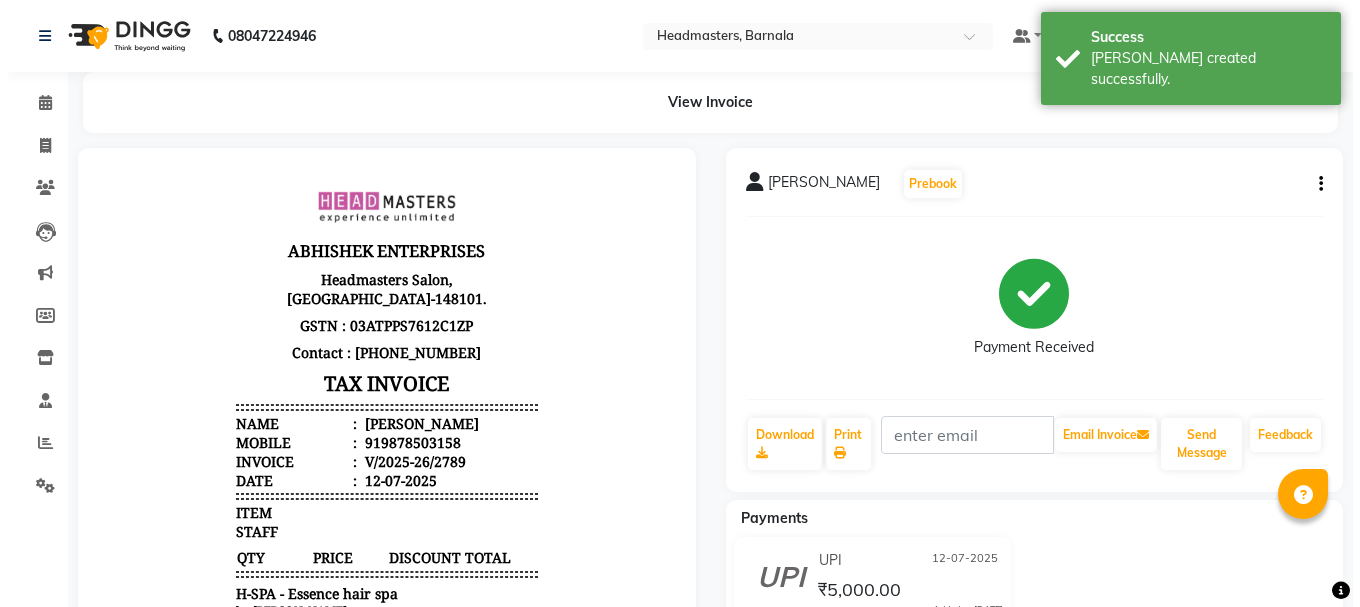 scroll, scrollTop: 0, scrollLeft: 0, axis: both 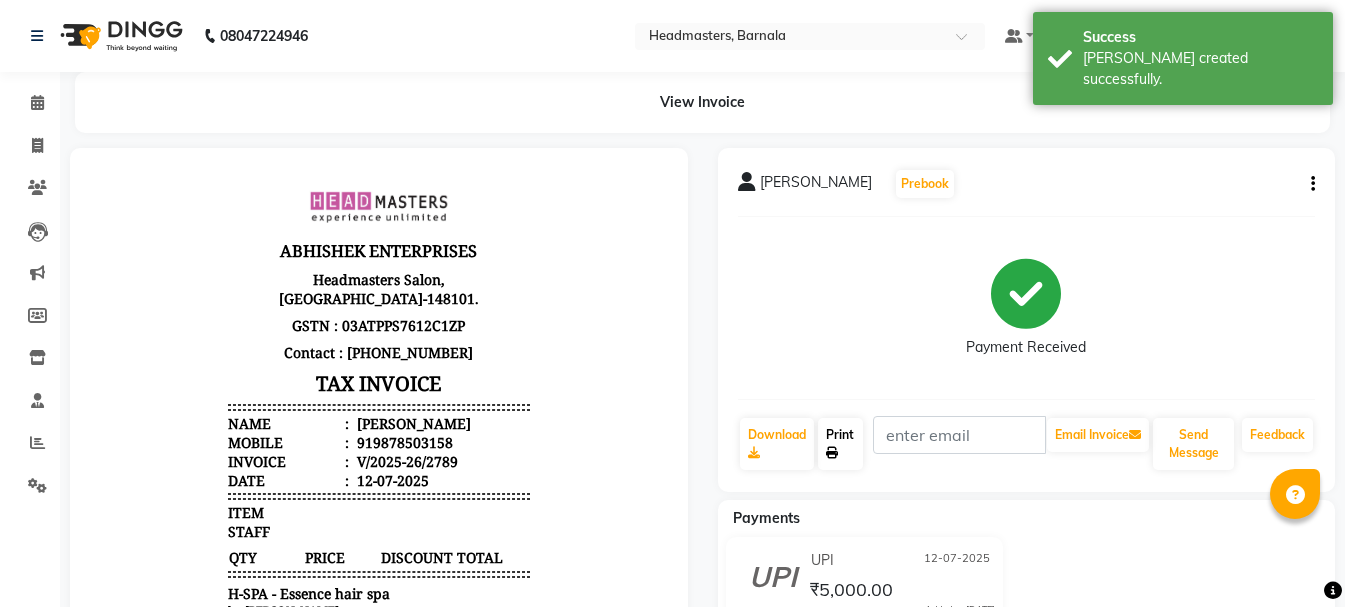 click on "Print" 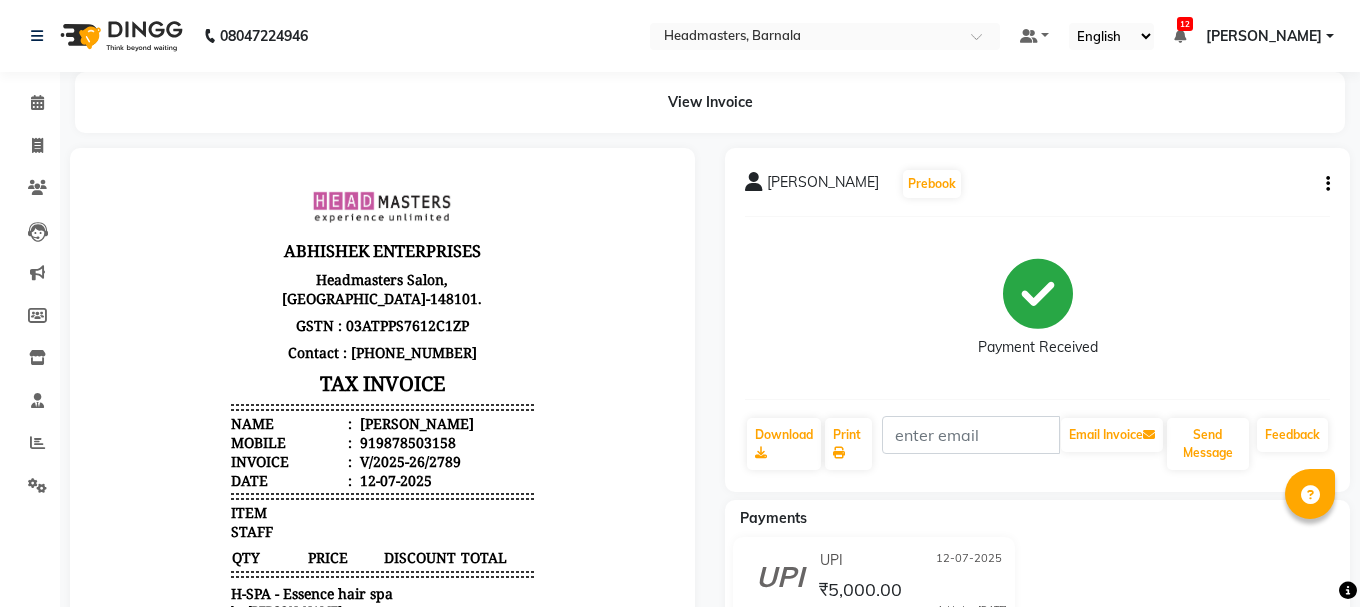 select on "service" 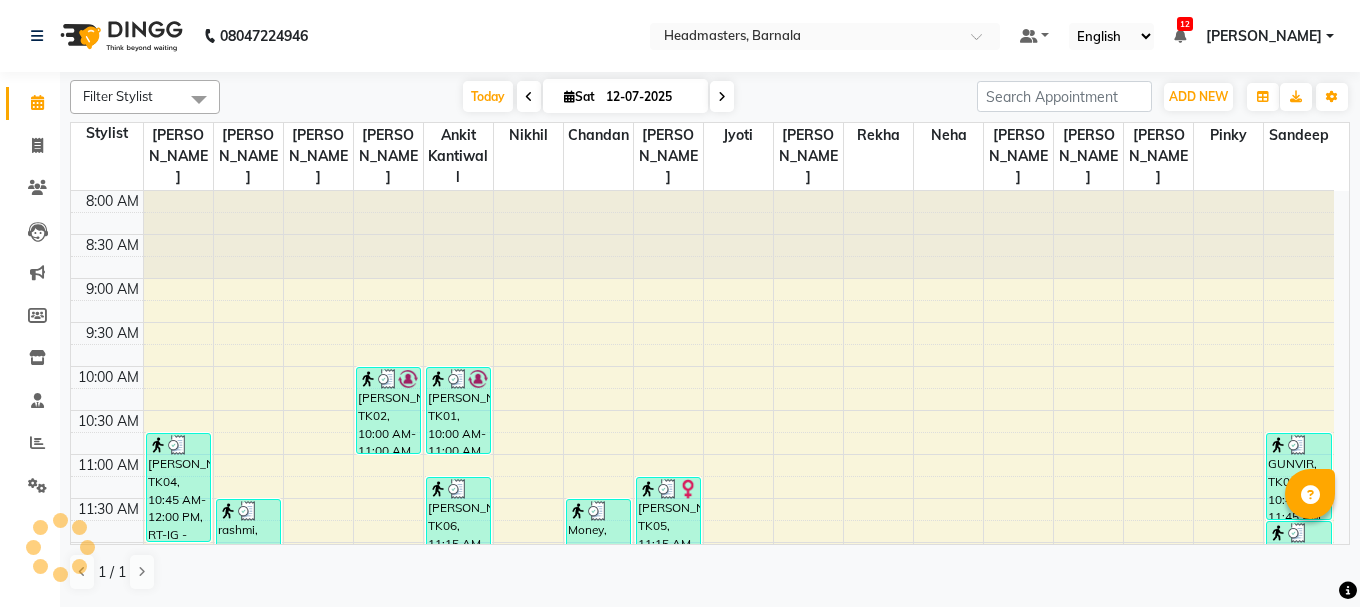 scroll, scrollTop: 0, scrollLeft: 0, axis: both 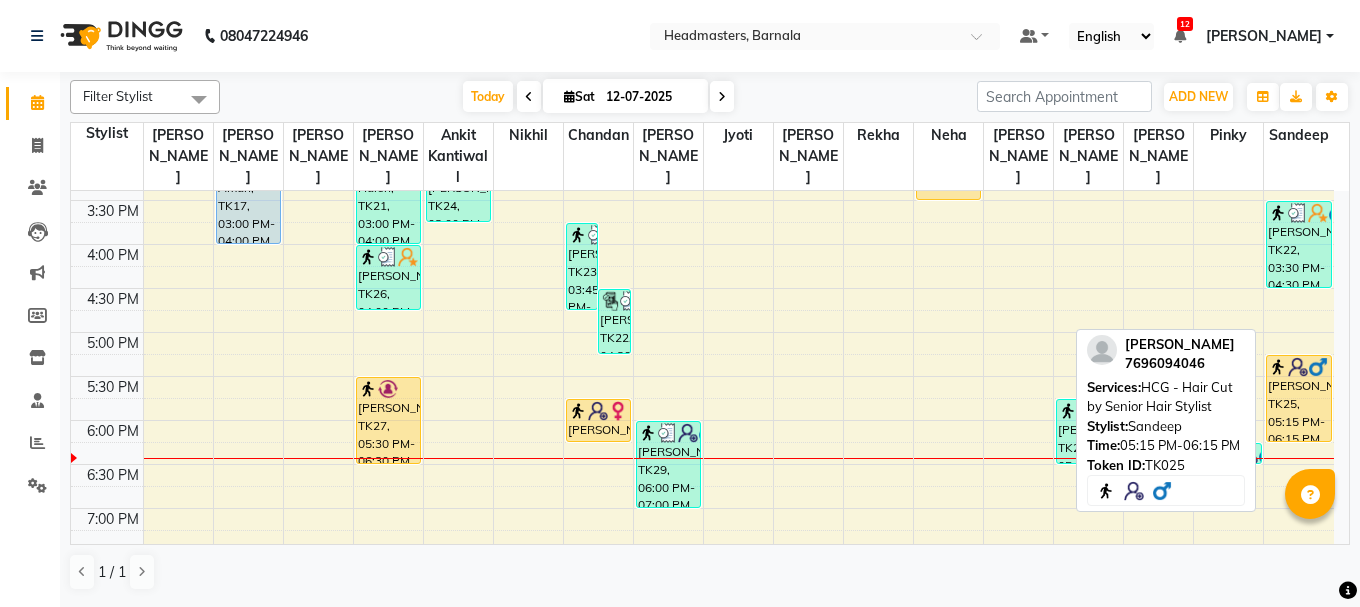 click on "[PERSON_NAME], TK25, 05:15 PM-06:15 PM, HCG - Hair Cut by Senior Hair Stylist" at bounding box center [1299, 398] 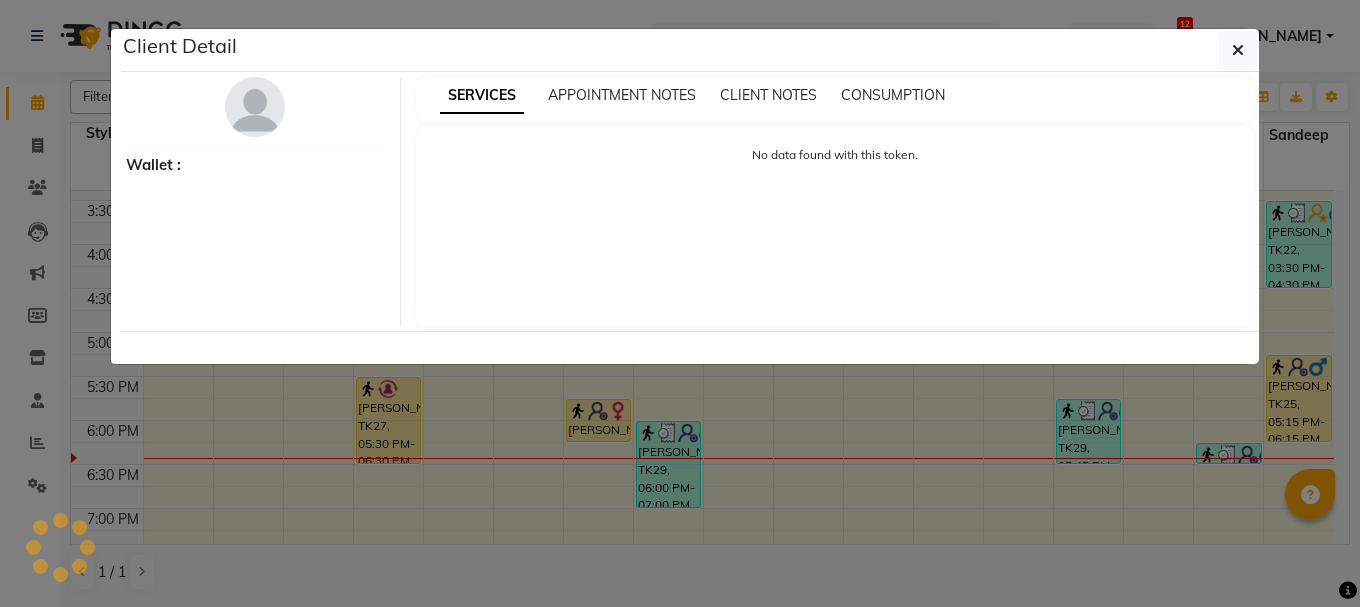 select on "1" 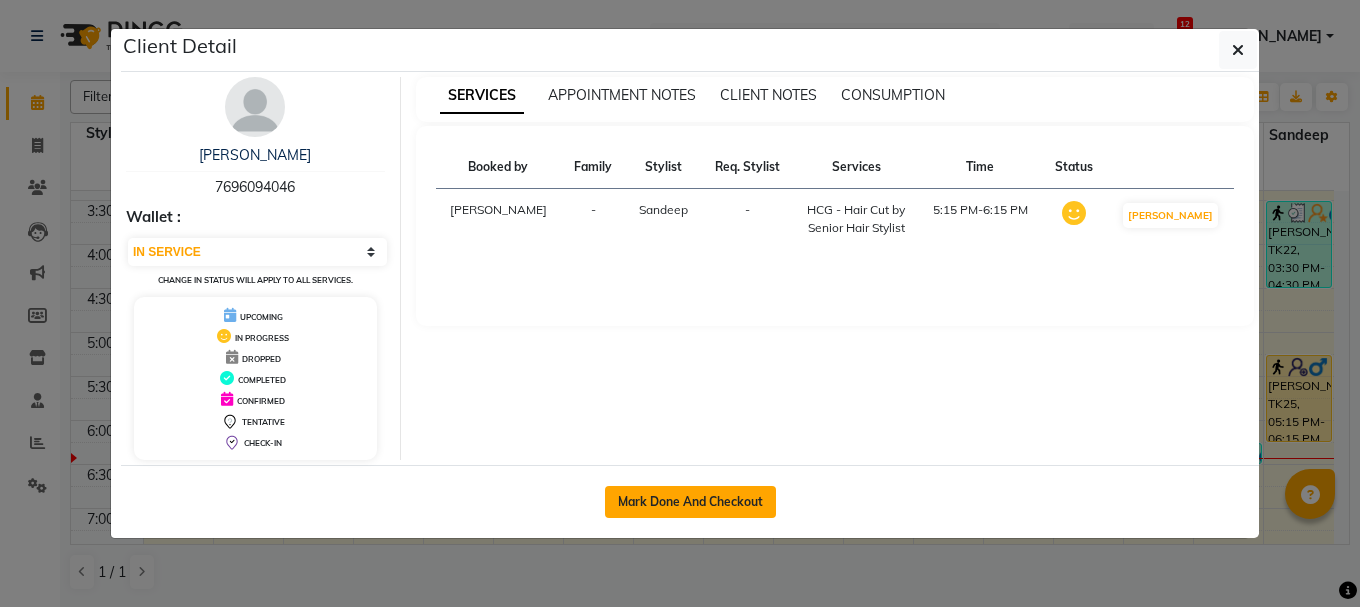 click on "Mark Done And Checkout" 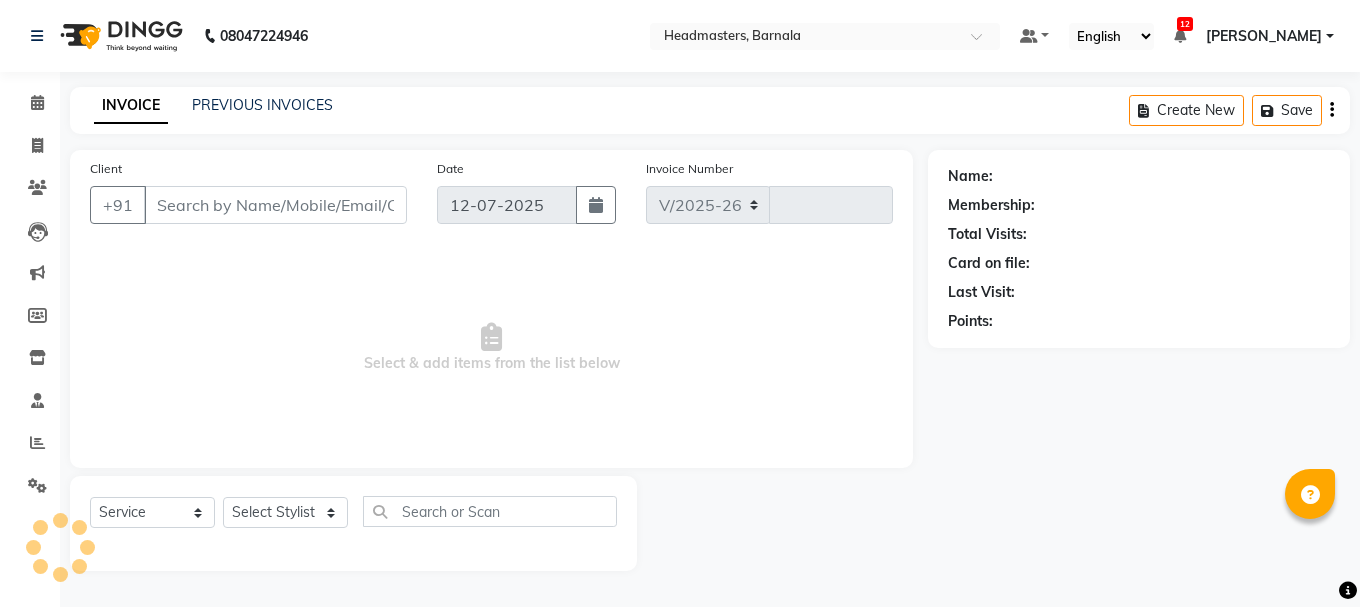 select on "7526" 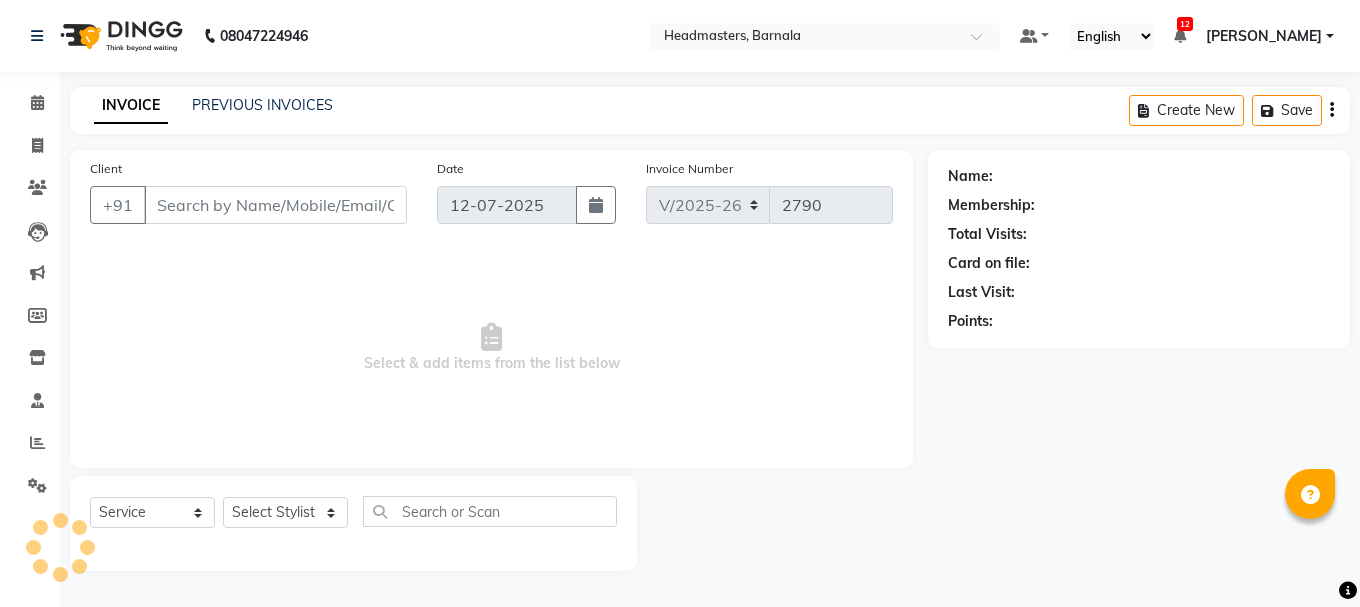 type on "7696094046" 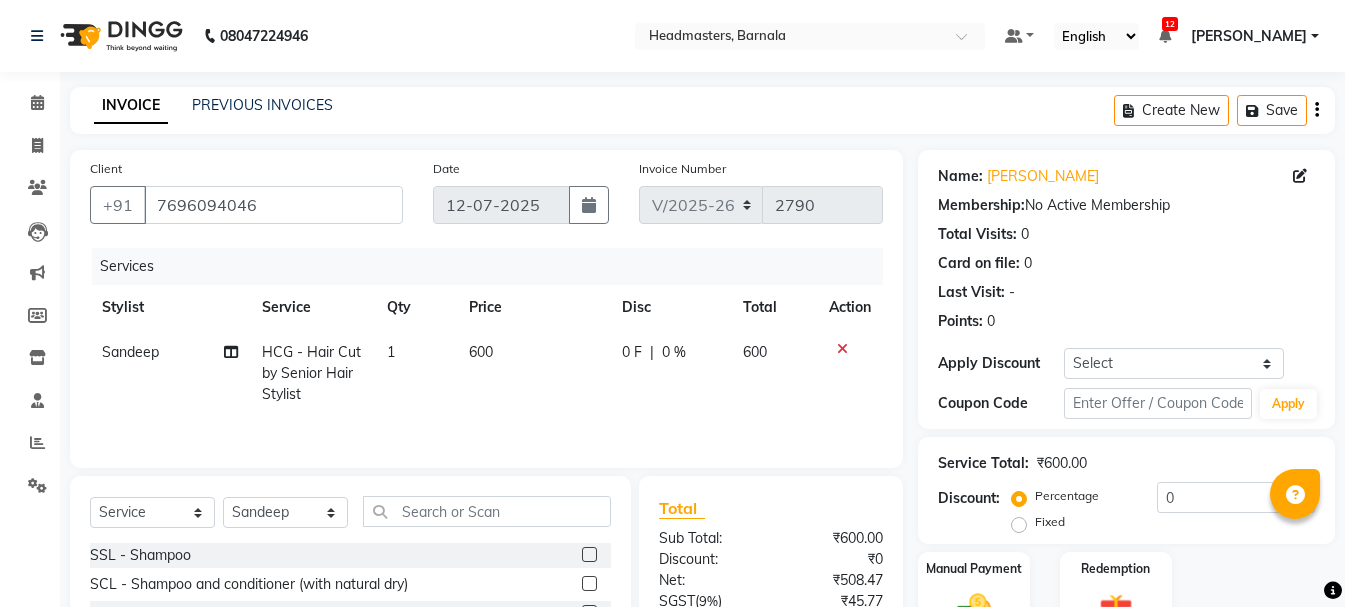 click on "Fixed" 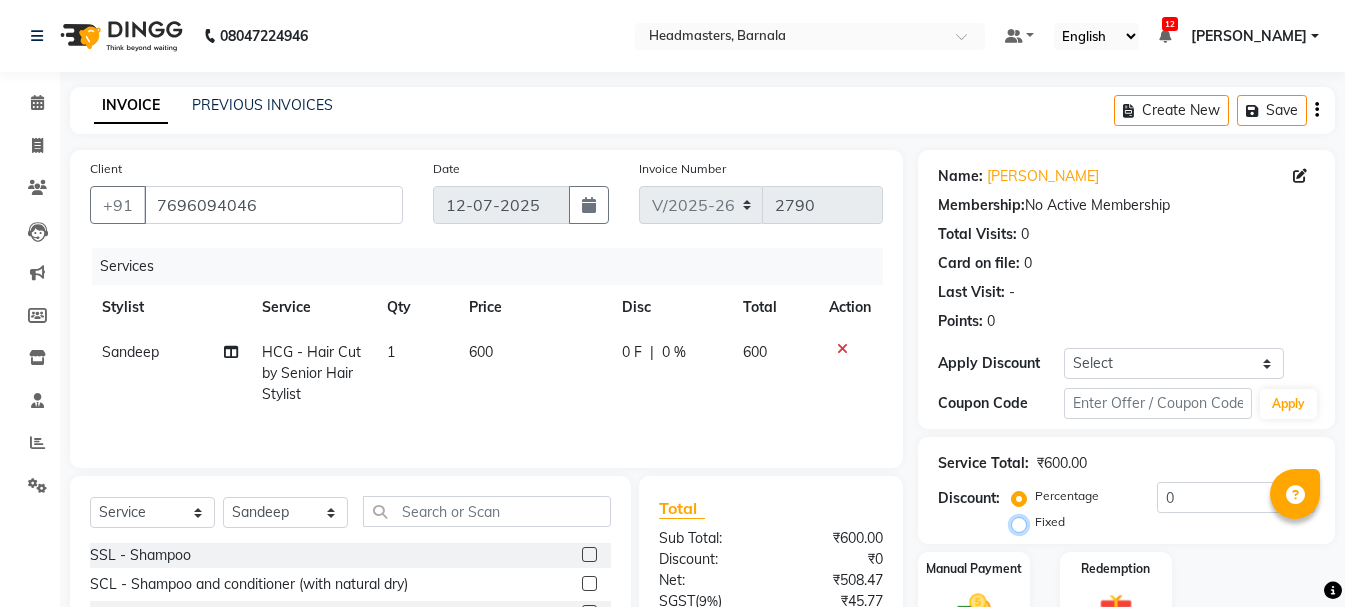 click on "Fixed" at bounding box center [1023, 522] 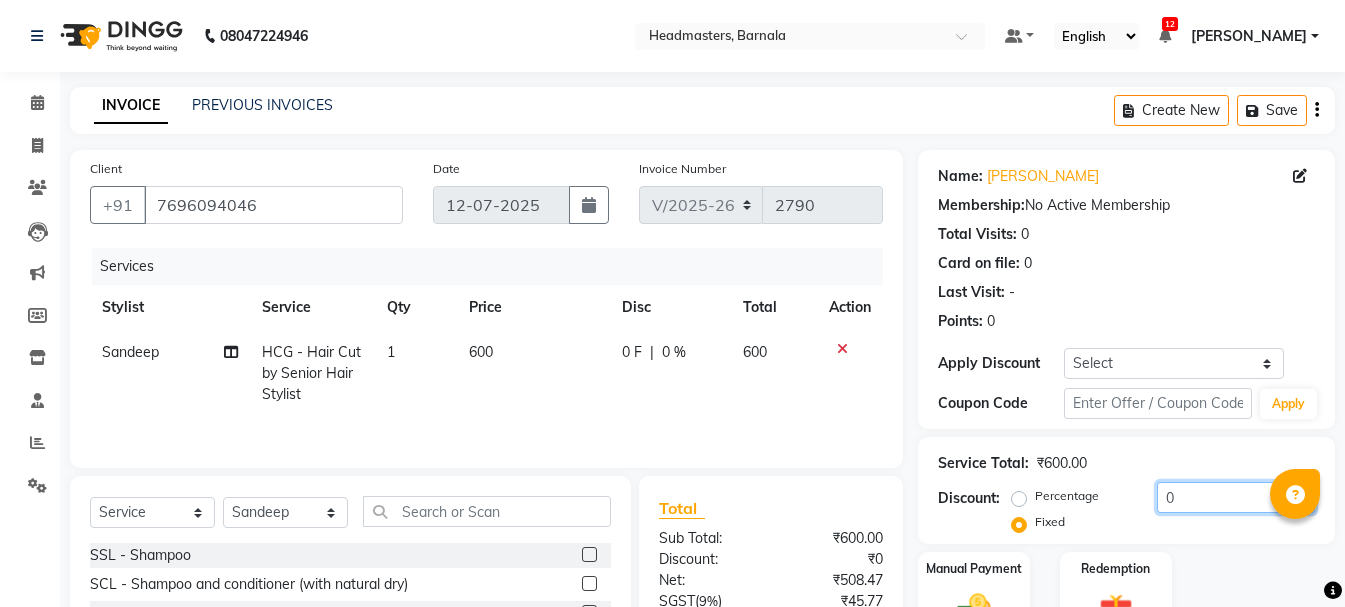 click on "0" 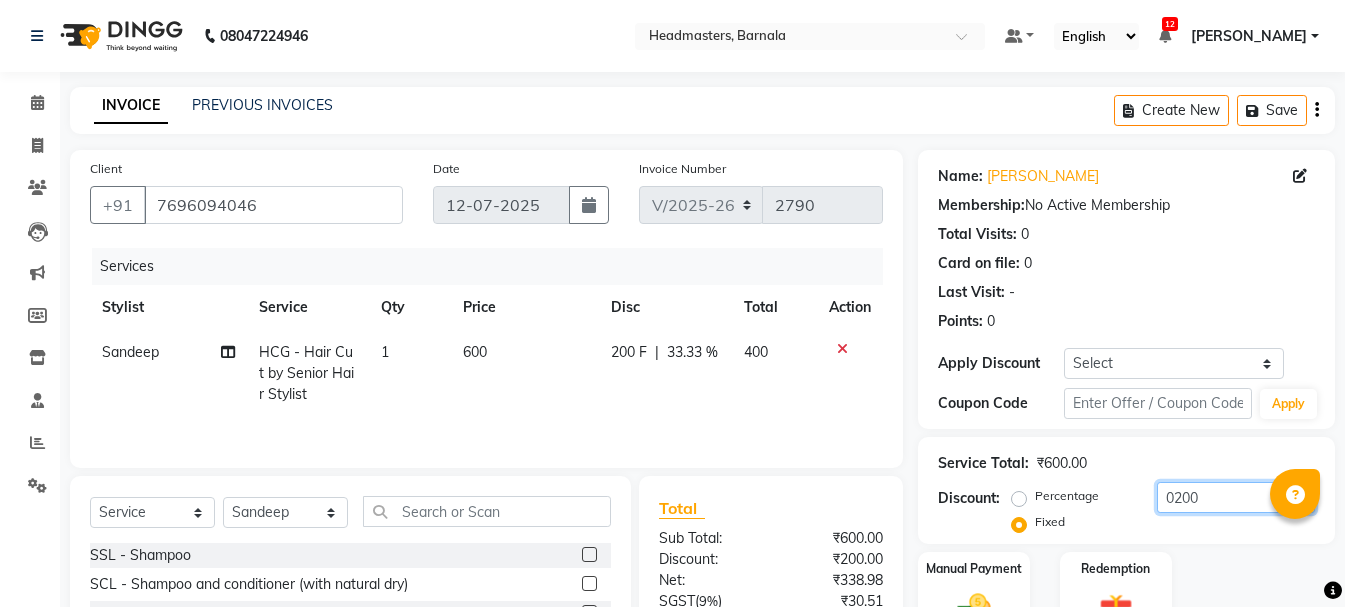 scroll, scrollTop: 194, scrollLeft: 0, axis: vertical 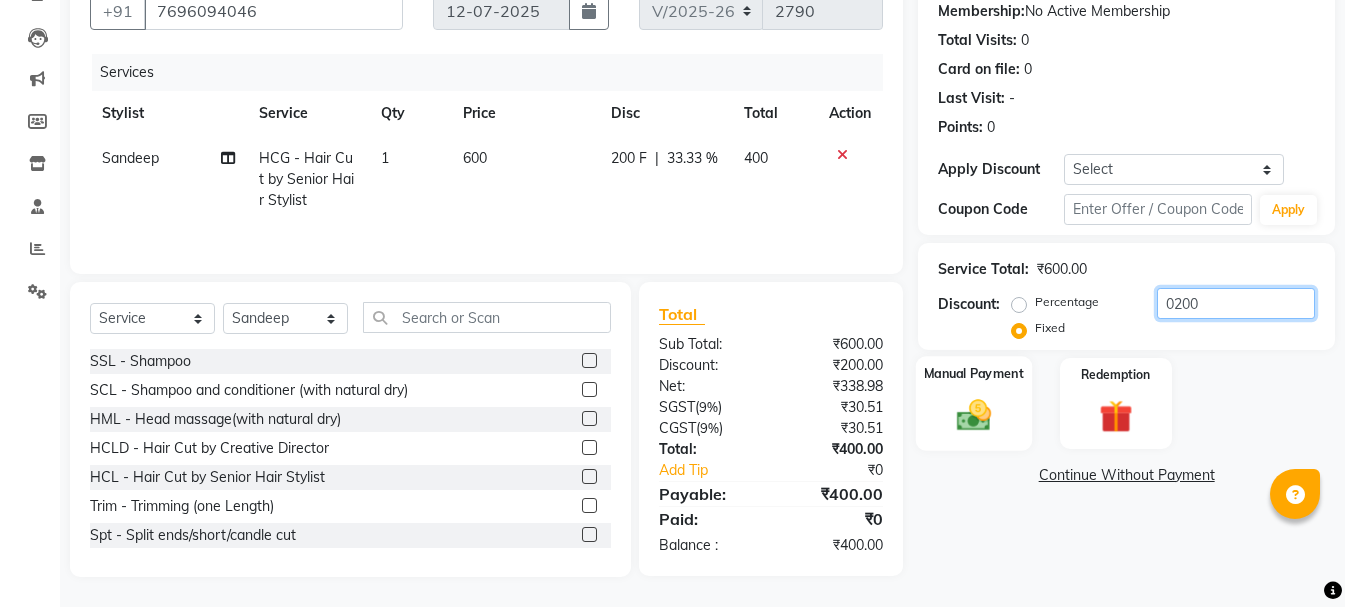 type on "0200" 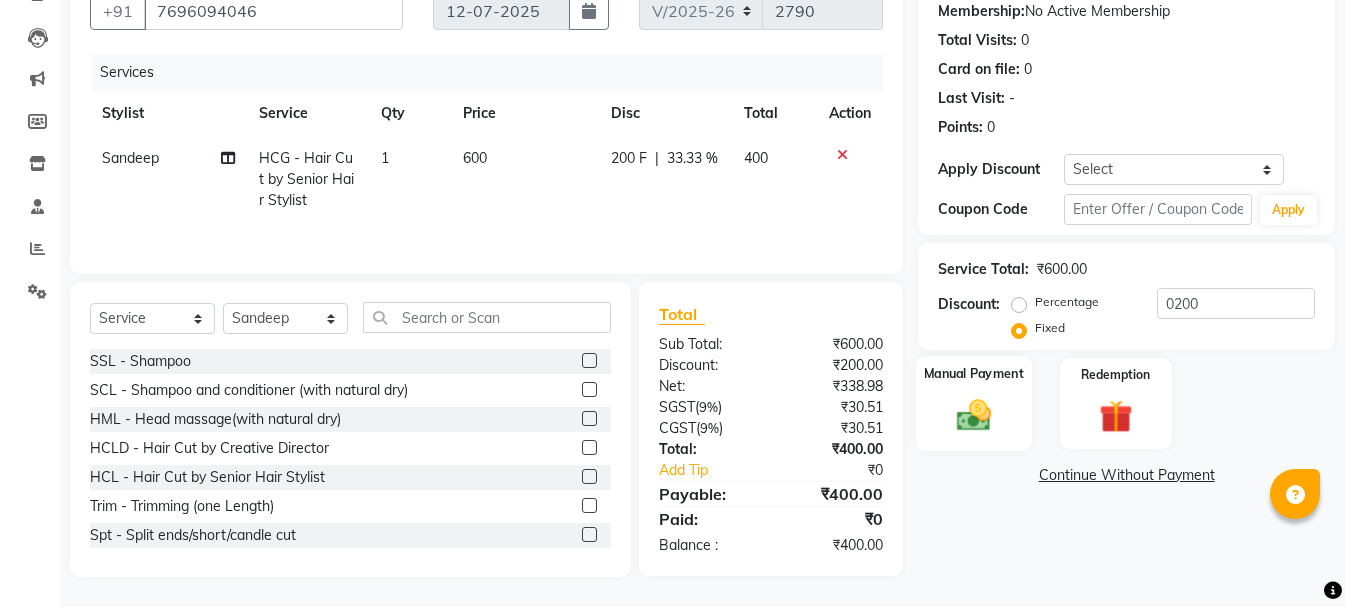 click on "Manual Payment" 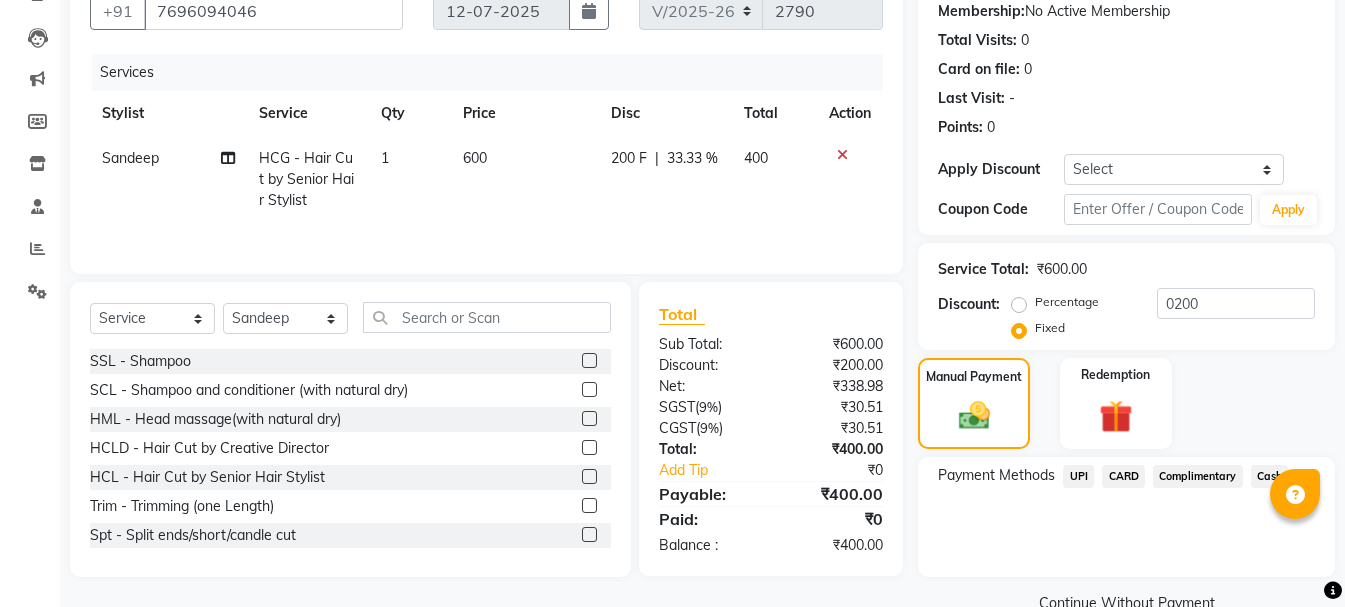 click on "UPI" 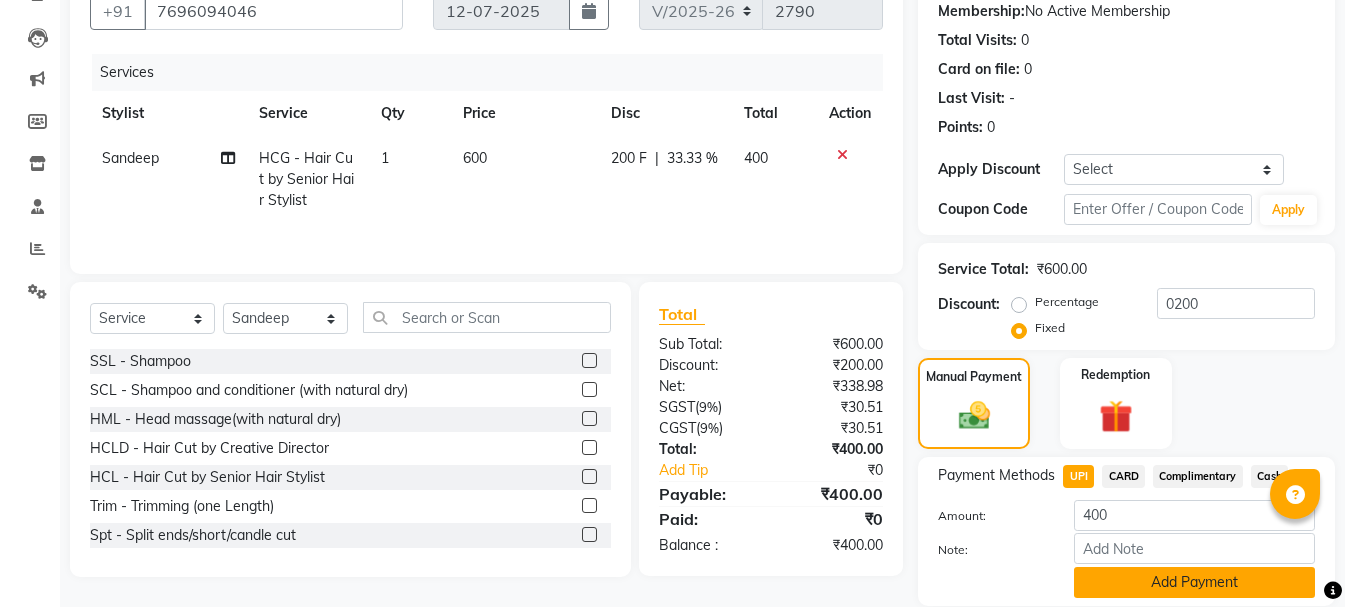 click on "Add Payment" 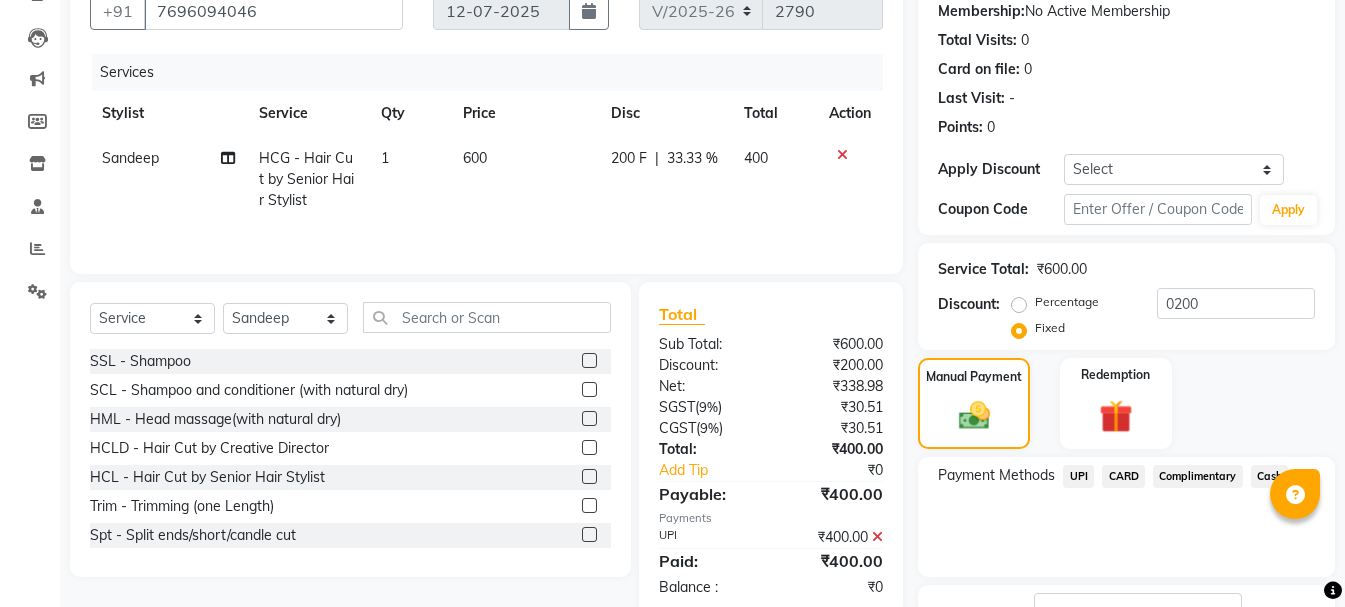 scroll, scrollTop: 348, scrollLeft: 0, axis: vertical 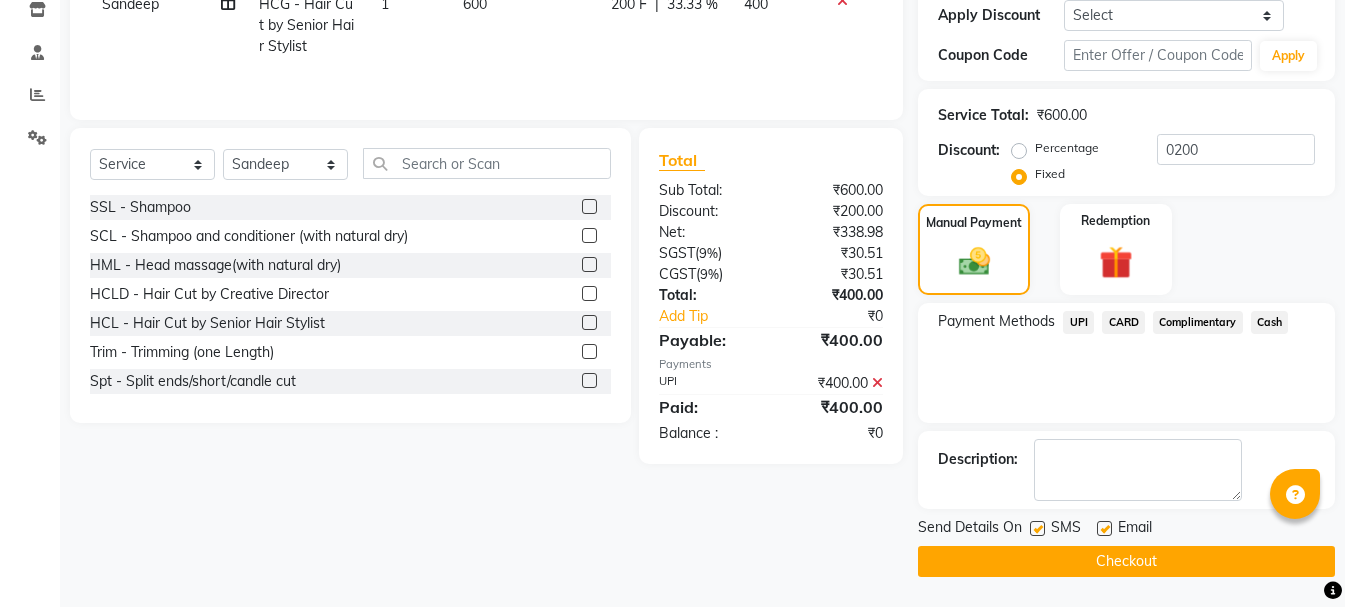 click on "Checkout" 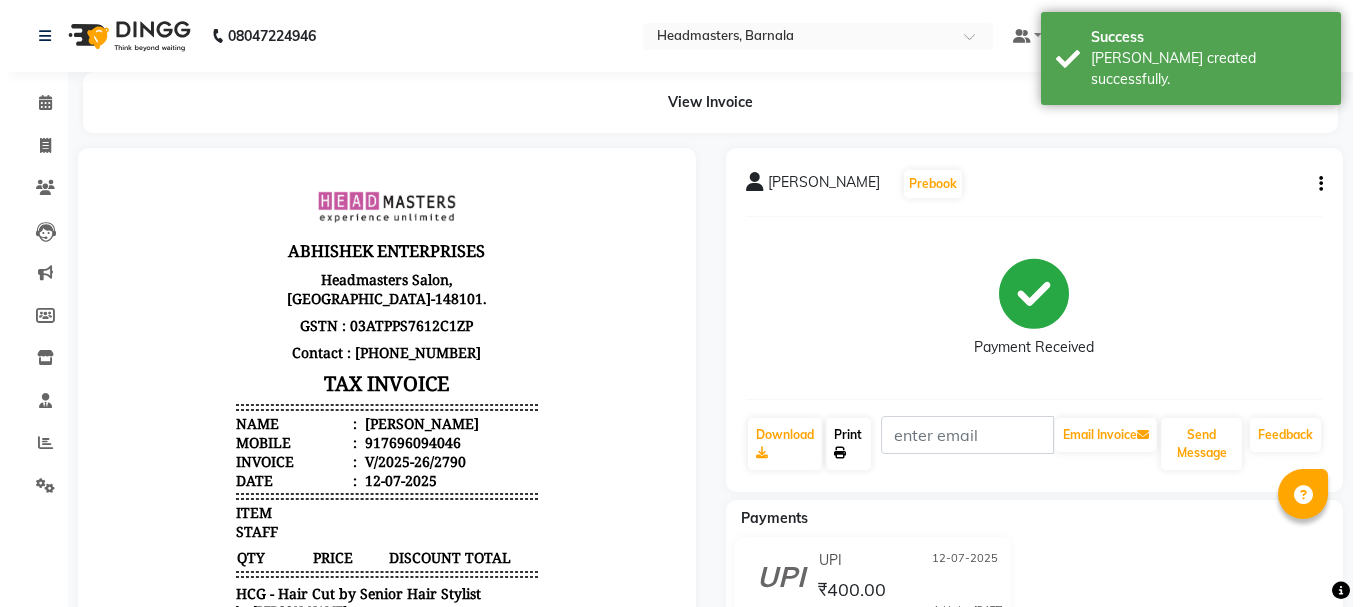 scroll, scrollTop: 0, scrollLeft: 0, axis: both 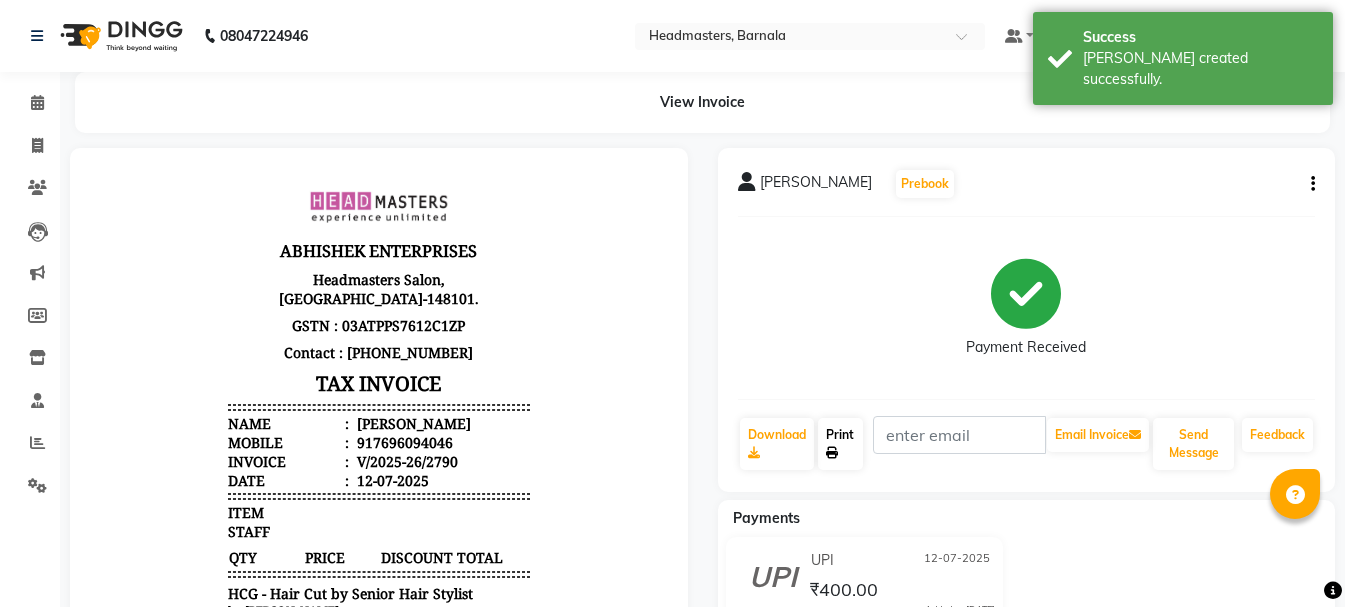 click on "Print" 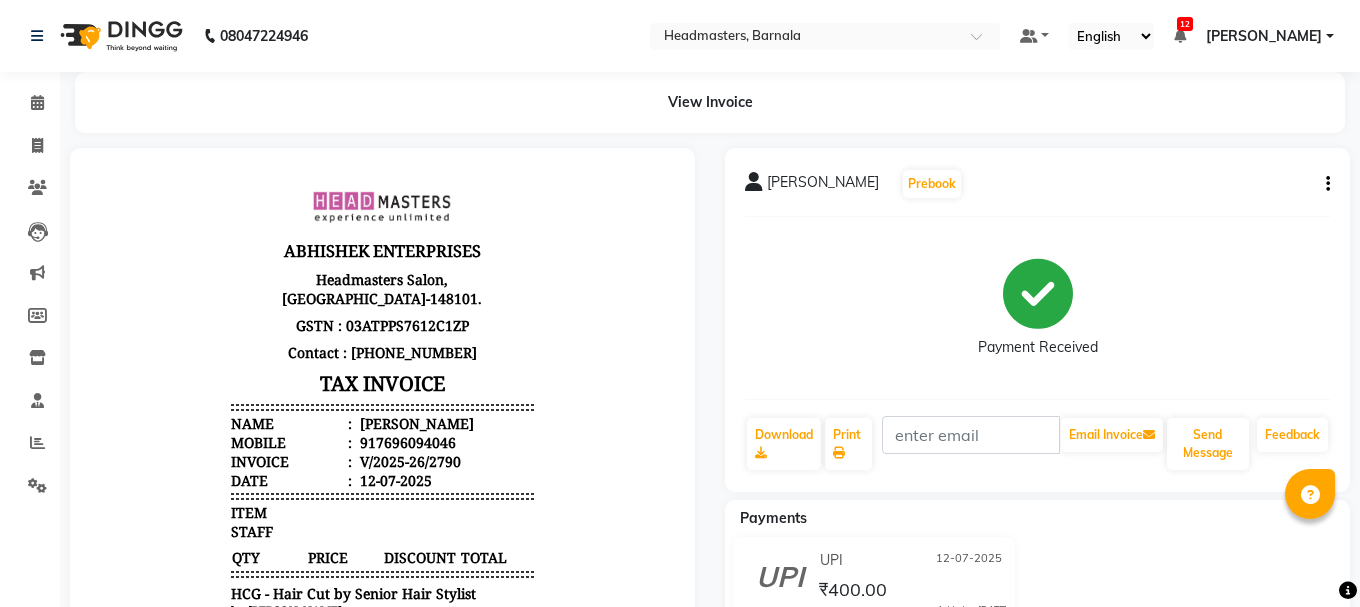 select on "service" 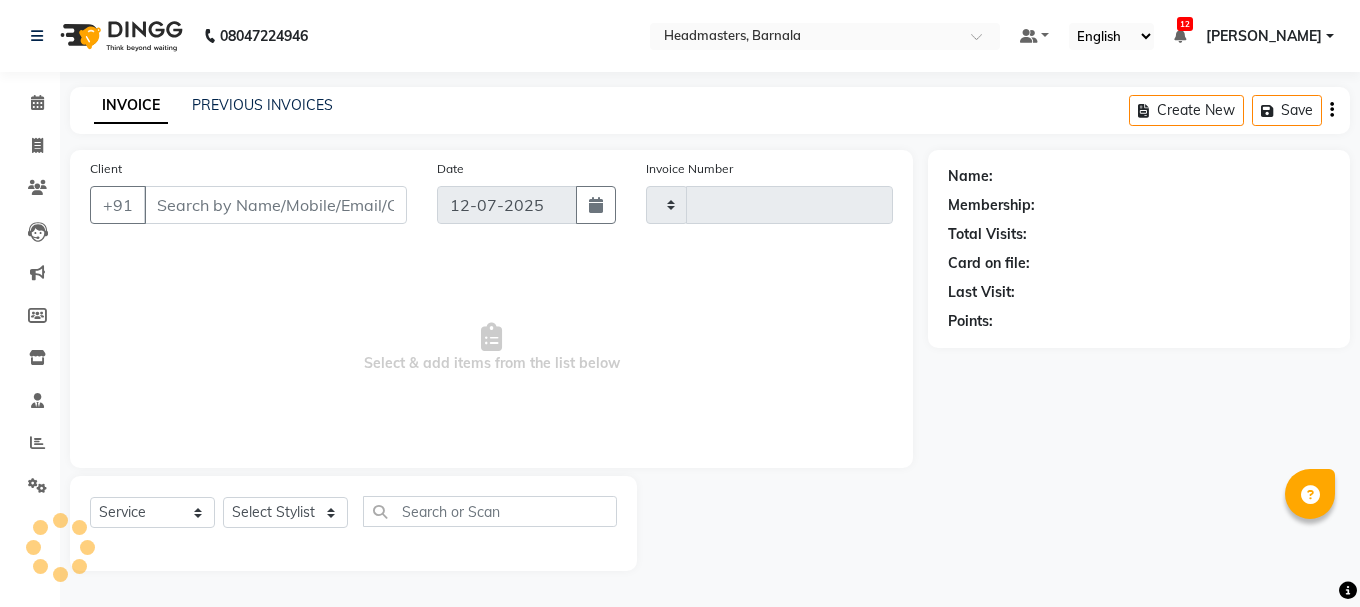 type on "2791" 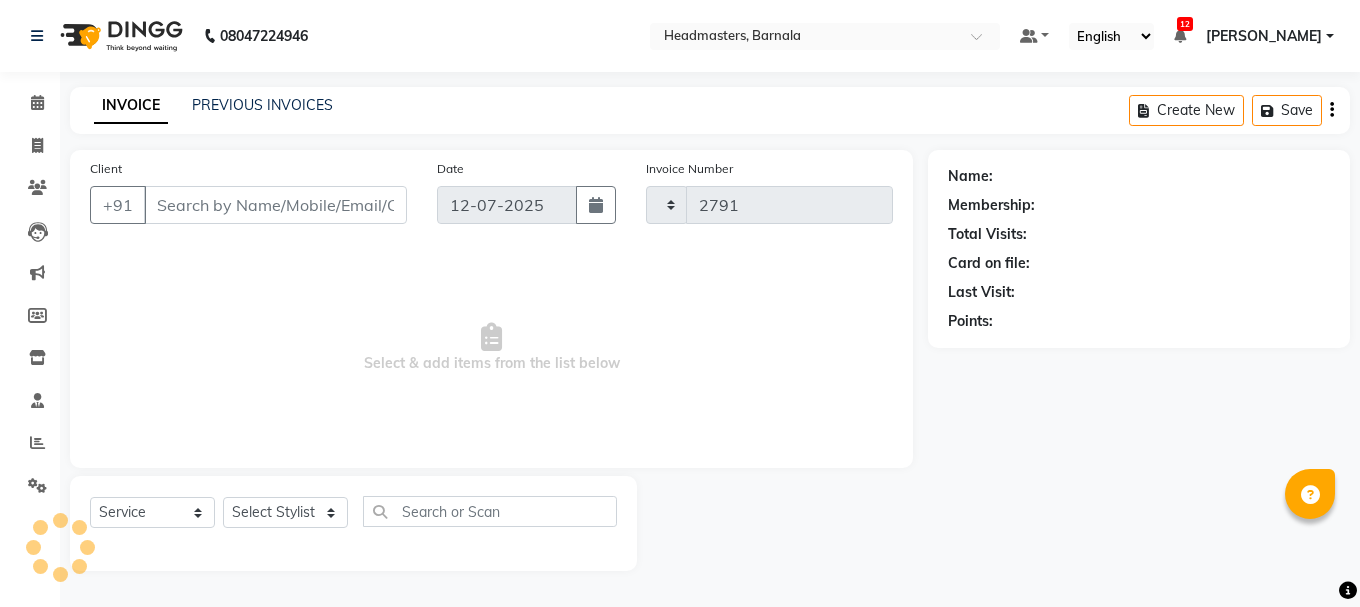 select on "7526" 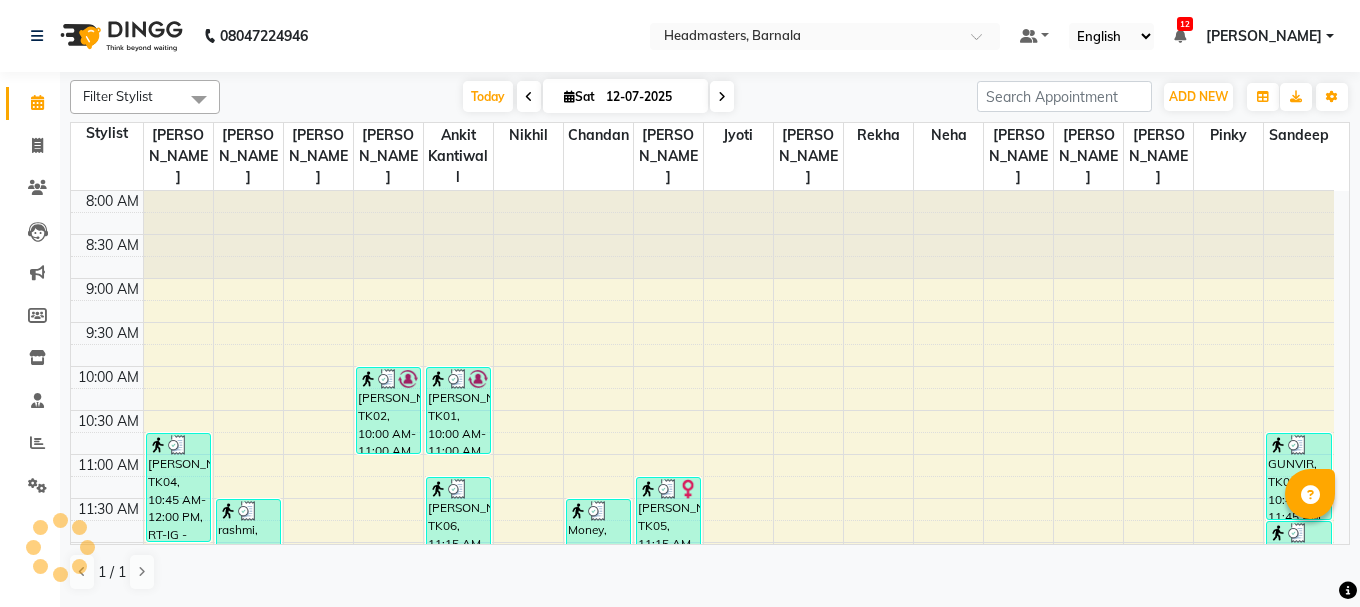 scroll, scrollTop: 0, scrollLeft: 0, axis: both 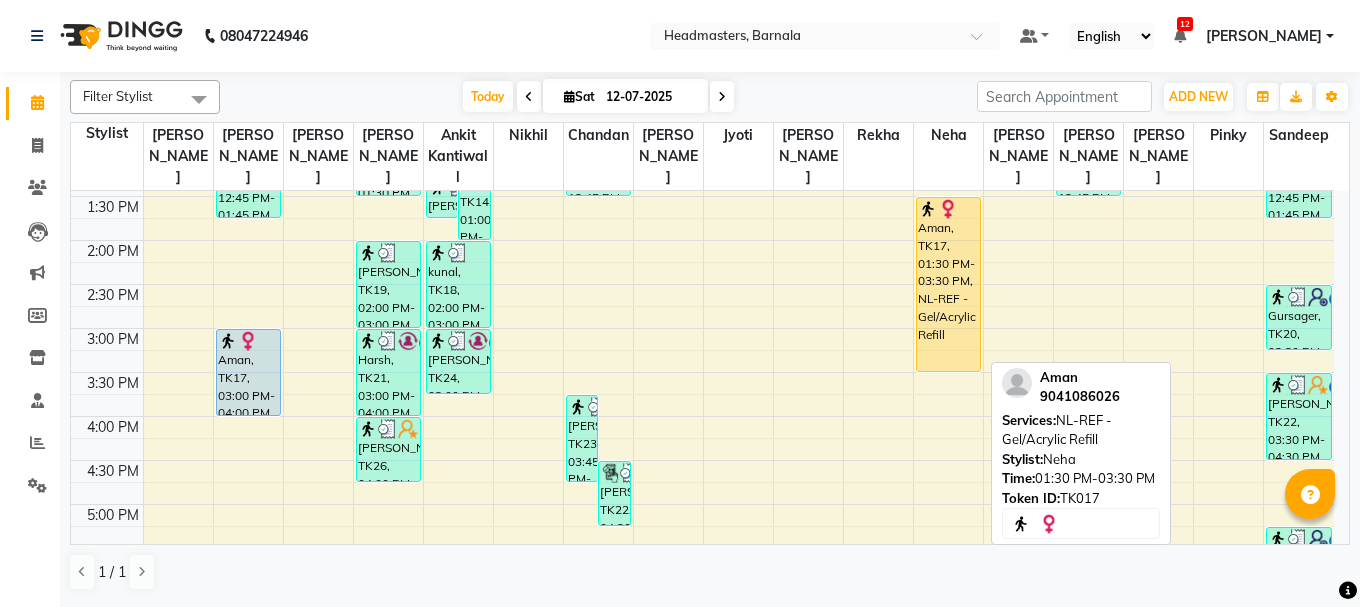 click on "Aman, TK17, 01:30 PM-03:30 PM, NL-REF - Gel/Acrylic Refill" at bounding box center [948, 284] 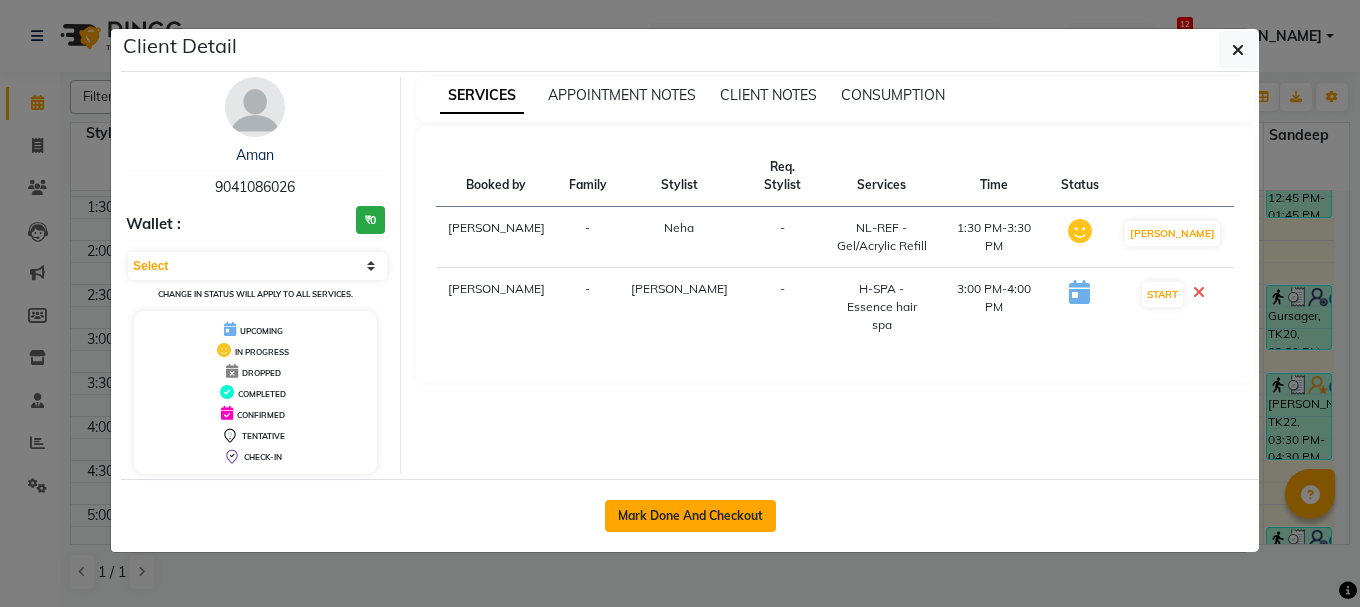 click on "Mark Done And Checkout" 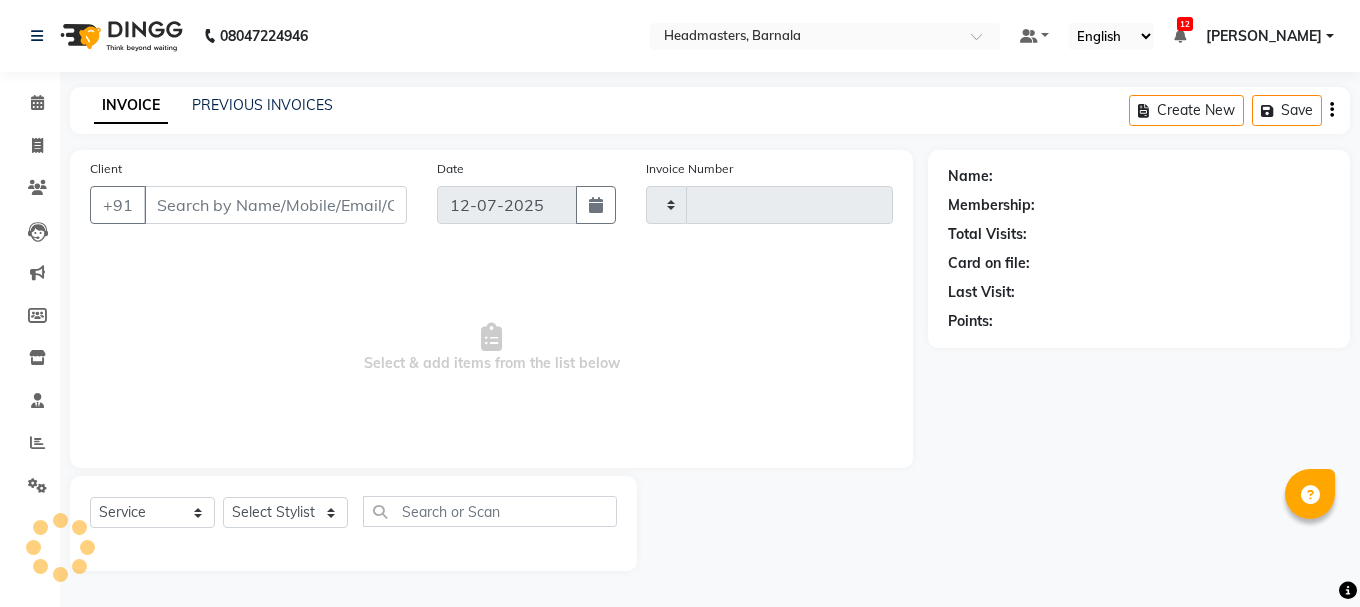 type on "2791" 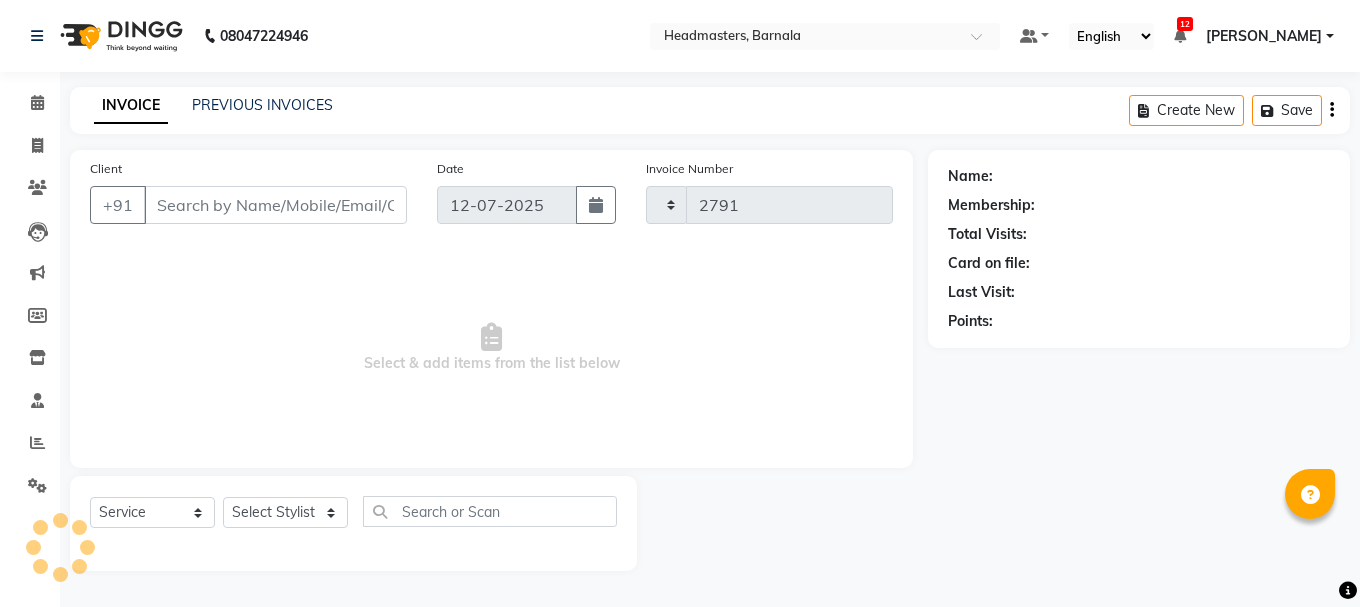 select on "7526" 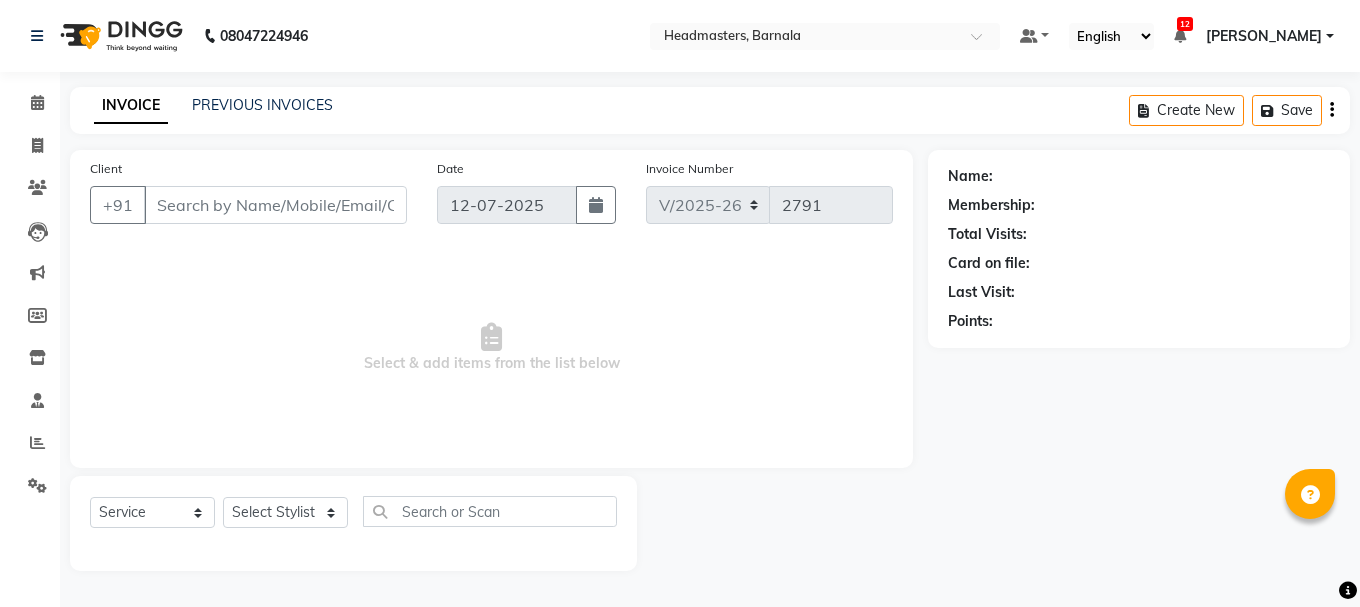 type on "9041086026" 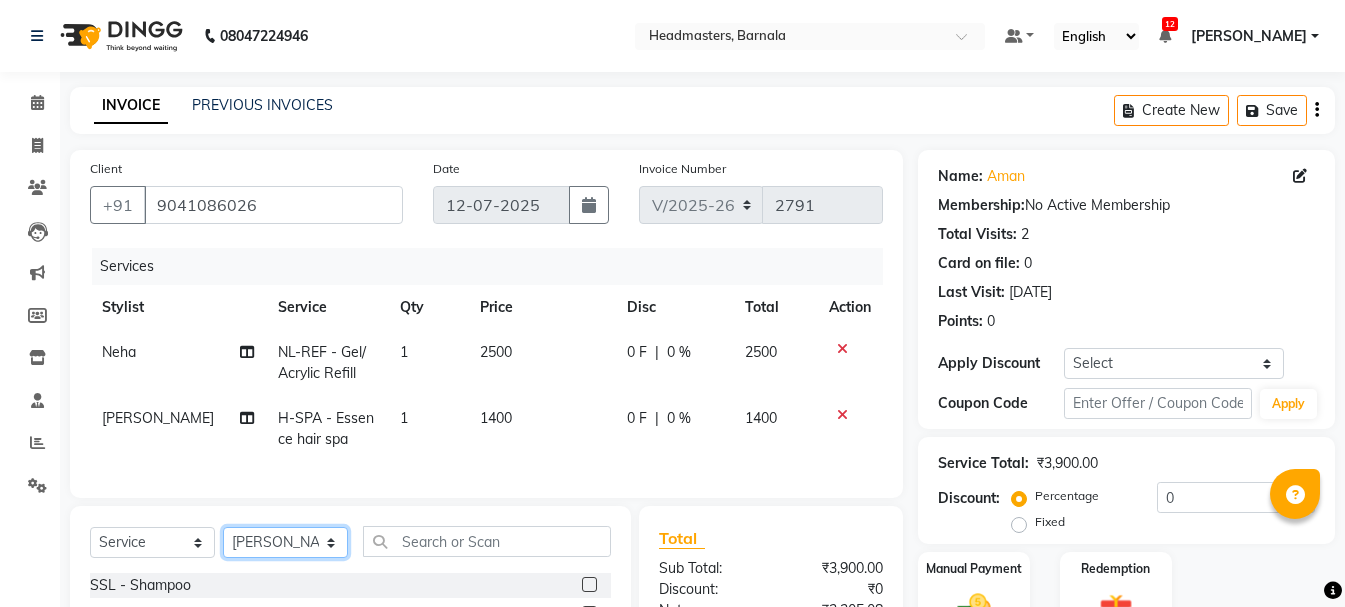 click on "Select Stylist  Ankit kantiwall Chandan [PERSON_NAME] [PERSON_NAME] [PERSON_NAME] [PERSON_NAME] [PERSON_NAME] [PERSON_NAME] [PERSON_NAME] [PERSON_NAME]" 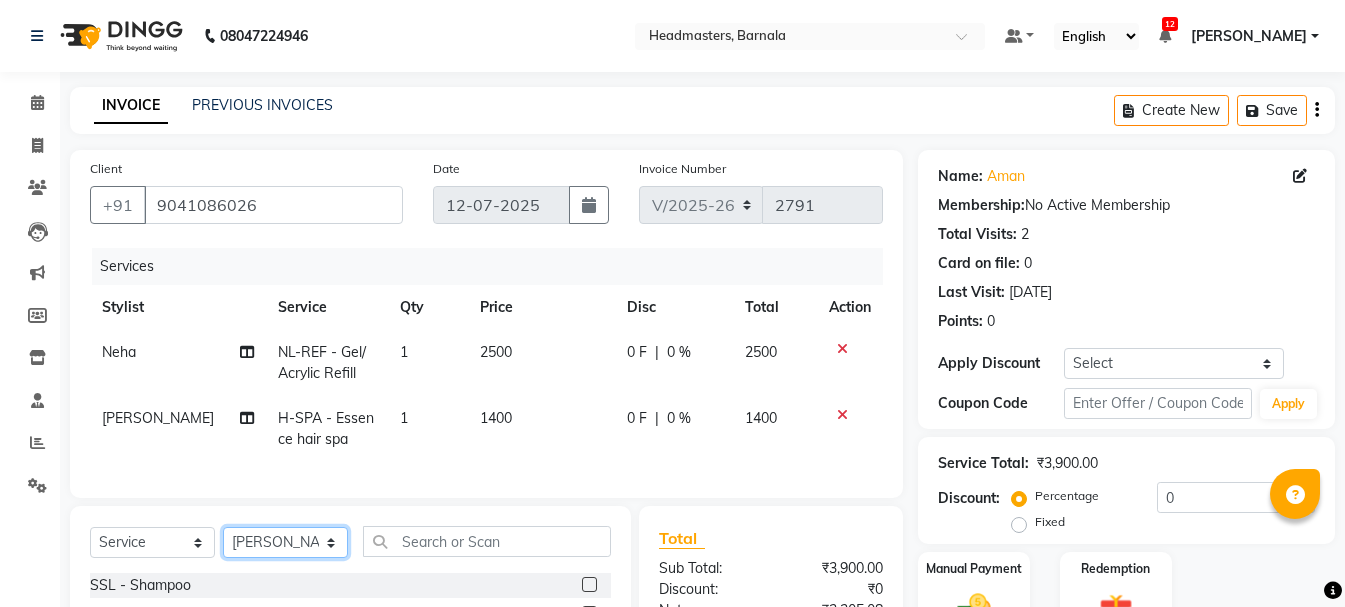 select on "67285" 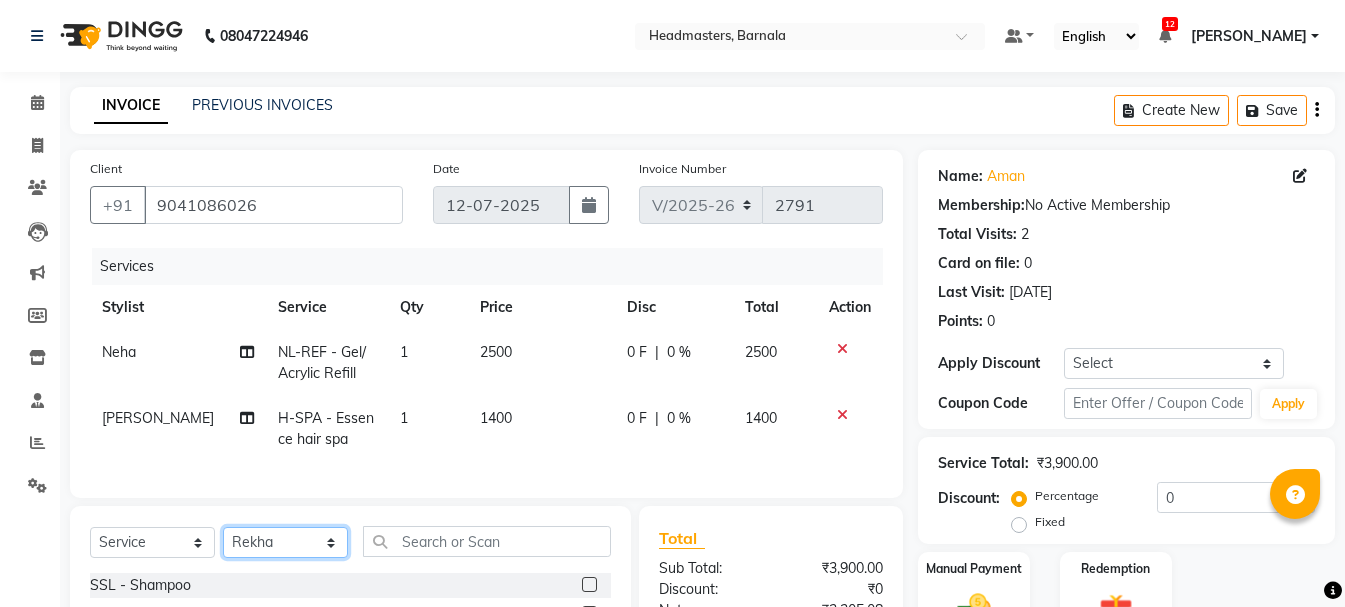 click on "Select Stylist  Ankit kantiwall Chandan [PERSON_NAME] [PERSON_NAME] [PERSON_NAME] [PERSON_NAME] [PERSON_NAME] [PERSON_NAME] [PERSON_NAME] [PERSON_NAME]" 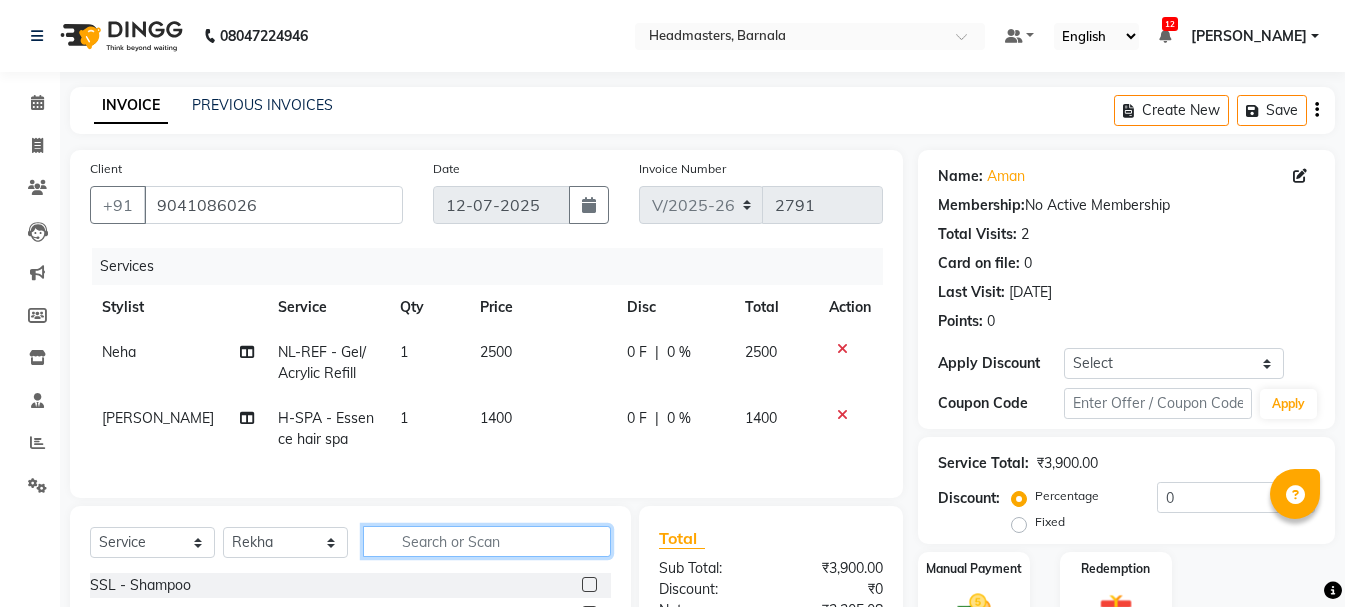 click 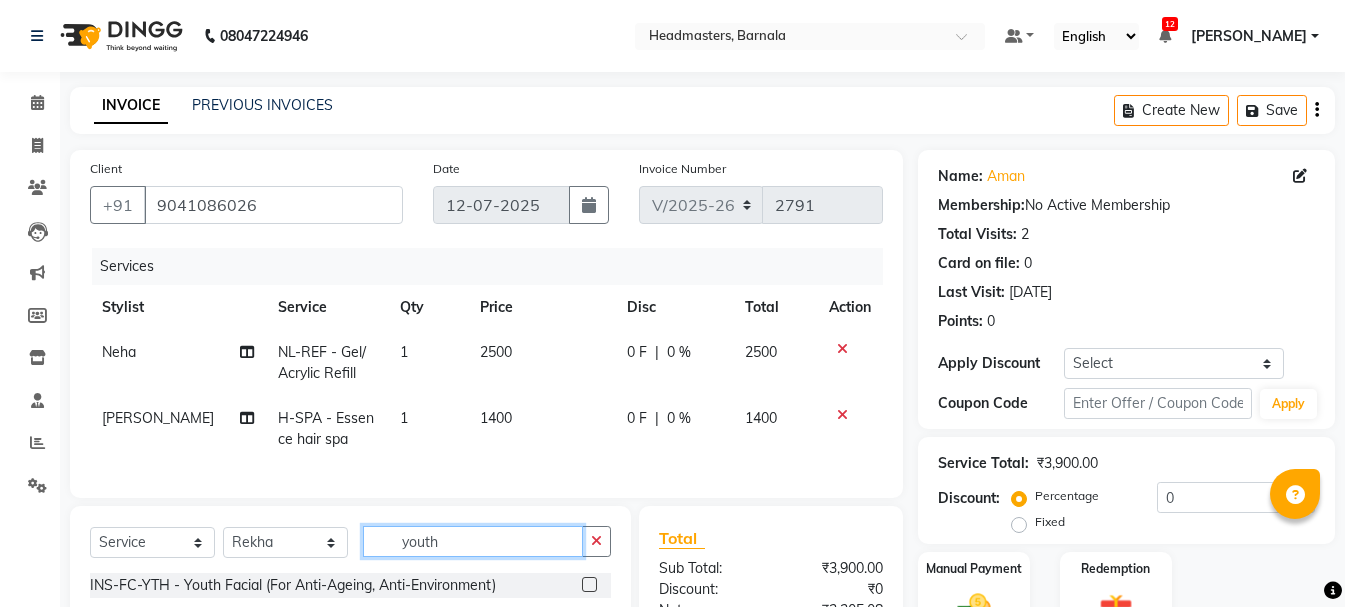 type on "youth" 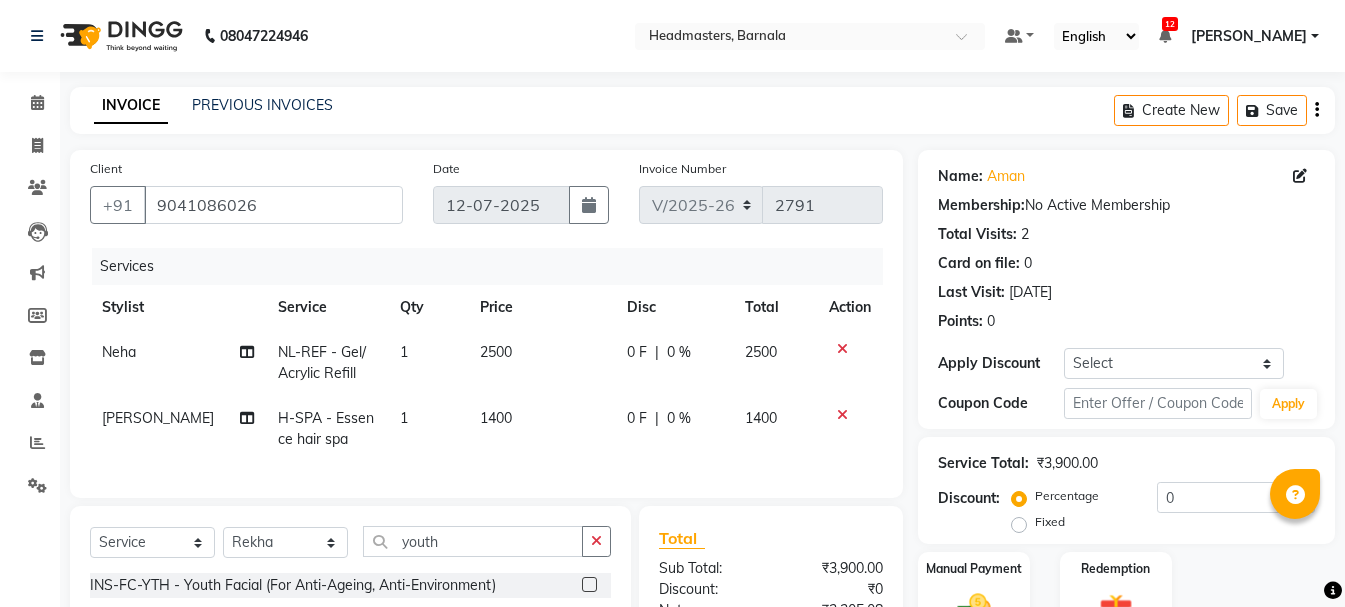 click 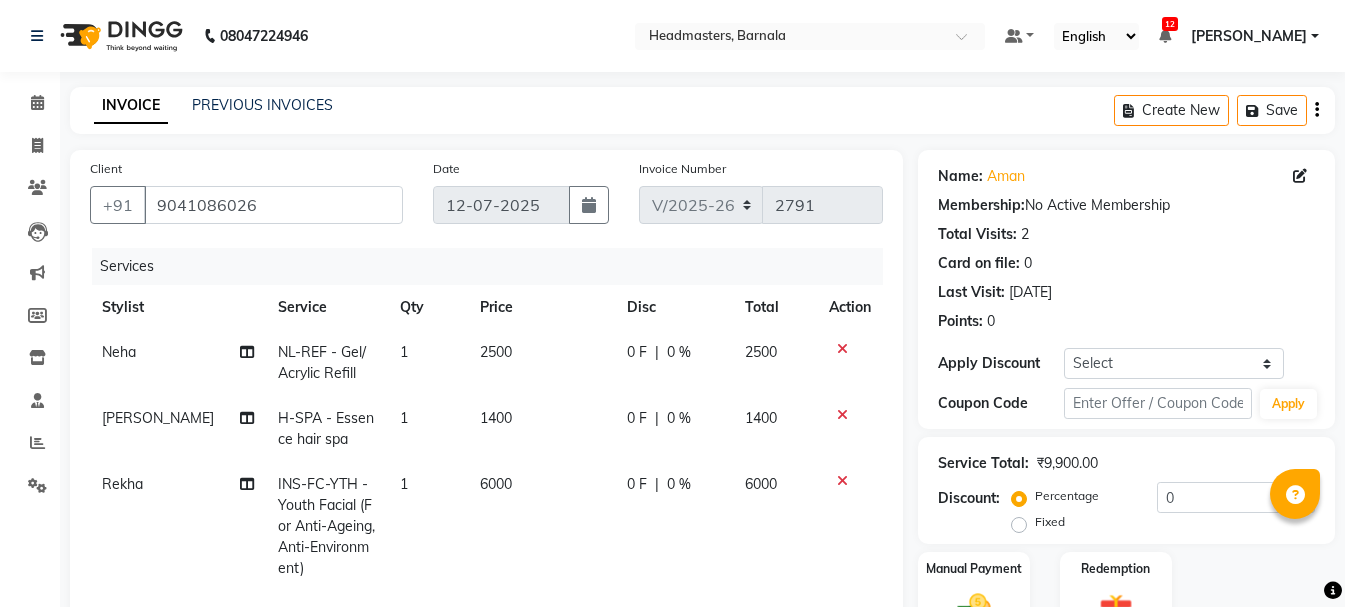 checkbox on "false" 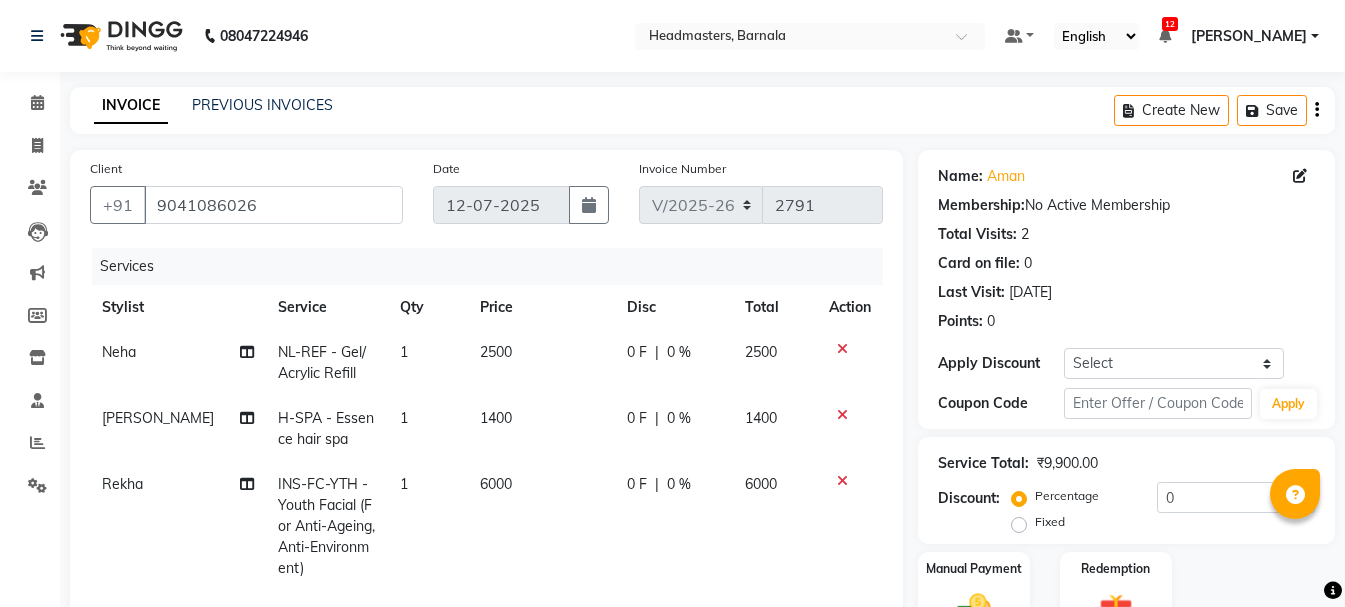 scroll, scrollTop: 367, scrollLeft: 0, axis: vertical 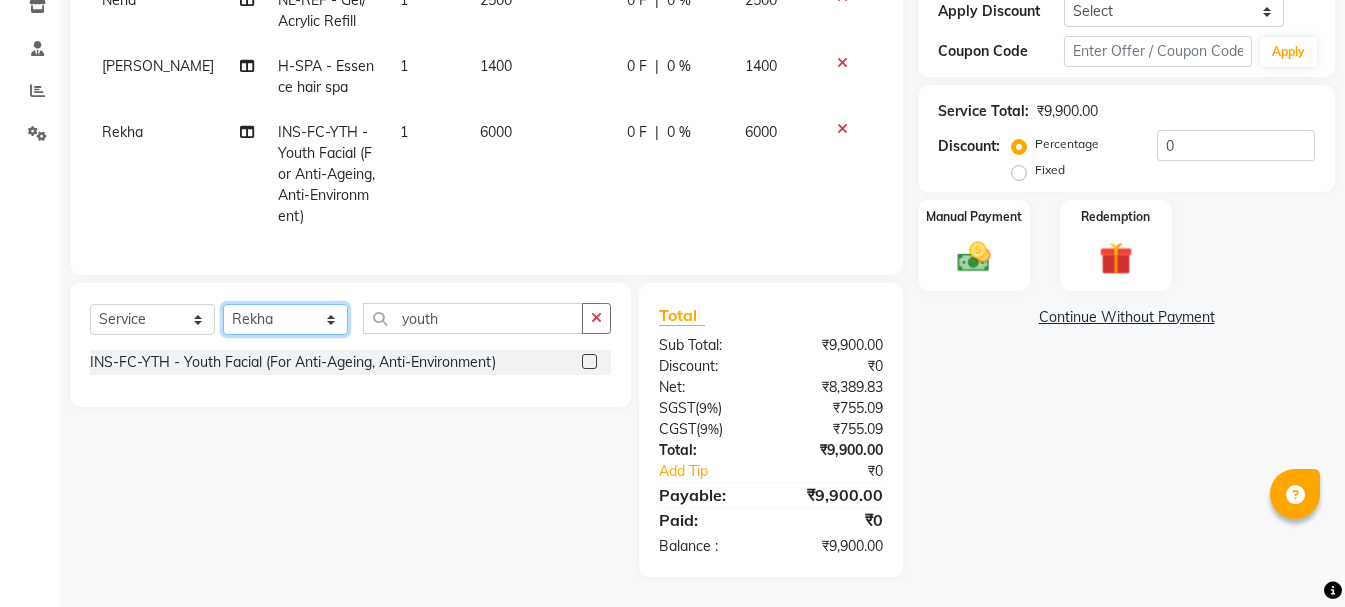 click on "Select Stylist  Ankit kantiwall Chandan [PERSON_NAME] [PERSON_NAME] [PERSON_NAME] [PERSON_NAME] [PERSON_NAME] [PERSON_NAME] [PERSON_NAME] [PERSON_NAME]" 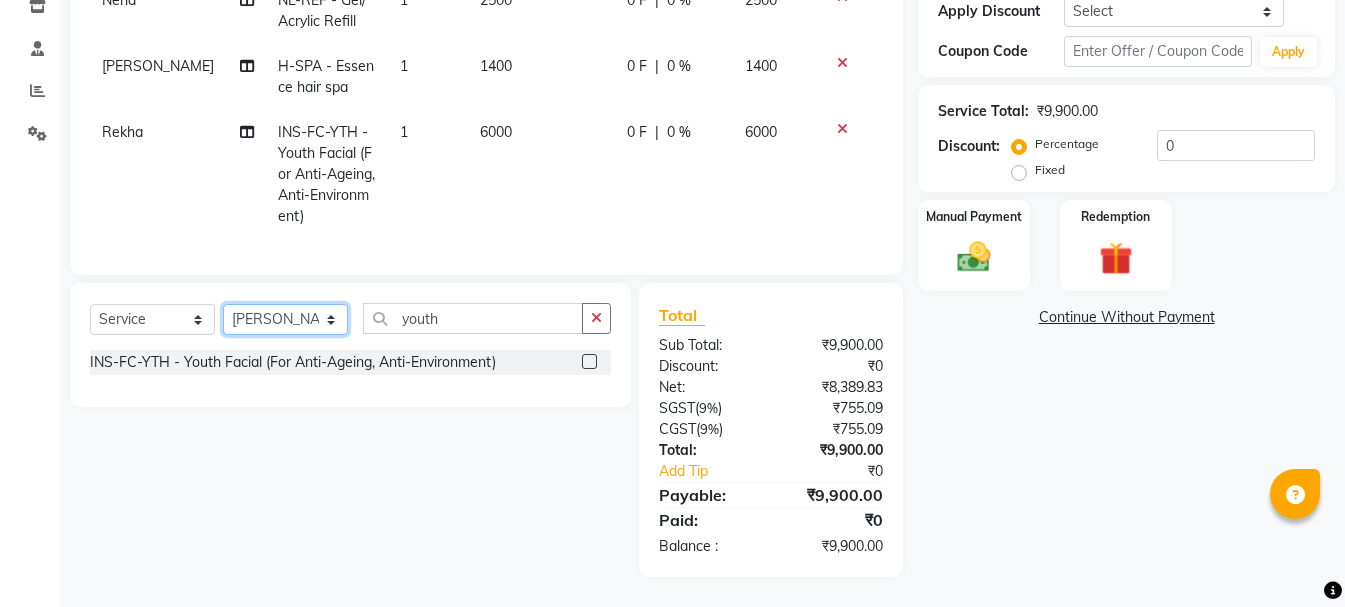 click on "Select Stylist  Ankit kantiwall Chandan [PERSON_NAME] [PERSON_NAME] [PERSON_NAME] [PERSON_NAME] [PERSON_NAME] [PERSON_NAME] [PERSON_NAME] [PERSON_NAME]" 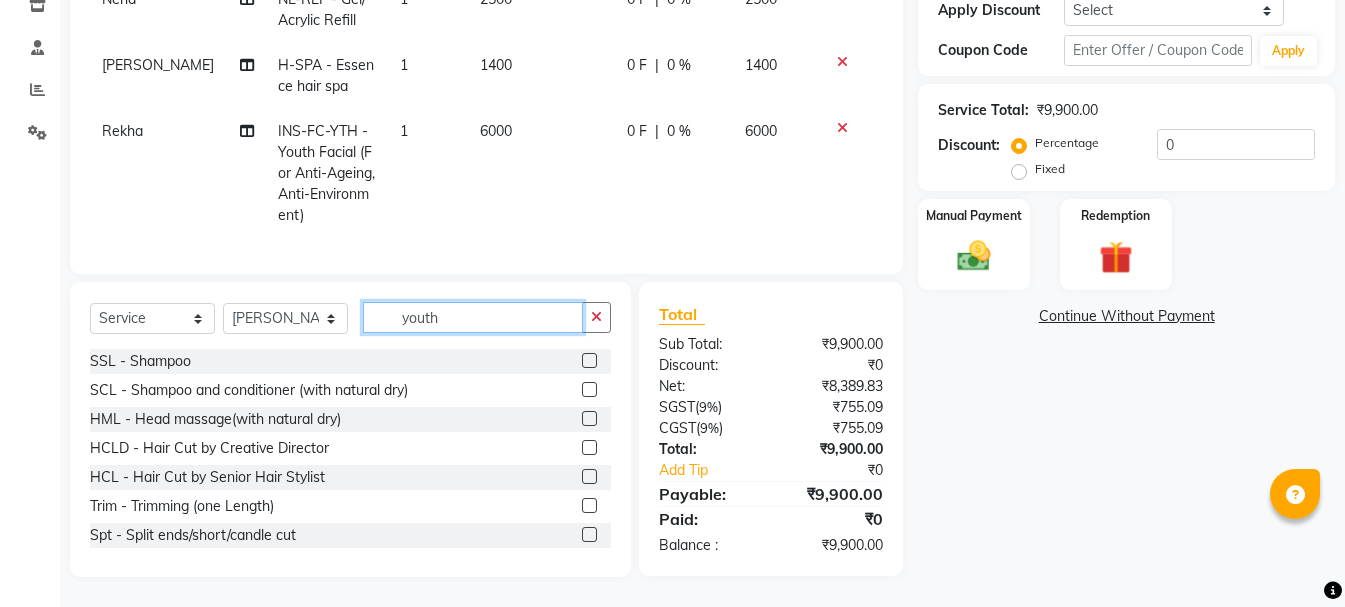 click on "youth" 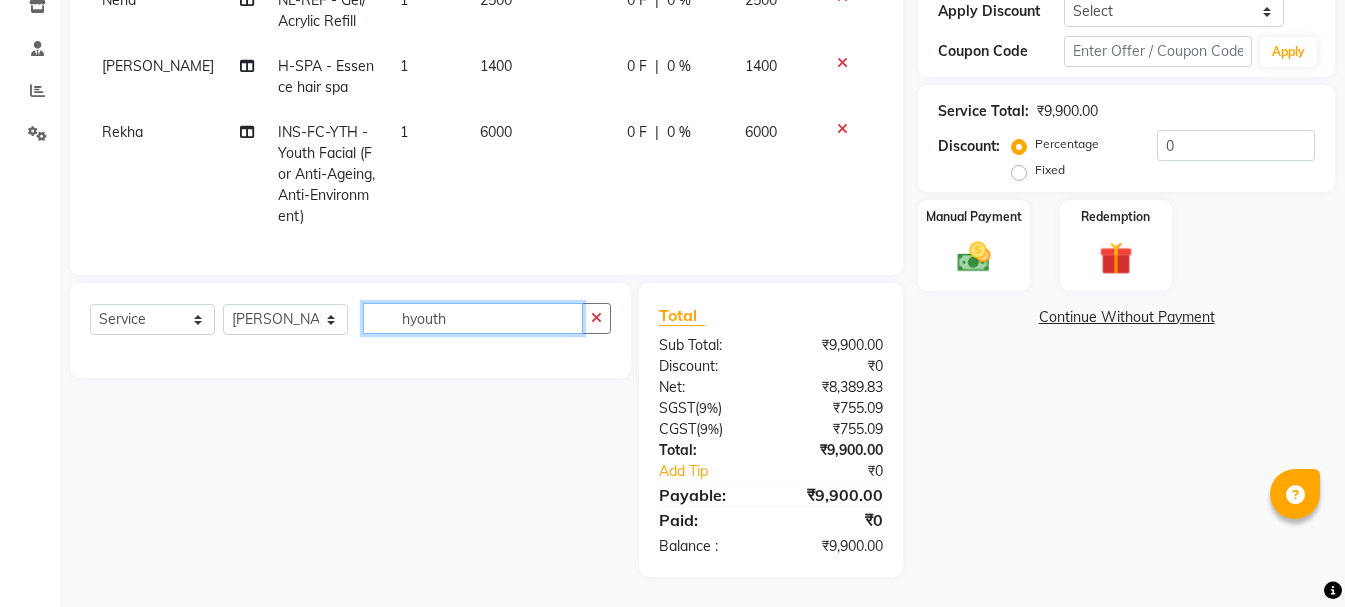 type on "youth" 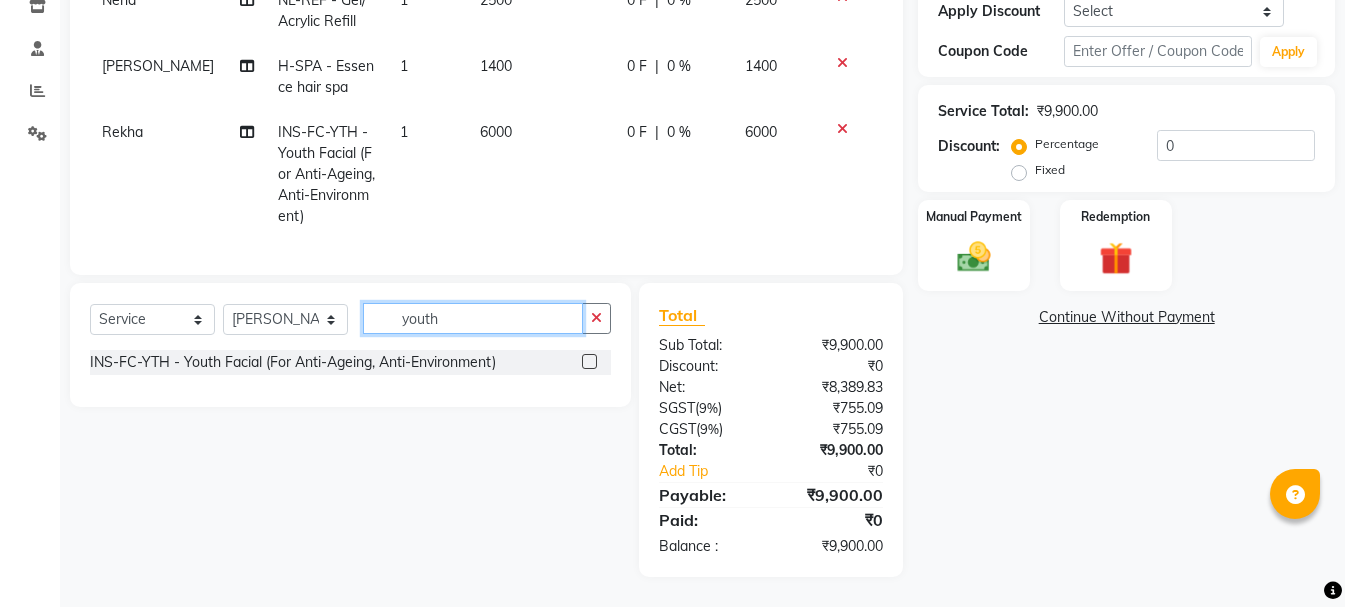 drag, startPoint x: 443, startPoint y: 319, endPoint x: 157, endPoint y: 327, distance: 286.11188 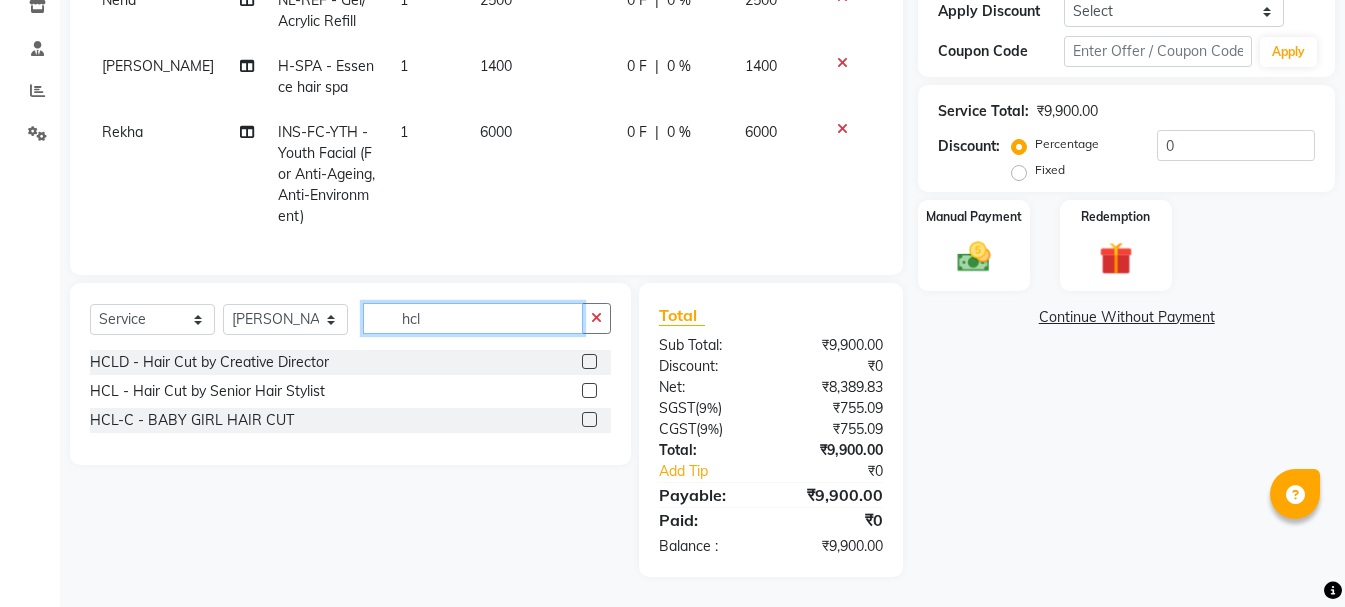 type on "hcl" 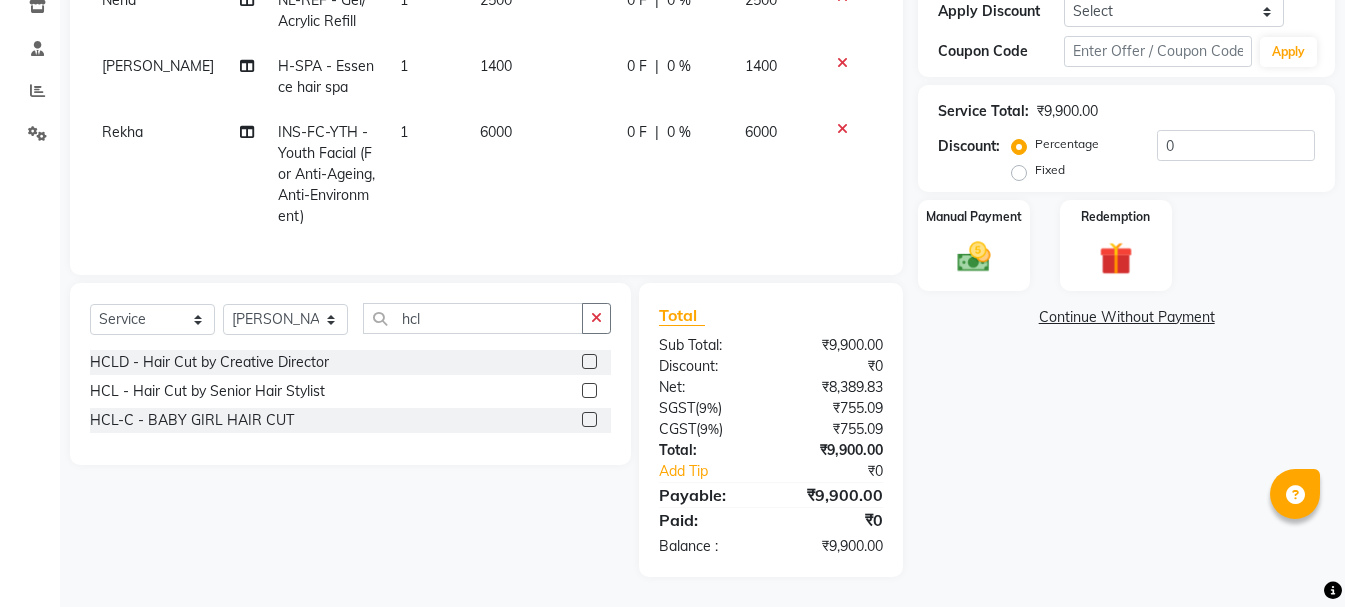 click 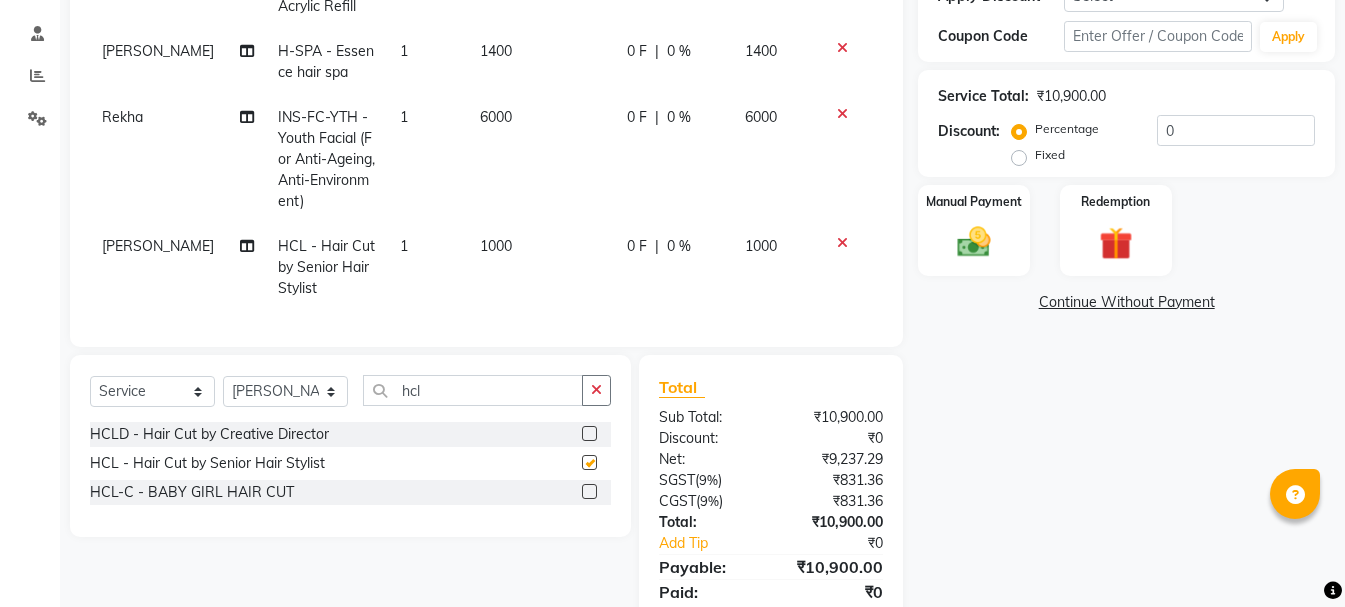 checkbox on "false" 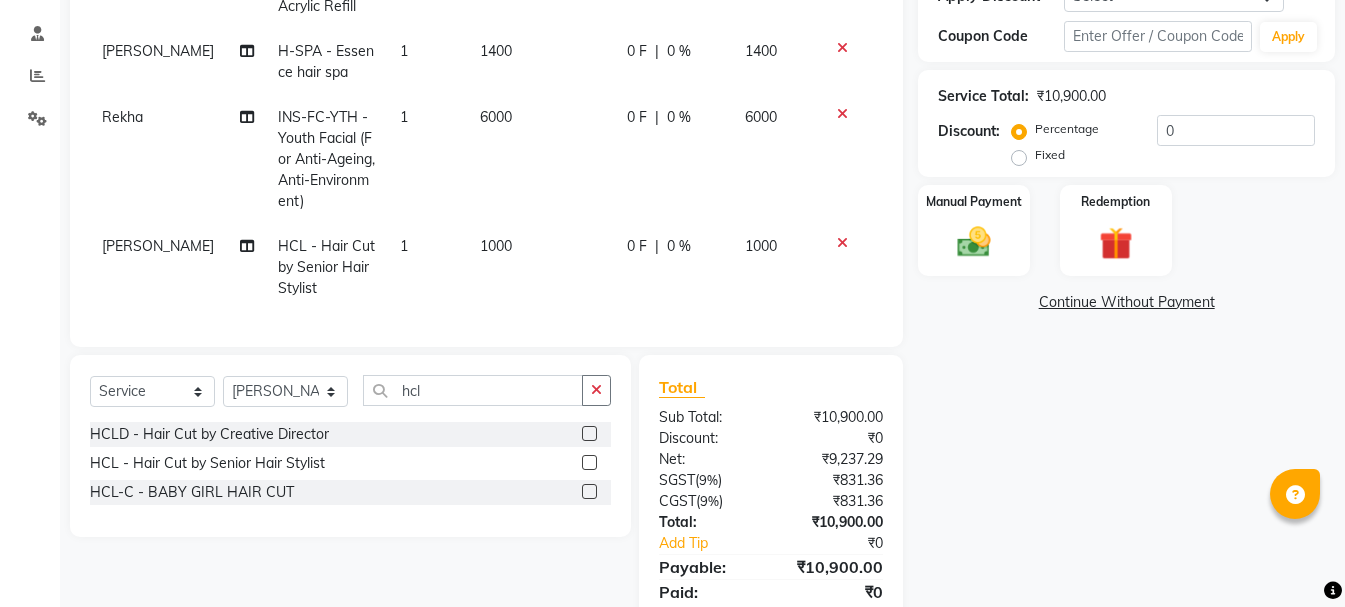 click on "0 F | 0 %" 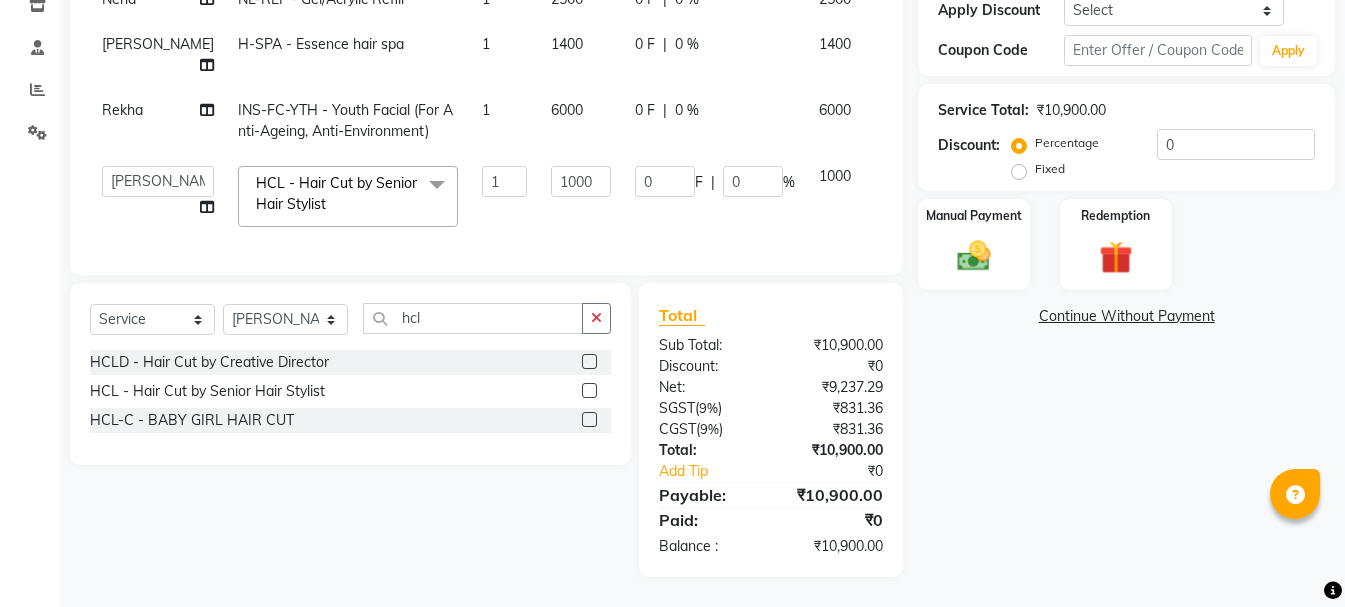 scroll, scrollTop: 347, scrollLeft: 0, axis: vertical 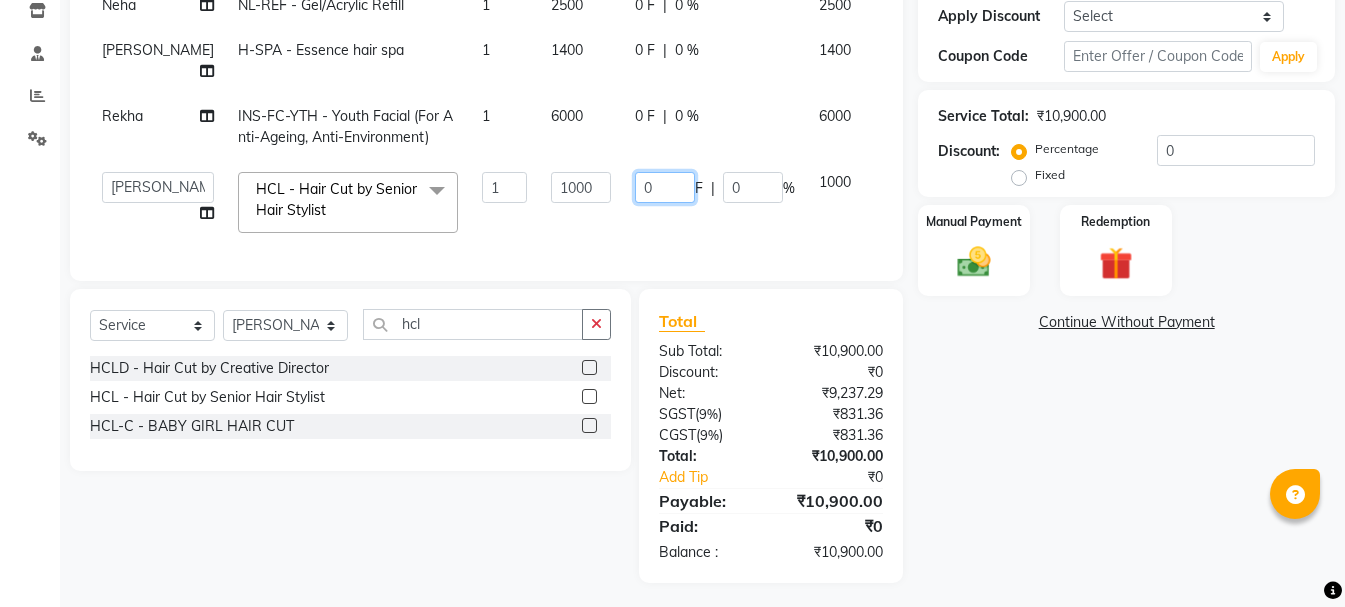 drag, startPoint x: 618, startPoint y: 167, endPoint x: 474, endPoint y: 179, distance: 144.49913 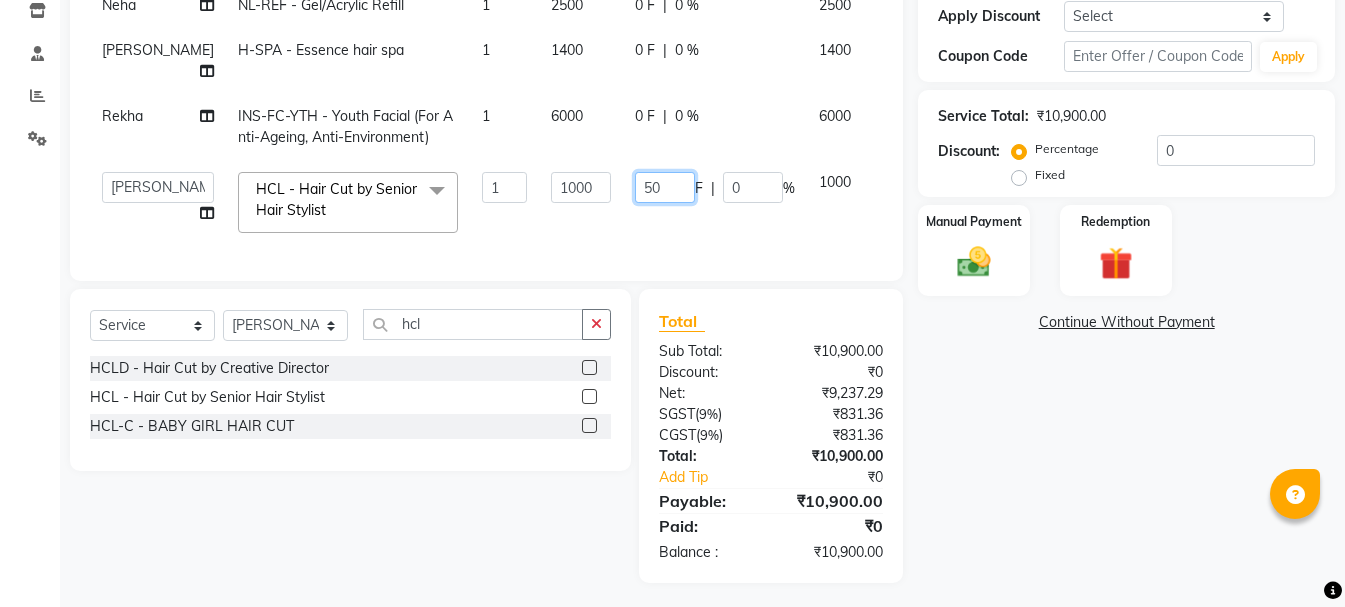 type on "500" 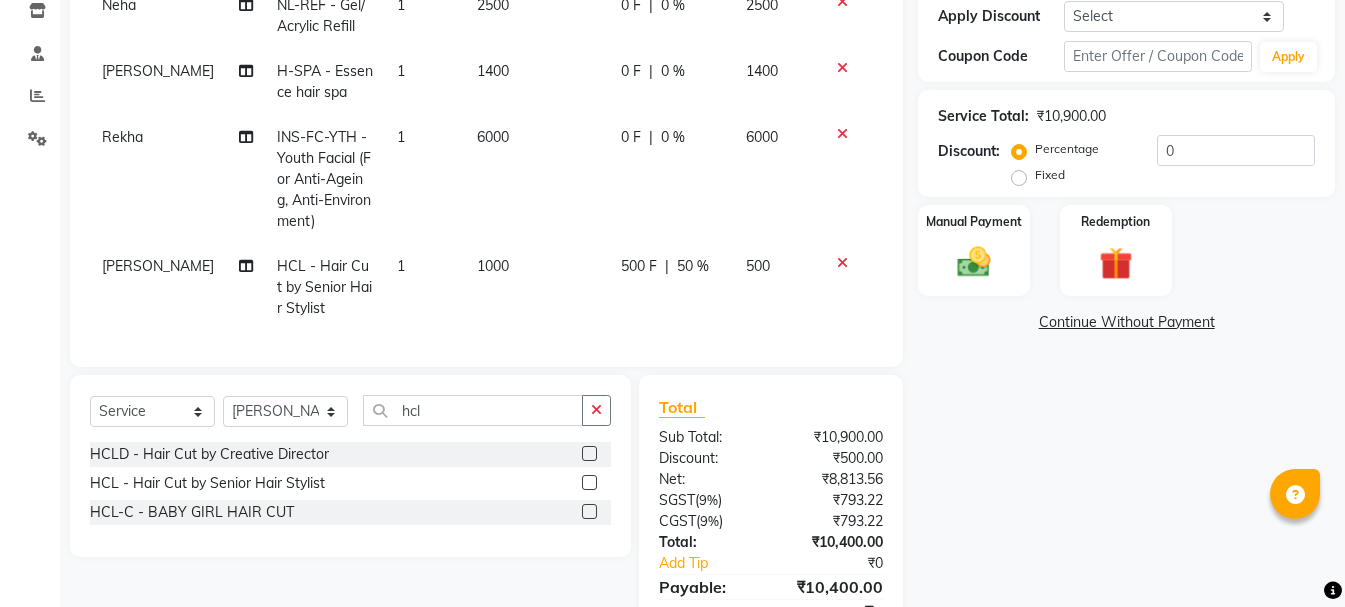 click on "Neha NL-REF - Gel/Acrylic Refill 1 2500 0 F | 0 % 2500 [PERSON_NAME] H-SPA - Essence hair spa 1 1400 0 F | 0 % 1400 Rekha INS-FC-YTH  - Youth Facial (For Anti-Ageing, Anti-Environment) 1 6000 0 F | 0 % 6000 [PERSON_NAME] HCL - Hair Cut by Senior Hair Stylist 1 1000 500 F | 50 % 500" 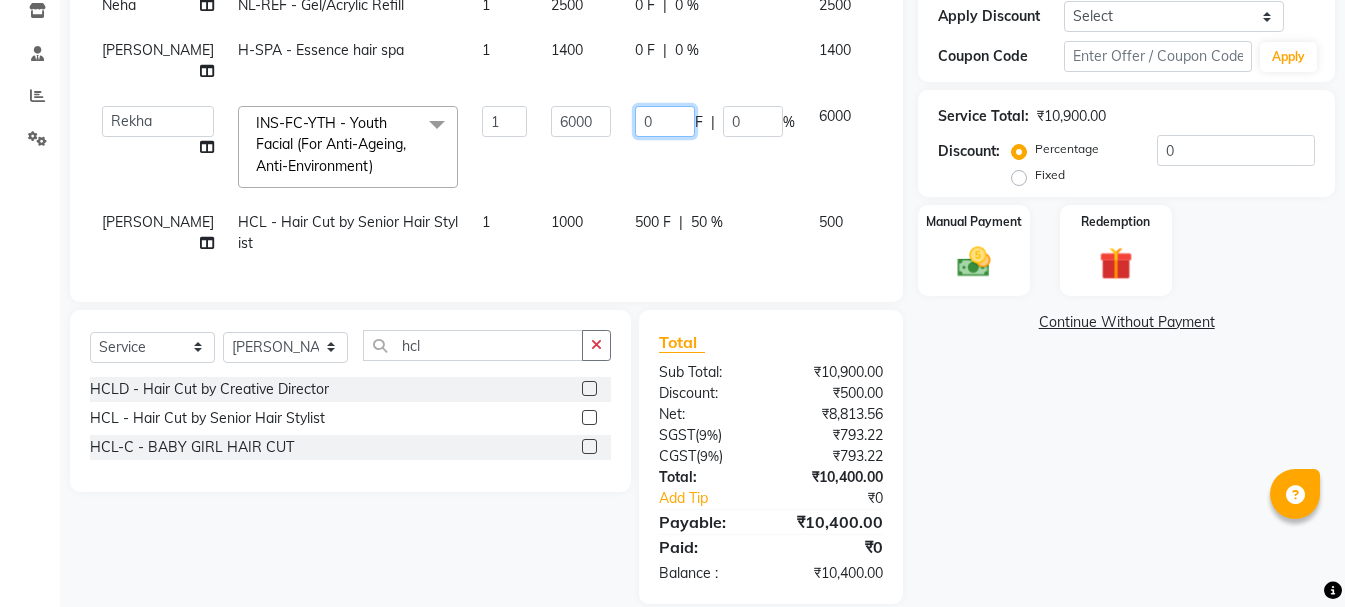 drag, startPoint x: 610, startPoint y: 97, endPoint x: 571, endPoint y: 106, distance: 40.024994 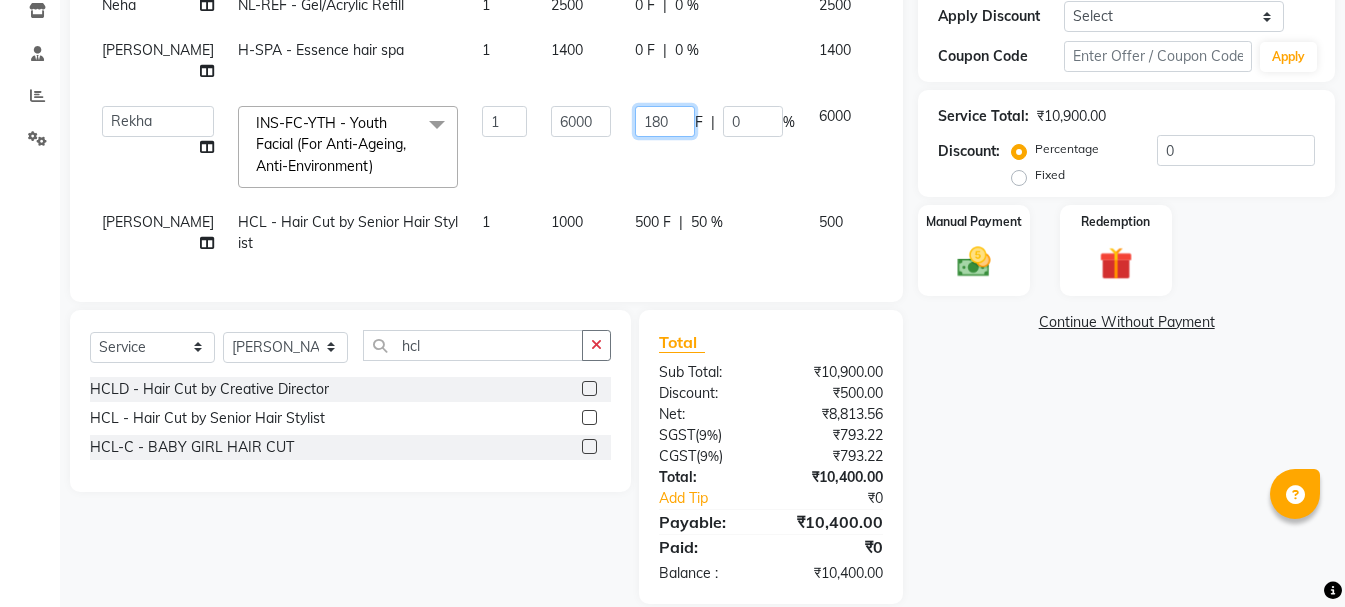 type on "1800" 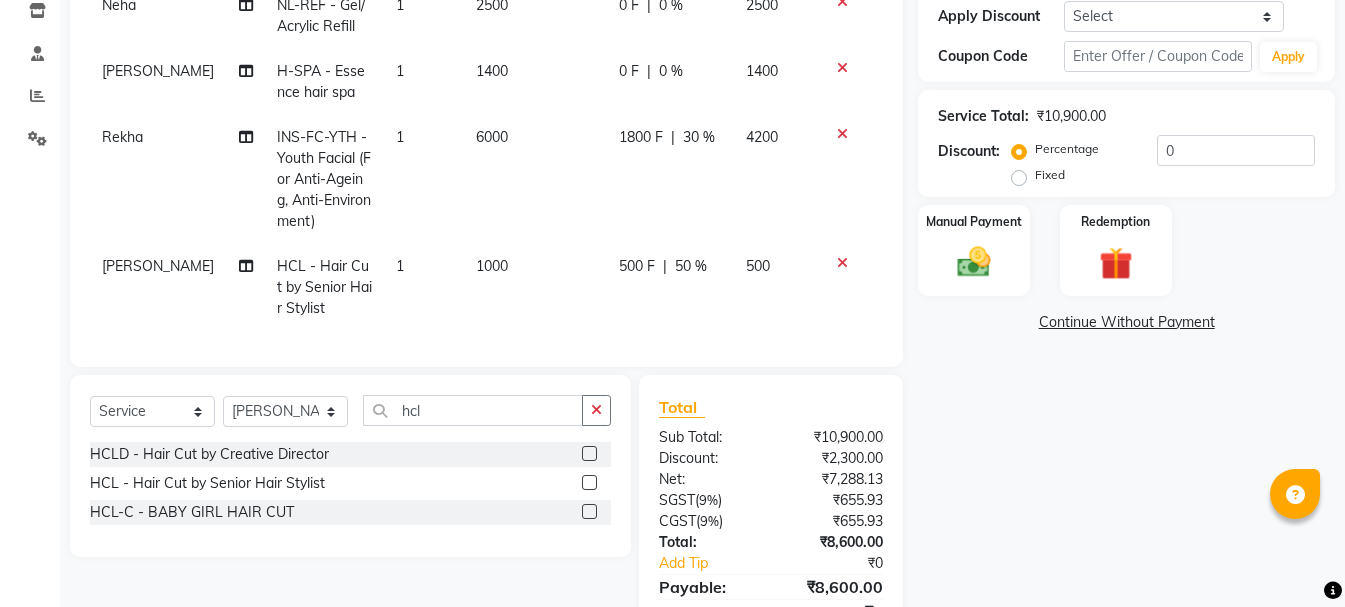 click on "1800 F | 30 %" 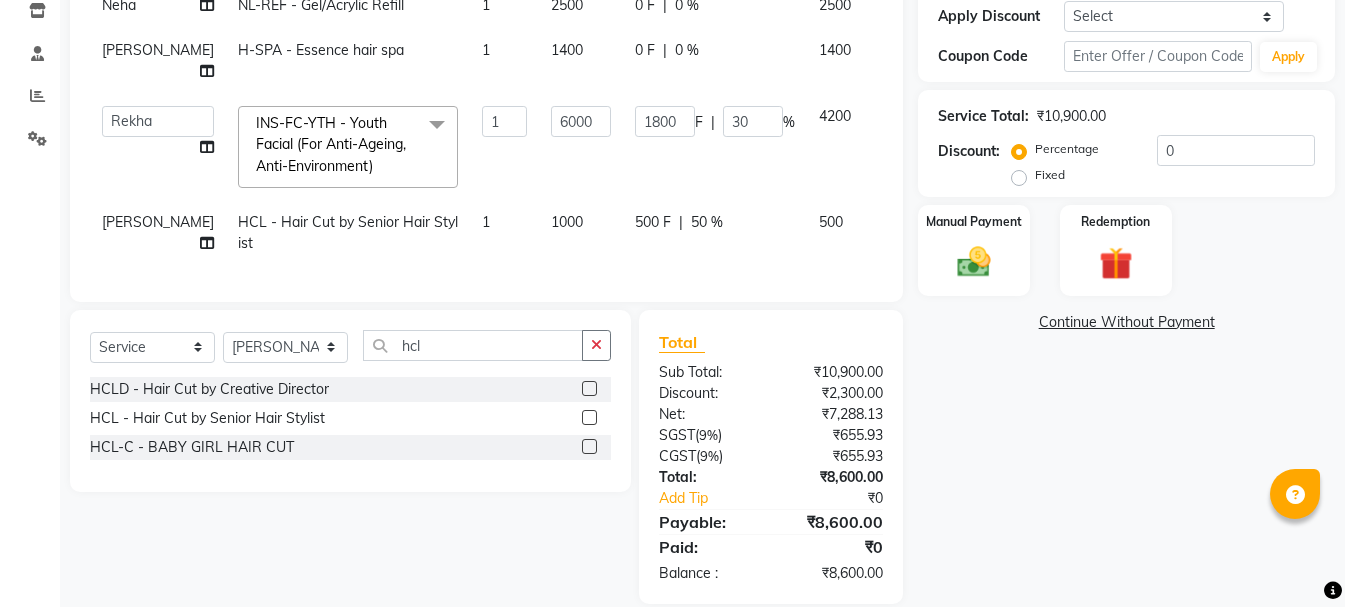 click on "0 F | 0 %" 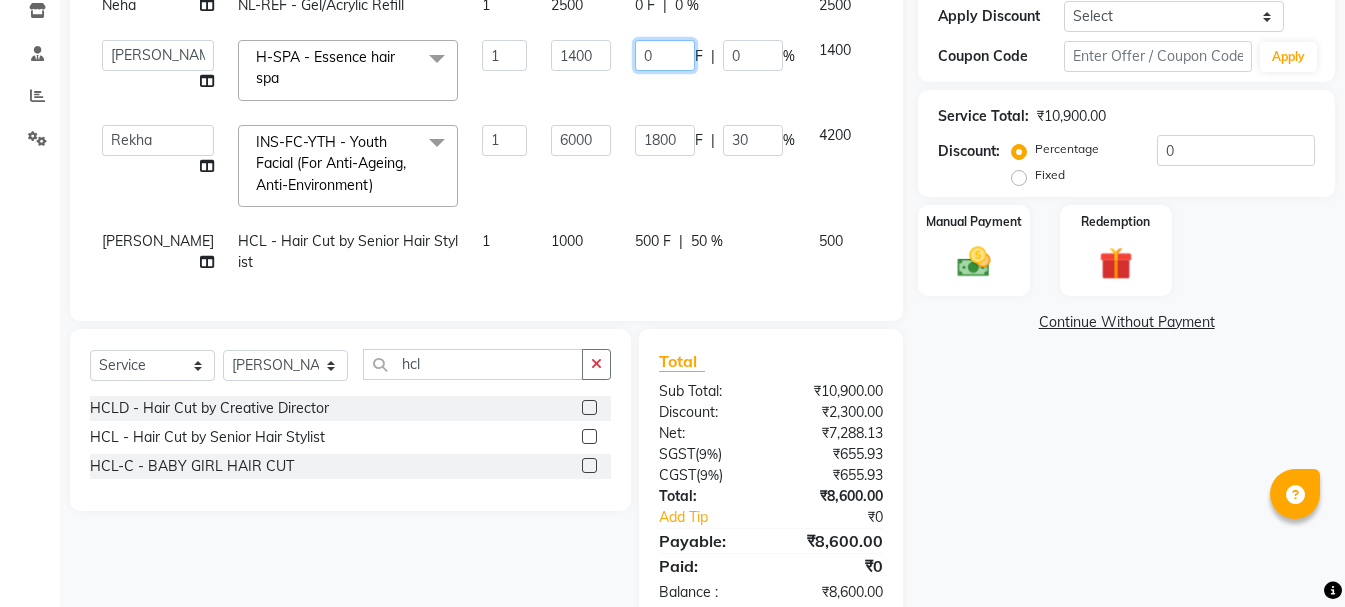 drag, startPoint x: 603, startPoint y: 53, endPoint x: 475, endPoint y: 59, distance: 128.14055 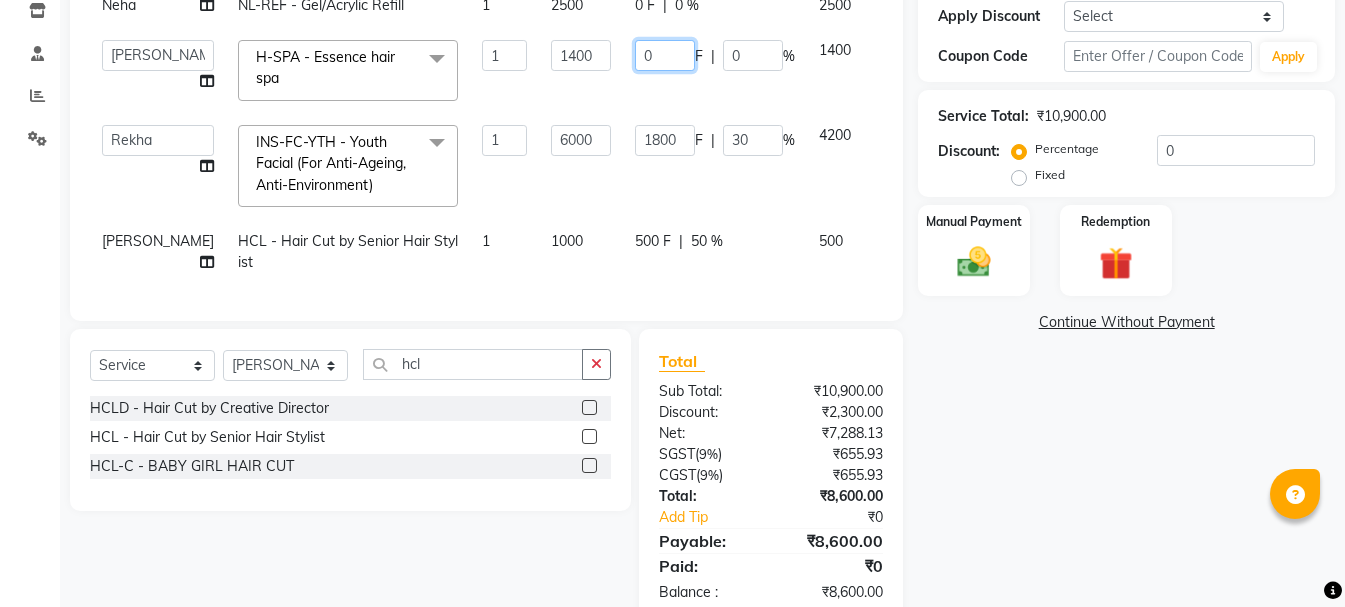 click on "Ankit kantiwall   Chandan   [PERSON_NAME]   [PERSON_NAME]   [PERSON_NAME]   Neha   Nikhil    [PERSON_NAME]   Pinky   [PERSON_NAME]   [PERSON_NAME]   [PERSON_NAME]   [PERSON_NAME]  H-SPA - Essence hair spa  x SSL - Shampoo SCL - Shampoo and conditioner (with natural dry) HML - Head massage(with natural dry) HCLD - Hair Cut by Creative Director HCL - Hair Cut by Senior Hair Stylist Trim - Trimming (one Length) Spt - Split ends/short/candle cut BD - Blow dry OS - Open styling GL-igora - Igora Global GL-essensity - Essensity Global Hlts-L - Highlights [MEDICAL_DATA] - Balayage Chunks  - Chunks CR  - Color removal CRF - Color refresh Stk - Per streak RT-IG - Igora Root Touchup(one inch only) RT-ES - Essensity Root Touchup(one inch only) Reb - Rebonding ST  - Straight therapy Krt-L - Keratin Krt-BB -L - Keratin Blow Out HR-BTX -L  - Hair [MEDICAL_DATA] NanoP -L - Nanoplastia K-Bond -L  - Kerabond H-EXT - [MEDICAL_DATA] PH-EXT - Premium [MEDICAL_DATA] CEXT - Clip on Extensions SSM - Shampoo HS - Styling BRD - [PERSON_NAME] 1 1400" 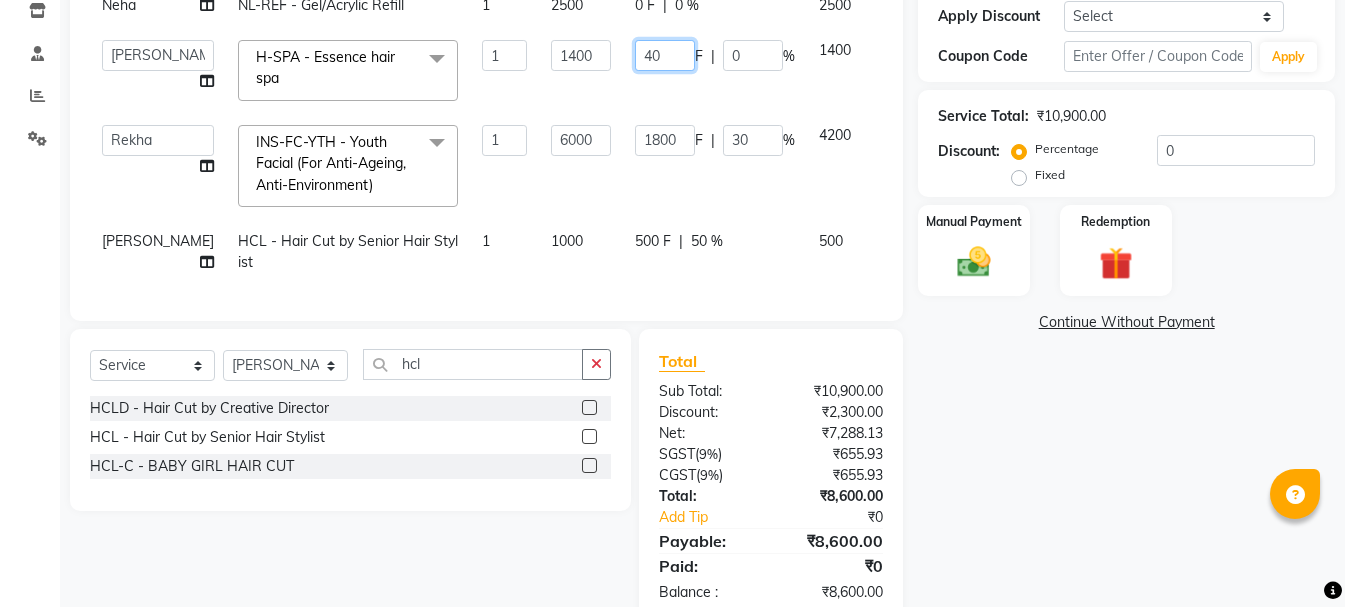 type on "400" 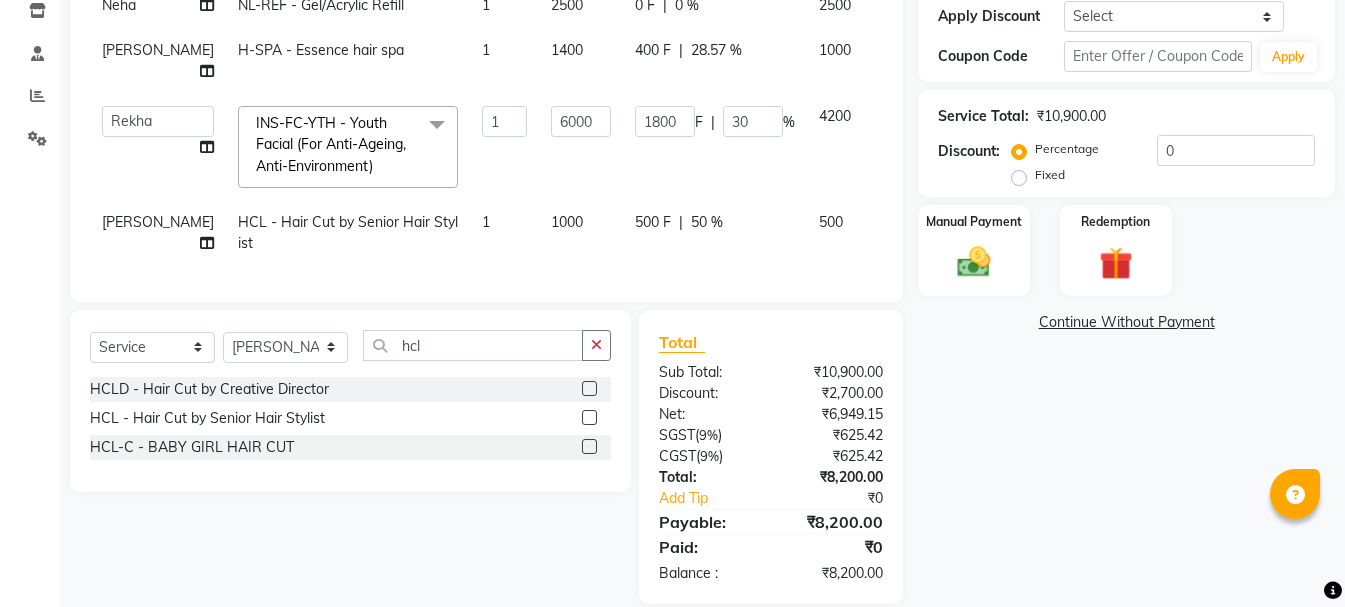 click on "Neha NL-REF - Gel/Acrylic Refill 1 2500 0 F | 0 % 2500 [PERSON_NAME] H-SPA - Essence hair spa 1 1400 400 F | 28.57 % 1000   Ankit kantiwall   Chandan   [PERSON_NAME]   Jyoti   [PERSON_NAME]   [PERSON_NAME]   Neha   Nikhil    [PERSON_NAME]   Pinky   [PERSON_NAME]   [PERSON_NAME]   [PERSON_NAME]   [PERSON_NAME]  INS-FC-YTH  - Youth Facial (For Anti-Ageing, Anti-Environment)  x SSL - Shampoo SCL - Shampoo and conditioner (with natural dry) HML - Head massage(with natural dry) HCLD - Hair Cut by Creative Director HCL - Hair Cut by Senior Hair Stylist Trim - Trimming (one Length) Spt - Split ends/short/candle cut BD - Blow dry OS - Open styling GL-igora - Igora Global GL-essensity - Essensity Global Hlts-L - Highlights [MEDICAL_DATA] - Balayage Chunks  - Chunks CR  - Color removal CRF - Color refresh Stk - Per streak RT-IG - Igora Root Touchup(one inch only) RT-ES - Essensity Root Touchup(one inch only) Reb - Rebonding ST  - Straight therapy Krt-L - Keratin Krt-BB -L - Keratin Blow Out HR-BTX -L  - Hair [MEDICAL_DATA] K-Bond -L  - Kerabond" 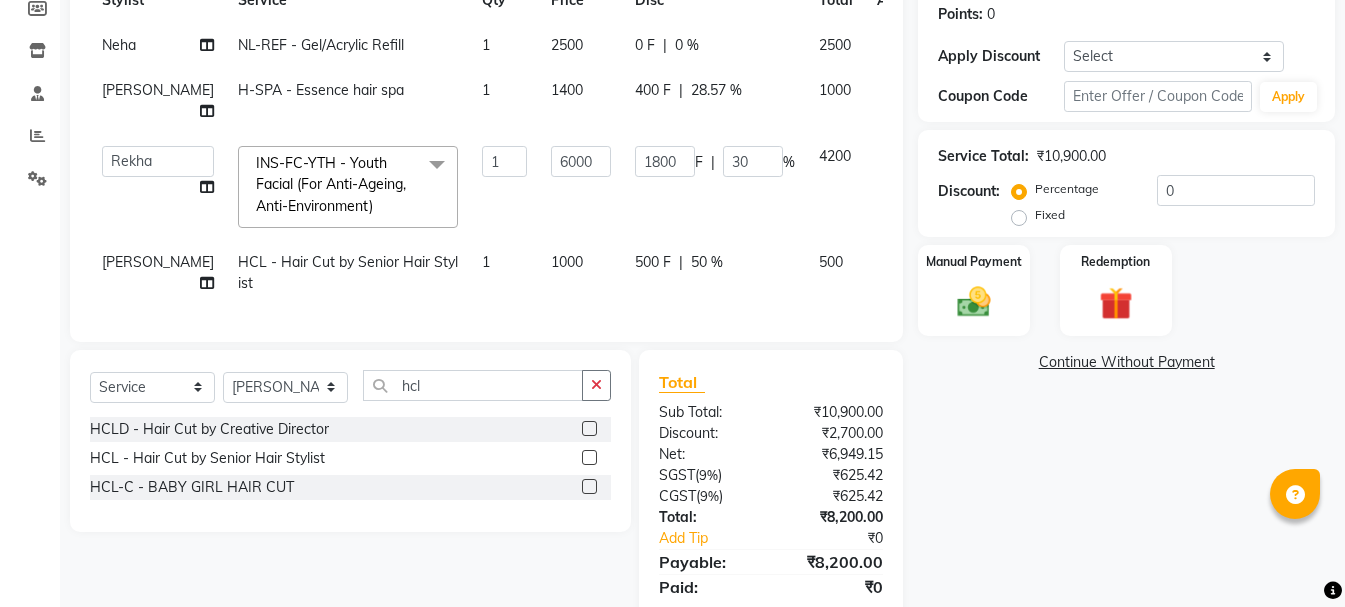 scroll, scrollTop: 267, scrollLeft: 0, axis: vertical 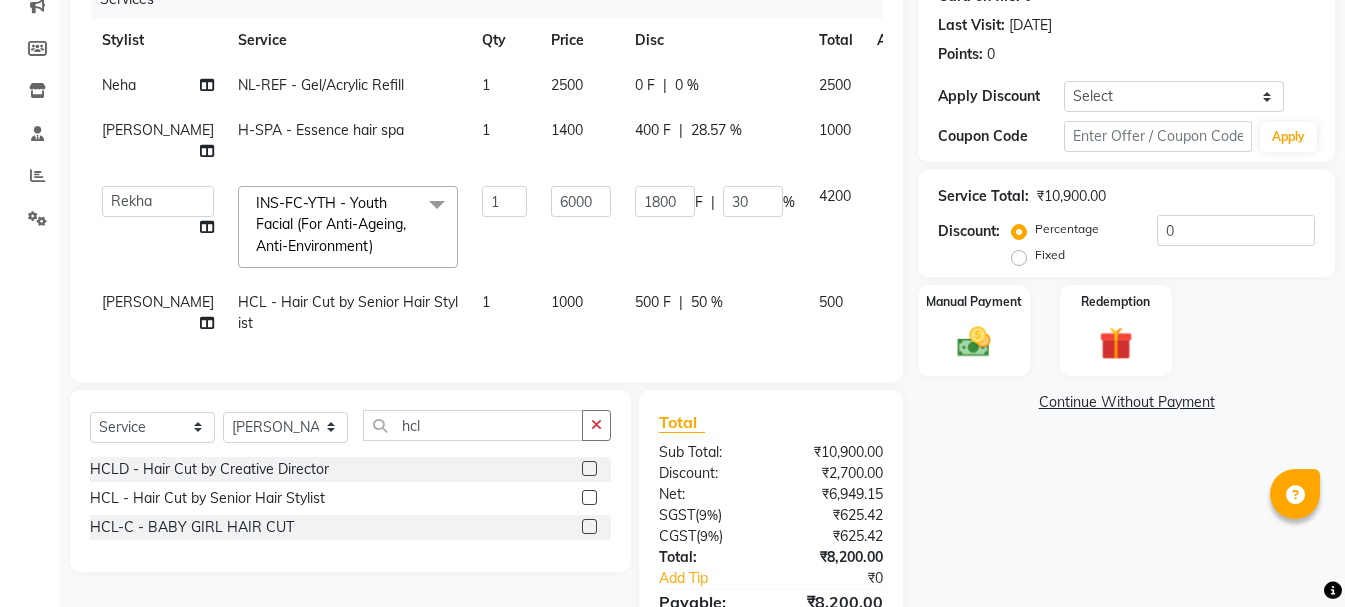 click on "0 F | 0 %" 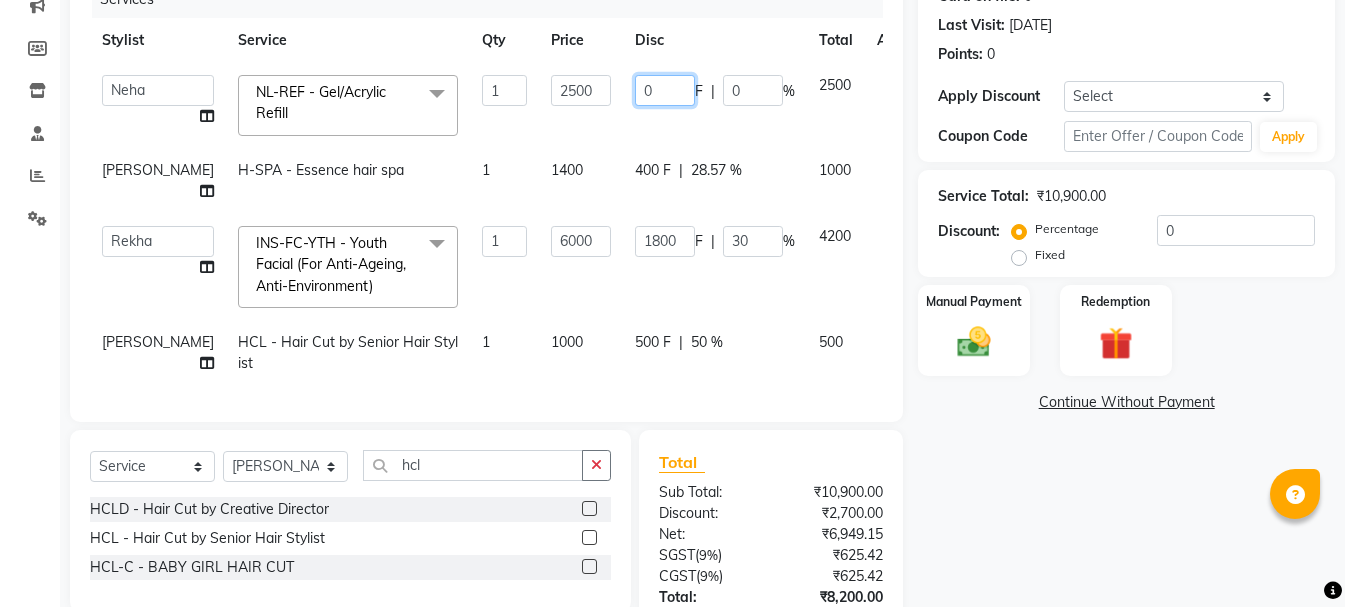 drag, startPoint x: 599, startPoint y: 86, endPoint x: 524, endPoint y: 102, distance: 76.687675 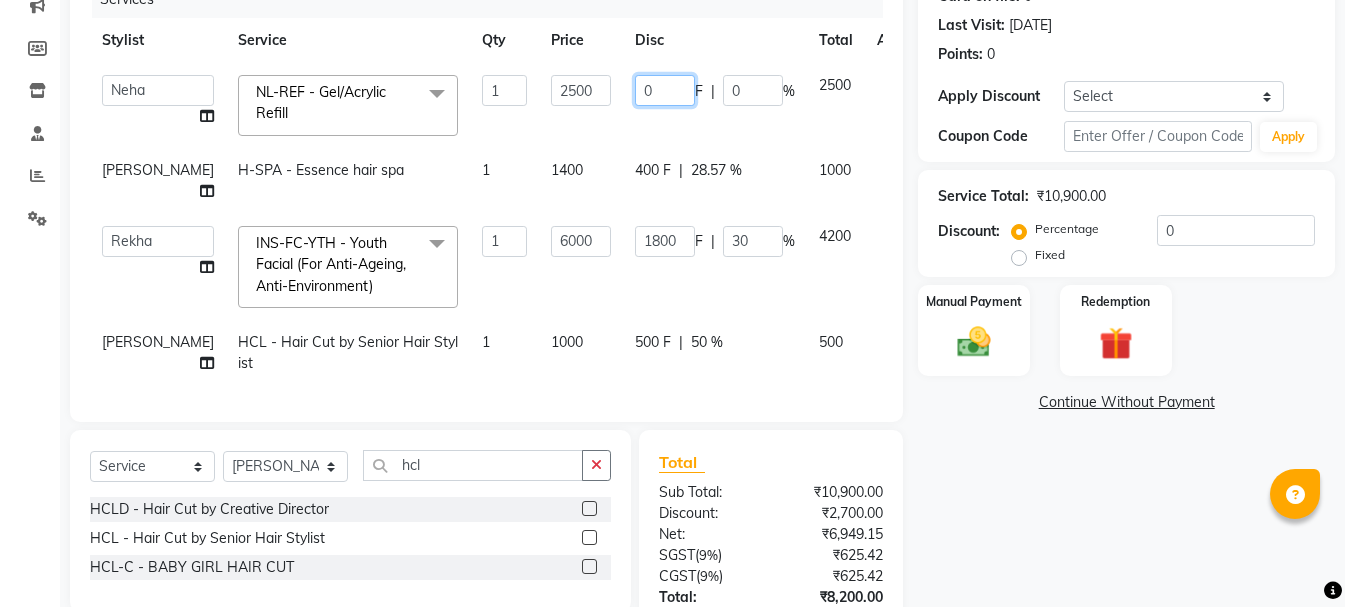 click on "0 F | 0 %" 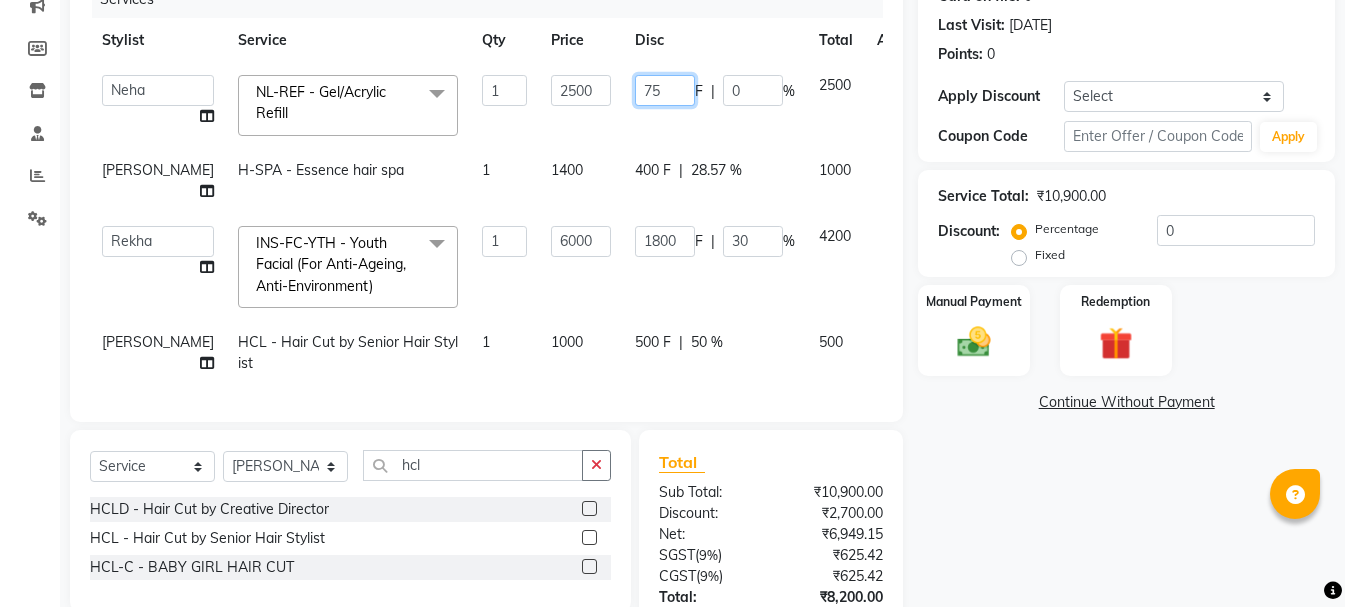 type on "750" 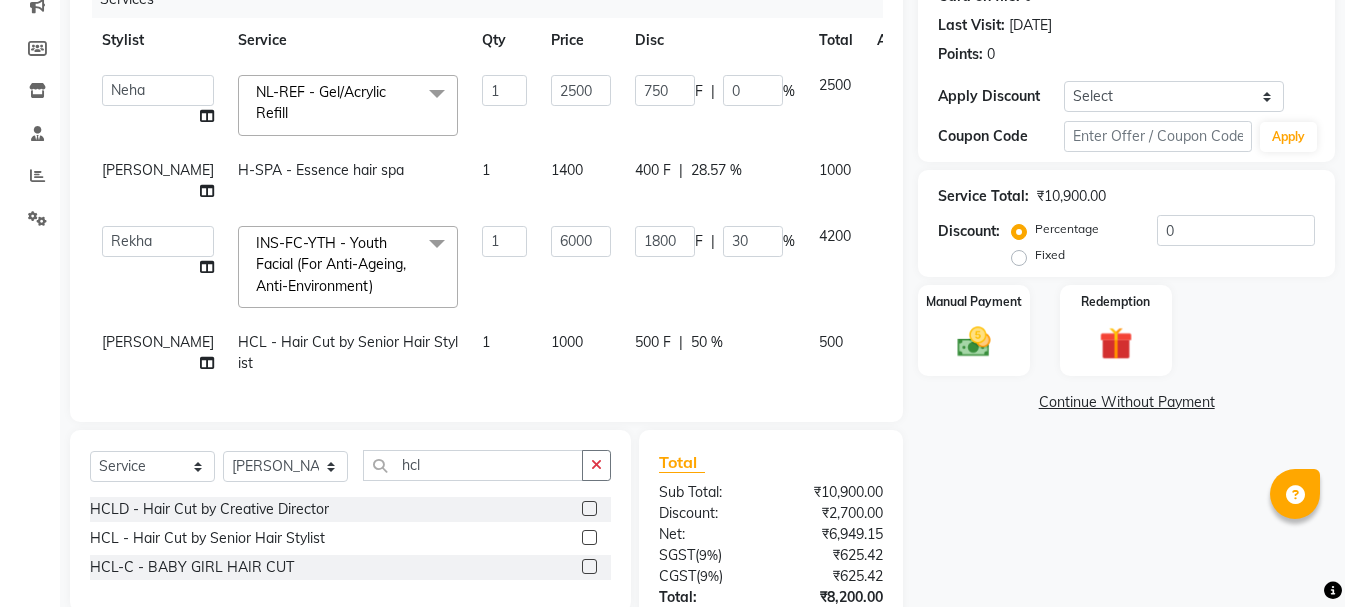 click on "Service Total:  ₹10,900.00" 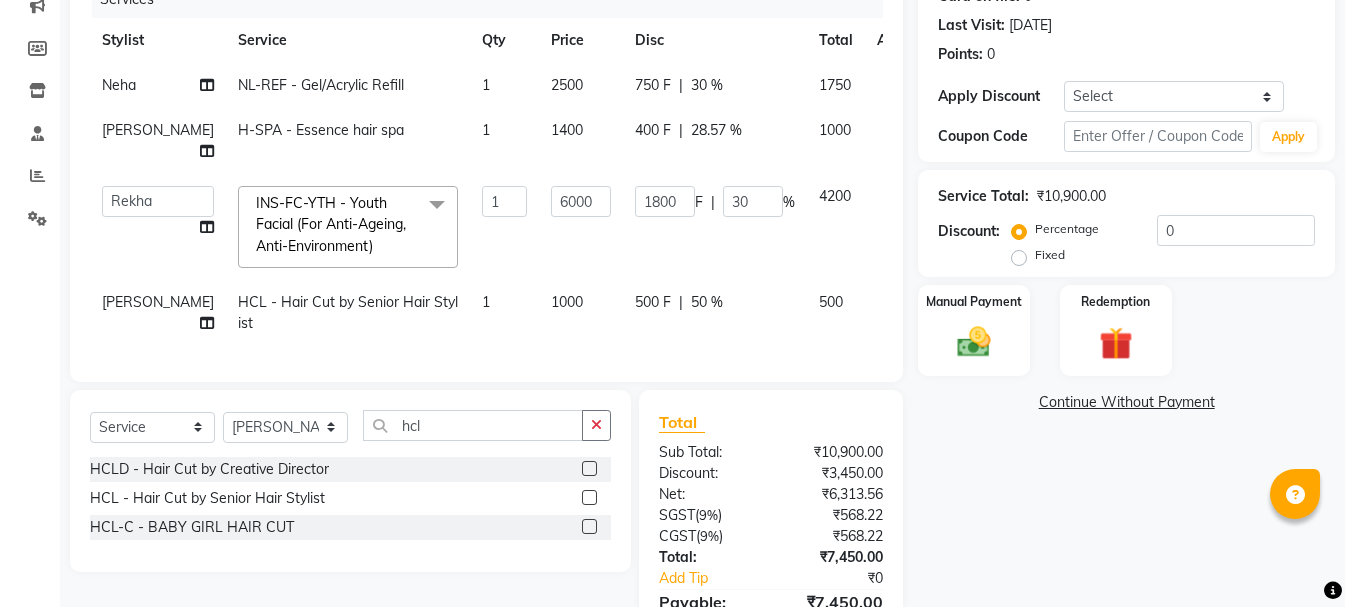 click on "Service Total:  ₹10,900.00" 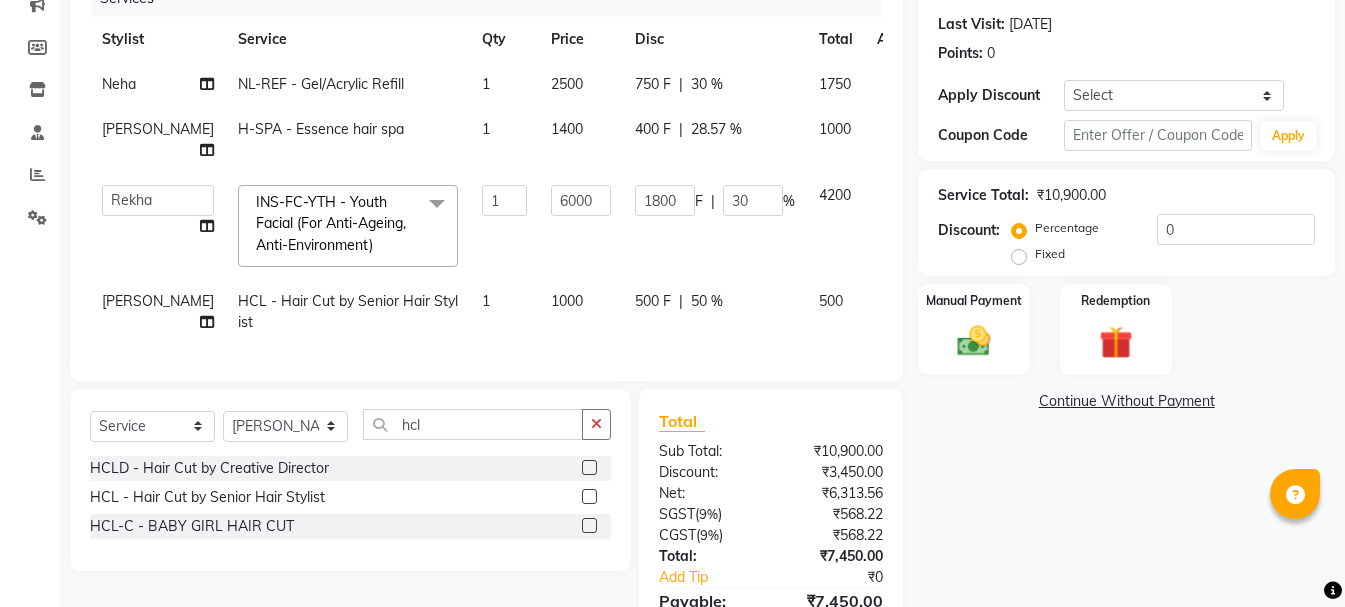 scroll, scrollTop: 368, scrollLeft: 0, axis: vertical 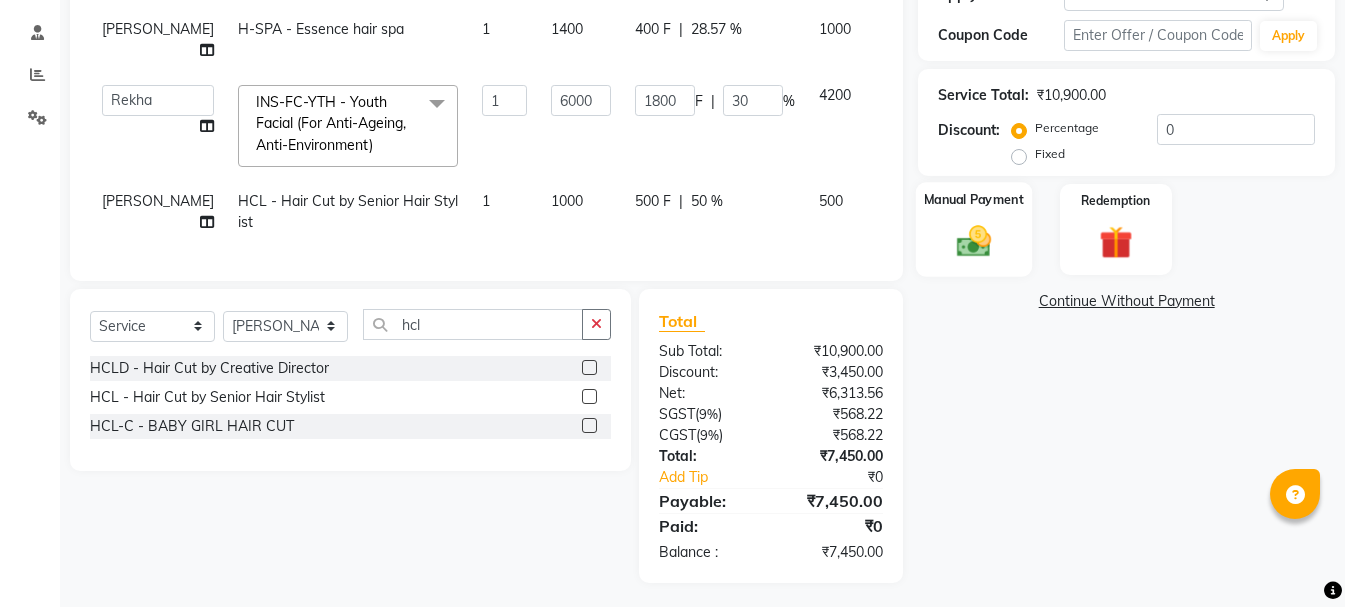 click 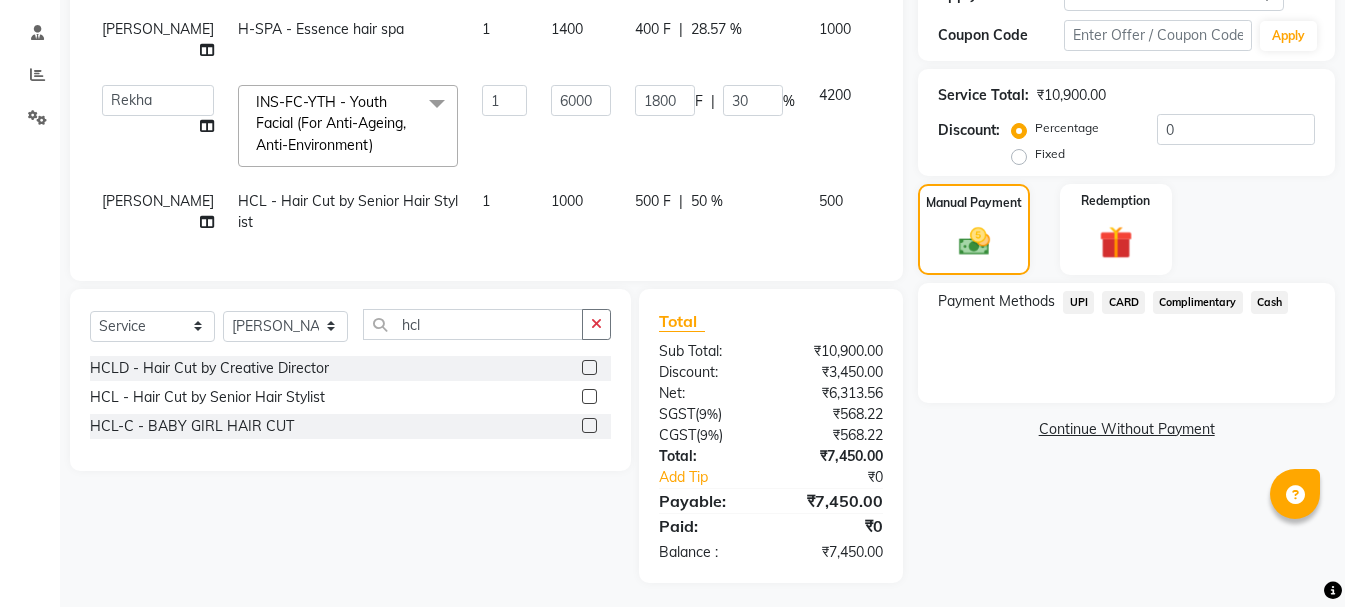 click on "CARD" 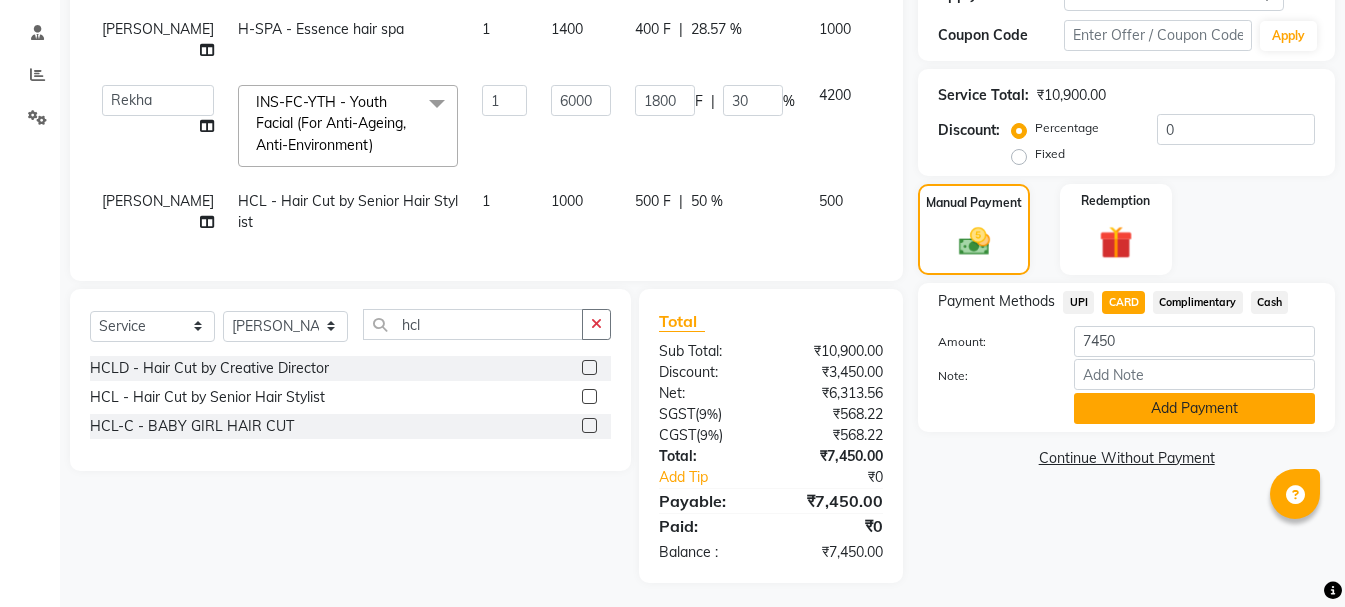 click on "Add Payment" 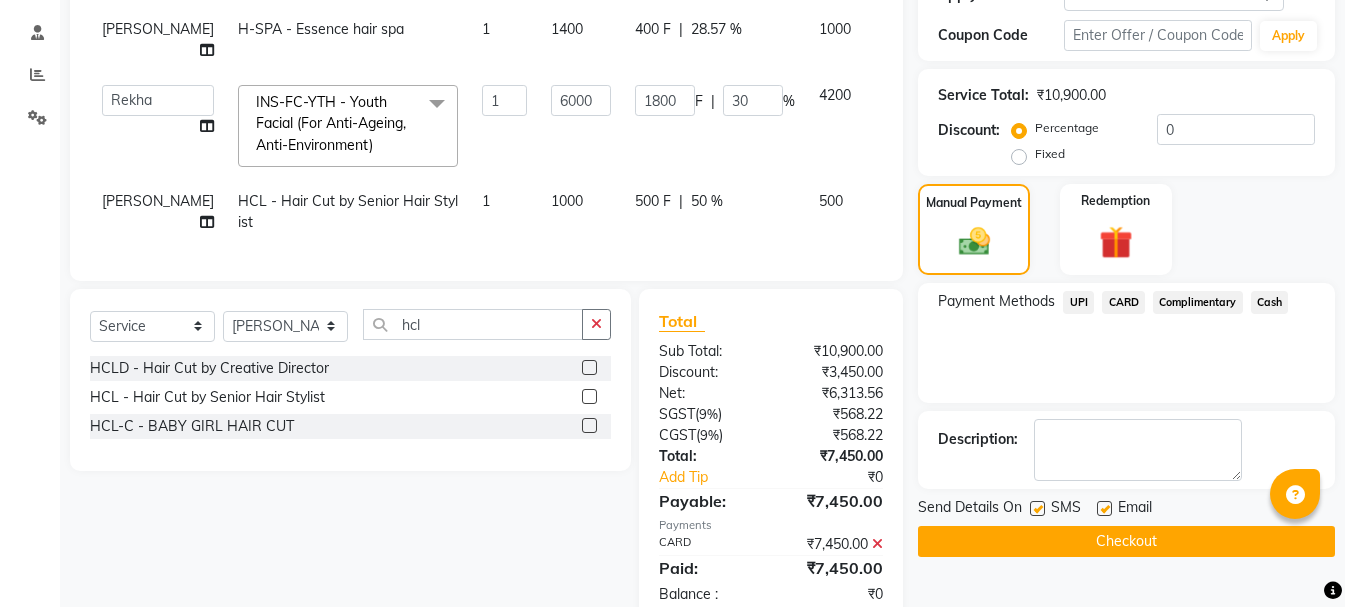 click on "Checkout" 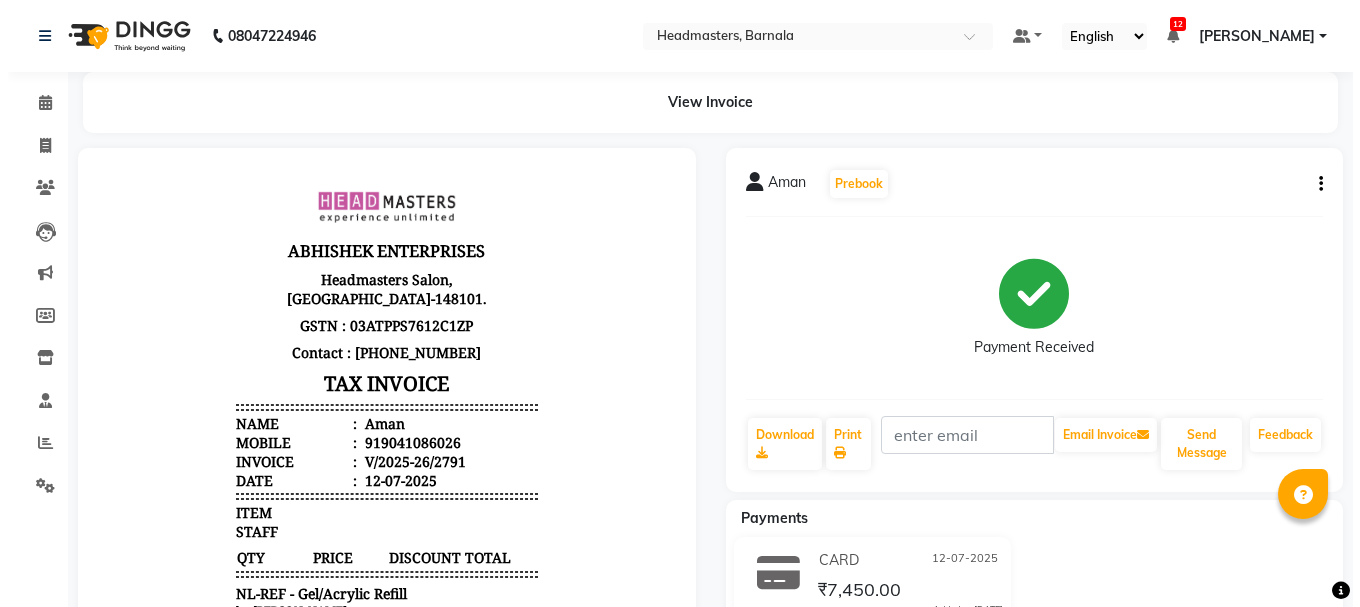 scroll, scrollTop: 0, scrollLeft: 0, axis: both 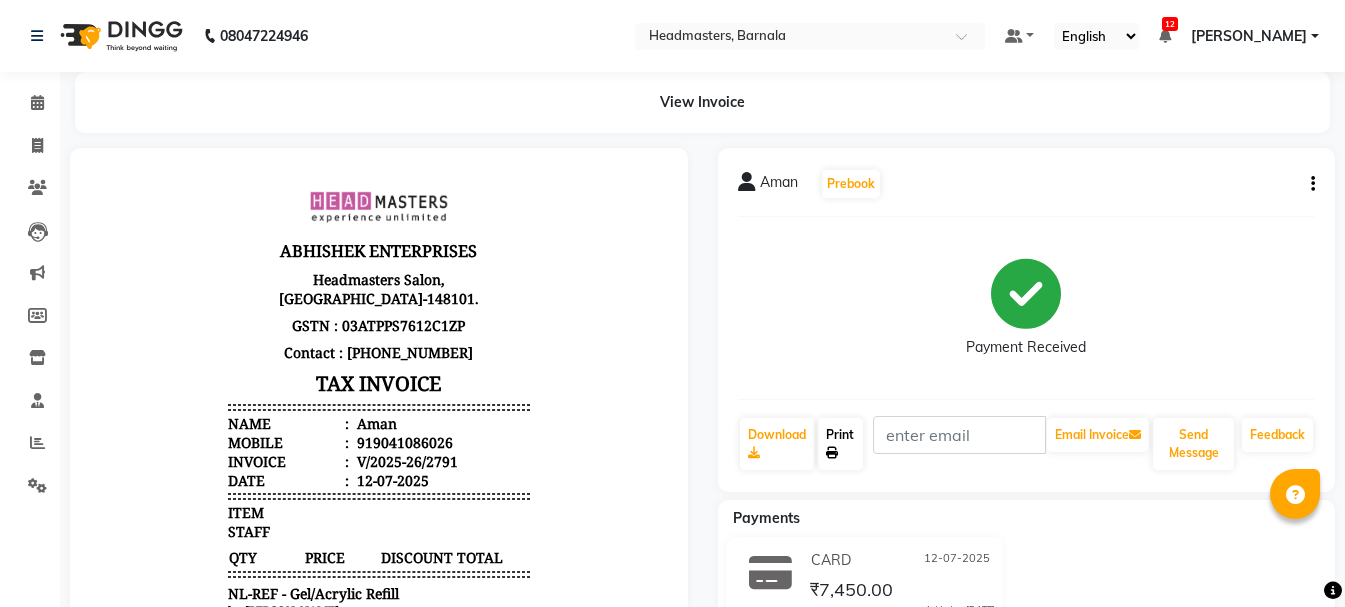 click on "Print" 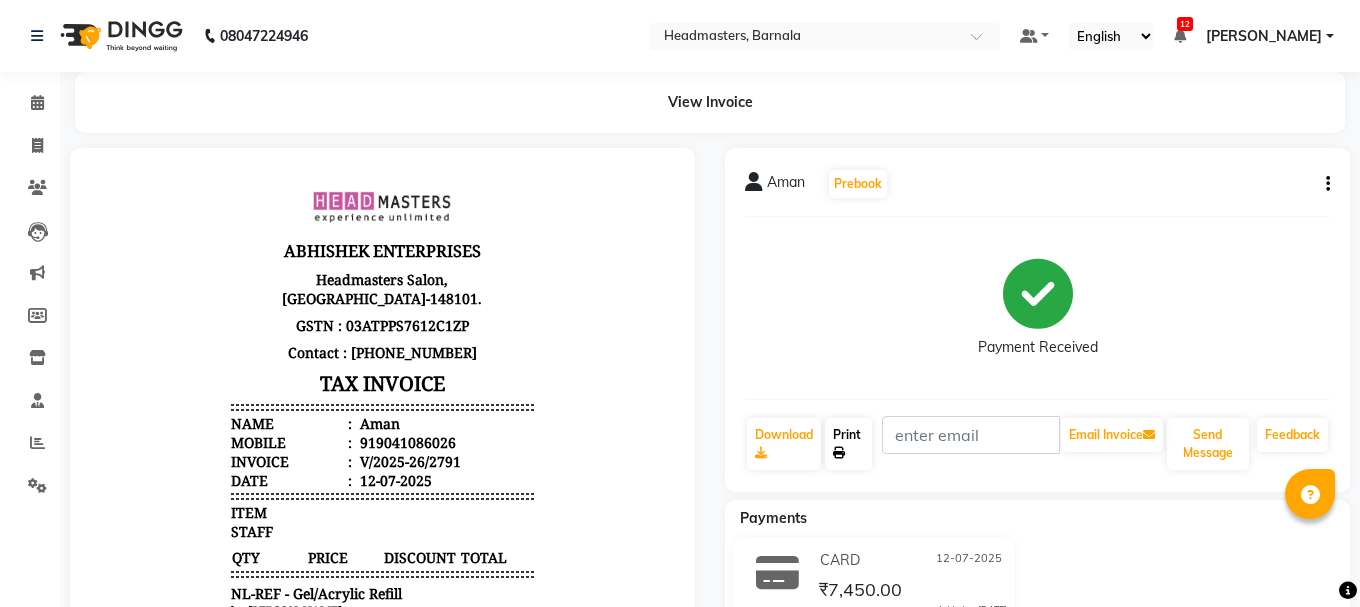 select on "service" 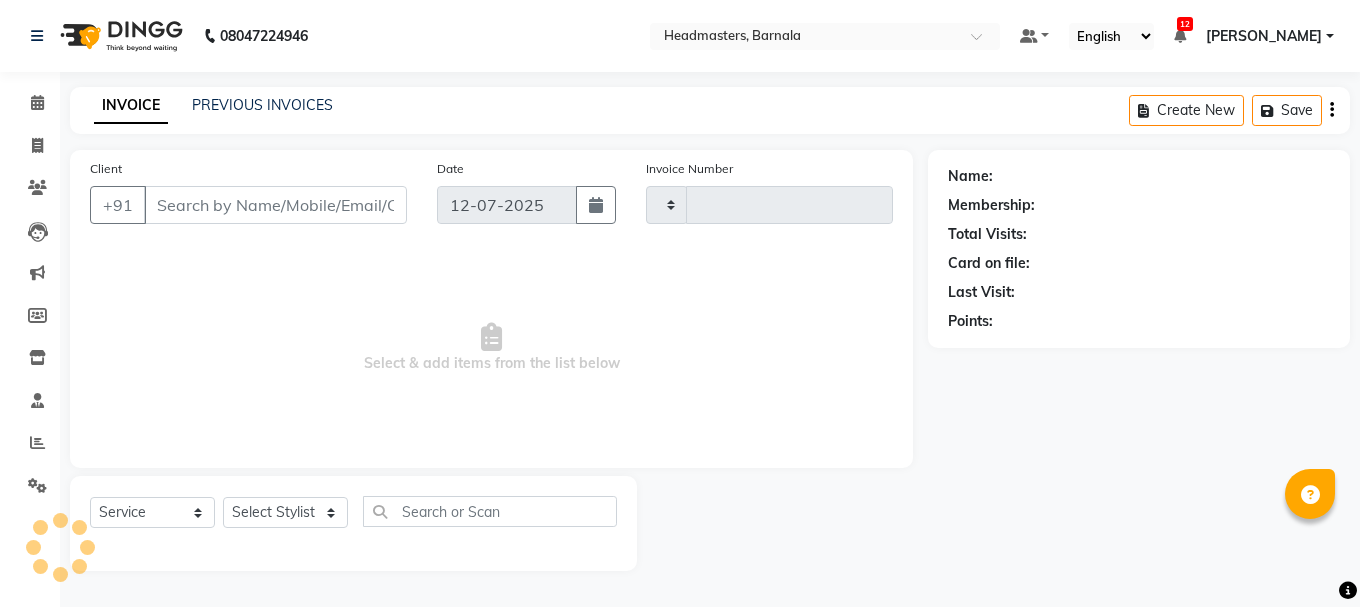 type on "2792" 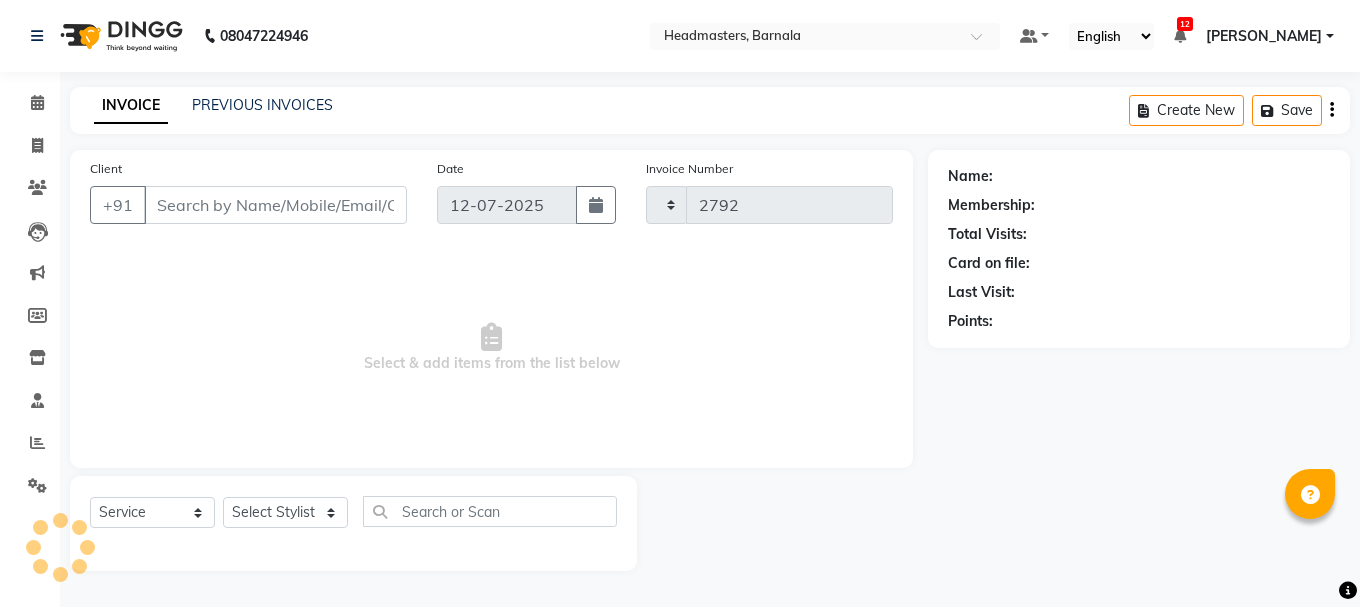 select on "7526" 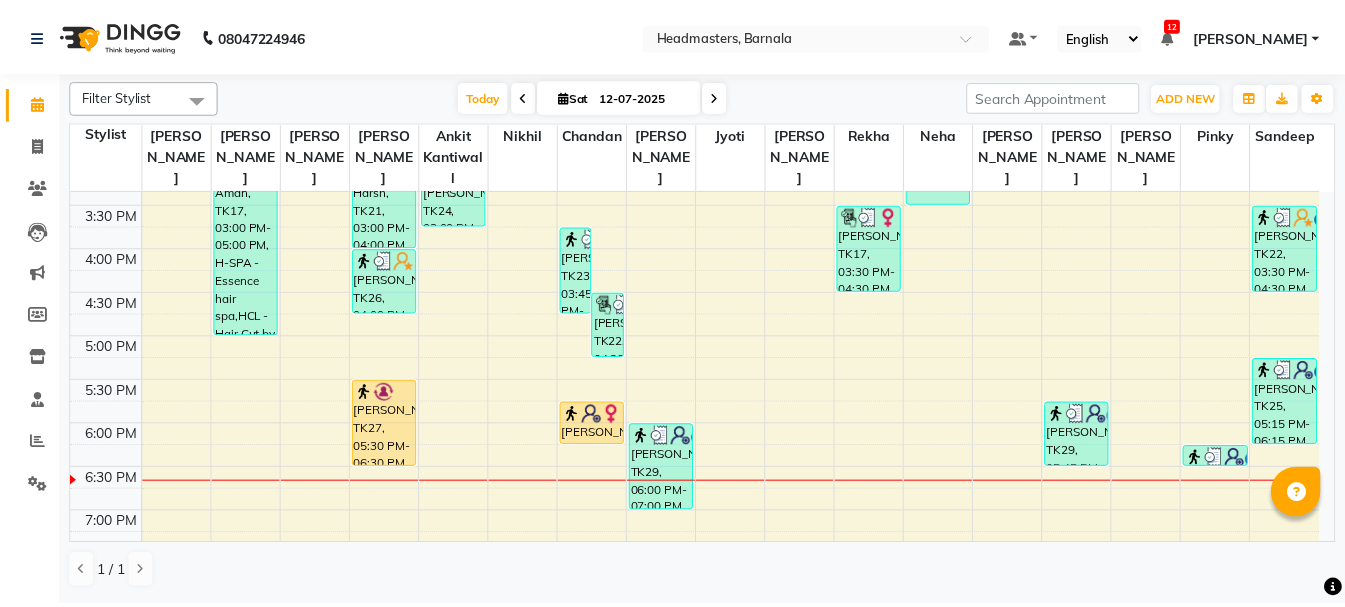 scroll, scrollTop: 649, scrollLeft: 0, axis: vertical 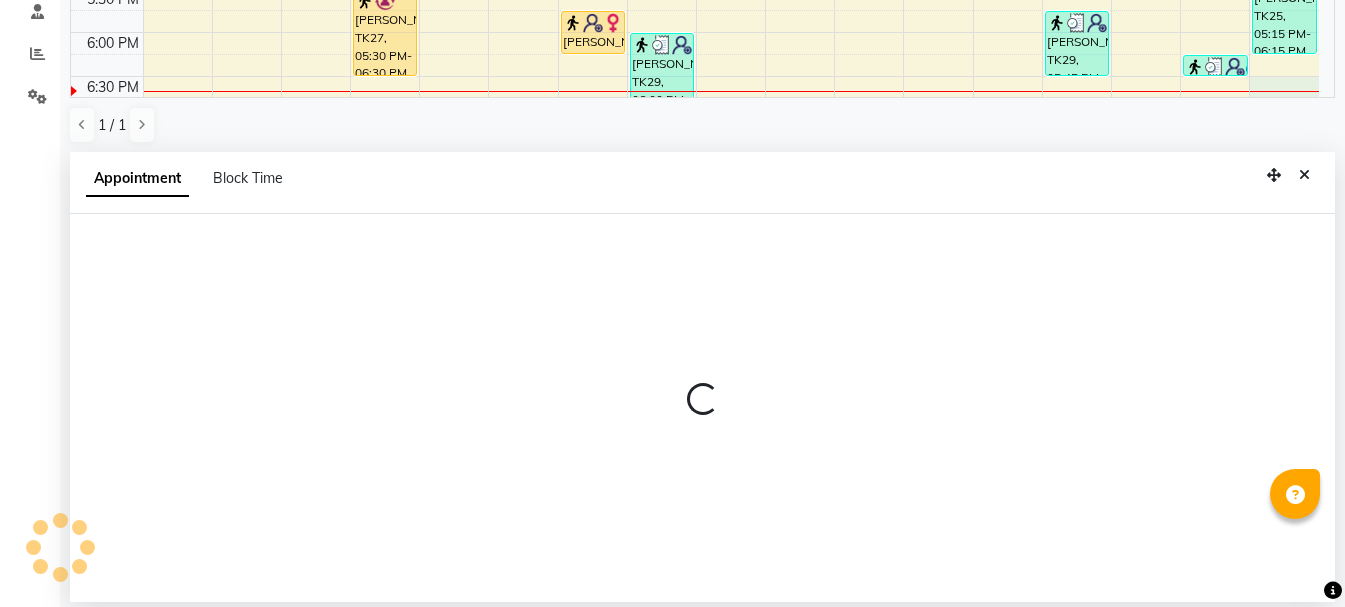select on "71857" 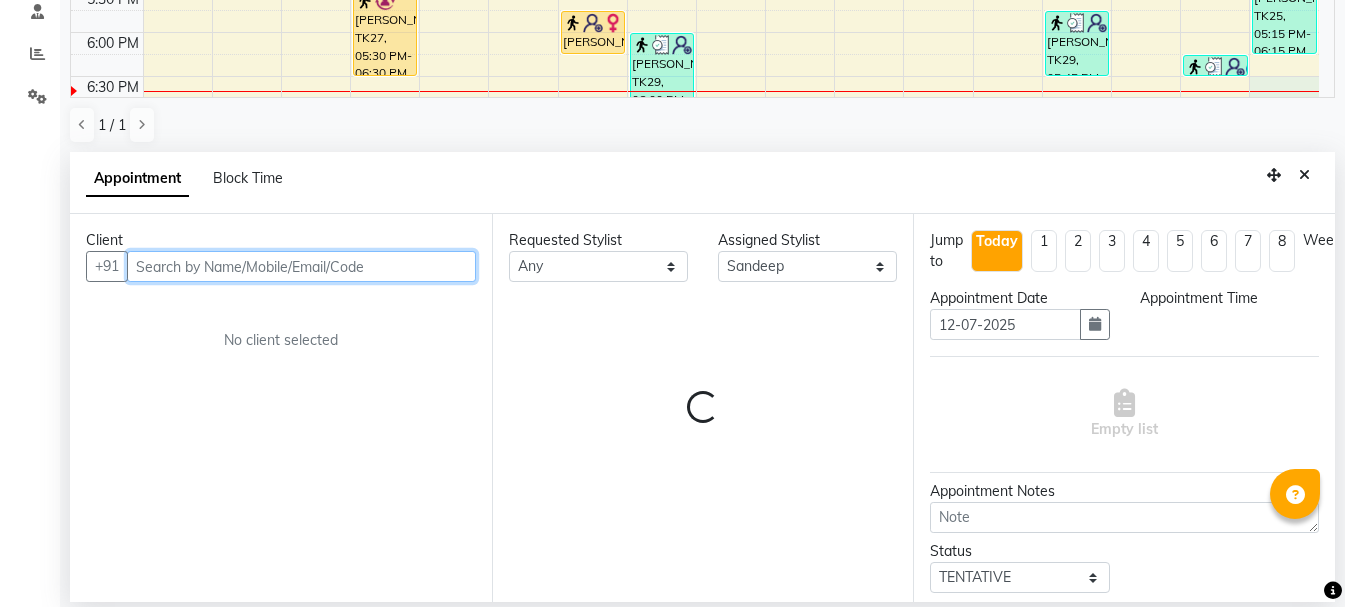 select on "1110" 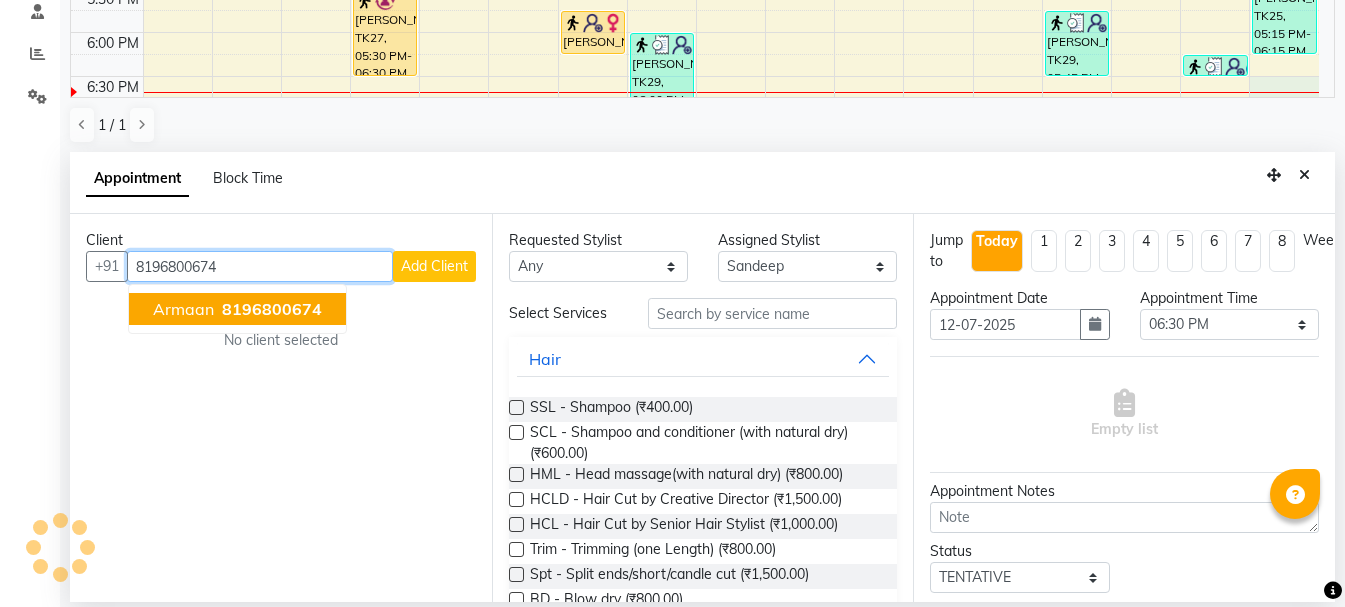 click on "Armaan   8196800674" at bounding box center [237, 309] 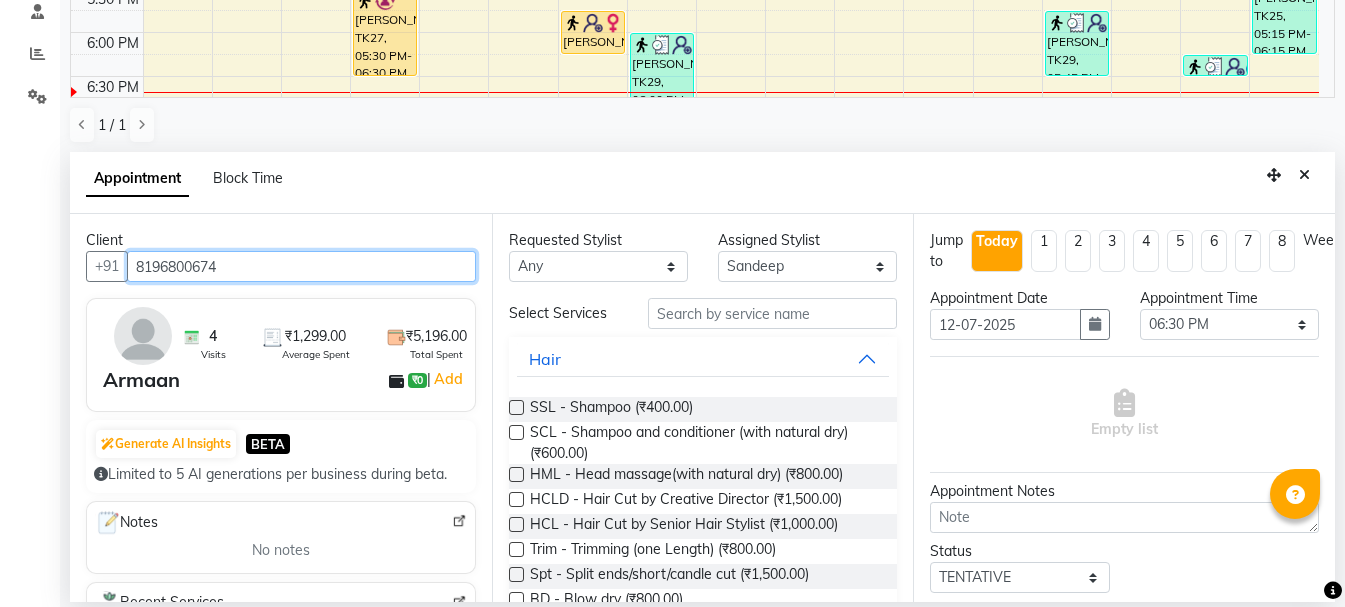 type on "8196800674" 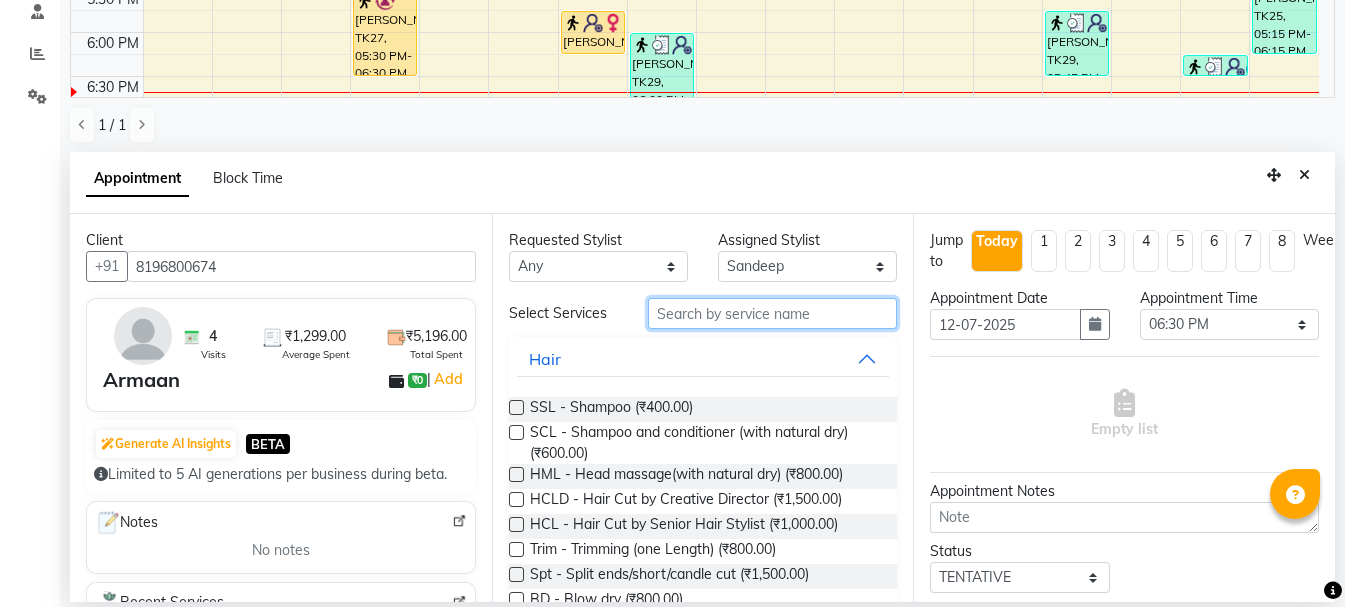 click at bounding box center (772, 313) 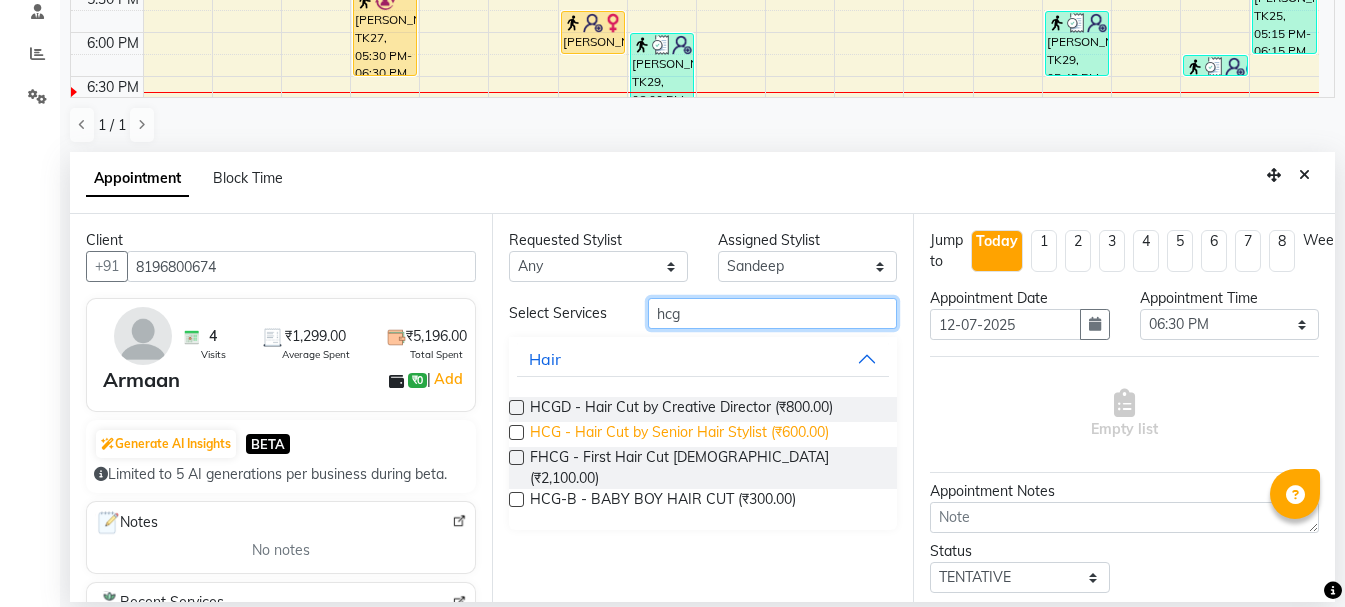 type on "hcg" 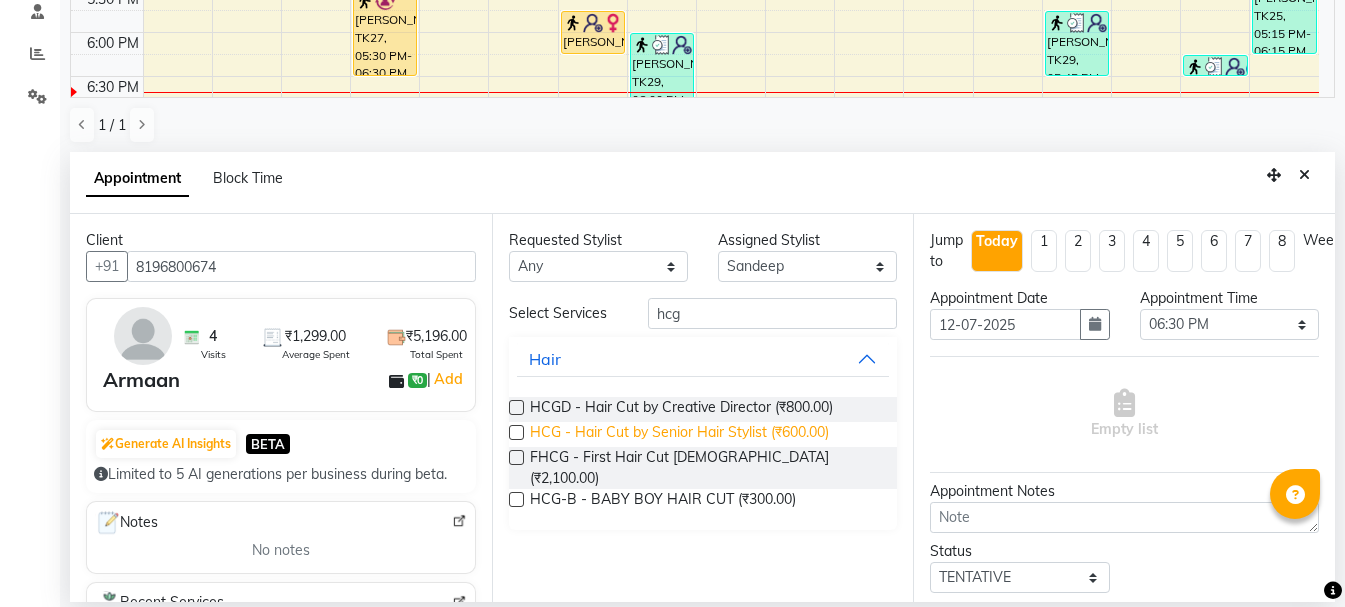 click on "HCG - Hair Cut by Senior Hair Stylist (₹600.00)" at bounding box center [679, 434] 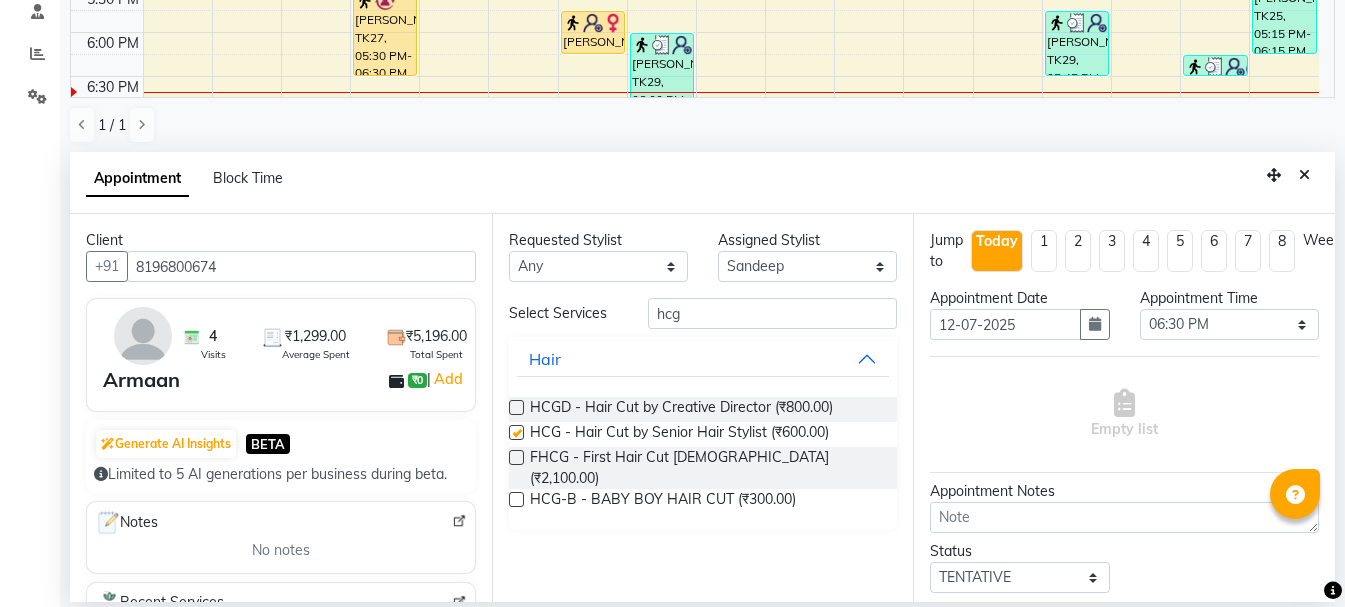 checkbox on "false" 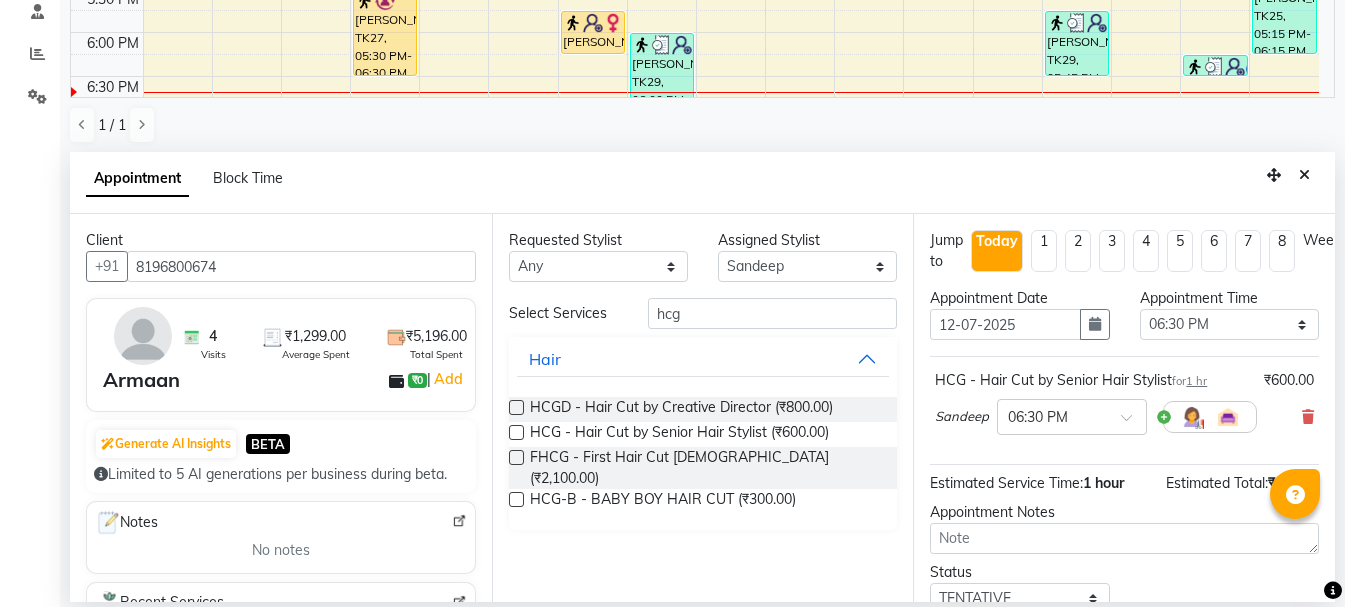 scroll, scrollTop: 153, scrollLeft: 0, axis: vertical 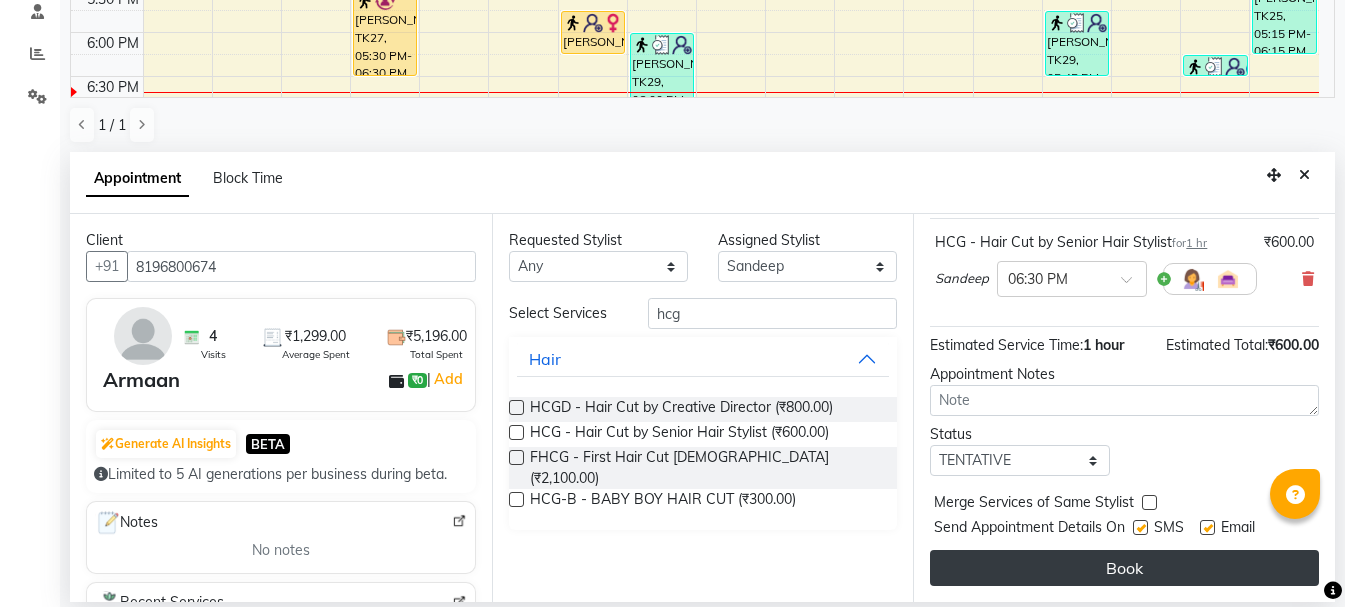 click on "Book" at bounding box center [1124, 568] 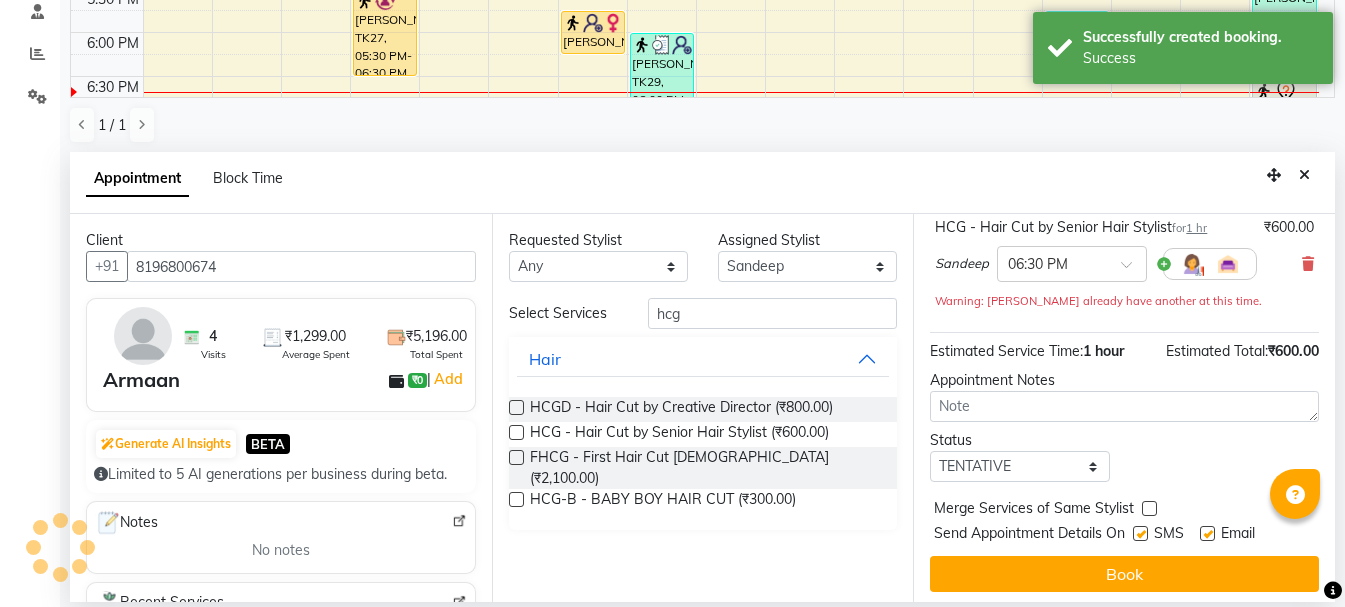 scroll, scrollTop: 0, scrollLeft: 0, axis: both 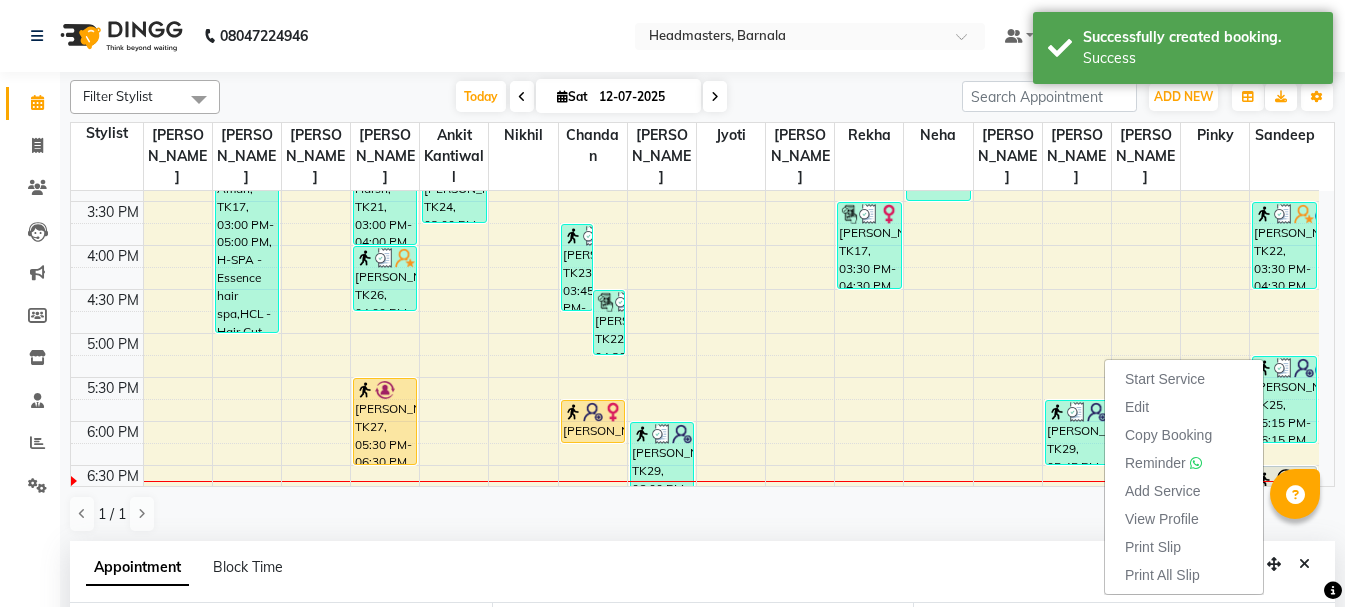 click on "Print Slip" at bounding box center (1153, 547) 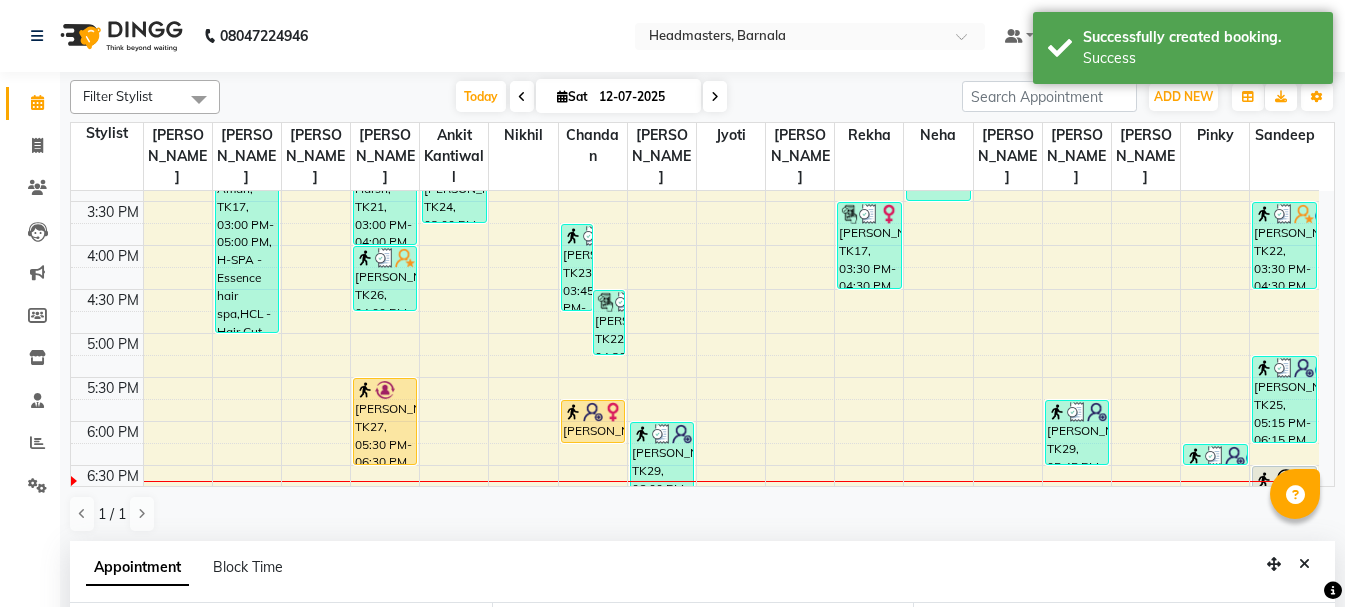 scroll, scrollTop: 183, scrollLeft: 0, axis: vertical 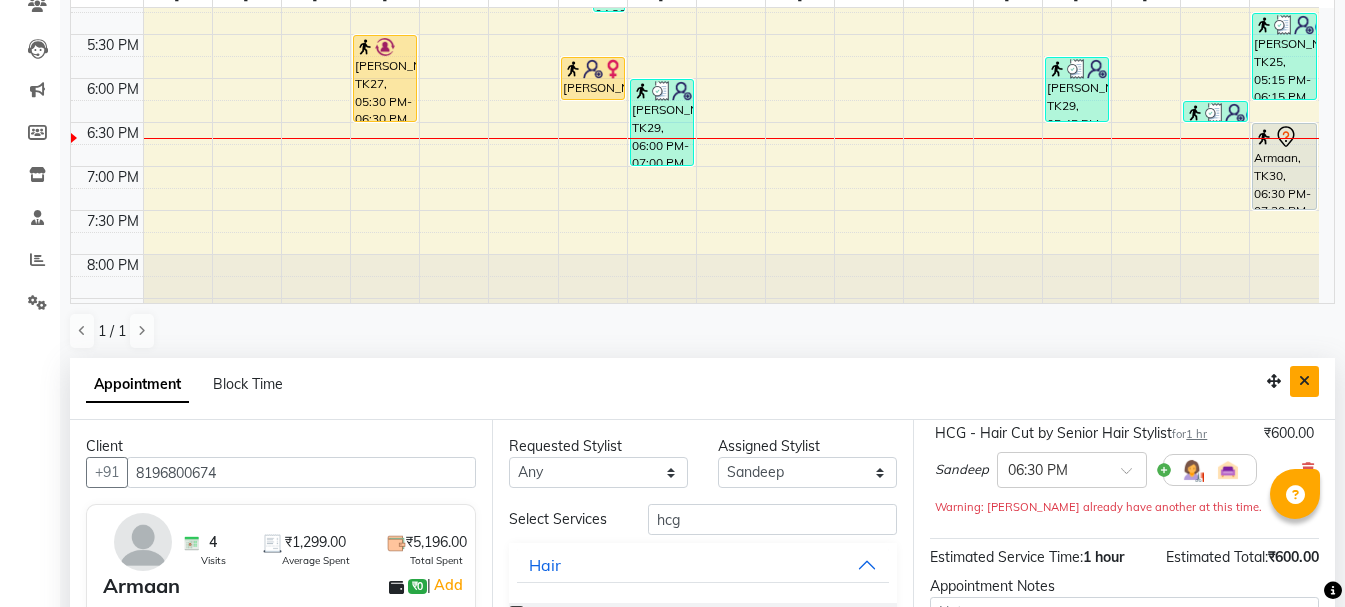 click at bounding box center (1304, 381) 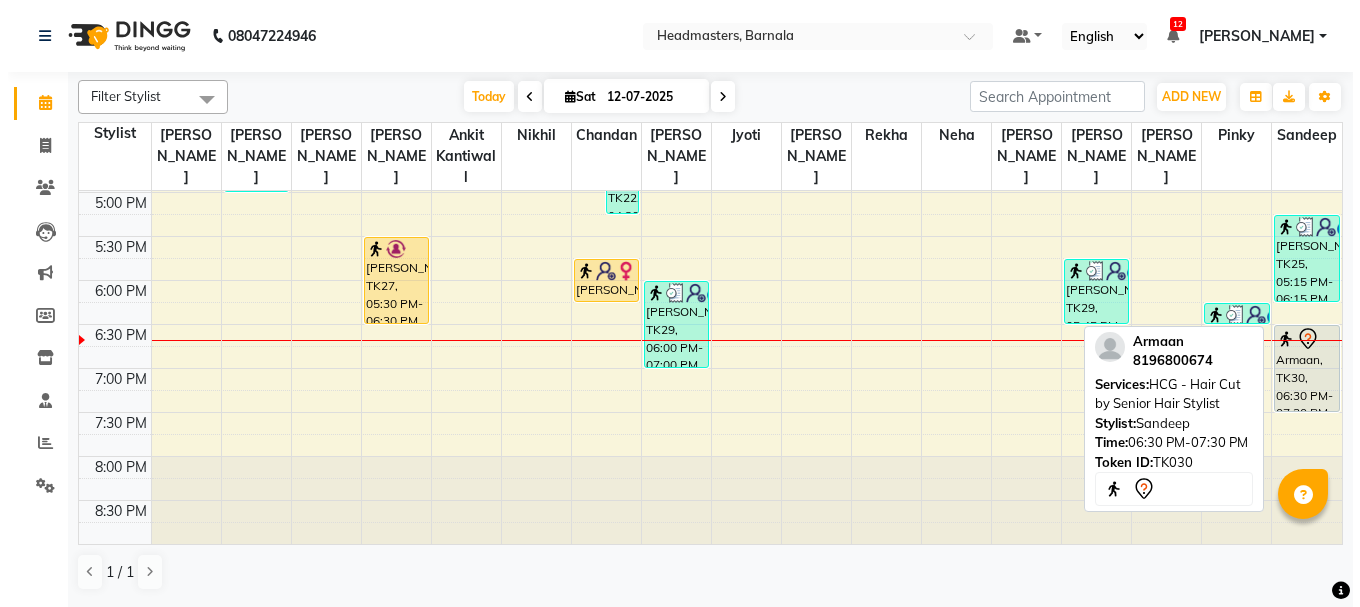 scroll, scrollTop: 0, scrollLeft: 0, axis: both 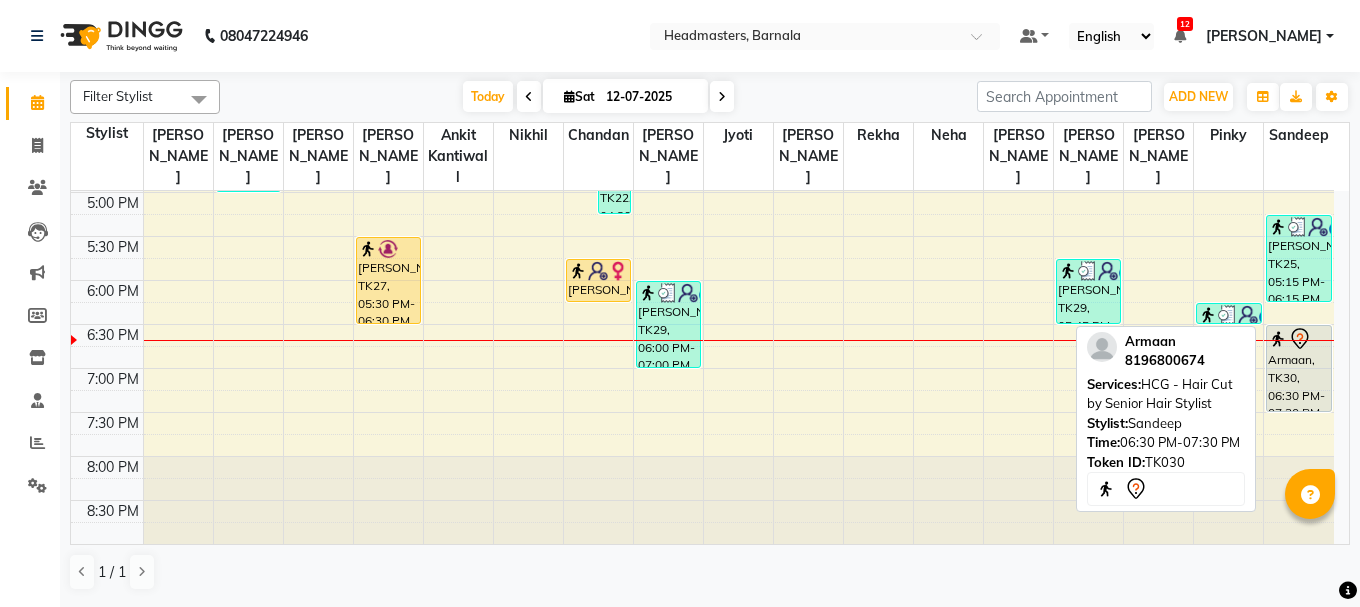 click on "Armaan, TK30, 06:30 PM-07:30 PM, HCG - Hair Cut by Senior Hair Stylist" at bounding box center (1299, 368) 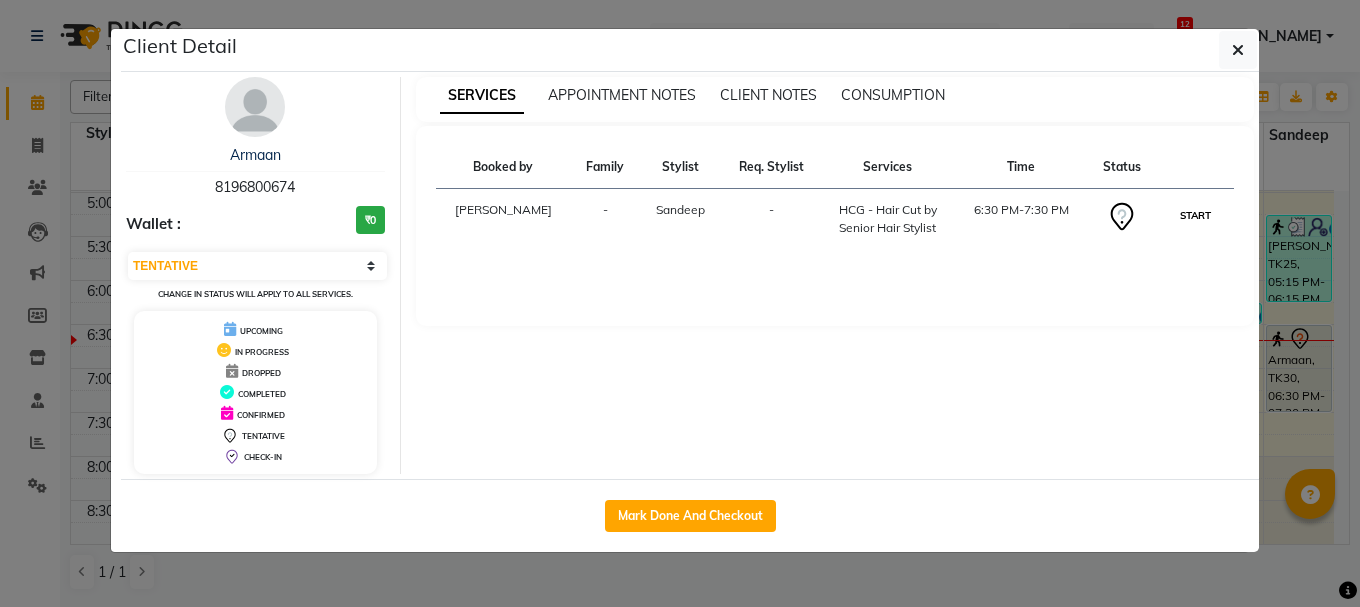 click on "START" at bounding box center [1195, 215] 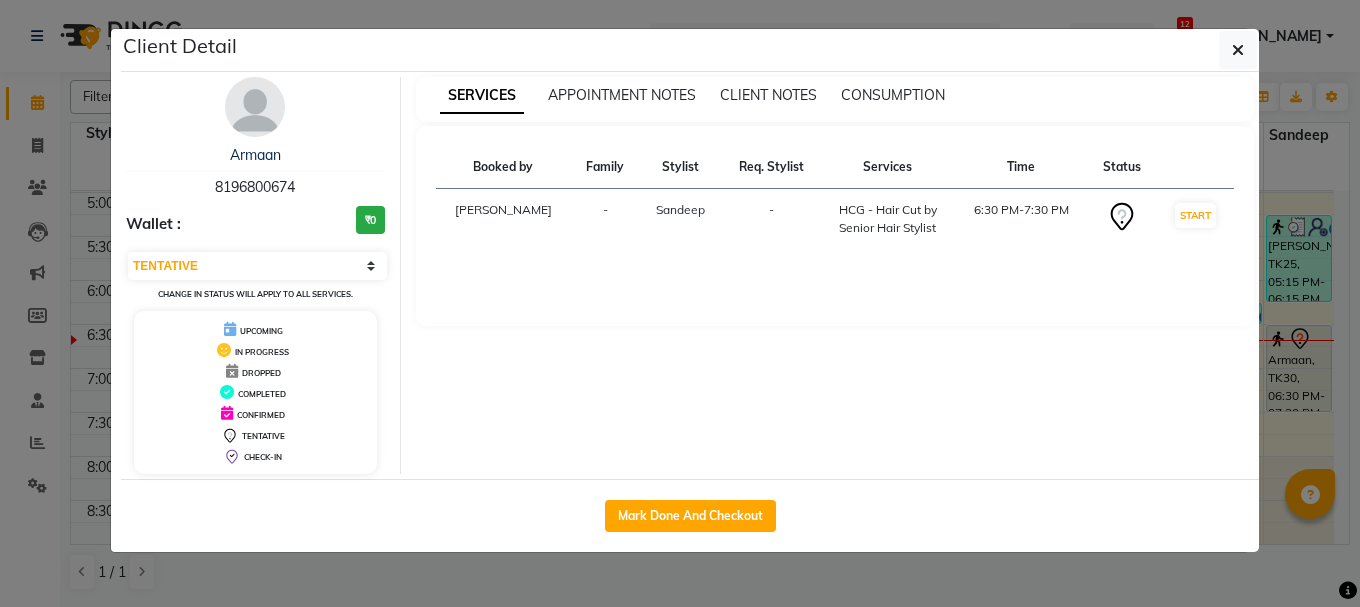 select on "1" 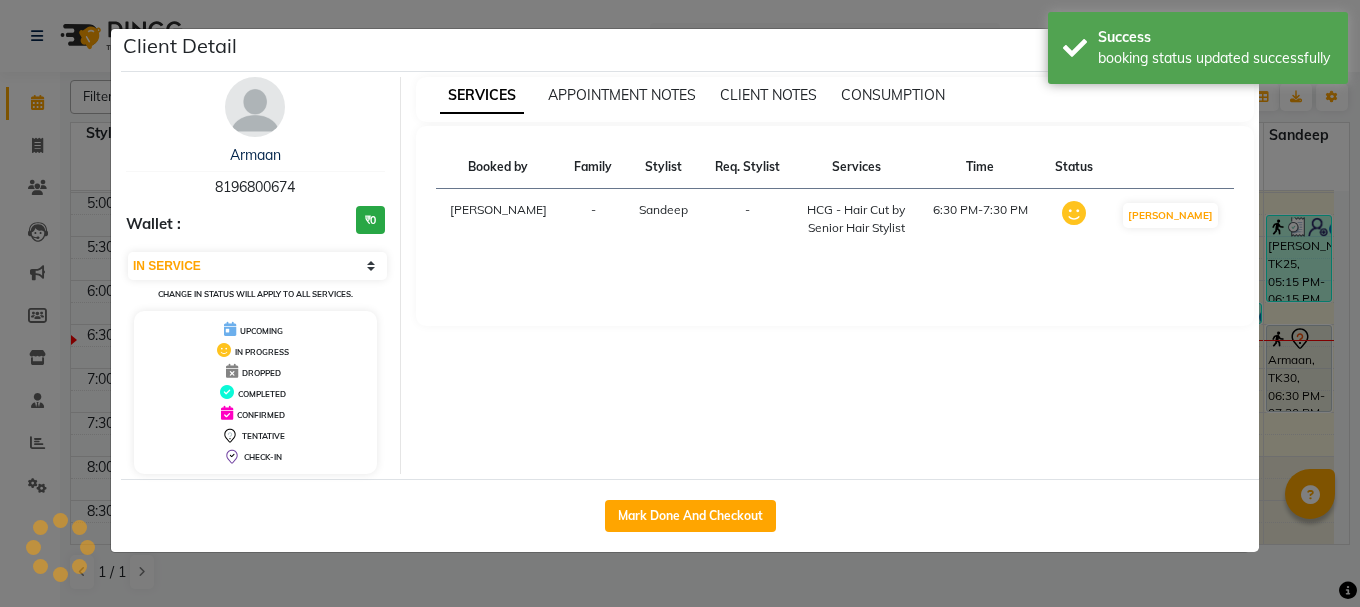 click on "Client Detail  Armaan    8196800674 Wallet : ₹0 Select IN SERVICE CONFIRMED TENTATIVE CHECK IN MARK DONE UPCOMING Change in status will apply to all services. UPCOMING IN PROGRESS DROPPED COMPLETED CONFIRMED TENTATIVE CHECK-IN SERVICES APPOINTMENT NOTES CLIENT NOTES CONSUMPTION Booked by Family Stylist Req. Stylist Services Time Status  [PERSON_NAME] -  HCG - Hair Cut by Senior Hair Stylist   6:30 PM-7:30 PM   MARK DONE   Mark Done And Checkout" 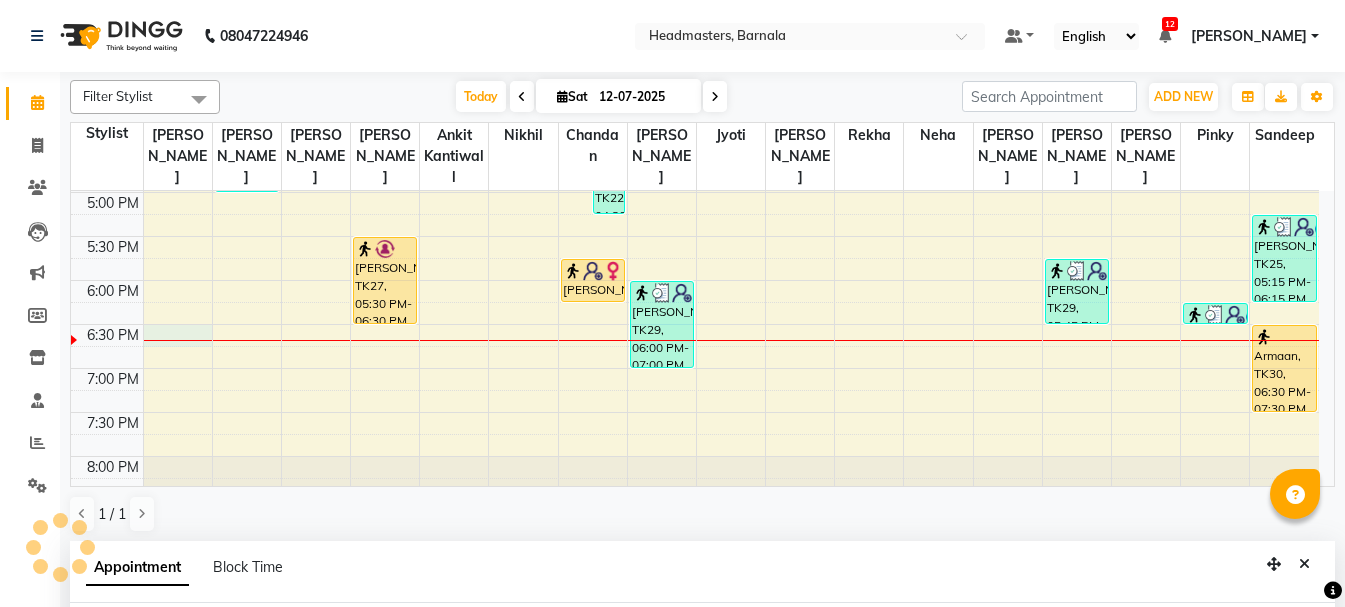 select on "67274" 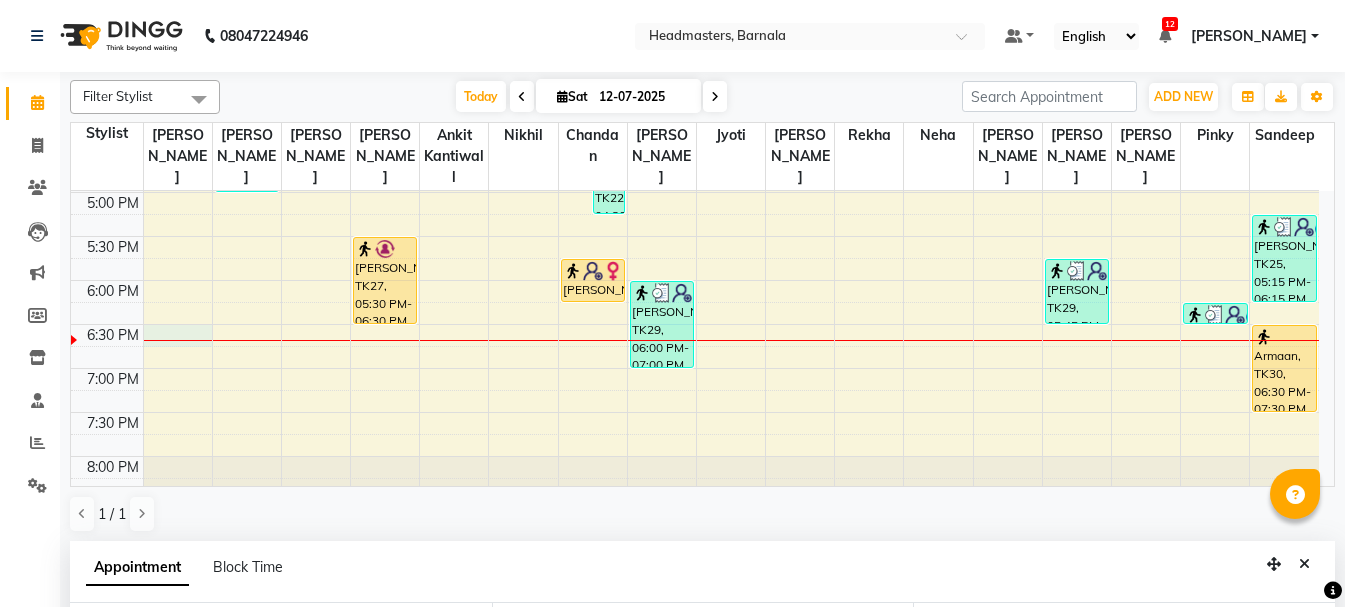 select on "1110" 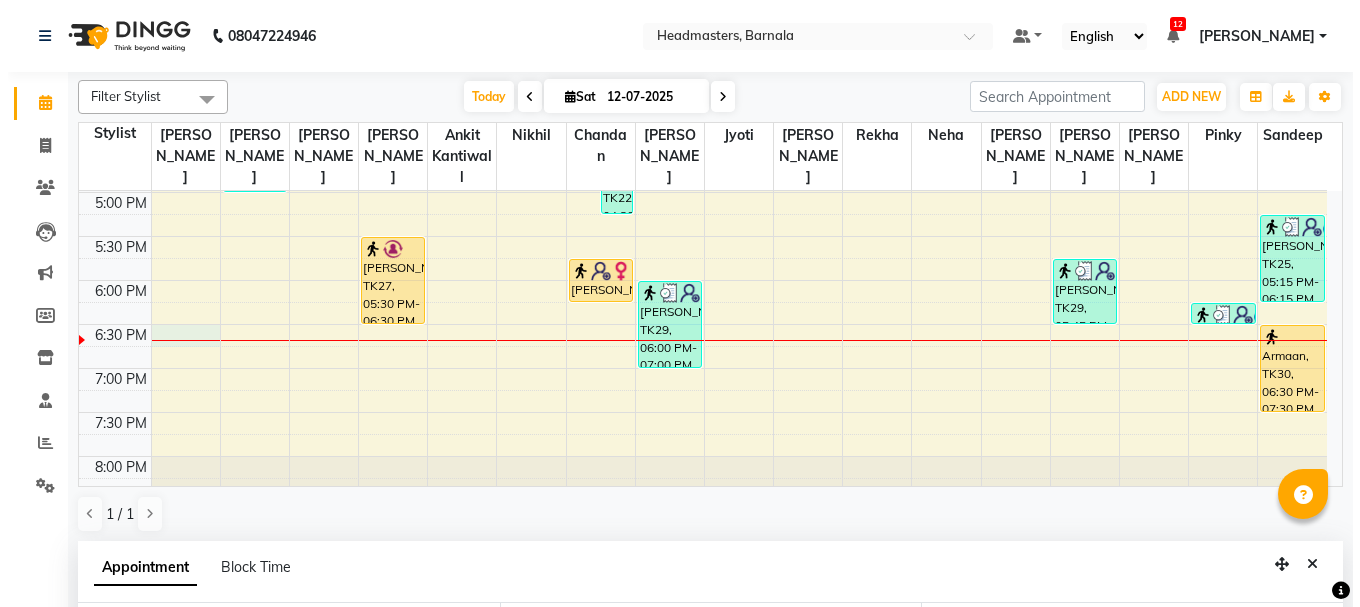 scroll, scrollTop: 389, scrollLeft: 0, axis: vertical 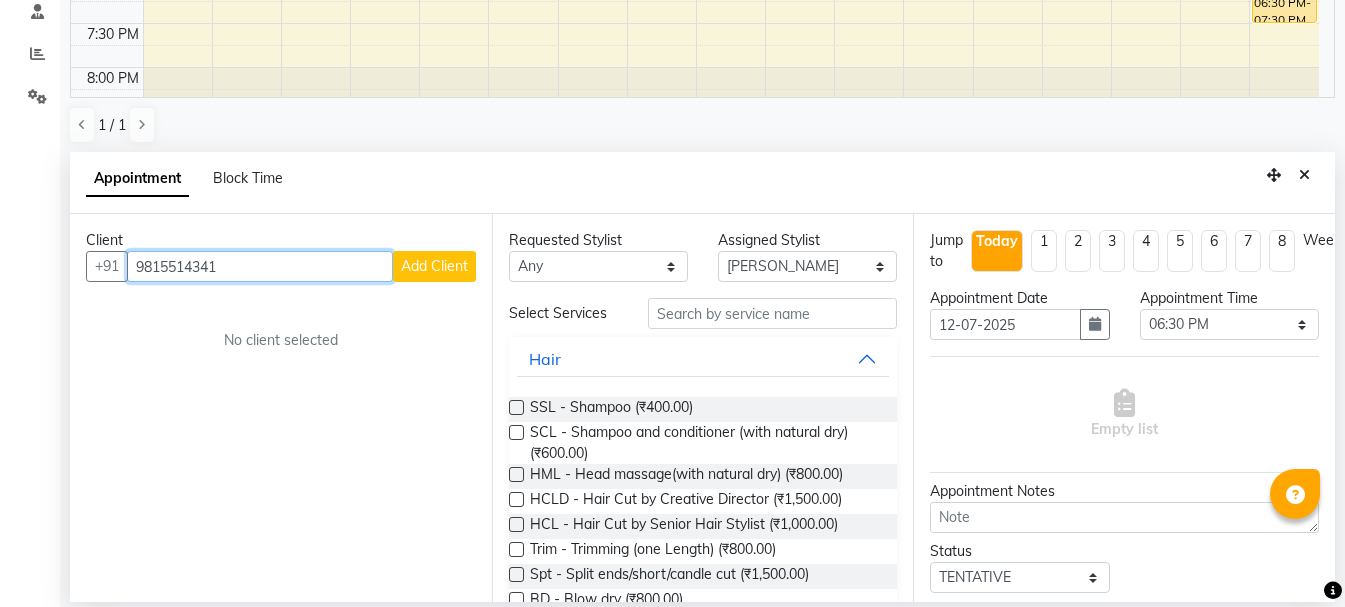 type on "9815514341" 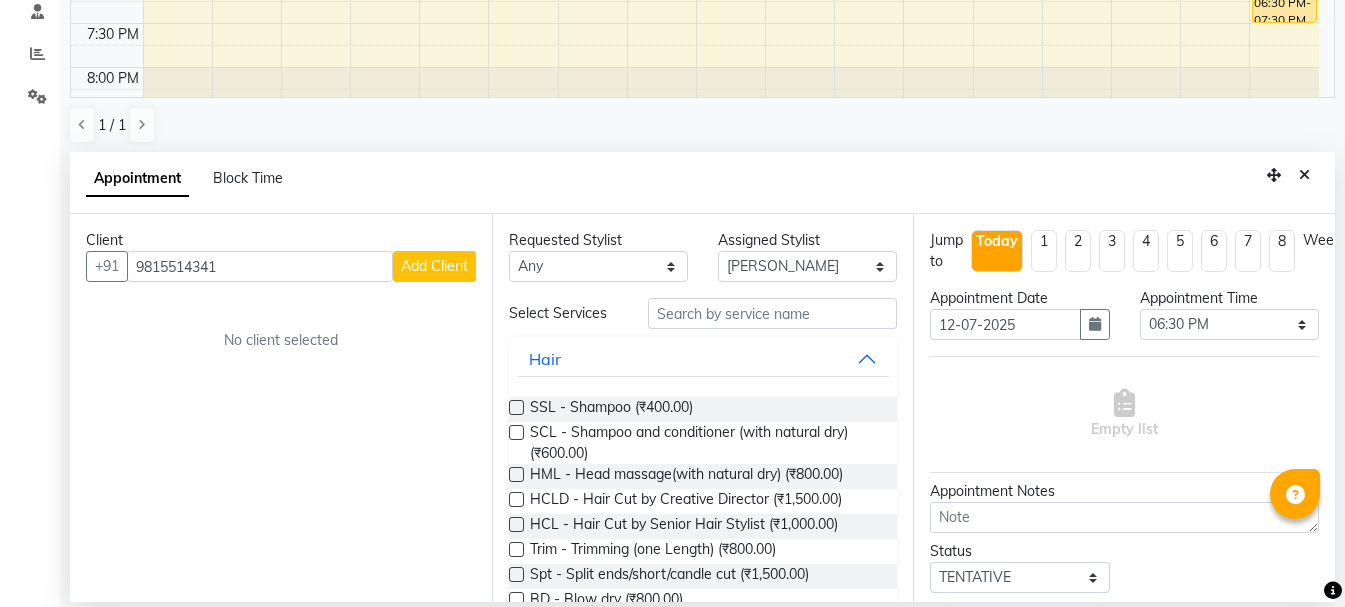 click on "Add Client" at bounding box center (434, 266) 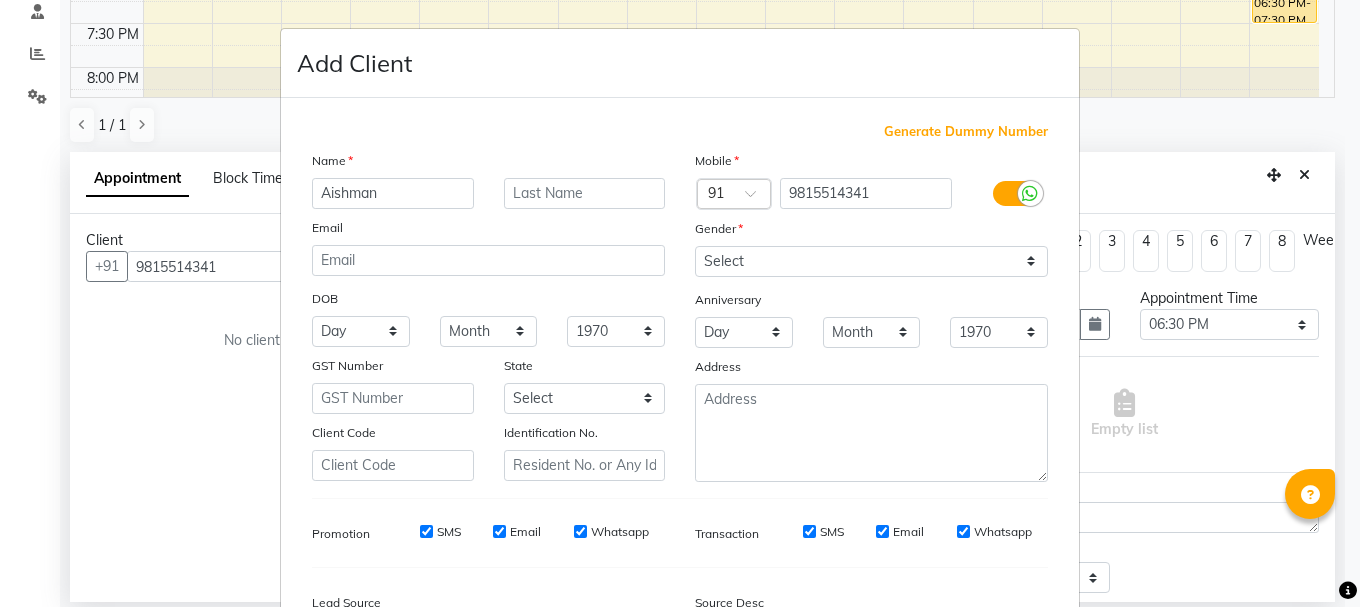 type on "Aishman" 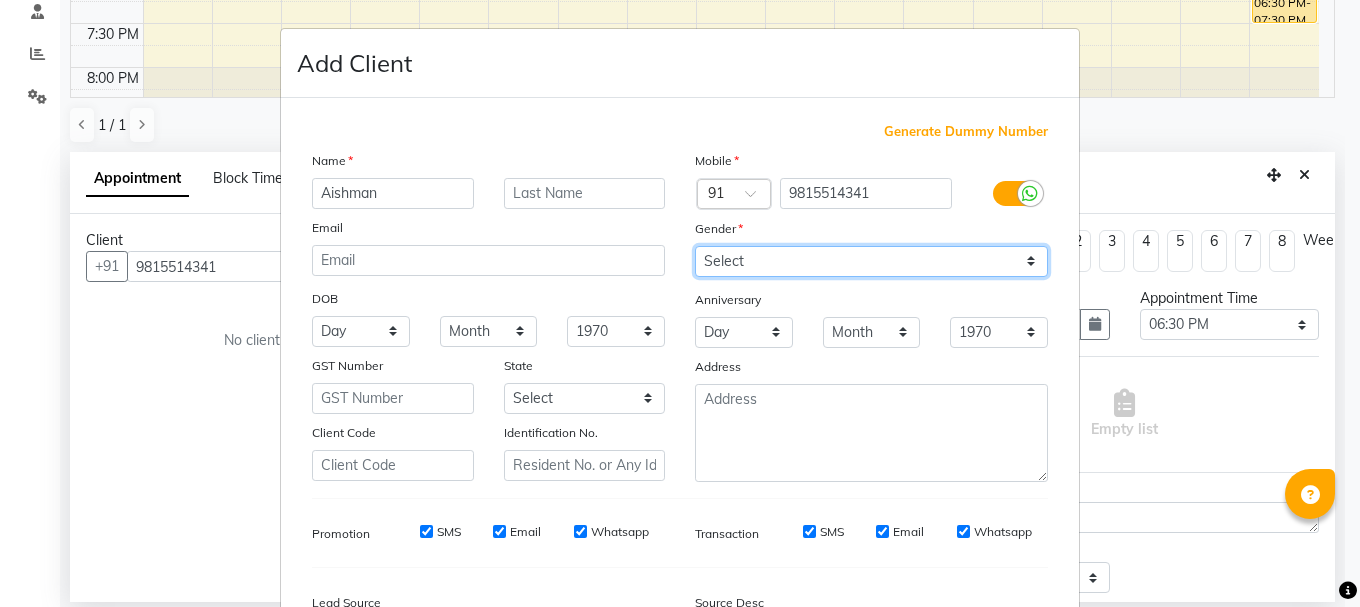 click on "Select [DEMOGRAPHIC_DATA] [DEMOGRAPHIC_DATA] Other Prefer Not To Say" at bounding box center [871, 261] 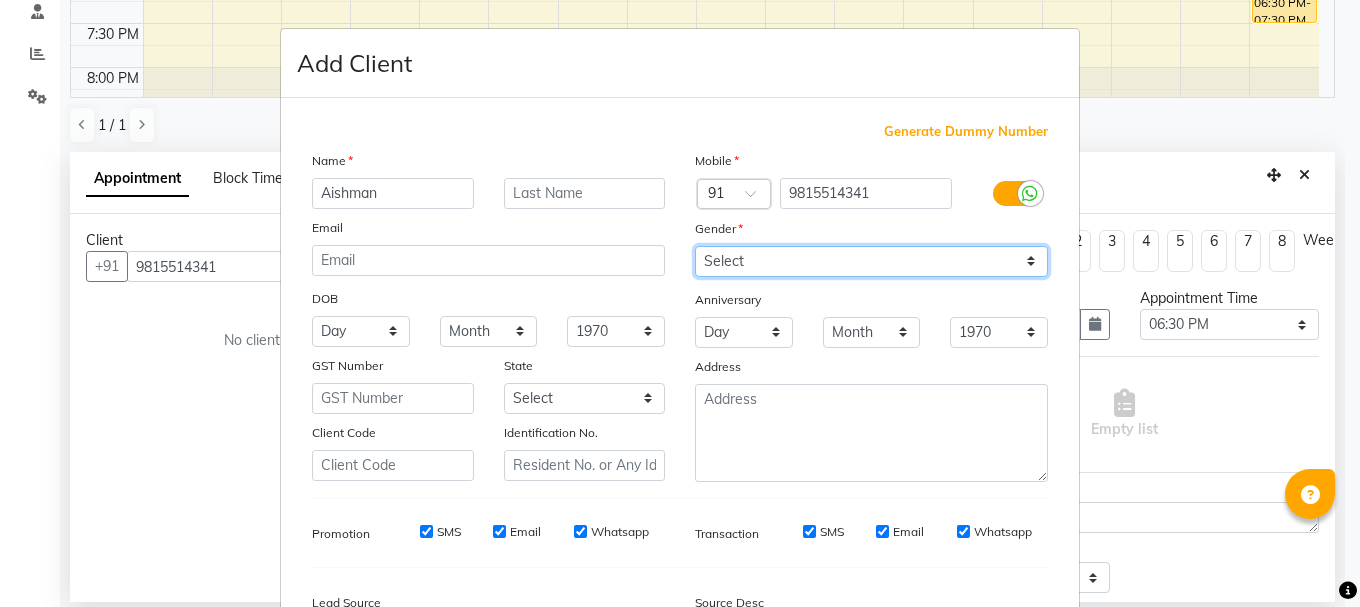 select on "[DEMOGRAPHIC_DATA]" 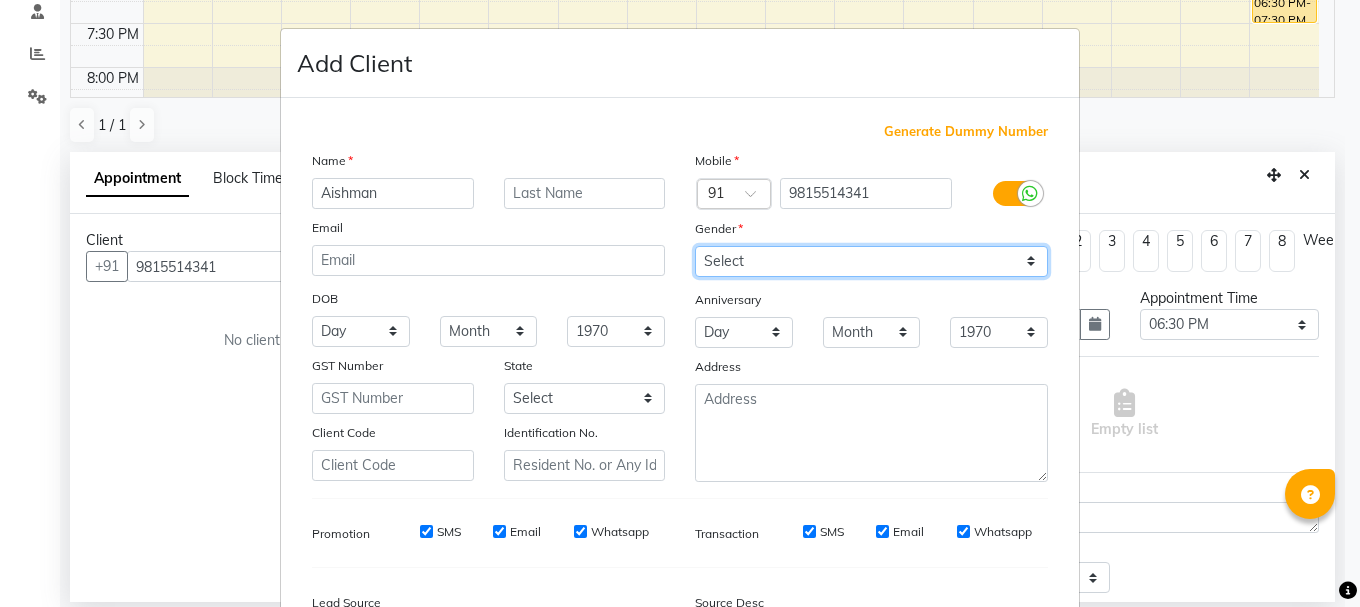 click on "Select [DEMOGRAPHIC_DATA] [DEMOGRAPHIC_DATA] Other Prefer Not To Say" at bounding box center (871, 261) 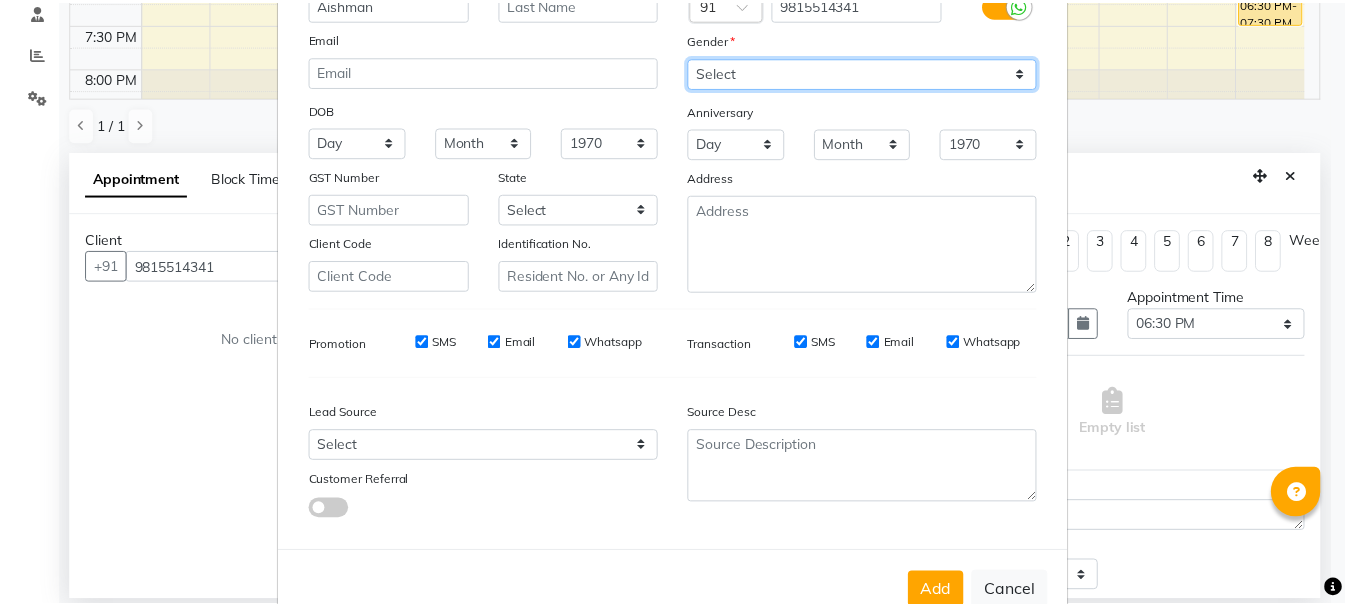 scroll, scrollTop: 242, scrollLeft: 0, axis: vertical 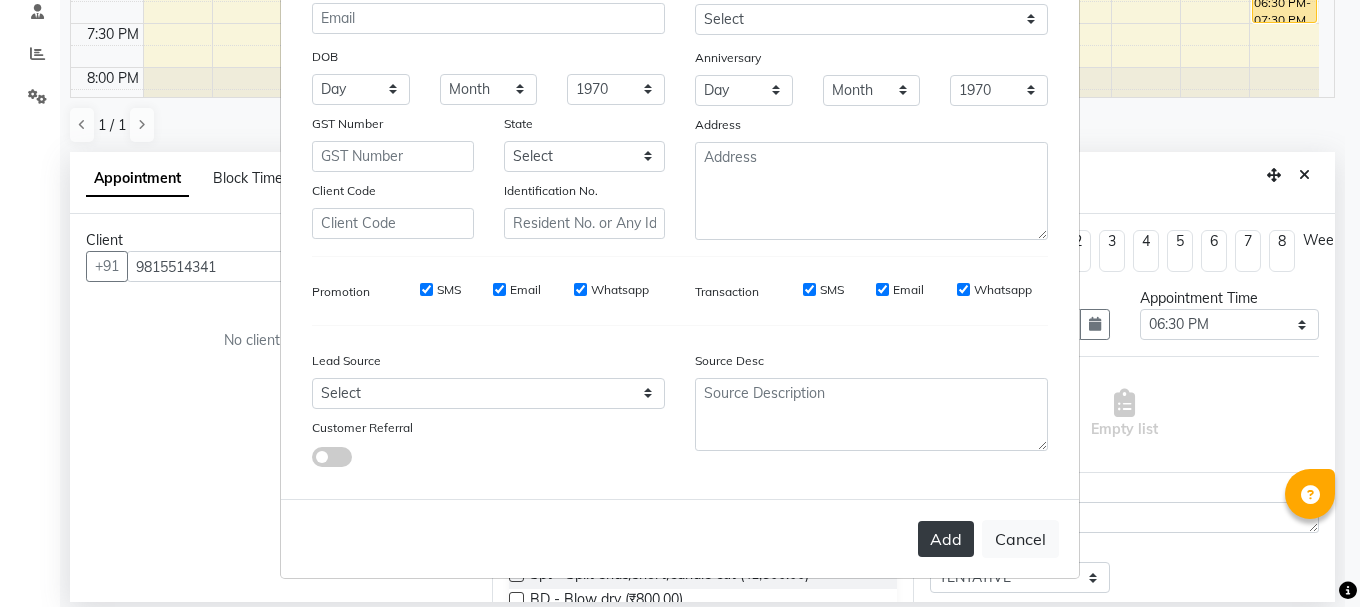 click on "Add" at bounding box center (946, 539) 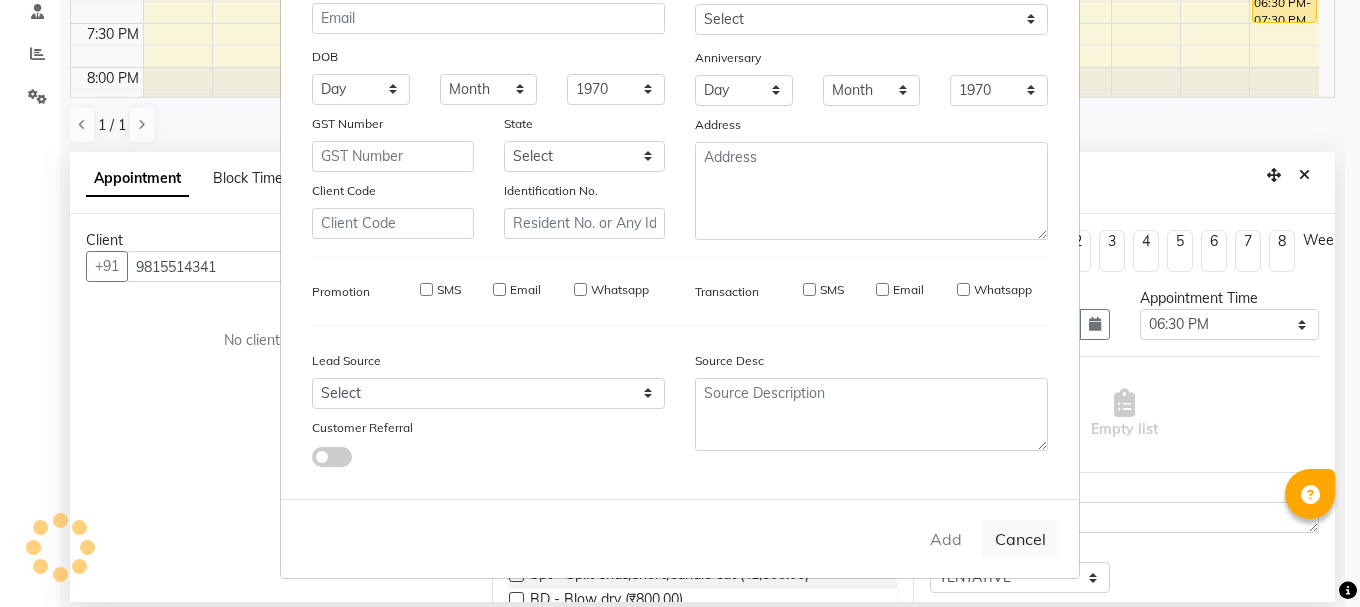 type 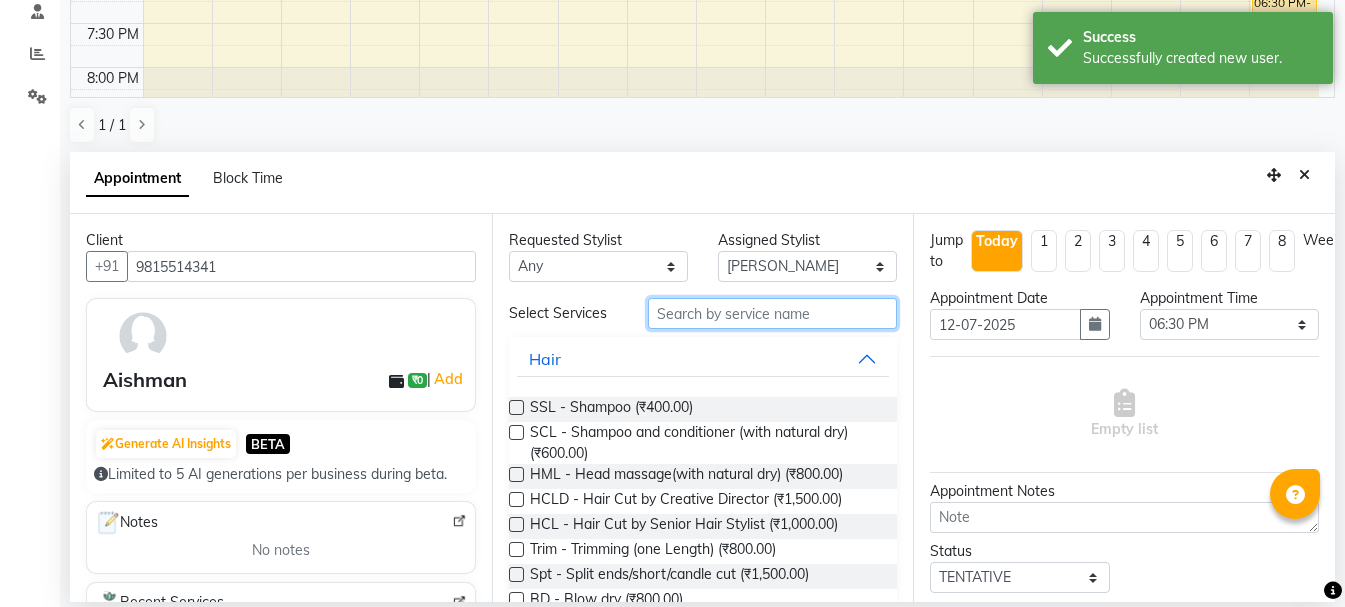 click at bounding box center [772, 313] 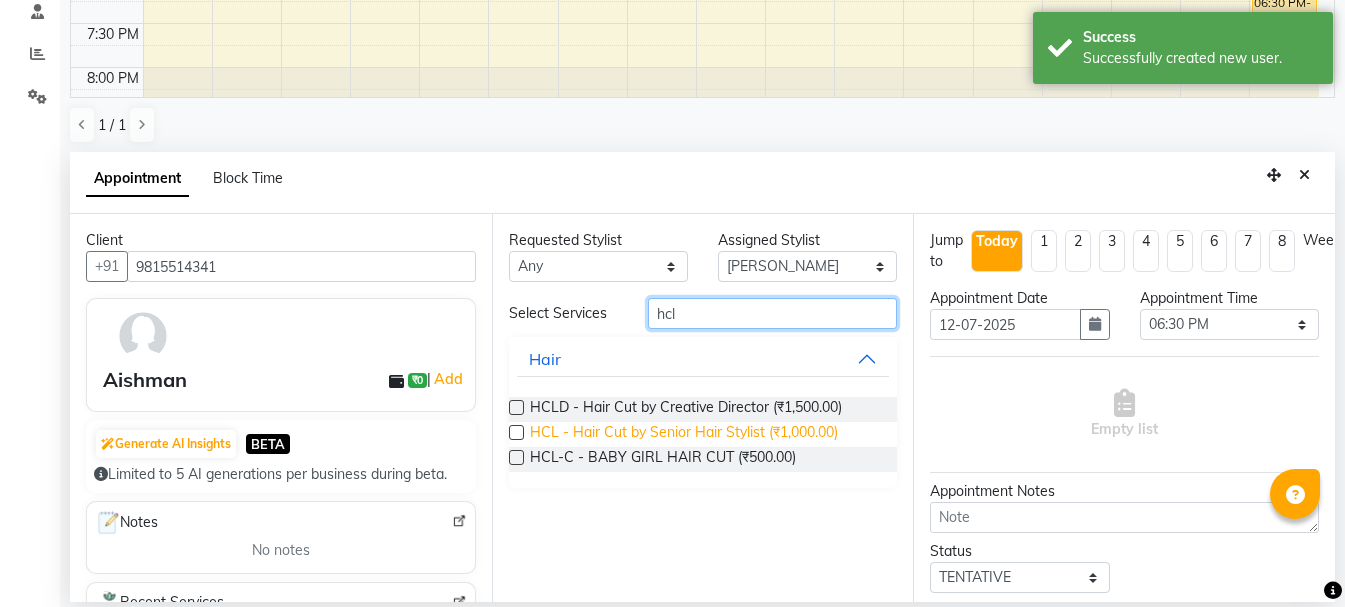 type on "hcl" 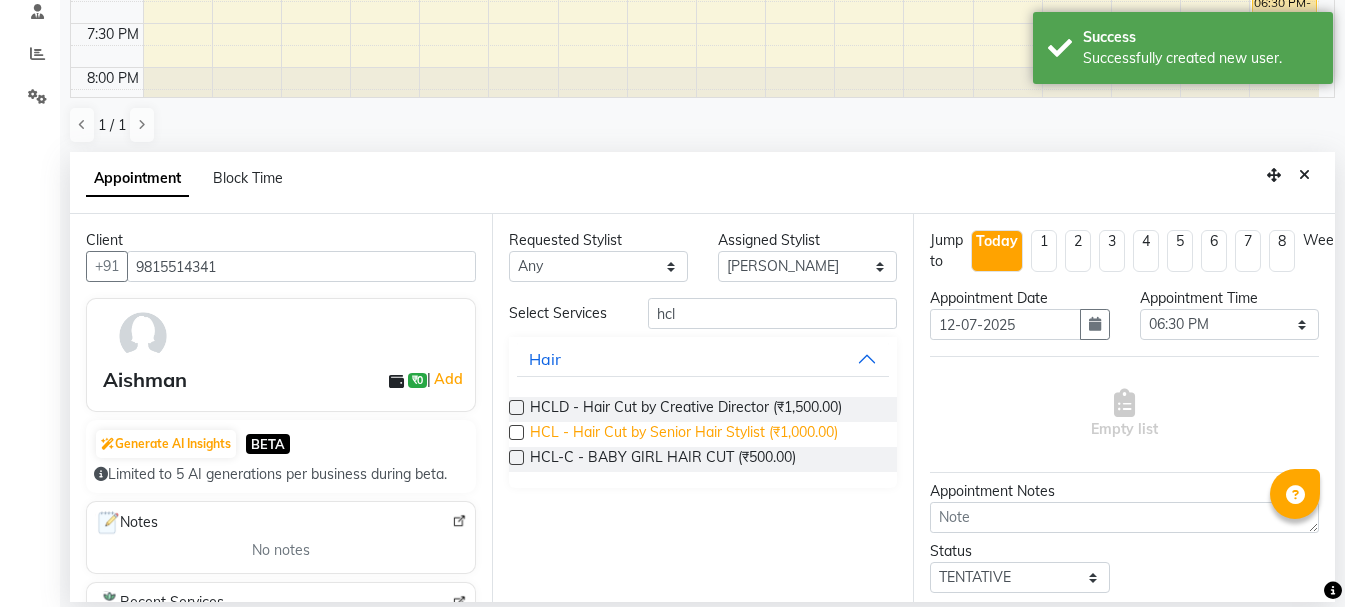 click on "HCL - Hair Cut by Senior Hair Stylist (₹1,000.00)" at bounding box center (684, 434) 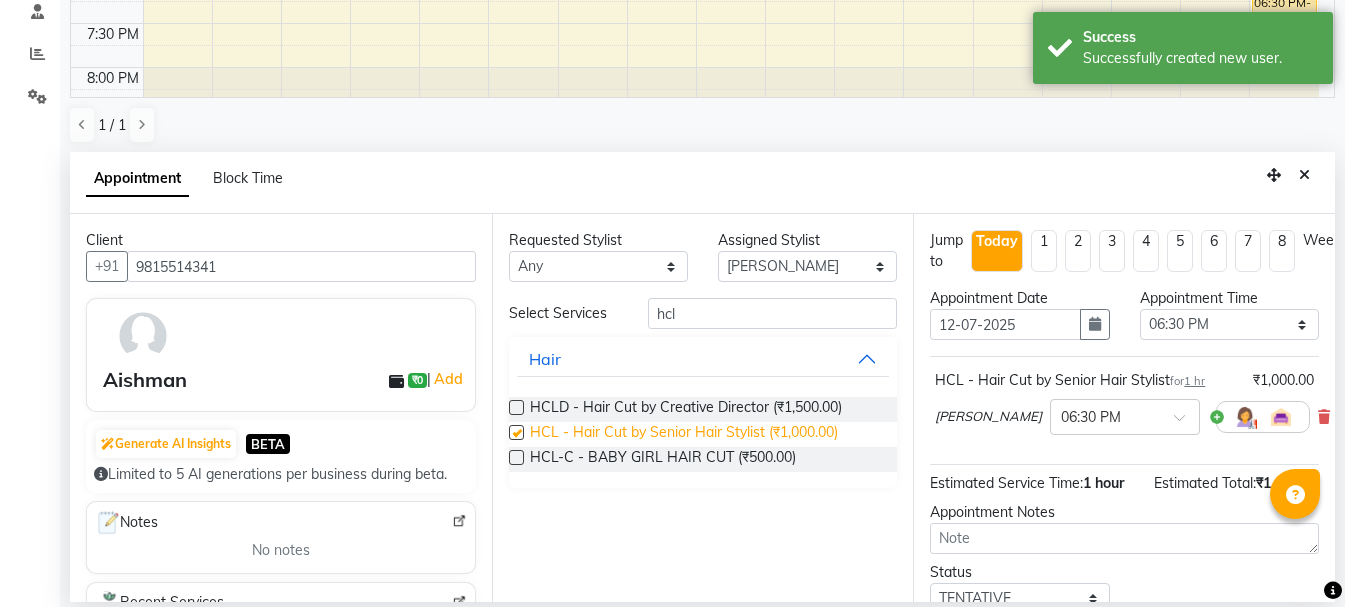 checkbox on "false" 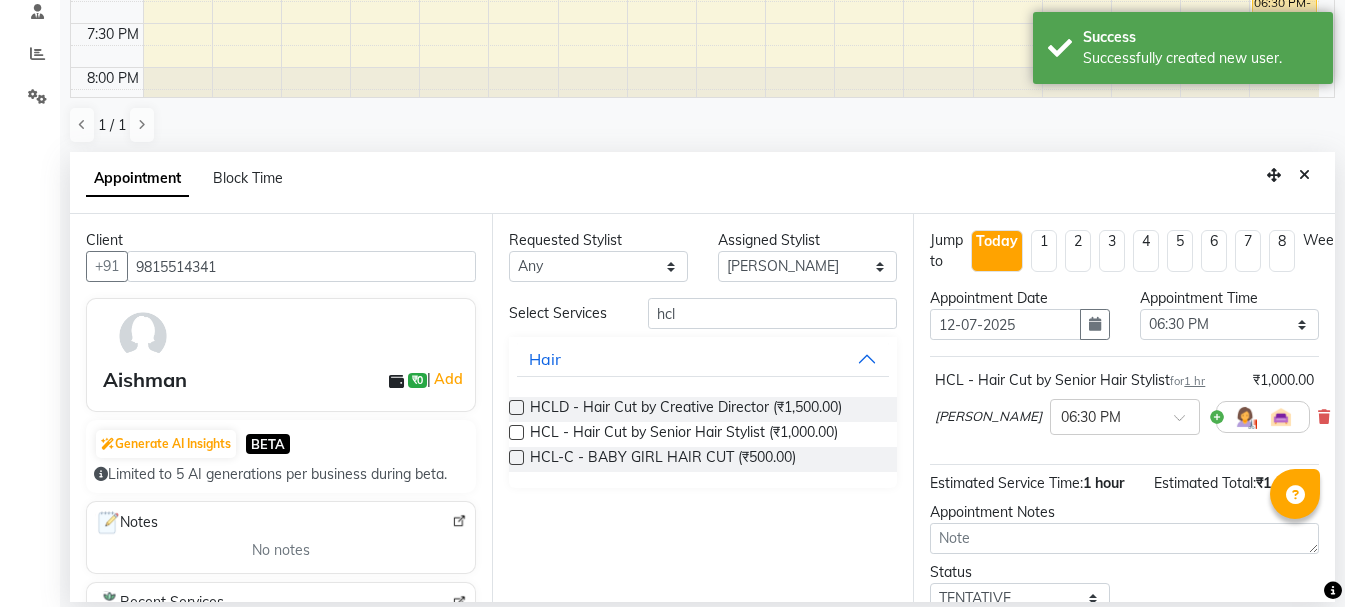 scroll, scrollTop: 174, scrollLeft: 0, axis: vertical 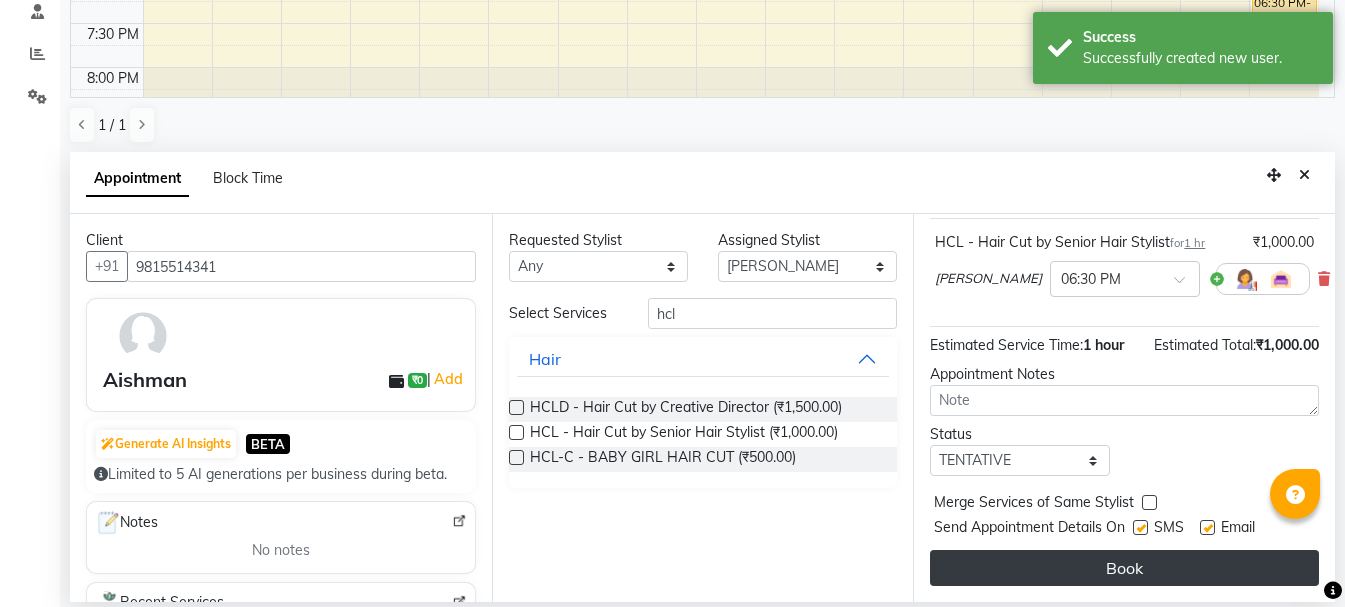 click on "Book" at bounding box center (1124, 568) 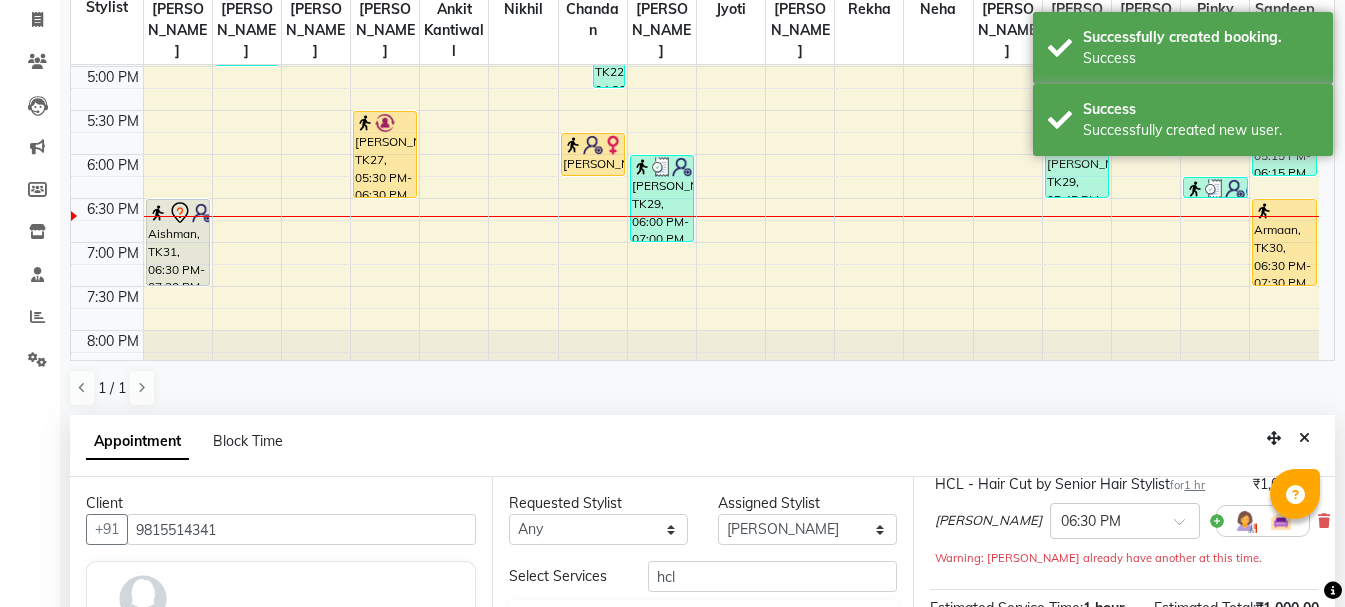 scroll, scrollTop: 0, scrollLeft: 0, axis: both 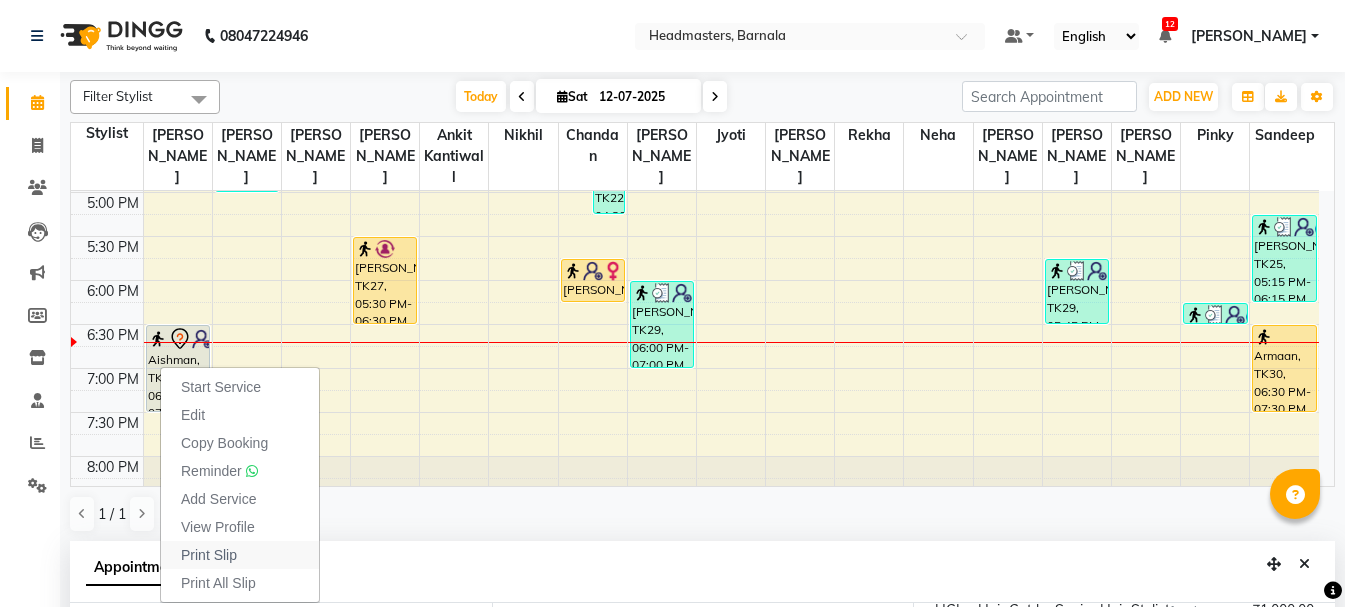 click on "Print Slip" at bounding box center [240, 555] 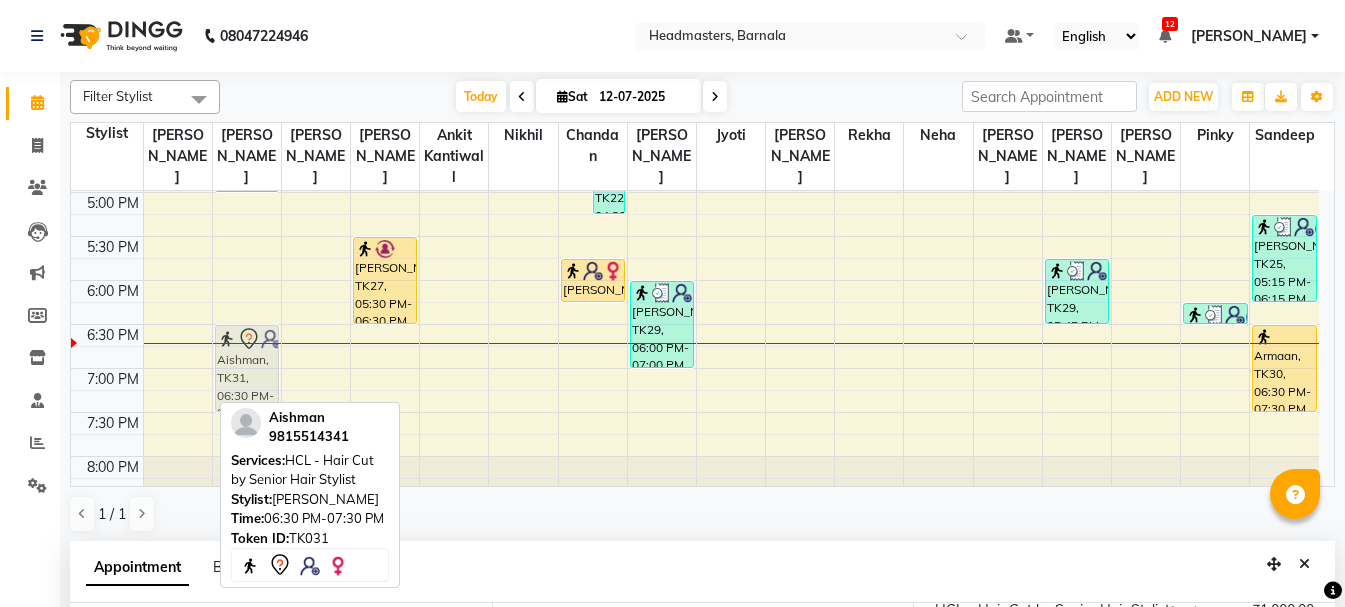 drag, startPoint x: 195, startPoint y: 361, endPoint x: 245, endPoint y: 363, distance: 50.039986 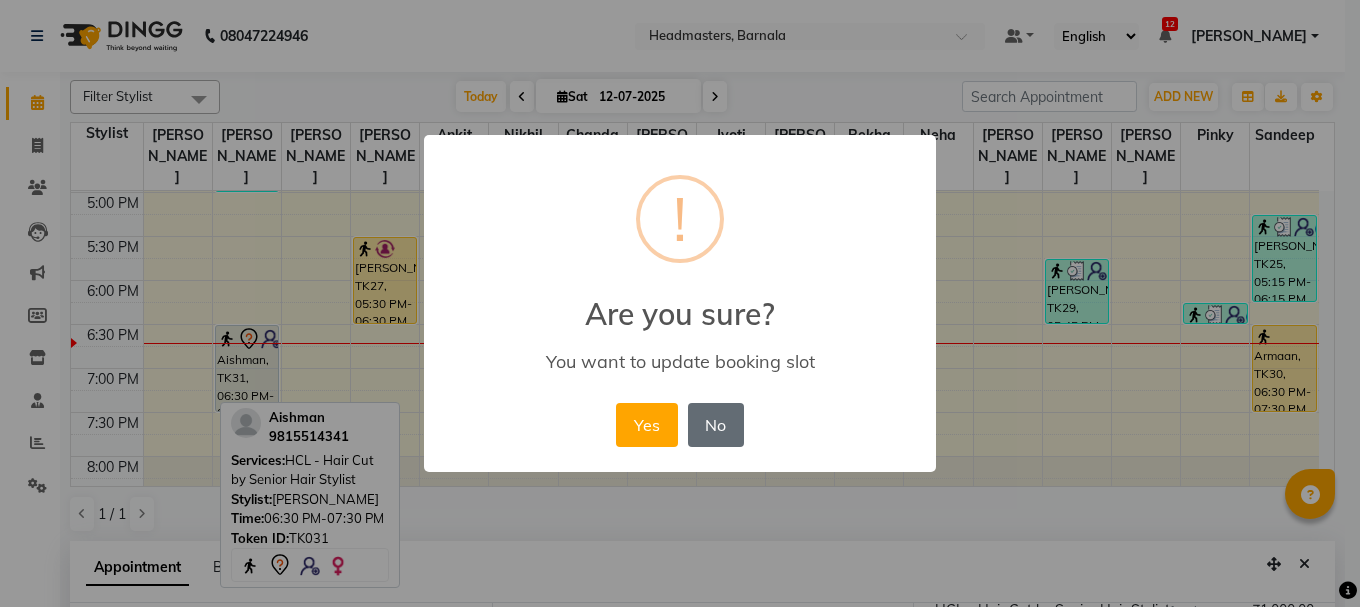 click on "No" at bounding box center (716, 425) 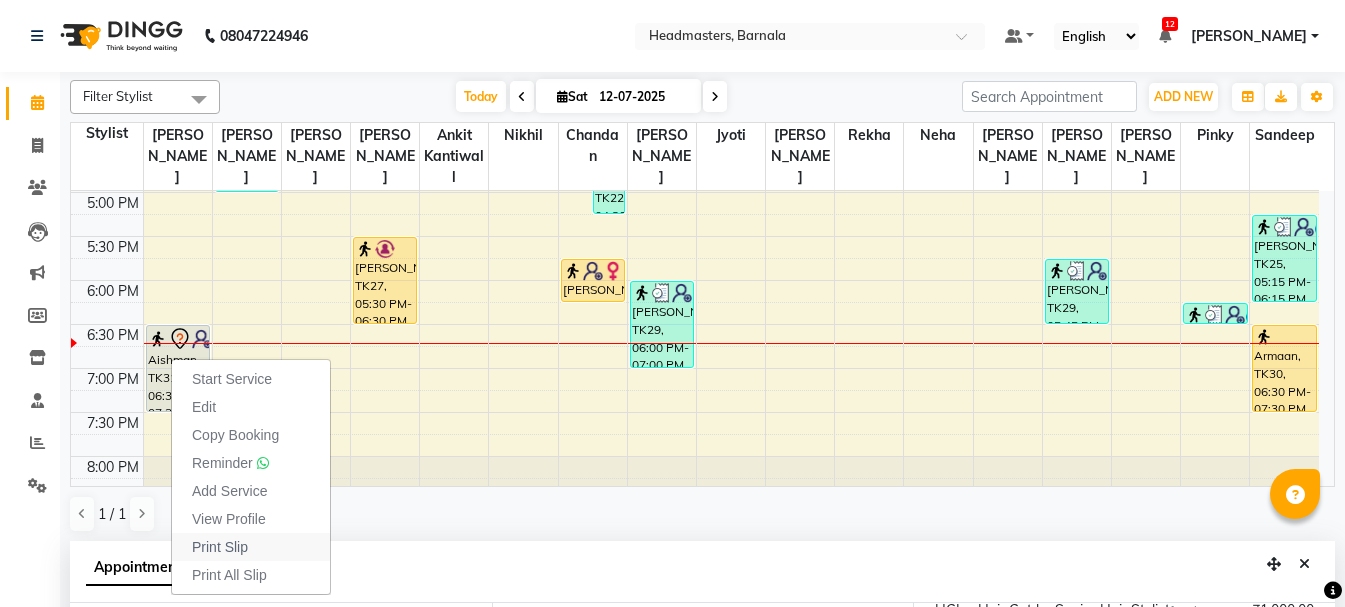 click on "Print Slip" at bounding box center [220, 547] 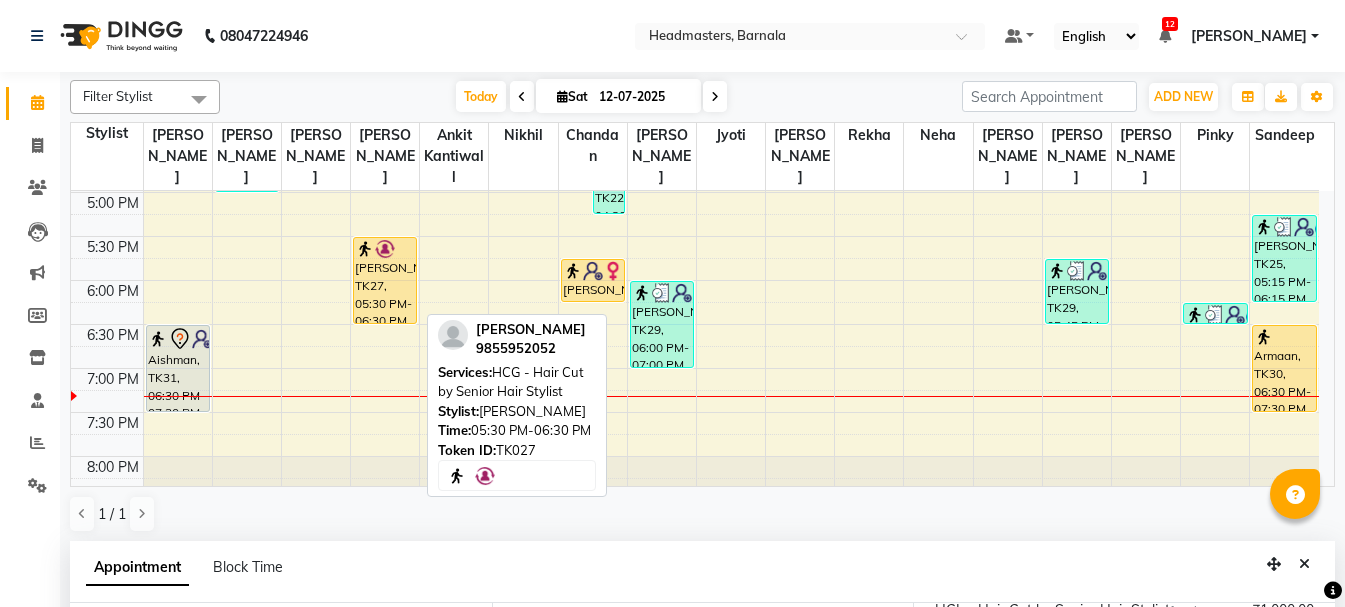click on "[PERSON_NAME], TK27, 05:30 PM-06:30 PM, HCG - Hair Cut by Senior Hair Stylist" at bounding box center [385, 280] 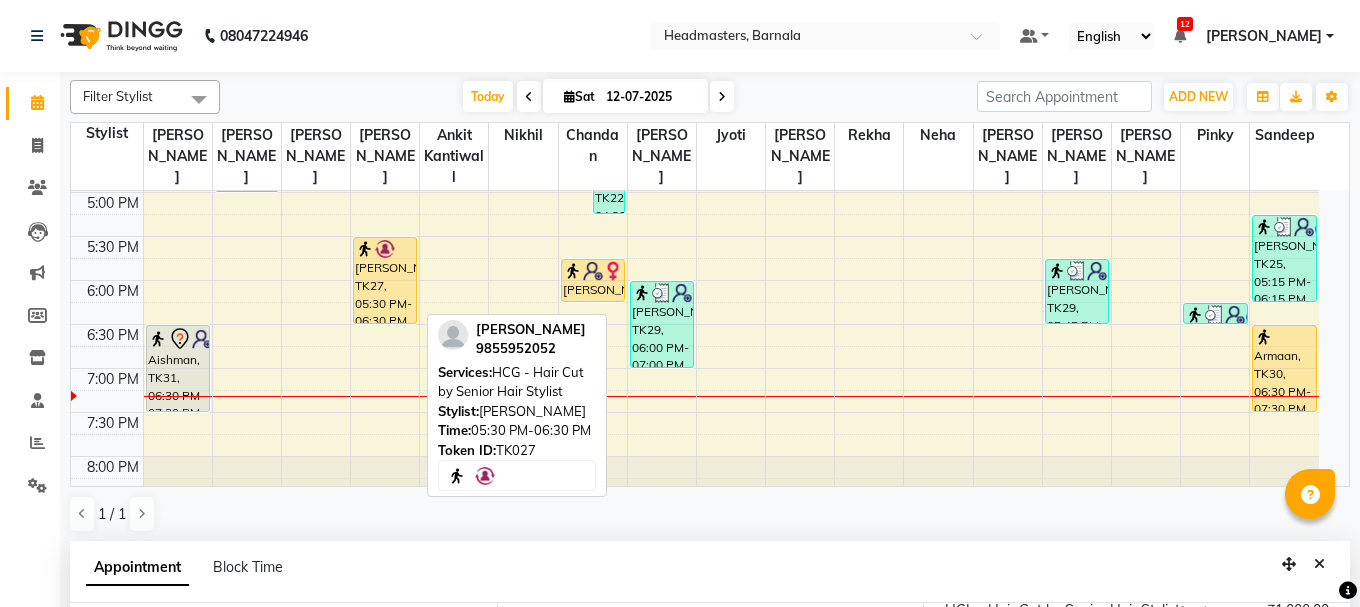 select on "1" 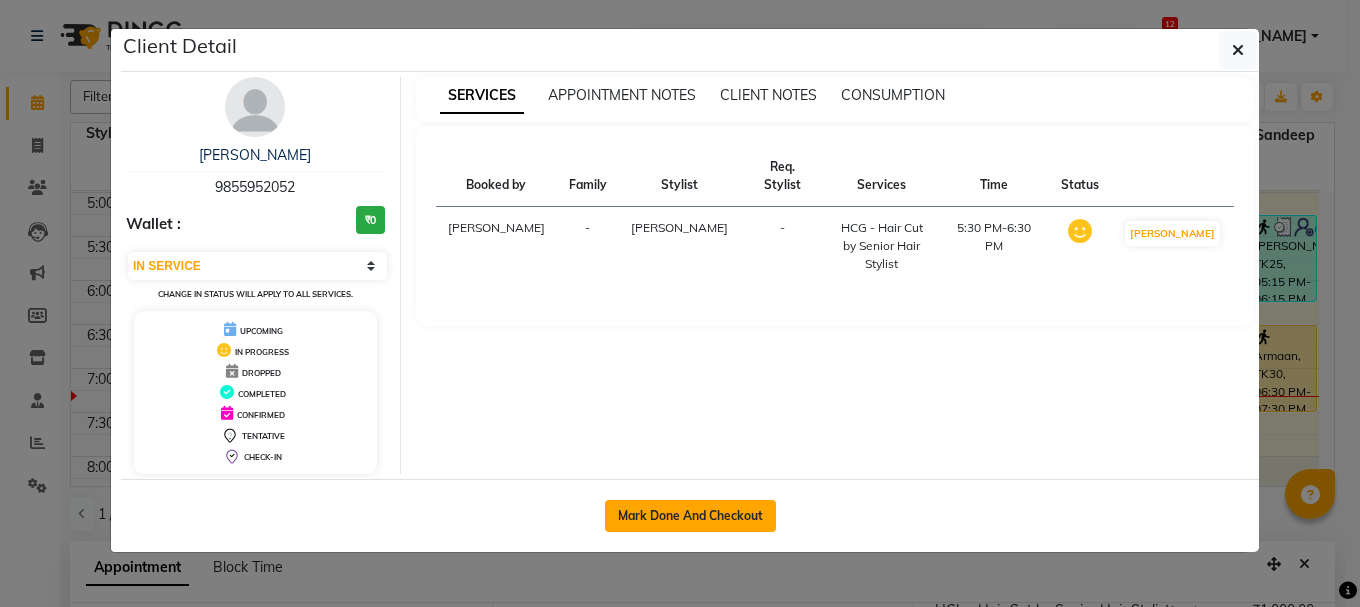 click on "Mark Done And Checkout" 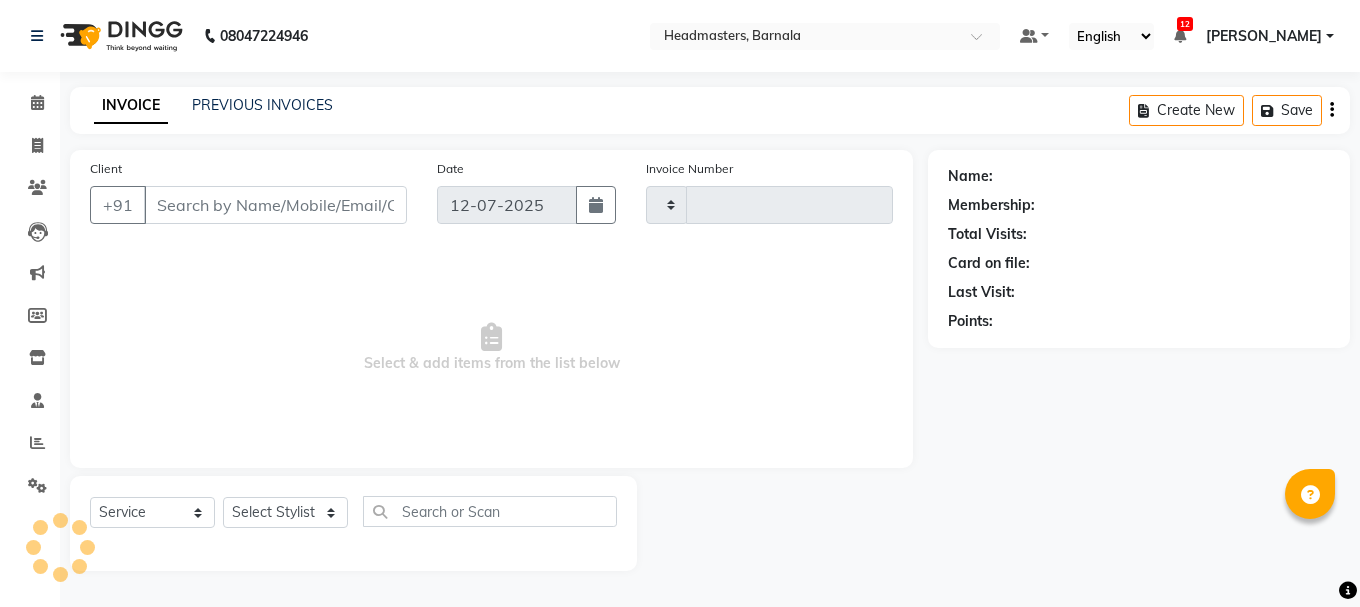 type on "2792" 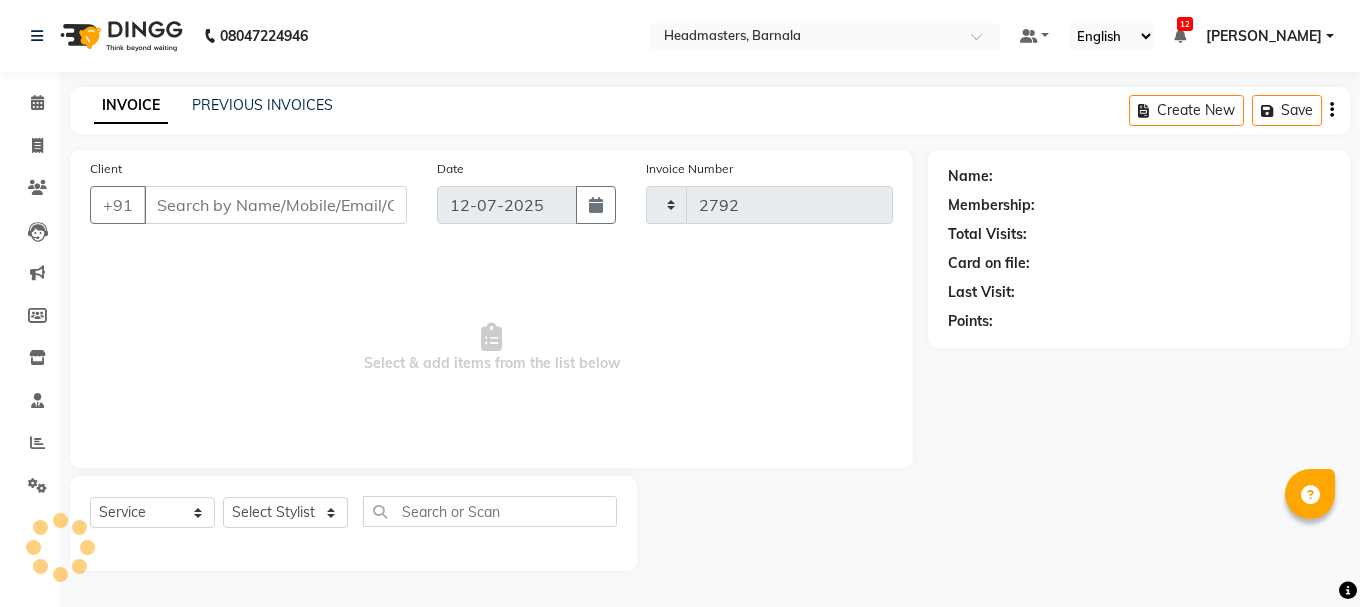 select on "7526" 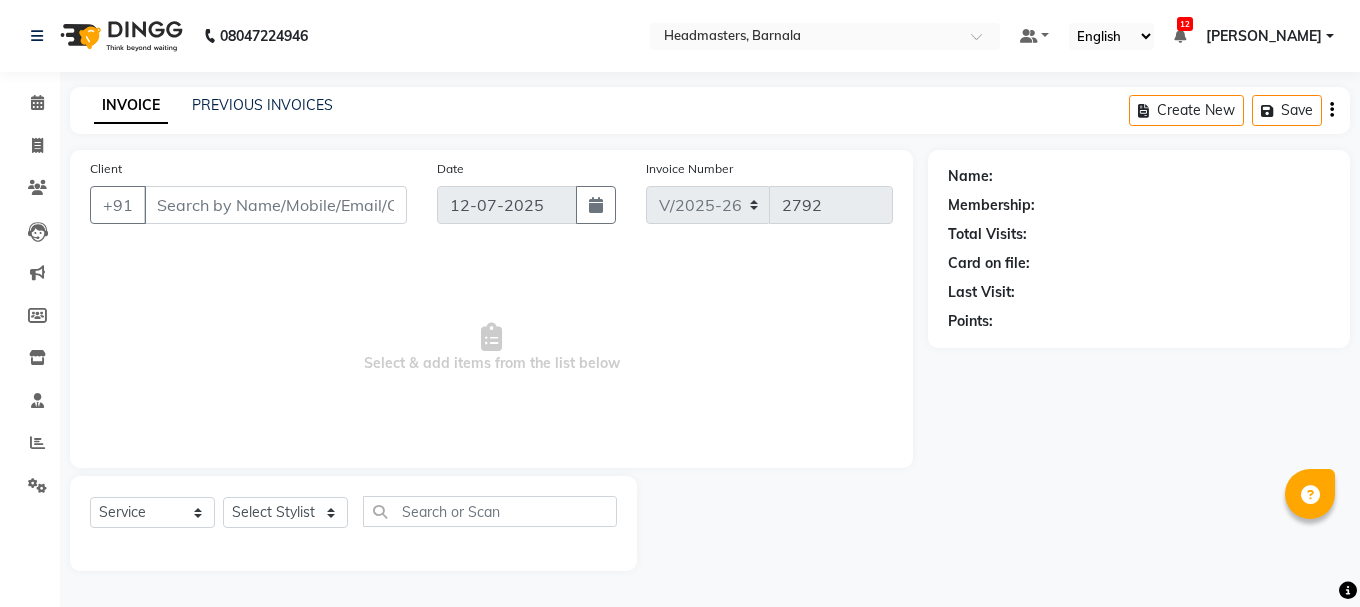 type on "9855952052" 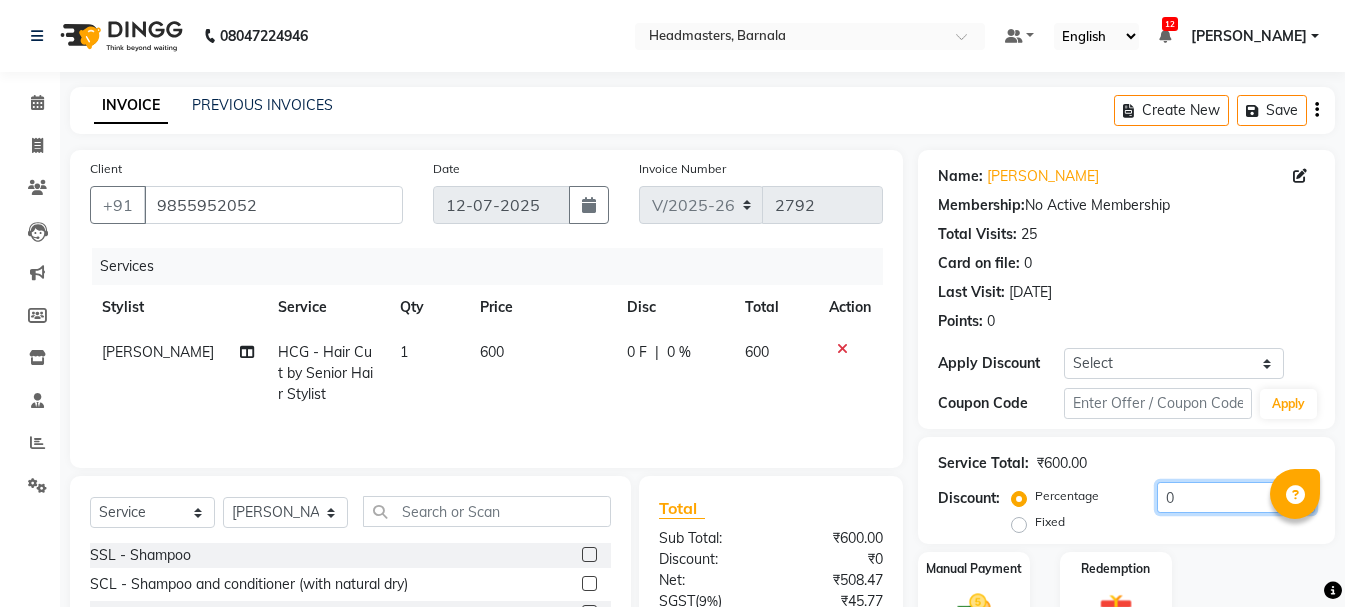 drag, startPoint x: 1194, startPoint y: 507, endPoint x: 846, endPoint y: 488, distance: 348.51828 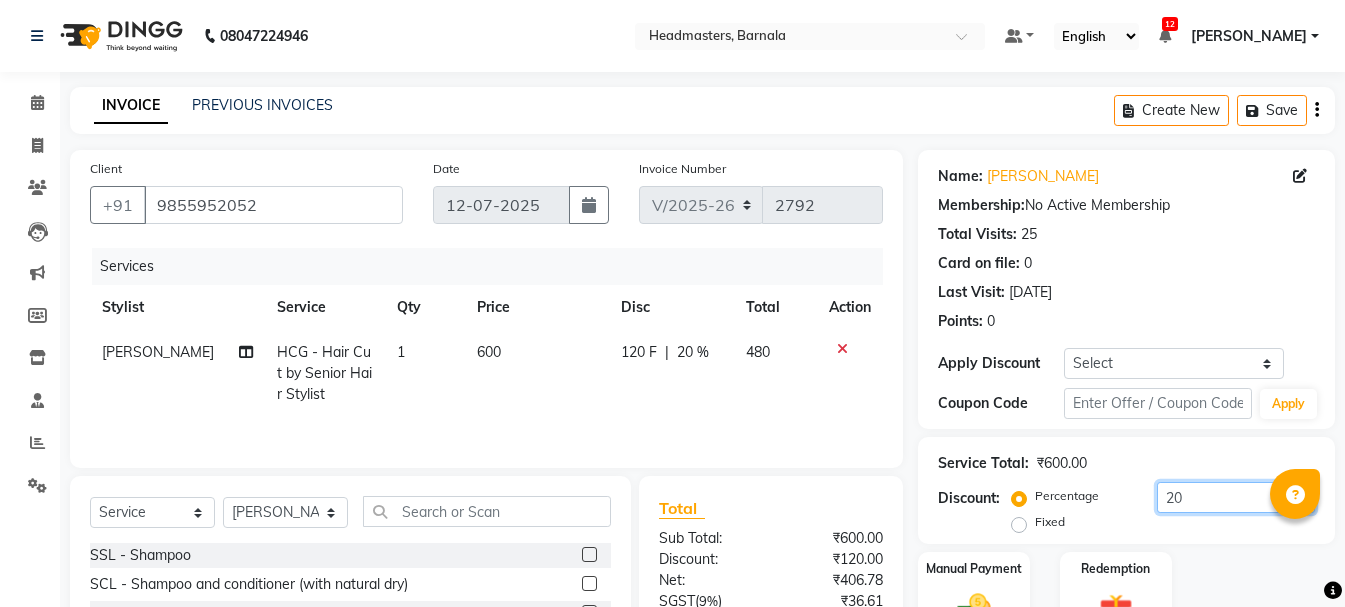 type on "100" 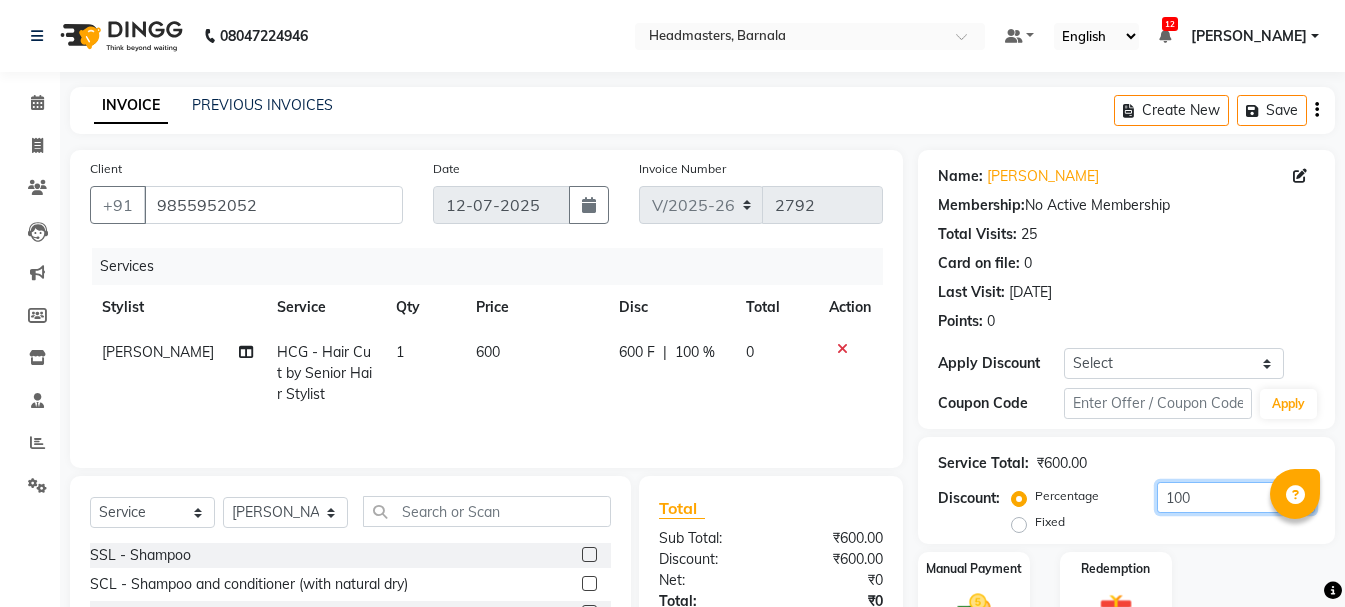 drag, startPoint x: 1207, startPoint y: 510, endPoint x: 1048, endPoint y: 528, distance: 160.01562 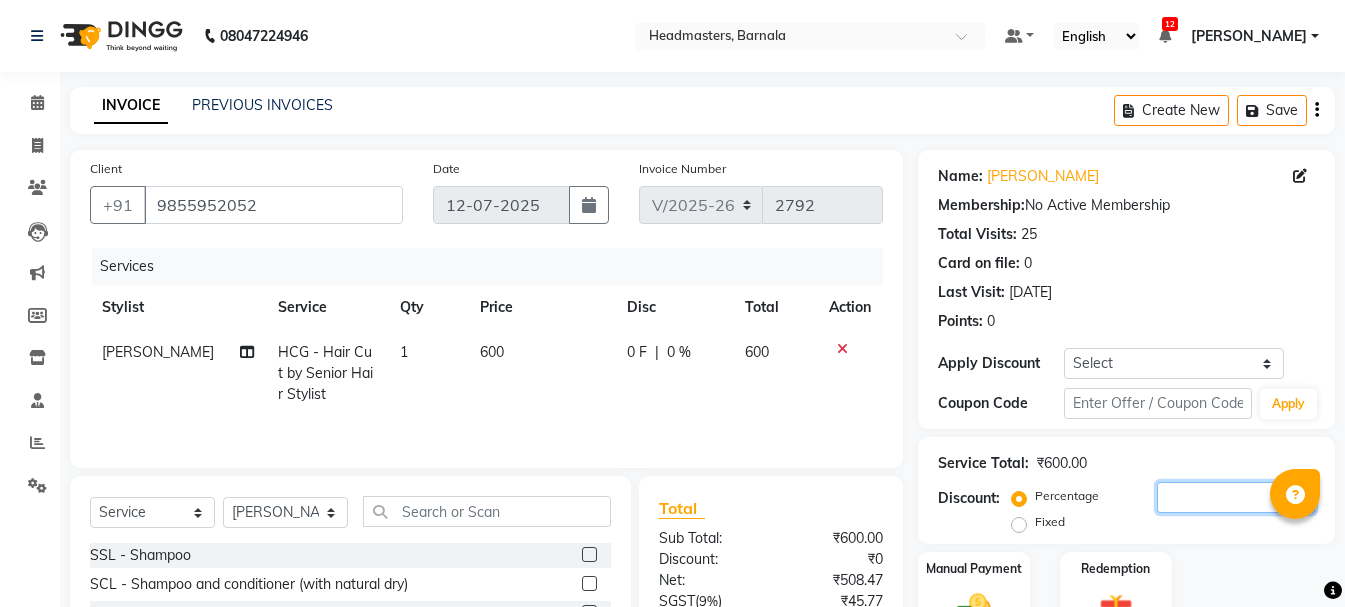type 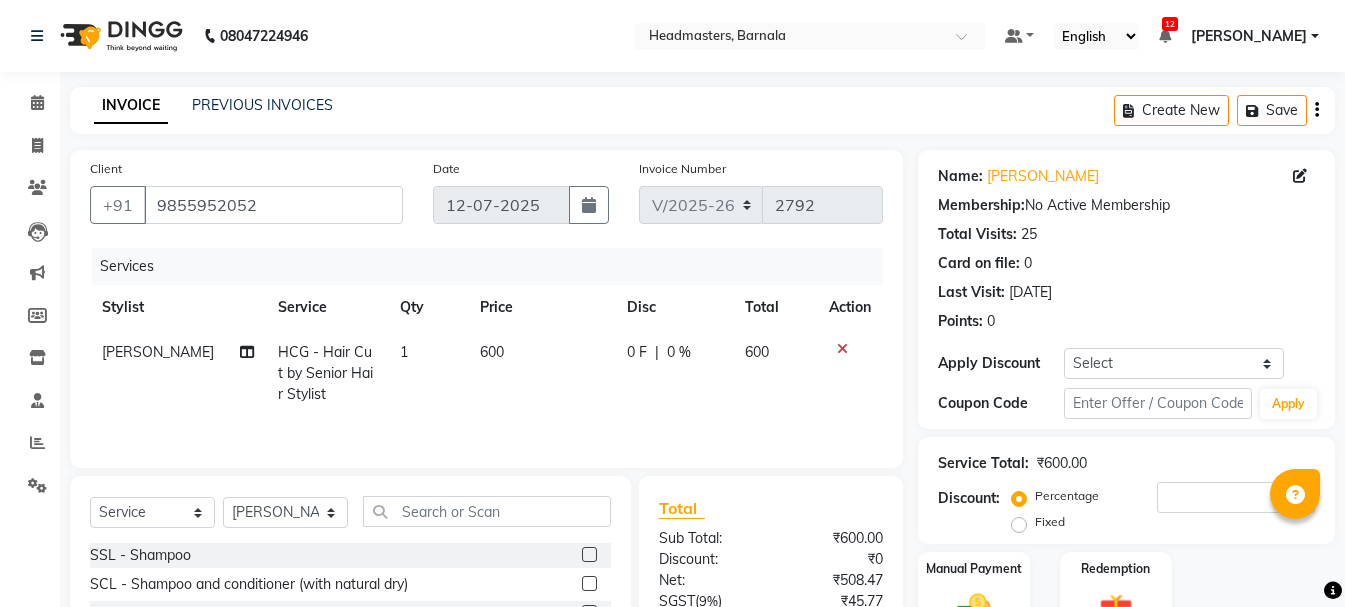 click on "Fixed" 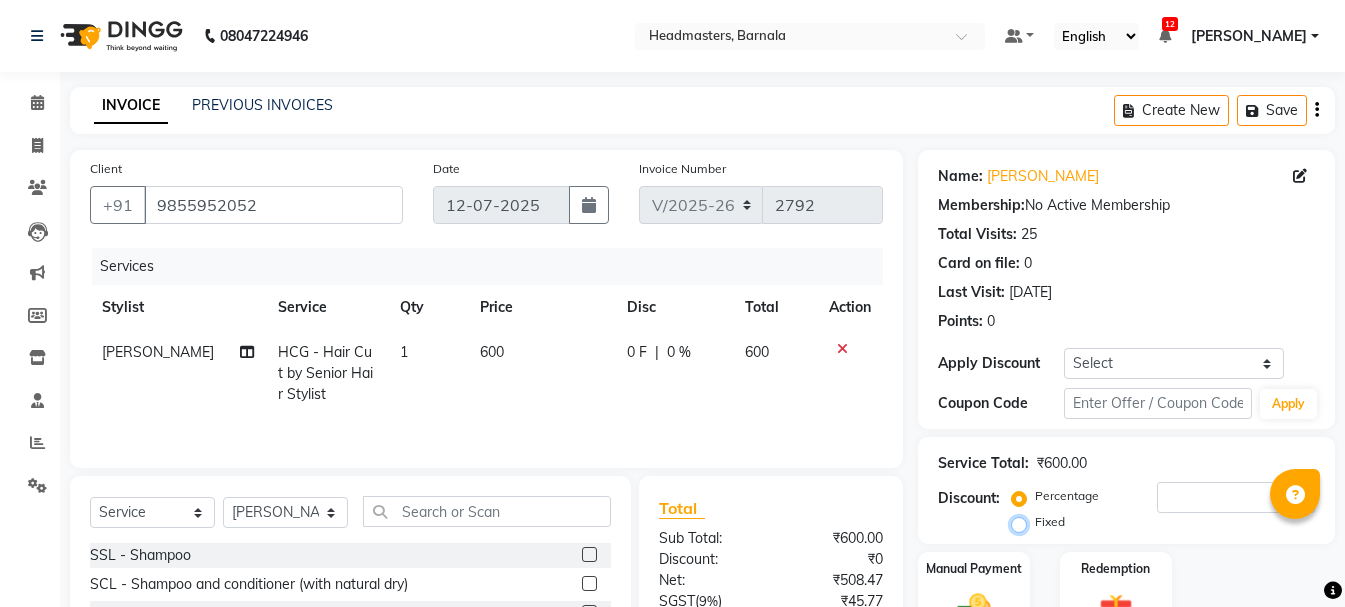 click on "Fixed" at bounding box center [1023, 522] 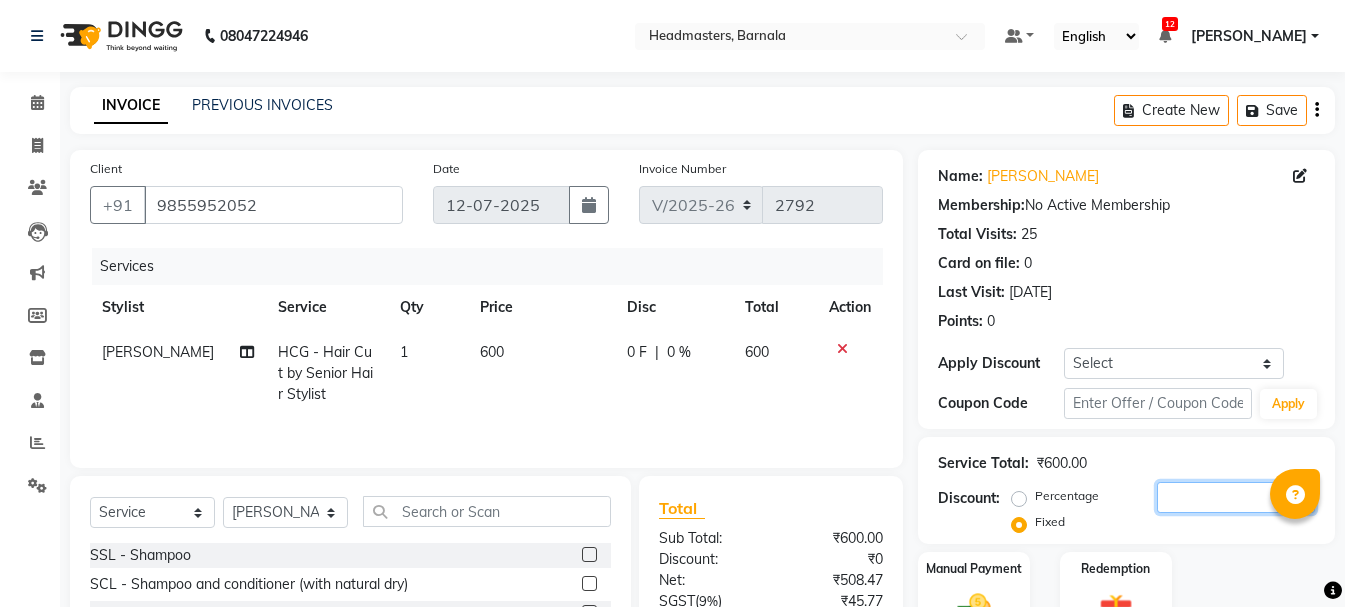 click 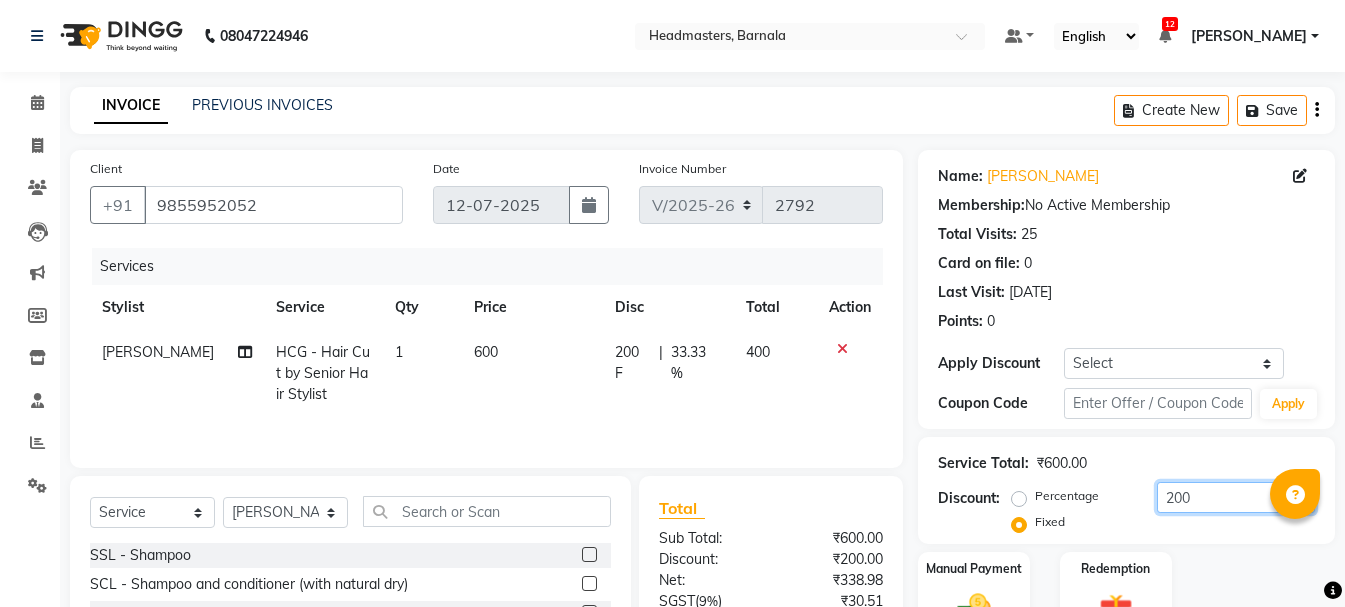 scroll, scrollTop: 194, scrollLeft: 0, axis: vertical 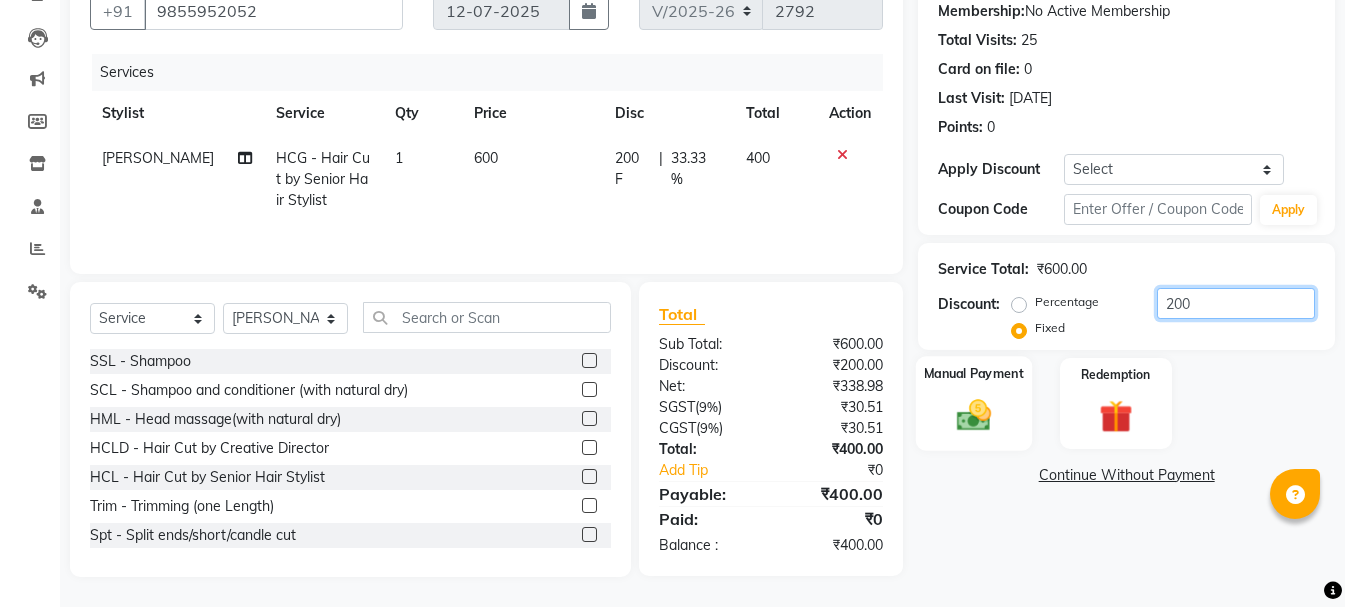 type on "200" 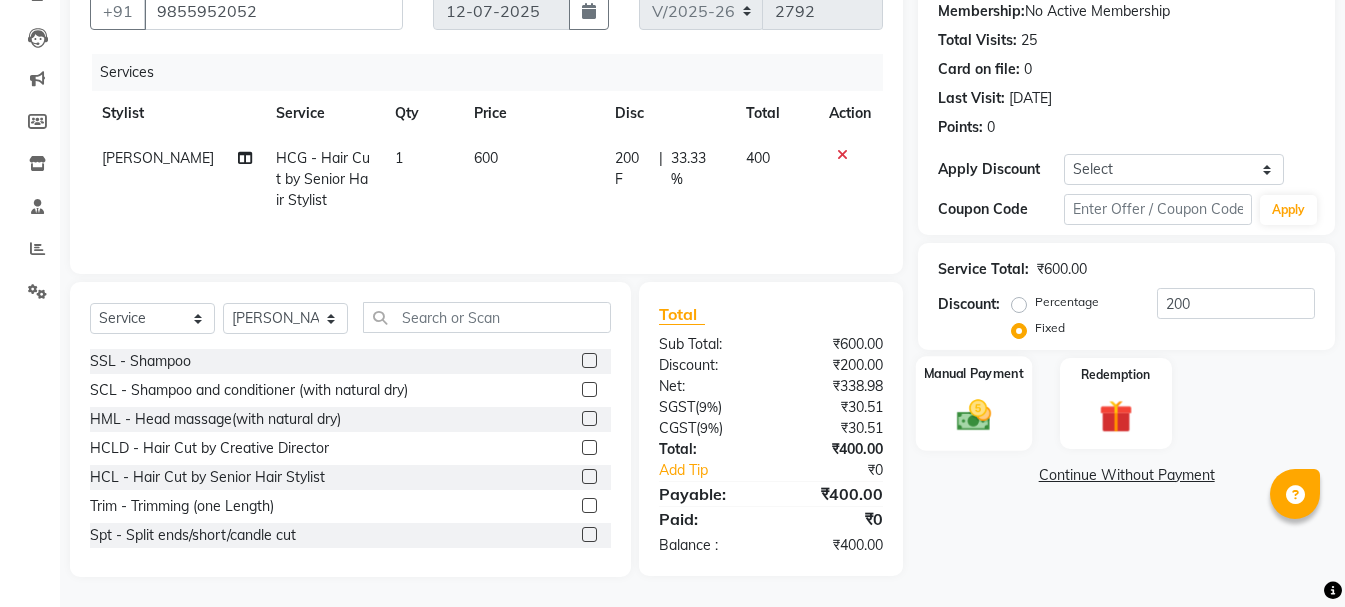 click on "Manual Payment" 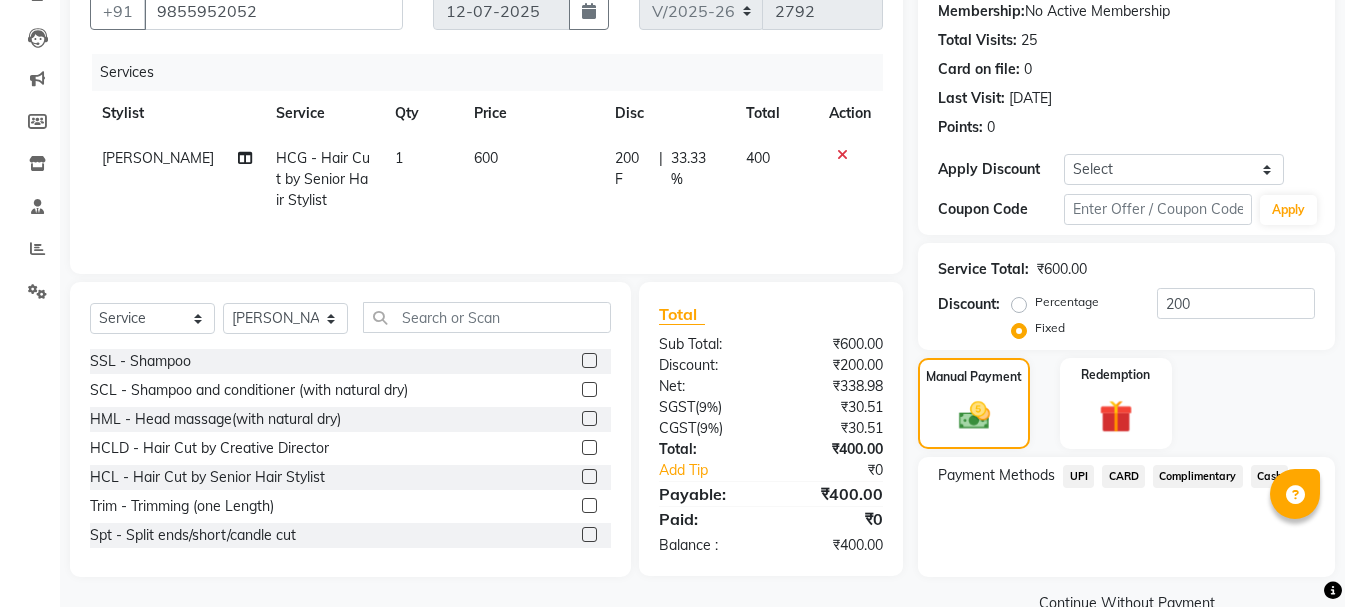 click on "UPI" 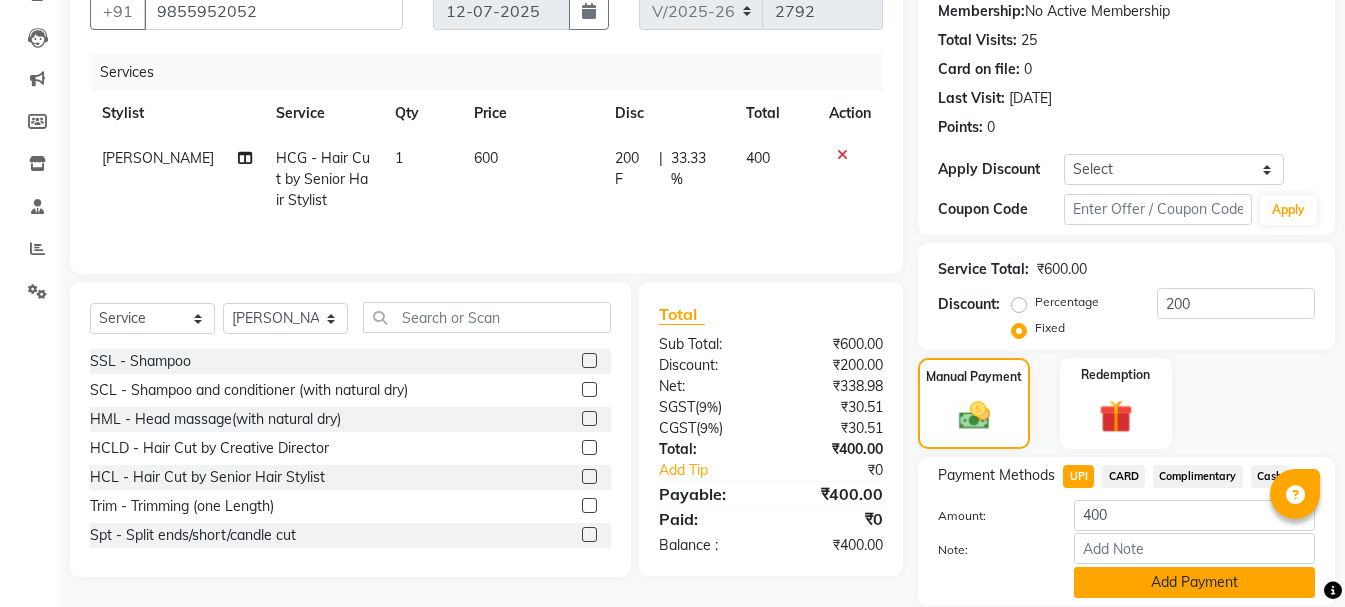 click on "Add Payment" 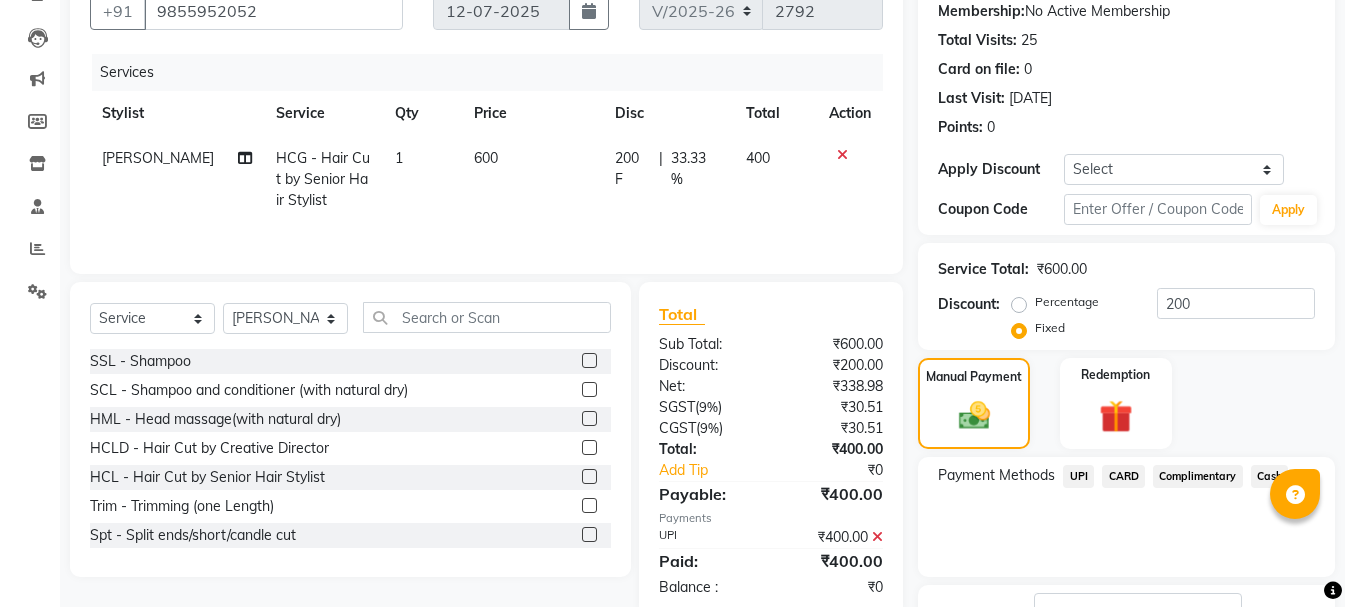 scroll, scrollTop: 348, scrollLeft: 0, axis: vertical 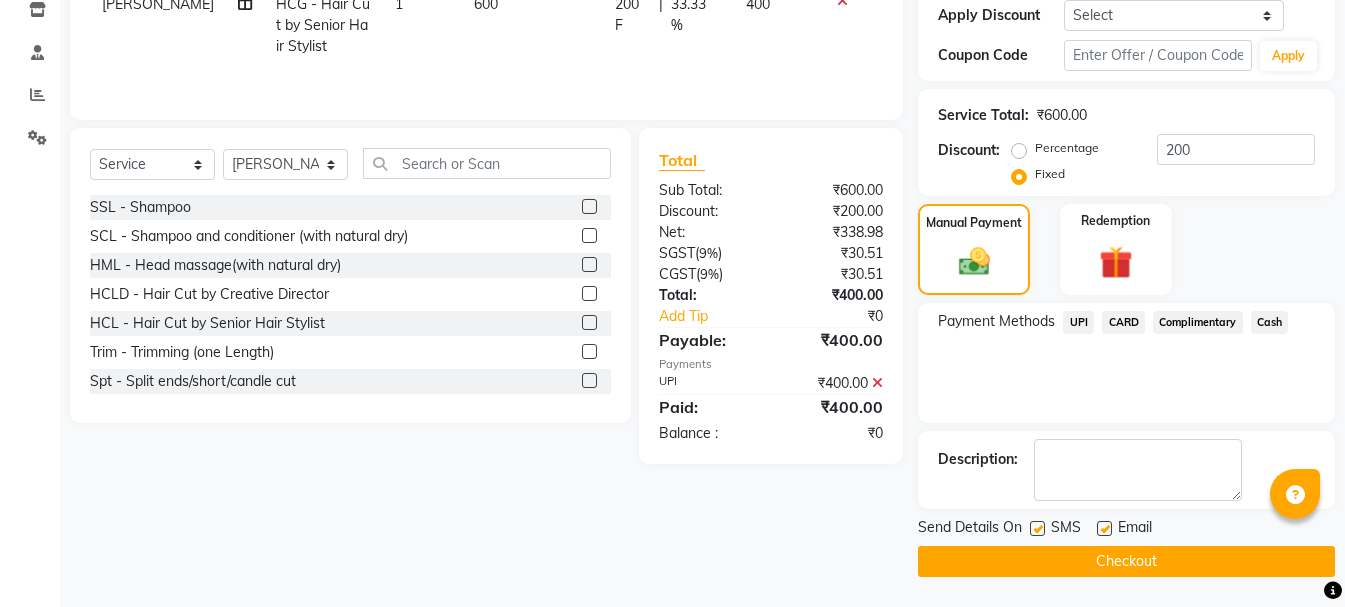 click on "Send Details On SMS Email  Checkout" 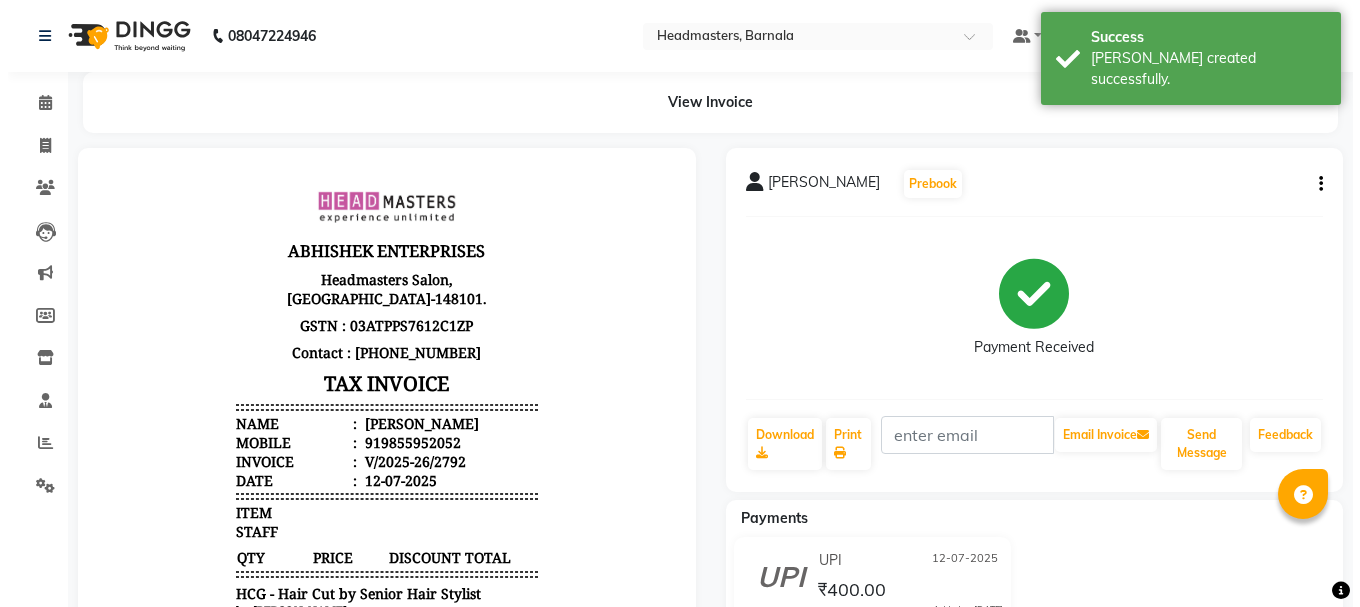 scroll, scrollTop: 0, scrollLeft: 0, axis: both 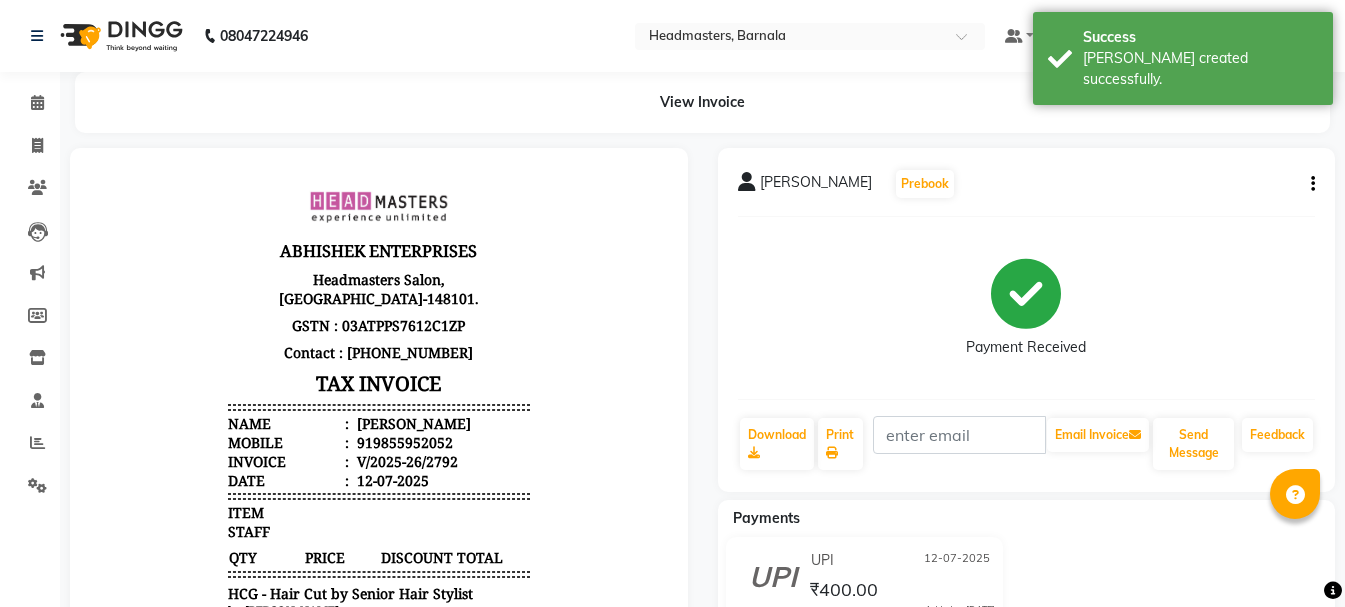 click on "Print" 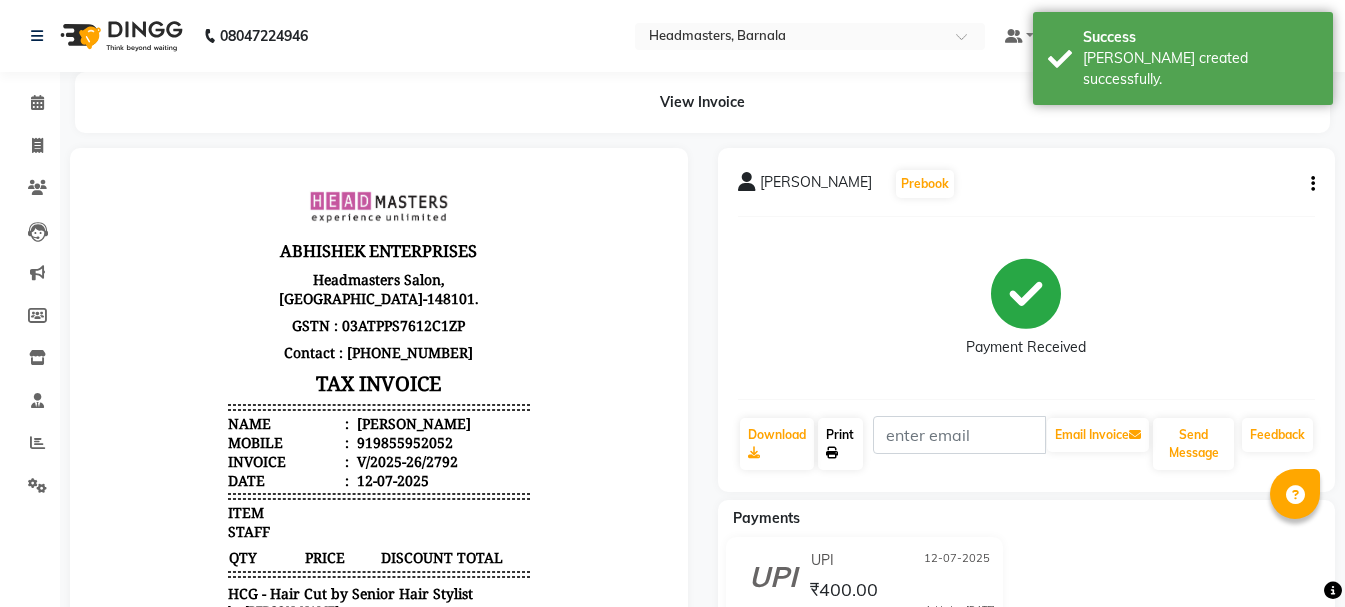 click on "Print" 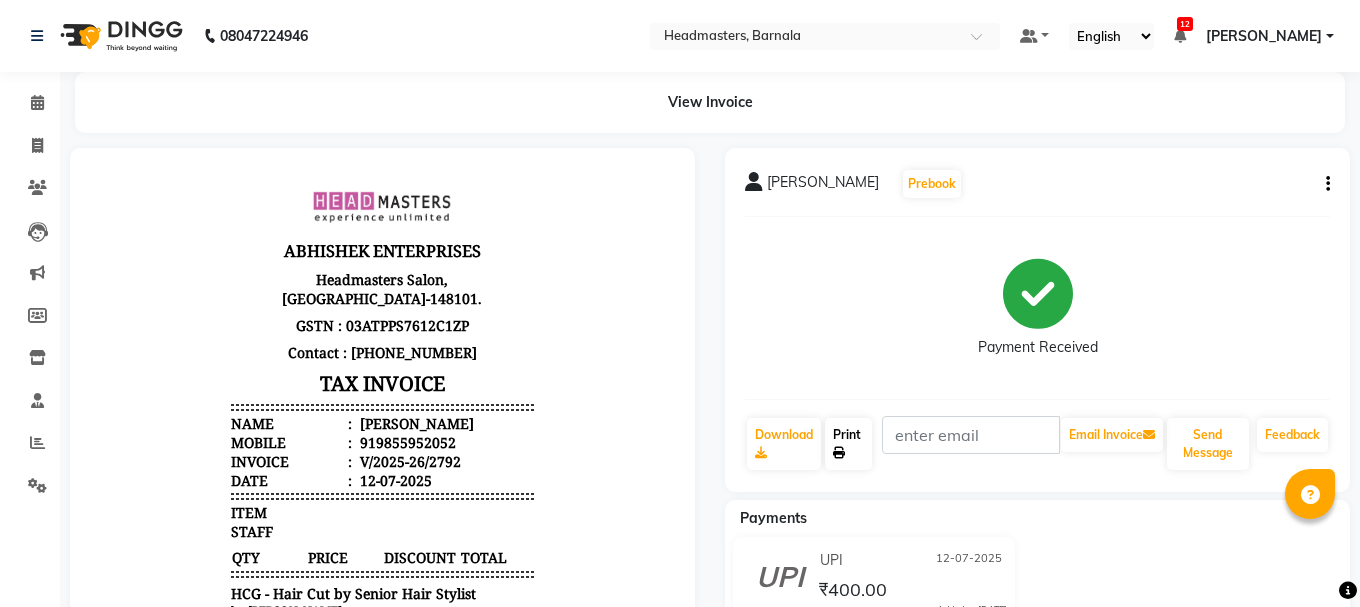 select on "service" 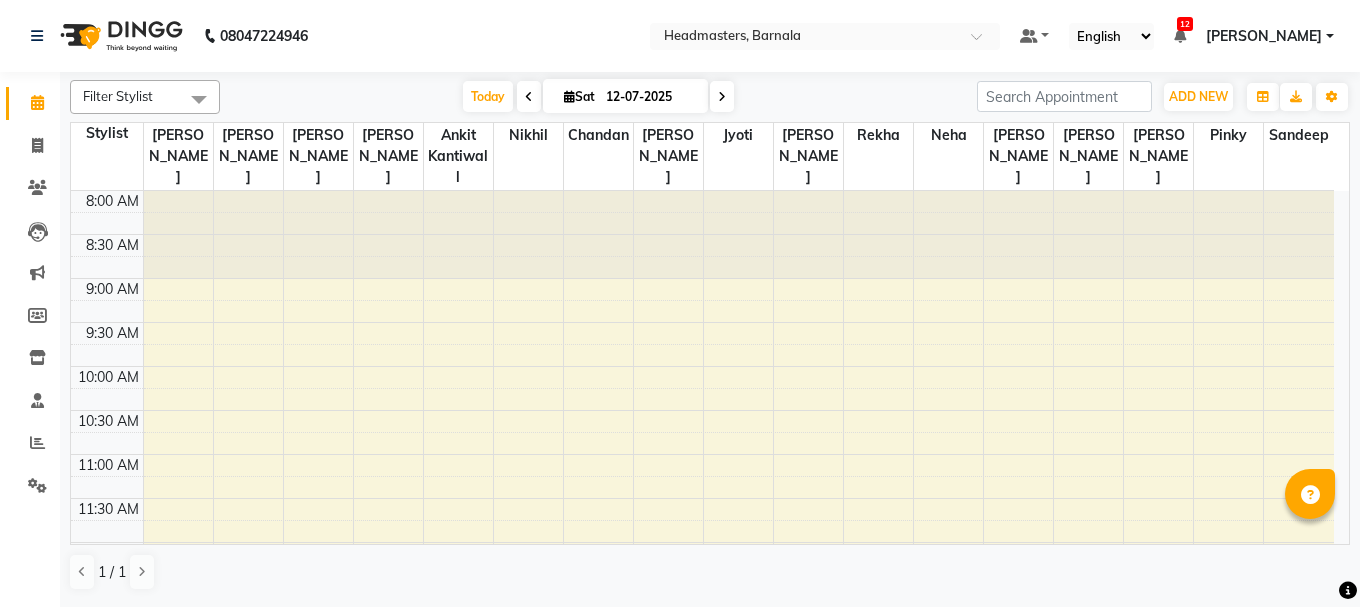 scroll, scrollTop: 0, scrollLeft: 0, axis: both 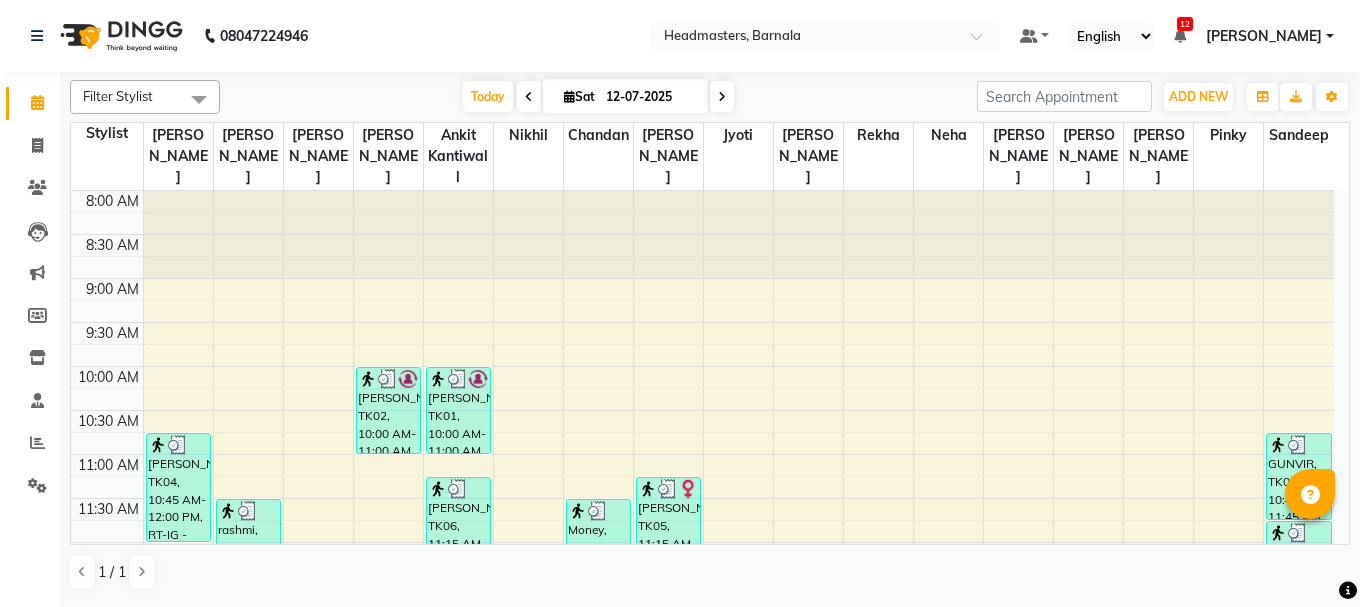 click on "Filter Stylist Select All  Ankit kantiwall  [PERSON_NAME]  [PERSON_NAME]  [PERSON_NAME] Chandan [PERSON_NAME] [PERSON_NAME] [PERSON_NAME] Pinky [PERSON_NAME] Rekha [PERSON_NAME] [PERSON_NAME] [DATE]  [DATE] Toggle Dropdown Add Appointment Add Invoice Add Attendance Add Client Toggle Dropdown Add Appointment Add Invoice Add Attendance Add Client ADD NEW Toggle Dropdown Add Appointment Add Invoice Add Attendance Add Client Filter Stylist Select All  Ankit kantiwall  [PERSON_NAME]  [PERSON_NAME]  [PERSON_NAME] Chandan [PERSON_NAME] [PERSON_NAME] [PERSON_NAME] Pinky [PERSON_NAME] Rekha [PERSON_NAME] [PERSON_NAME] Group By  Staff View   Room View  View as Vertical  Vertical - Week View  Horizontal  Horizontal - Week View  List  Toggle Dropdown Calendar Settings Manage Tags   Arrange Stylists   Reset Stylists  Appointment Form Zoom 100% Staff/Room Display Count 17 Stylist [PERSON_NAME] [PERSON_NAME]  [PERSON_NAME]  Ankit kantiwall [PERSON_NAME] [PERSON_NAME] [PERSON_NAME] [PERSON_NAME] [PERSON_NAME] [PERSON_NAME] Pinky [PERSON_NAME]" 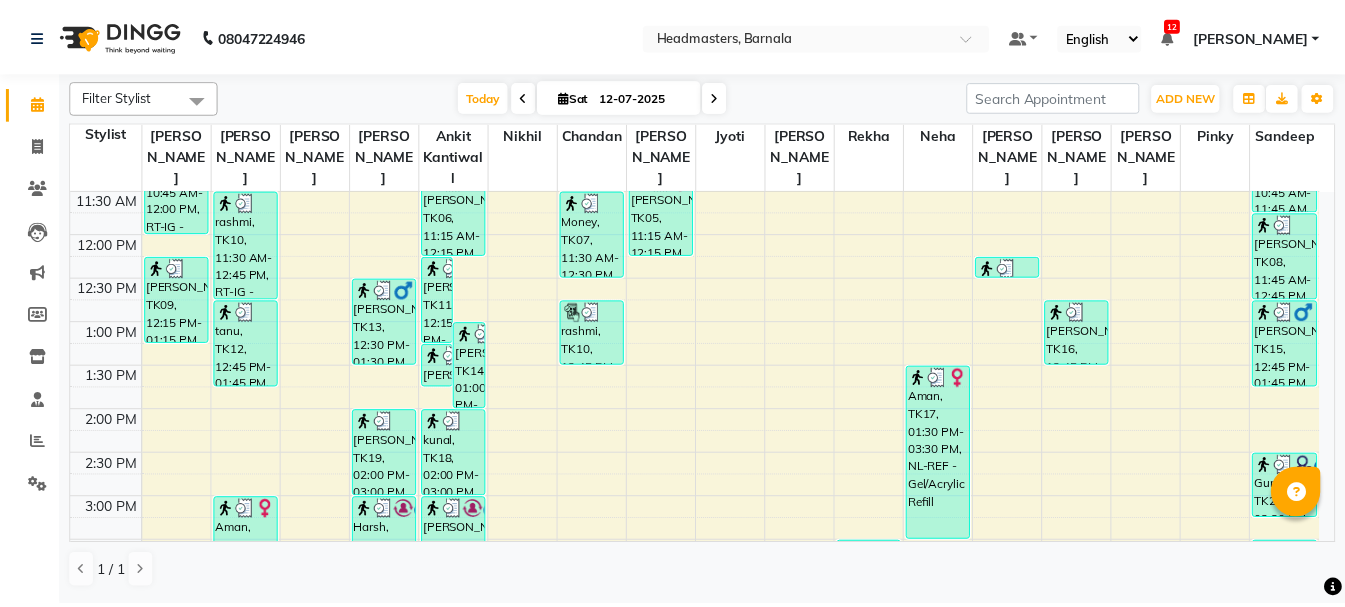 scroll, scrollTop: 790, scrollLeft: 0, axis: vertical 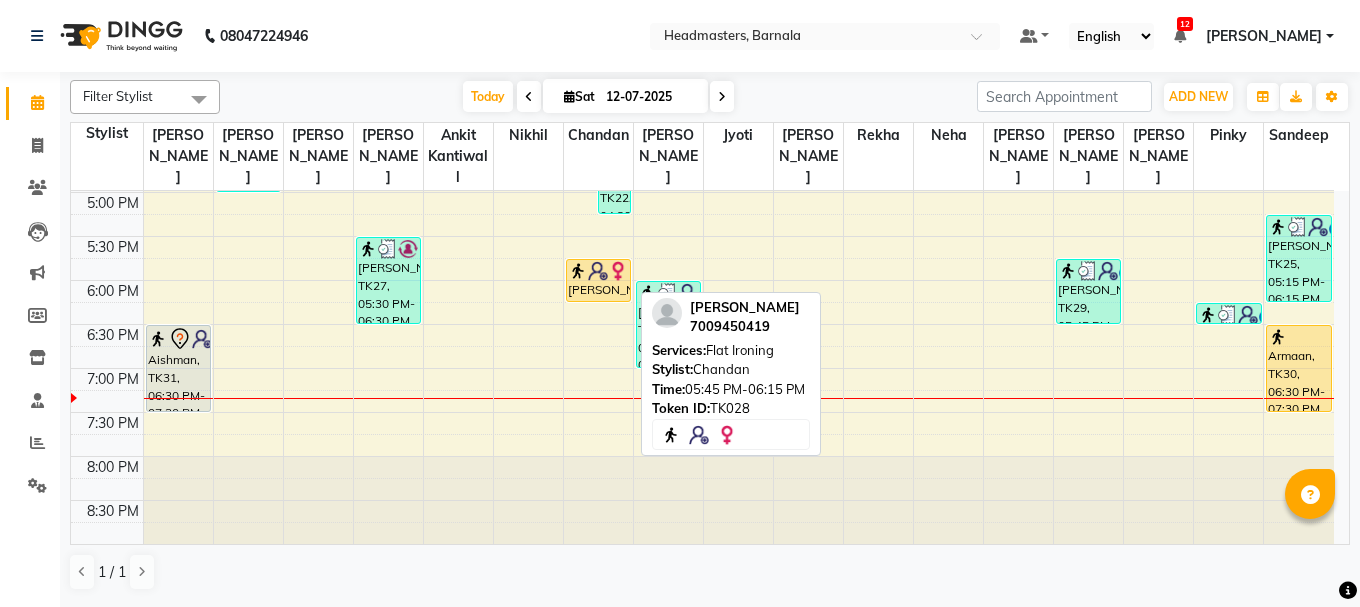 click at bounding box center (598, 271) 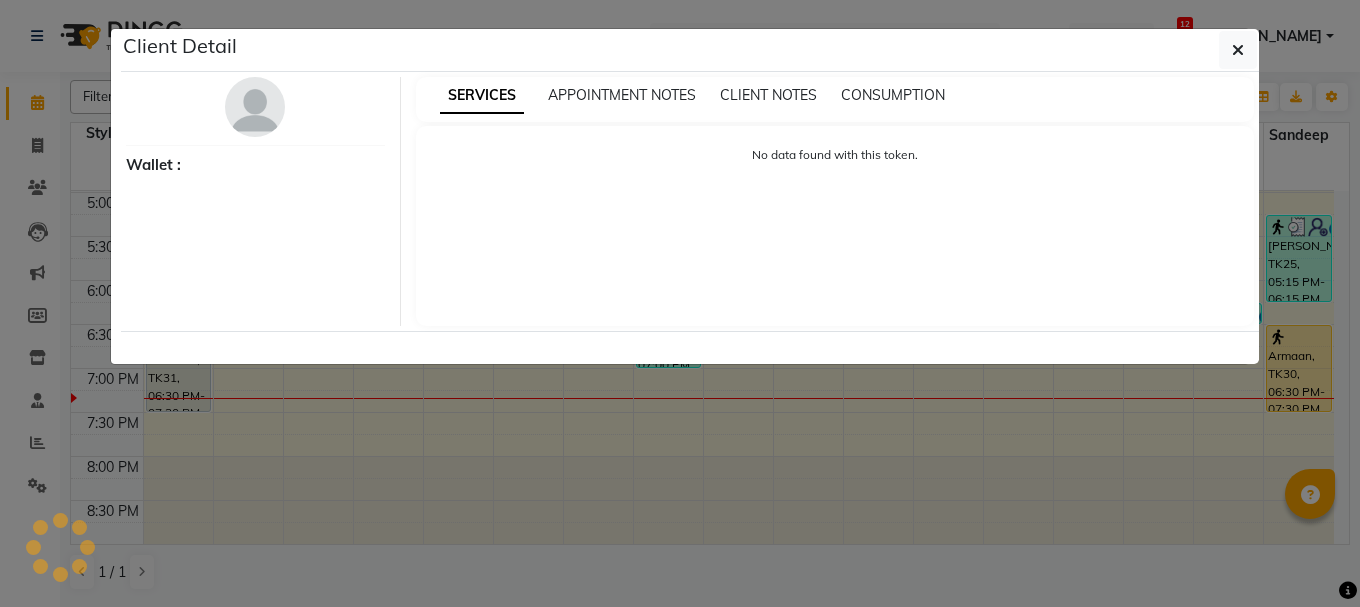 select on "1" 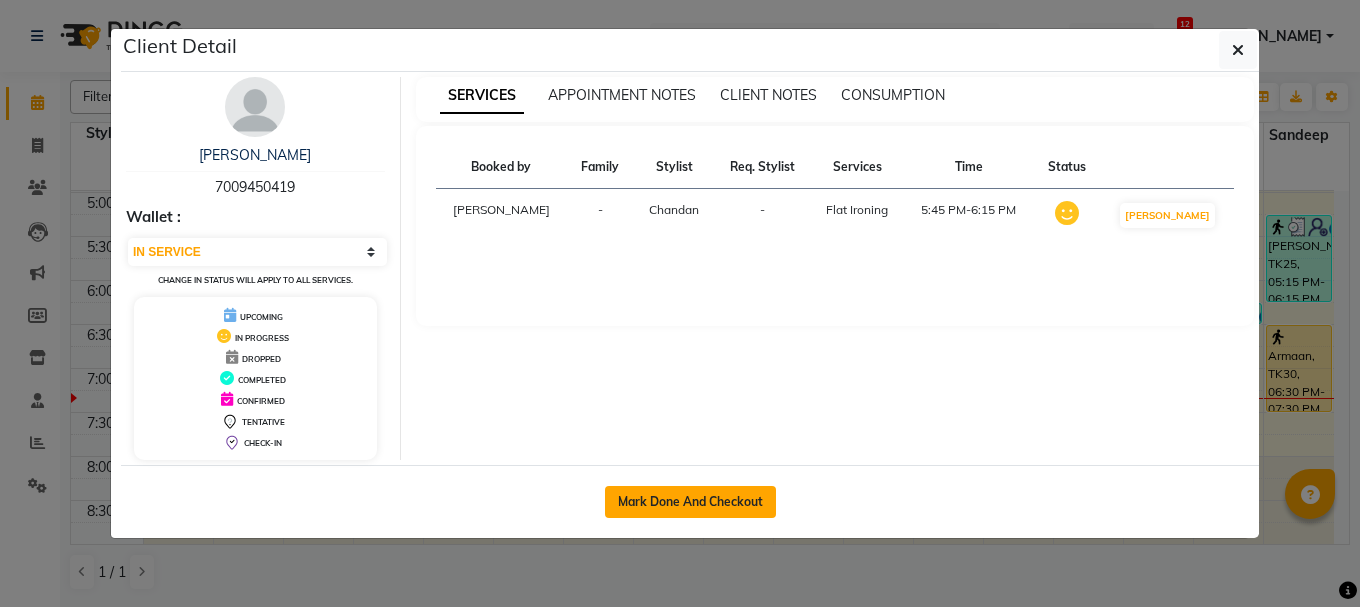 click on "Mark Done And Checkout" 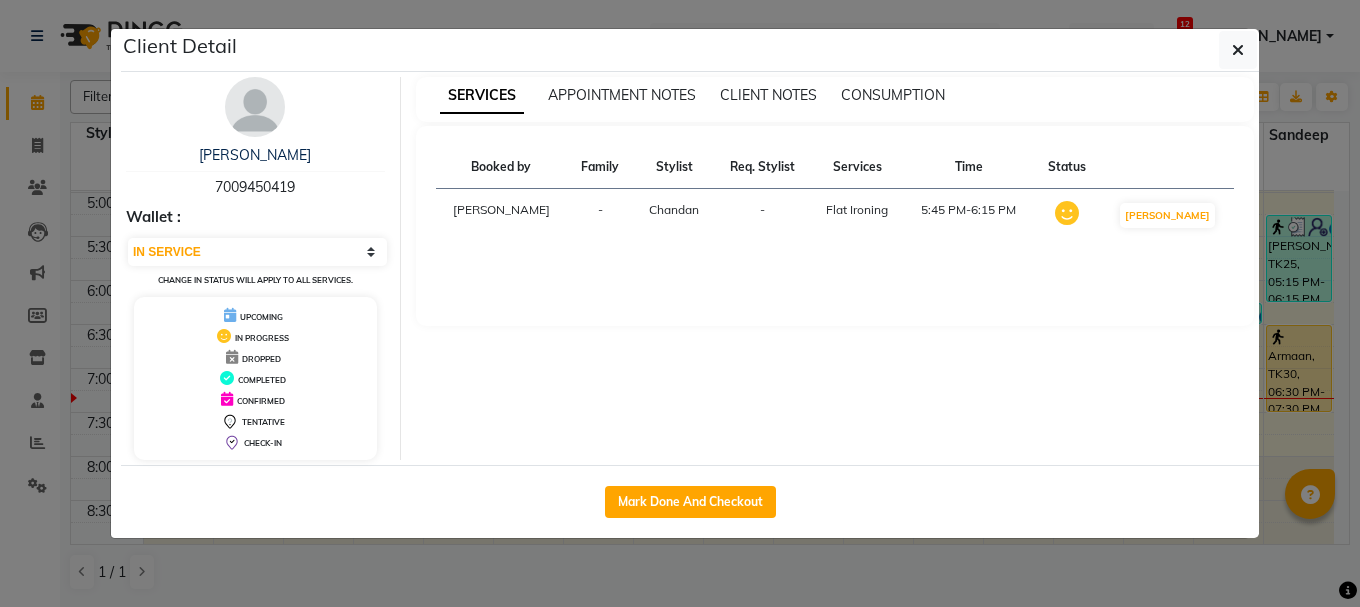 type 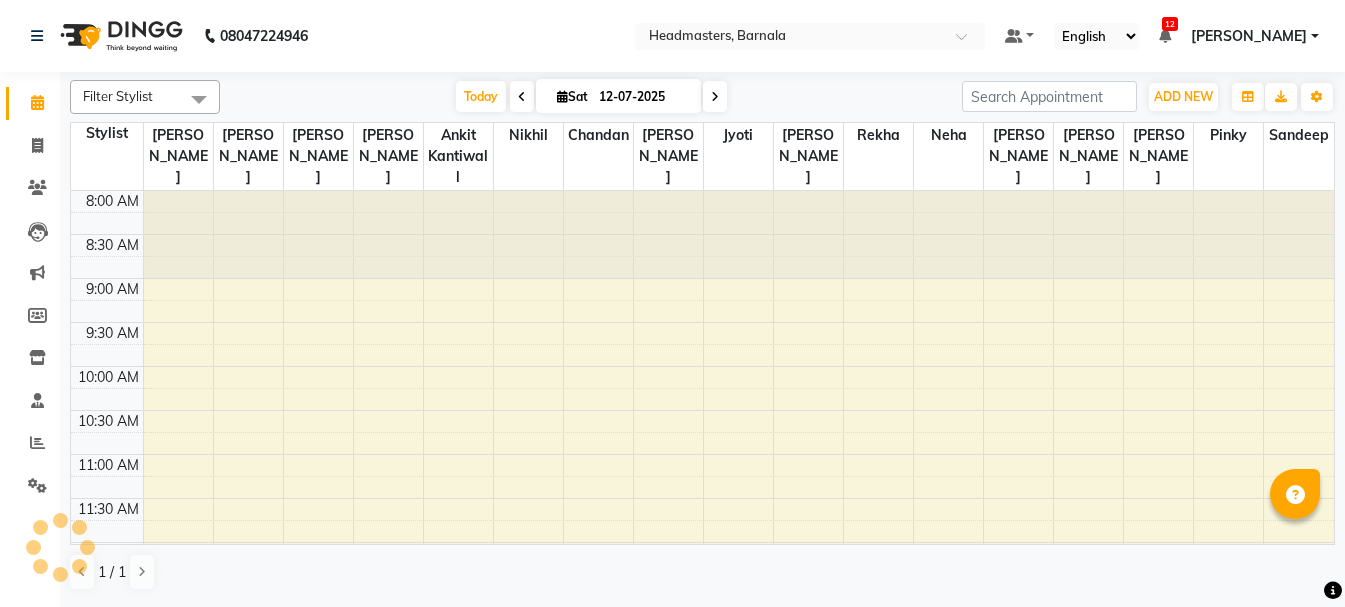 scroll, scrollTop: 752, scrollLeft: 0, axis: vertical 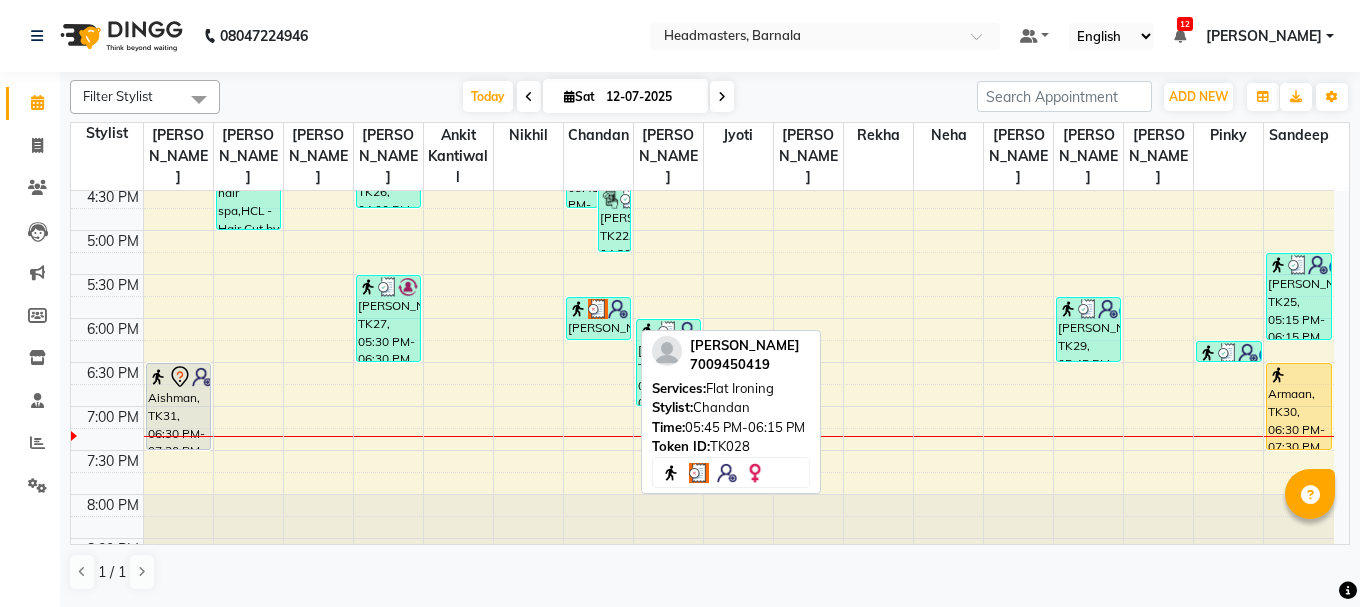 click at bounding box center (578, 309) 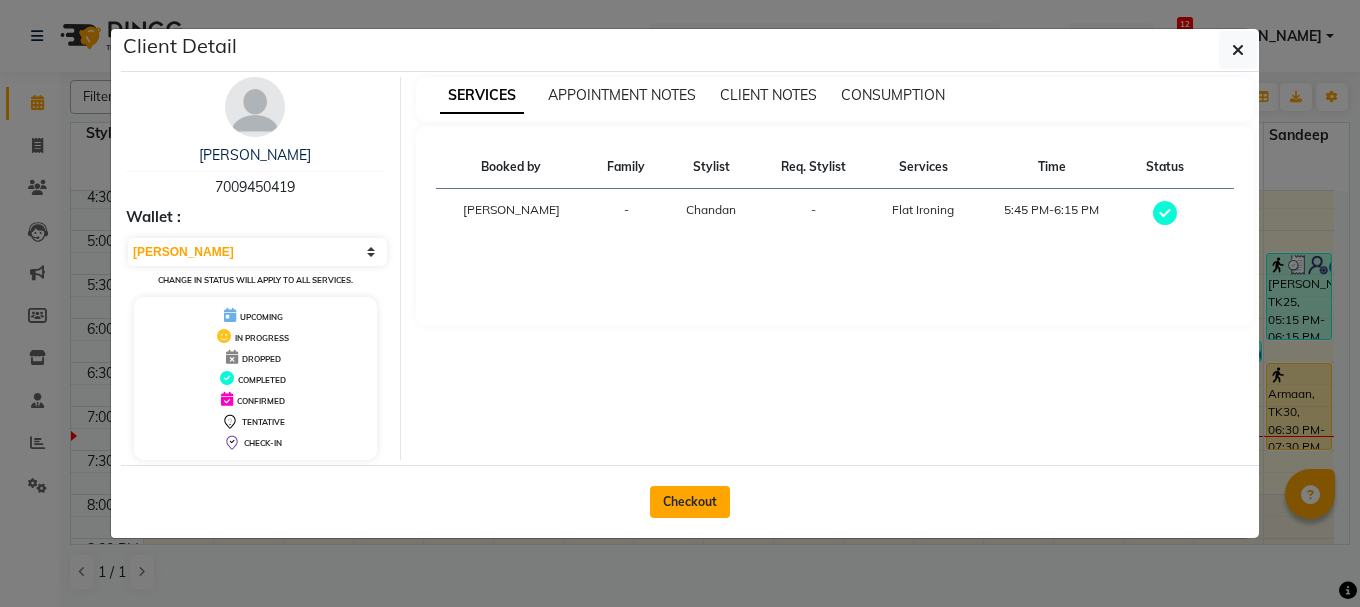 click on "Checkout" 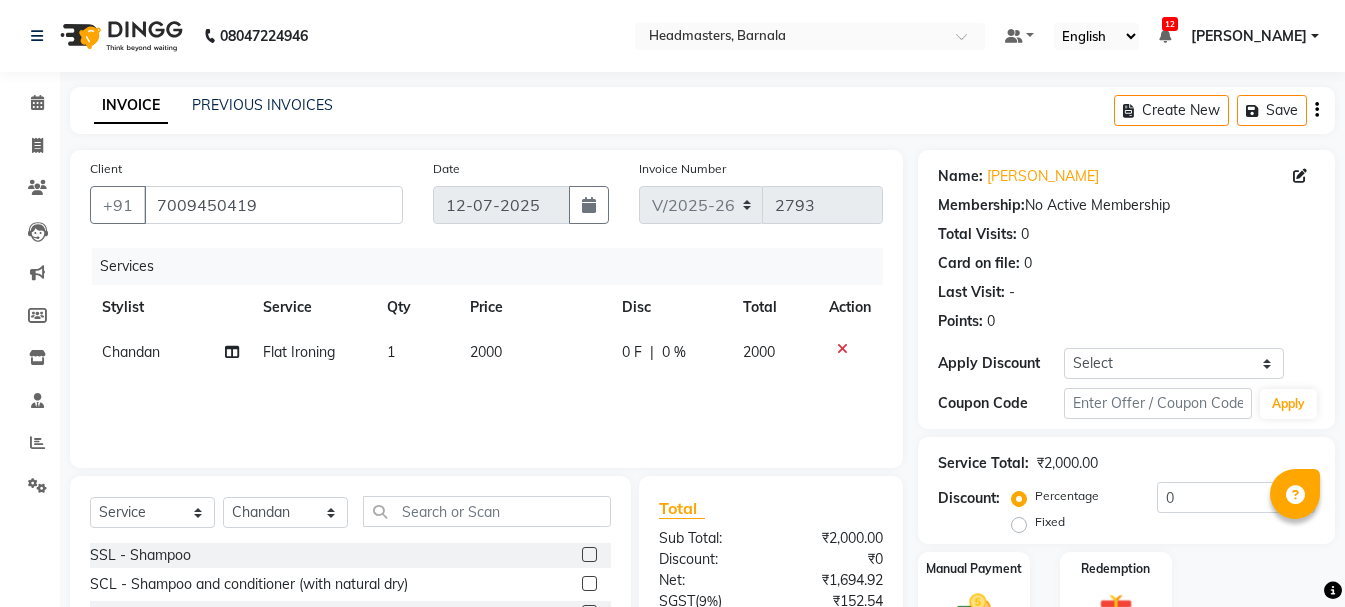 click on "Fixed" 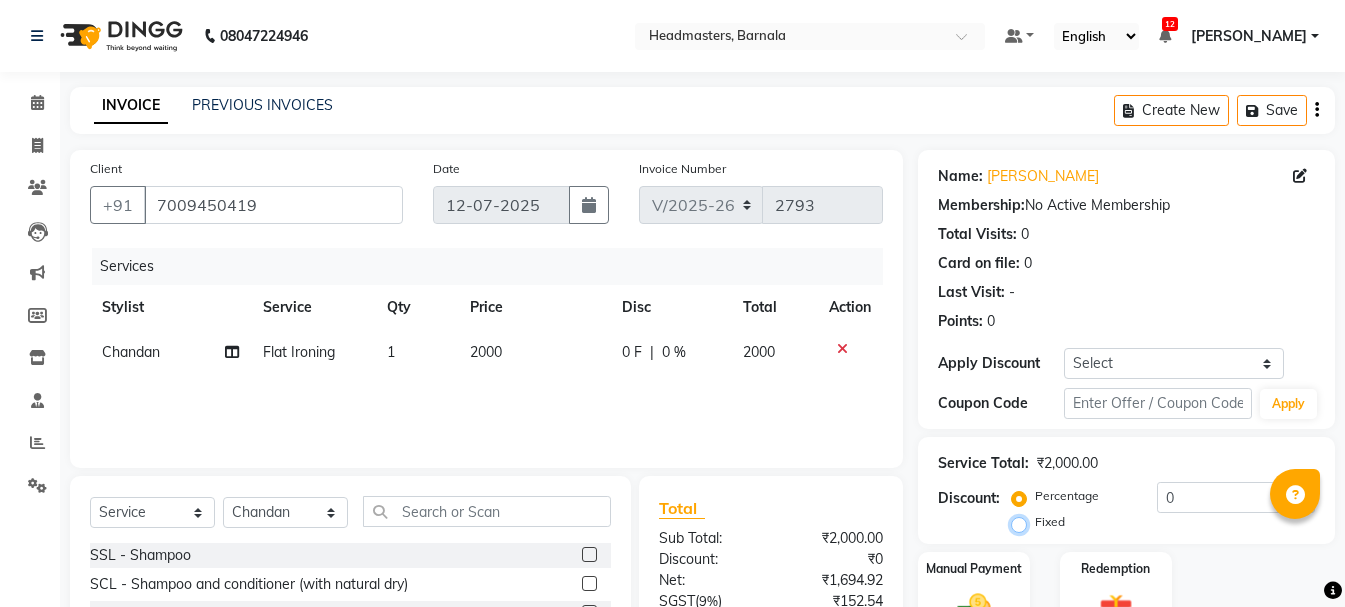click on "Fixed" at bounding box center (1023, 522) 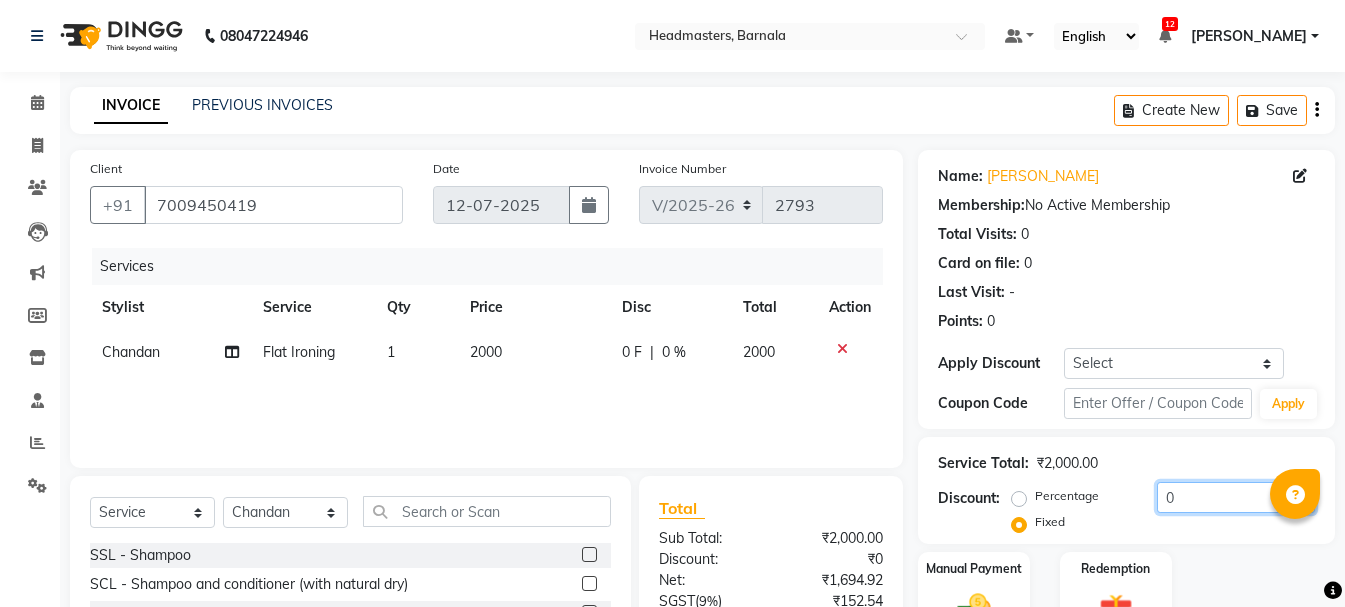 drag, startPoint x: 1195, startPoint y: 479, endPoint x: 965, endPoint y: 505, distance: 231.4649 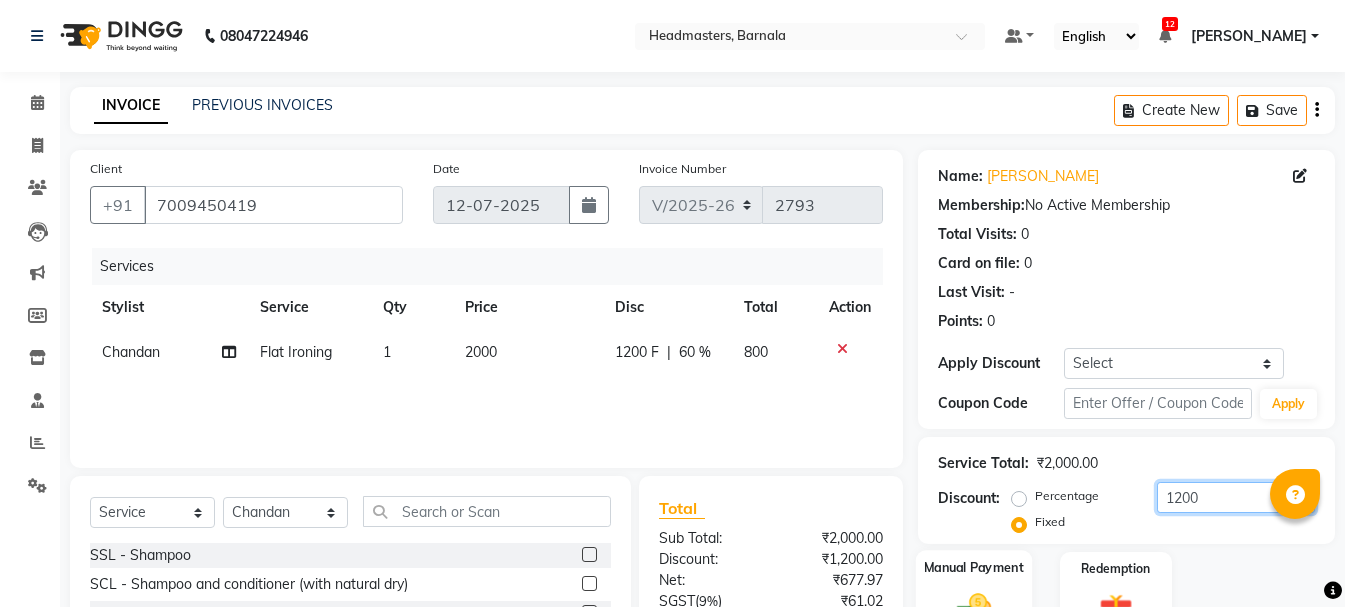 scroll, scrollTop: 194, scrollLeft: 0, axis: vertical 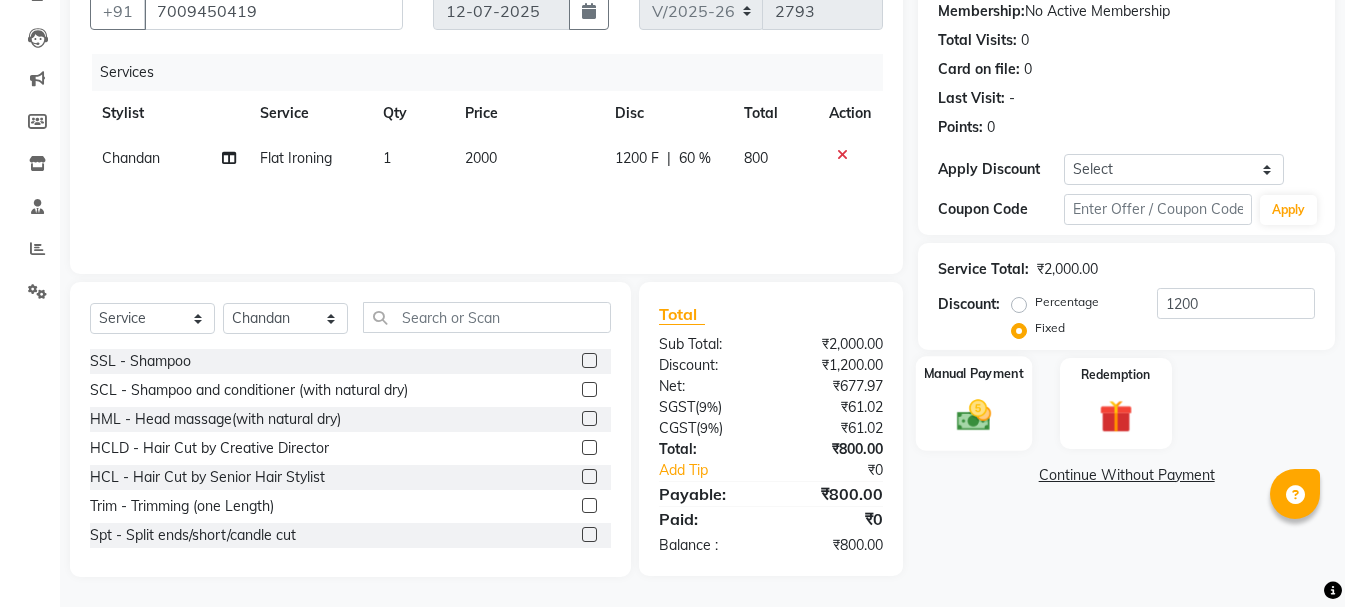 click 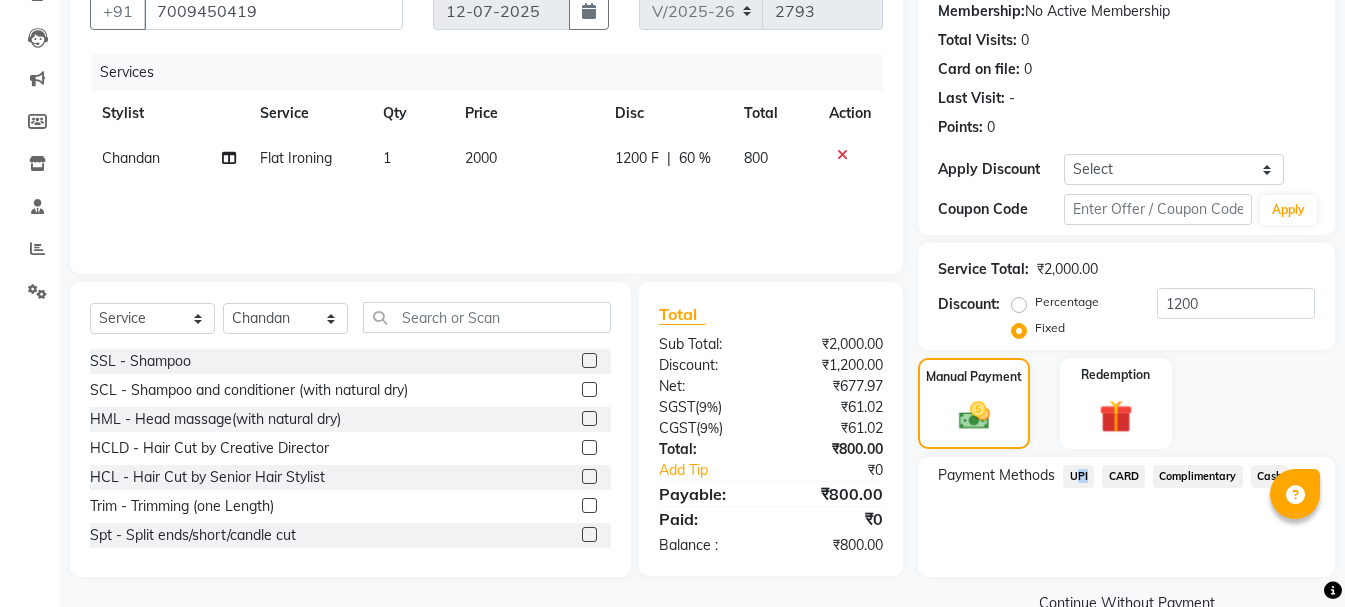 drag, startPoint x: 1086, startPoint y: 477, endPoint x: 1118, endPoint y: 514, distance: 48.9183 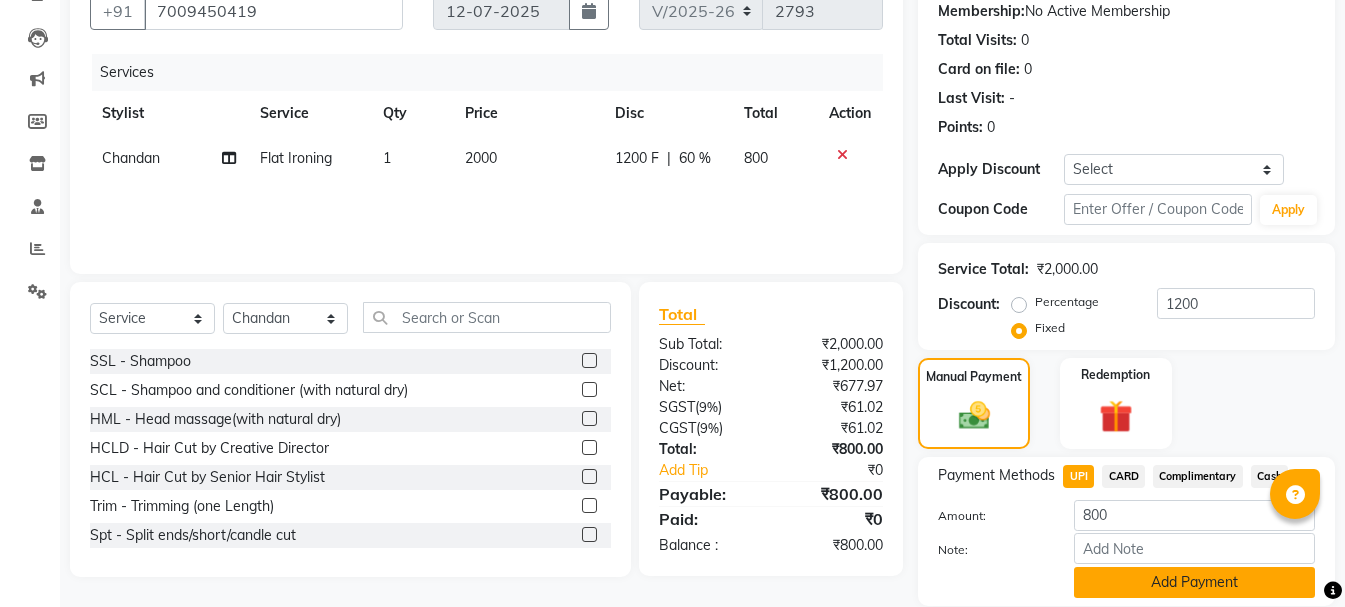 click on "Add Payment" 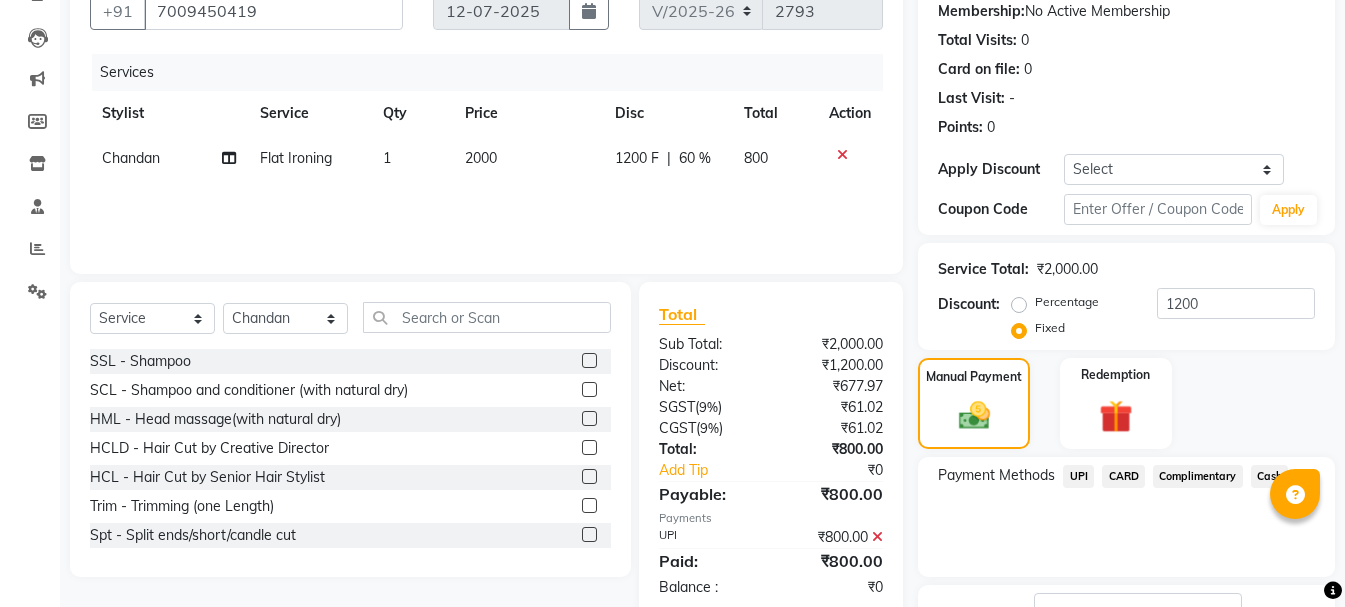 scroll, scrollTop: 348, scrollLeft: 0, axis: vertical 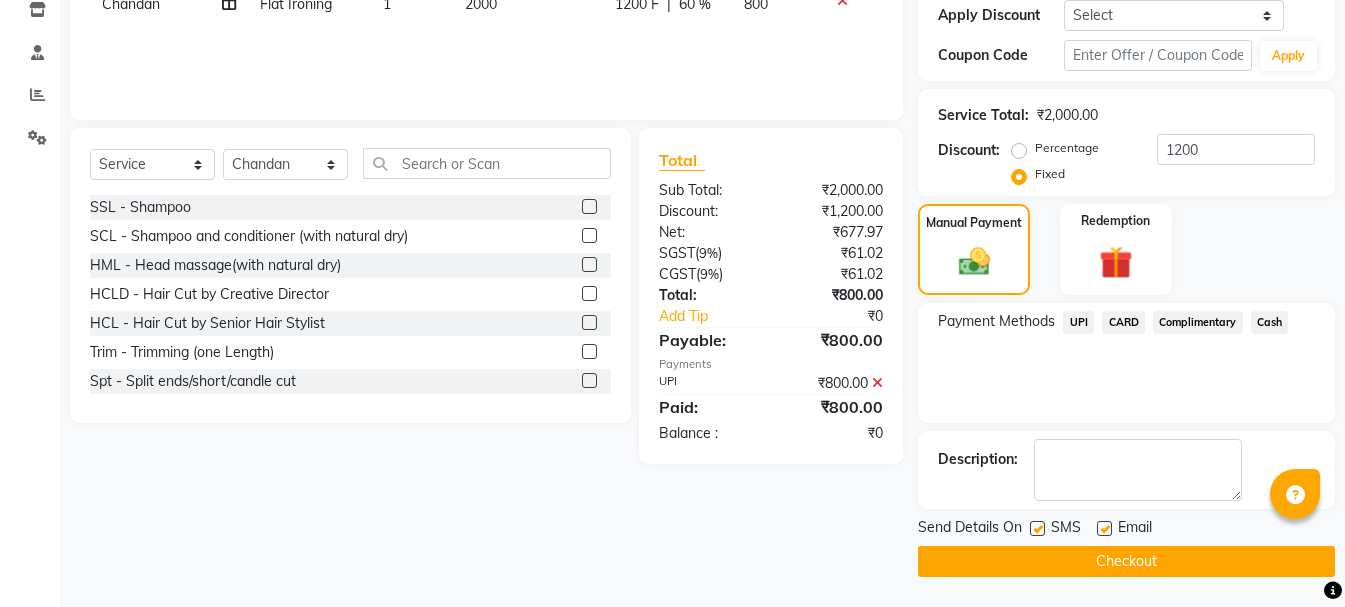 click on "Checkout" 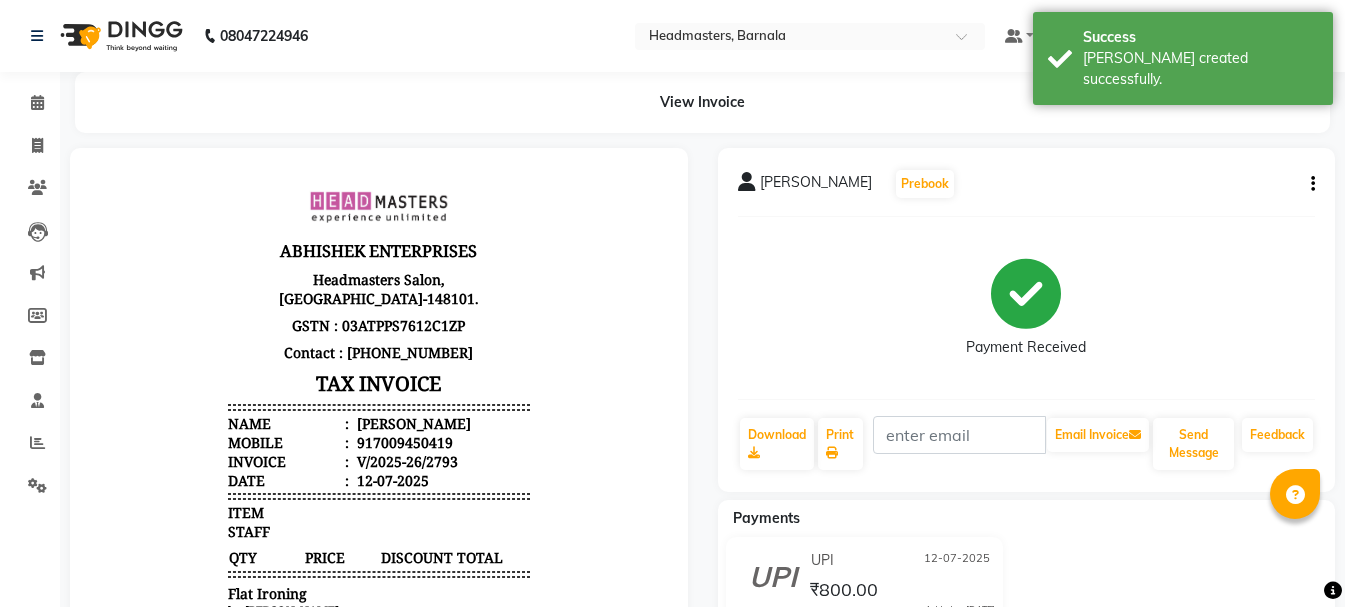 scroll, scrollTop: 0, scrollLeft: 0, axis: both 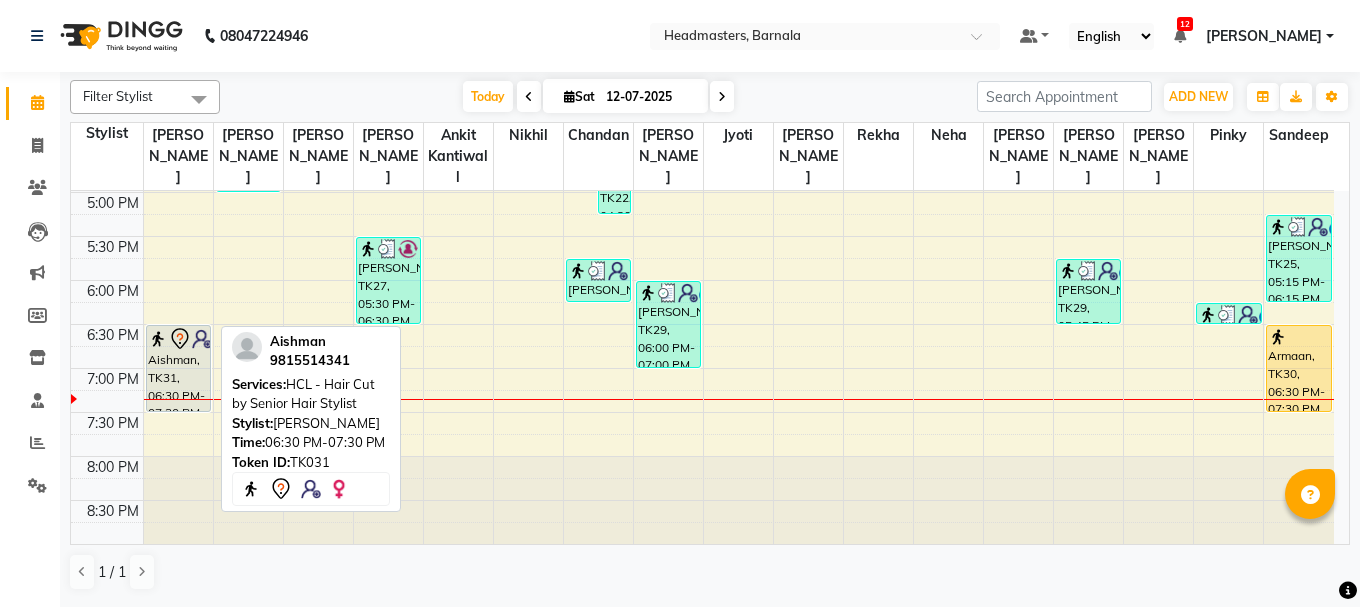 click on "Aishman, TK31, 06:30 PM-07:30 PM, HCL - Hair Cut by Senior Hair Stylist" at bounding box center (178, 368) 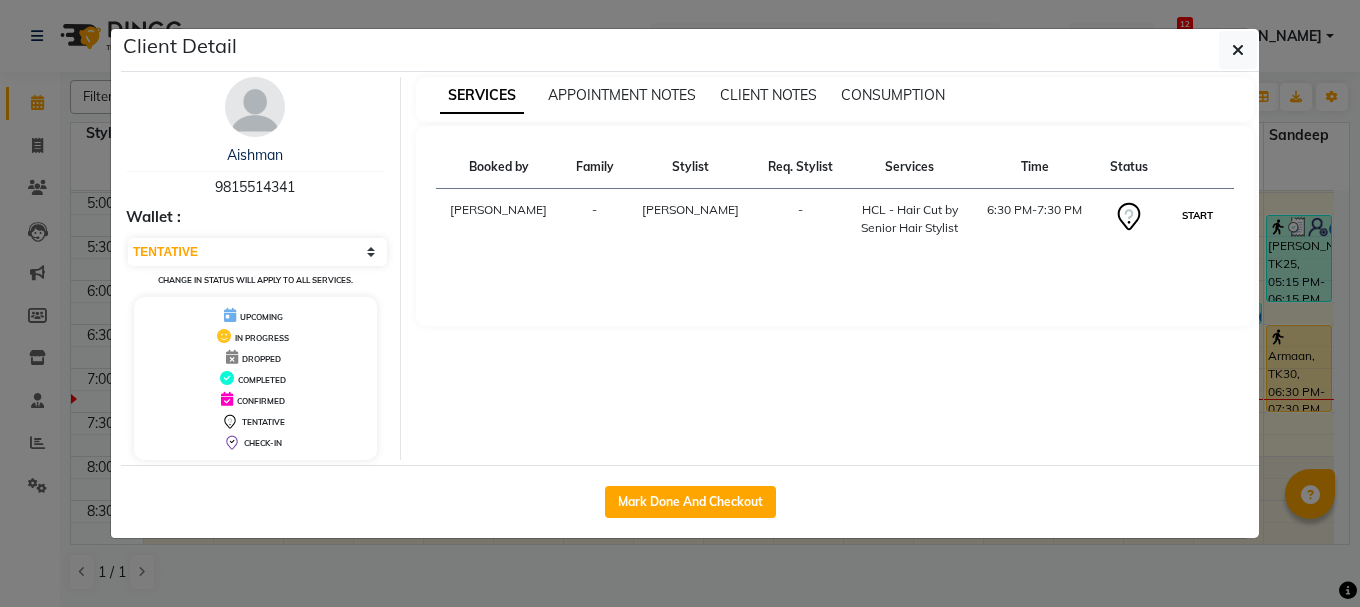 click on "START" at bounding box center (1197, 215) 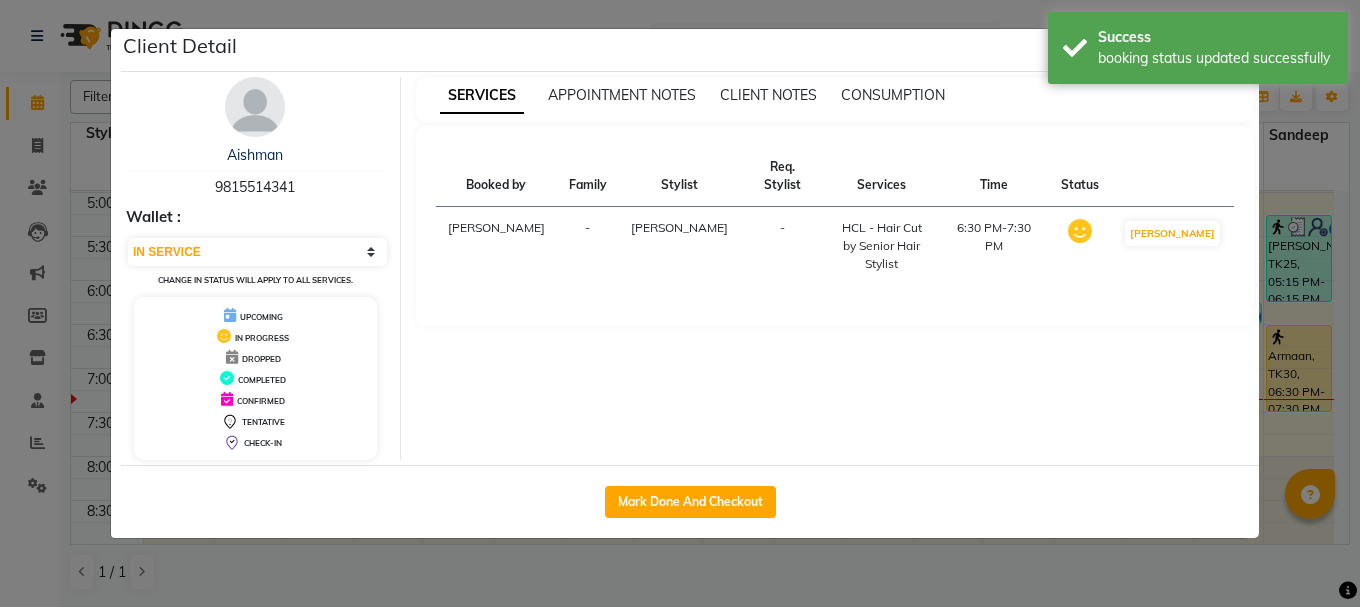 click on "Client Detail  Aishman    9815514341 Wallet : Select IN SERVICE CONFIRMED TENTATIVE CHECK IN MARK DONE UPCOMING Change in status will apply to all services. UPCOMING IN PROGRESS DROPPED COMPLETED CONFIRMED TENTATIVE CHECK-IN SERVICES APPOINTMENT NOTES CLIENT NOTES CONSUMPTION Booked by Family Stylist Req. Stylist Services Time Status  [PERSON_NAME] -  HCL - Hair Cut by Senior Hair Stylist   6:30 PM-7:30 PM   MARK DONE   Mark Done And Checkout" 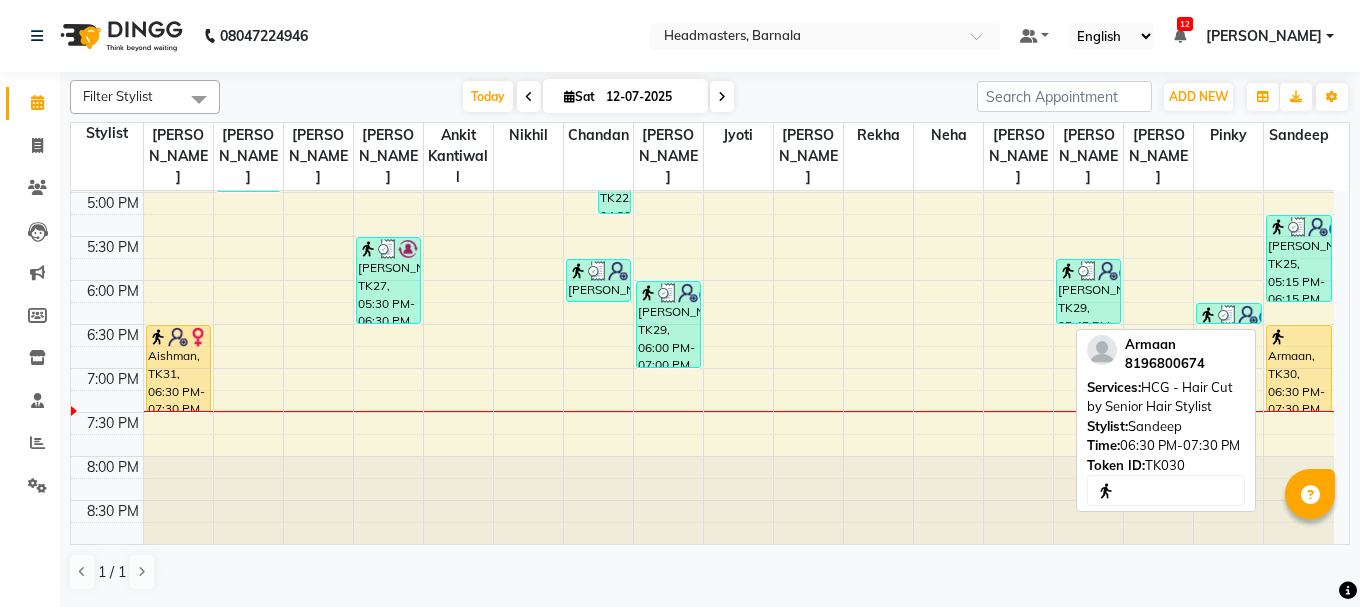 click on "Armaan, TK30, 06:30 PM-07:30 PM, HCG - Hair Cut by Senior Hair Stylist" at bounding box center [1299, 368] 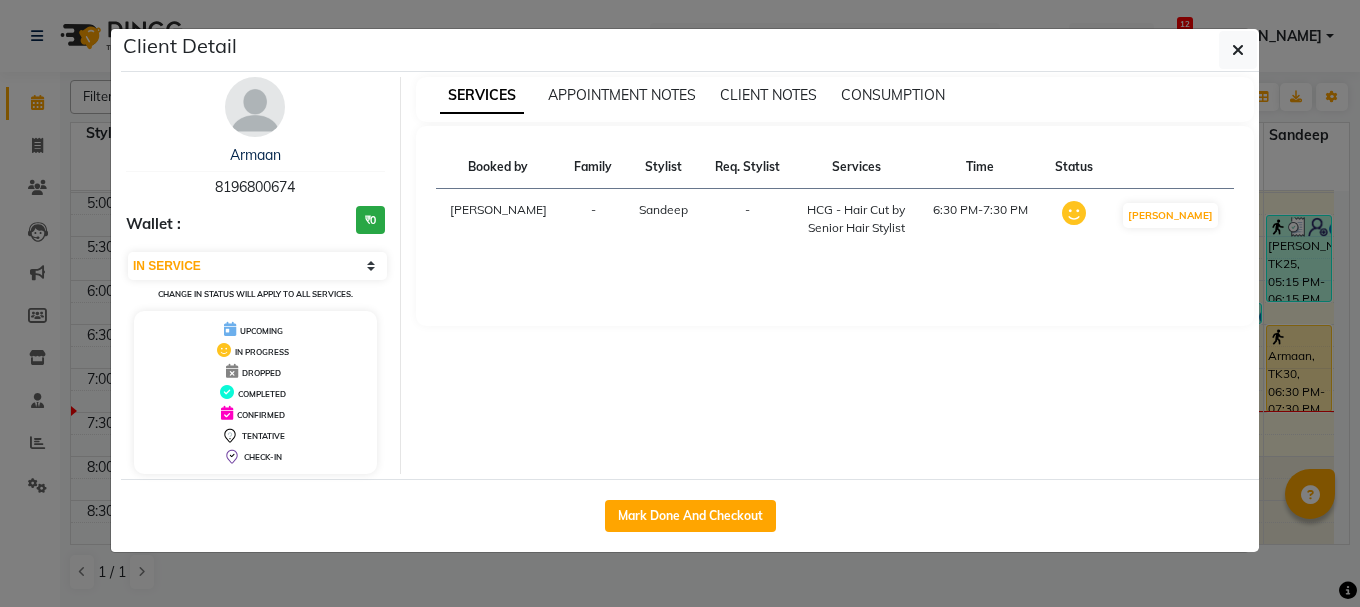click on "Mark Done And Checkout" 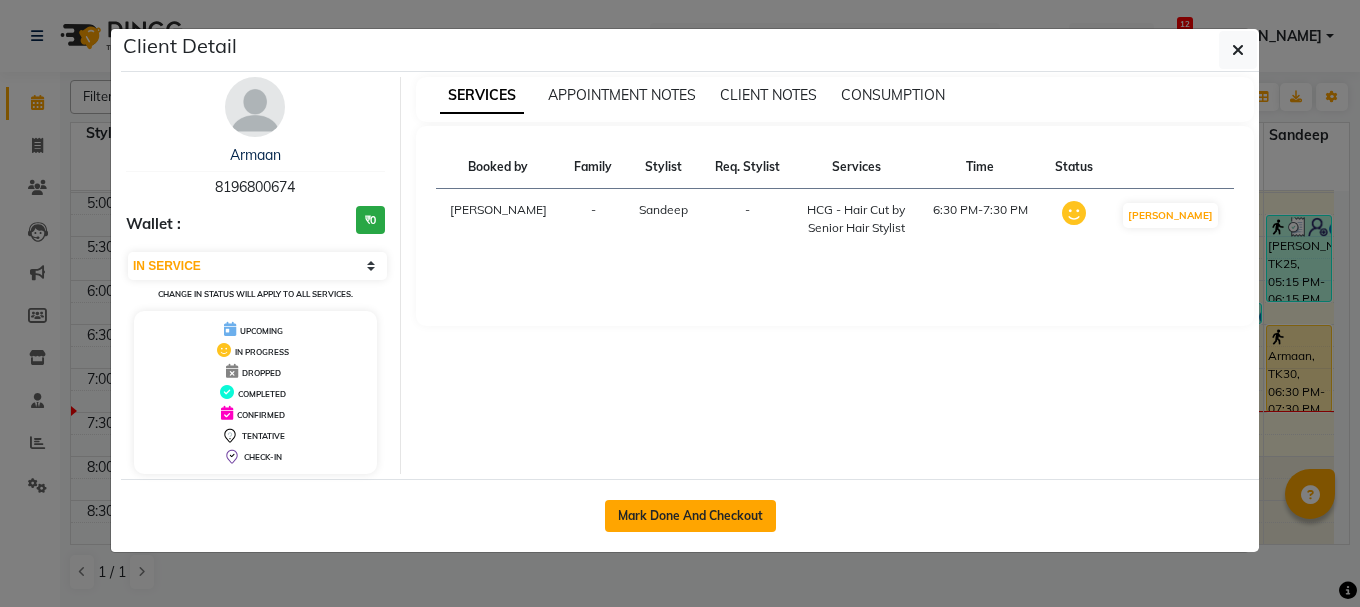 click on "Mark Done And Checkout" 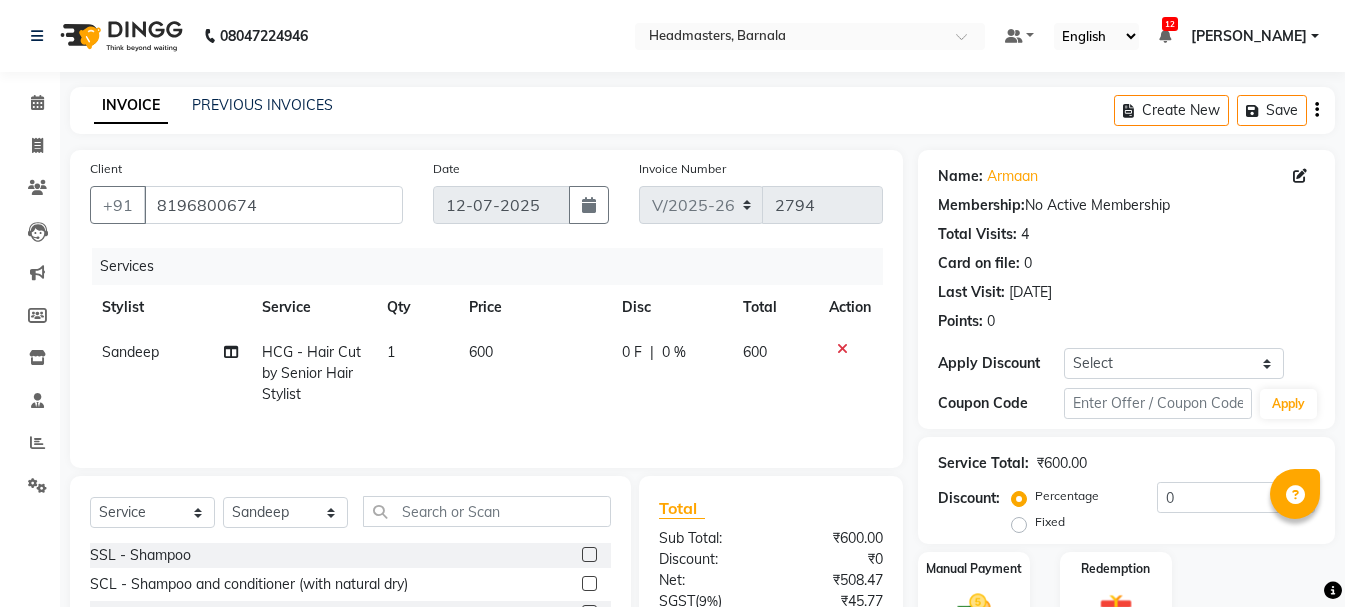 click on "Fixed" 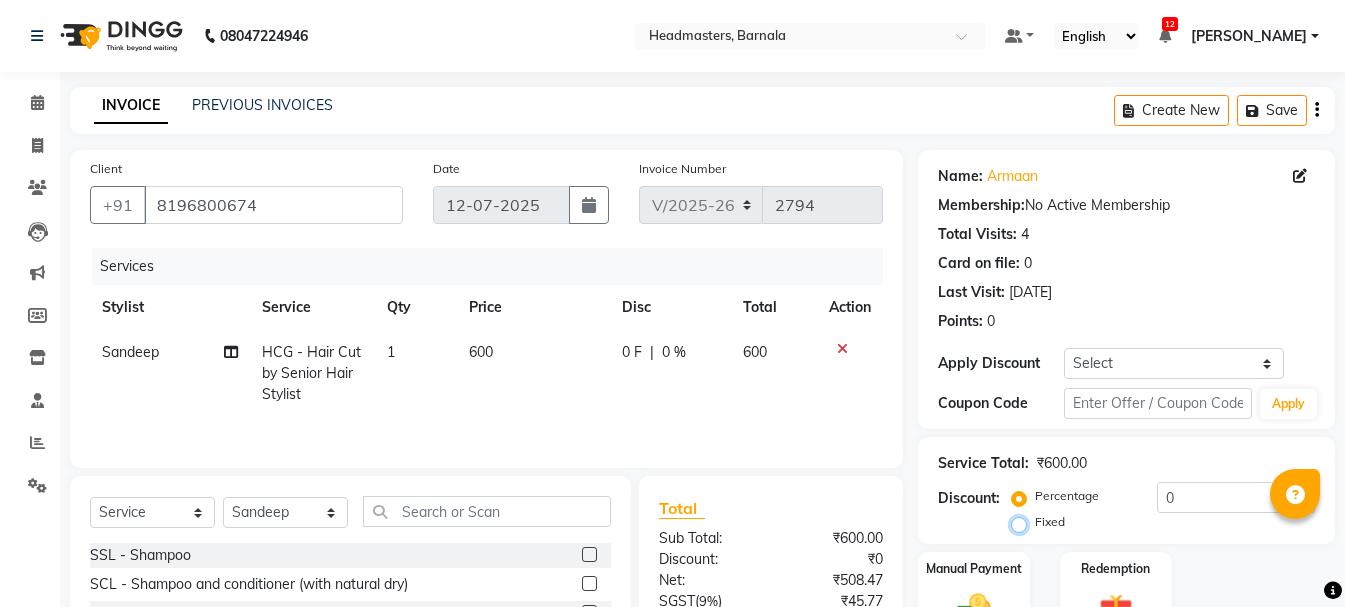 click on "Fixed" at bounding box center (1023, 522) 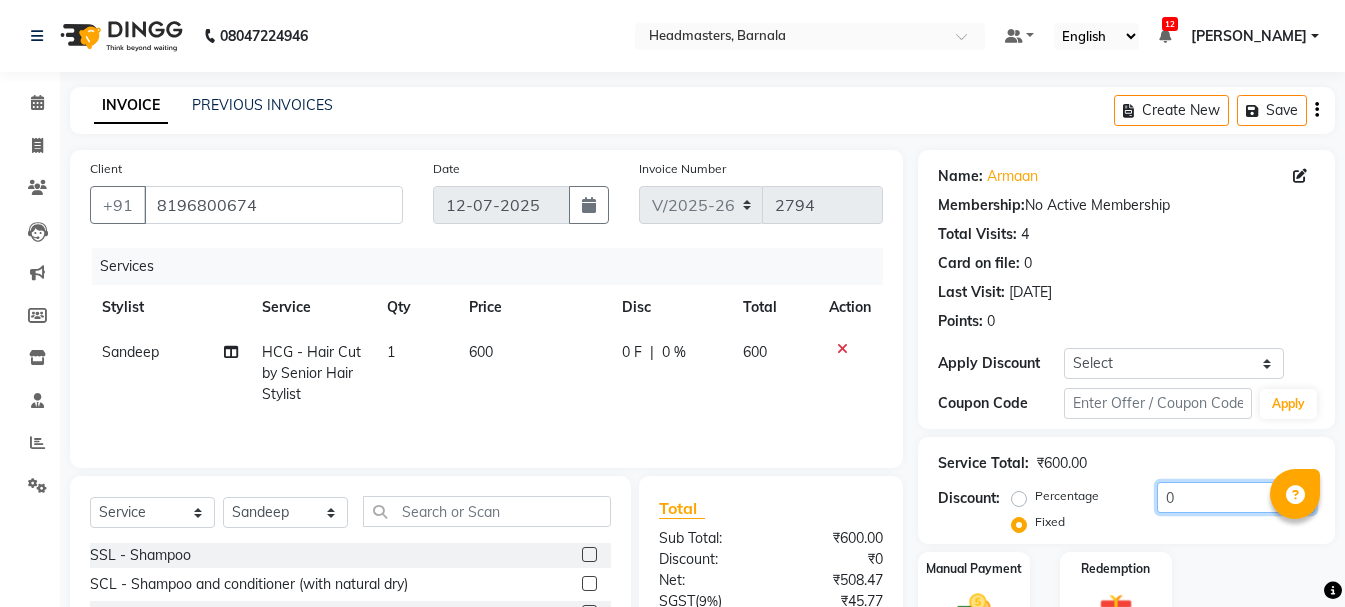 drag, startPoint x: 1198, startPoint y: 499, endPoint x: 1070, endPoint y: 507, distance: 128.24976 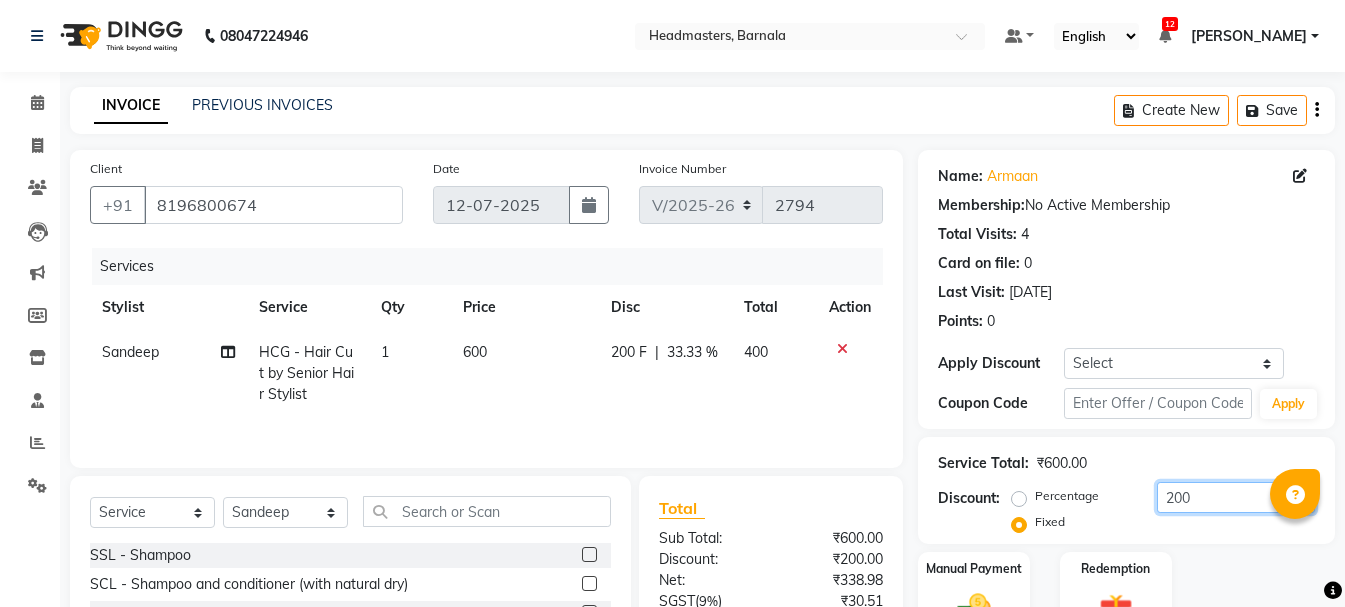 scroll, scrollTop: 194, scrollLeft: 0, axis: vertical 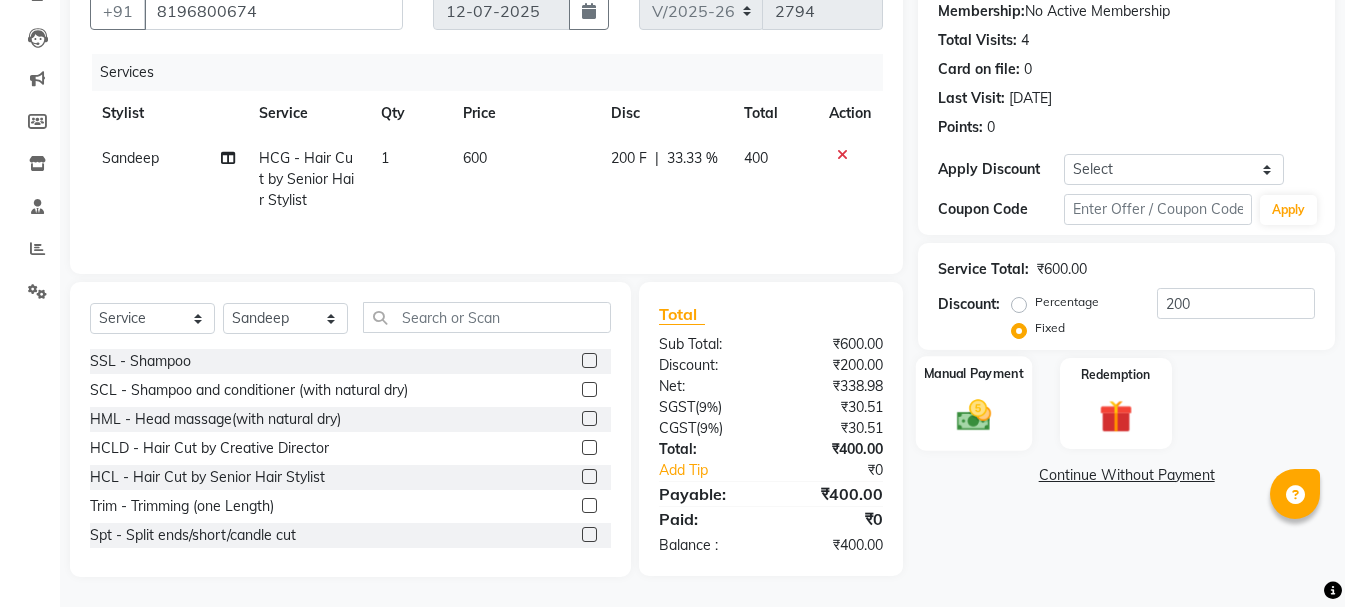 click on "Manual Payment" 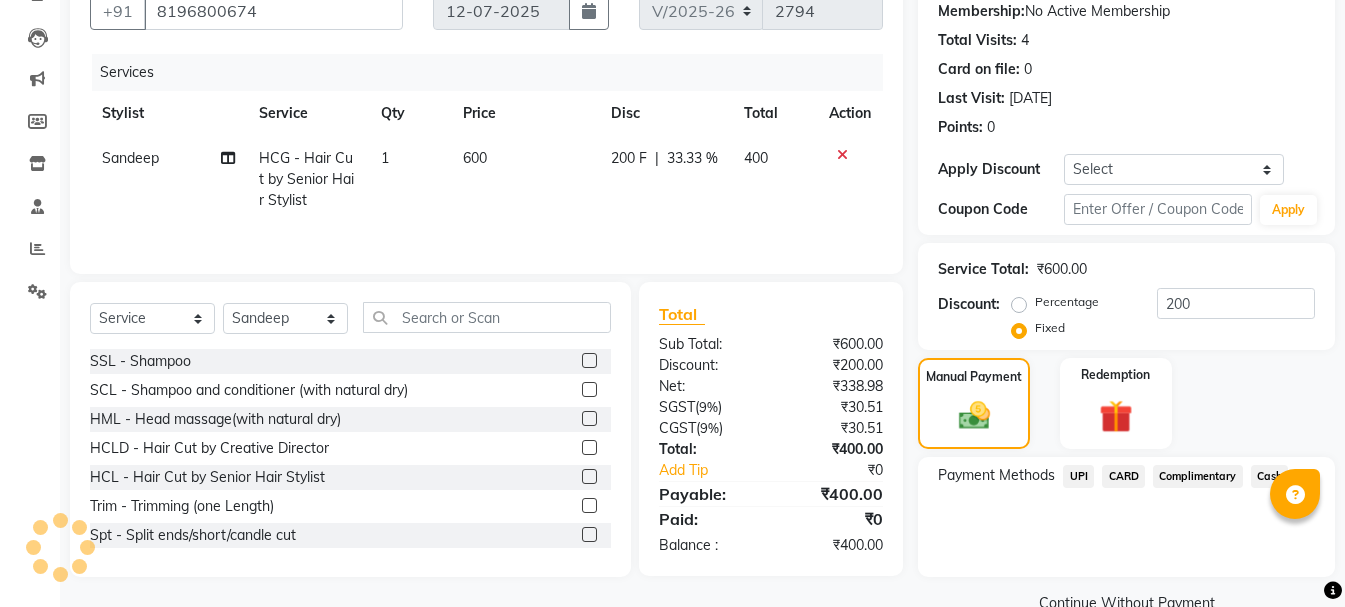 click on "Cash" 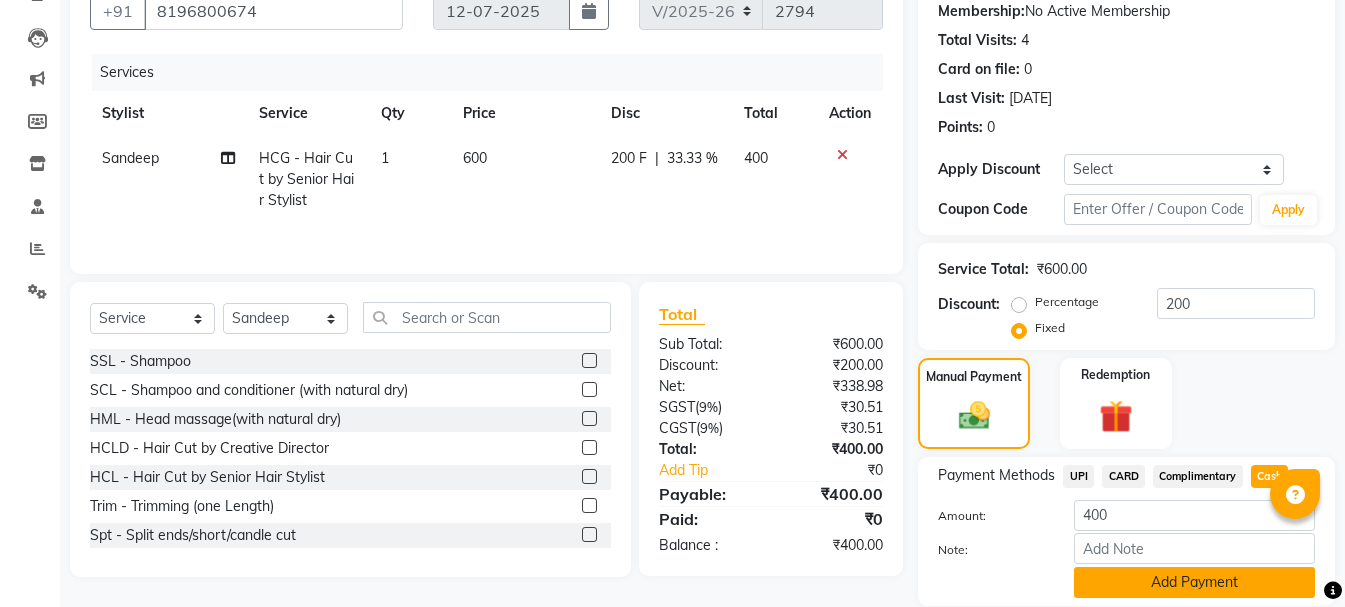click on "Add Payment" 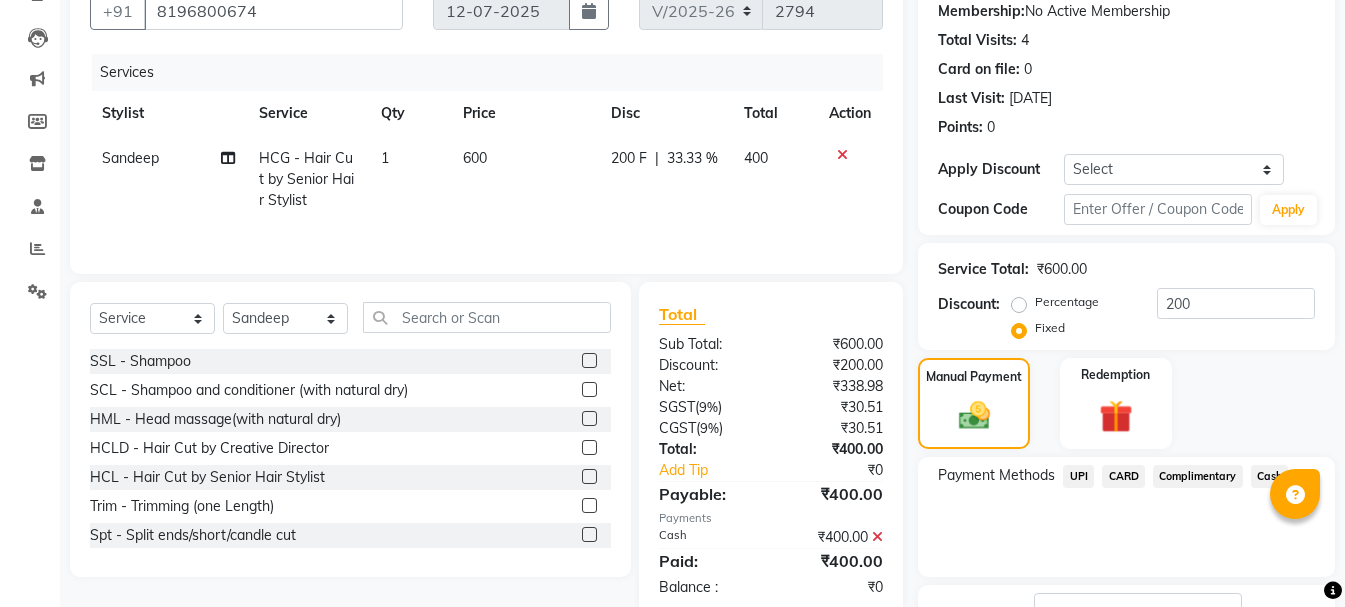 scroll, scrollTop: 348, scrollLeft: 0, axis: vertical 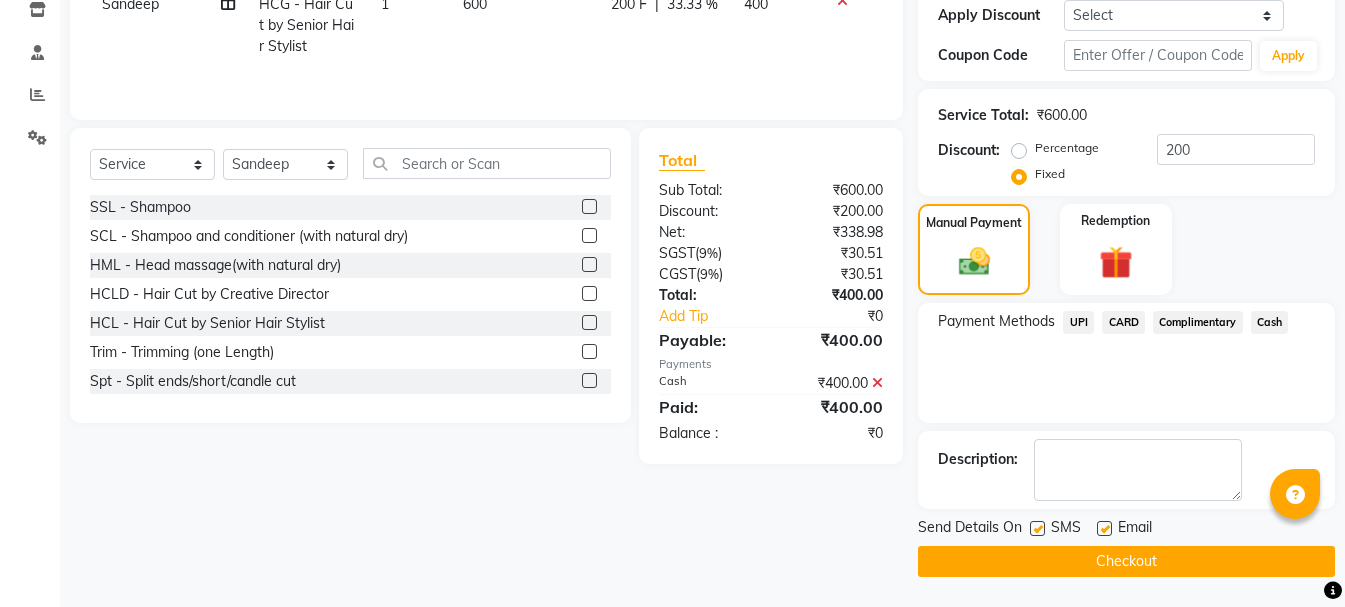 click on "Checkout" 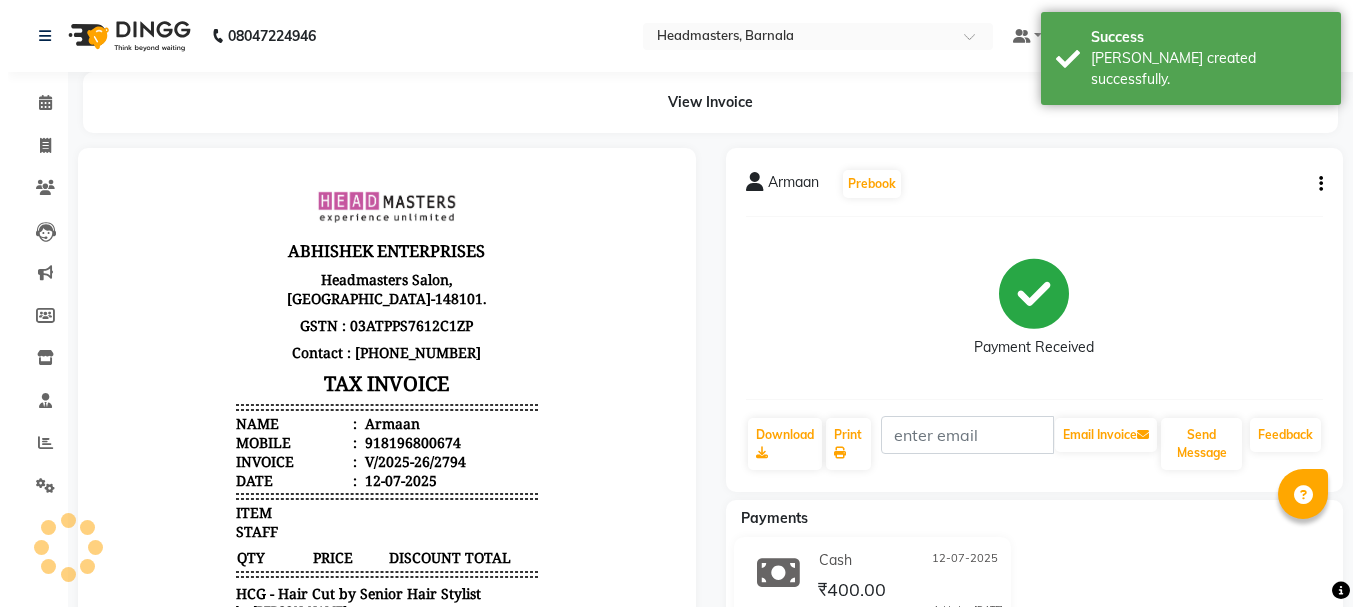 scroll, scrollTop: 0, scrollLeft: 0, axis: both 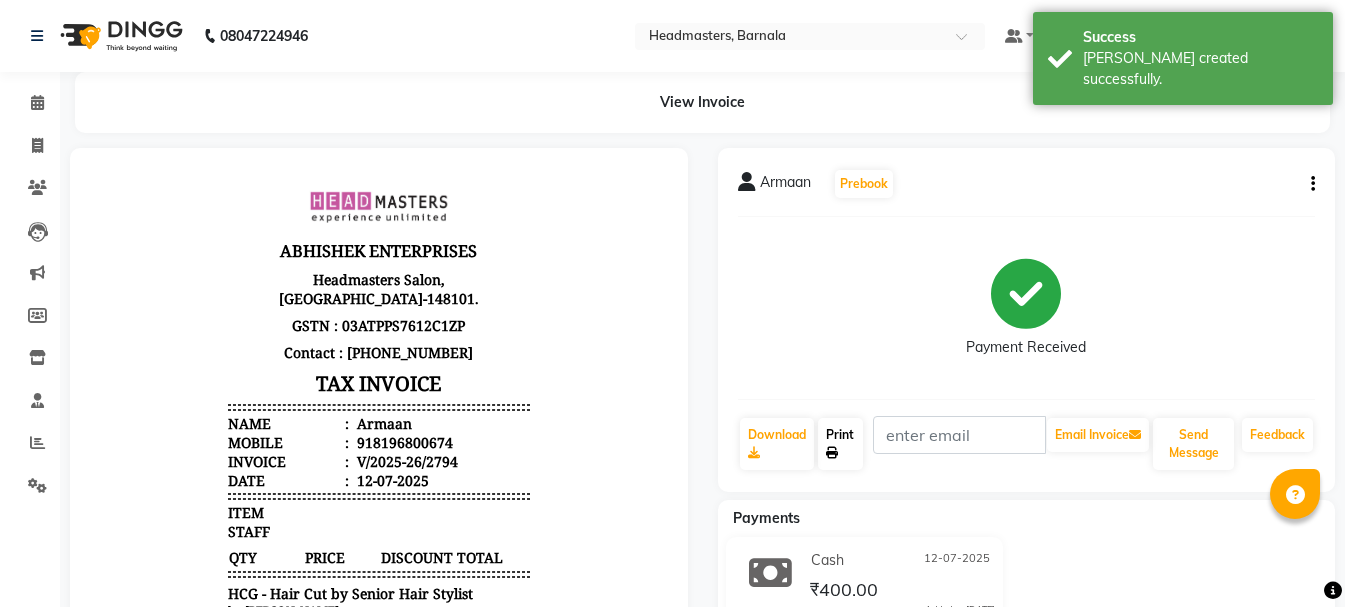 click on "Print" 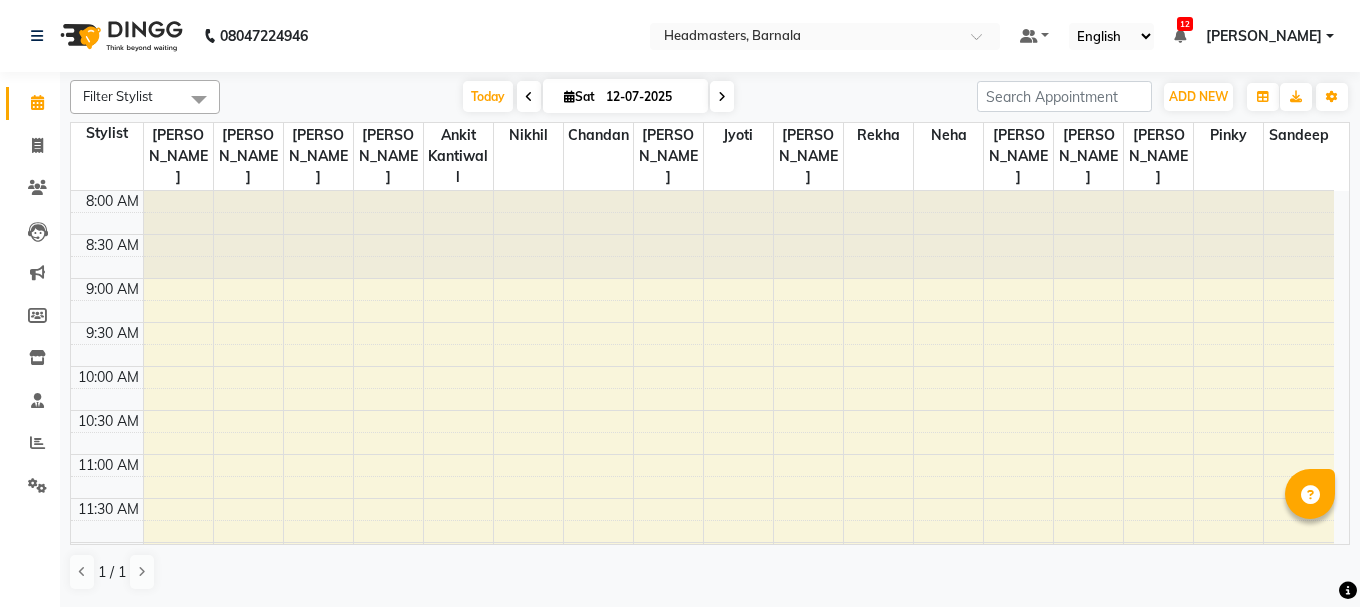 scroll, scrollTop: 0, scrollLeft: 0, axis: both 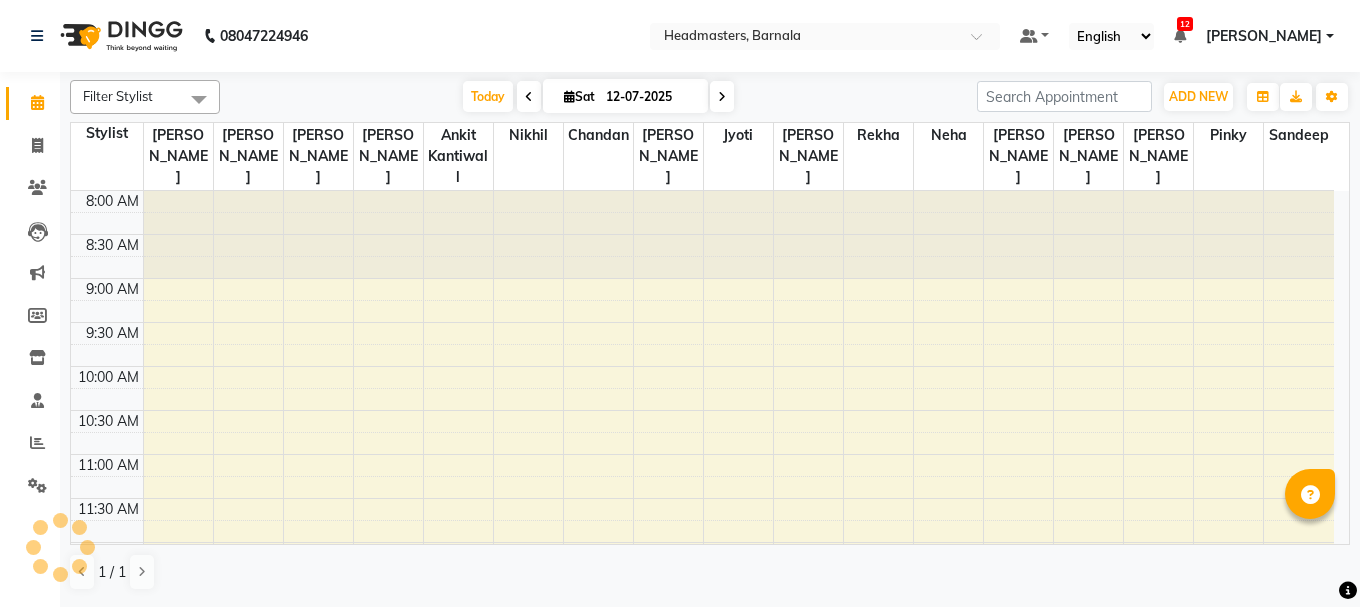 click on "8:00 AM 8:30 AM 9:00 AM 9:30 AM 10:00 AM 10:30 AM 11:00 AM 11:30 AM 12:00 PM 12:30 PM 1:00 PM 1:30 PM 2:00 PM 2:30 PM 3:00 PM 3:30 PM 4:00 PM 4:30 PM 5:00 PM 5:30 PM 6:00 PM 6:30 PM 7:00 PM 7:30 PM 8:00 PM 8:30 PM" at bounding box center [710, 368] 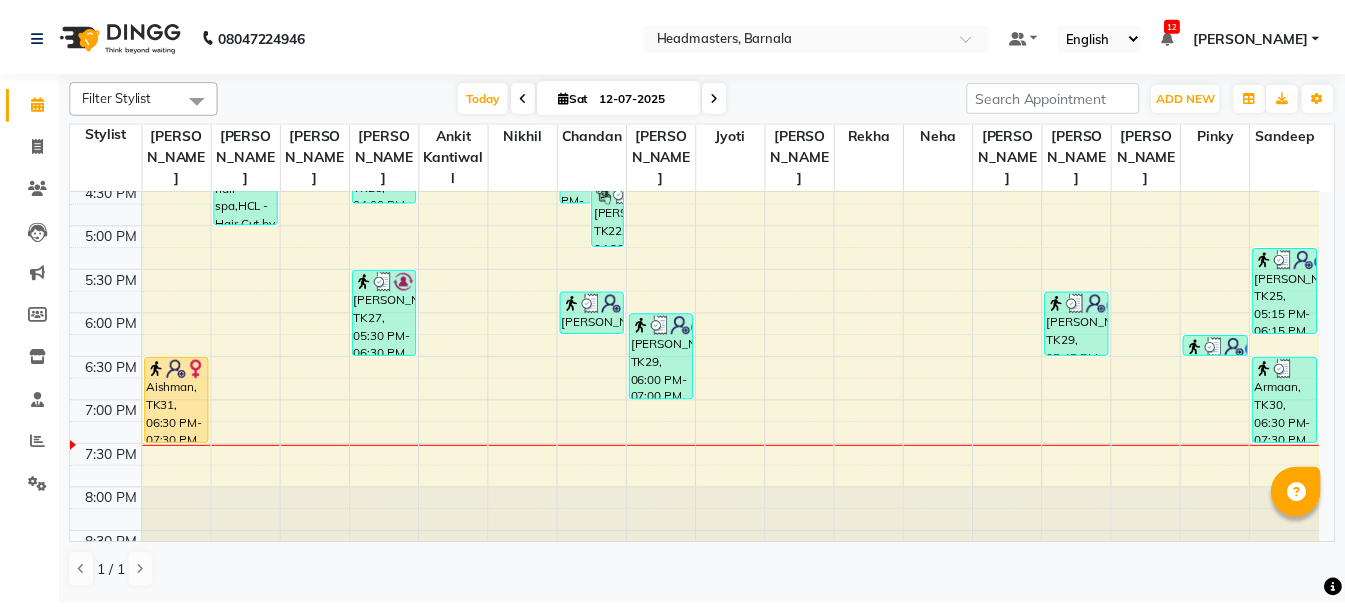 scroll, scrollTop: 790, scrollLeft: 0, axis: vertical 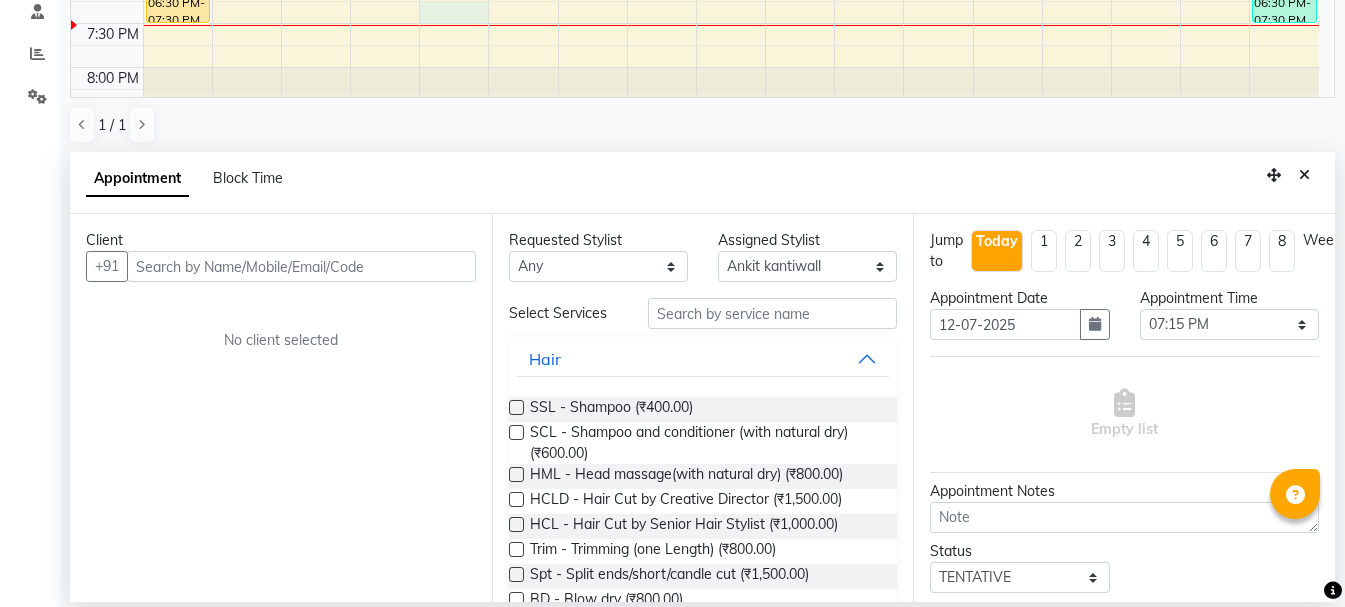 click at bounding box center (301, 266) 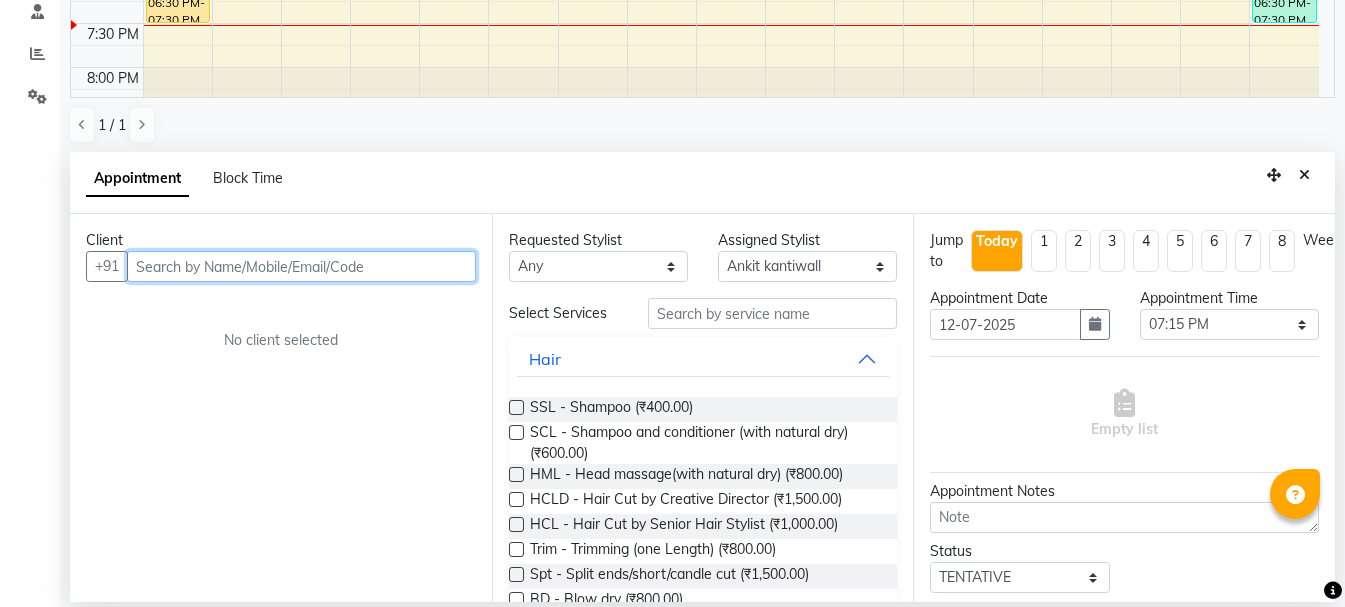 click at bounding box center (301, 266) 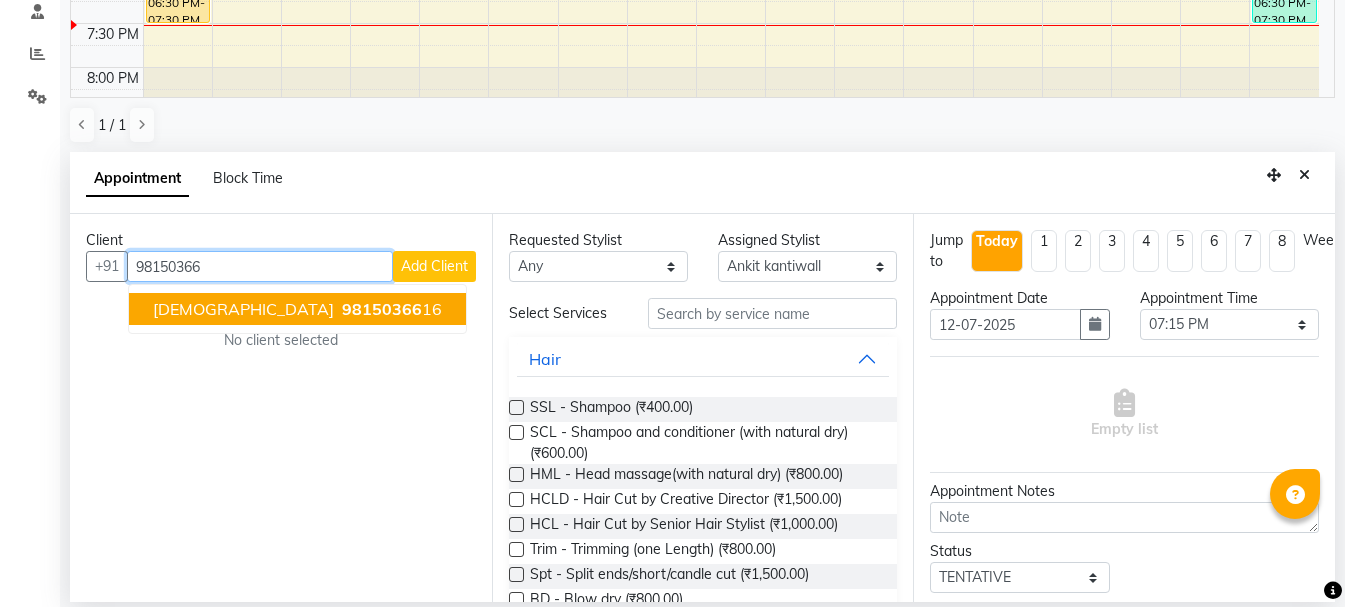 click on "98150366 16" at bounding box center [390, 309] 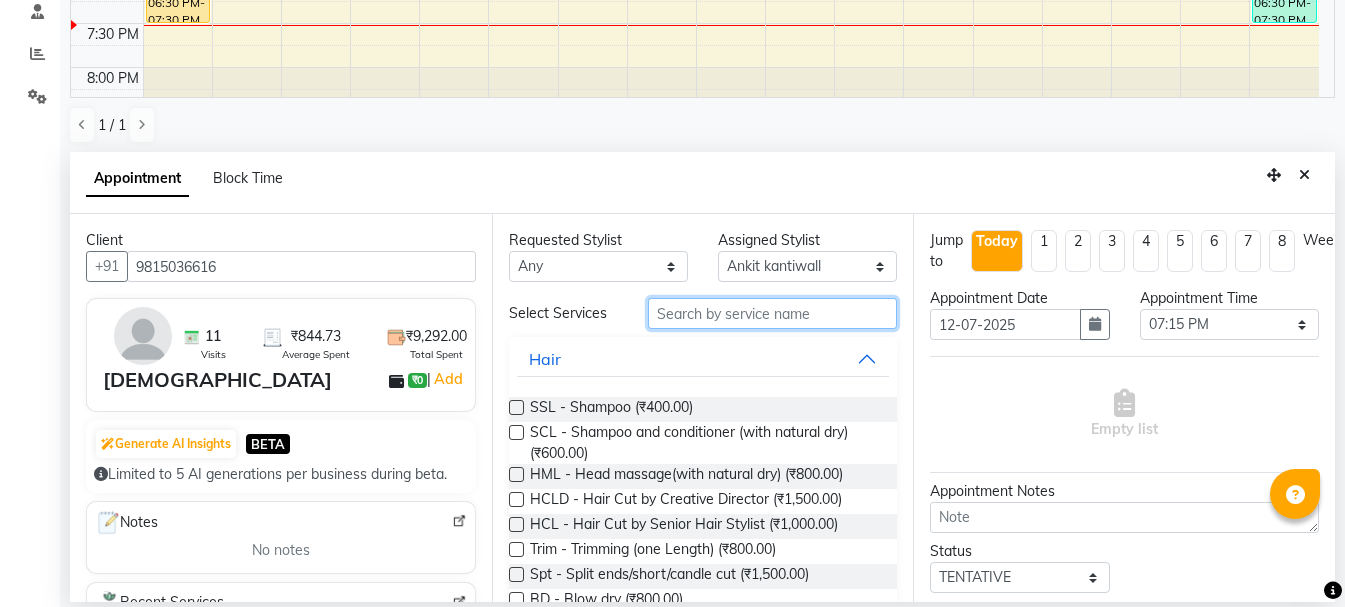 click at bounding box center [772, 313] 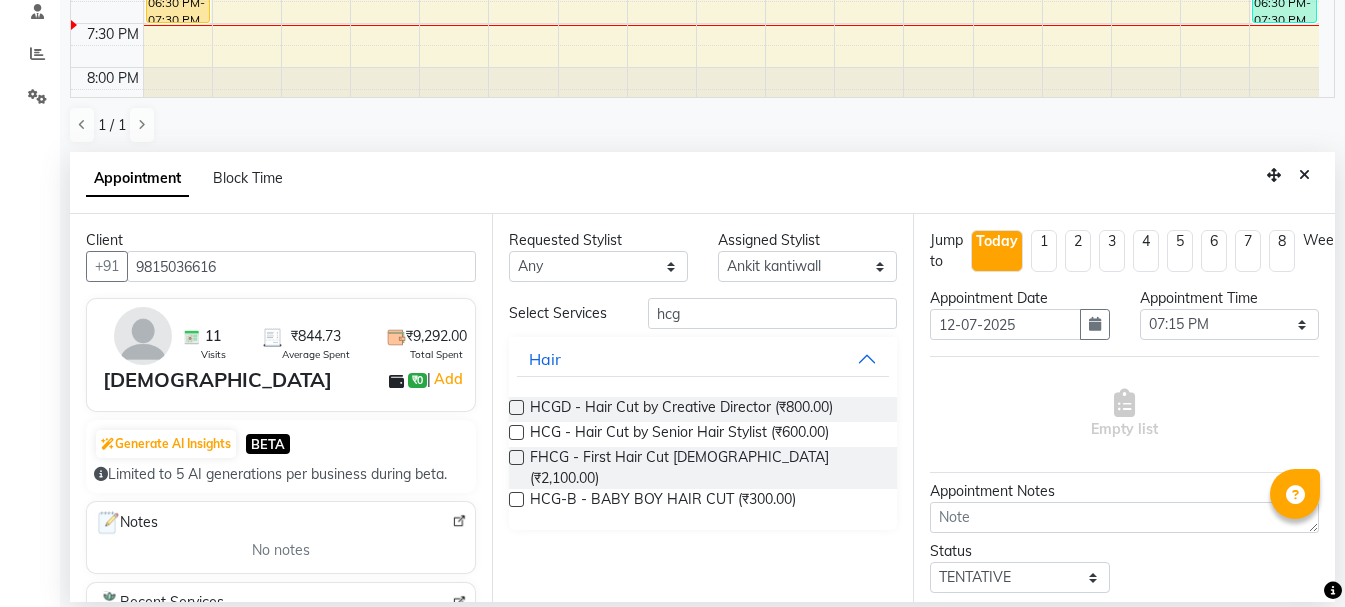click at bounding box center [516, 432] 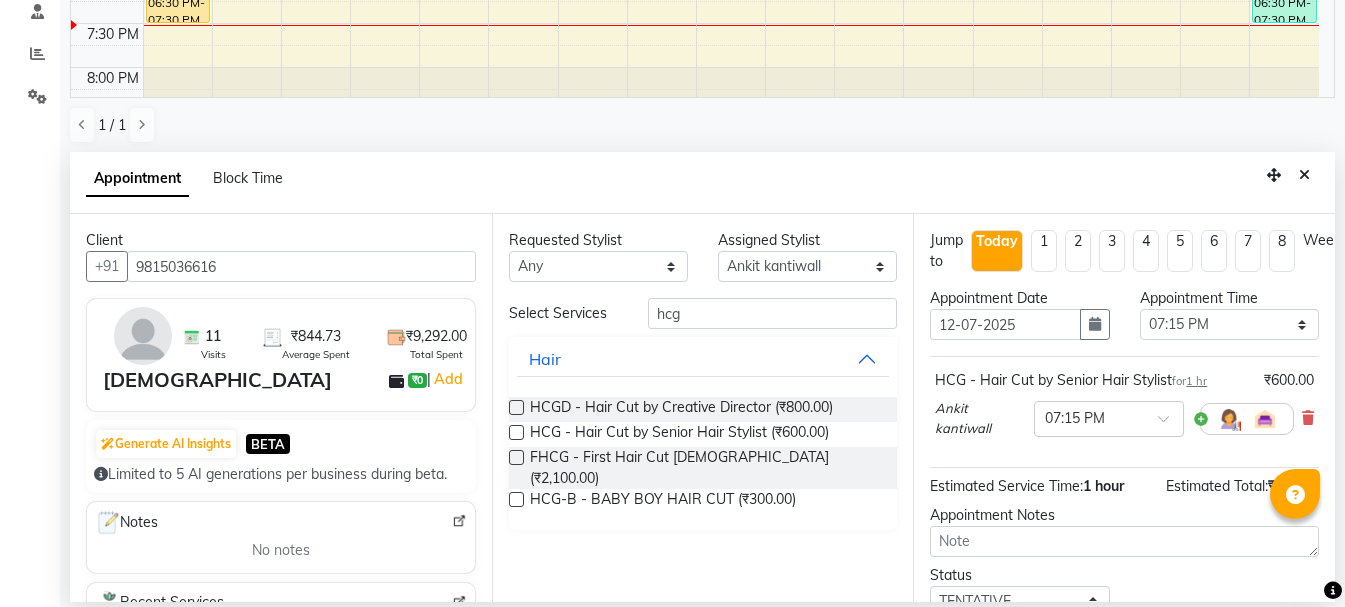 scroll, scrollTop: 40, scrollLeft: 0, axis: vertical 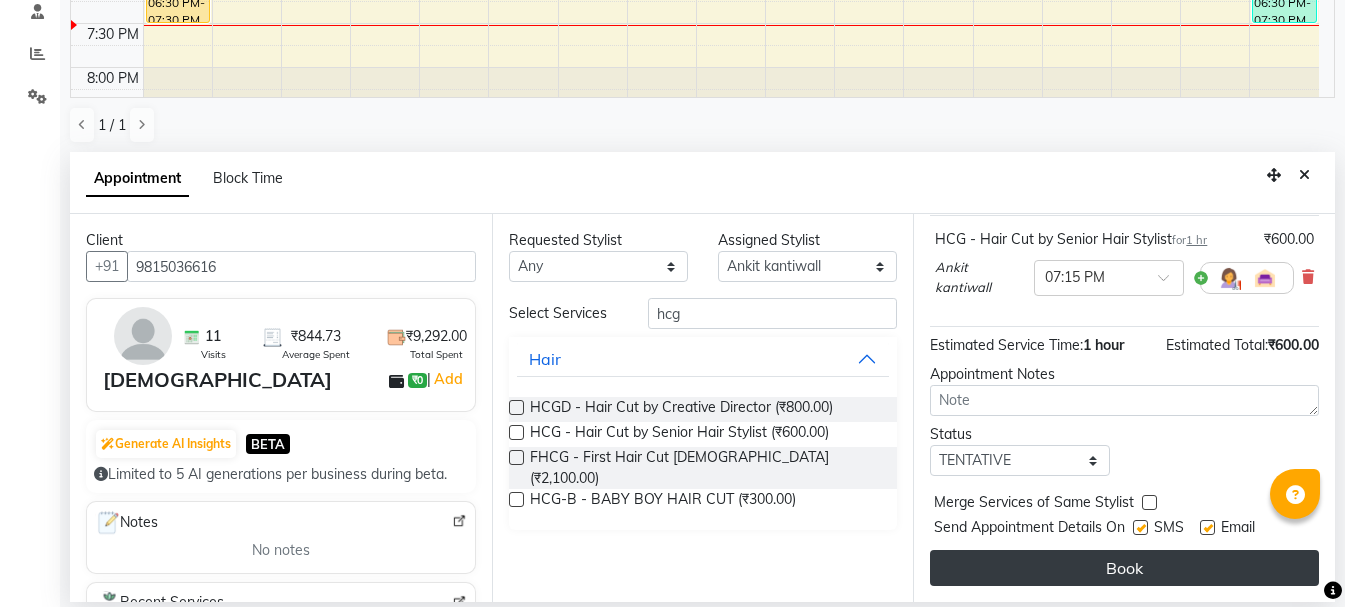 click on "Book" at bounding box center [1124, 568] 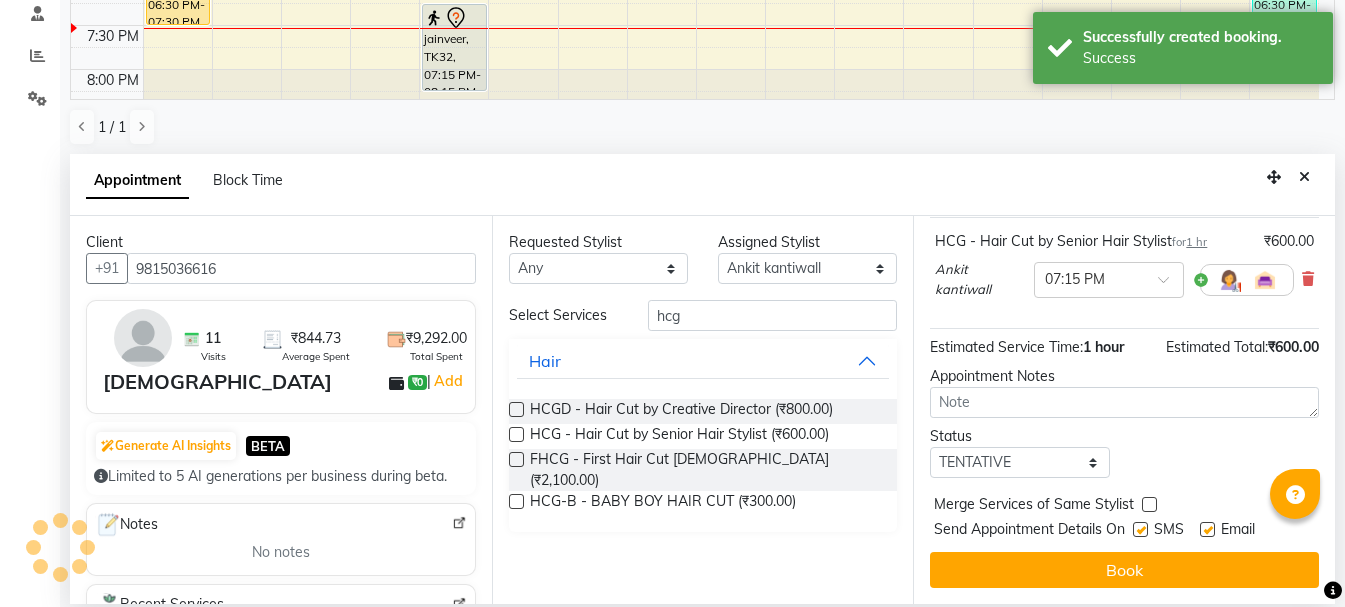 scroll, scrollTop: 0, scrollLeft: 0, axis: both 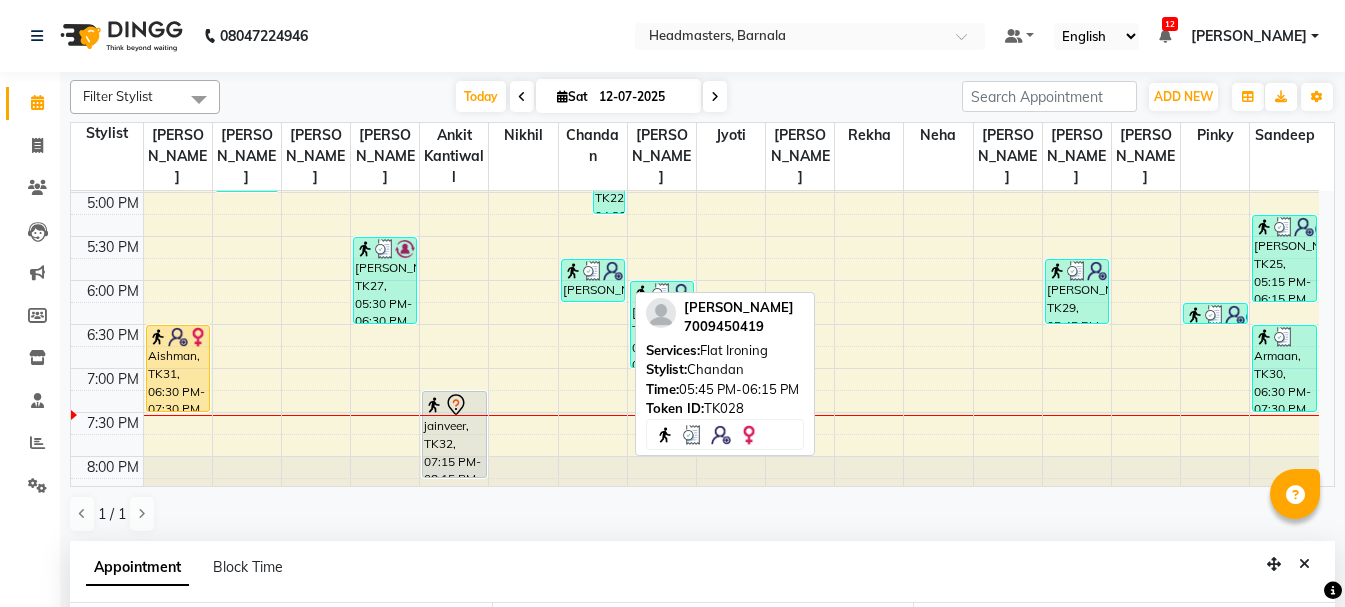 click at bounding box center (593, 271) 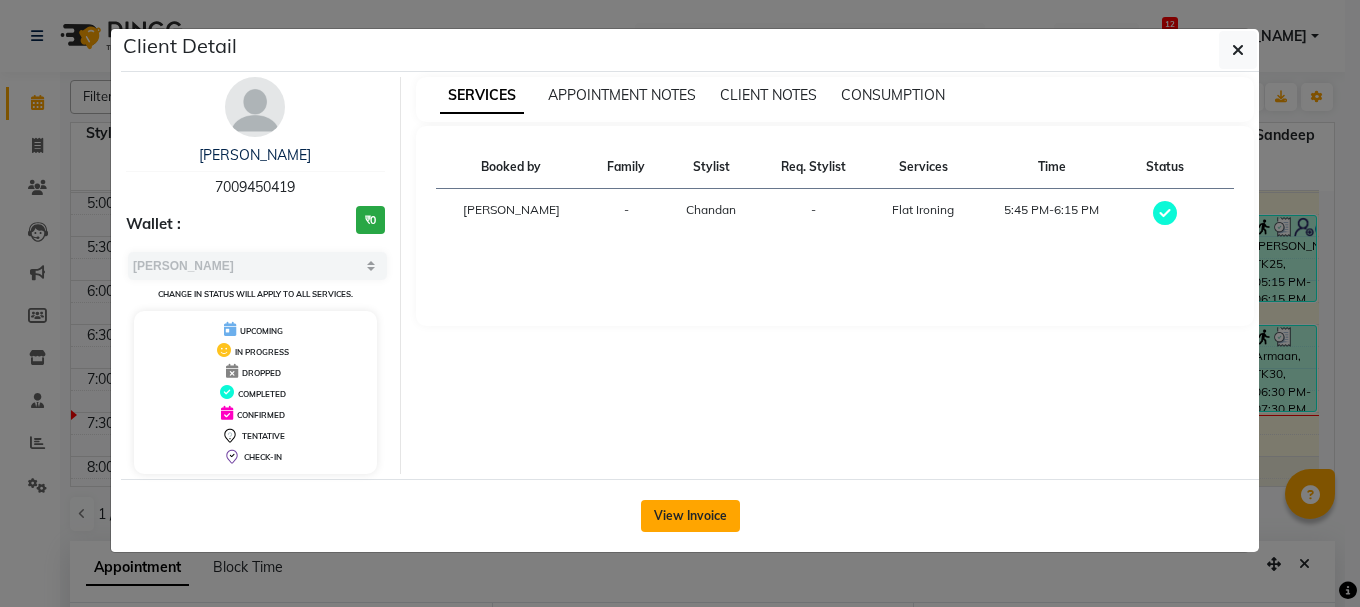 click on "View Invoice" 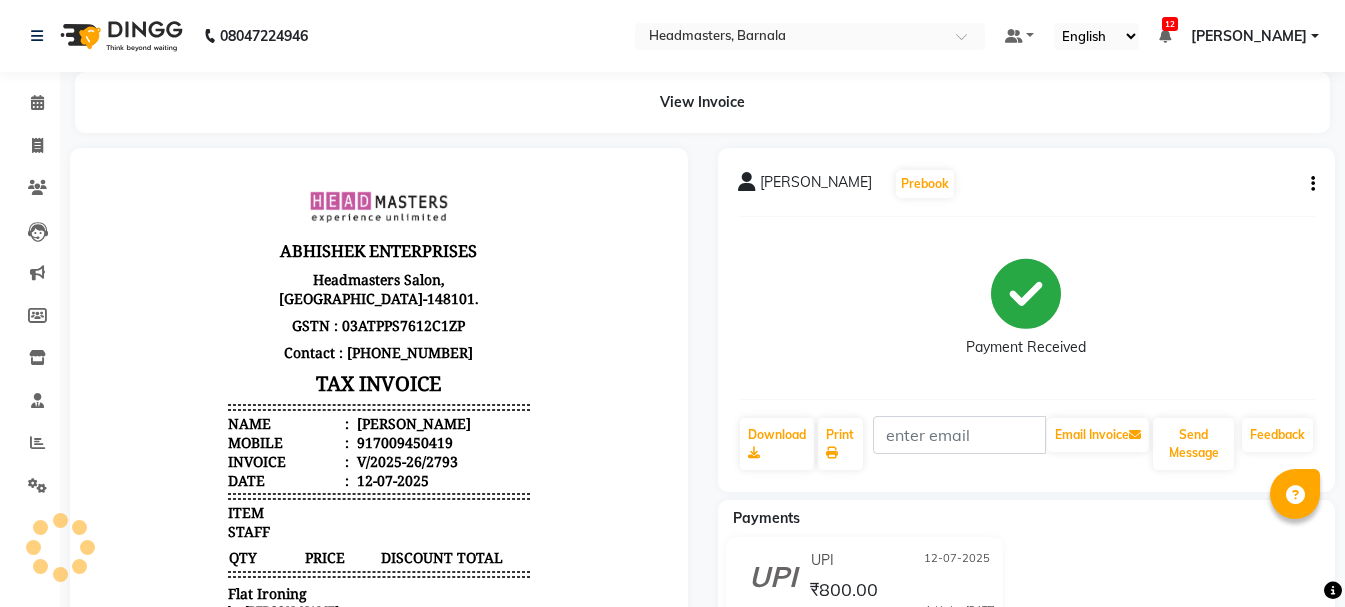 scroll, scrollTop: 0, scrollLeft: 0, axis: both 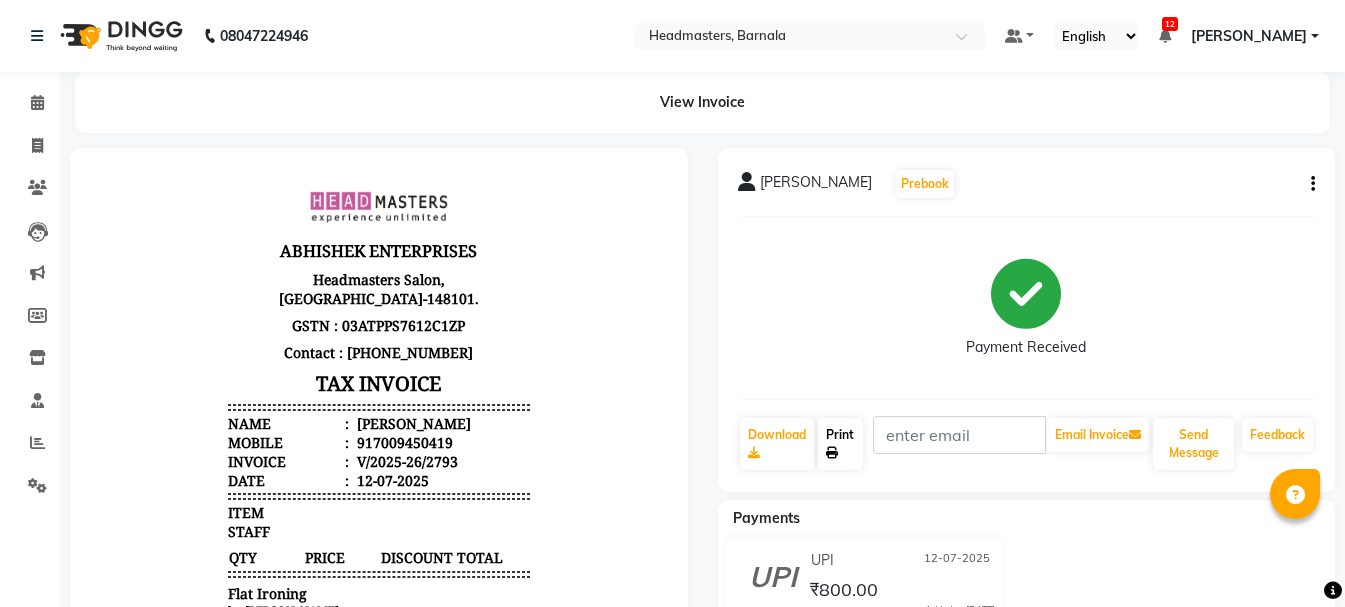 click on "Print" 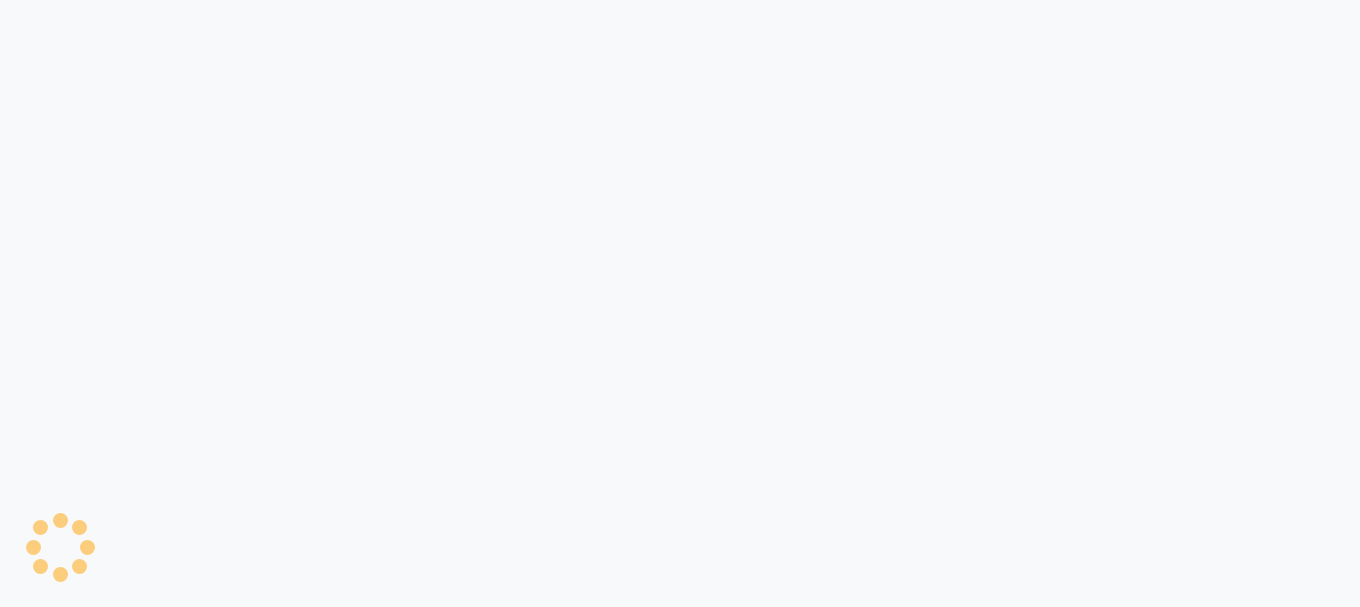scroll, scrollTop: 0, scrollLeft: 0, axis: both 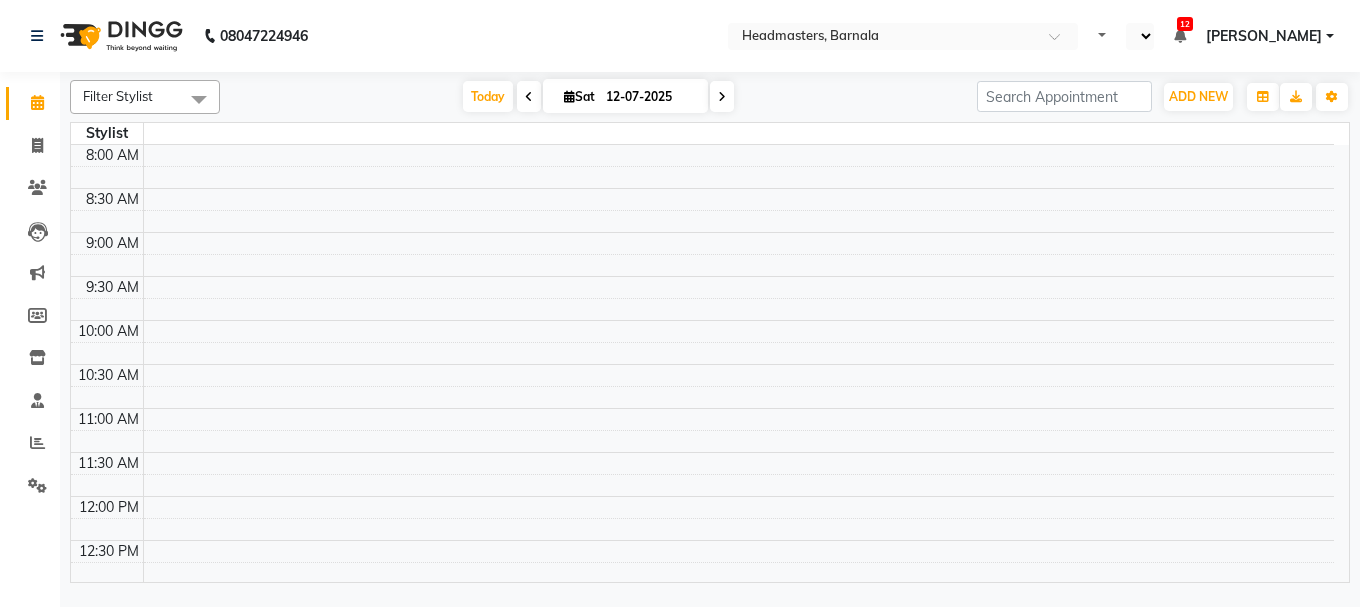 select on "en" 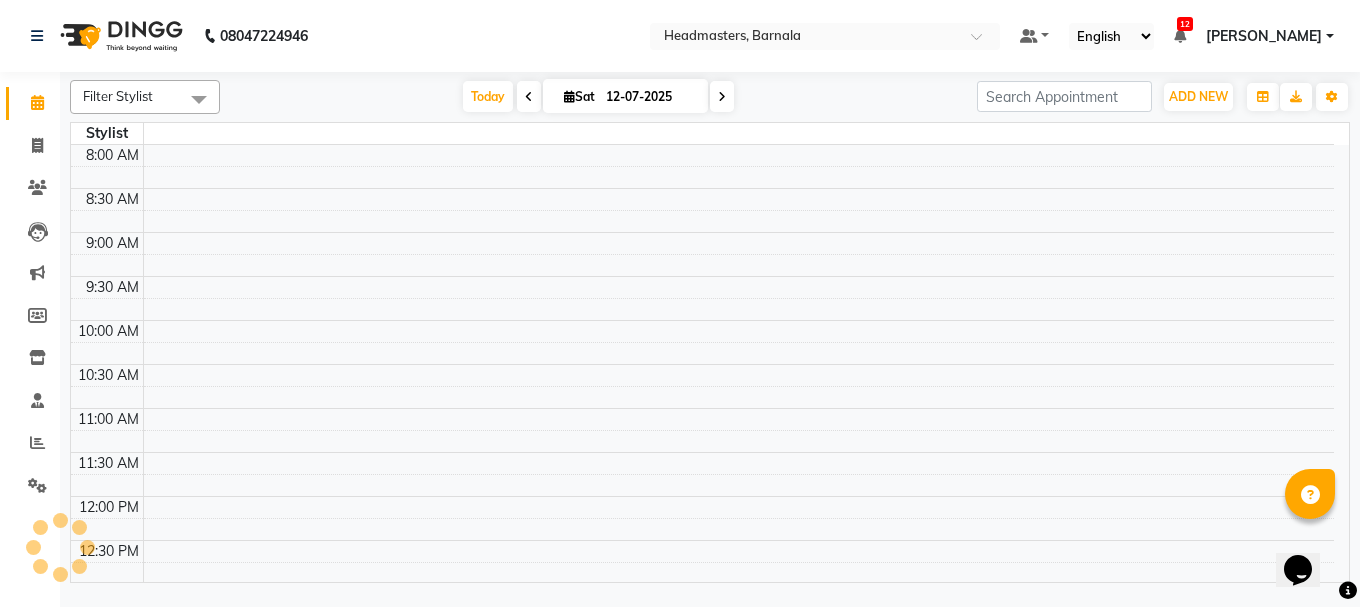 scroll, scrollTop: 0, scrollLeft: 0, axis: both 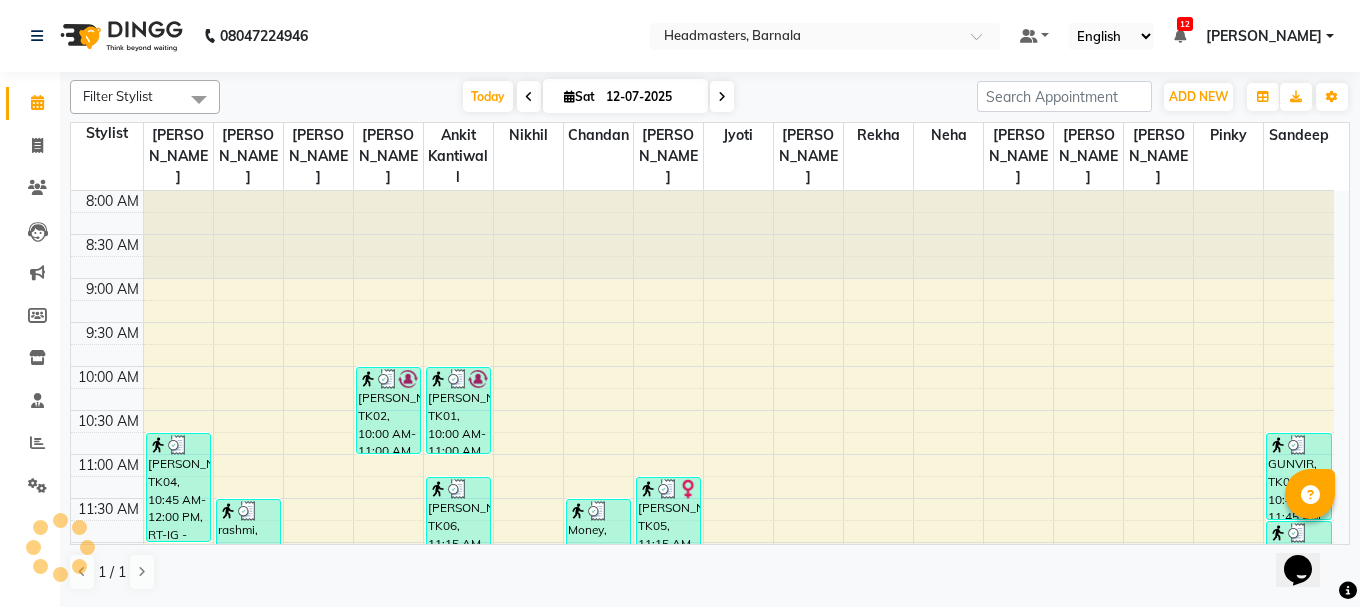 click on "Opens Chat This icon Opens the chat window." at bounding box center (1308, 535) 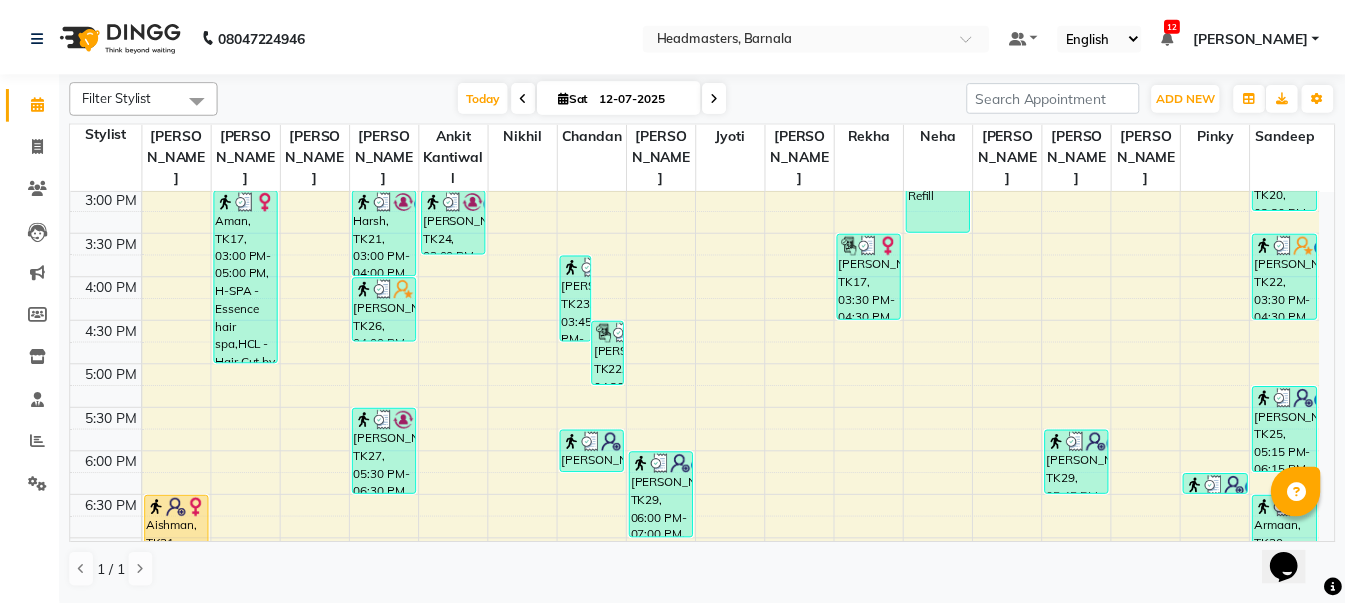 scroll, scrollTop: 790, scrollLeft: 0, axis: vertical 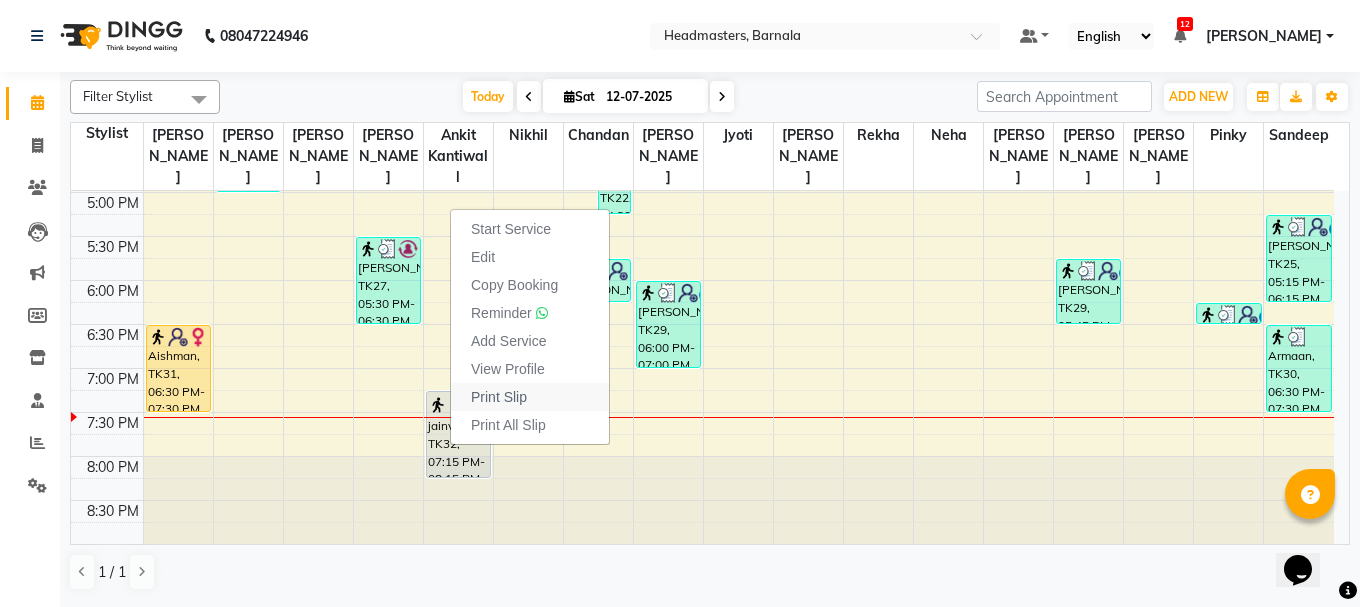click on "Print Slip" at bounding box center (499, 397) 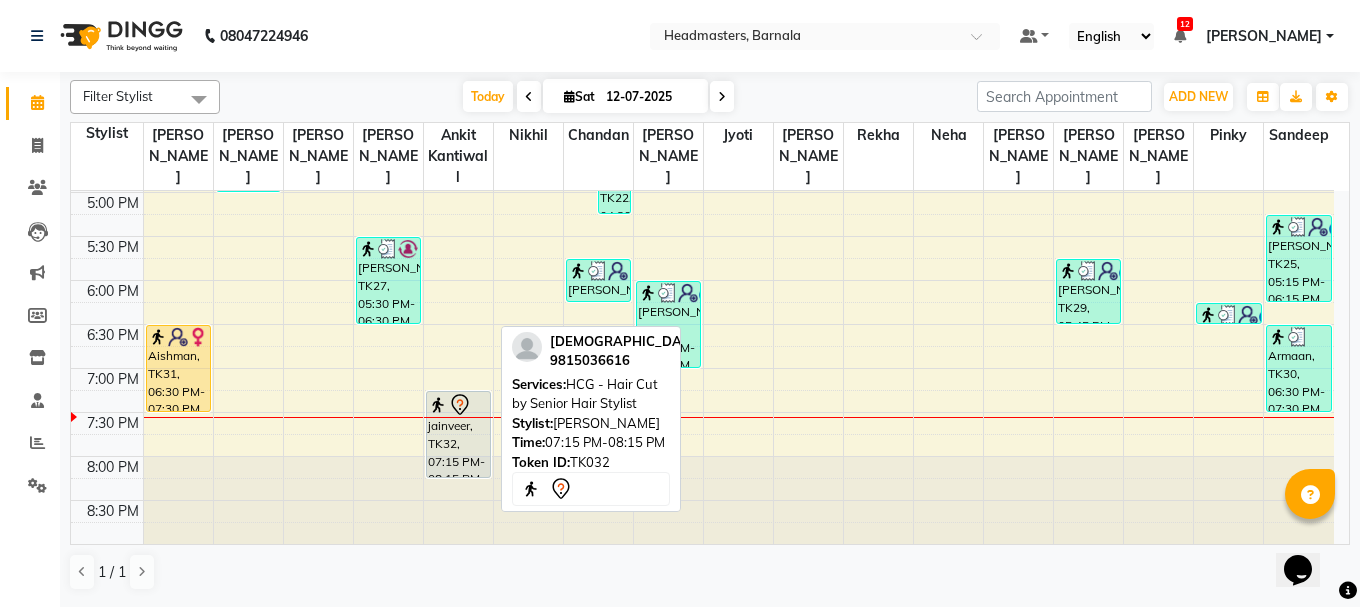 click on "jainveer, TK32, 07:15 PM-08:15 PM, HCG - Hair Cut by Senior Hair Stylist" at bounding box center (458, 434) 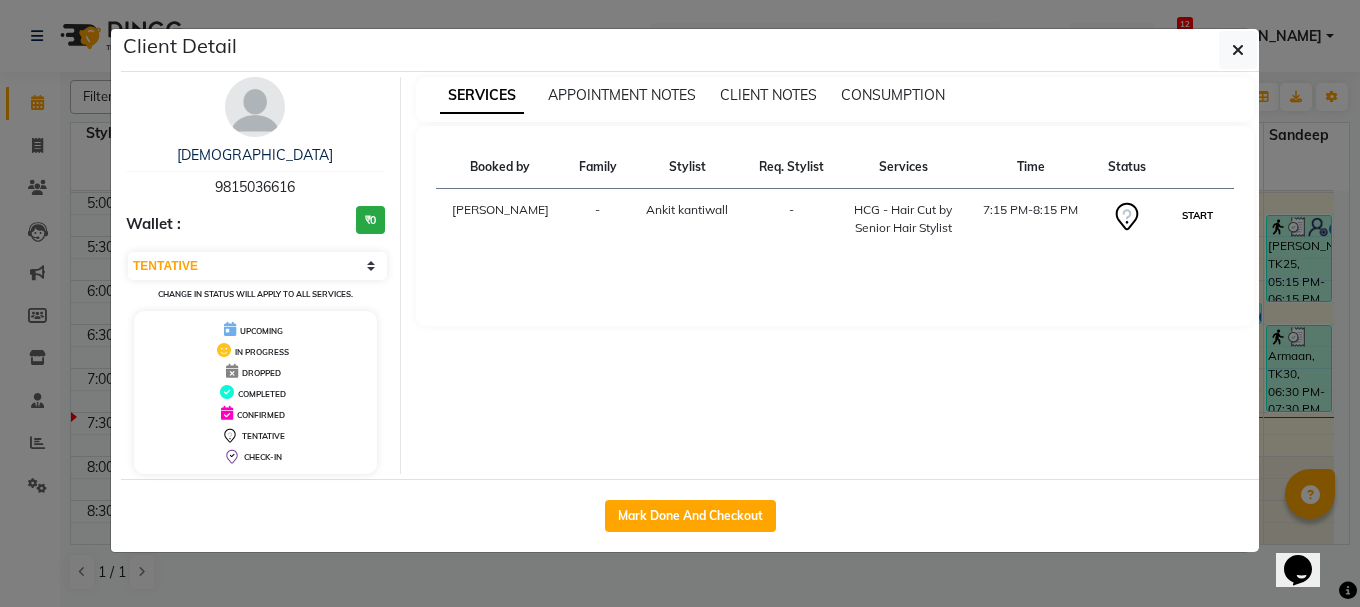 click on "START" at bounding box center (1197, 215) 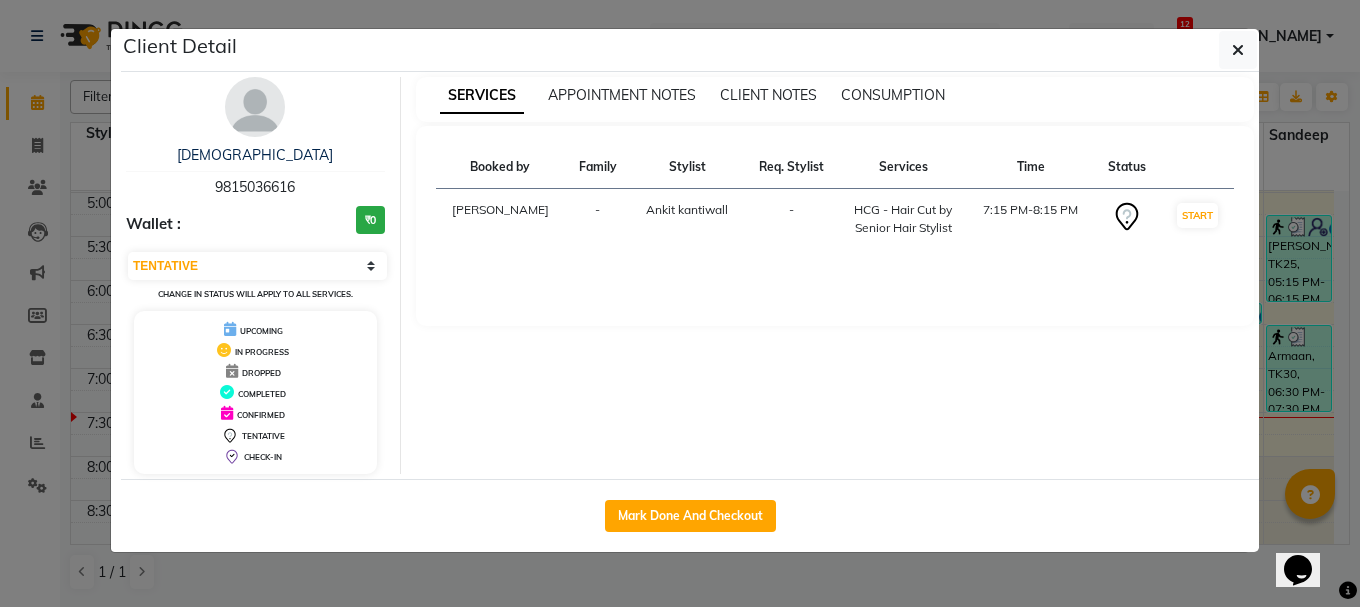 select on "1" 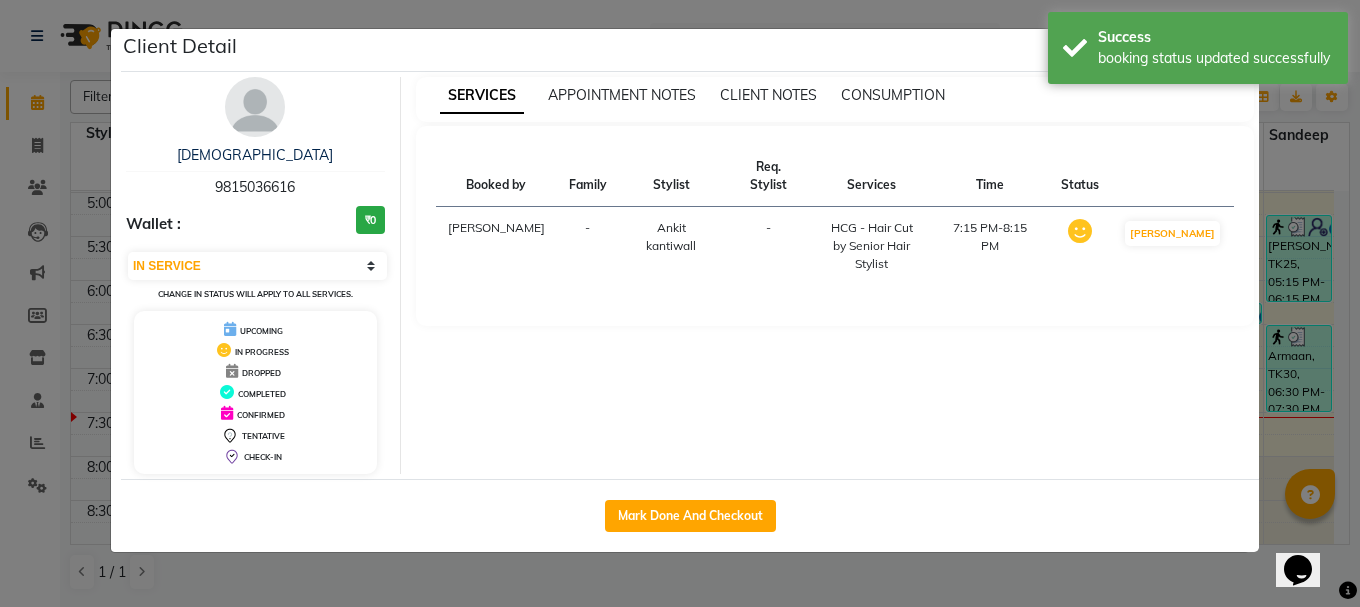 click on "Client Detail  jainveer    9815036616 Wallet : ₹0 Select IN SERVICE CONFIRMED TENTATIVE CHECK IN MARK DONE UPCOMING Change in status will apply to all services. UPCOMING IN PROGRESS DROPPED COMPLETED CONFIRMED TENTATIVE CHECK-IN SERVICES APPOINTMENT NOTES CLIENT NOTES CONSUMPTION Booked by Family Stylist Req. Stylist Services Time Status  Manya  -  Ankit kantiwall -  HCG - Hair Cut by Senior Hair Stylist   7:15 PM-8:15 PM   MARK DONE   Mark Done And Checkout" 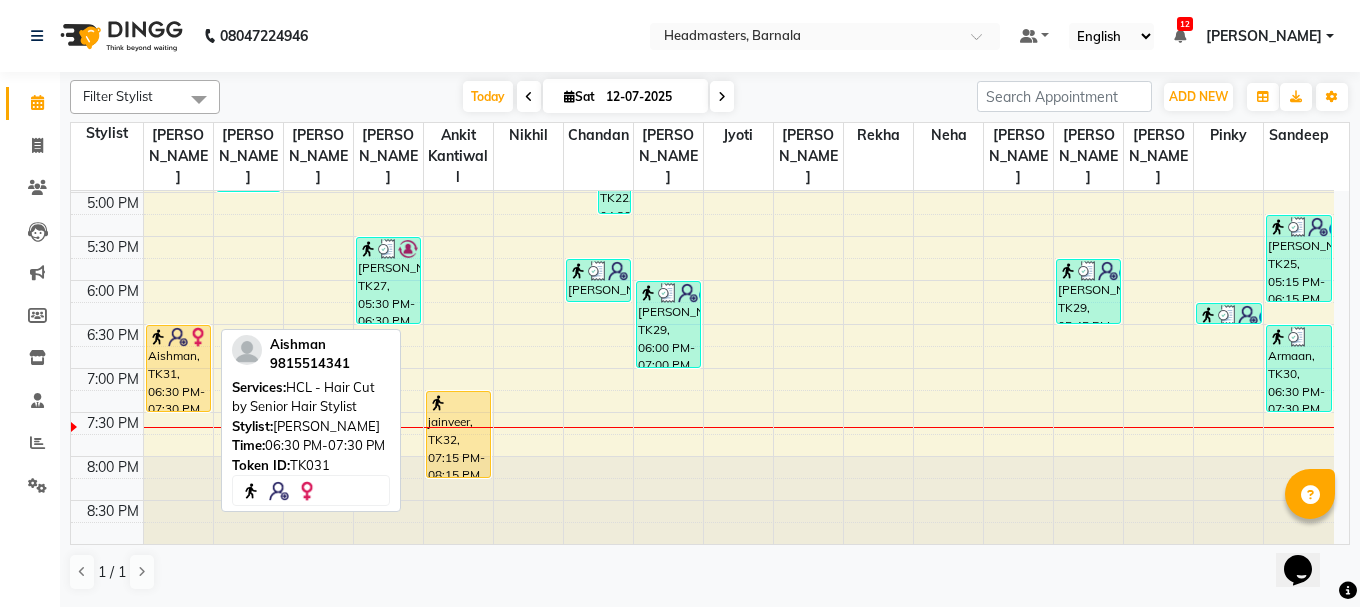 click on "Aishman, TK31, 06:30 PM-07:30 PM, HCL - Hair Cut by Senior Hair Stylist" at bounding box center [178, 368] 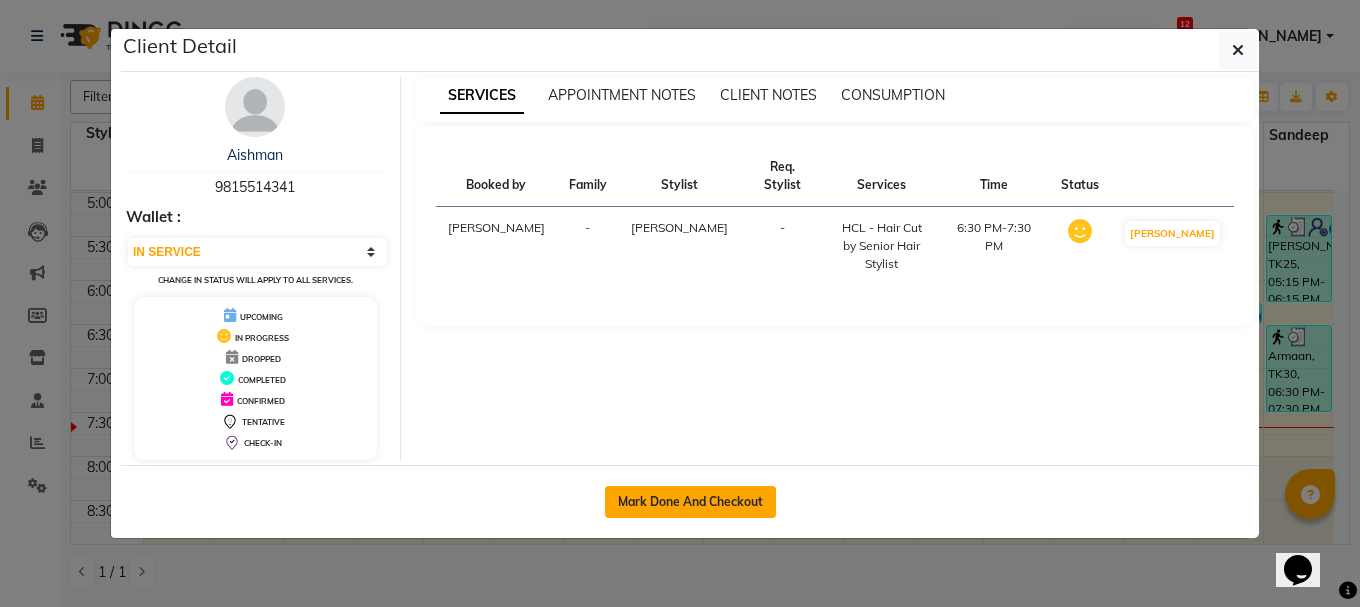 click on "Mark Done And Checkout" 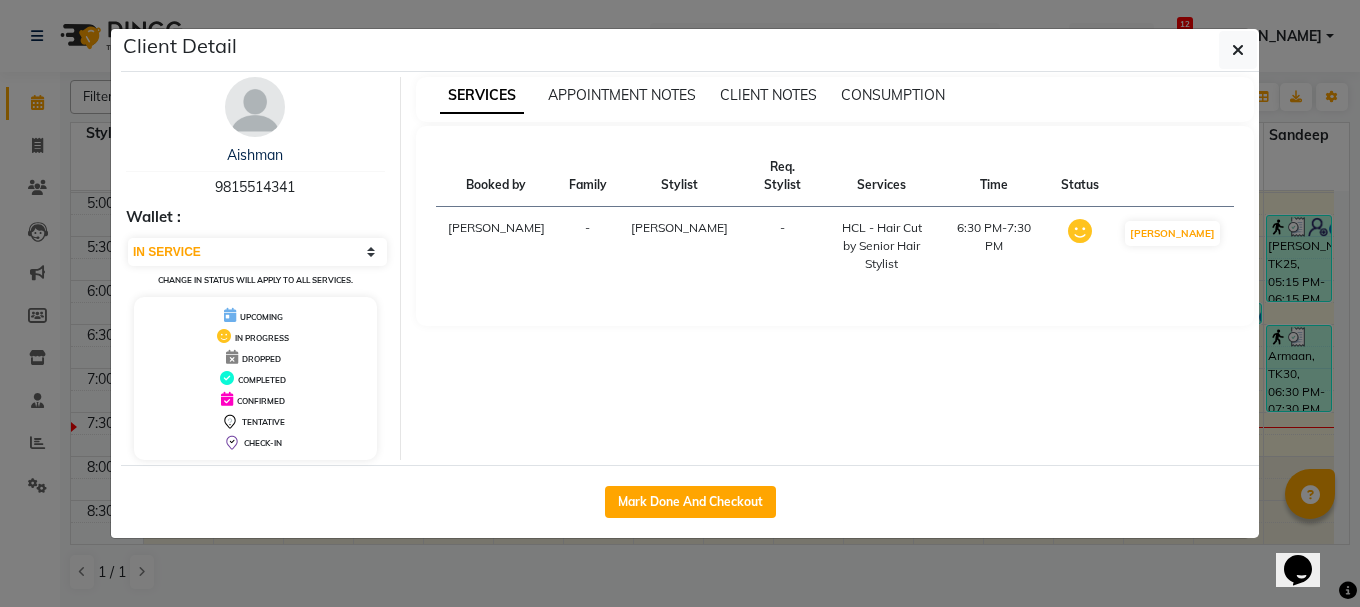 select on "service" 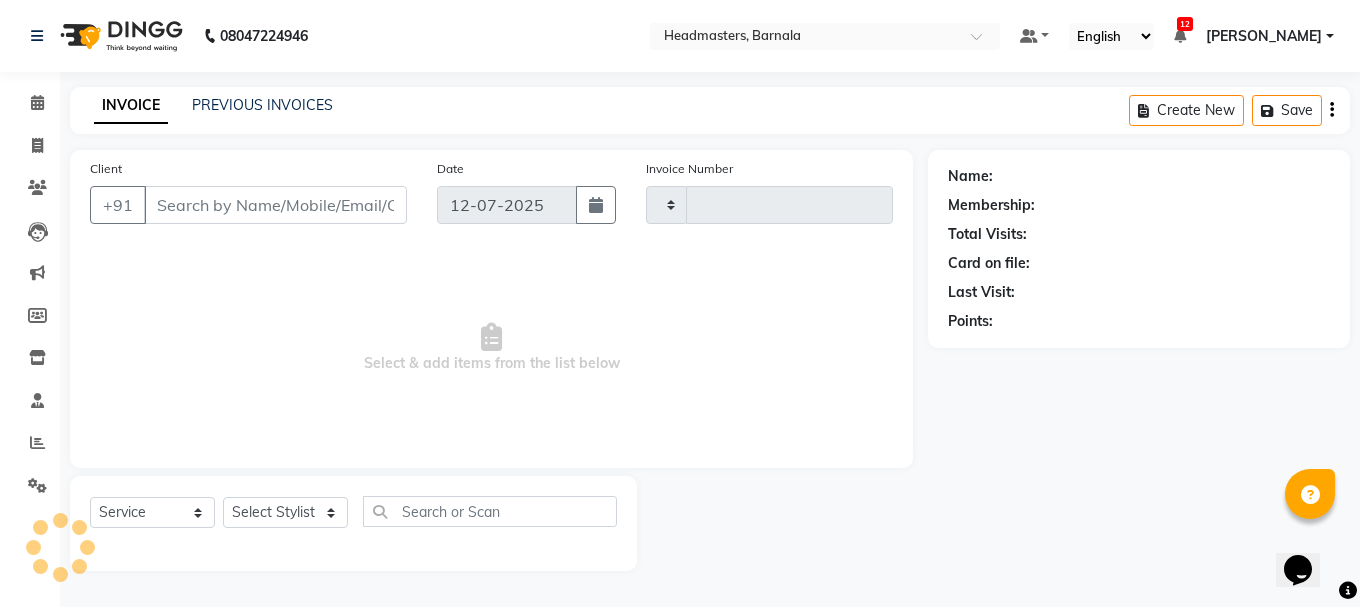 type on "2795" 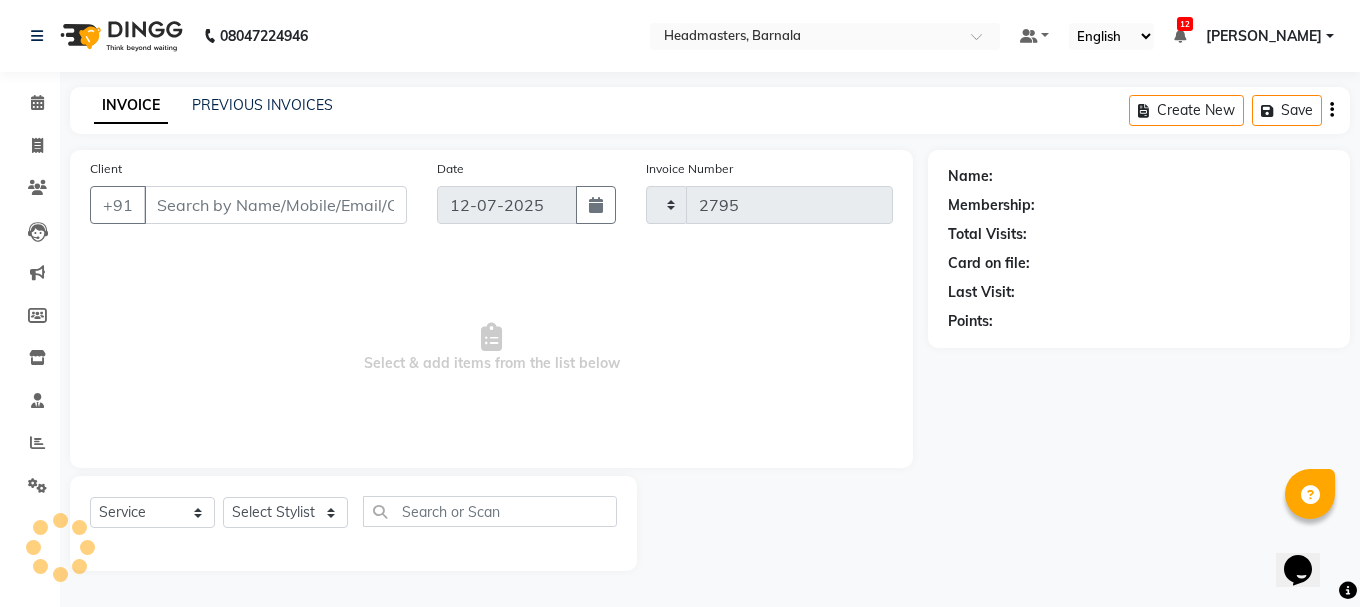 select on "7526" 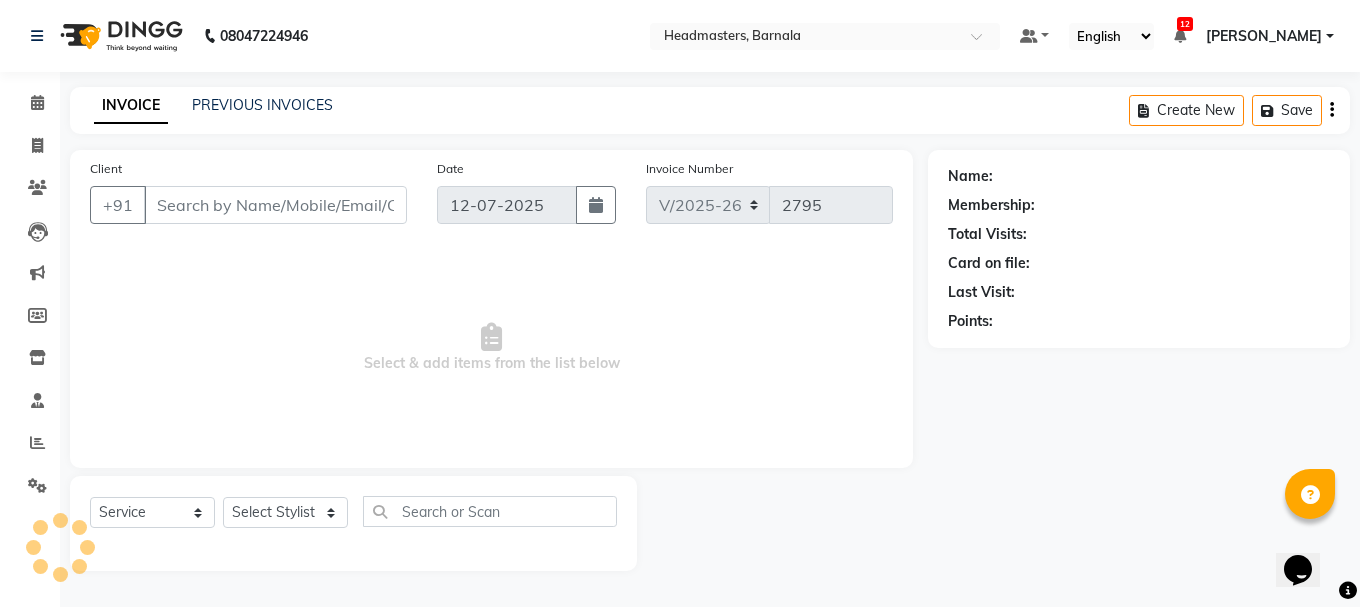 type on "9815514341" 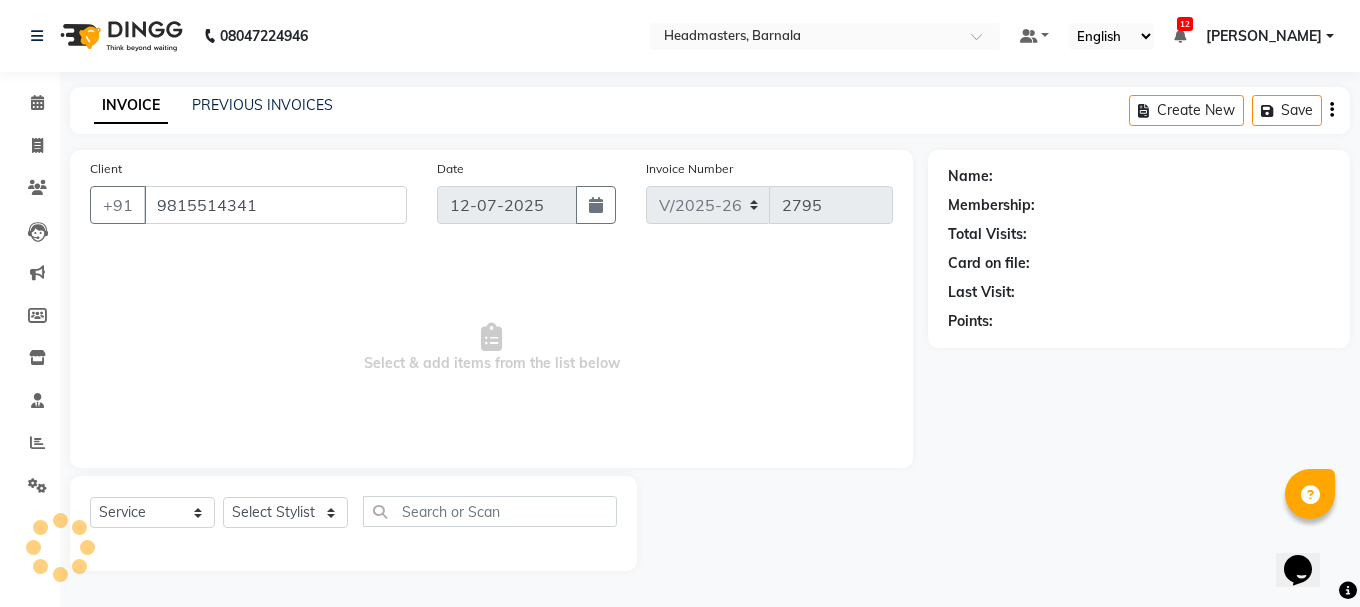 select on "67274" 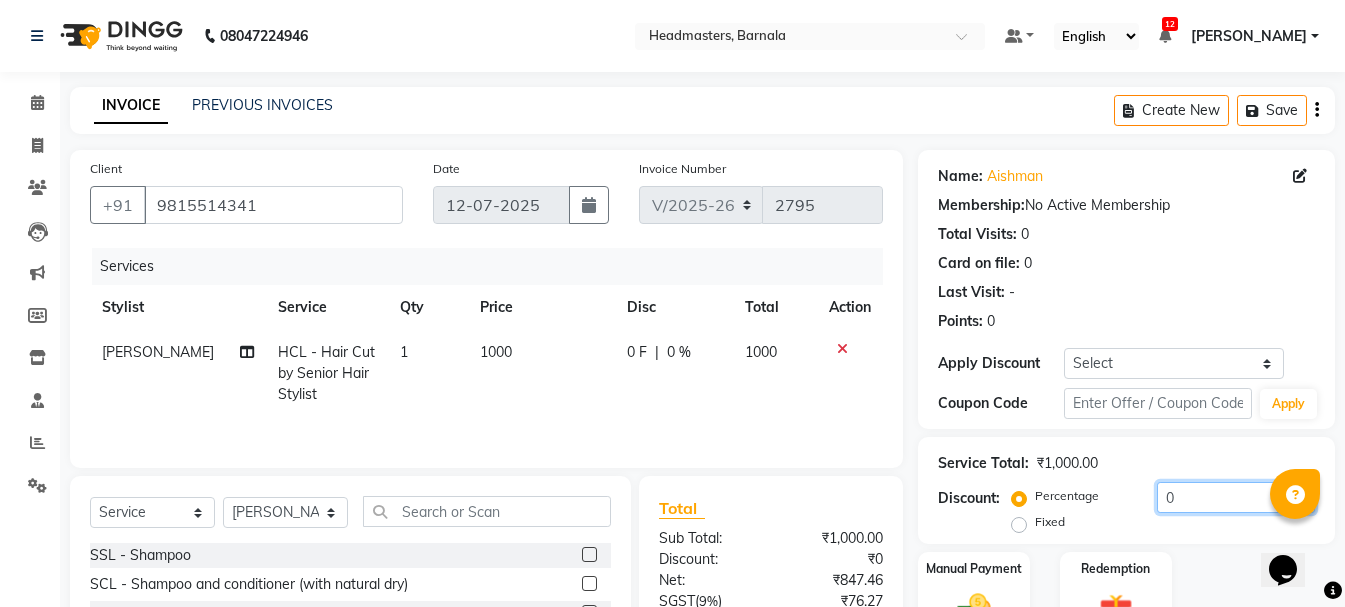 drag, startPoint x: 1192, startPoint y: 504, endPoint x: 992, endPoint y: 482, distance: 201.20636 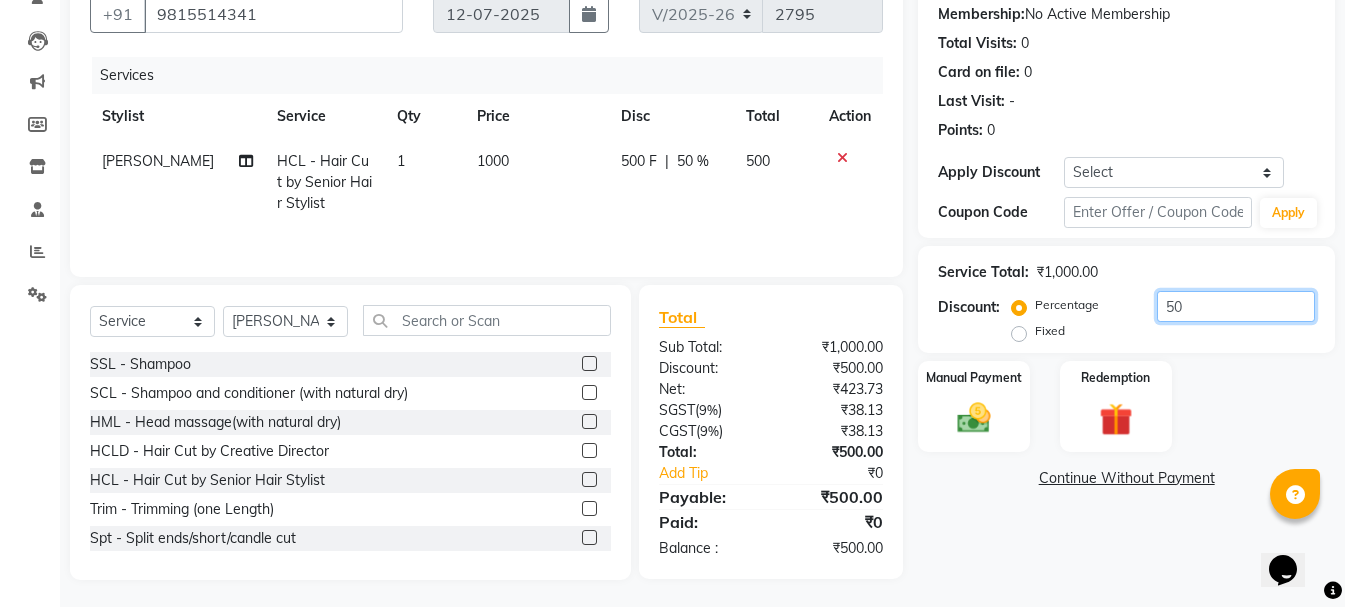 scroll, scrollTop: 194, scrollLeft: 0, axis: vertical 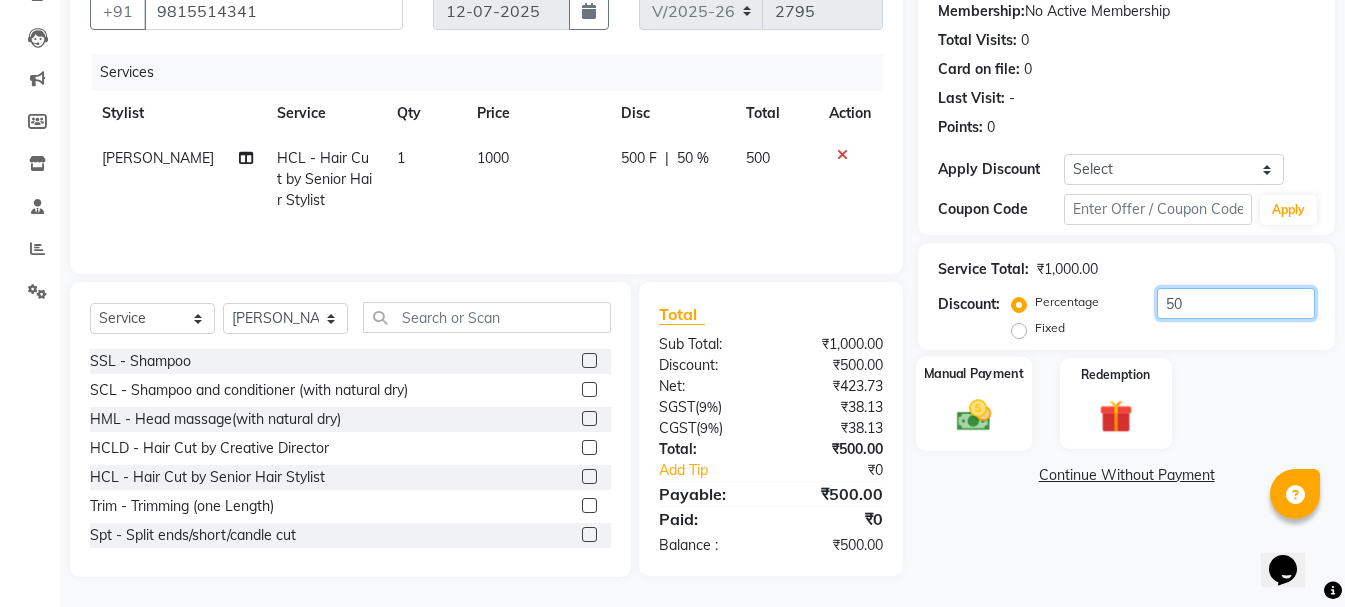 type on "50" 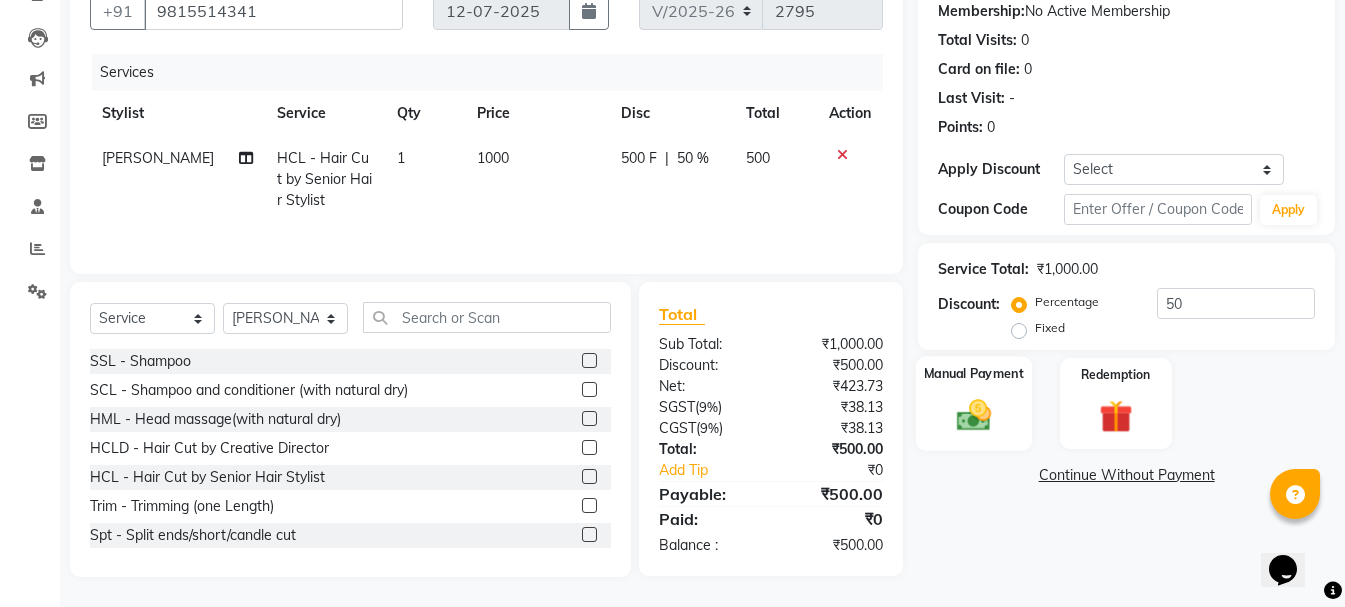 click on "Manual Payment" 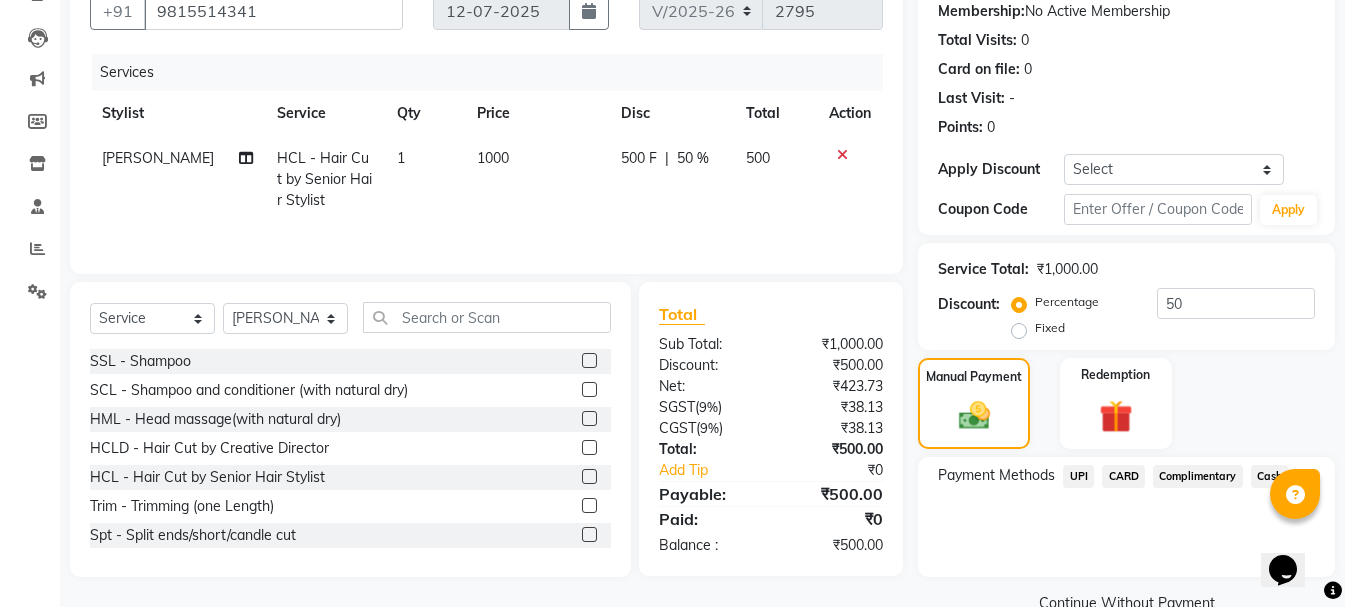 click on "Cash" 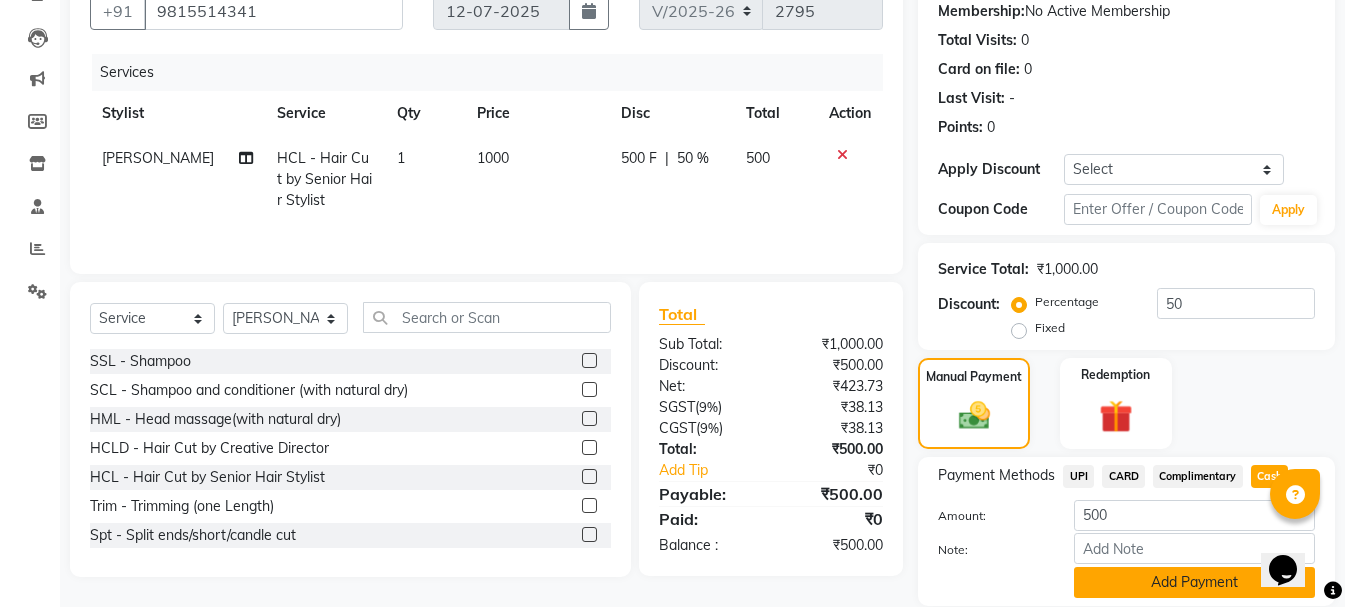 click on "Add Payment" 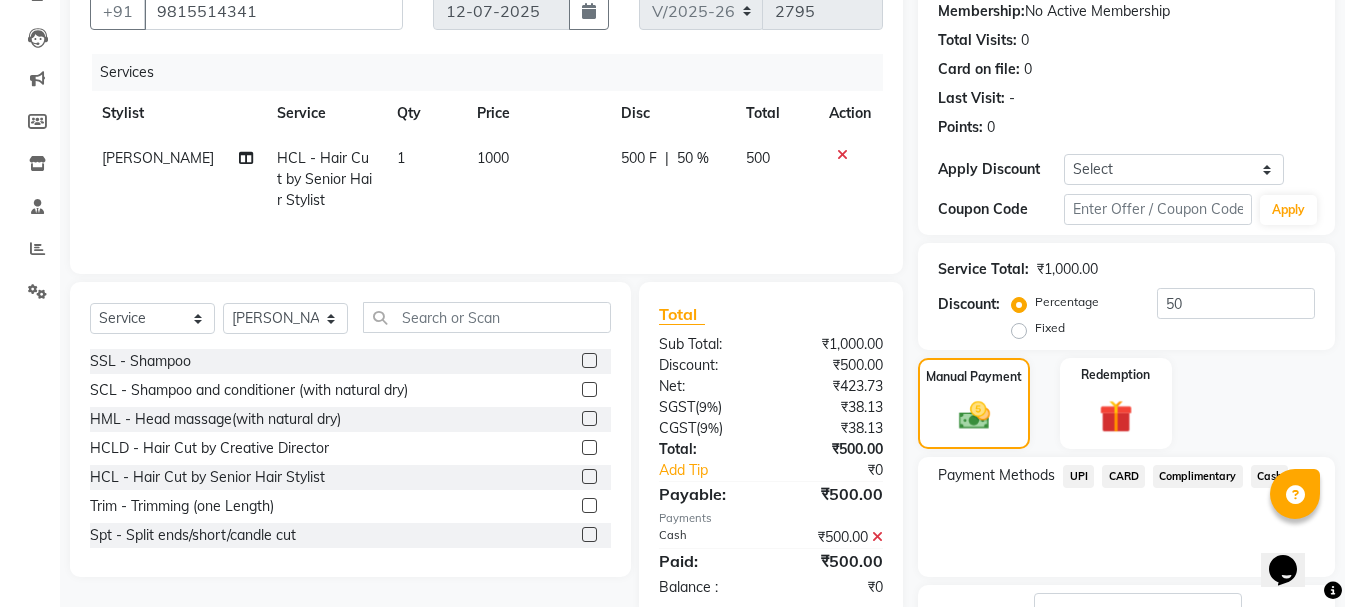 scroll, scrollTop: 348, scrollLeft: 0, axis: vertical 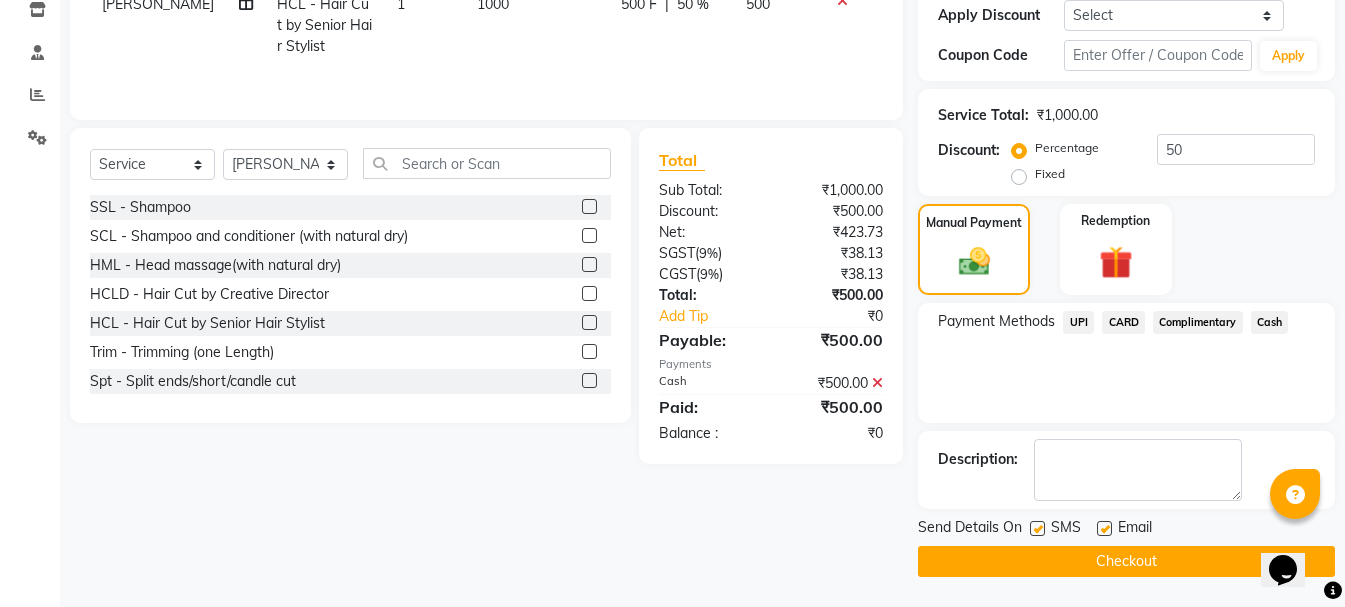 click on "Checkout" 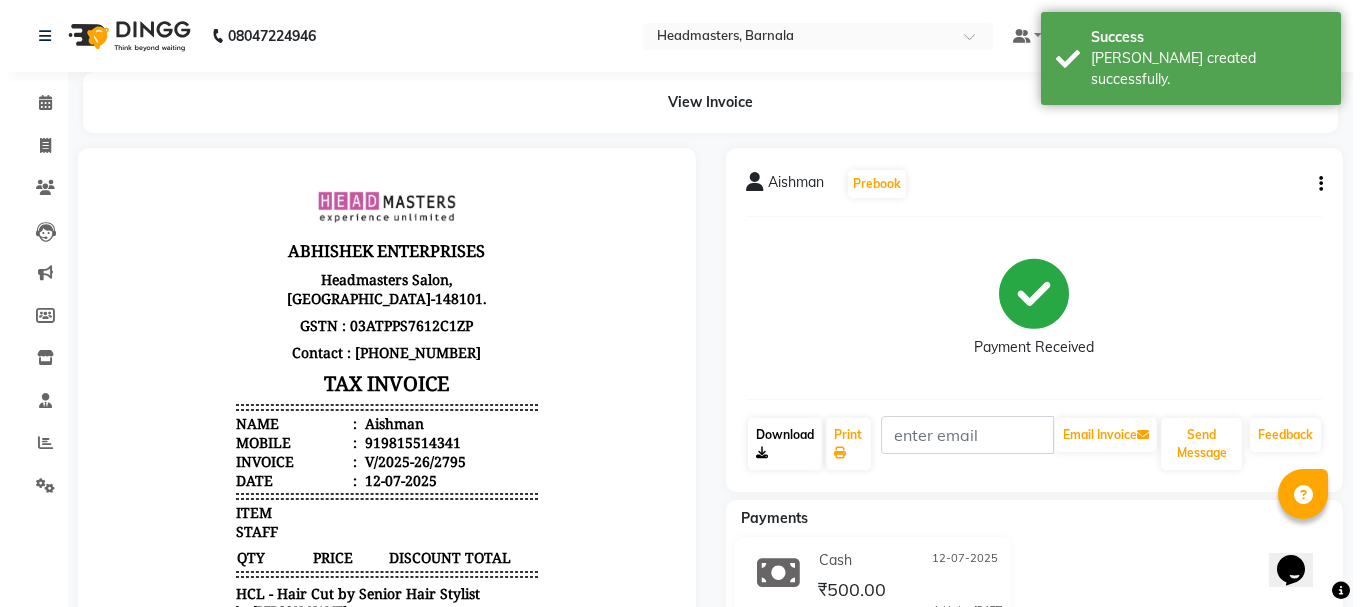 scroll, scrollTop: 0, scrollLeft: 0, axis: both 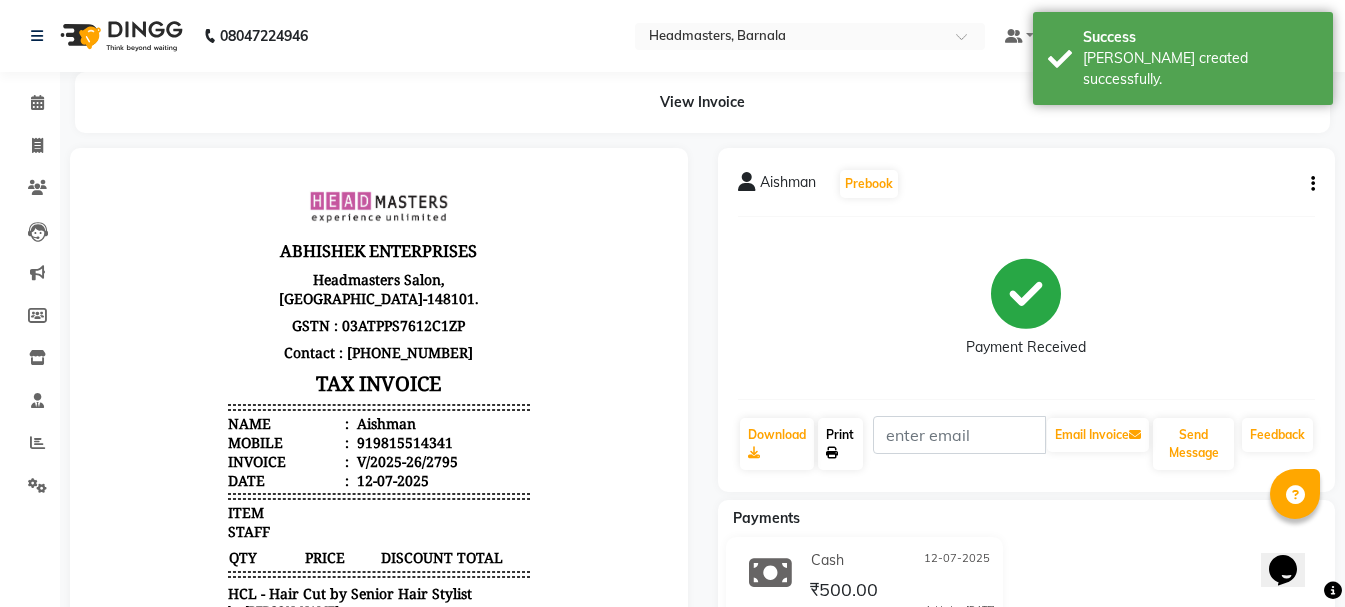 click on "Print" 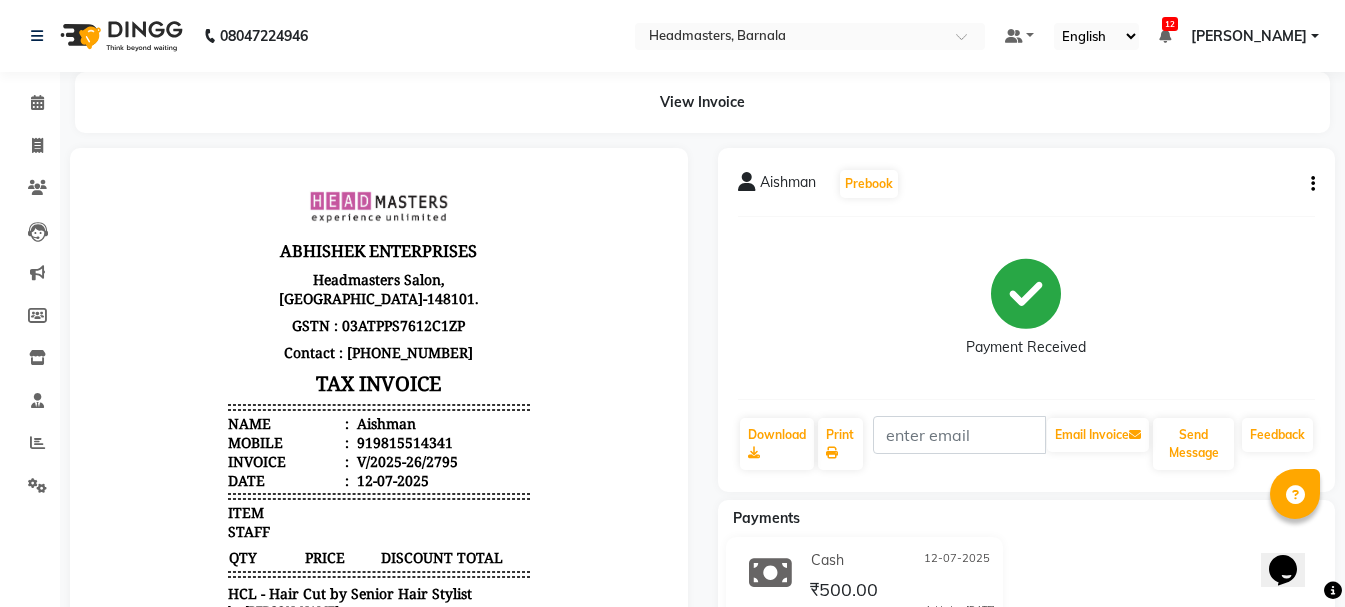 select on "service" 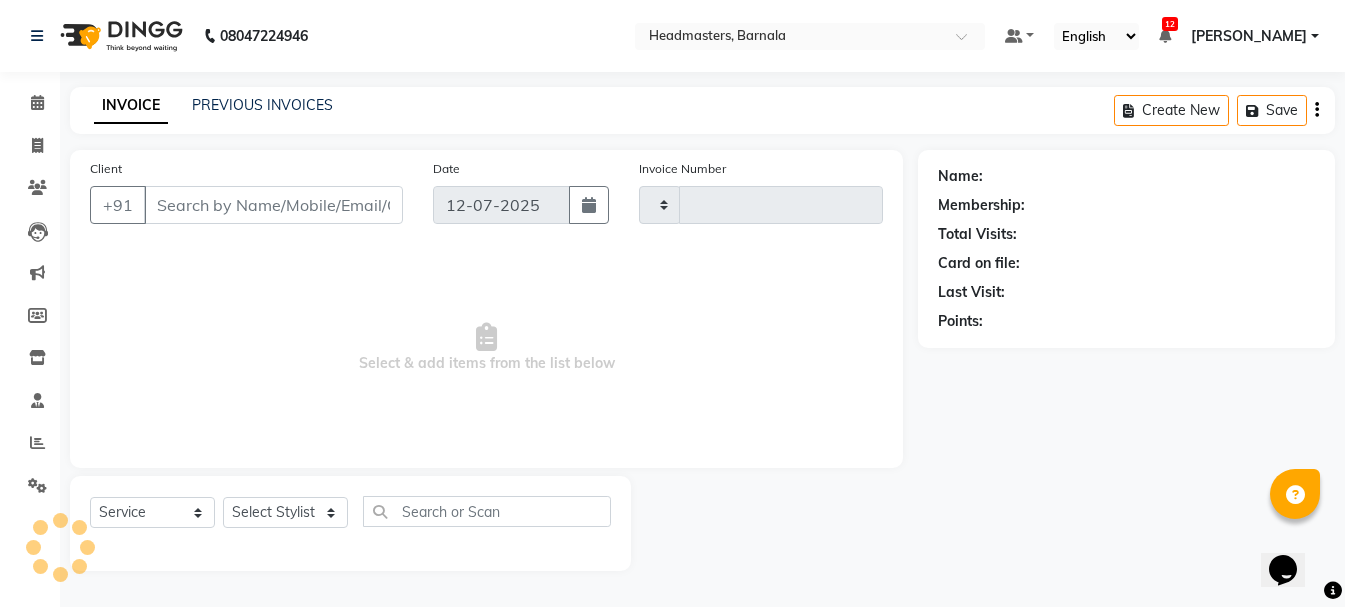 type on "2796" 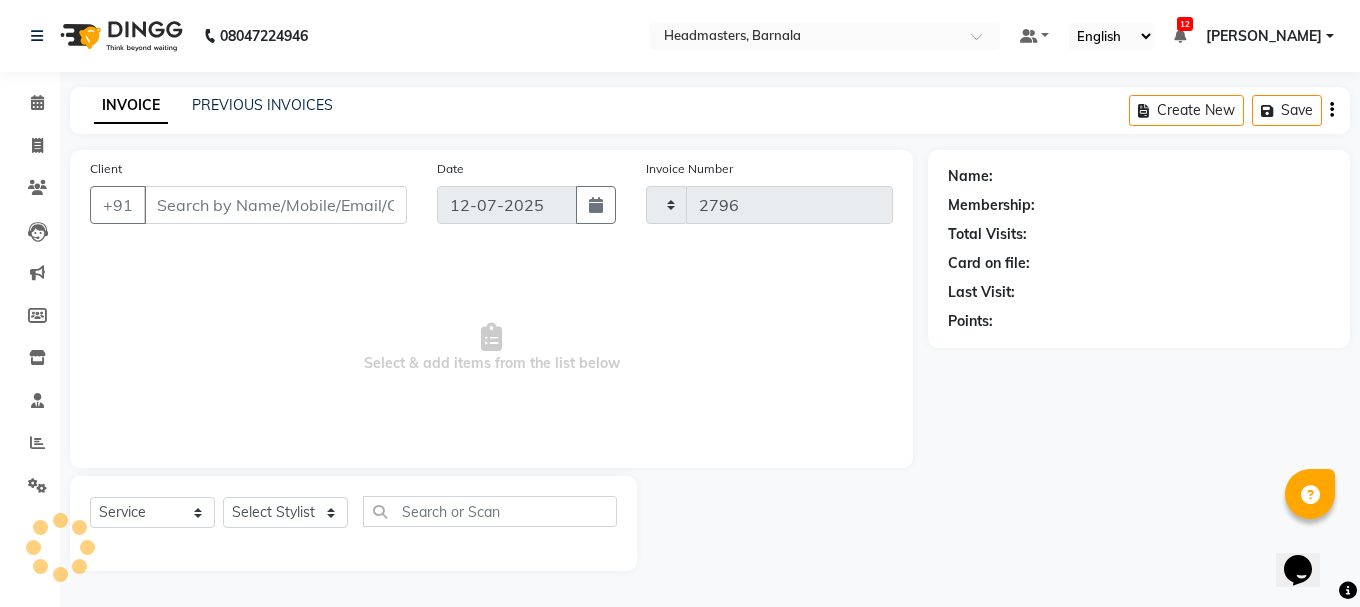 select on "7526" 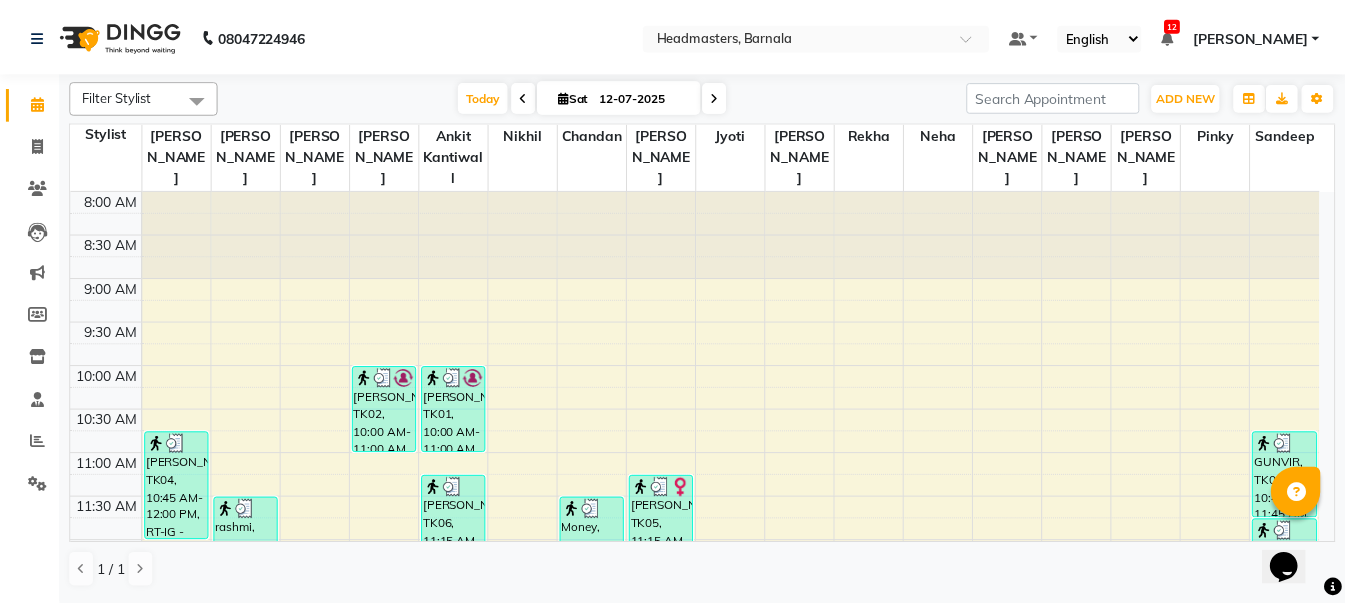scroll, scrollTop: 790, scrollLeft: 0, axis: vertical 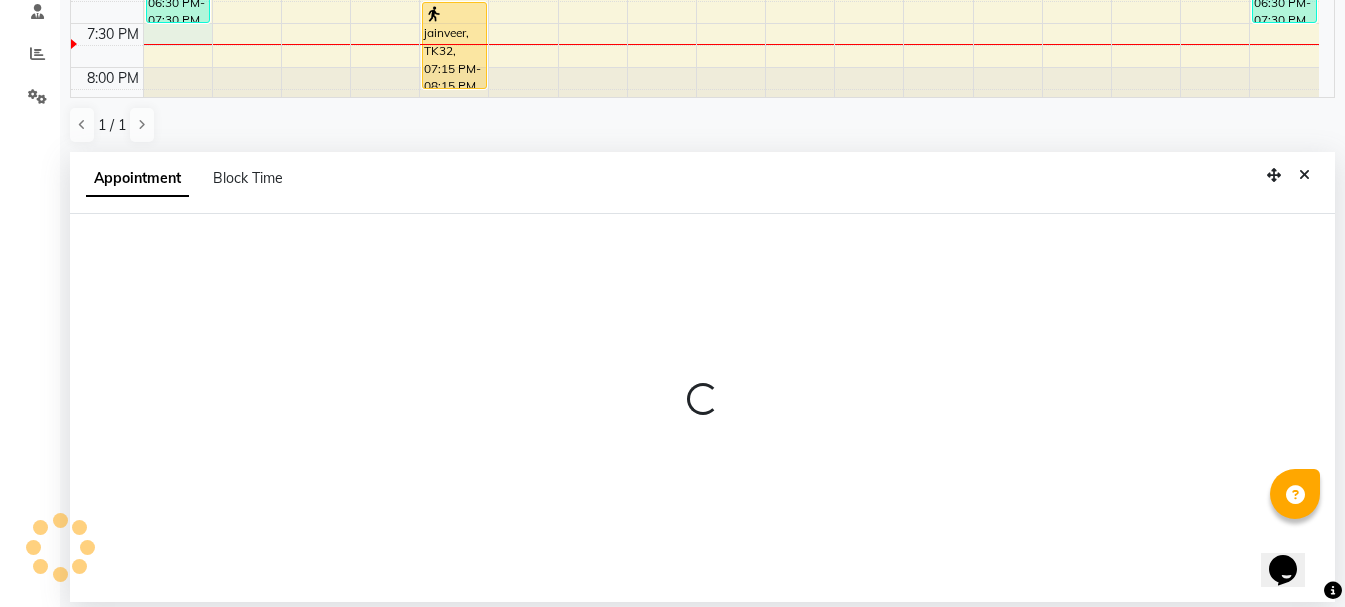 select on "67274" 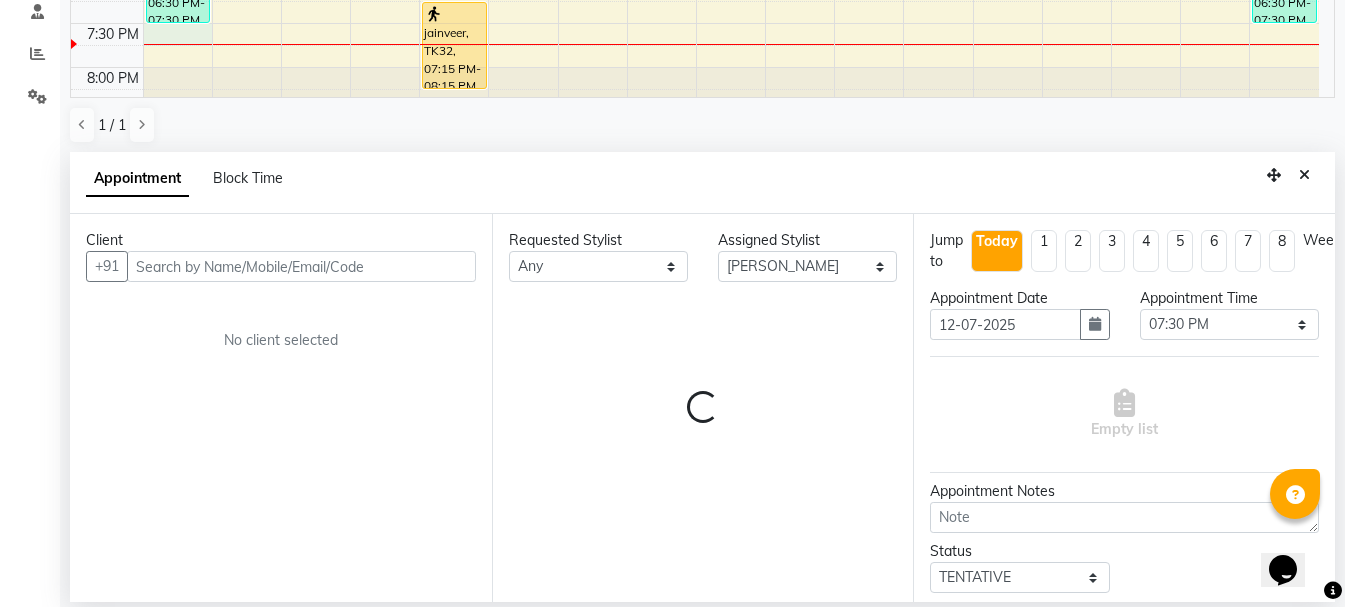 click at bounding box center [301, 266] 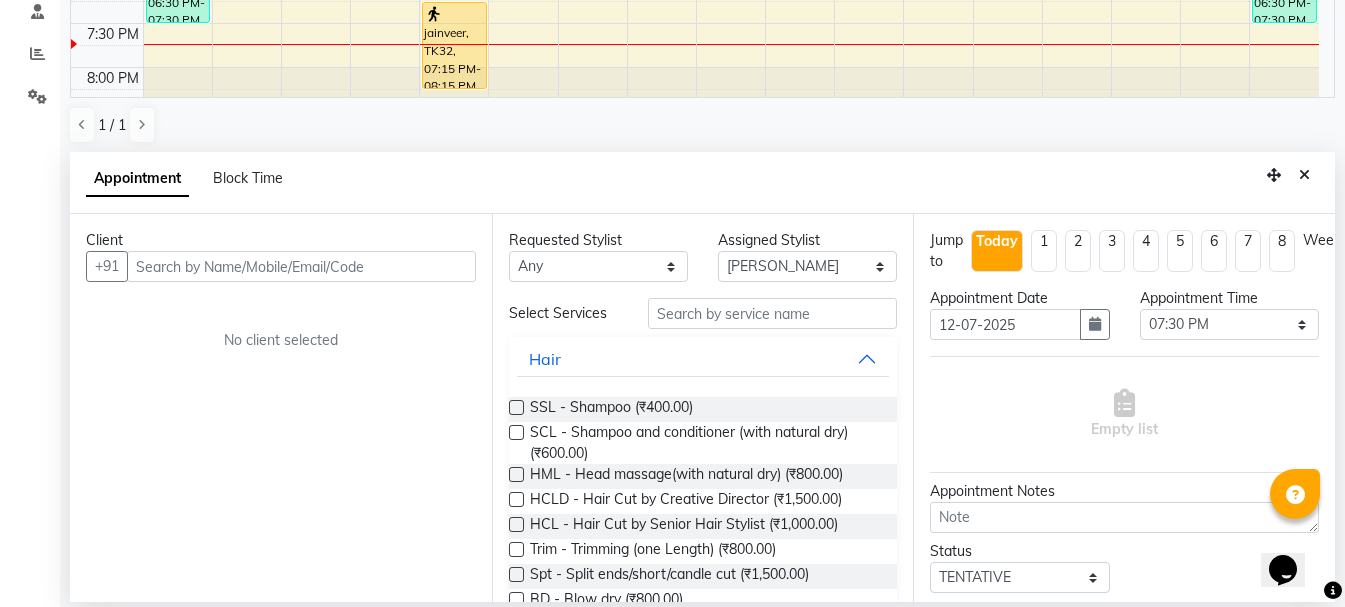 type on "p" 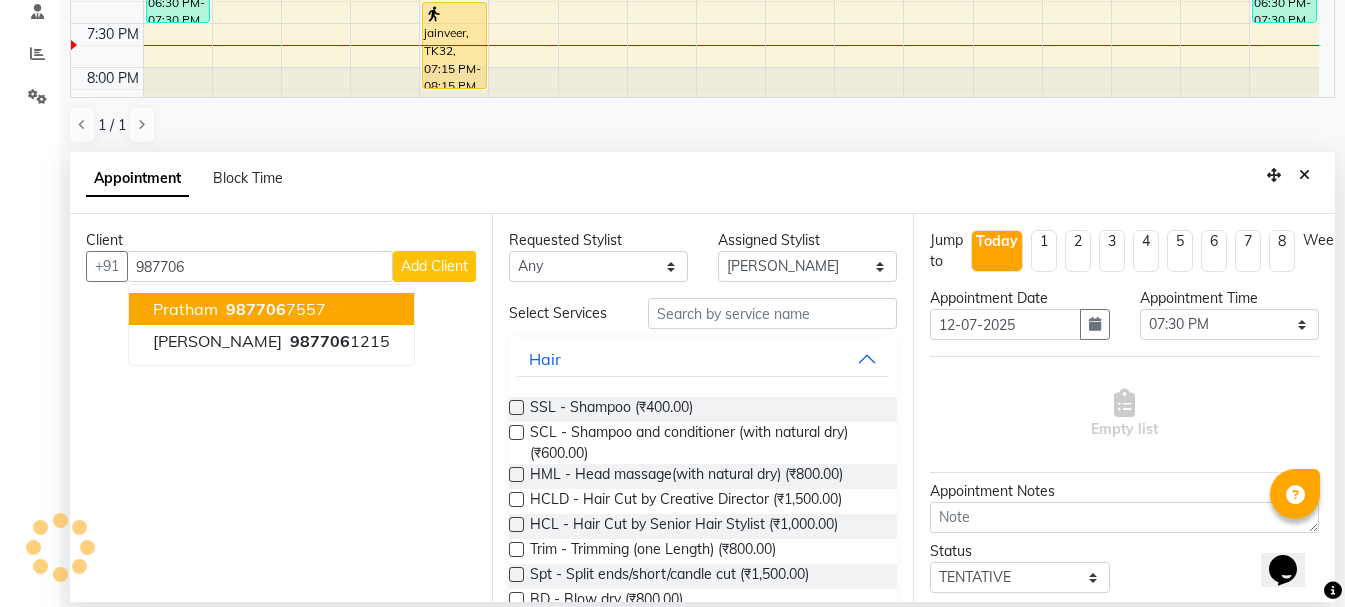 click on "987706" at bounding box center [256, 309] 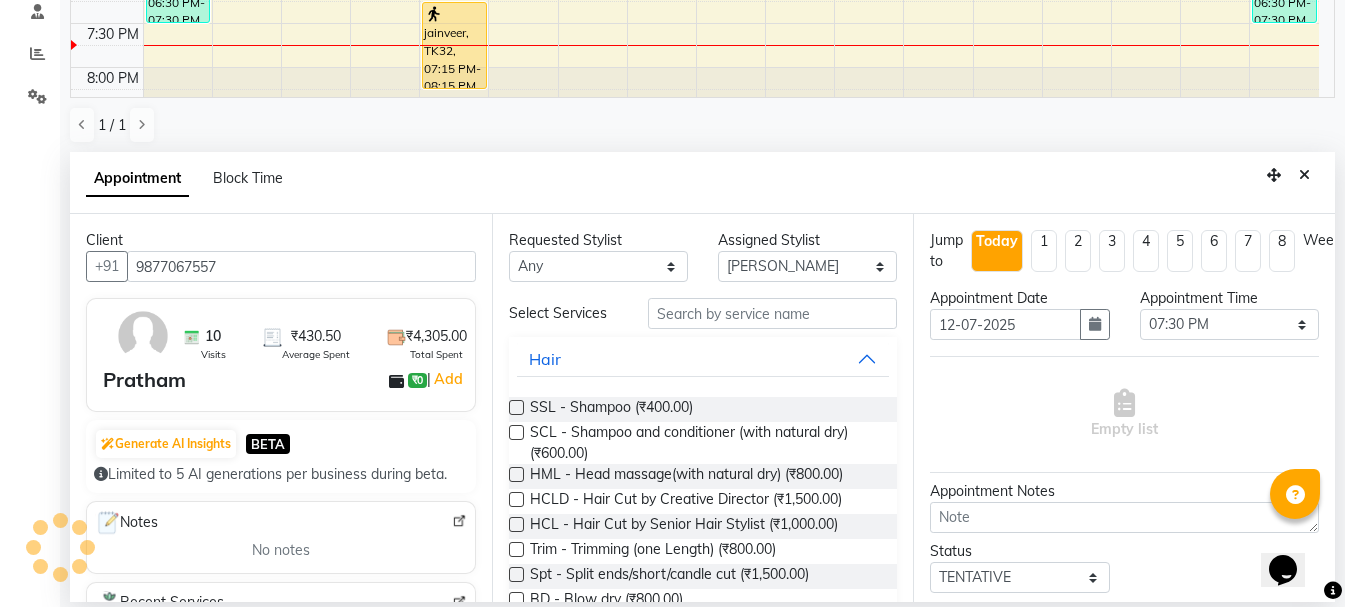 type on "9877067557" 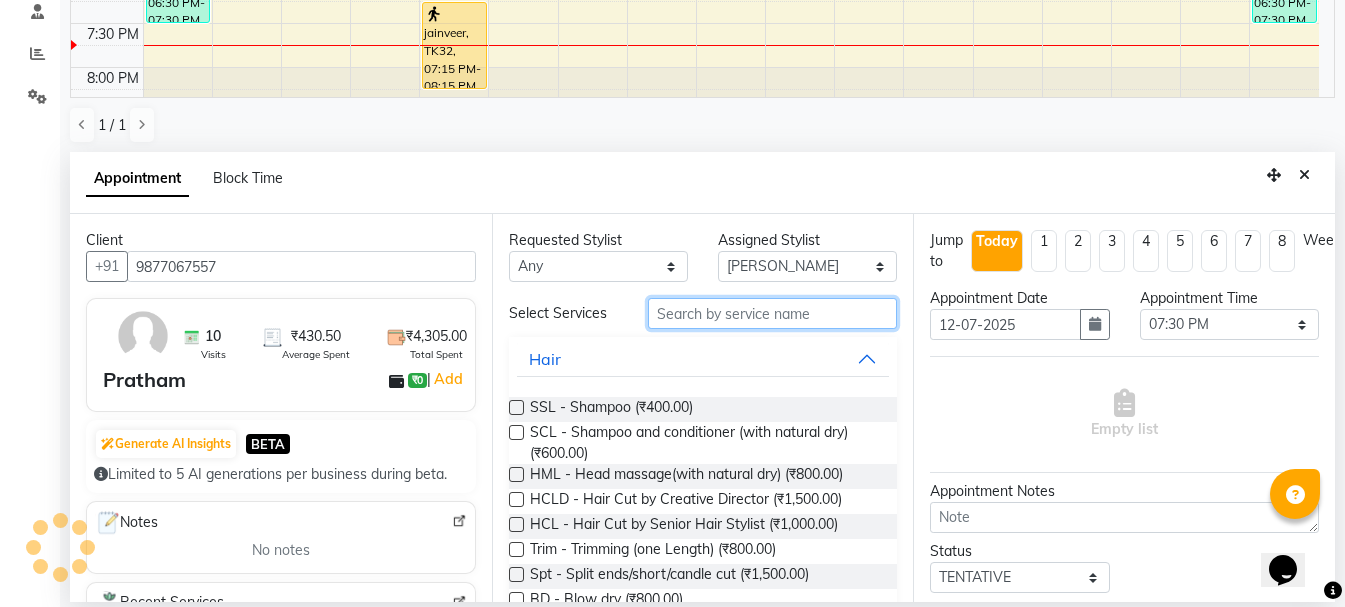 click at bounding box center (772, 313) 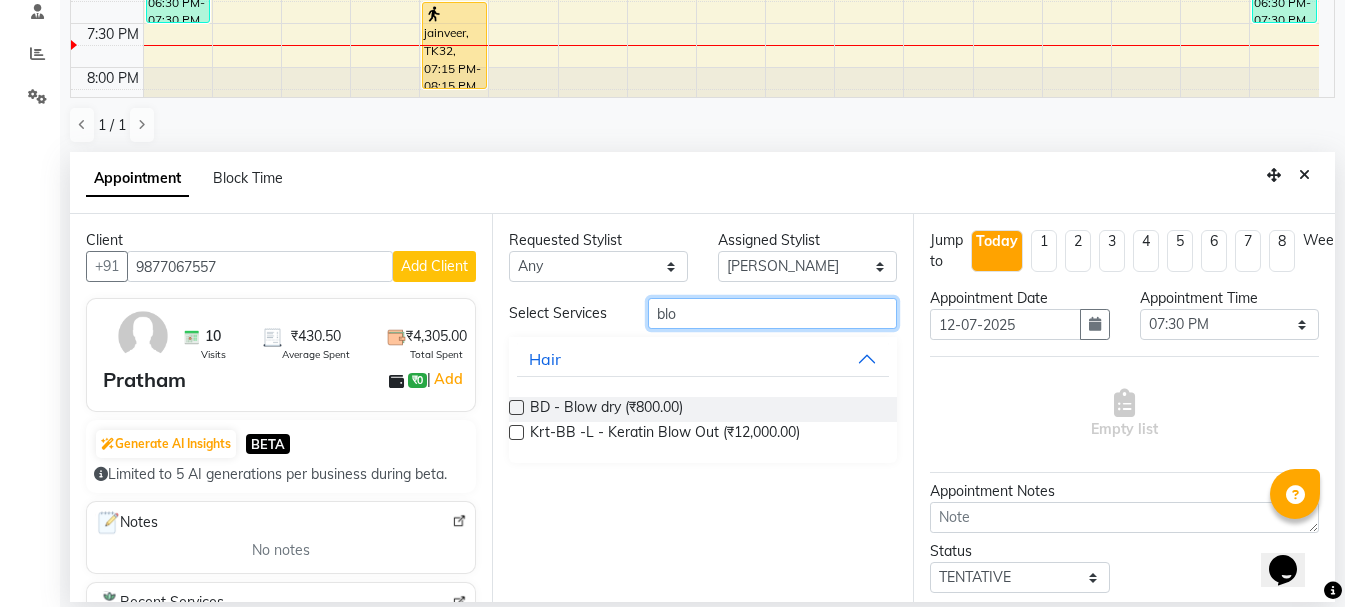 type on "blo" 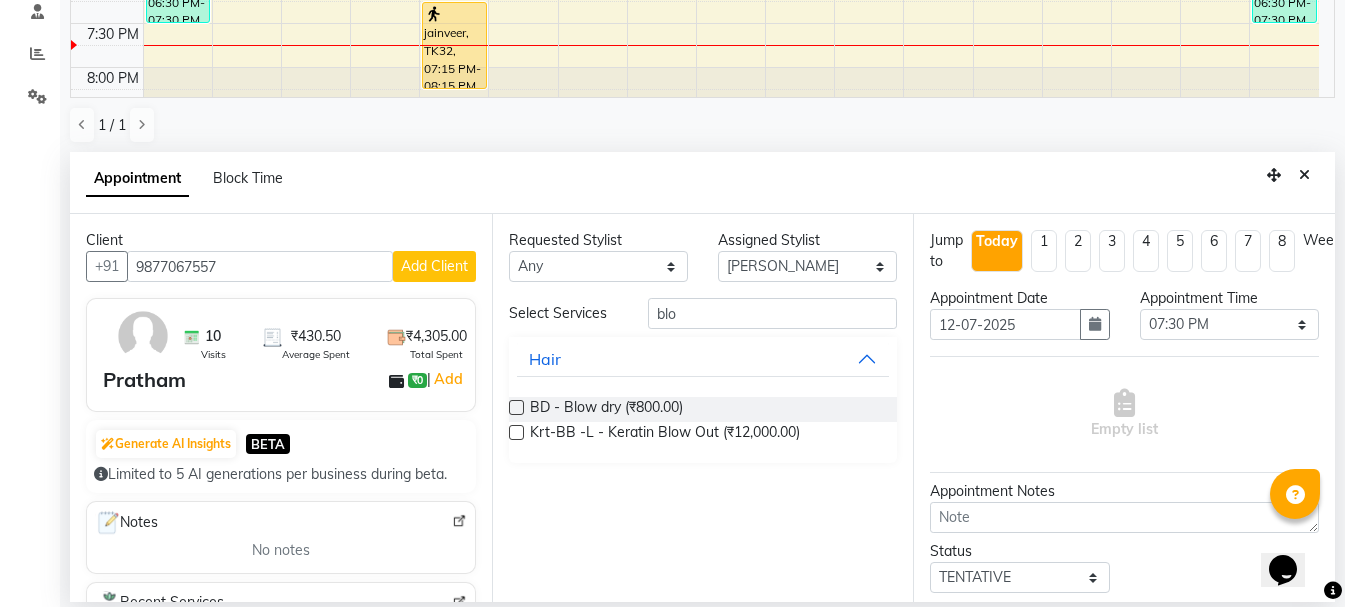 click at bounding box center (516, 407) 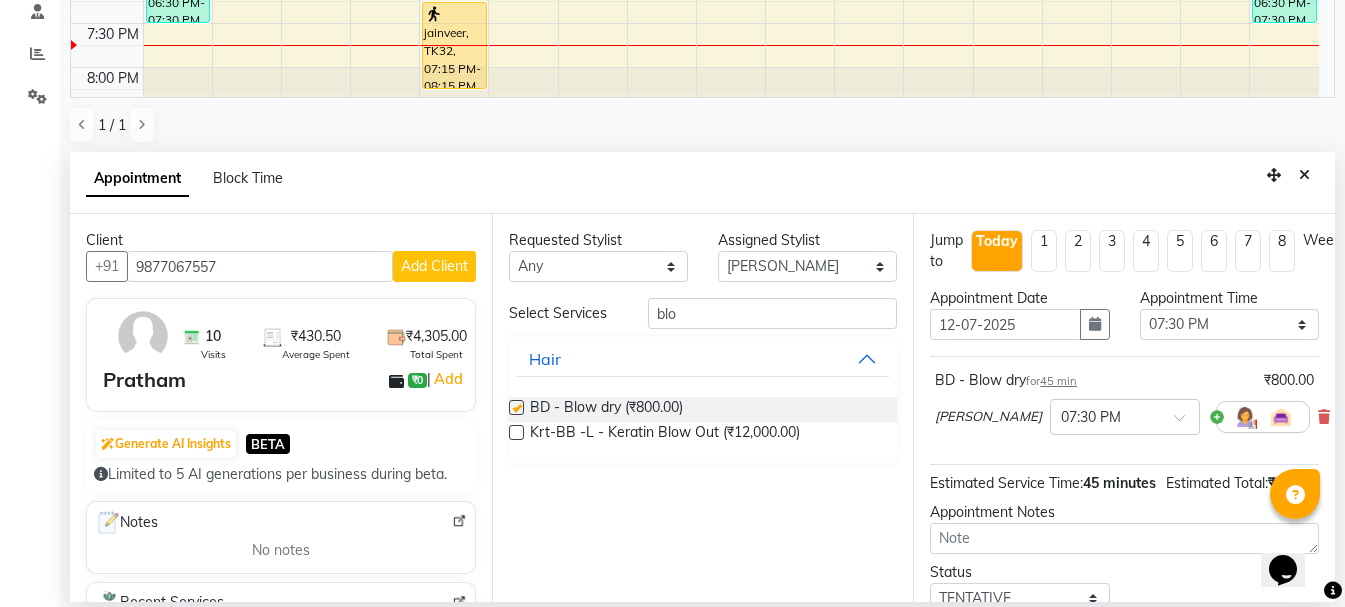 checkbox on "false" 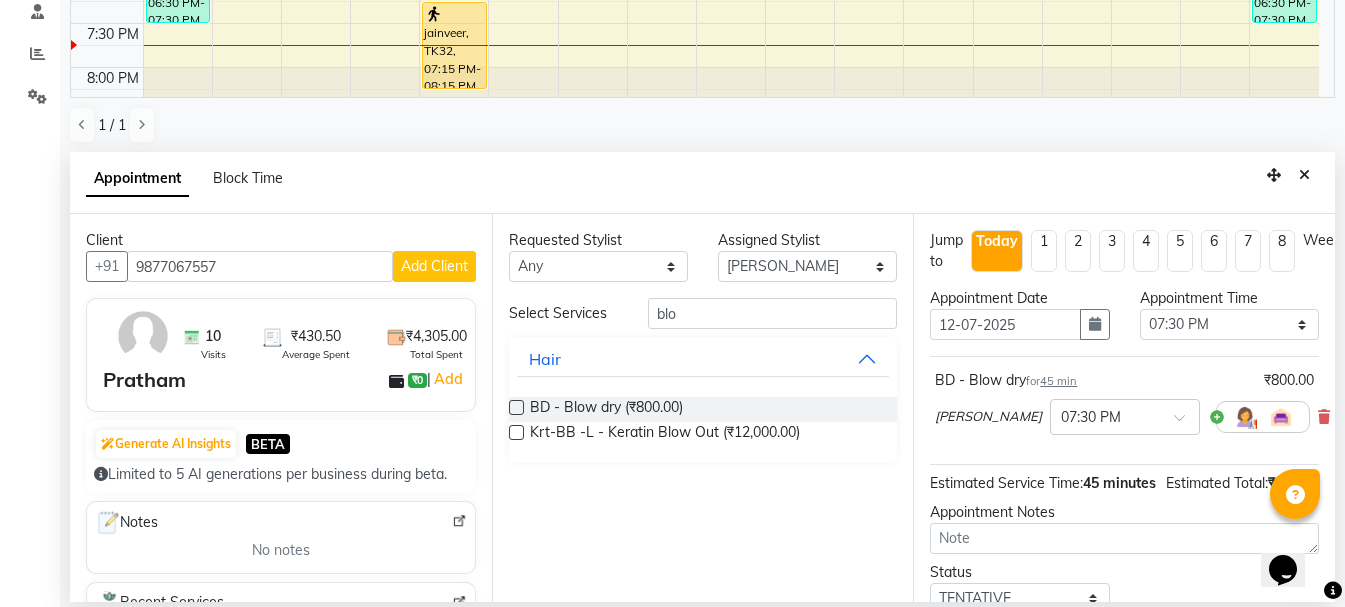 scroll, scrollTop: 174, scrollLeft: 0, axis: vertical 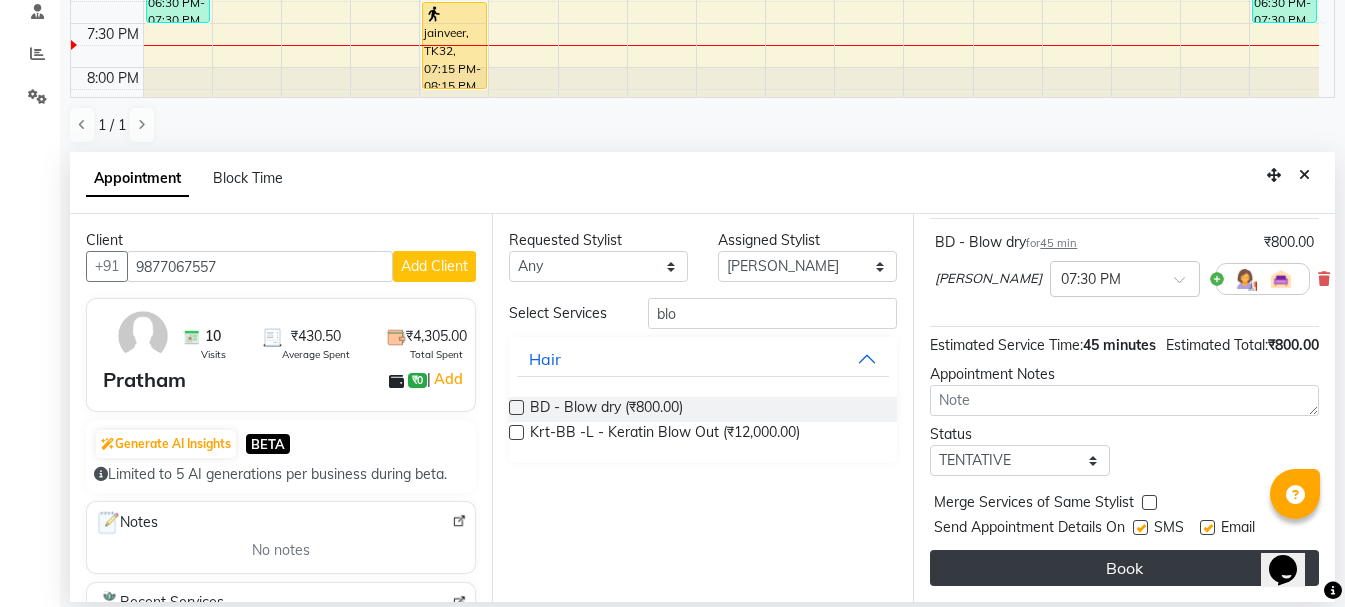 click on "Book" at bounding box center (1124, 568) 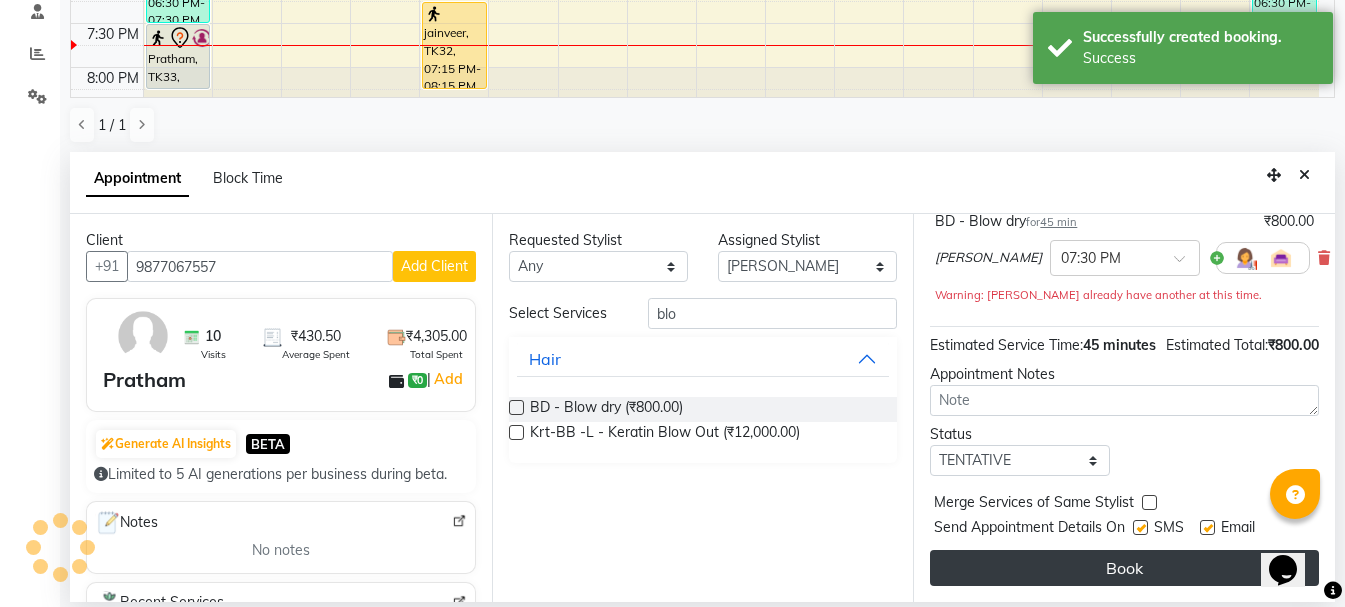 scroll, scrollTop: 0, scrollLeft: 0, axis: both 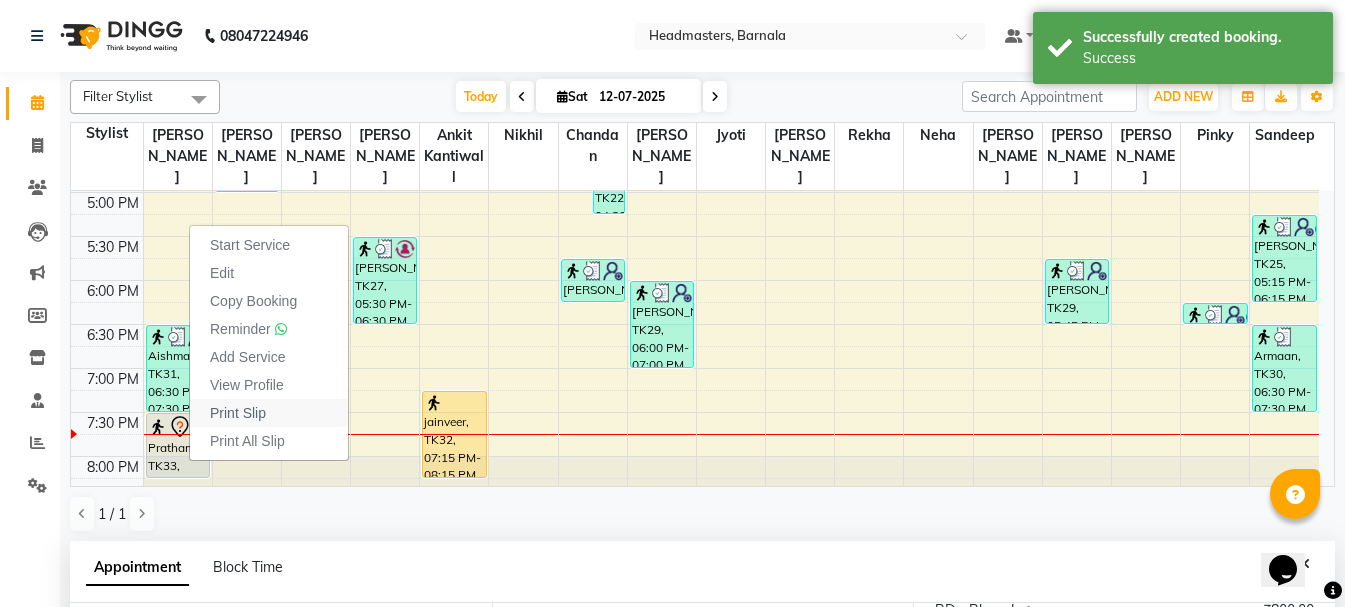 click on "Print Slip" at bounding box center (238, 413) 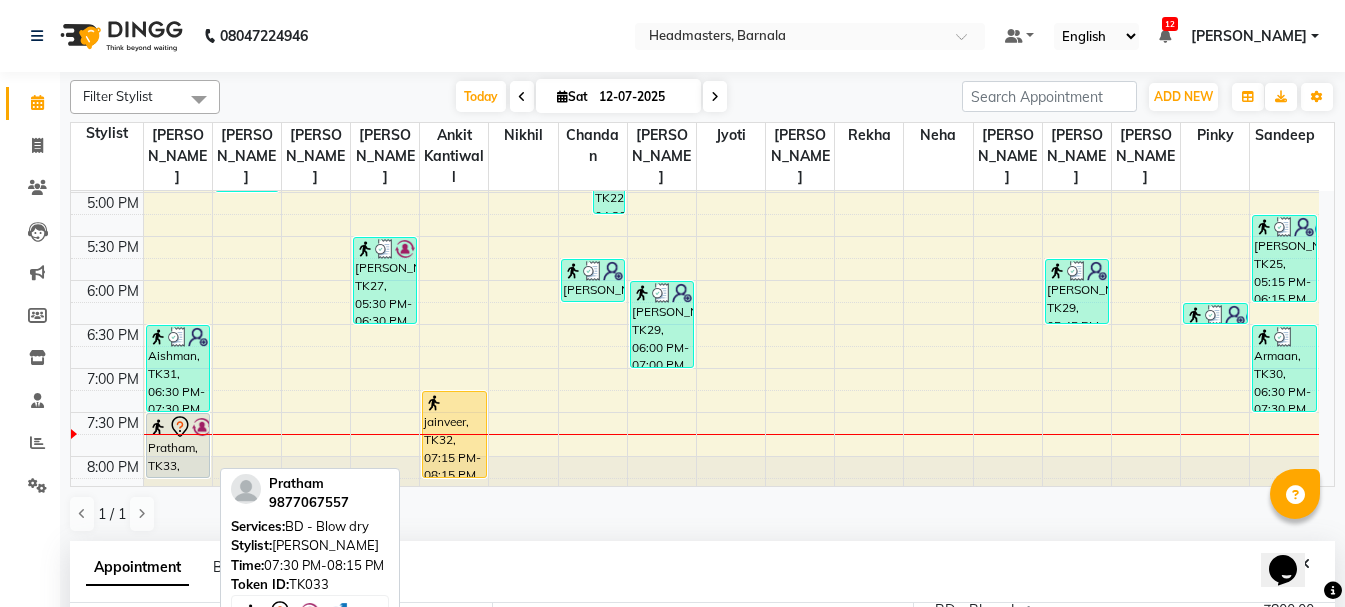 click on "Pratham, TK33, 07:30 PM-08:15 PM, BD - Blow dry" at bounding box center (178, 445) 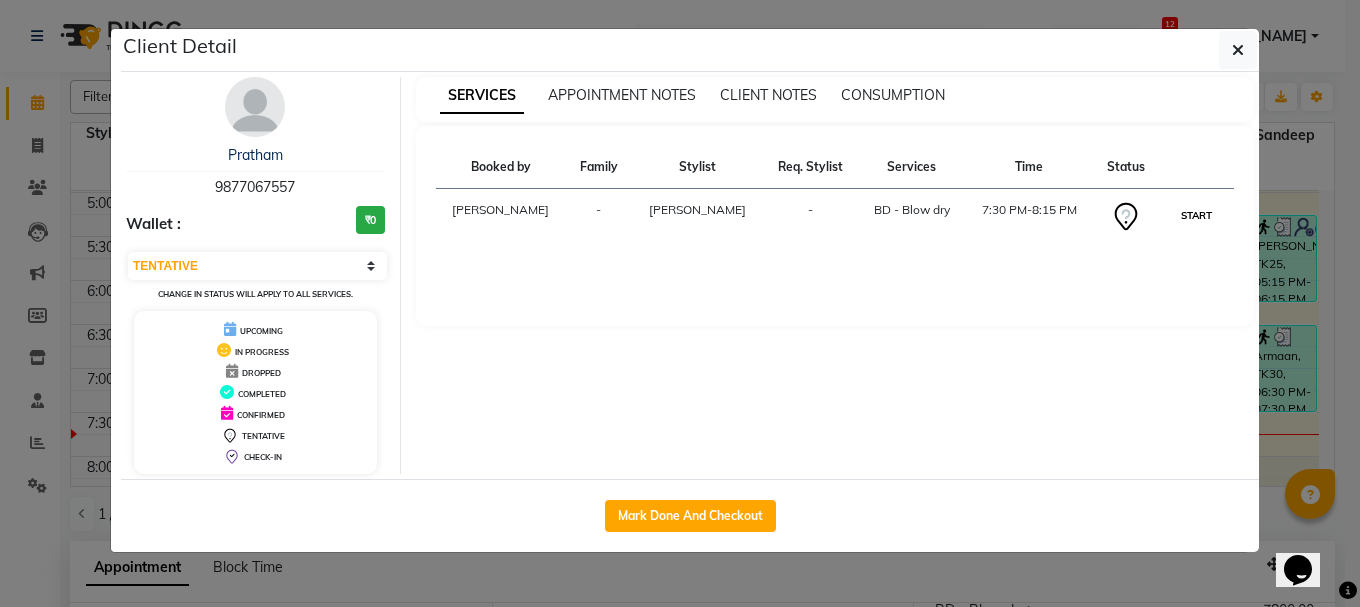 click on "START" at bounding box center [1196, 215] 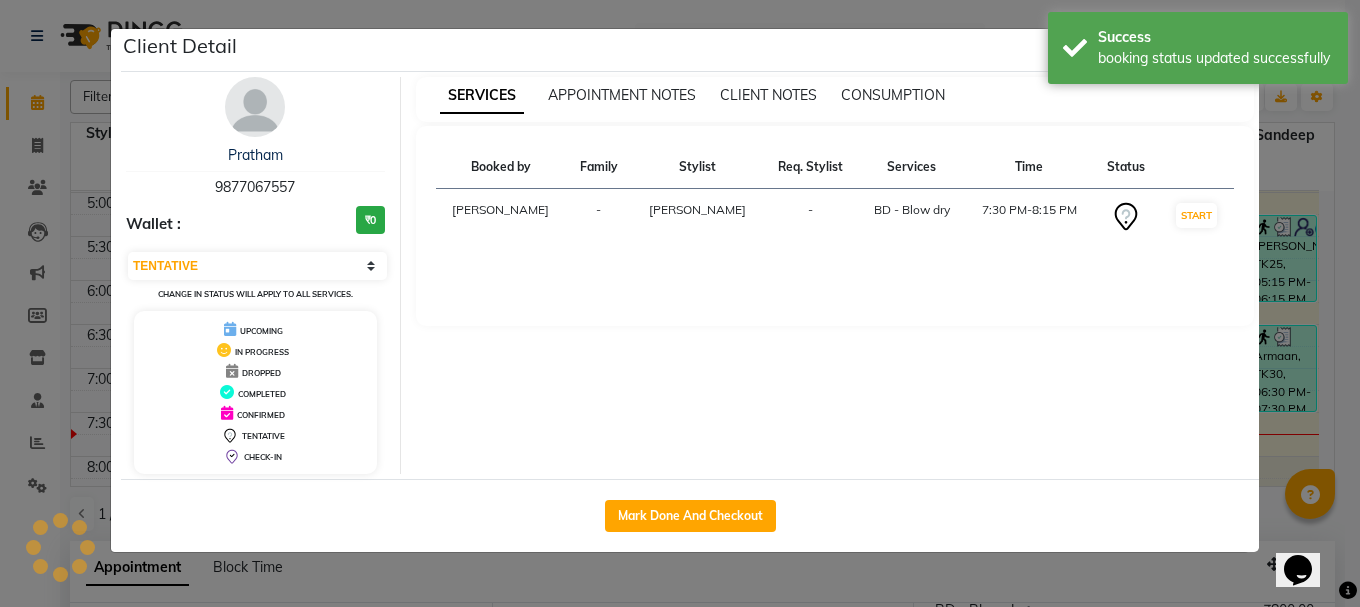 select on "1" 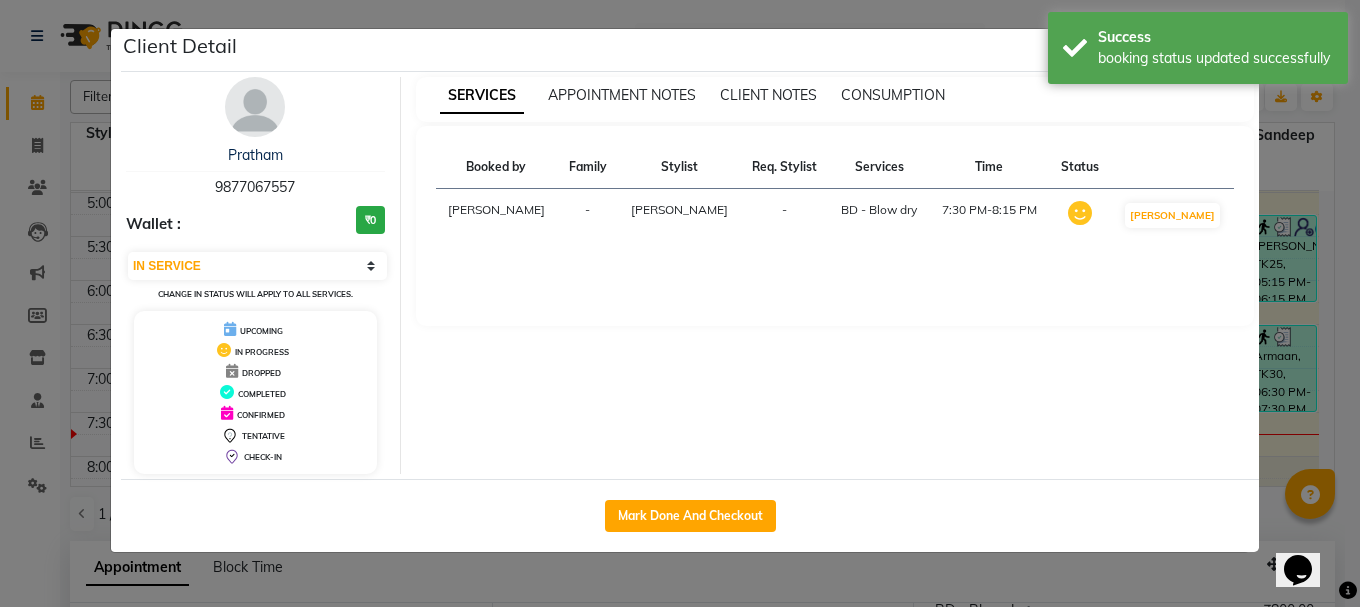 click on "Client Detail  Pratham    9877067557 Wallet : ₹0 Select IN SERVICE CONFIRMED TENTATIVE CHECK IN MARK DONE UPCOMING Change in status will apply to all services. UPCOMING IN PROGRESS DROPPED COMPLETED CONFIRMED TENTATIVE CHECK-IN SERVICES APPOINTMENT NOTES CLIENT NOTES CONSUMPTION Booked by Family Stylist Req. Stylist Services Time Status  Manya  - Garry -  BD - Blow dry   7:30 PM-8:15 PM   MARK DONE   Mark Done And Checkout" 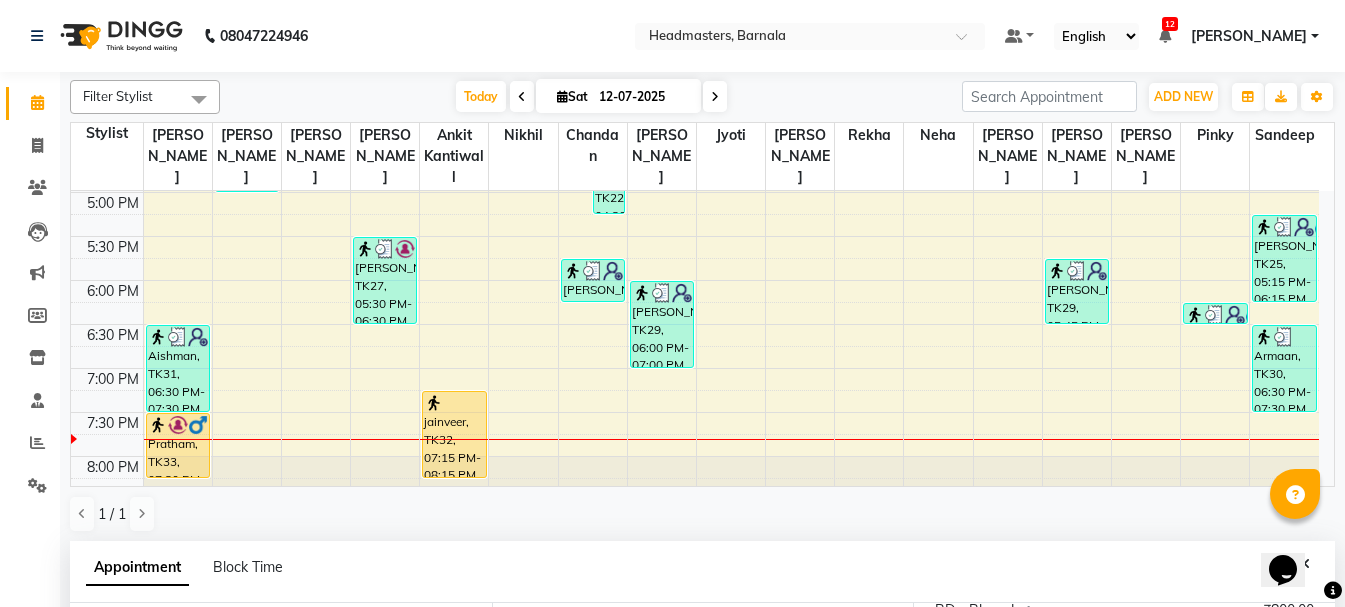 click on "8:00 AM 8:30 AM 9:00 AM 9:30 AM 10:00 AM 10:30 AM 11:00 AM 11:30 AM 12:00 PM 12:30 PM 1:00 PM 1:30 PM 2:00 PM 2:30 PM 3:00 PM 3:30 PM 4:00 PM 4:30 PM 5:00 PM 5:30 PM 6:00 PM 6:30 PM 7:00 PM 7:30 PM 8:00 PM 8:30 PM     sukhvinder, TK04, 10:45 AM-12:00 PM, RT-IG - Igora Root Touchup(one inch only)     sherral, TK09, 12:15 PM-01:15 PM, HCL - Hair Cut by Senior Hair Stylist     Aishman, TK31, 06:30 PM-07:30 PM, HCL - Hair Cut by Senior Hair Stylist     Pratham, TK33, 07:30 PM-08:15 PM, BD - Blow dry     rashmi, TK10, 11:30 AM-12:45 PM, RT-IG - Igora Root Touchup(one inch only)     tanu, TK12, 12:45 PM-01:45 PM, HCL - Hair Cut by Senior Hair Stylist     Aman, TK17, 03:00 PM-05:00 PM, H-SPA - Essence hair spa,HCL - Hair Cut by Senior Hair Stylist     Rishav, TK02, 10:00 AM-11:00 AM, HCG - Hair Cut by Senior Hair Stylist     Lakhbir, TK13, 12:30 PM-01:30 PM, HCG - Hair Cut by Senior Hair Stylist     sushant garg, TK19, 02:00 PM-03:00 PM, HCG - Hair Cut by Senior Hair Stylist" at bounding box center (695, -28) 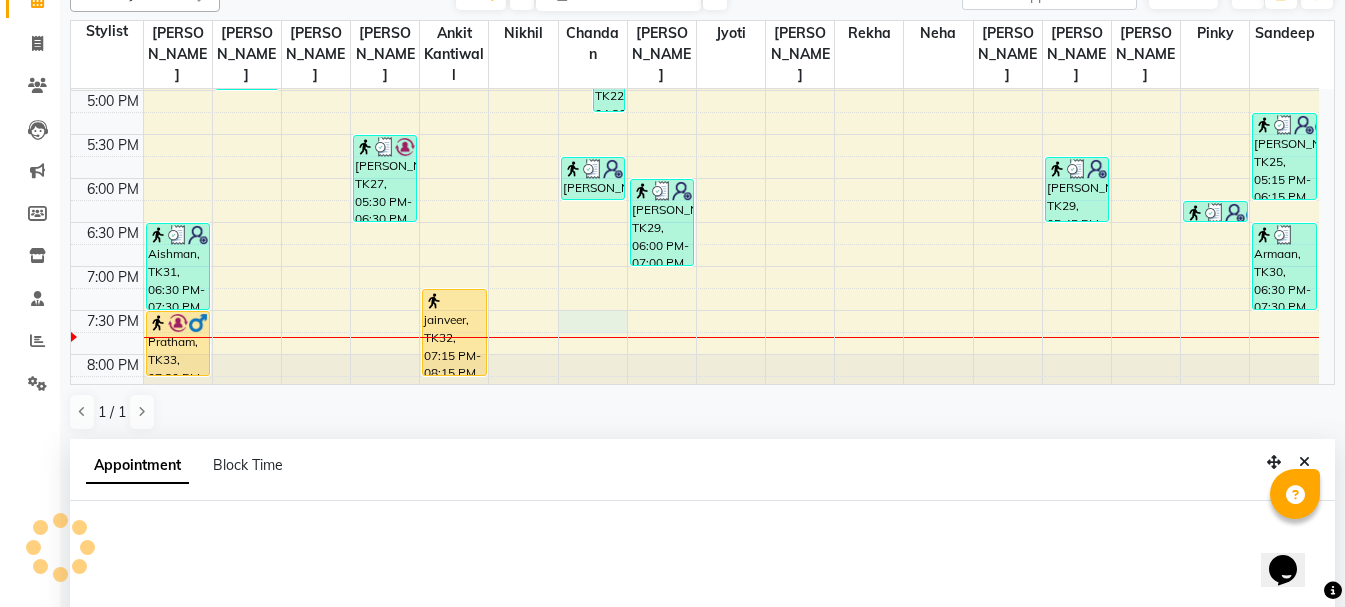 select on "67280" 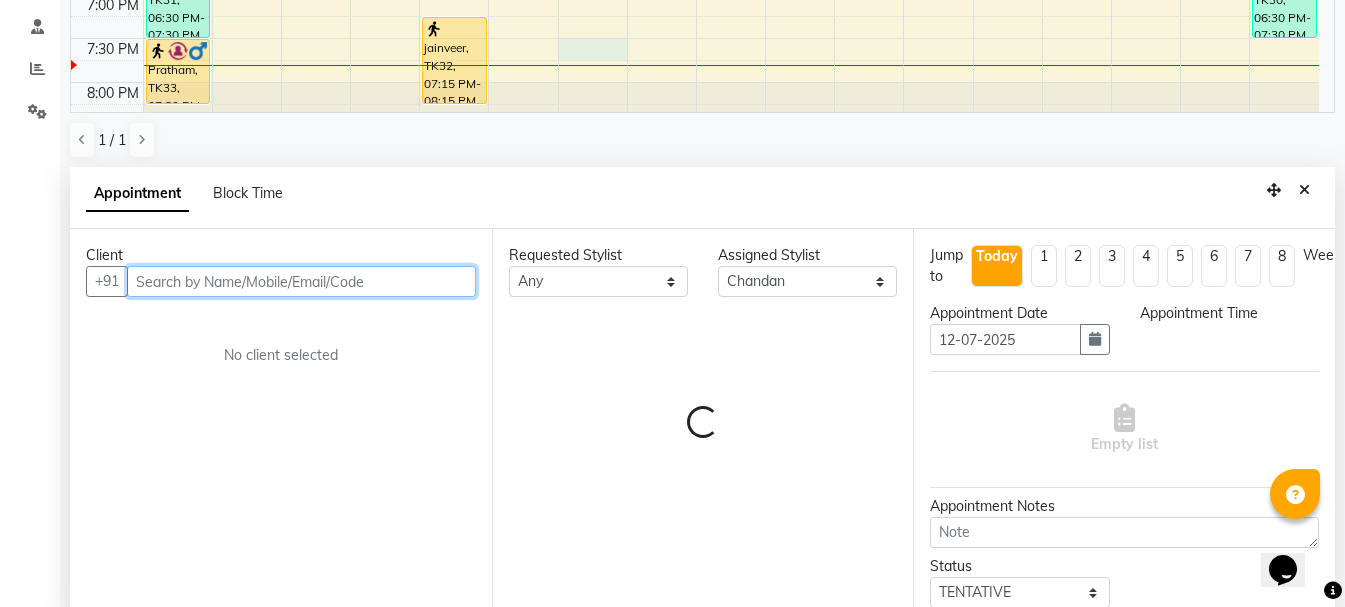 select on "1170" 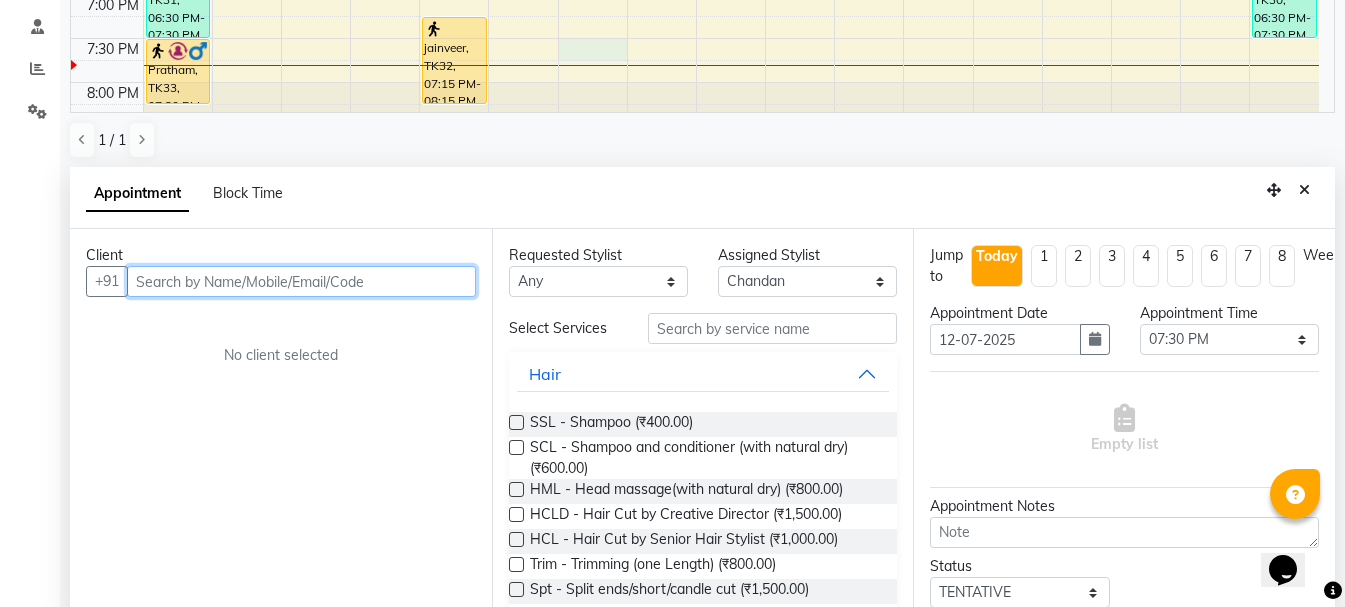 scroll, scrollTop: 389, scrollLeft: 0, axis: vertical 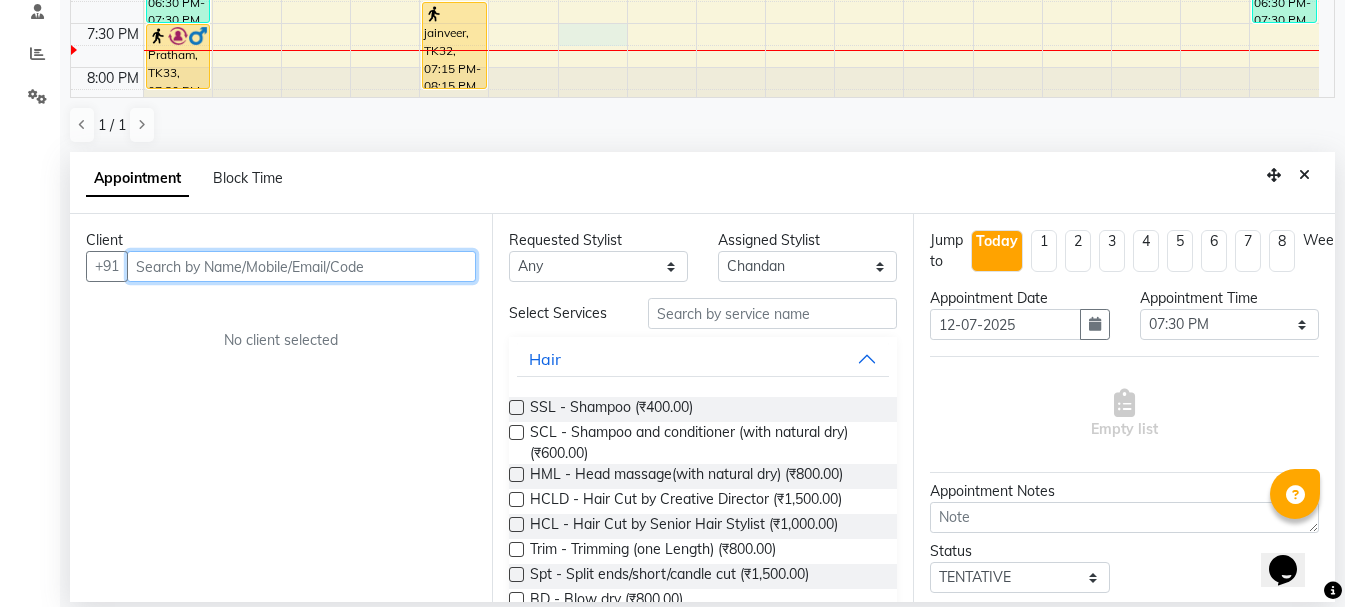 click at bounding box center (301, 266) 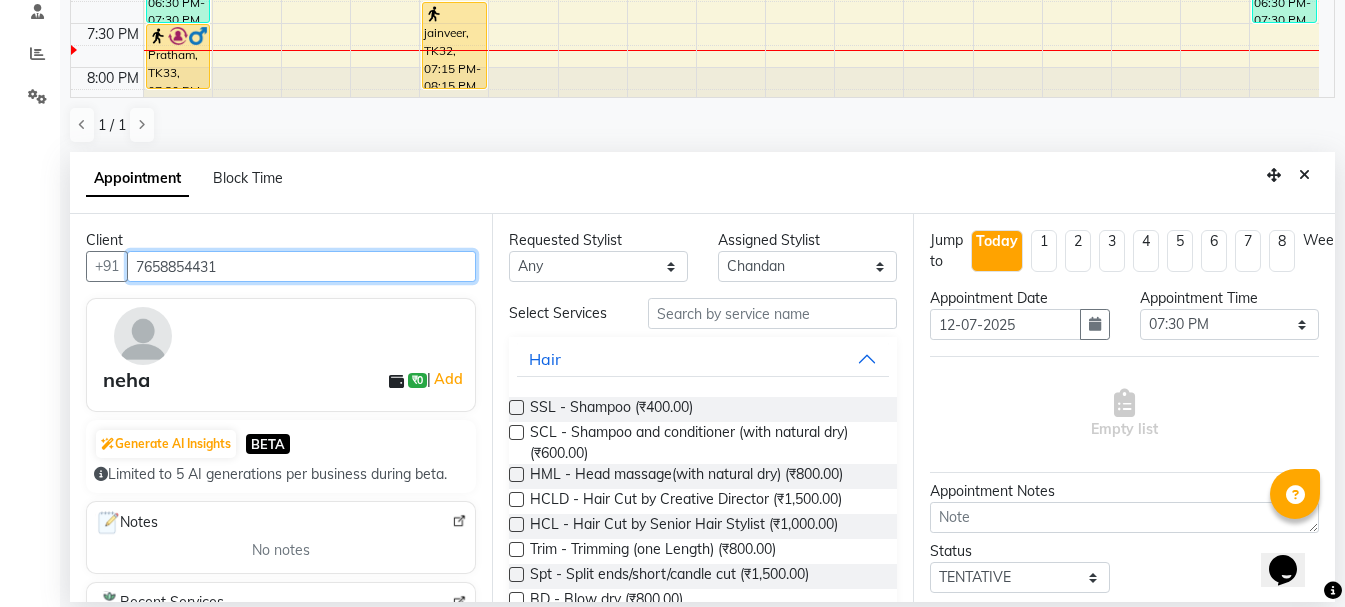 type on "7658854431" 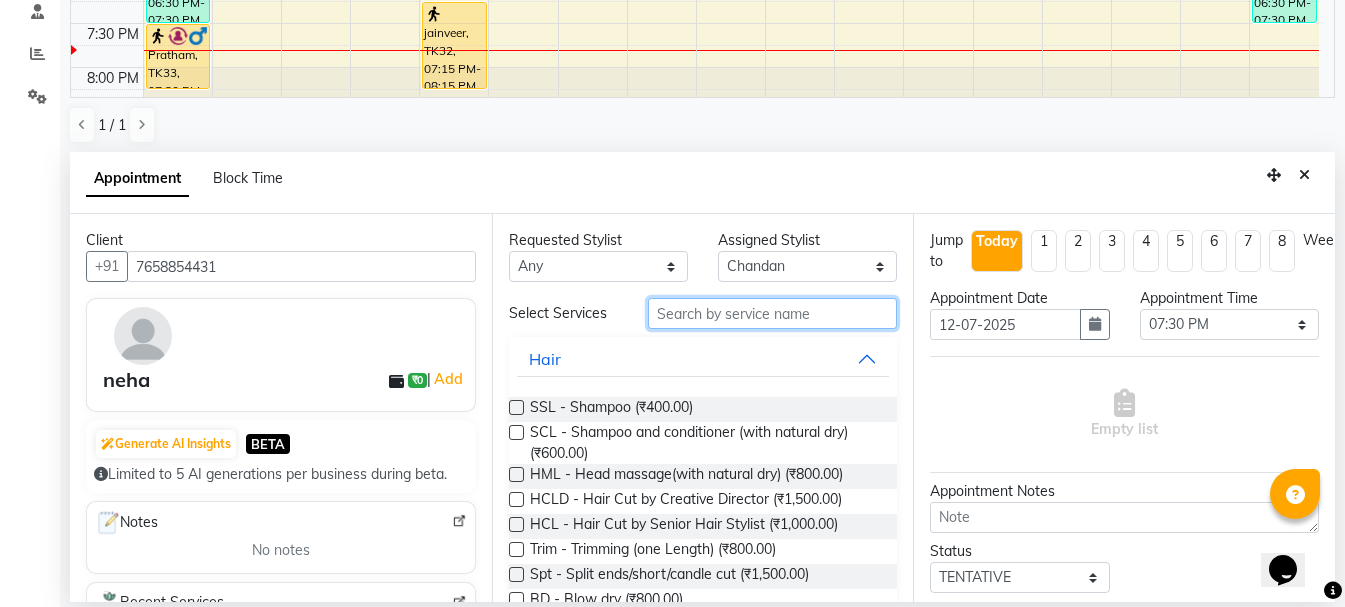 click at bounding box center [772, 313] 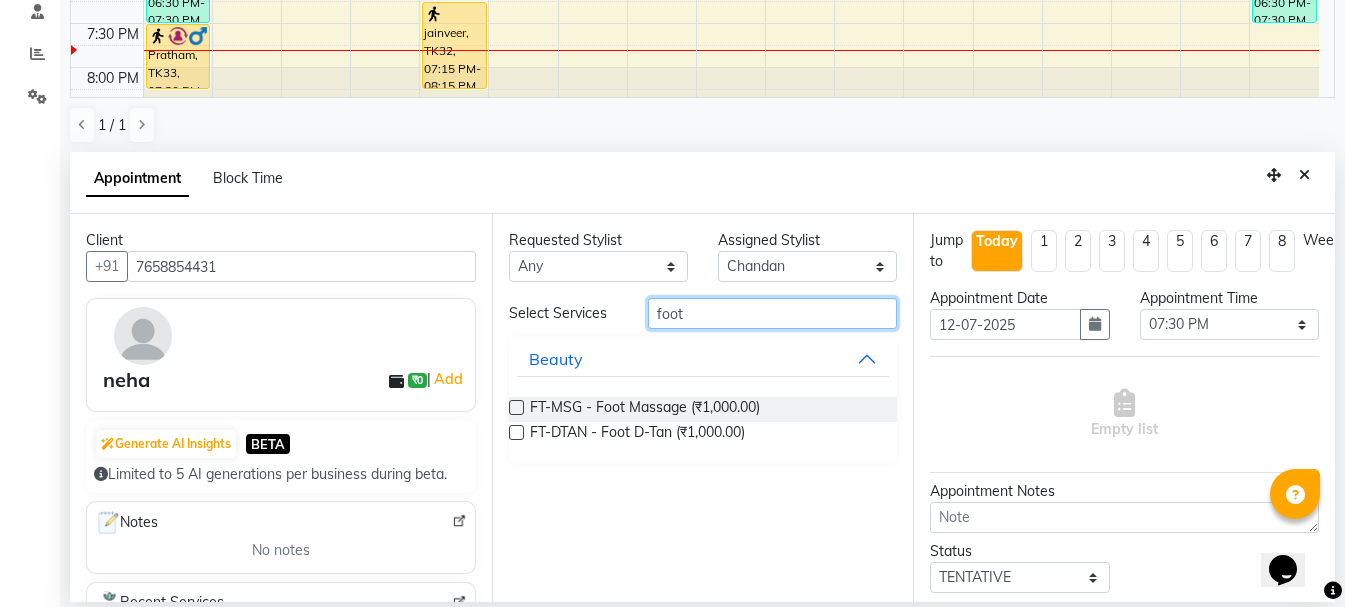 type on "foot" 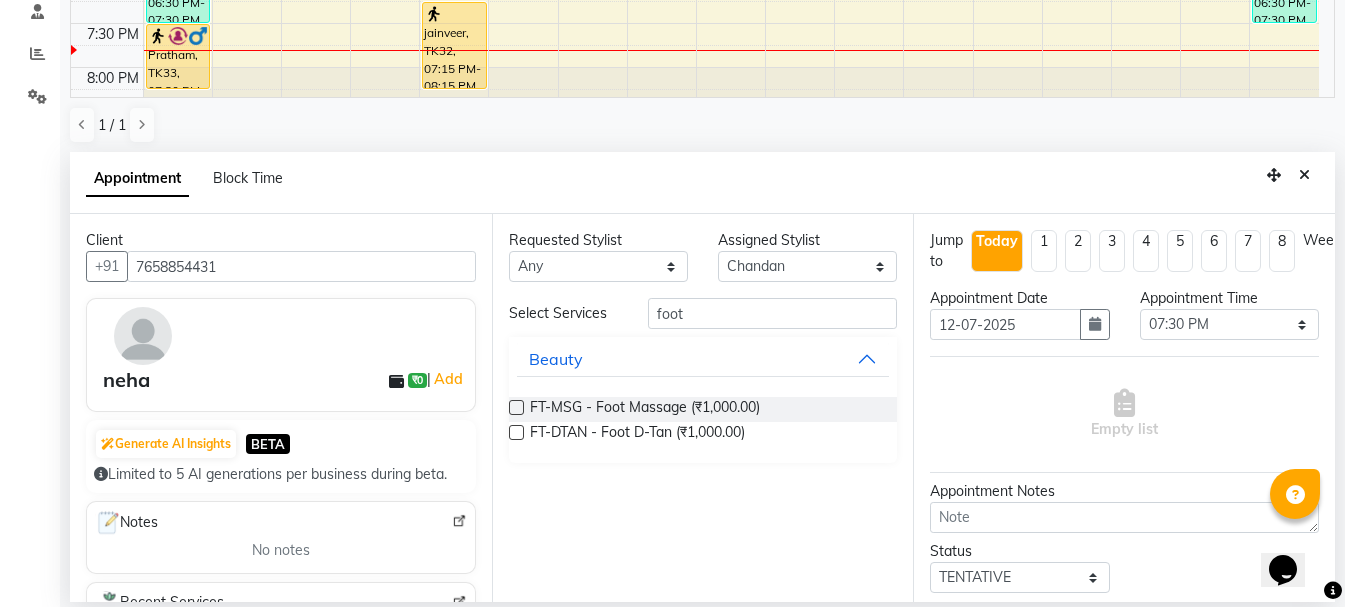 click at bounding box center (516, 407) 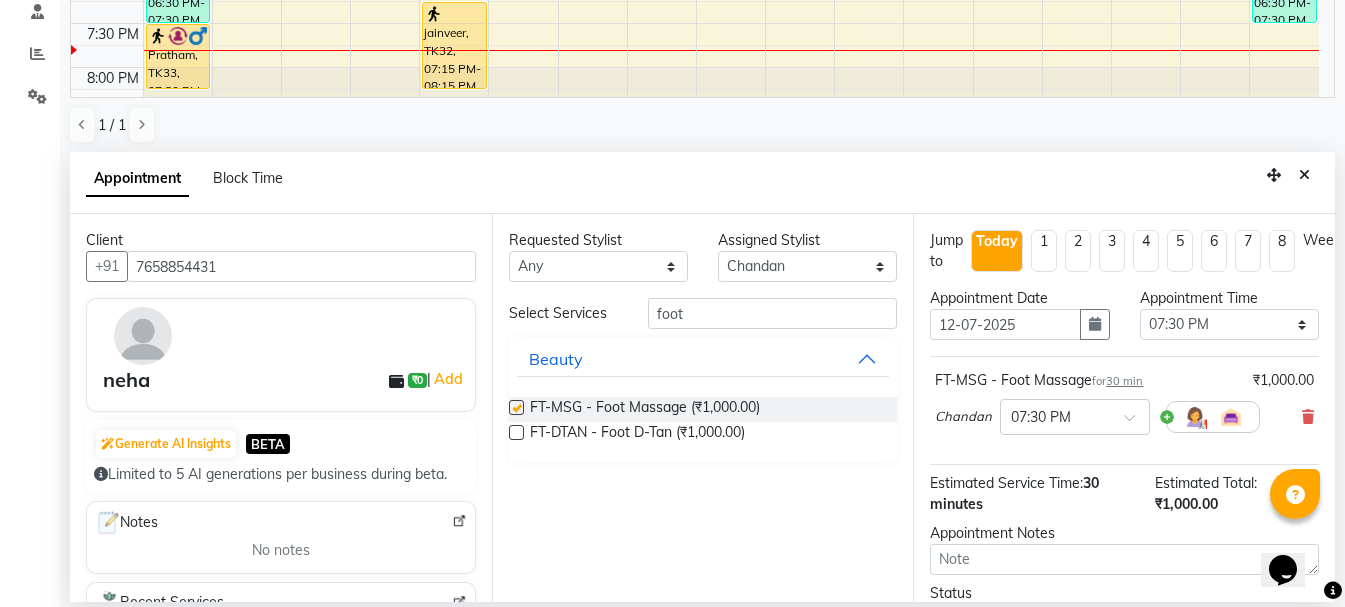 checkbox on "false" 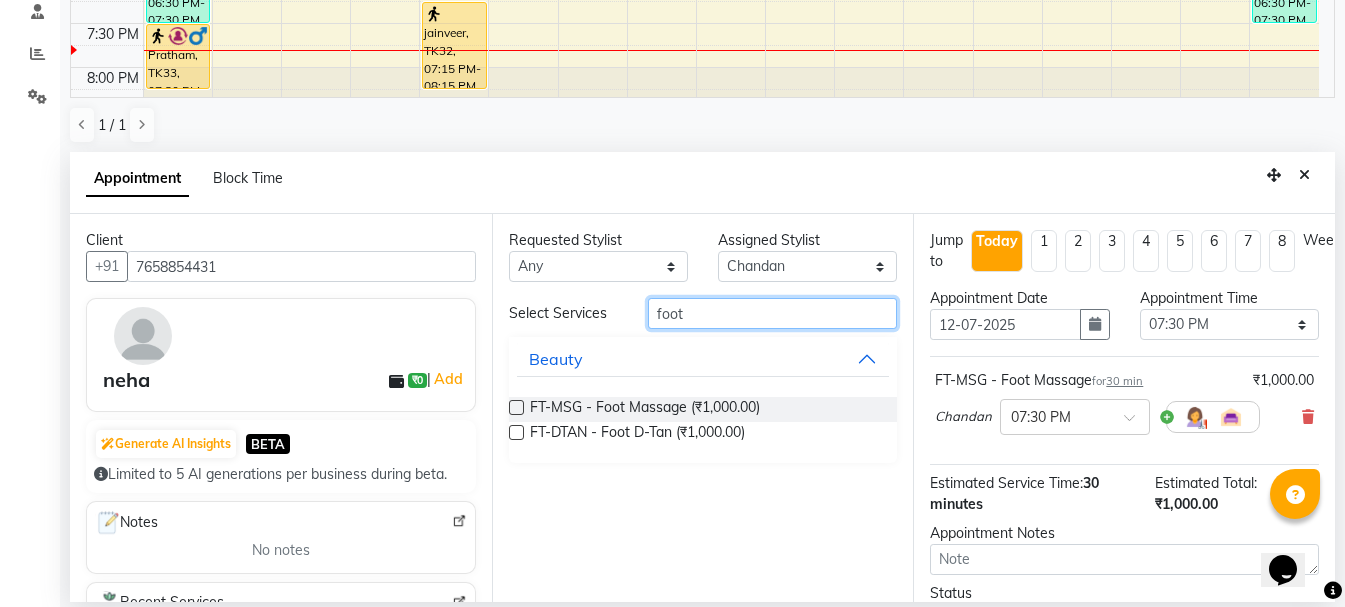 drag, startPoint x: 709, startPoint y: 314, endPoint x: 455, endPoint y: 354, distance: 257.1303 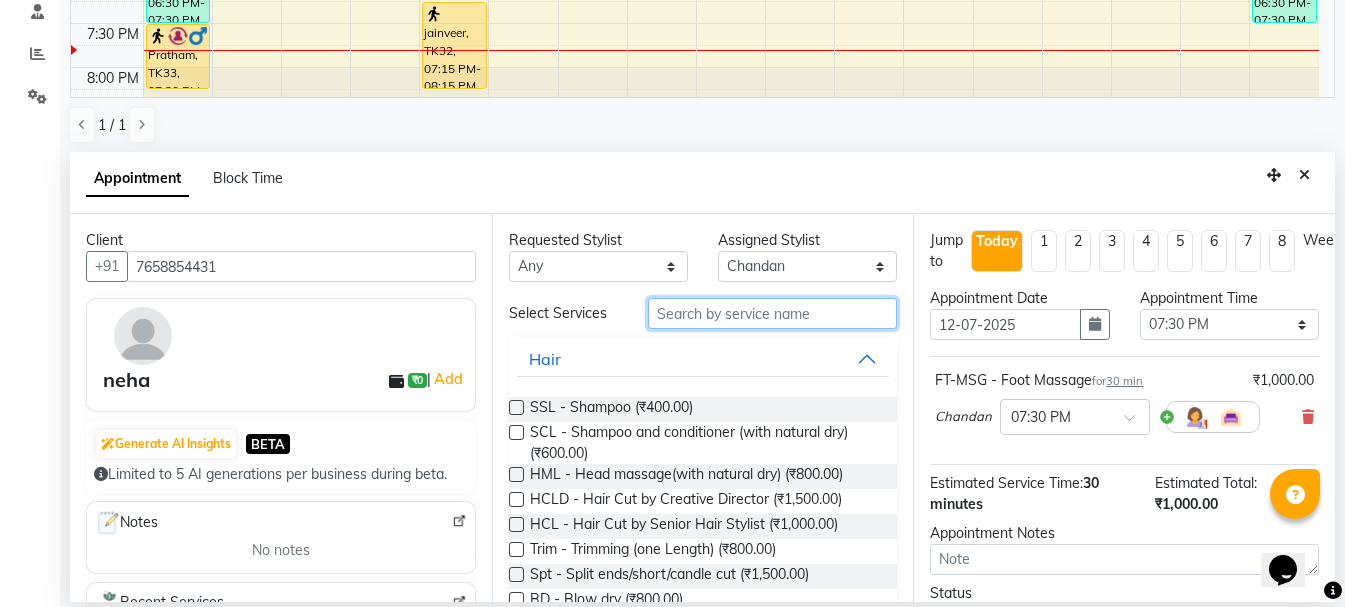 type 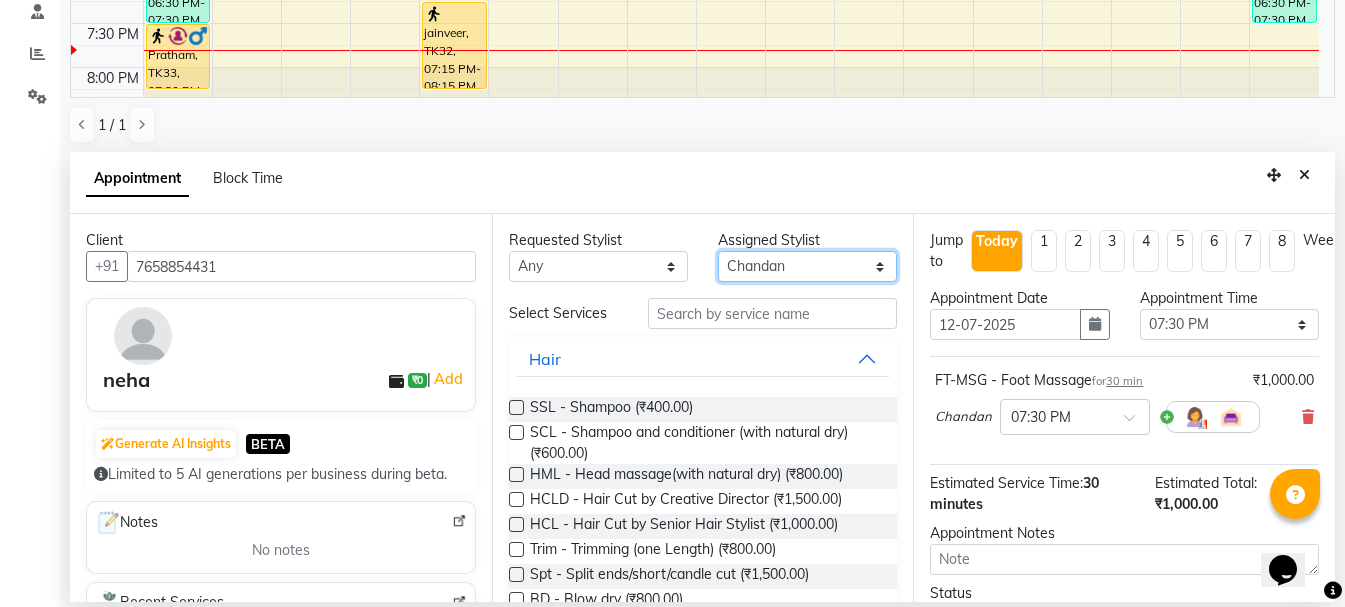 drag, startPoint x: 794, startPoint y: 259, endPoint x: 504, endPoint y: 291, distance: 291.76016 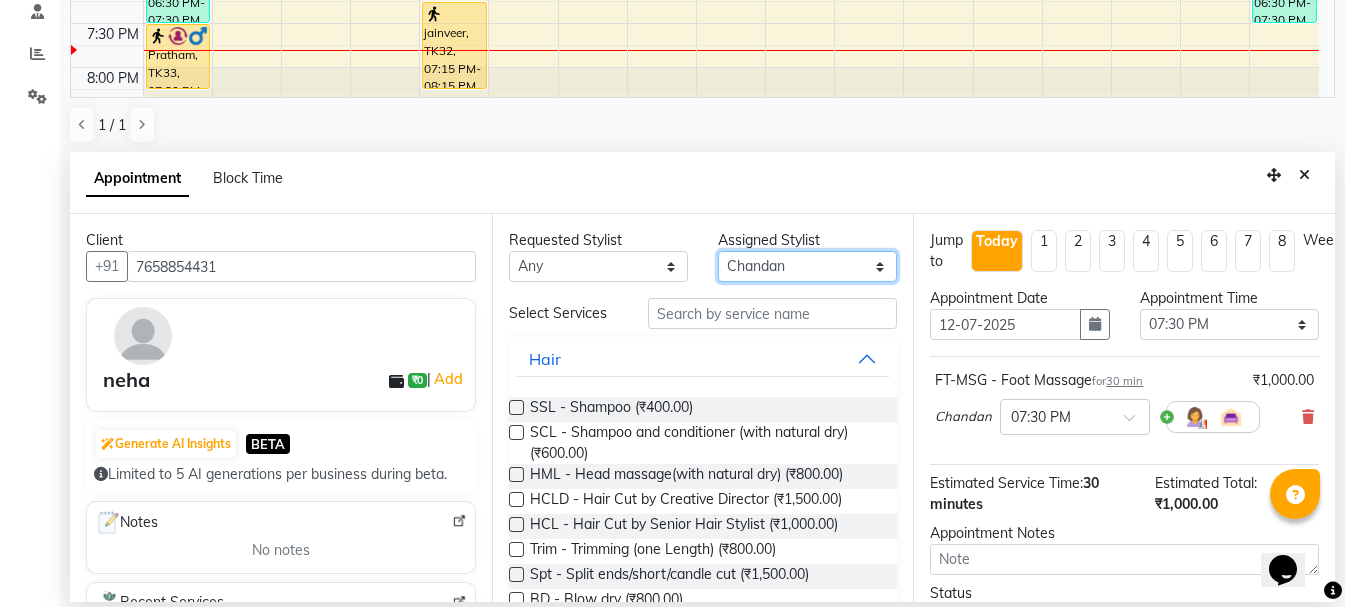 select on "71856" 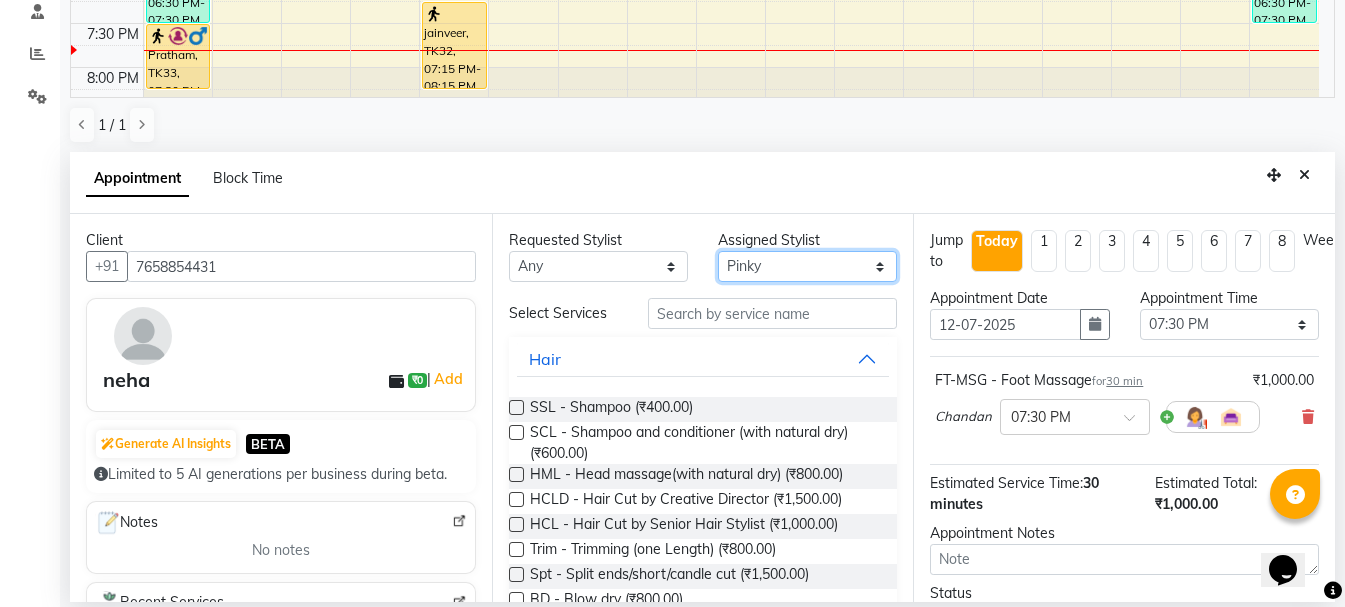 click on "Select  Ankit kantiwall Chandan [PERSON_NAME] [PERSON_NAME] [PERSON_NAME] Neha Nikhil  [PERSON_NAME] [PERSON_NAME] [PERSON_NAME] [PERSON_NAME] [PERSON_NAME]" at bounding box center (807, 266) 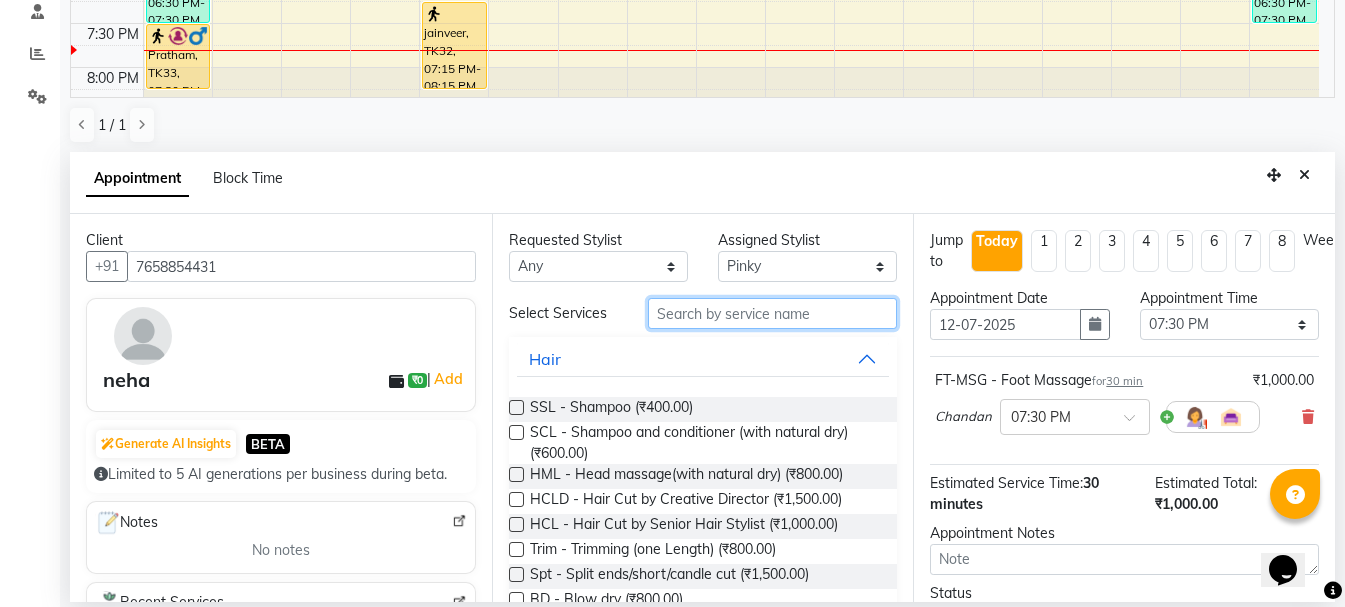 click at bounding box center [772, 313] 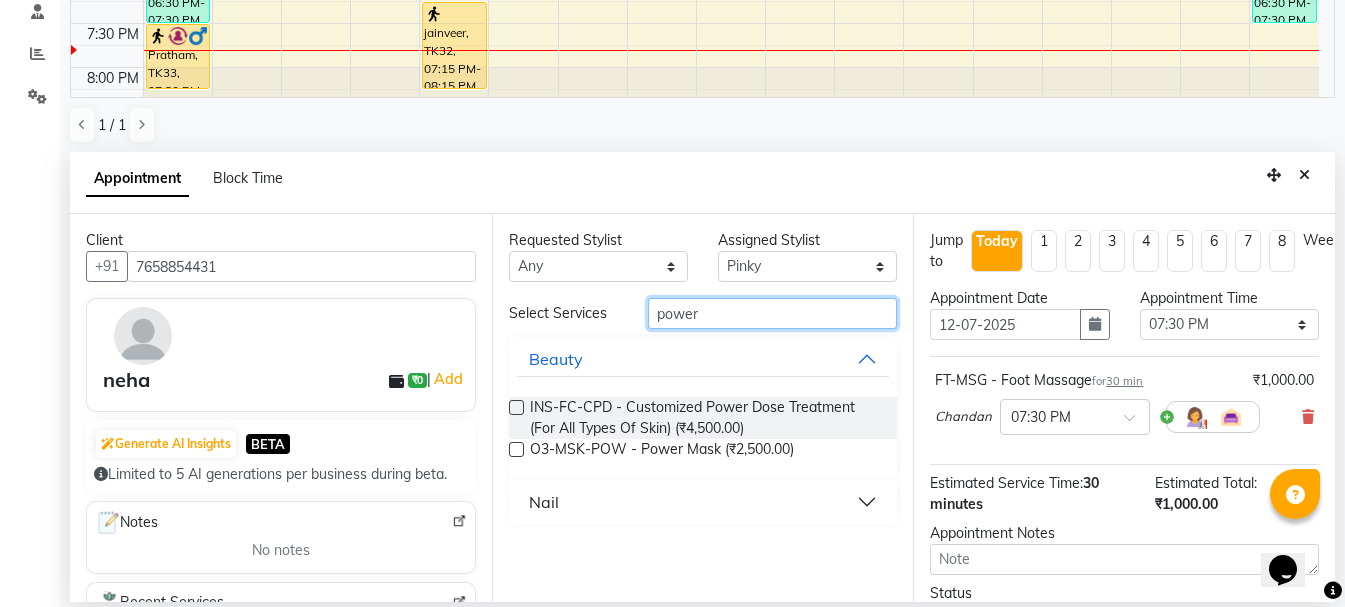 type on "power" 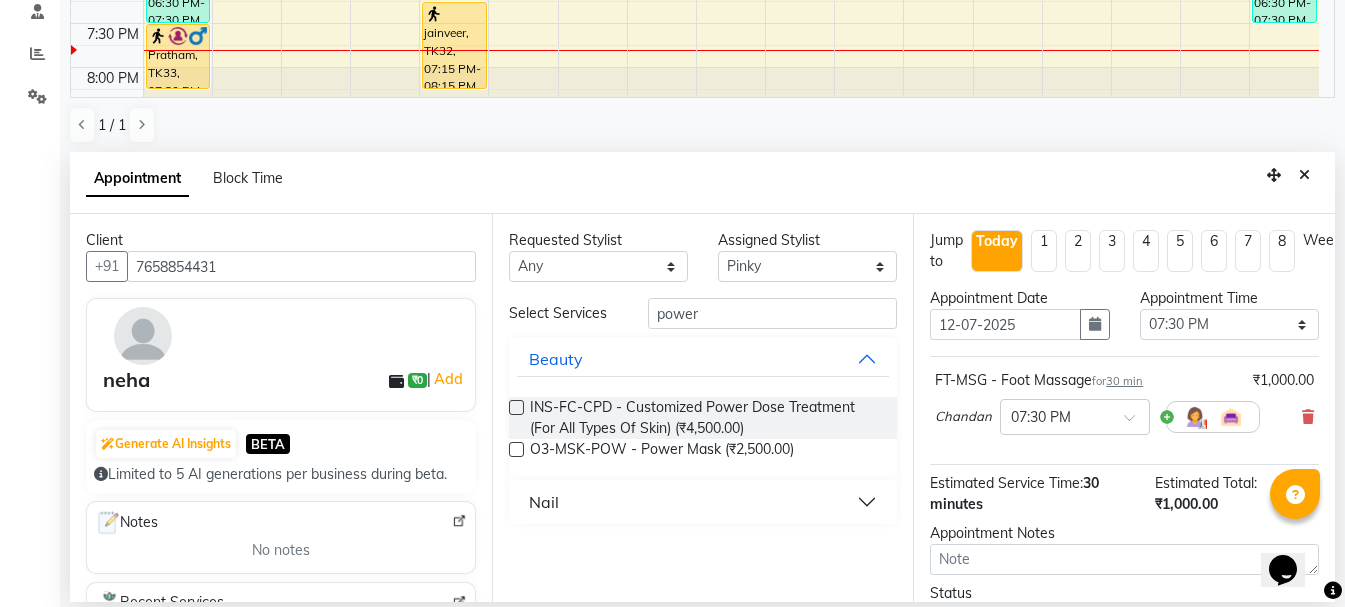 click at bounding box center [516, 449] 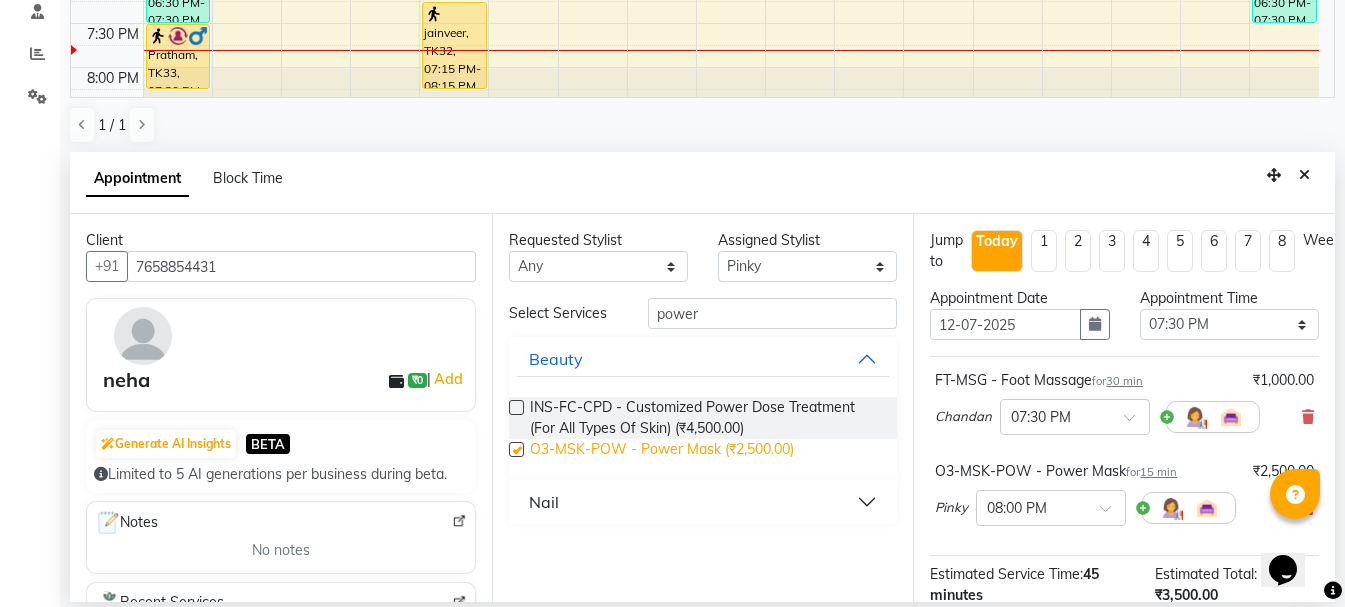 checkbox on "false" 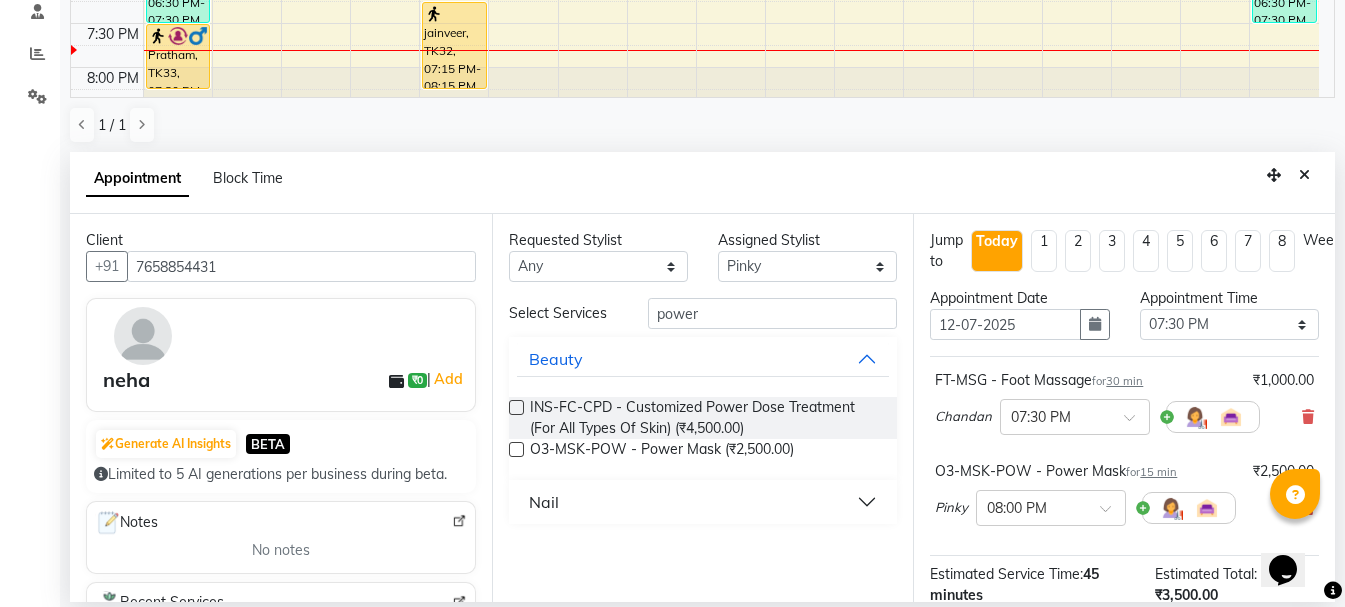 click on "Filter Stylist Select All  Ankit kantiwall  [PERSON_NAME]  [PERSON_NAME]  [PERSON_NAME] Chandan [PERSON_NAME] [PERSON_NAME] [PERSON_NAME] Pinky [PERSON_NAME] Rekha [PERSON_NAME] [PERSON_NAME] [DATE]  [DATE] Toggle Dropdown Add Appointment Add Invoice Add Attendance Add Client Toggle Dropdown Add Appointment Add Invoice Add Attendance Add Client ADD NEW Toggle Dropdown Add Appointment Add Invoice Add Attendance Add Client Filter Stylist Select All  Ankit kantiwall  [PERSON_NAME]  [PERSON_NAME]  [PERSON_NAME] Chandan [PERSON_NAME] [PERSON_NAME] [PERSON_NAME] Pinky [PERSON_NAME] Rekha [PERSON_NAME] [PERSON_NAME] Group By  Staff View   Room View  View as Vertical  Vertical - Week View  Horizontal  Horizontal - Week View  List  Toggle Dropdown Calendar Settings Manage Tags   Arrange Stylists   Reset Stylists  Appointment Form Zoom 100% Staff/Room Display Count 17 Stylist [PERSON_NAME] [PERSON_NAME]  [PERSON_NAME]  Ankit kantiwall [PERSON_NAME] [PERSON_NAME] [PERSON_NAME] [PERSON_NAME] [PERSON_NAME] [PERSON_NAME] Pinky [PERSON_NAME]" 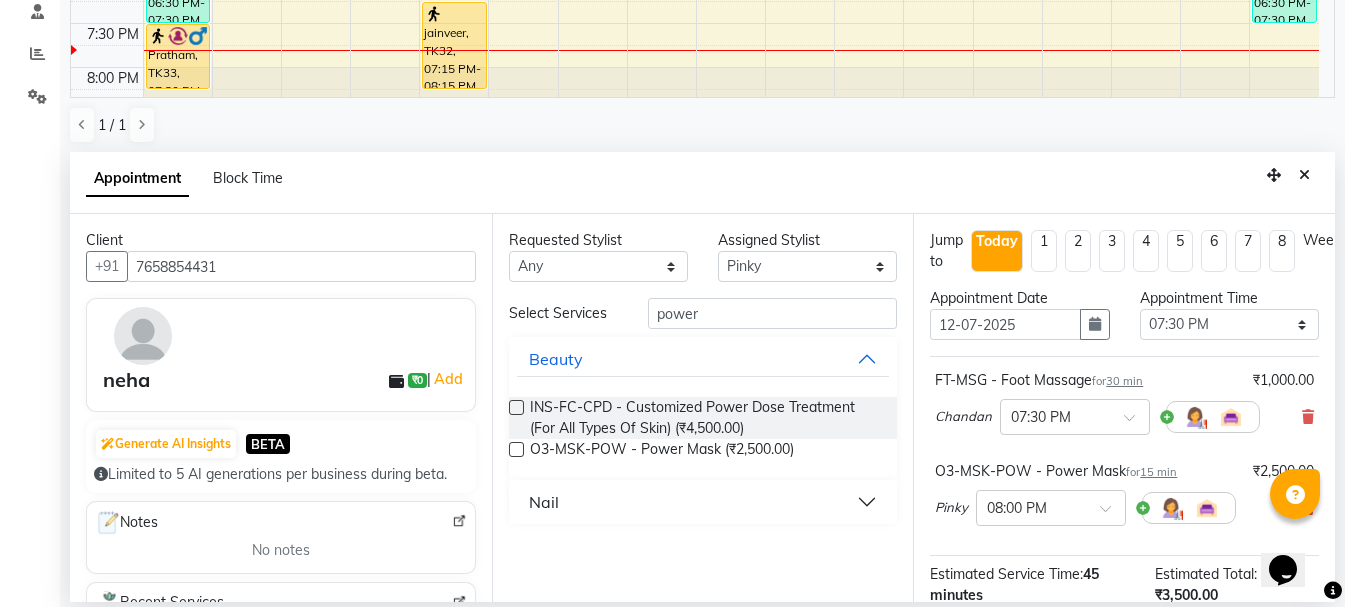 click on "Opens Chat This icon Opens the chat window." at bounding box center (1293, 535) 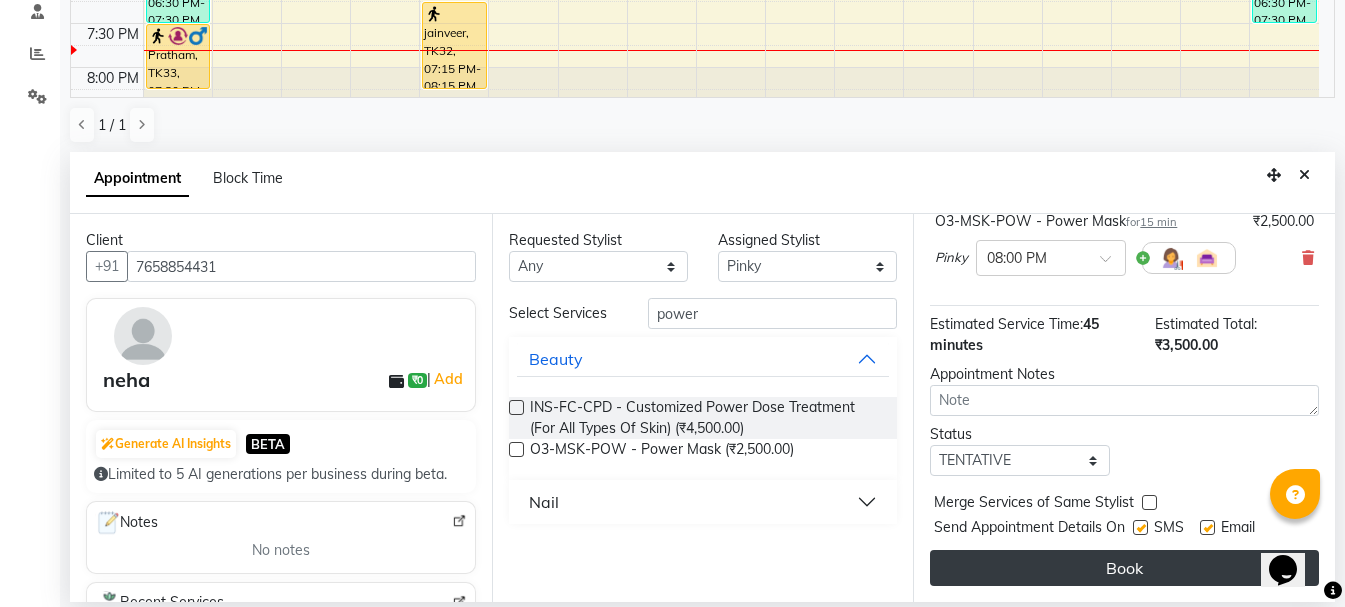 click on "Book" at bounding box center (1124, 568) 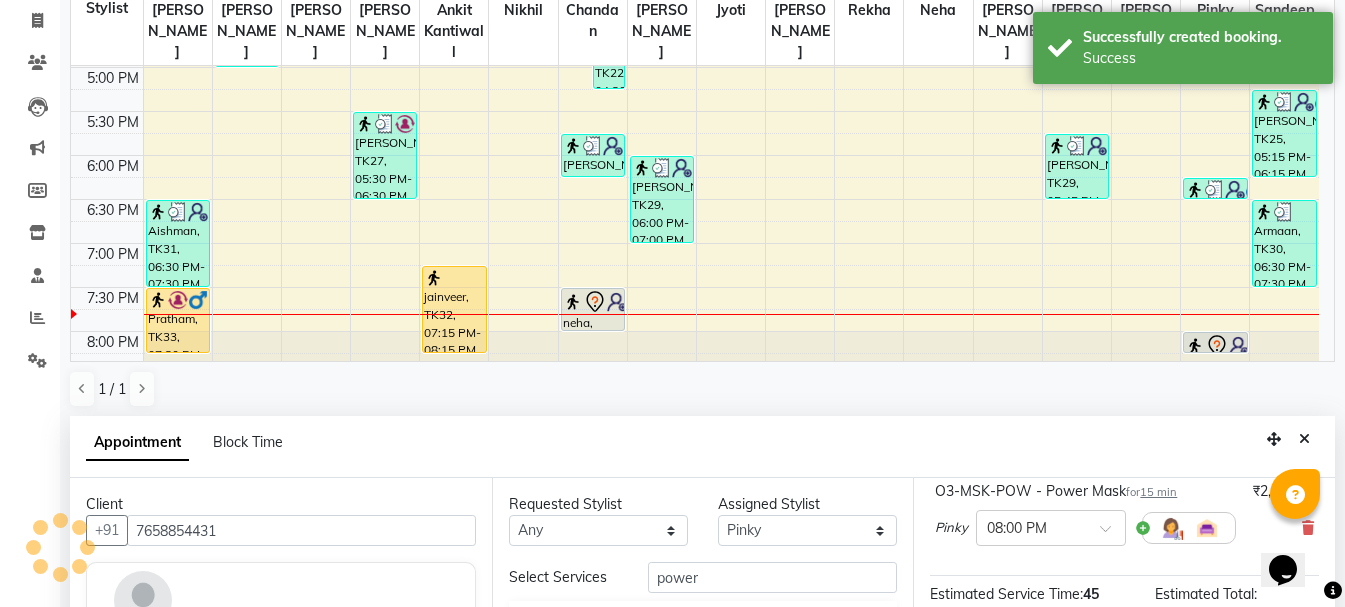 scroll, scrollTop: 0, scrollLeft: 0, axis: both 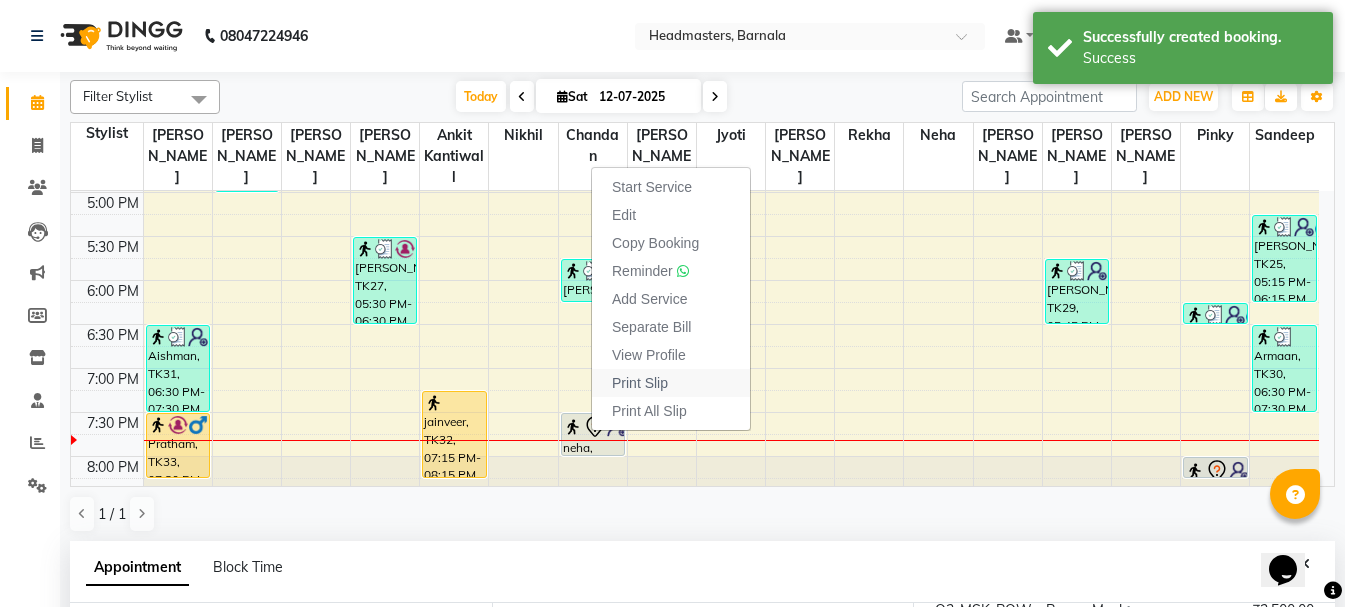 click on "Print Slip" at bounding box center (640, 383) 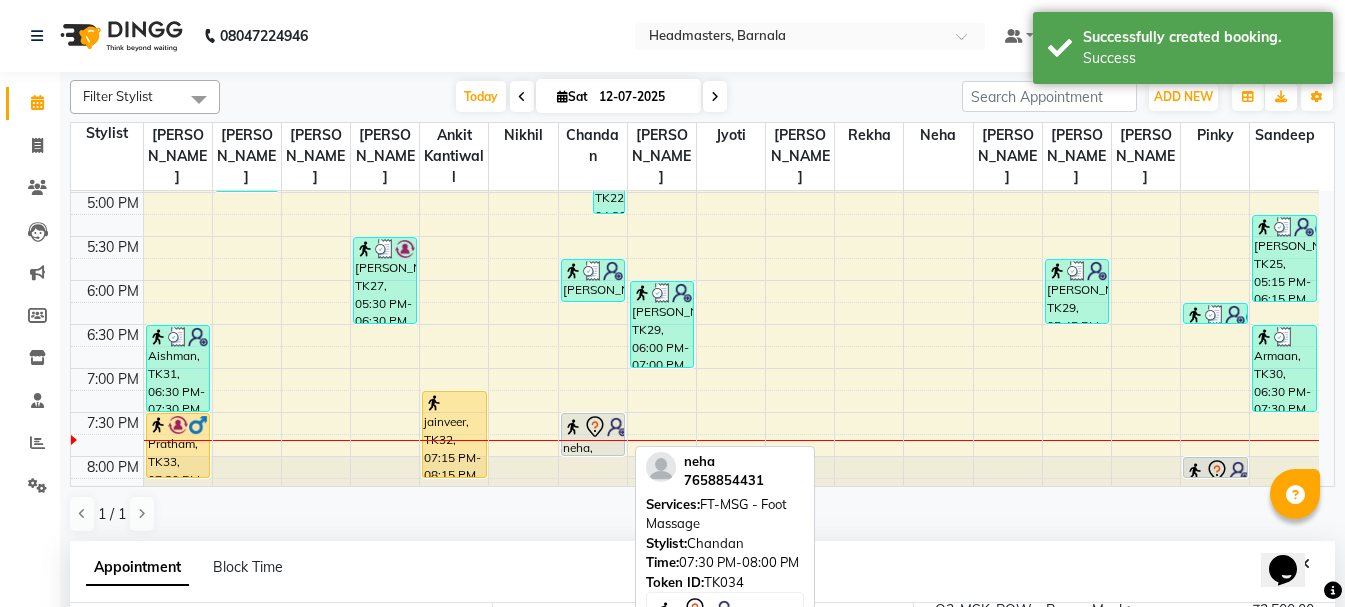 click 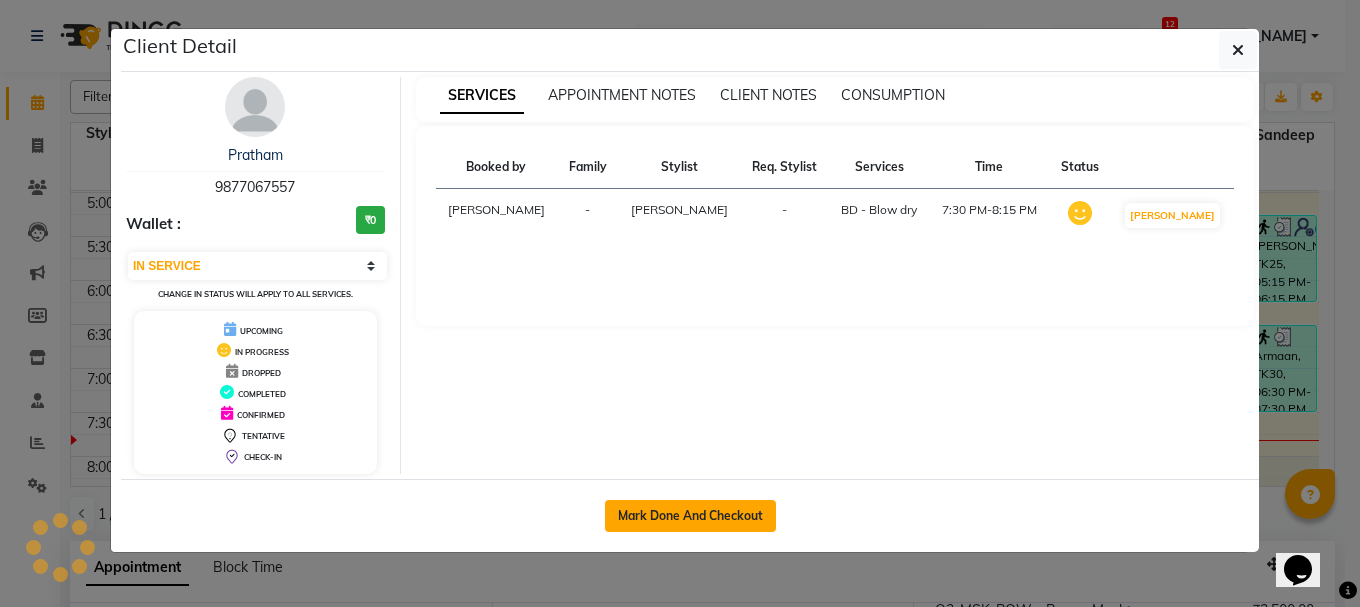select on "7" 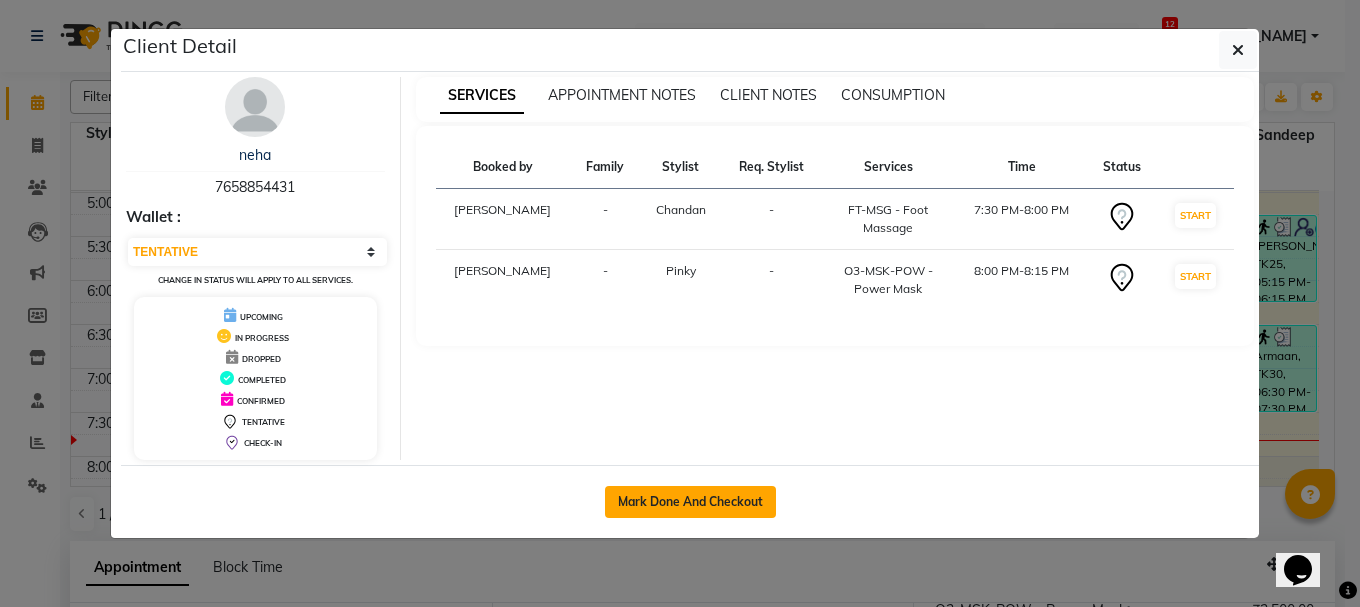 click on "Mark Done And Checkout" 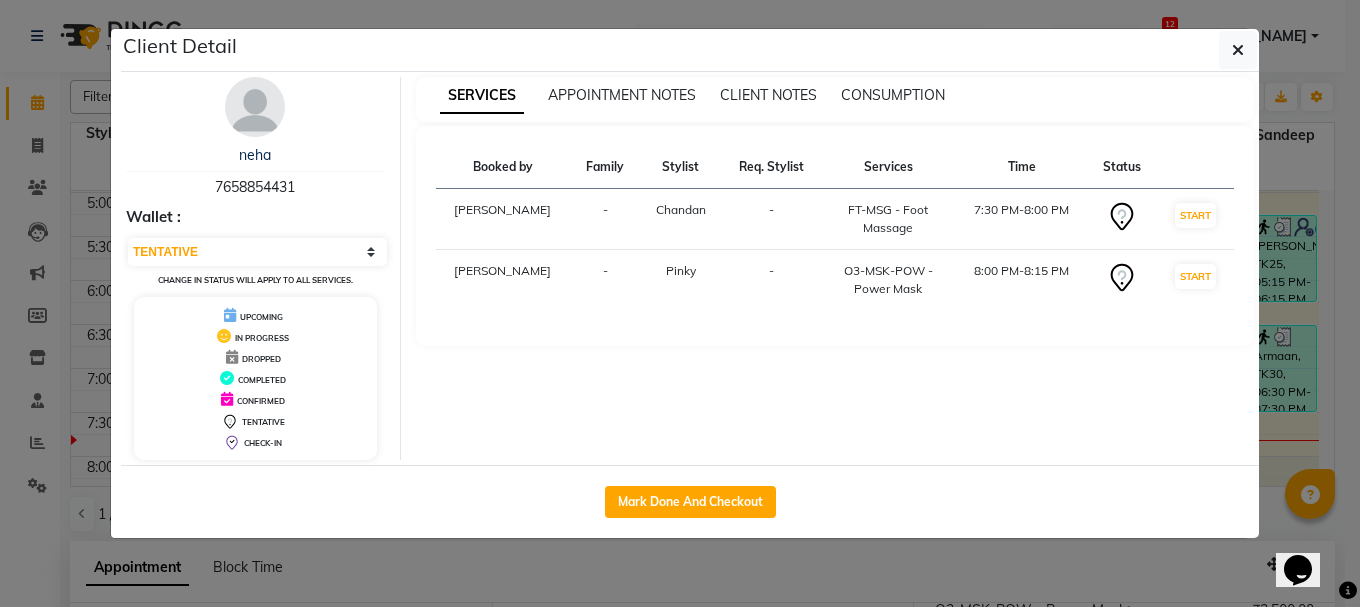 select on "service" 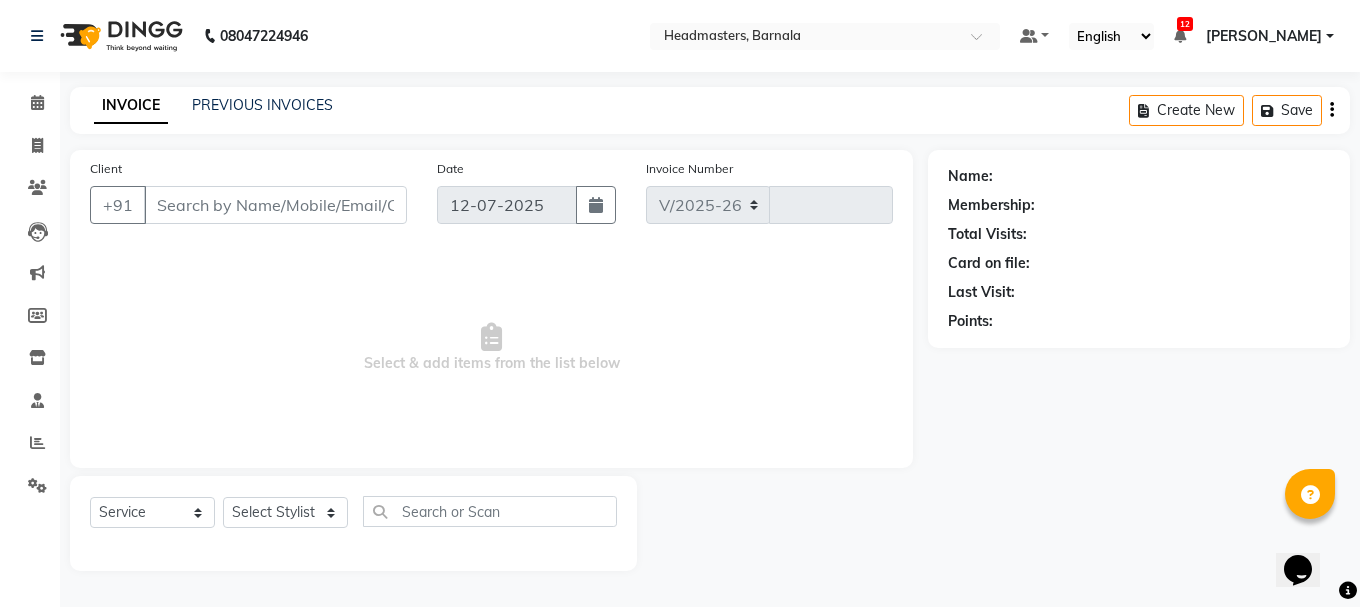select on "7526" 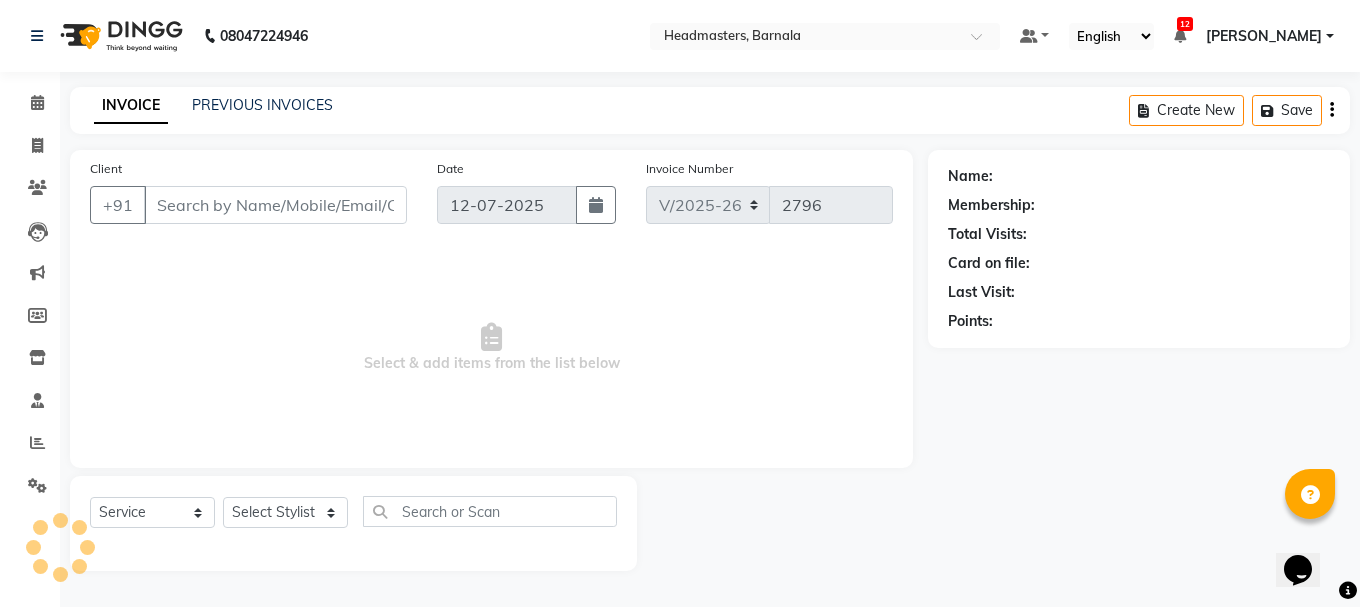 type on "7658854431" 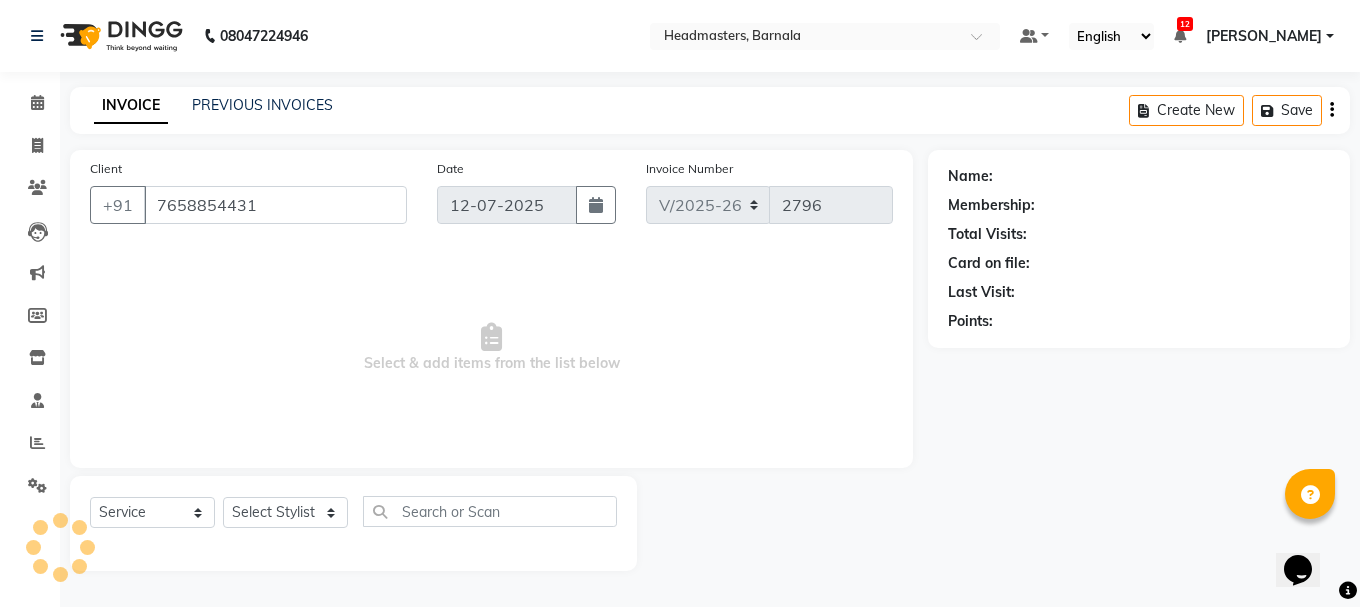 select on "71856" 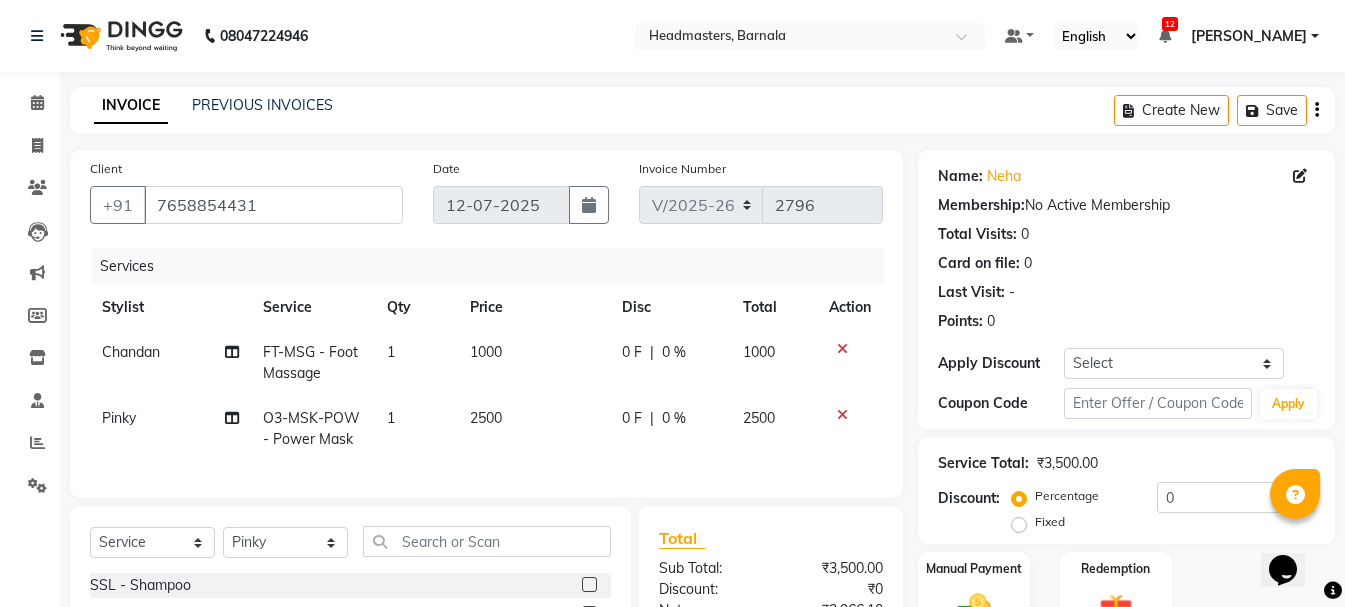 click on "Fixed" 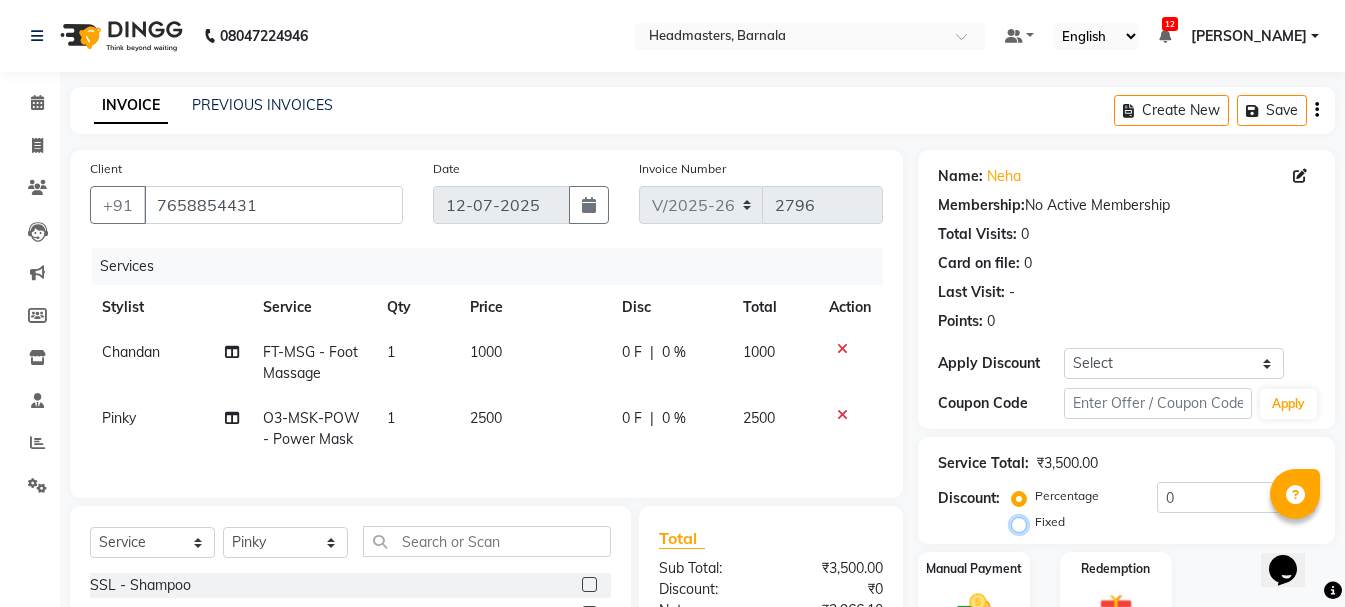 click on "Fixed" at bounding box center [1023, 522] 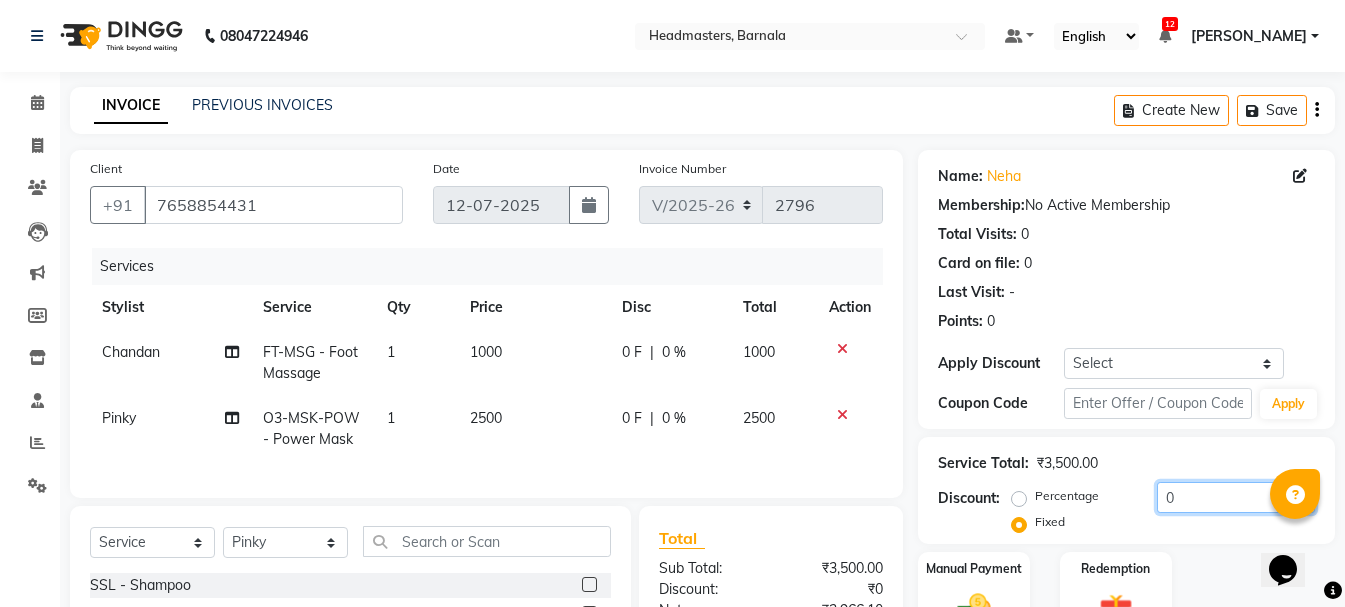 drag, startPoint x: 1200, startPoint y: 498, endPoint x: 1026, endPoint y: 506, distance: 174.1838 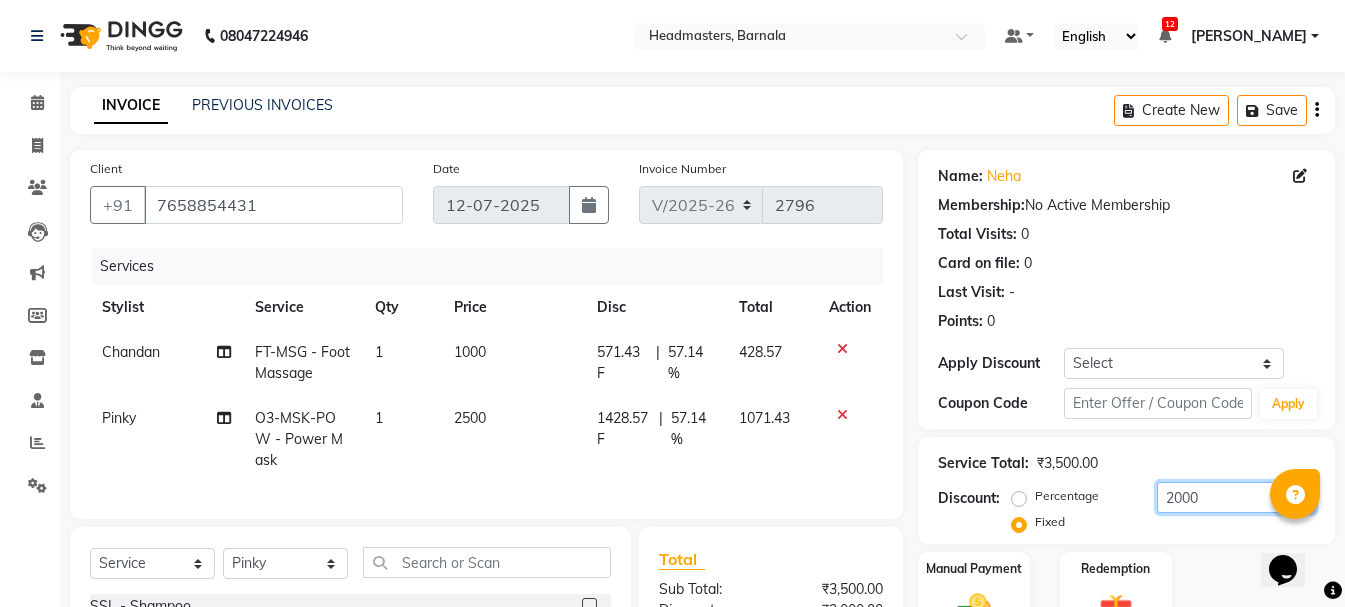 scroll, scrollTop: 260, scrollLeft: 0, axis: vertical 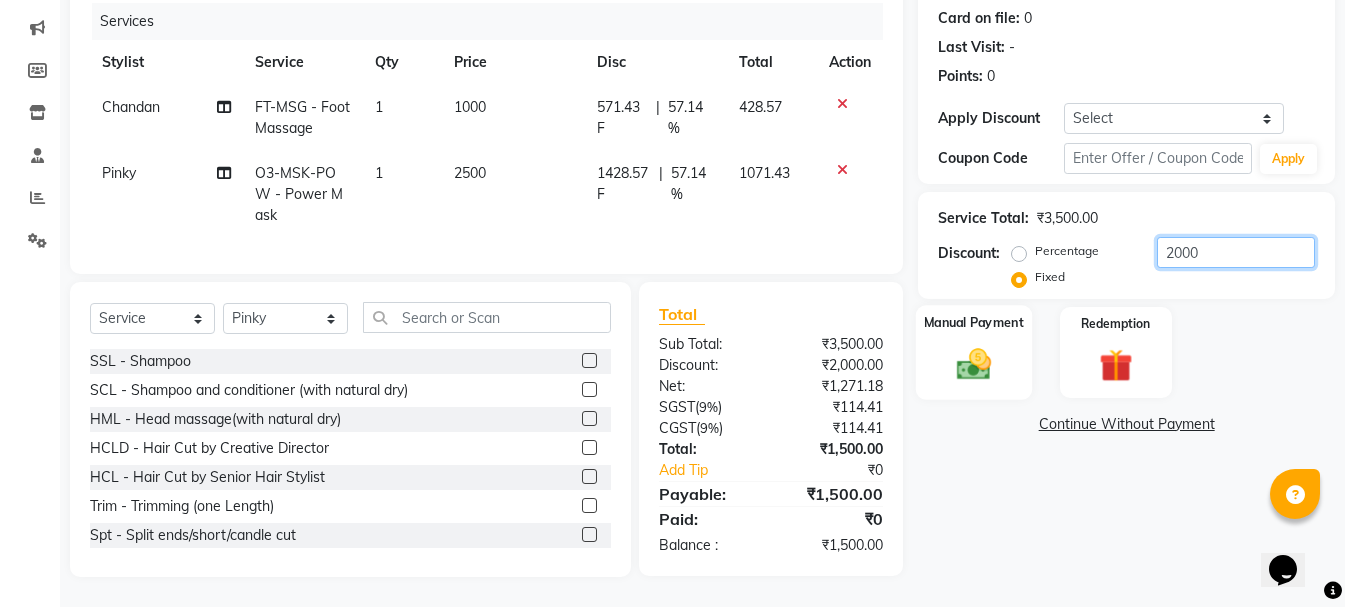 type on "2000" 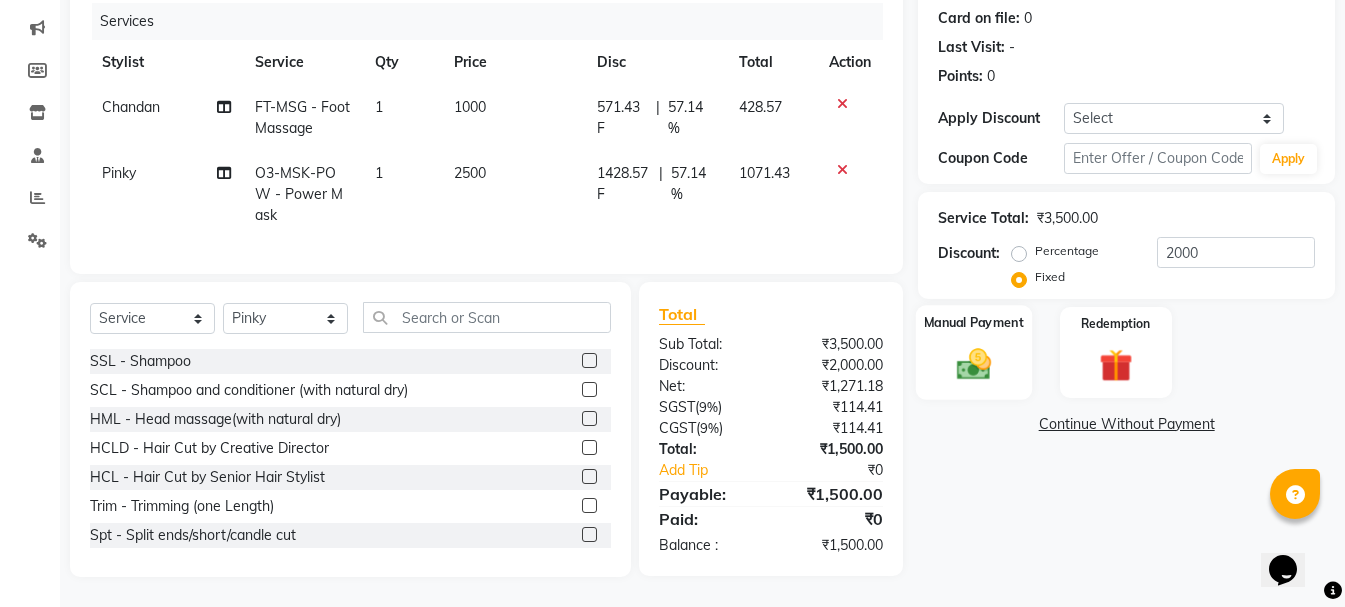 click 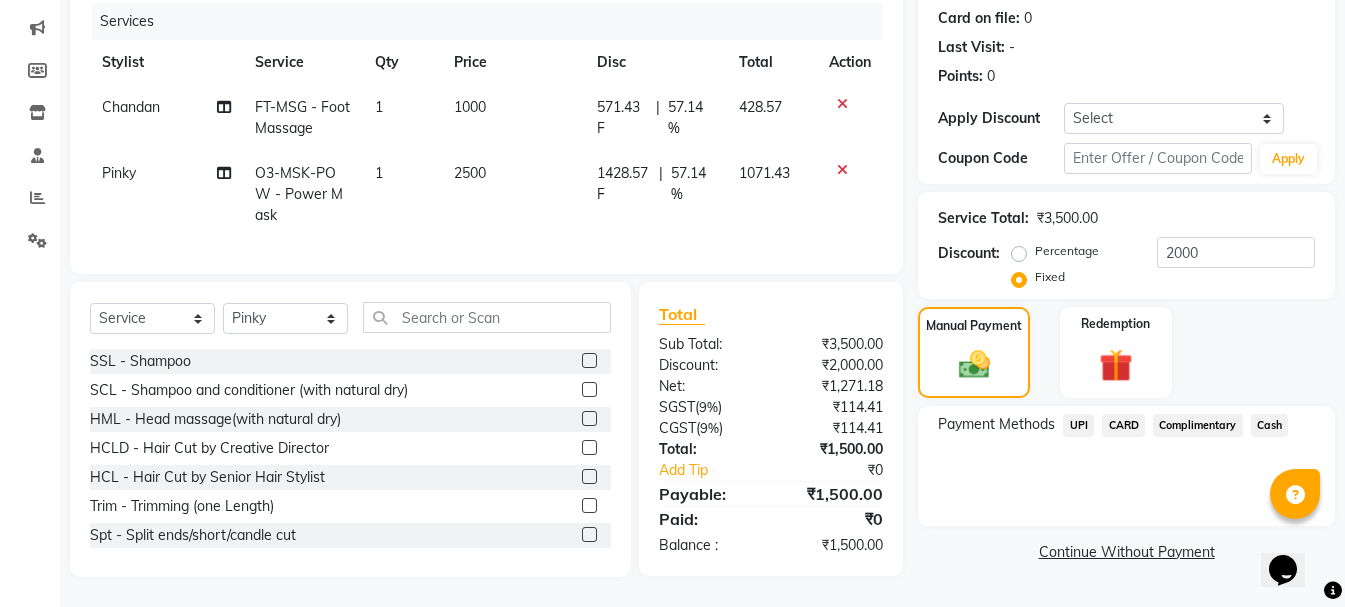 click on "Cash" 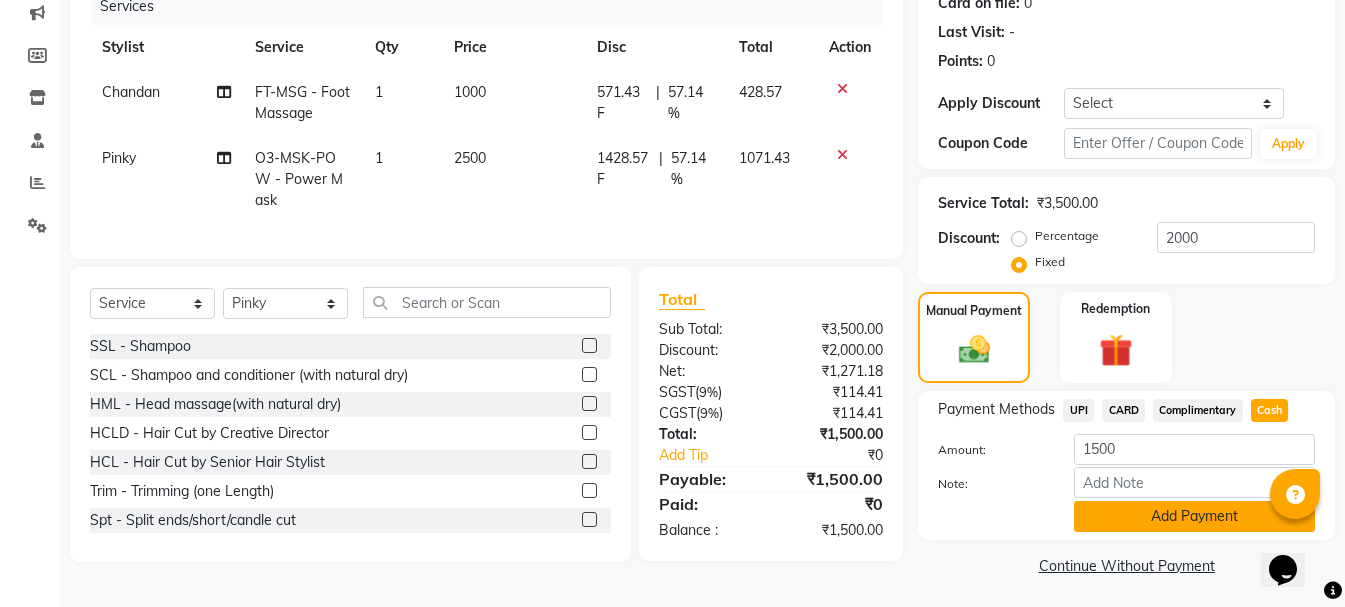 click on "Add Payment" 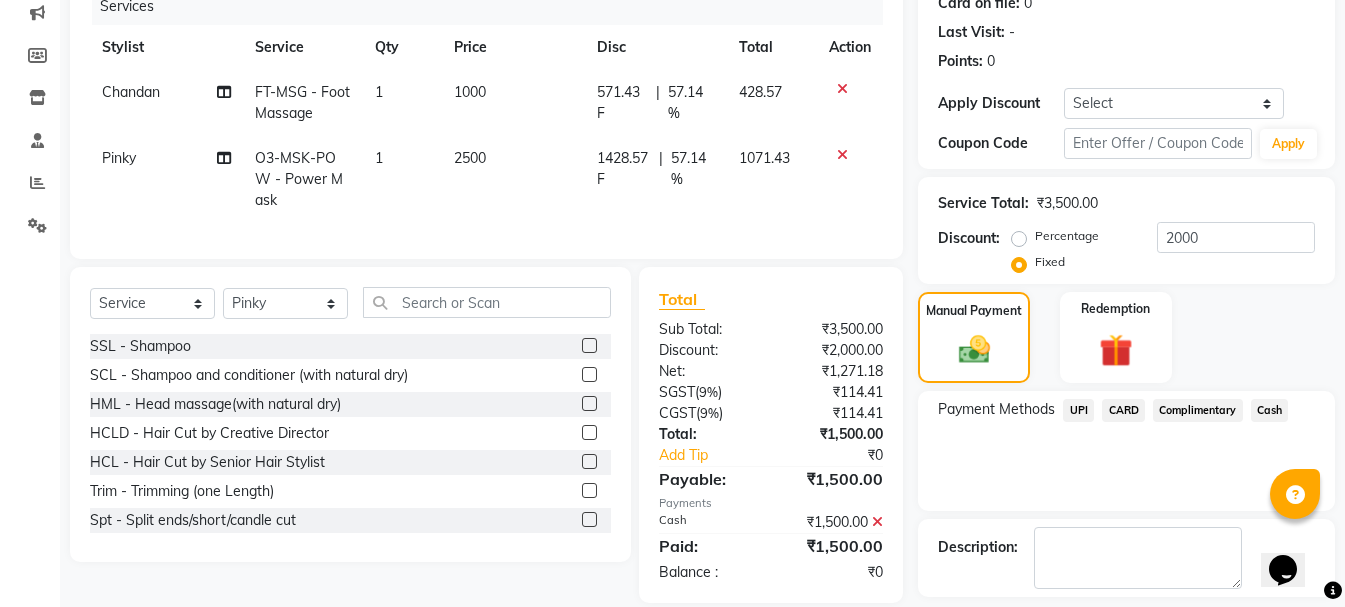 scroll, scrollTop: 348, scrollLeft: 0, axis: vertical 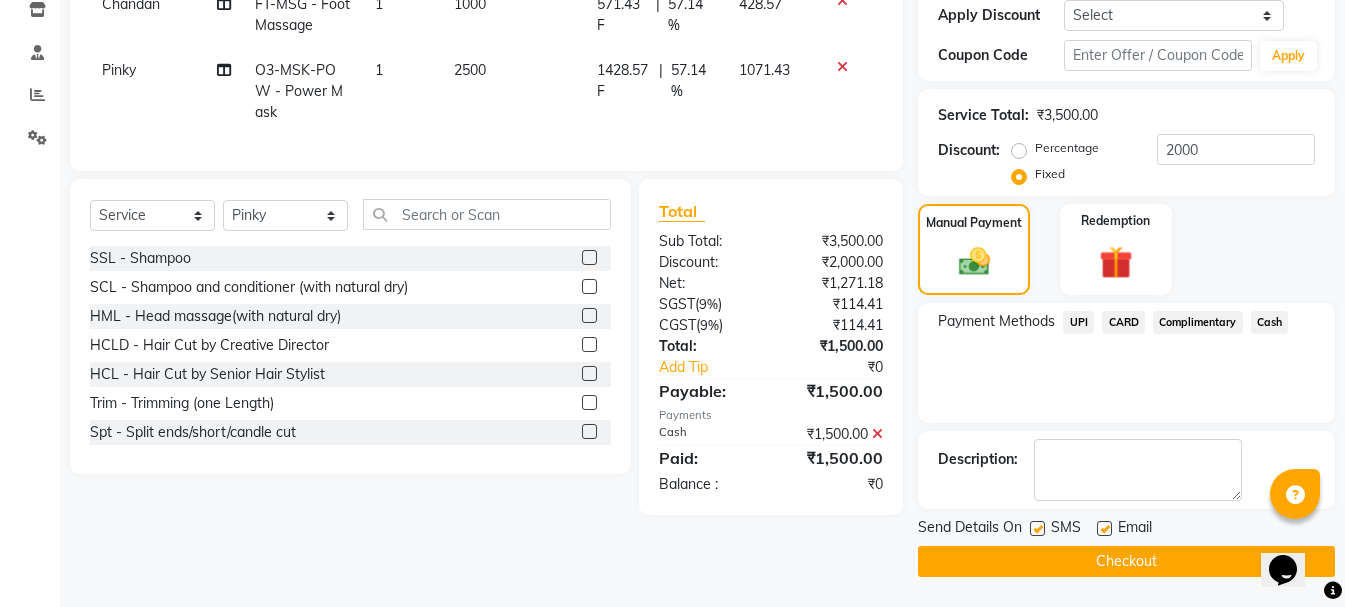 drag, startPoint x: 1359, startPoint y: 572, endPoint x: 1, endPoint y: 40, distance: 1458.4883 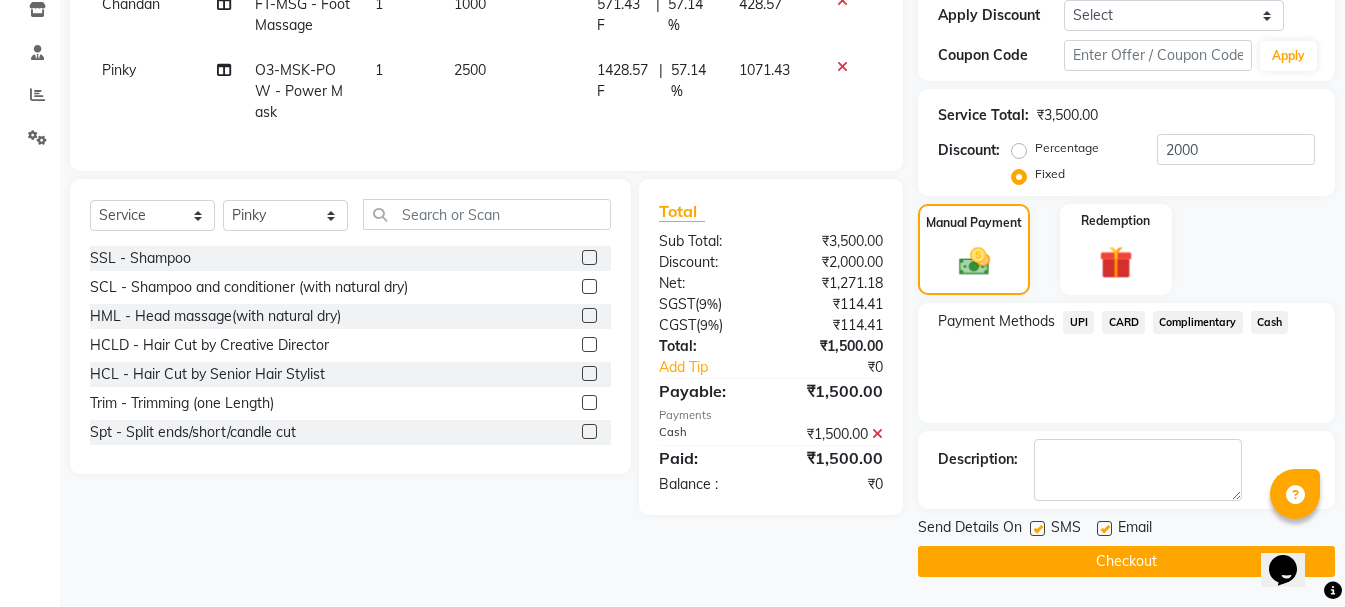 click on "Checkout" 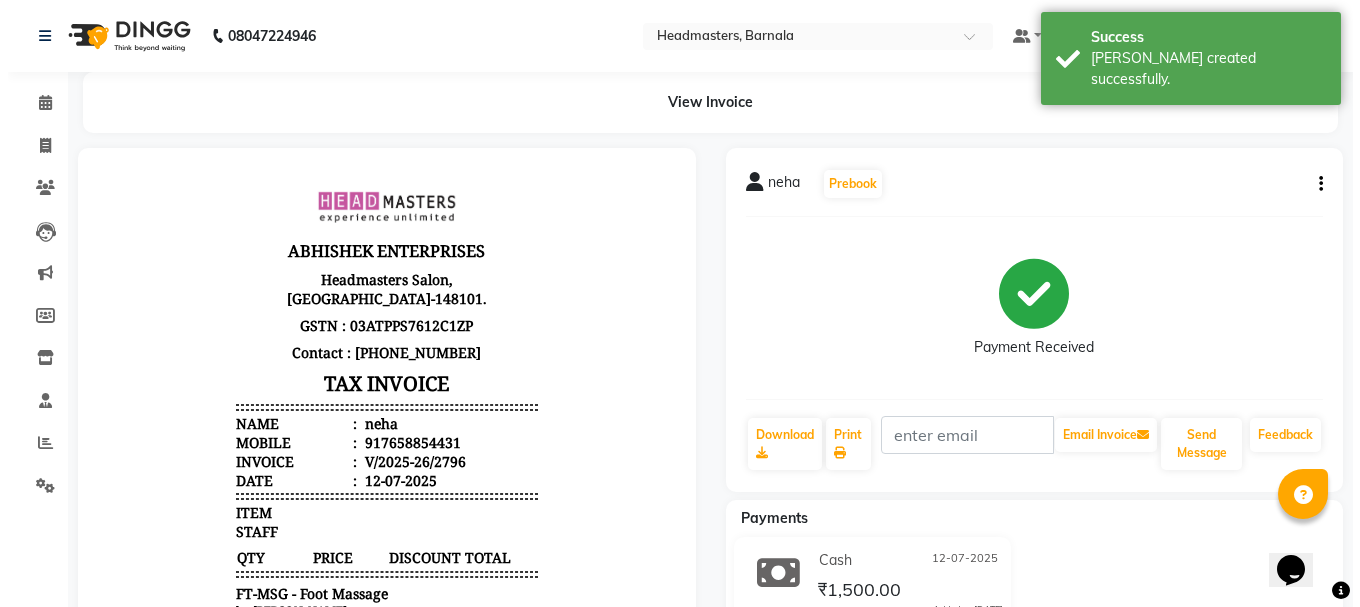 scroll, scrollTop: 0, scrollLeft: 0, axis: both 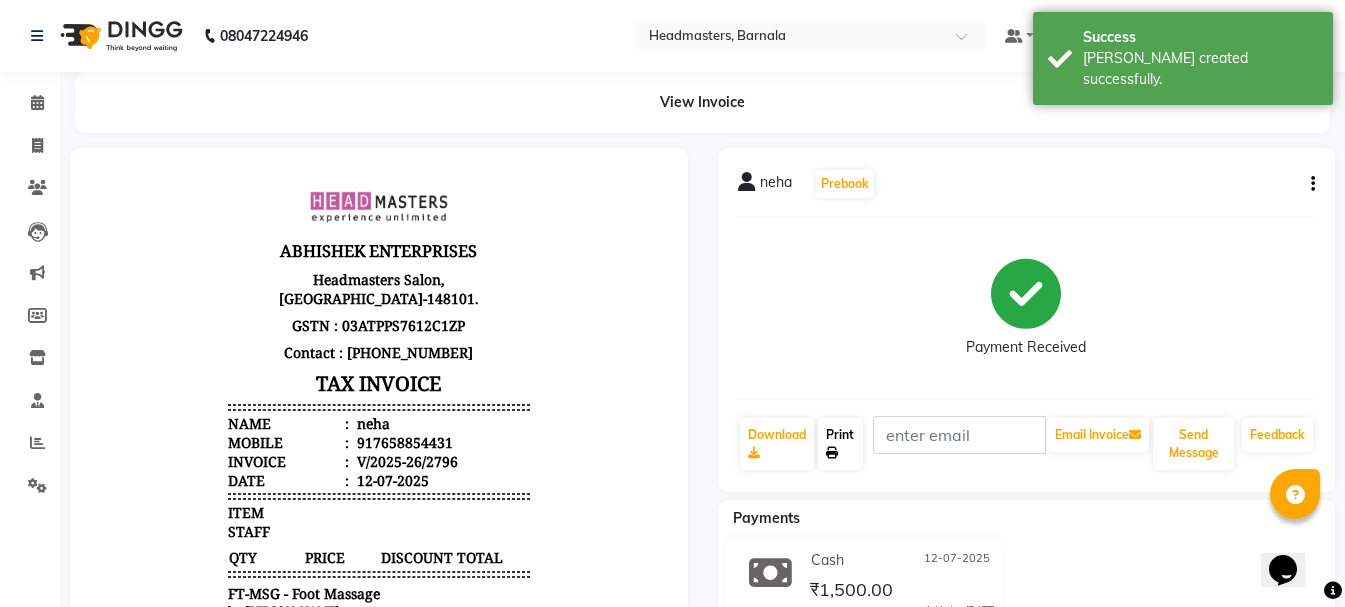 click on "Print" 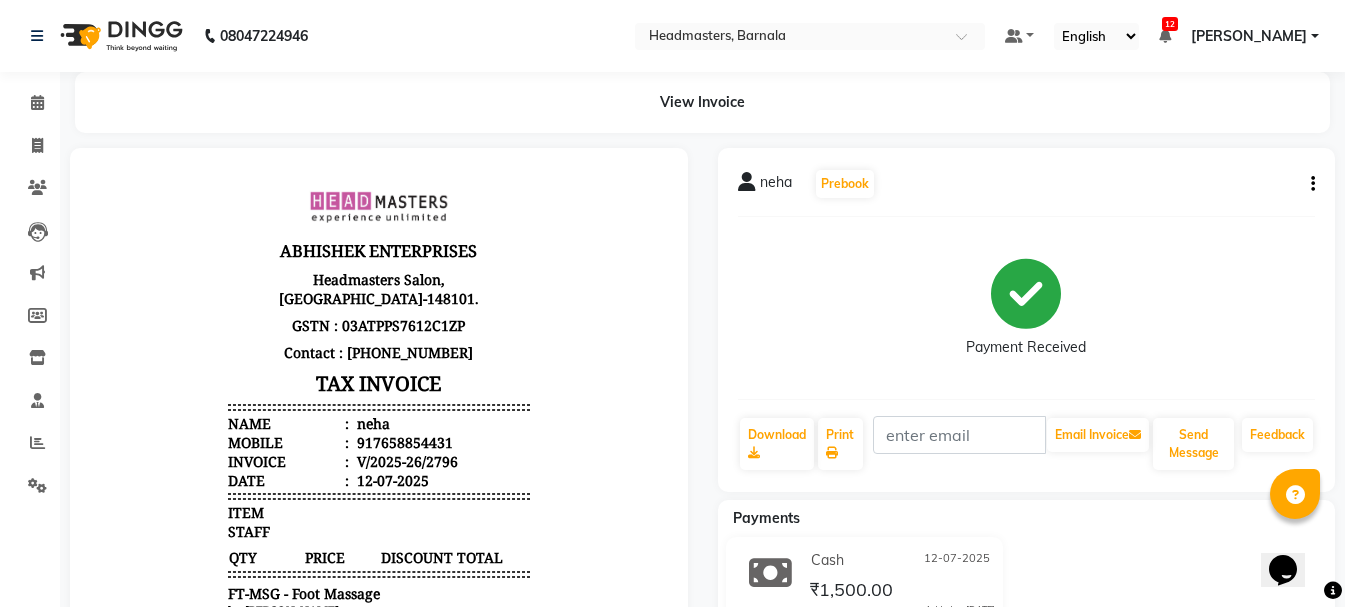 select on "service" 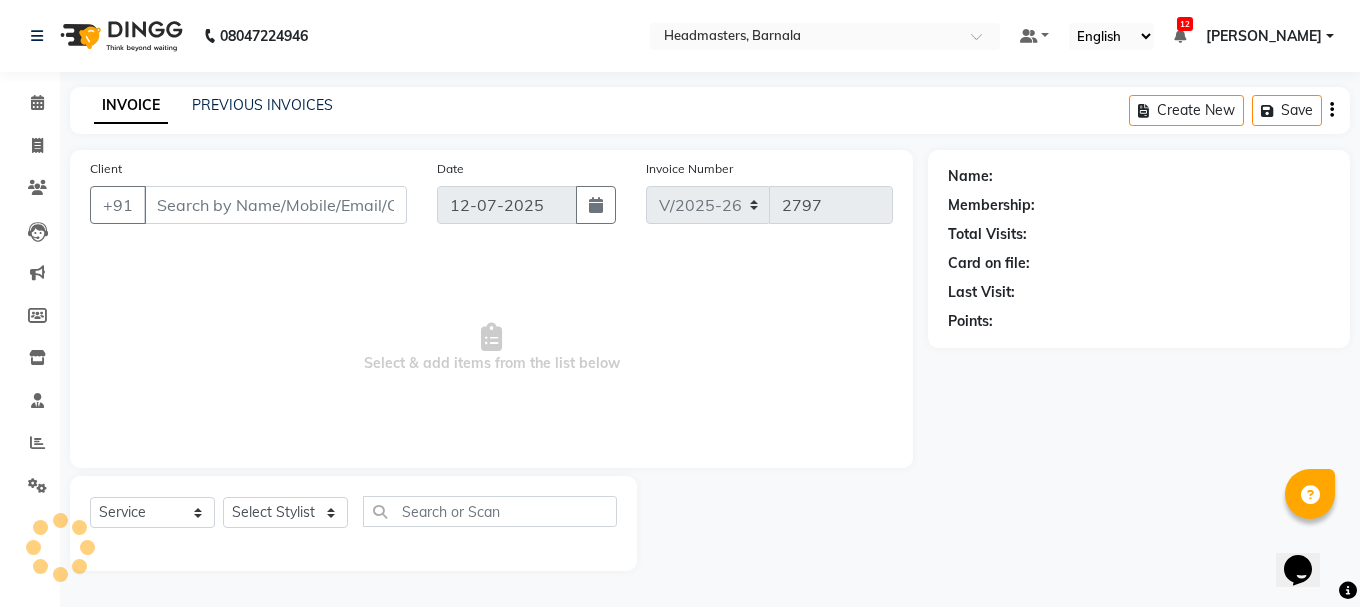 type on "7658854431" 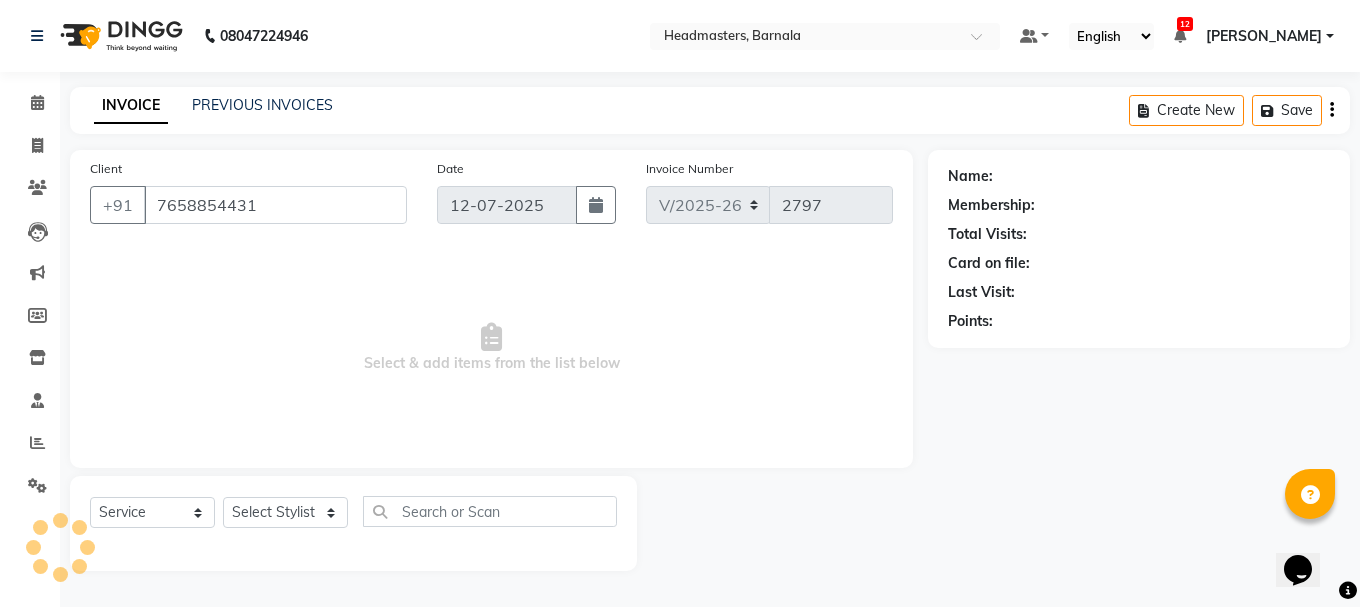 select on "71856" 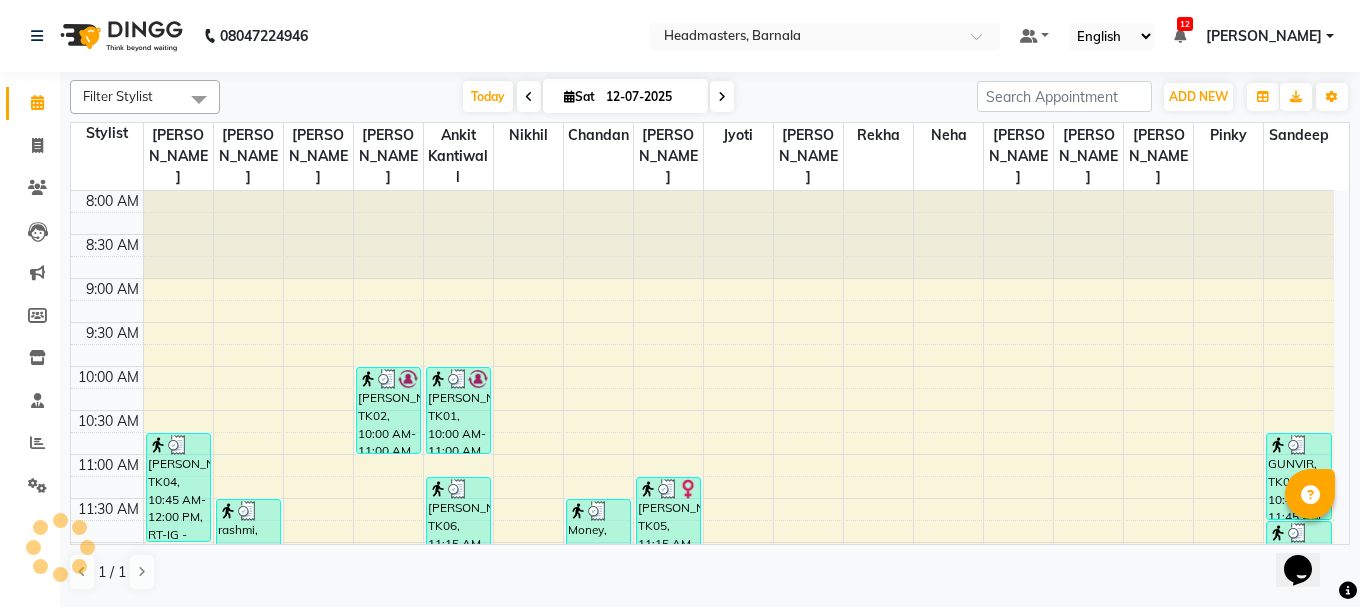 scroll, scrollTop: 0, scrollLeft: 0, axis: both 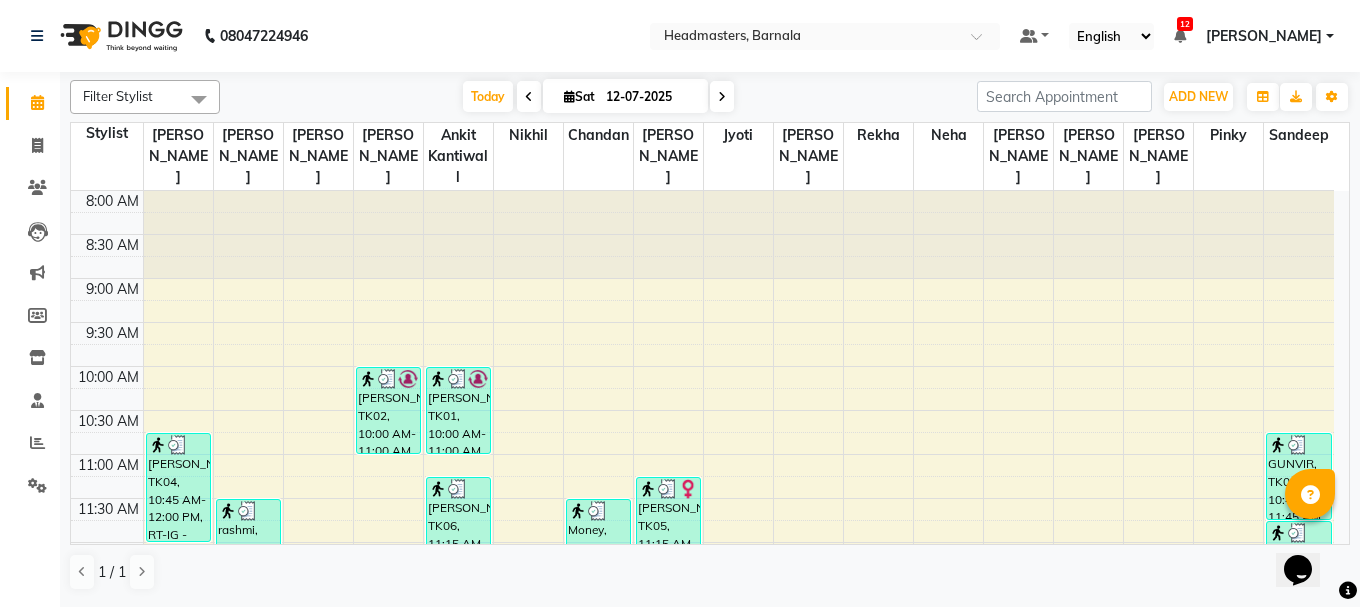 click on "Opens Chat This icon Opens the chat window." at bounding box center [1308, 535] 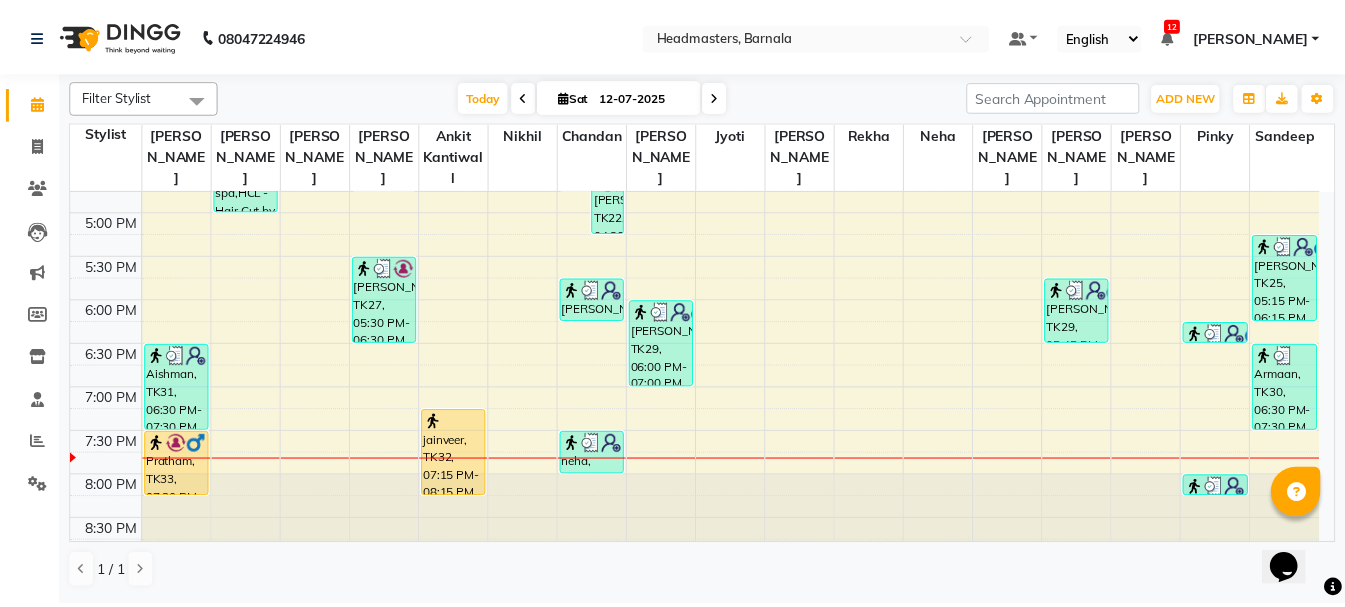 scroll, scrollTop: 790, scrollLeft: 0, axis: vertical 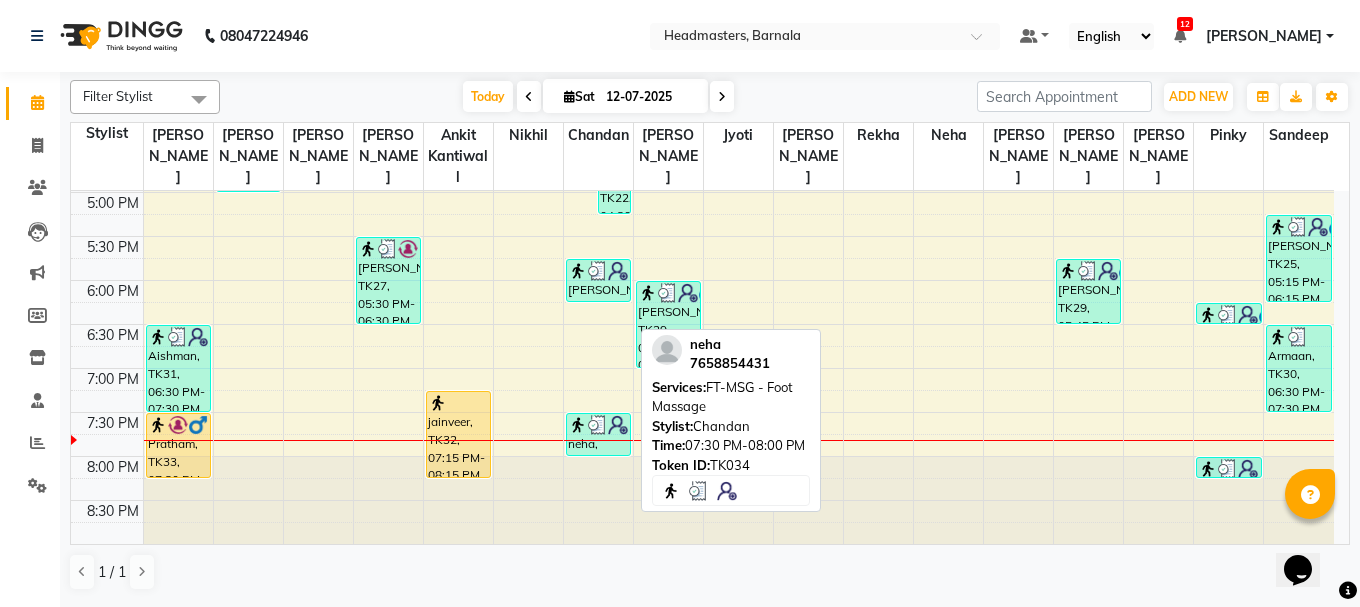 click at bounding box center [578, 425] 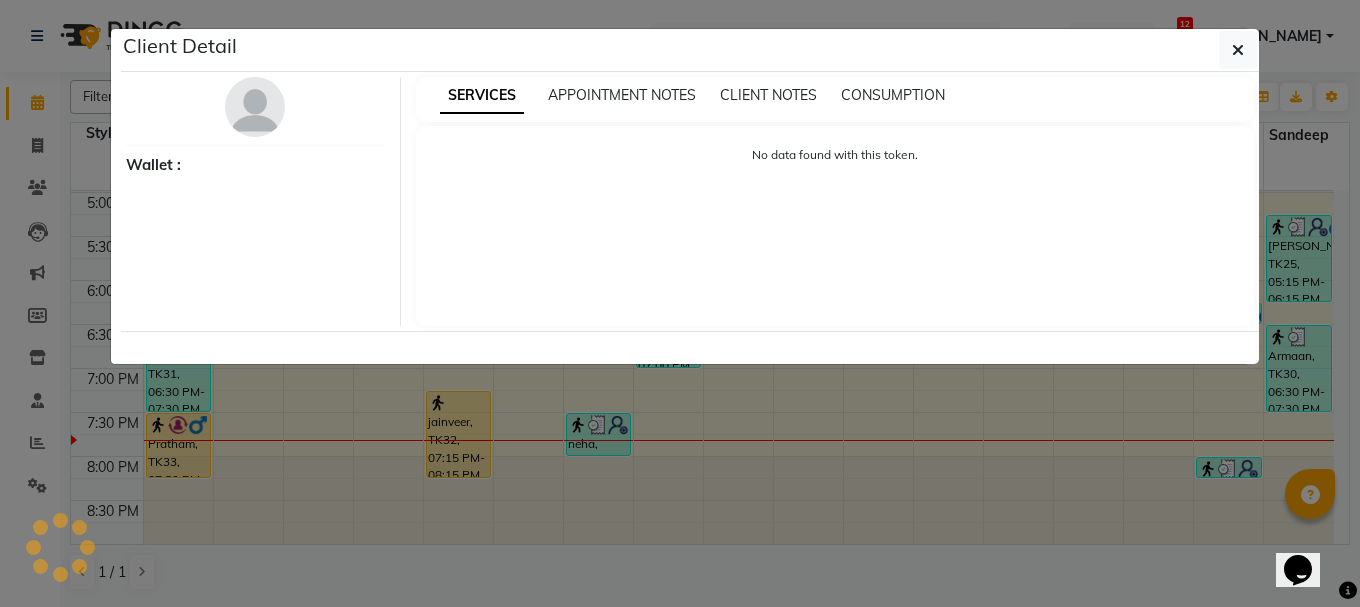select on "3" 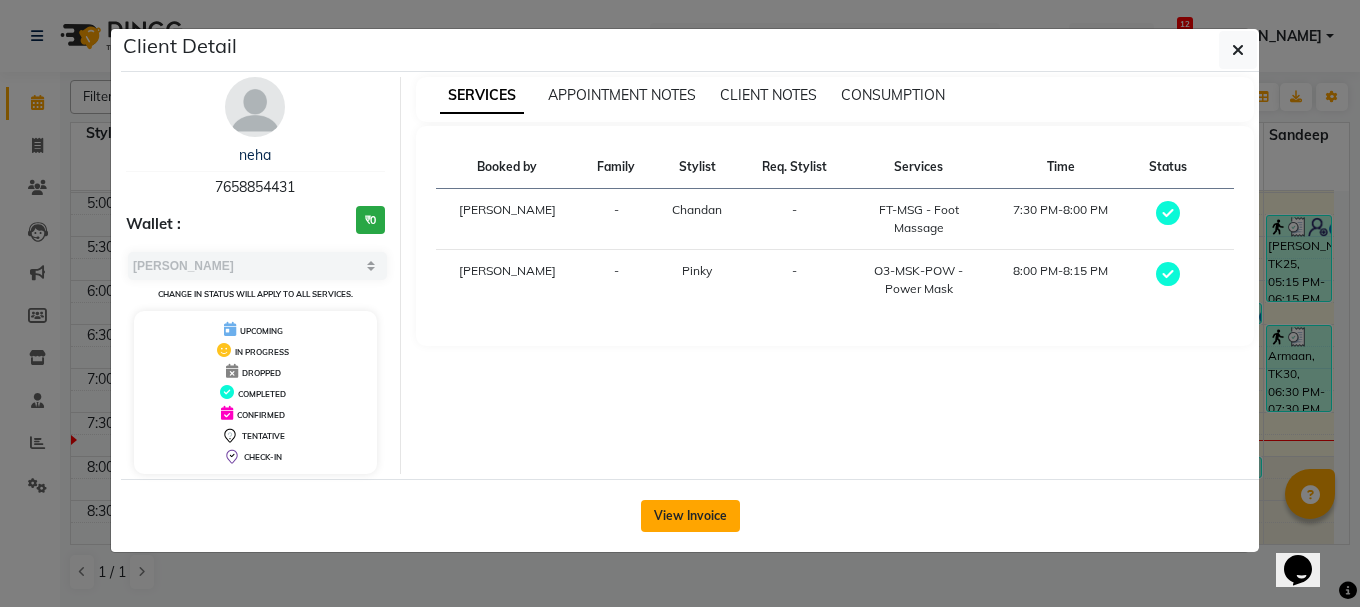 click on "View Invoice" 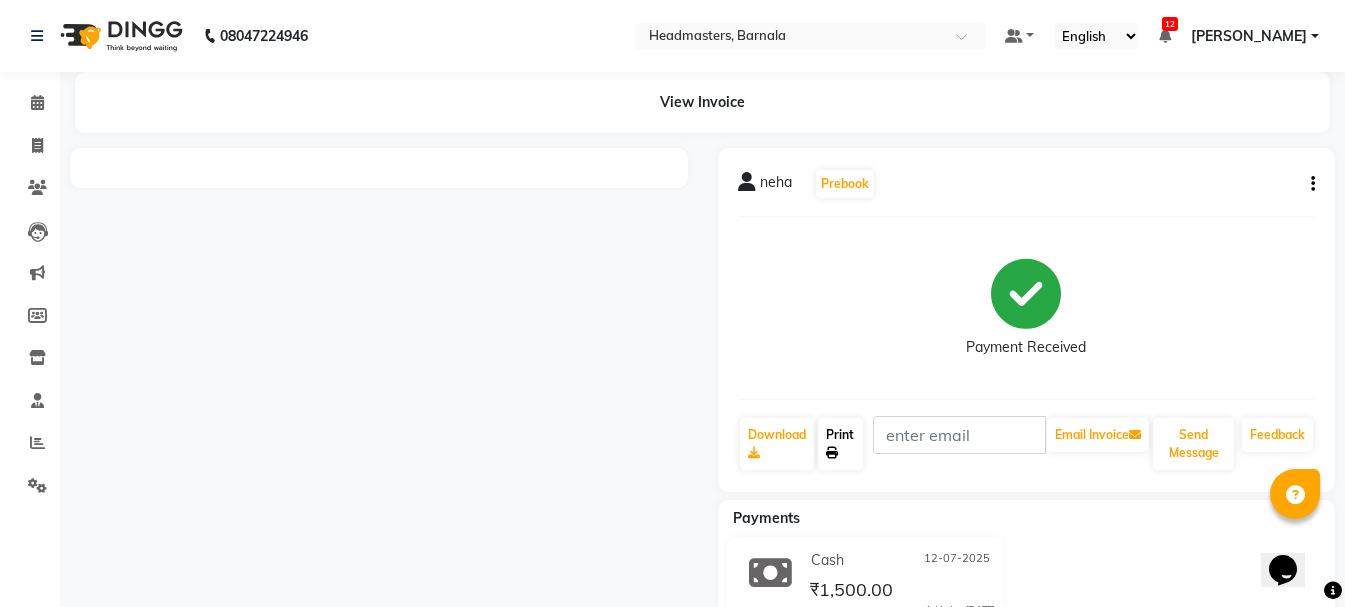 click on "Print" 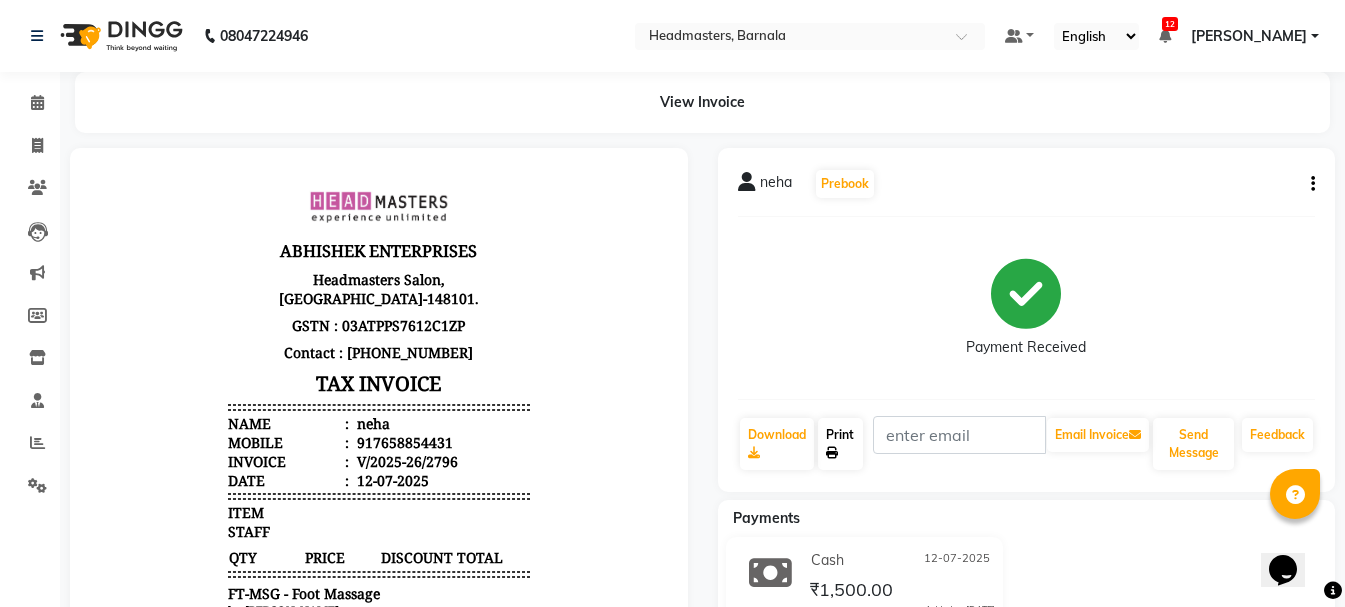scroll, scrollTop: 0, scrollLeft: 0, axis: both 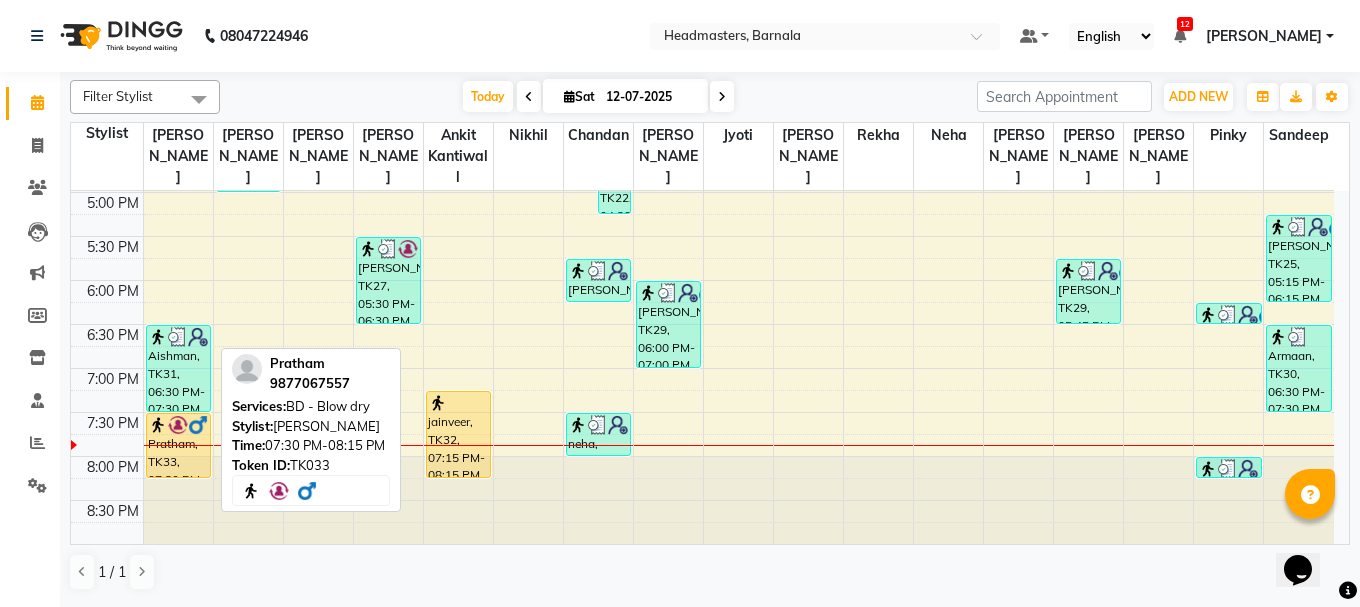 click on "Pratham, TK33, 07:30 PM-08:15 PM, BD - Blow dry" at bounding box center [178, 445] 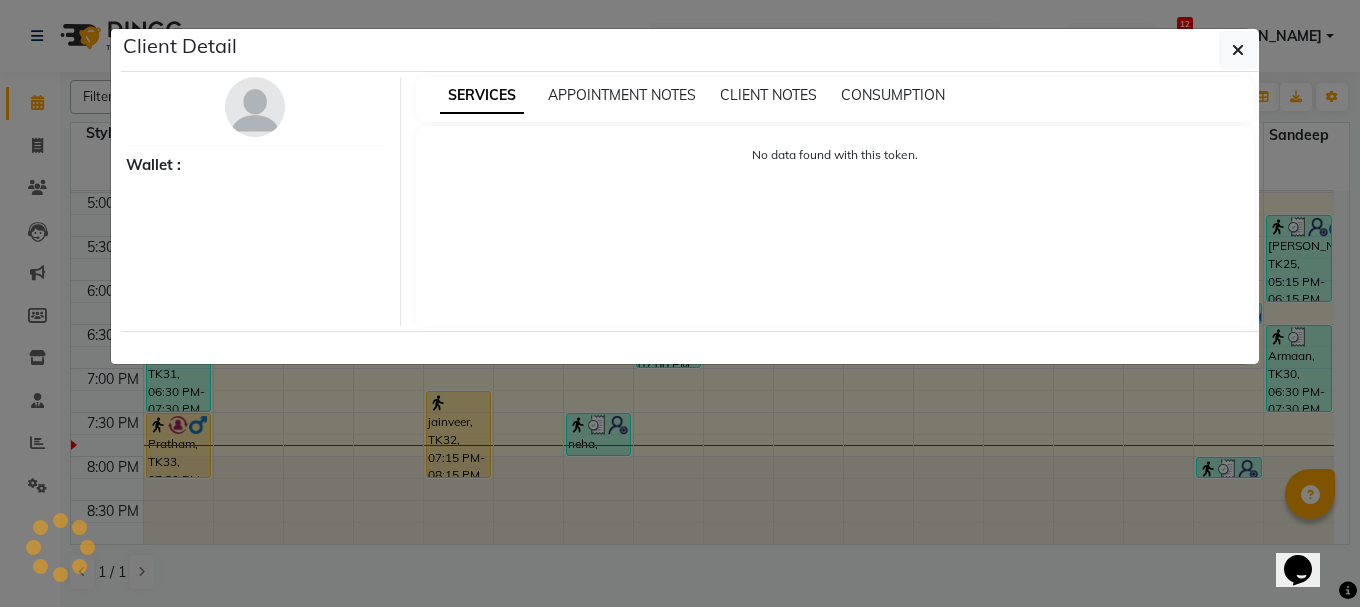 select on "1" 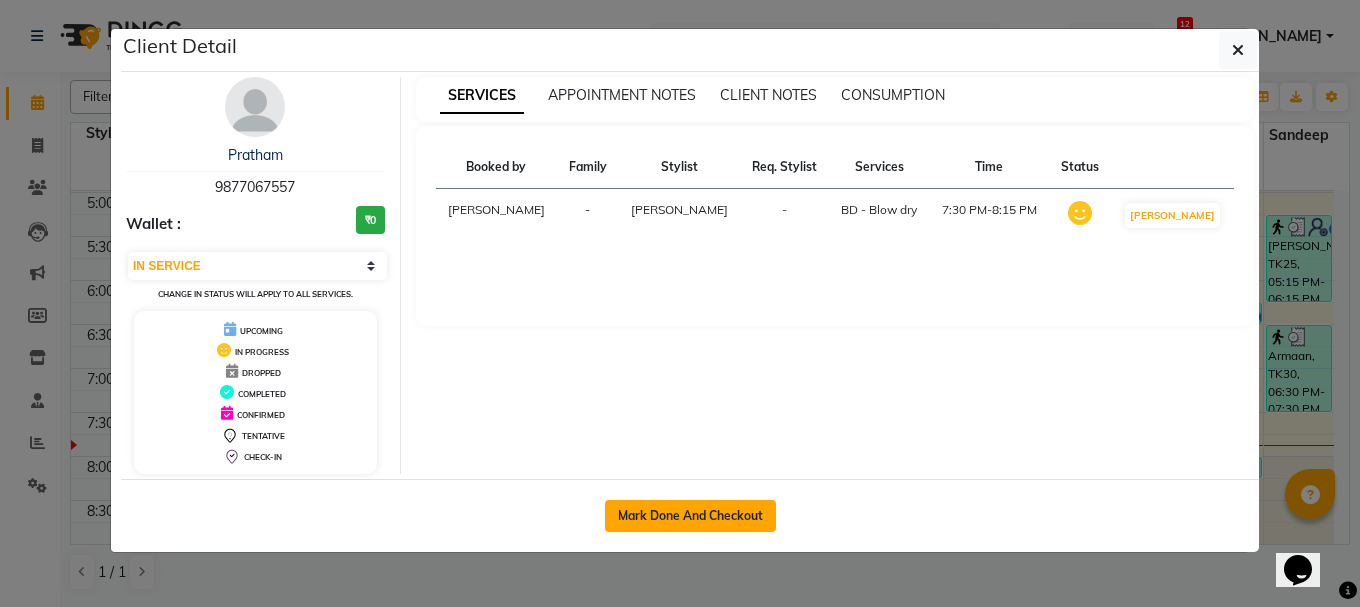 click on "Mark Done And Checkout" 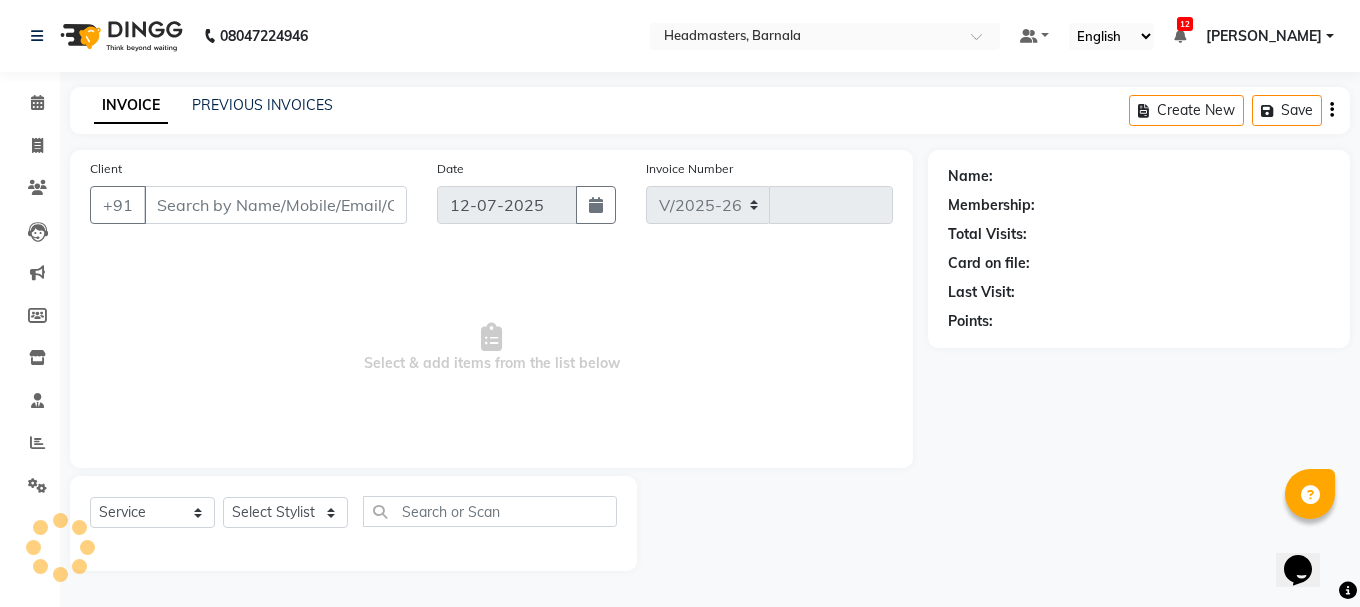 select on "7526" 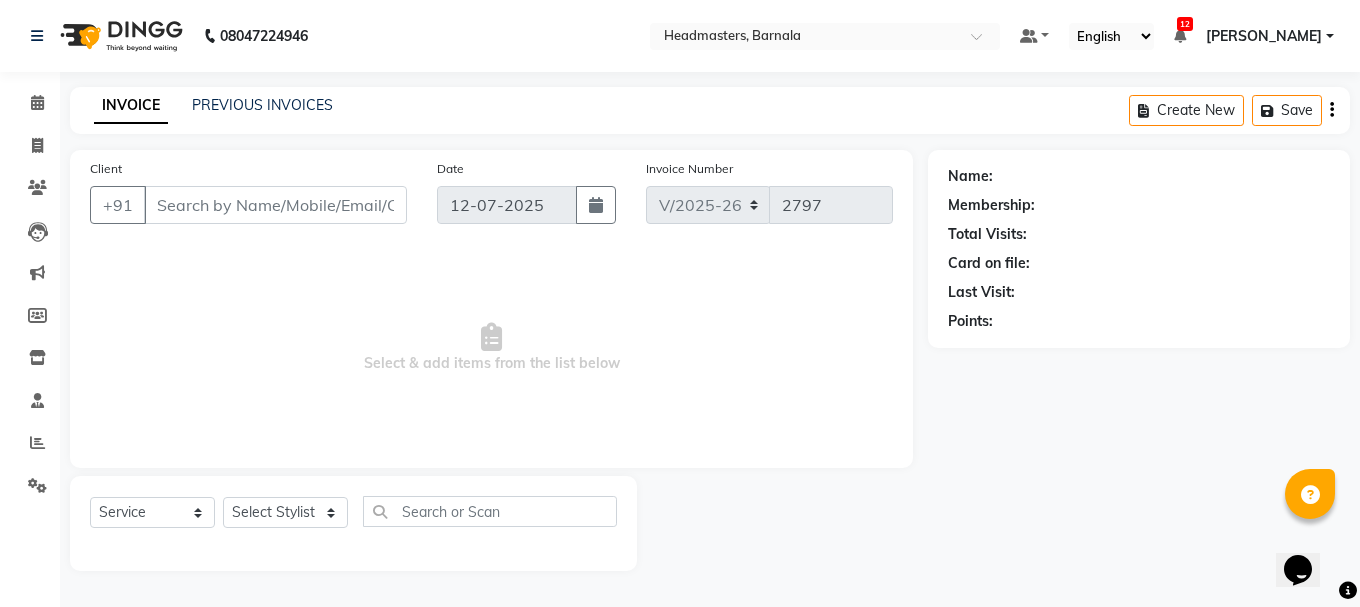 type on "9877067557" 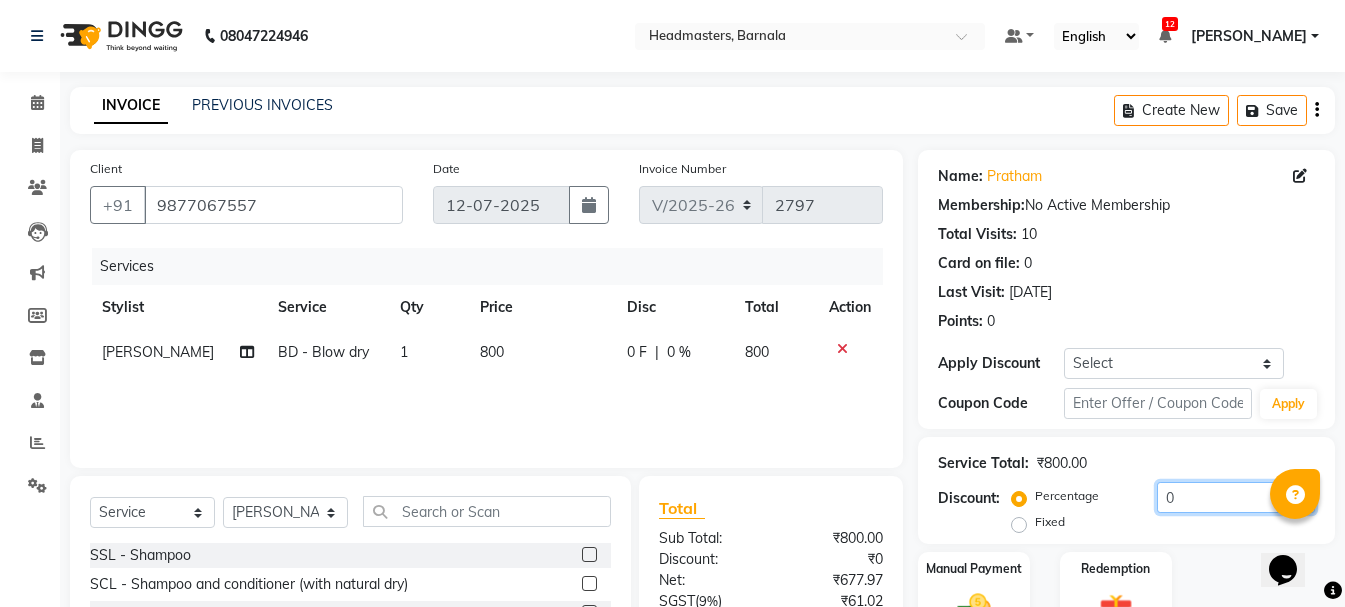 drag, startPoint x: 1186, startPoint y: 492, endPoint x: 683, endPoint y: 517, distance: 503.62088 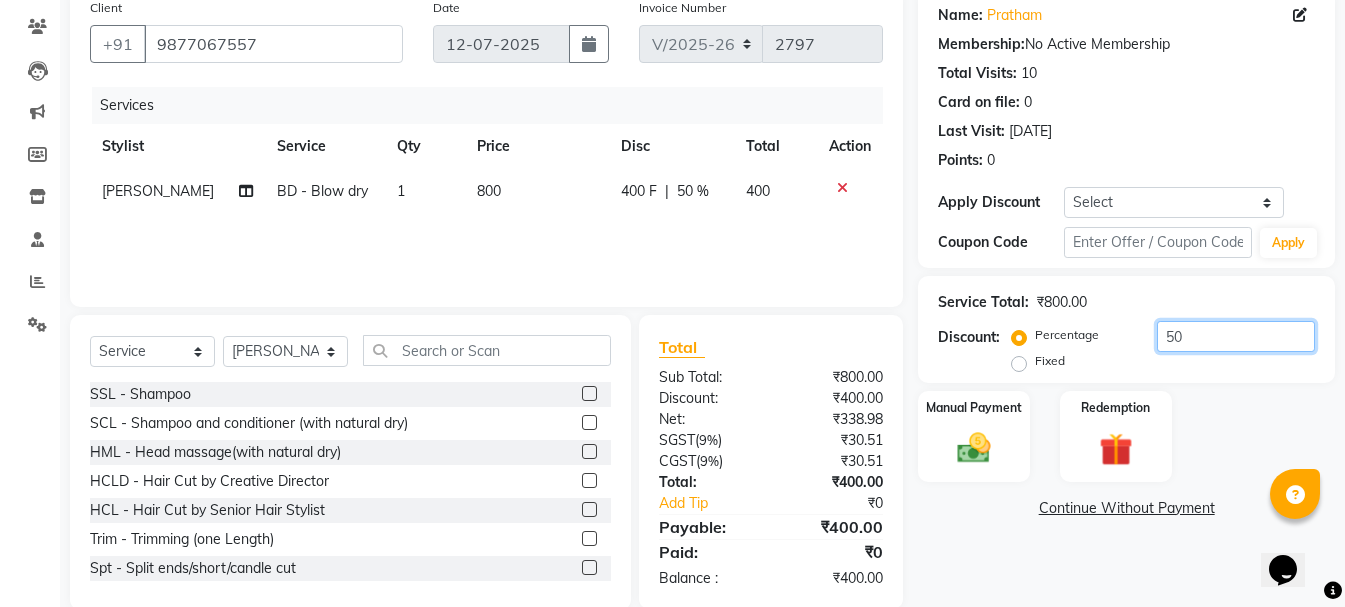 scroll, scrollTop: 194, scrollLeft: 0, axis: vertical 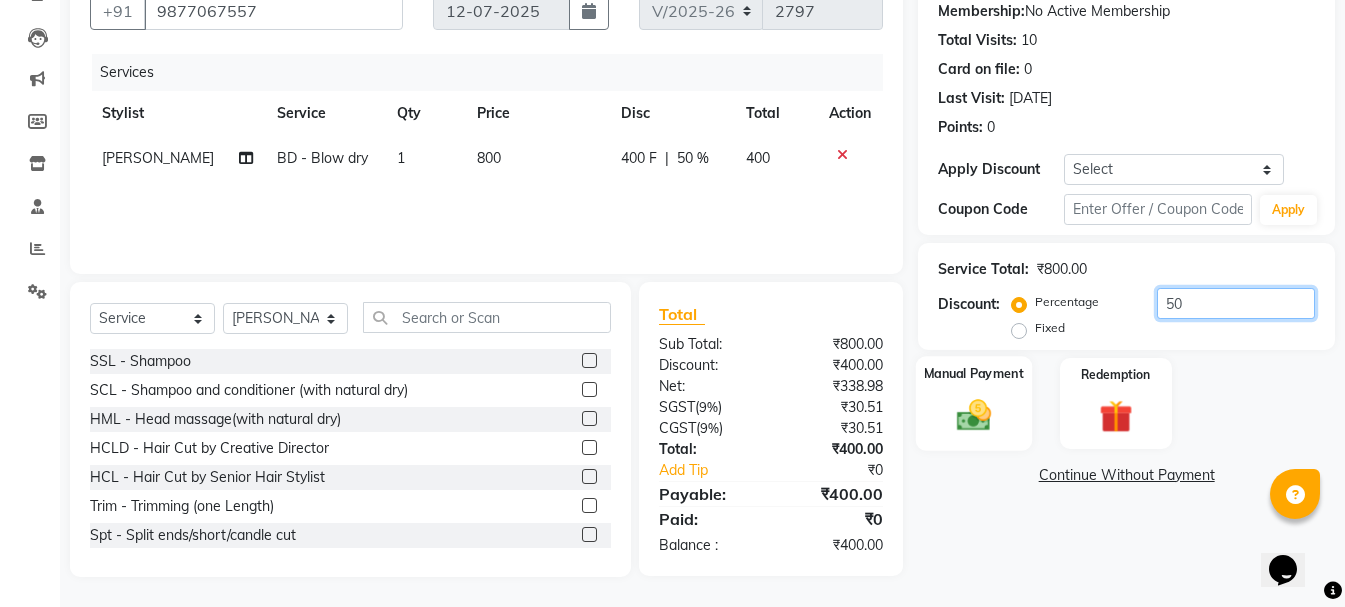 type on "50" 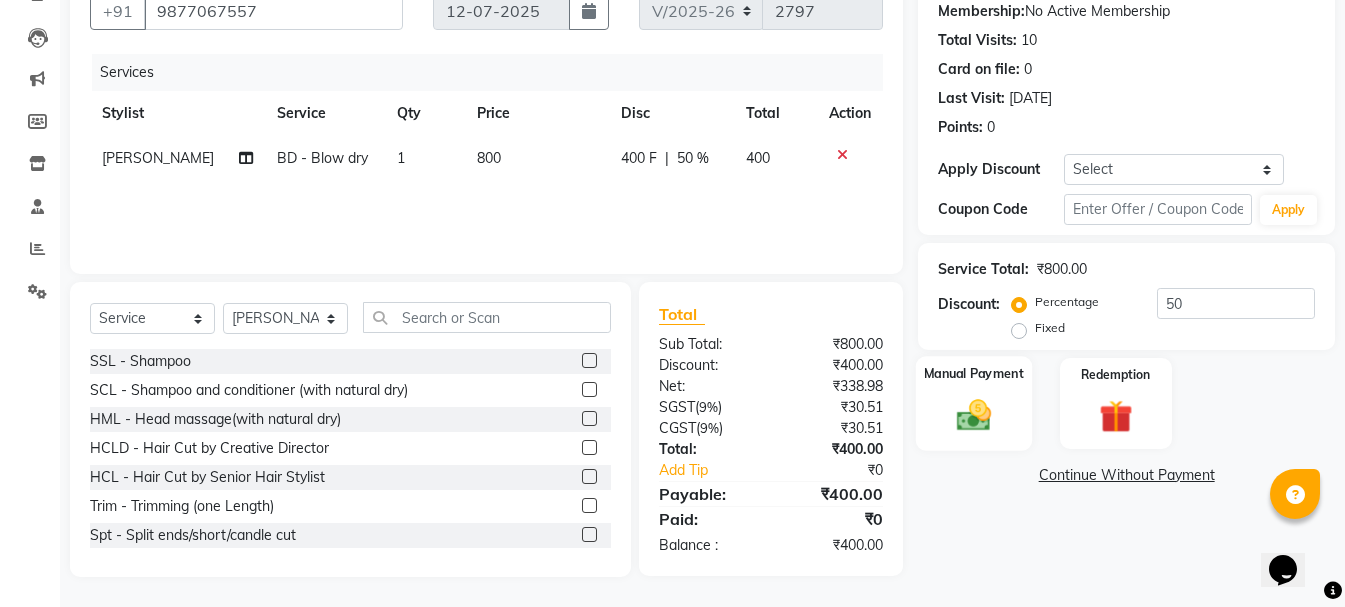 click 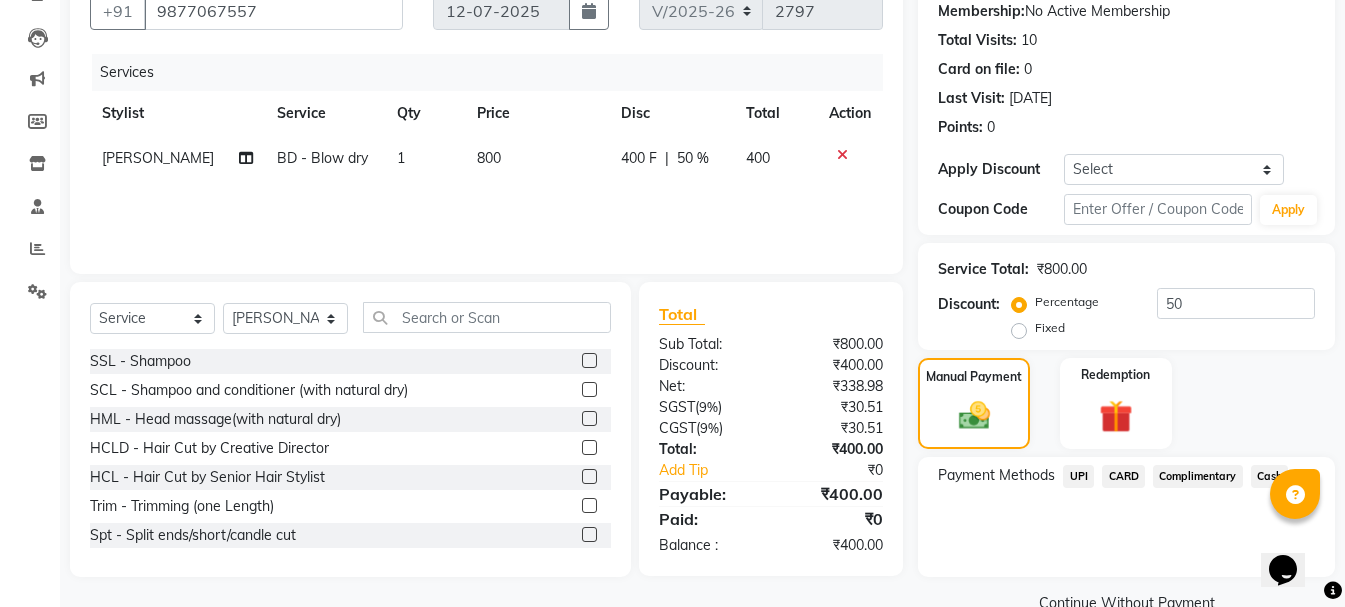 click on "Cash" 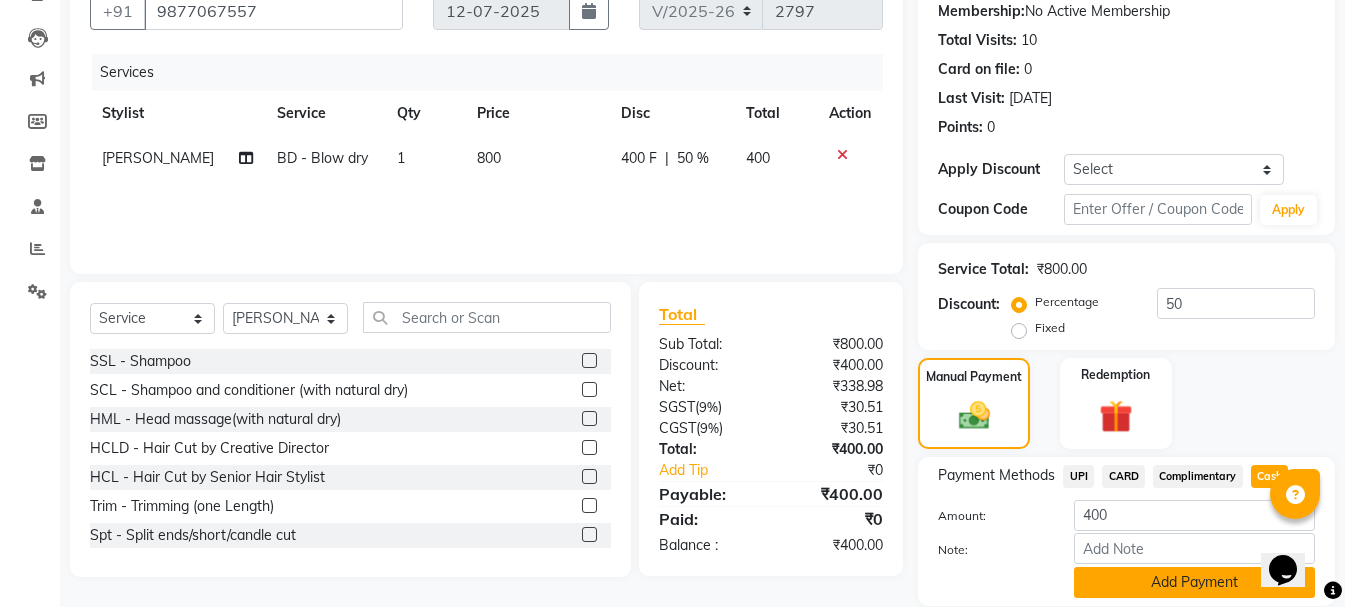 click on "Add Payment" 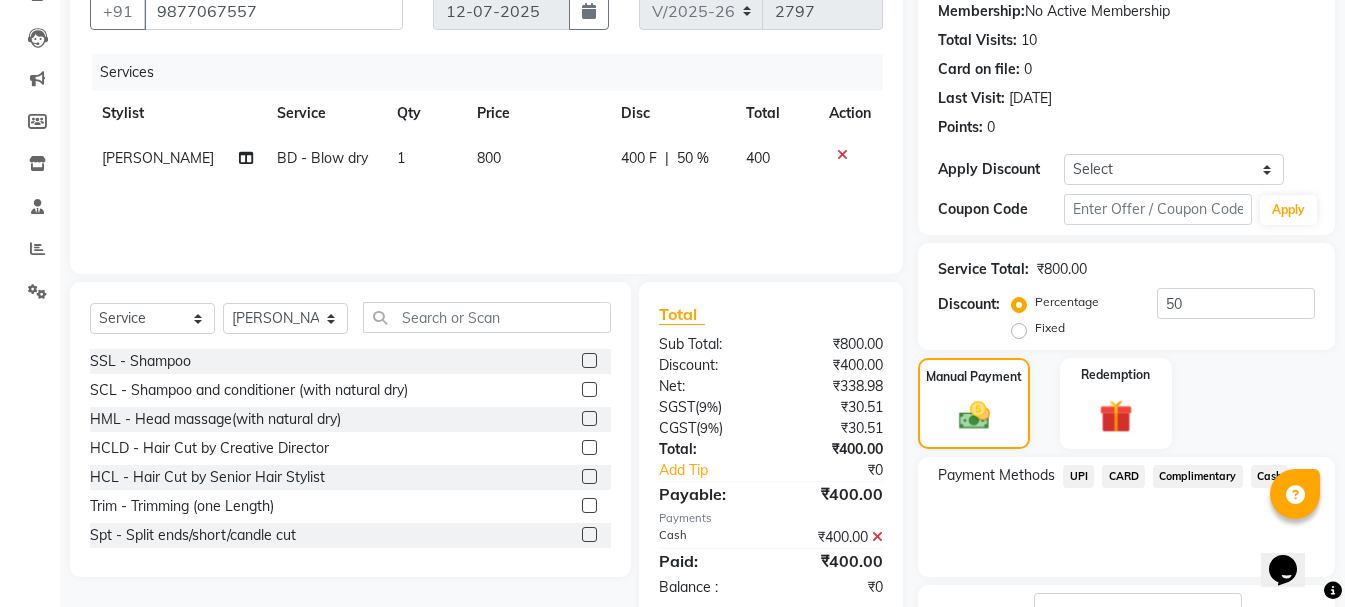 scroll, scrollTop: 348, scrollLeft: 0, axis: vertical 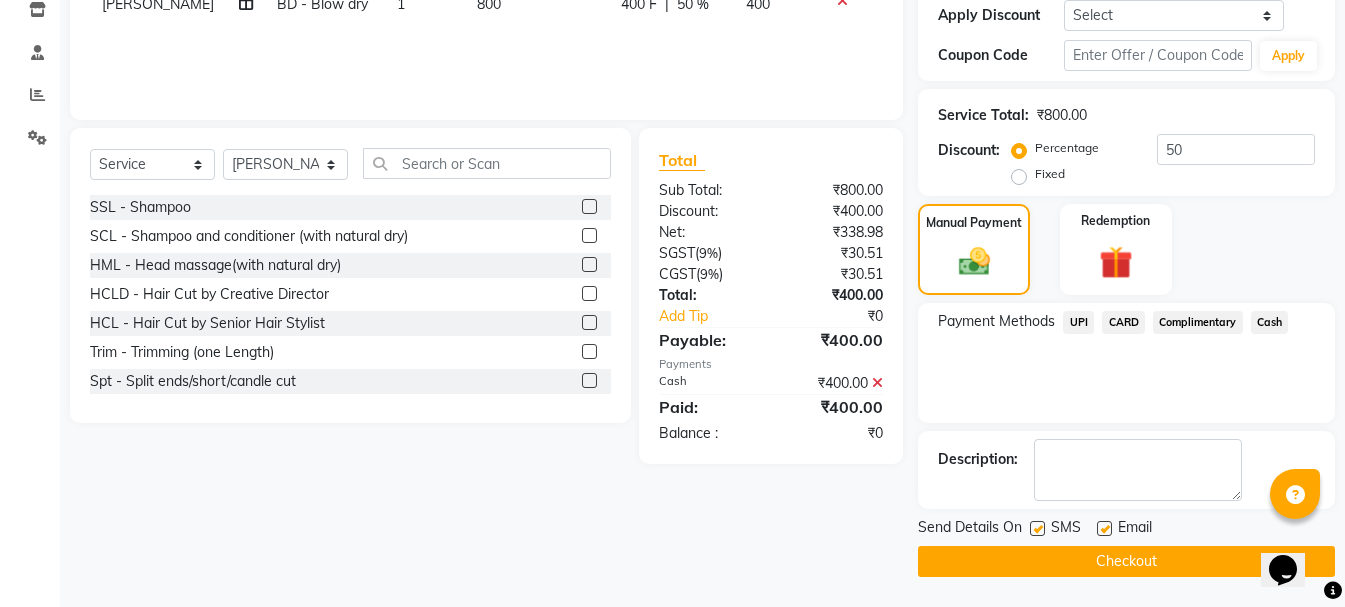 click on "Checkout" 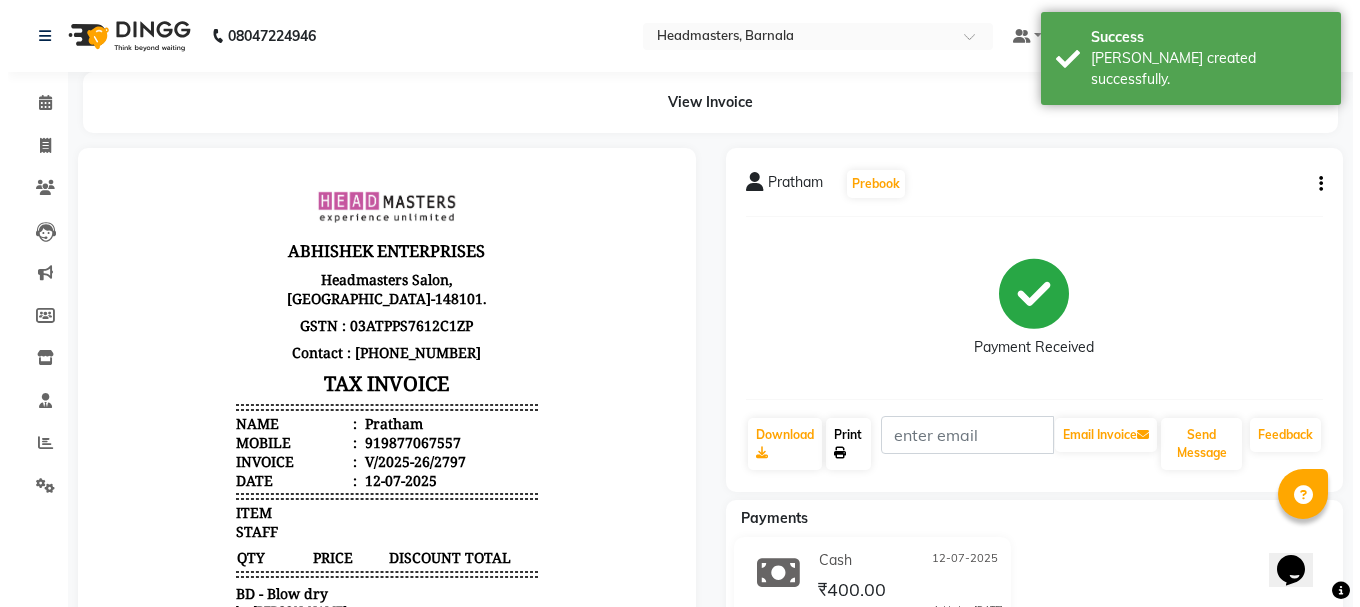 scroll, scrollTop: 0, scrollLeft: 0, axis: both 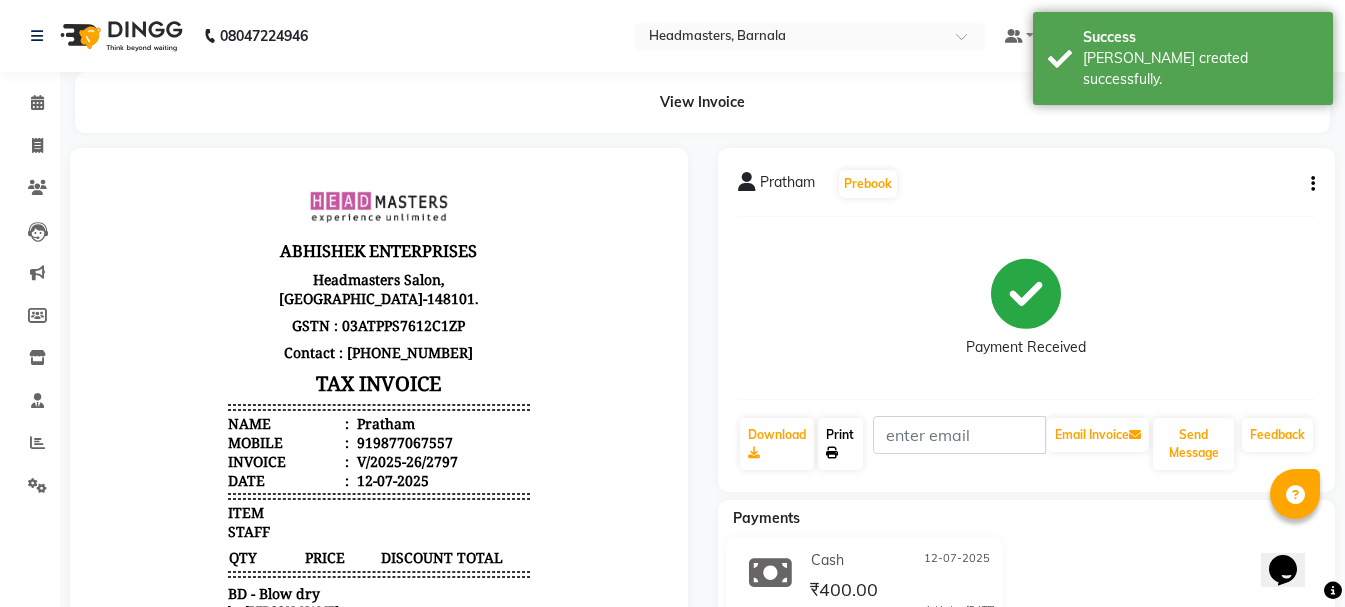 click on "Print" 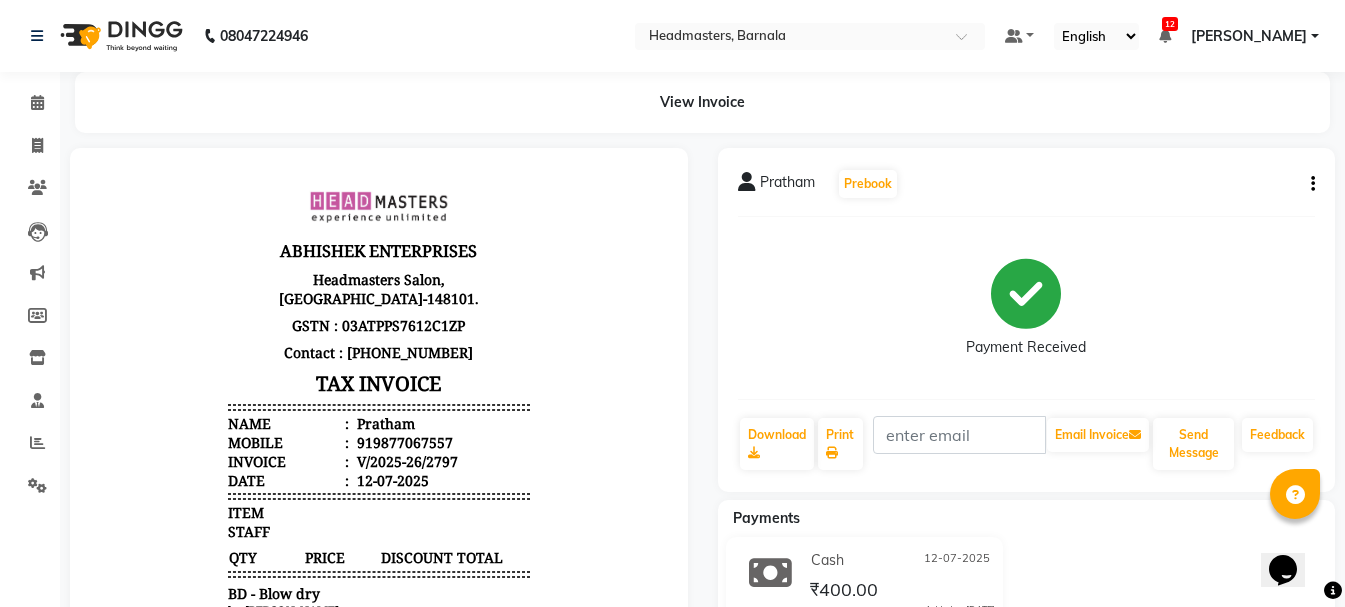 select on "service" 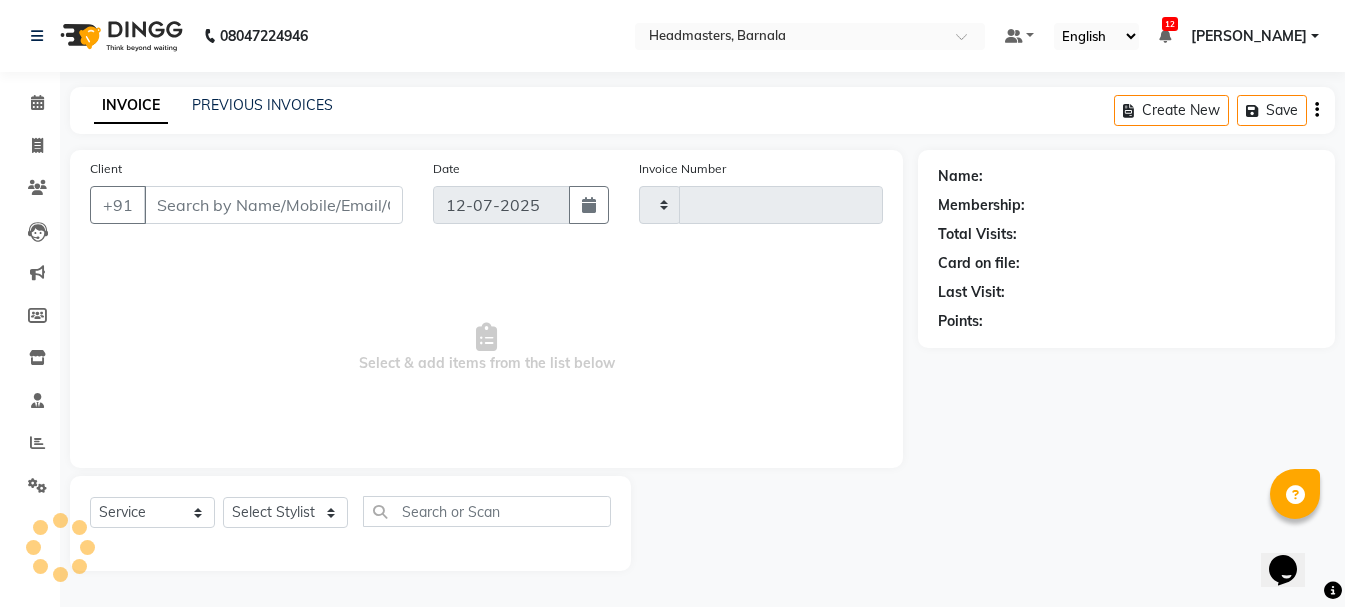 type on "2798" 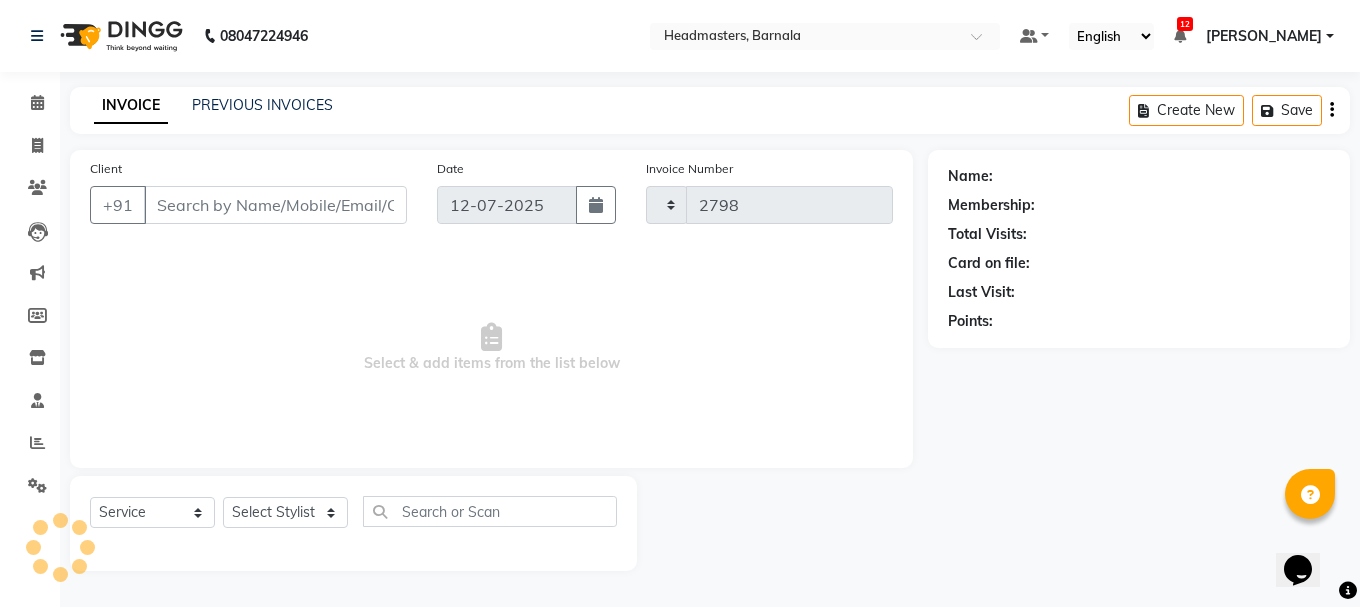 select on "7526" 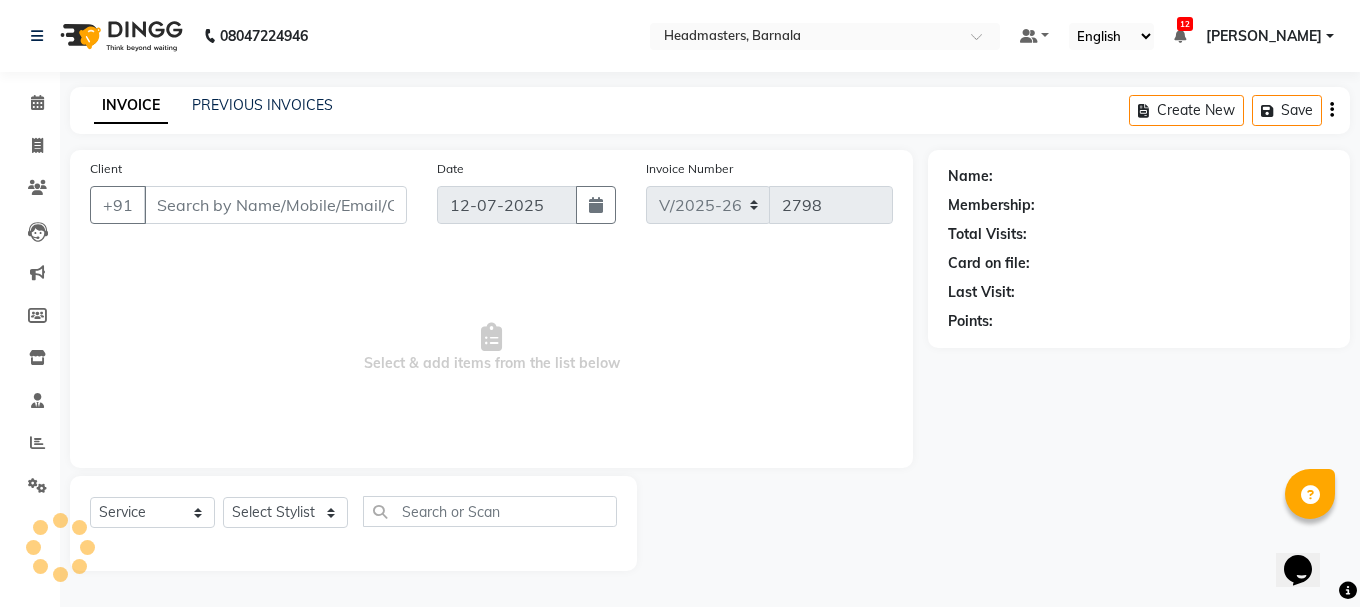type on "9877067557" 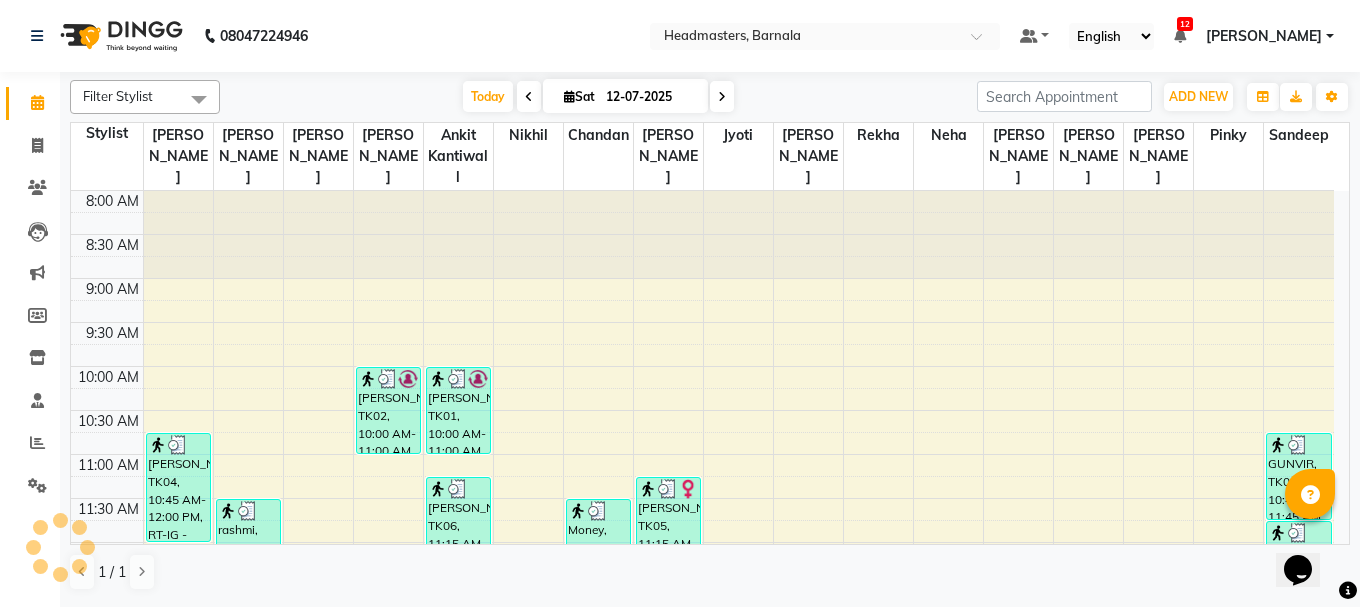scroll, scrollTop: 0, scrollLeft: 0, axis: both 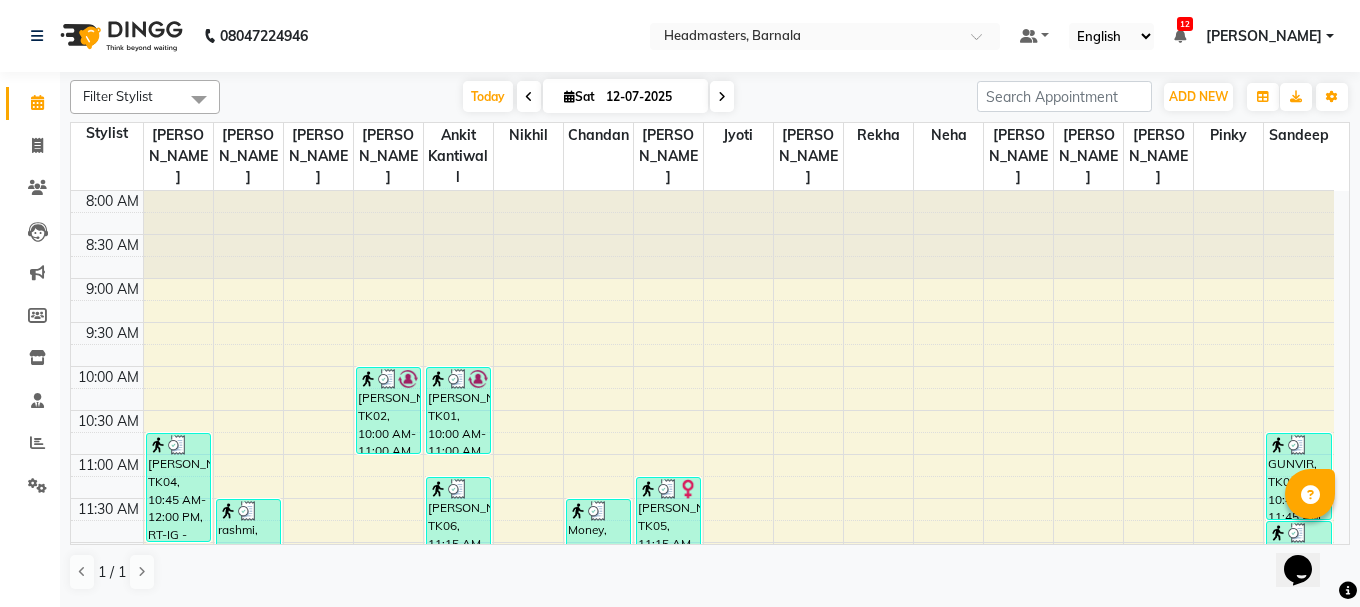 drag, startPoint x: 1356, startPoint y: 528, endPoint x: 1345, endPoint y: 527, distance: 11.045361 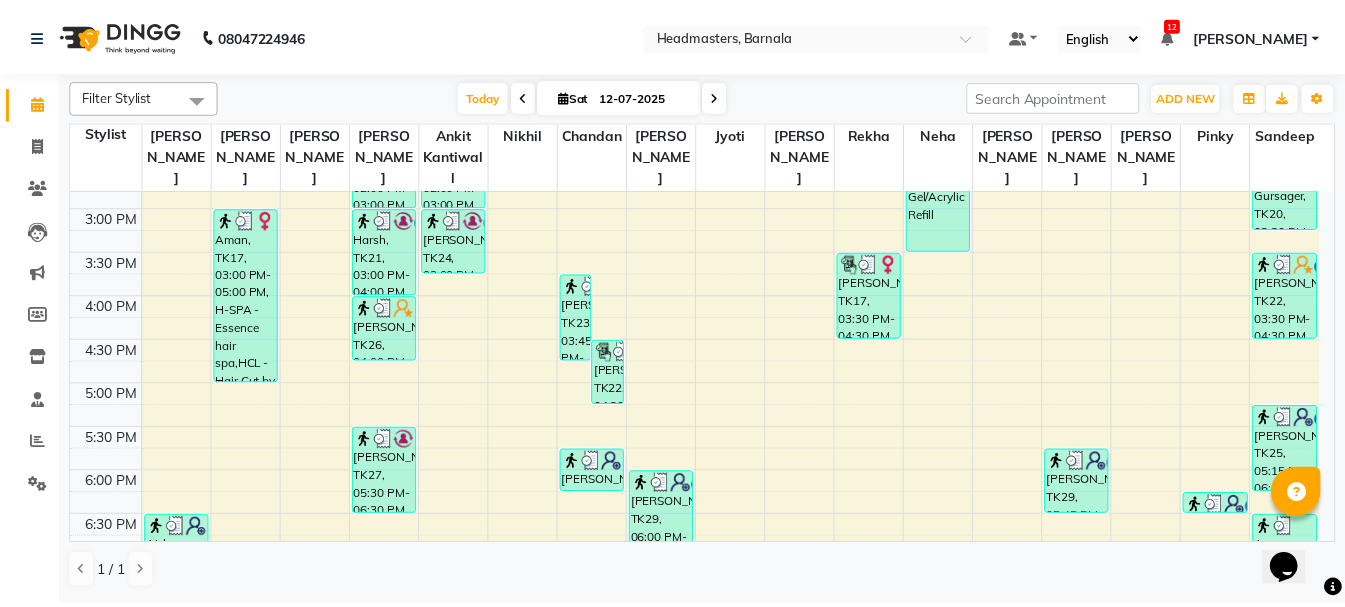 scroll, scrollTop: 757, scrollLeft: 0, axis: vertical 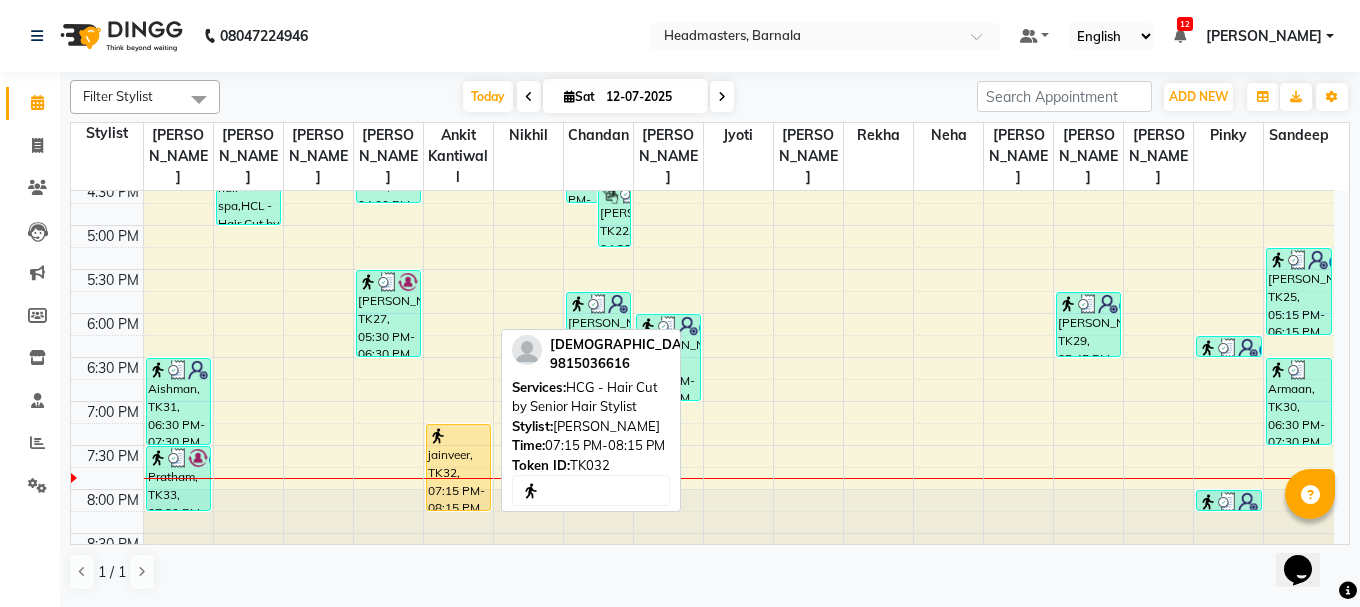click on "jainveer, TK32, 07:15 PM-08:15 PM, HCG - Hair Cut by Senior Hair Stylist" at bounding box center (458, 467) 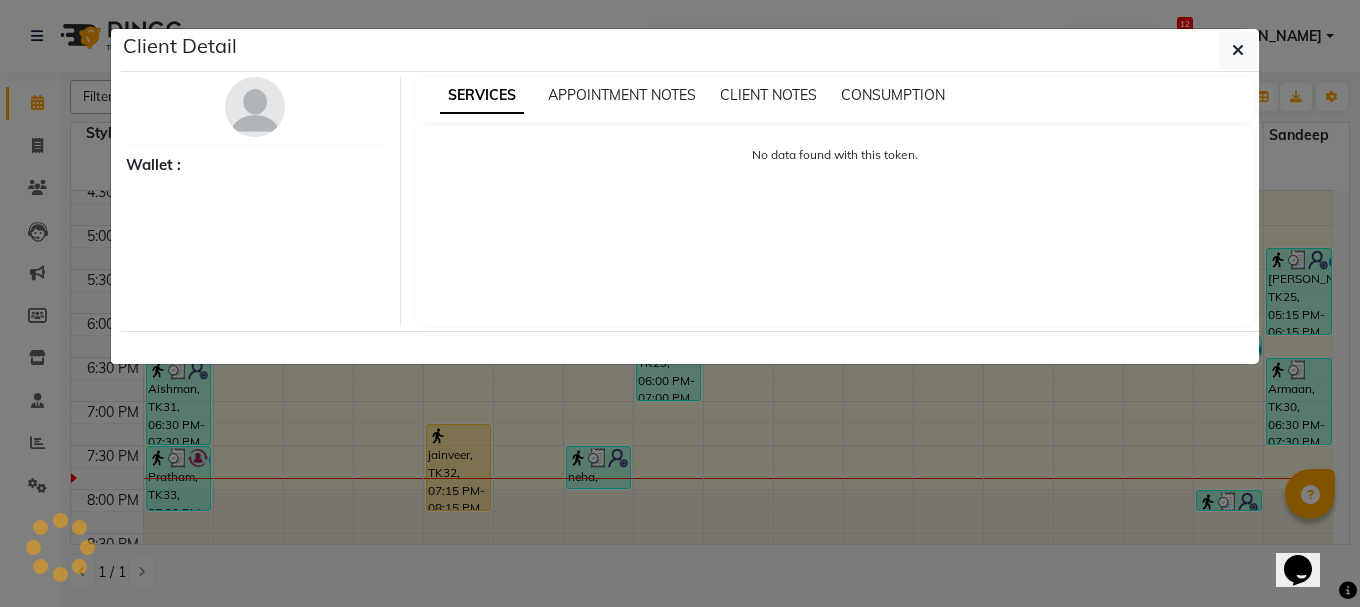 select on "1" 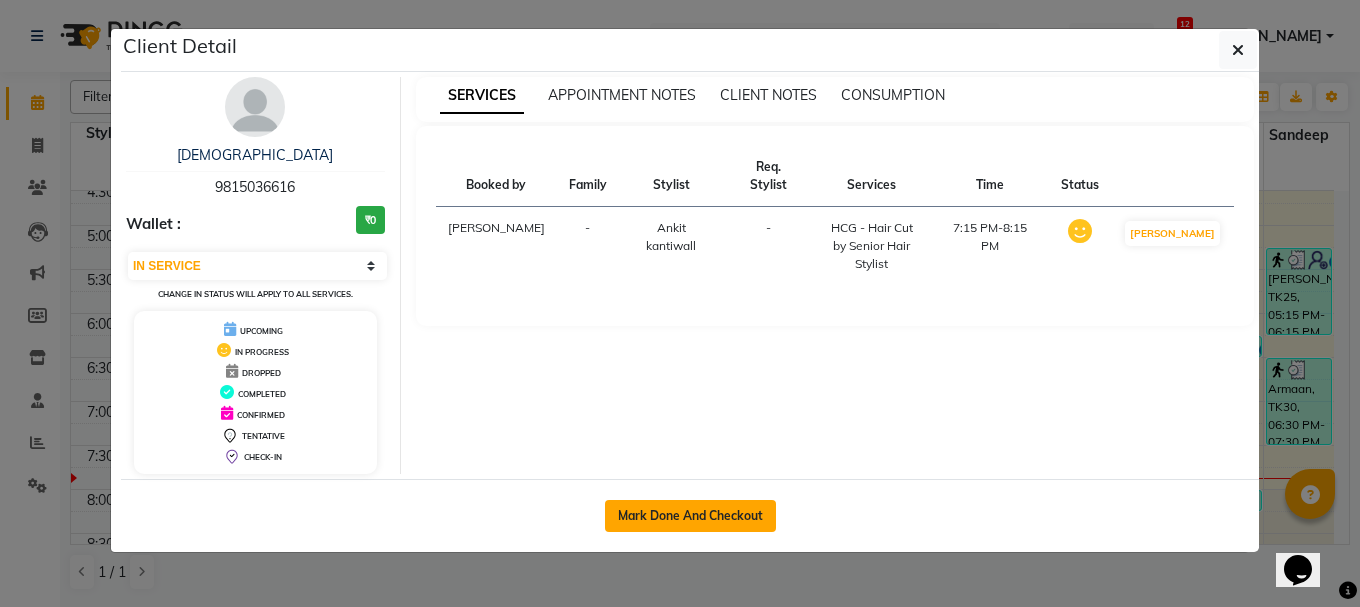 click on "Mark Done And Checkout" 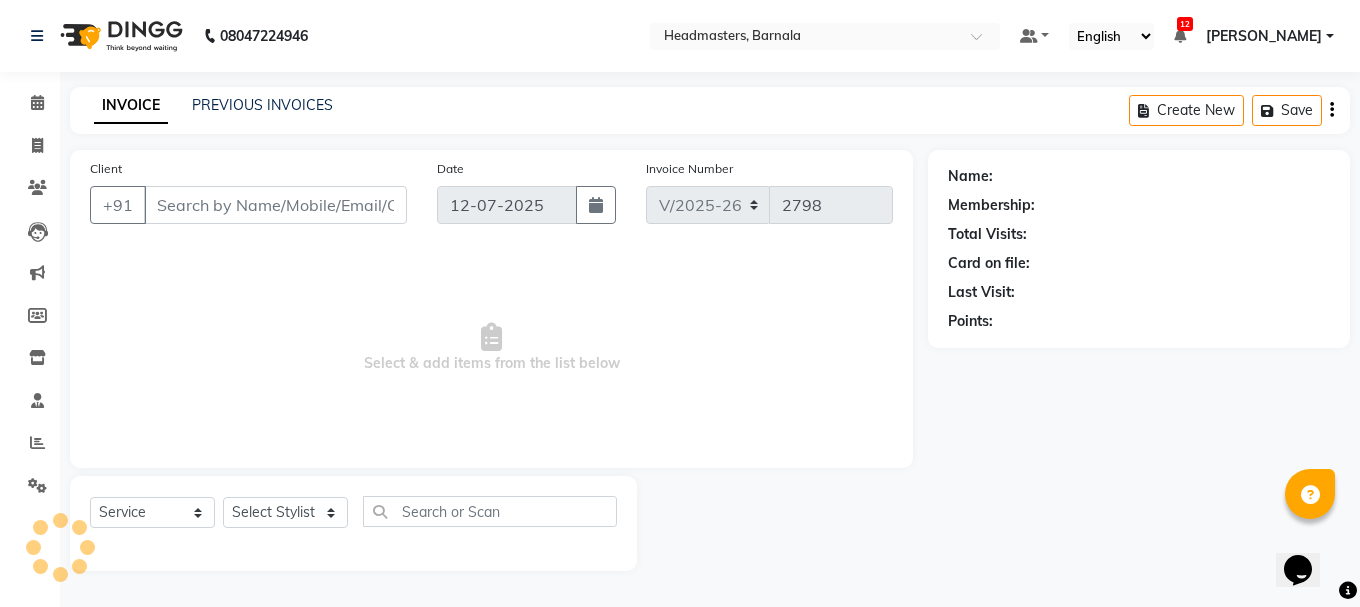 type on "9815036616" 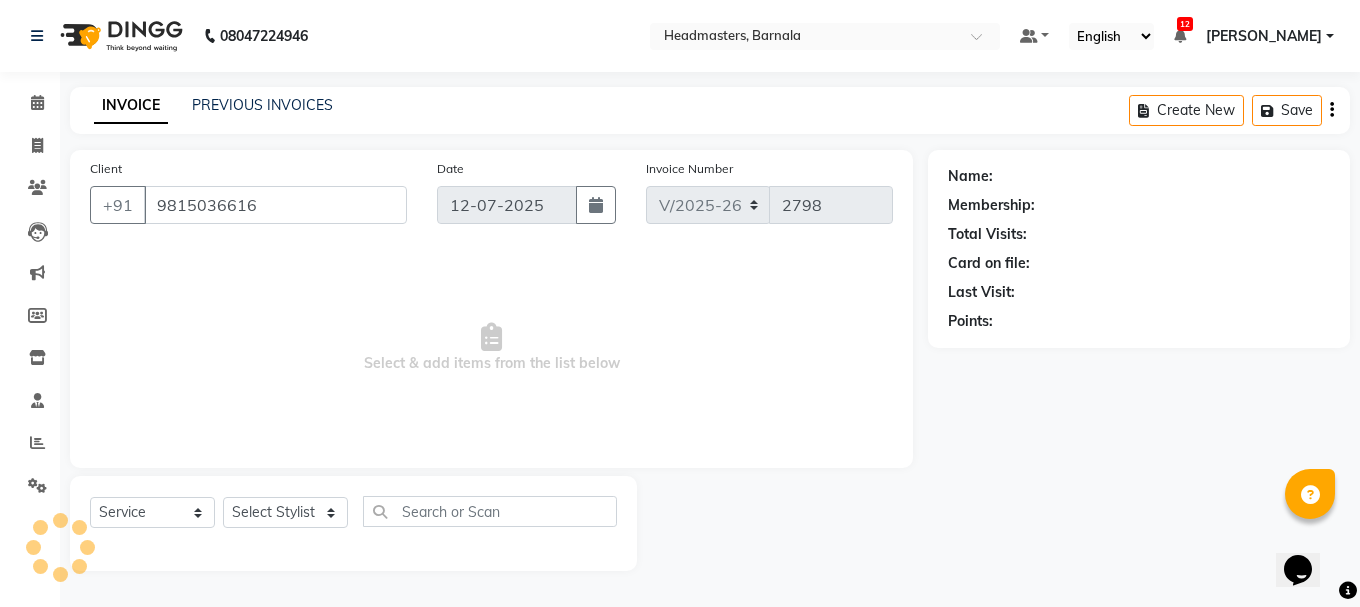 select on "67278" 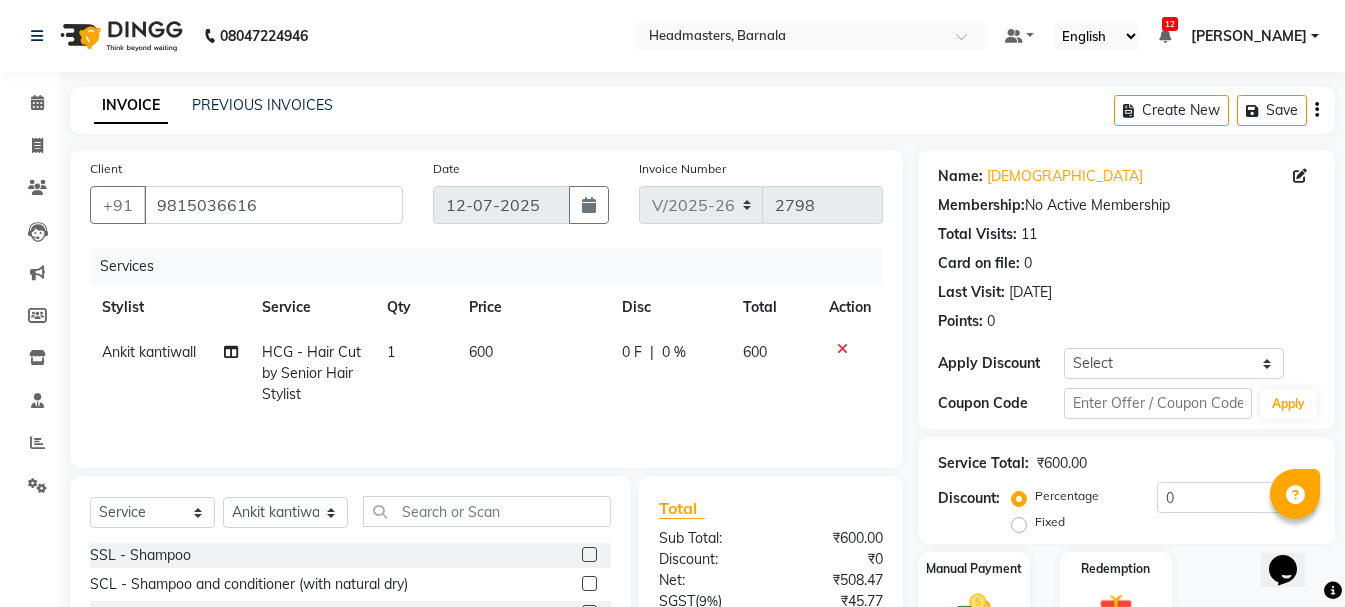 click on "Fixed" 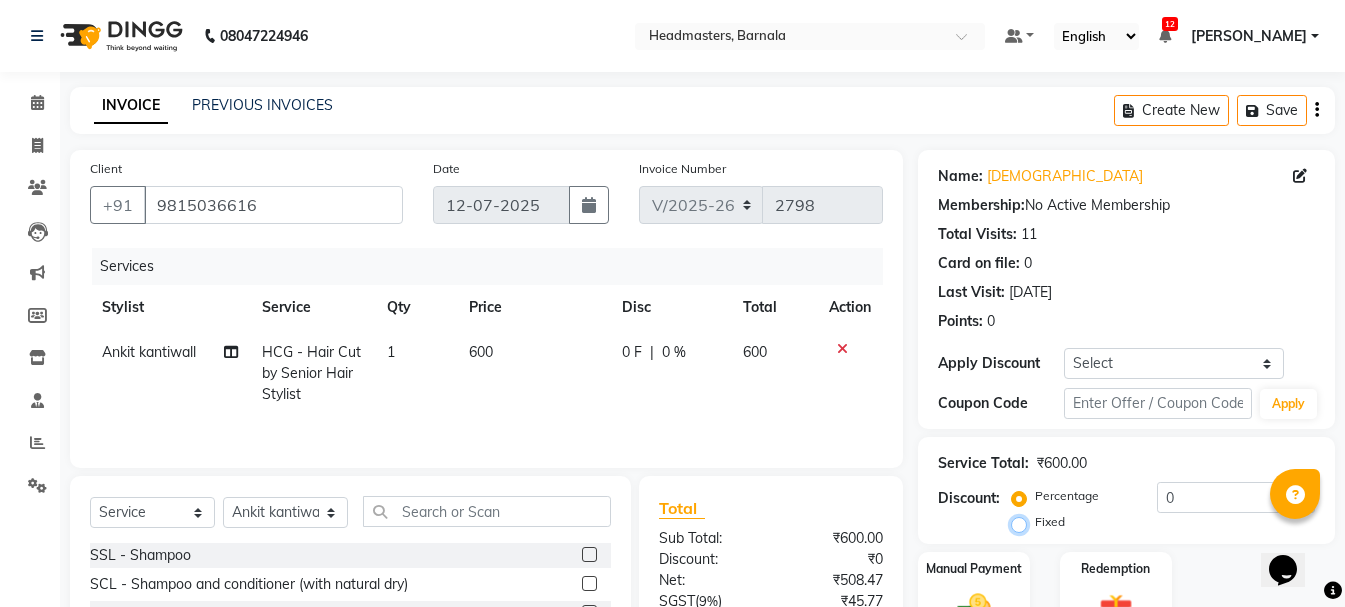 click on "Fixed" at bounding box center [1023, 522] 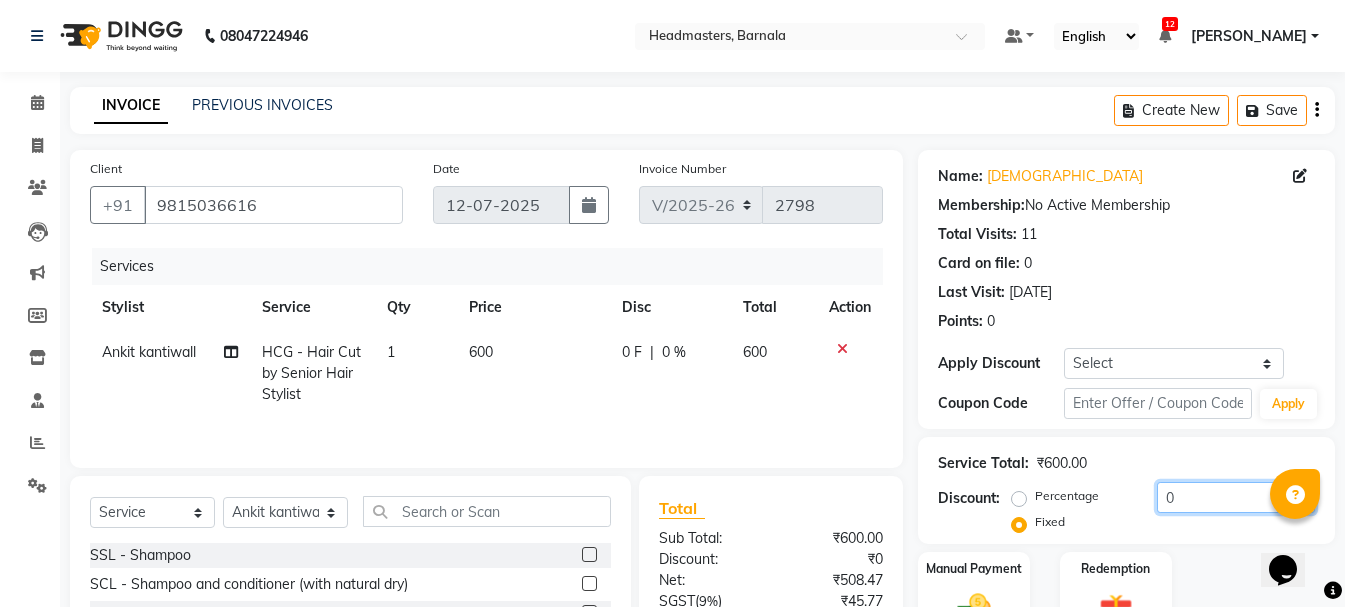 drag, startPoint x: 1242, startPoint y: 496, endPoint x: 929, endPoint y: 446, distance: 316.96844 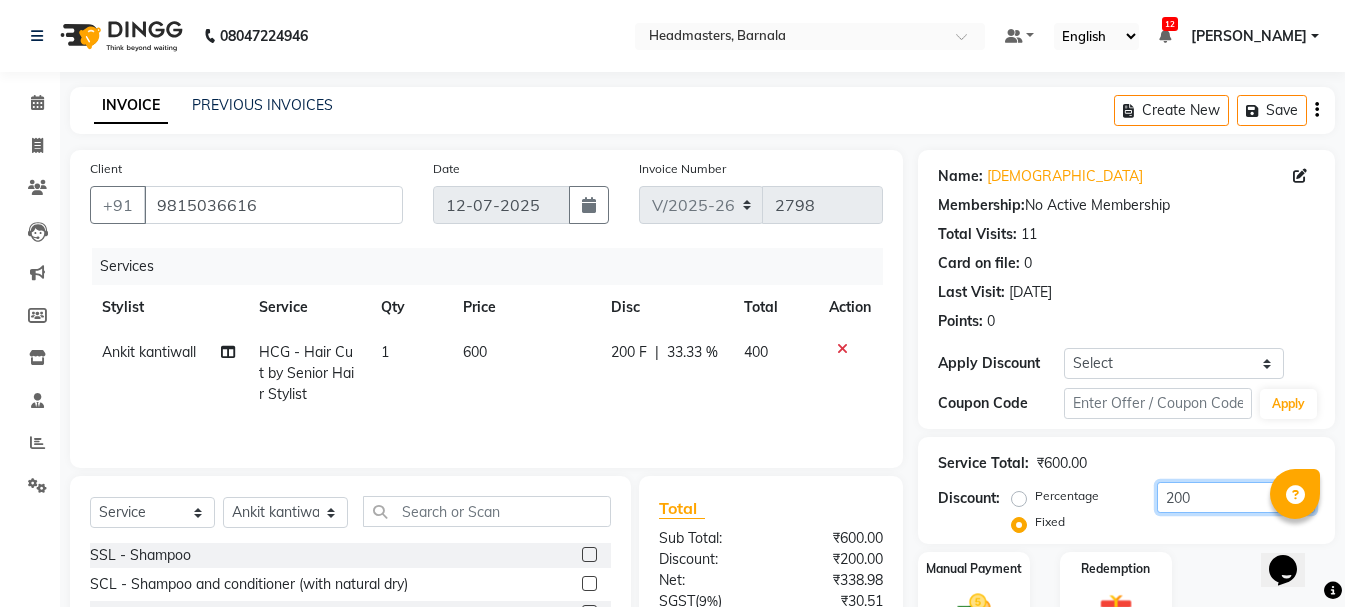 scroll, scrollTop: 194, scrollLeft: 0, axis: vertical 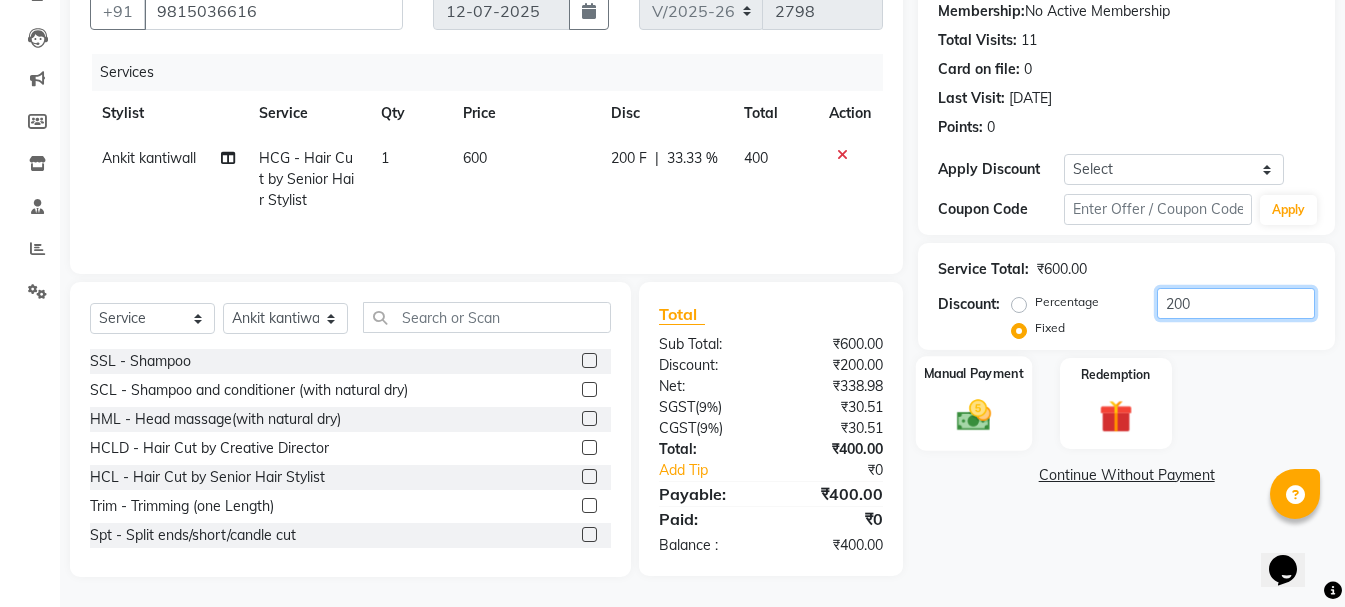 type on "200" 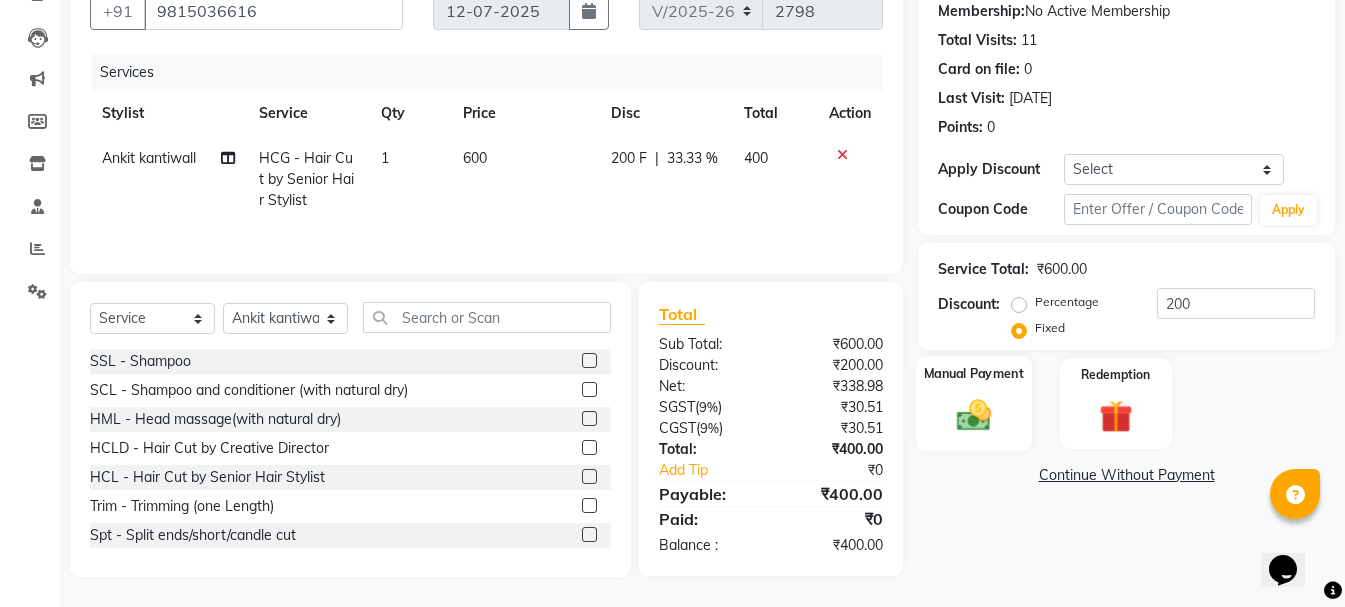 click 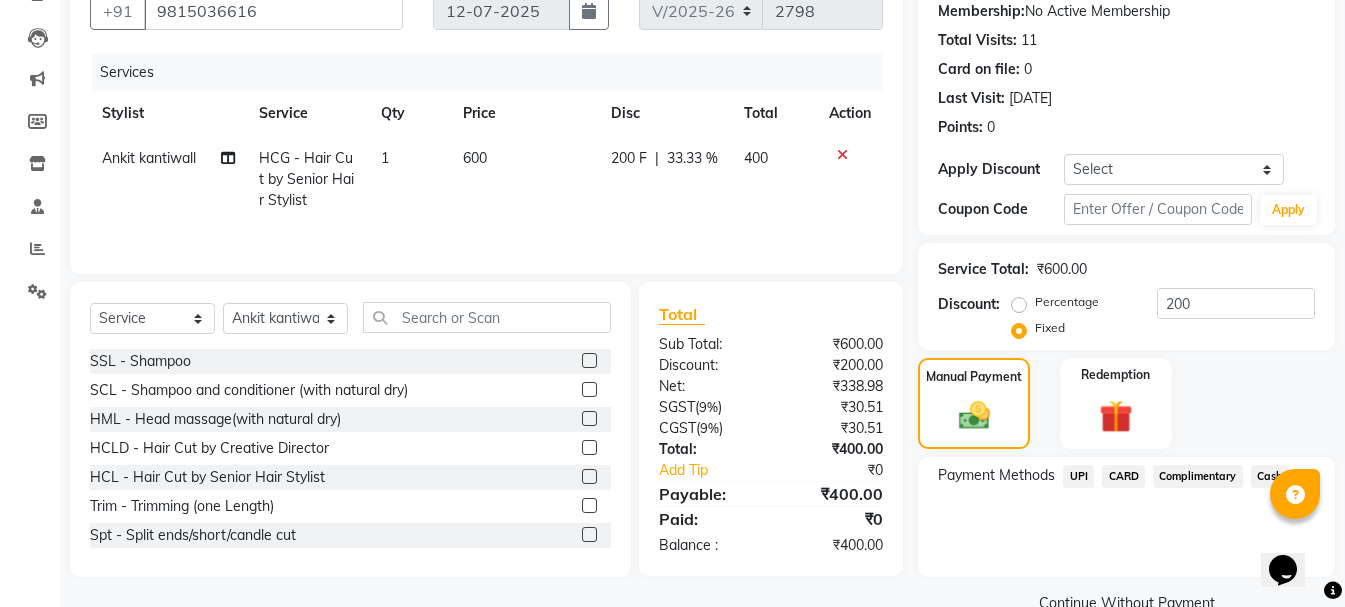 click on "Cash" 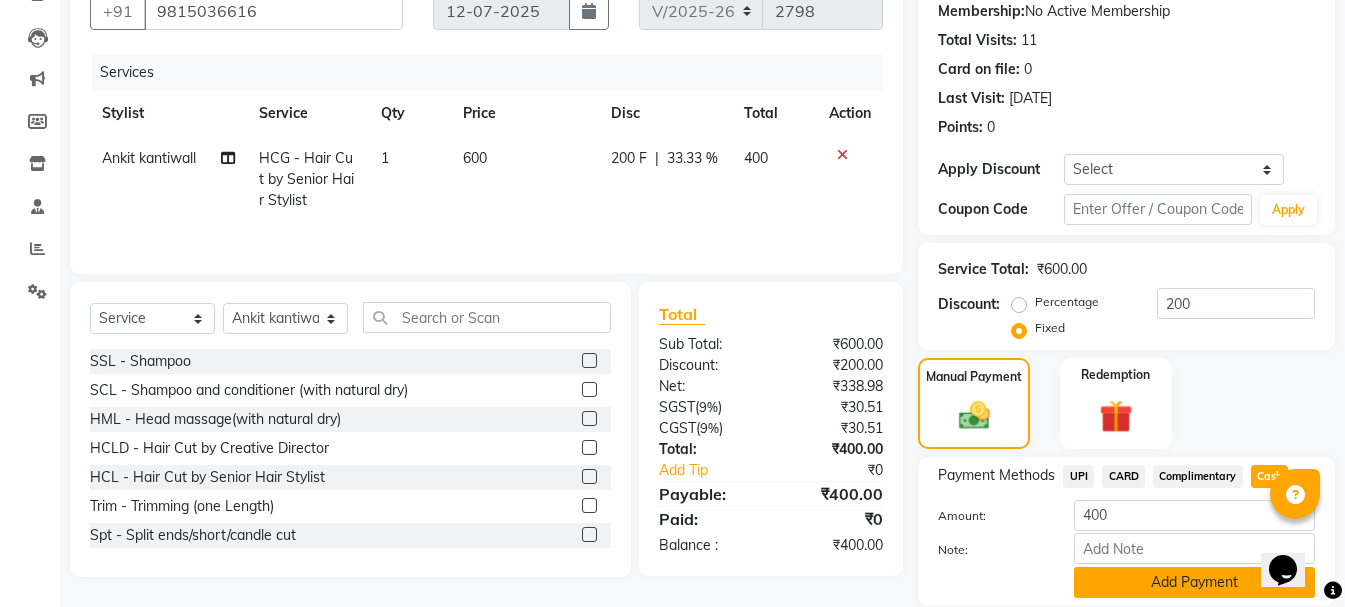 click on "Add Payment" 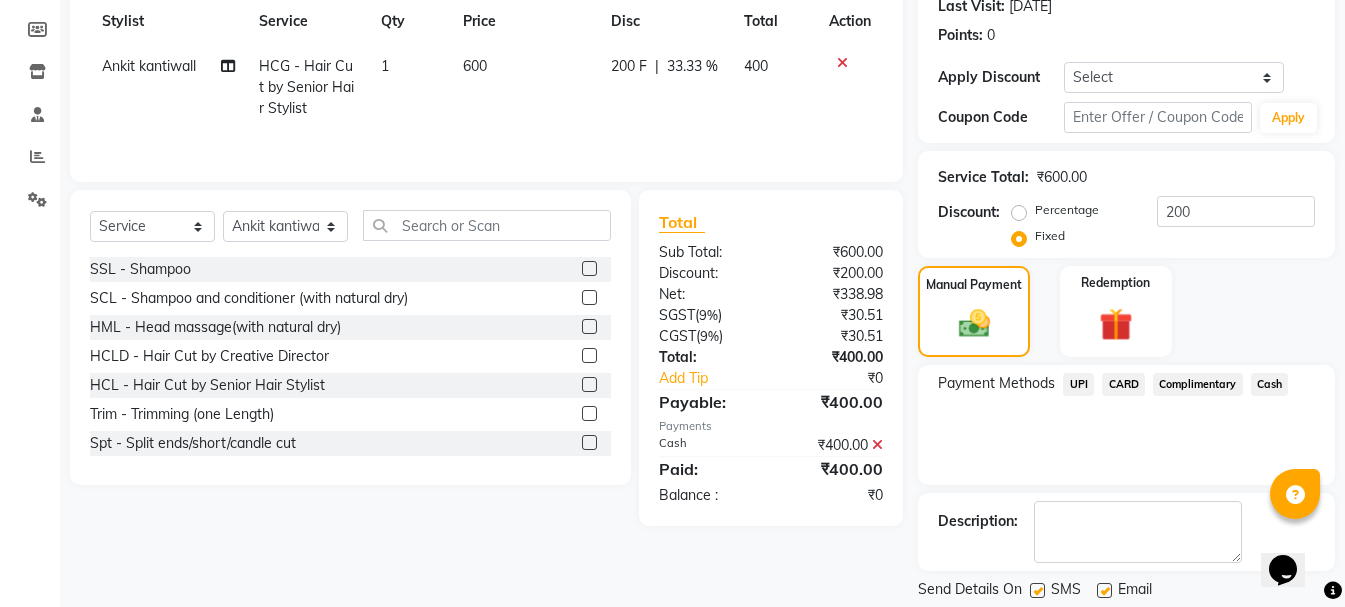 scroll, scrollTop: 348, scrollLeft: 0, axis: vertical 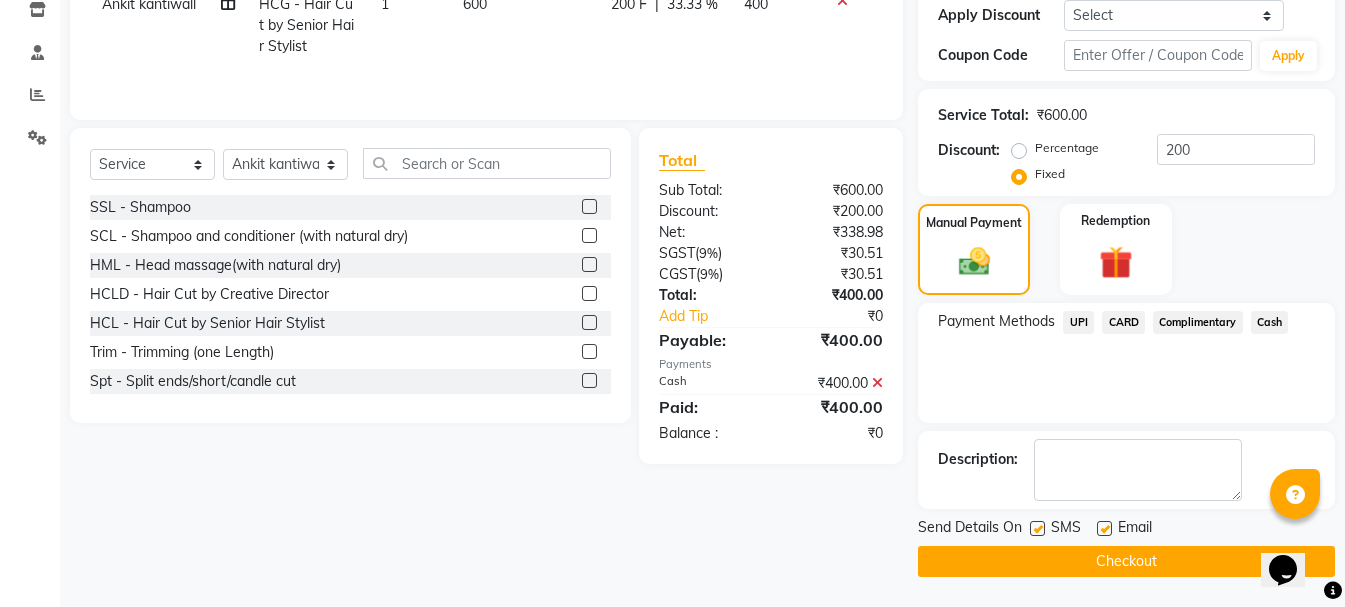 click on "Checkout" 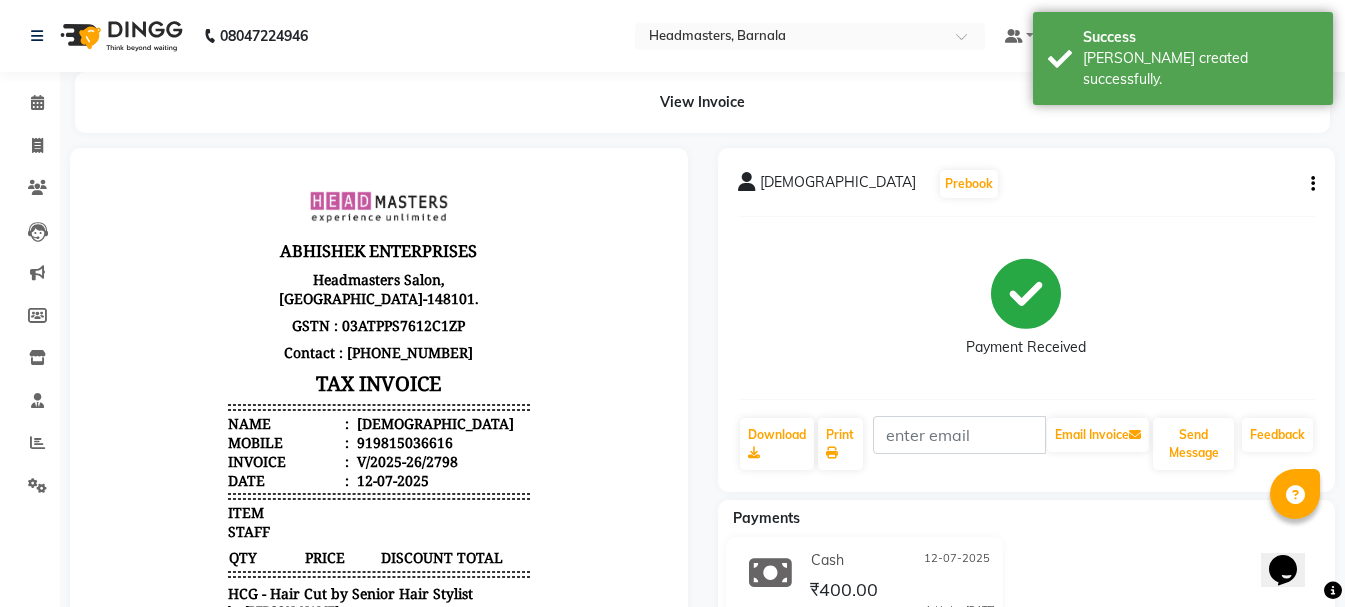 scroll, scrollTop: 0, scrollLeft: 0, axis: both 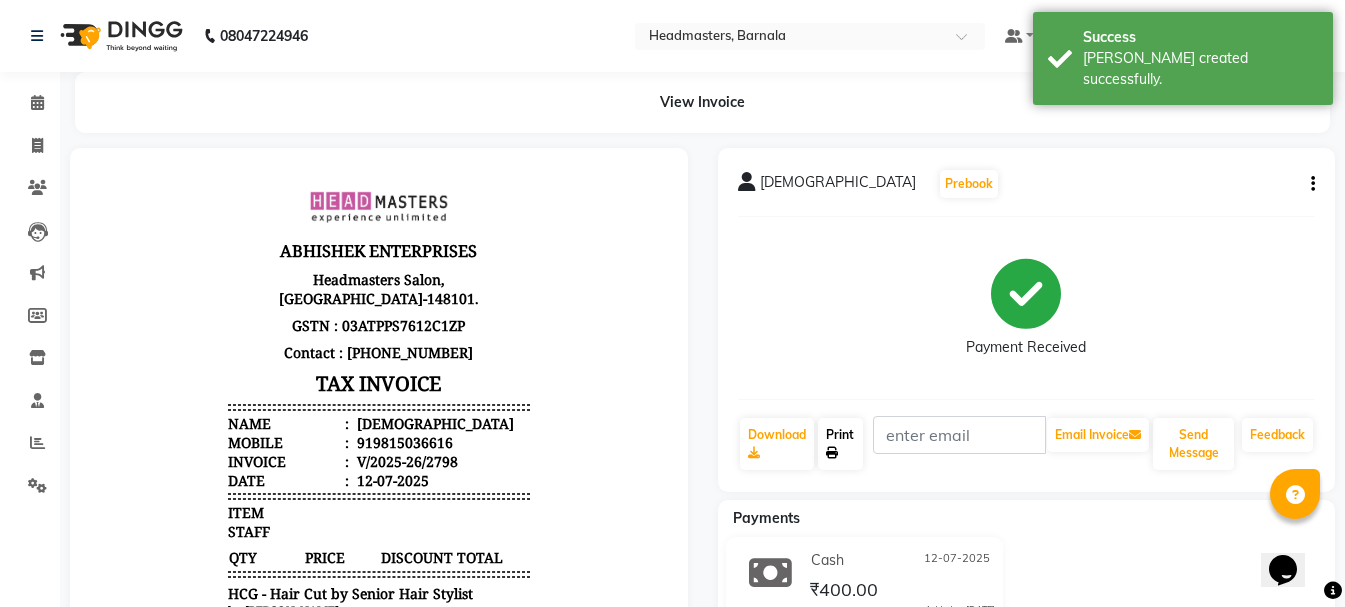 click on "Print" 